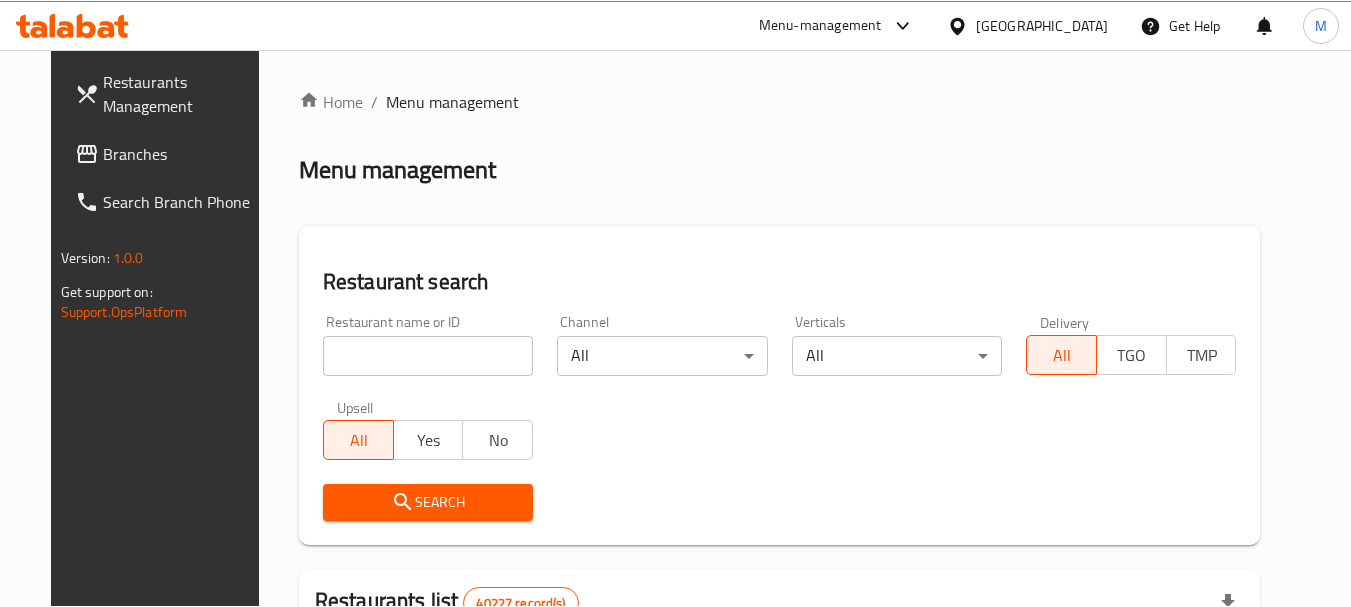 scroll, scrollTop: 0, scrollLeft: 0, axis: both 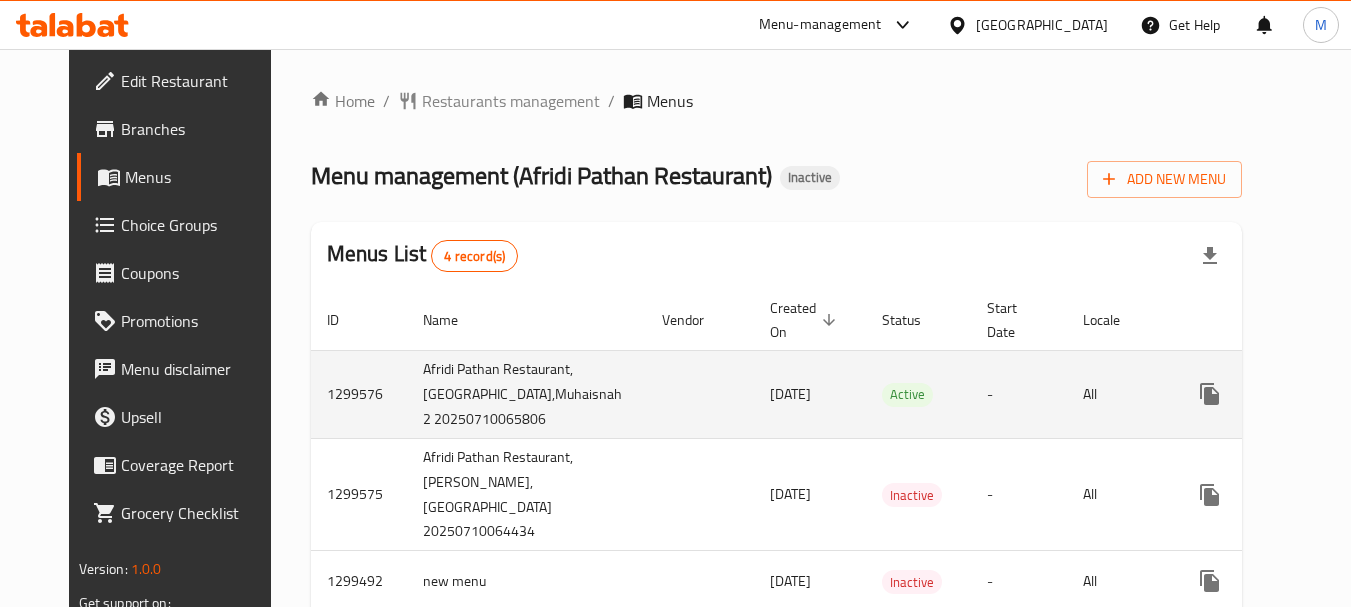 click 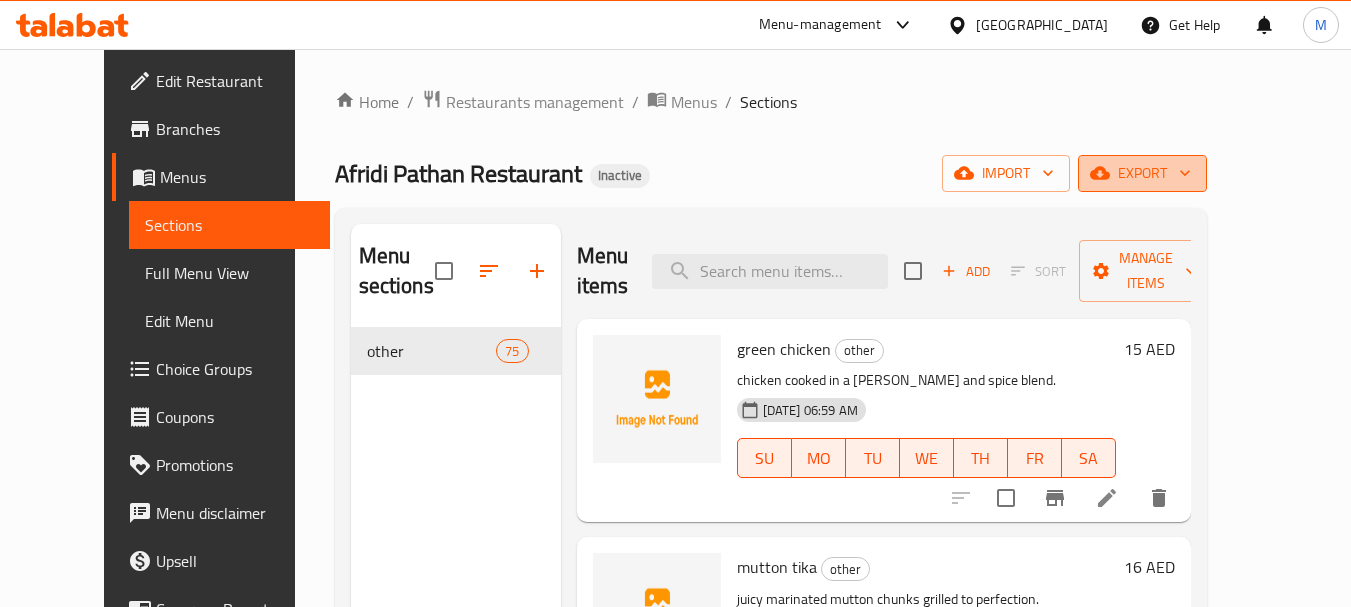 click on "export" at bounding box center (1142, 173) 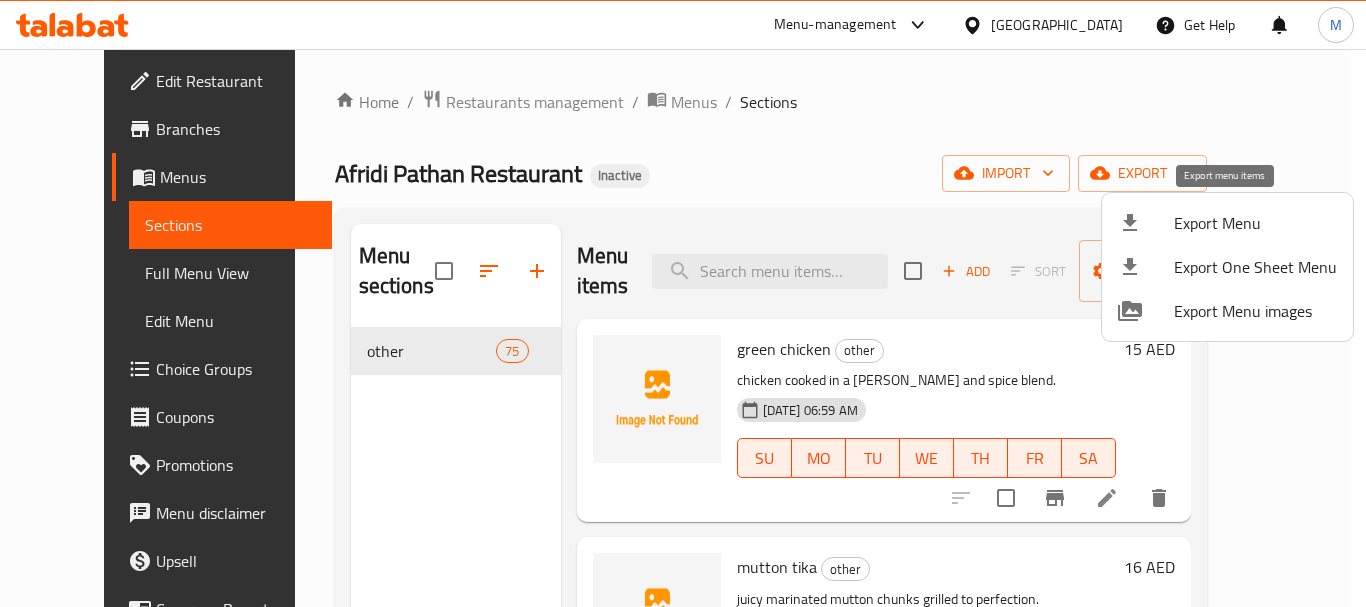 click on "Export Menu" at bounding box center (1255, 223) 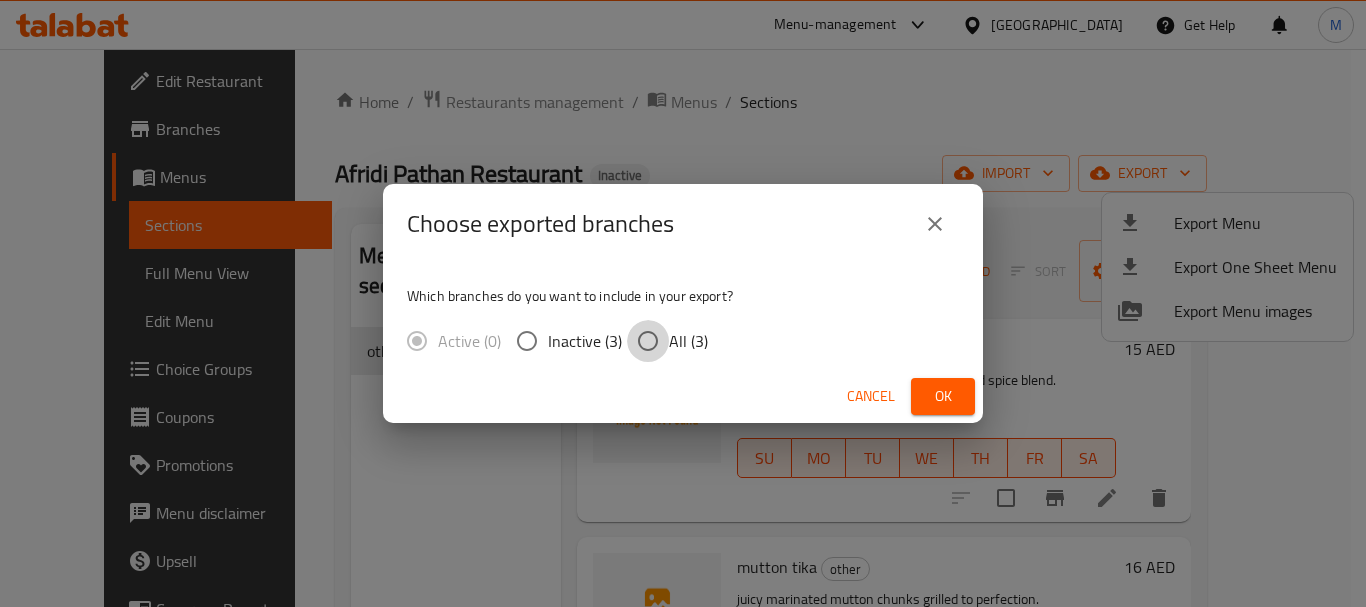 click on "All (3)" at bounding box center [648, 341] 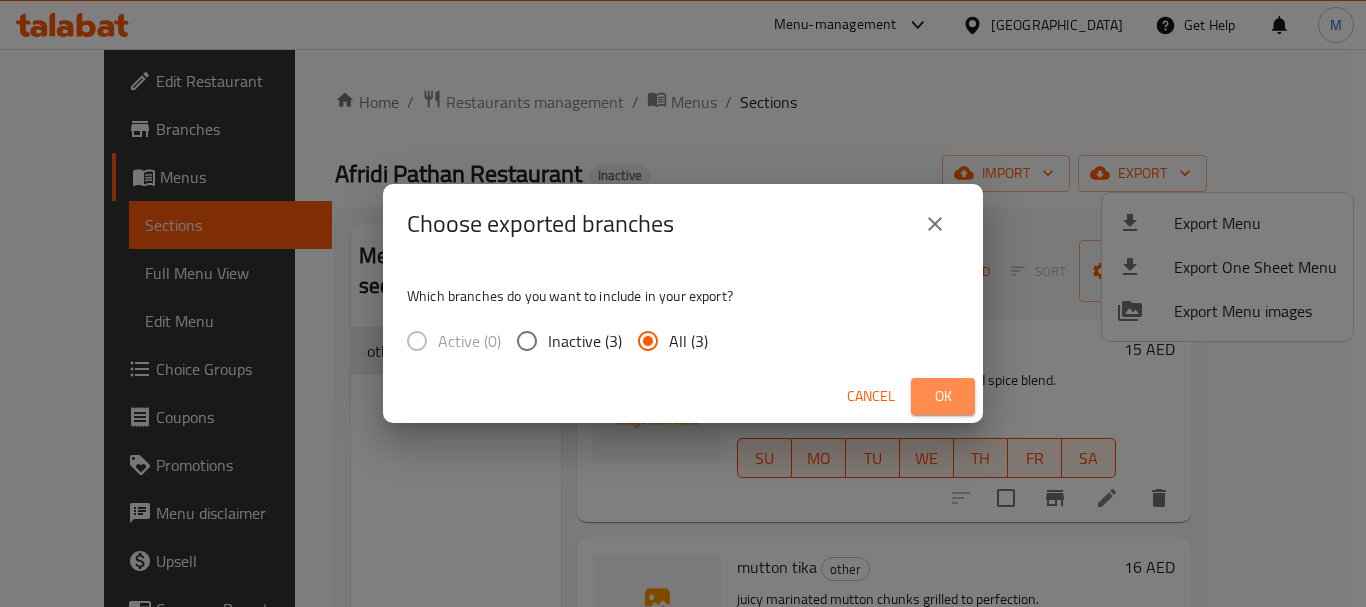click on "Ok" at bounding box center (943, 396) 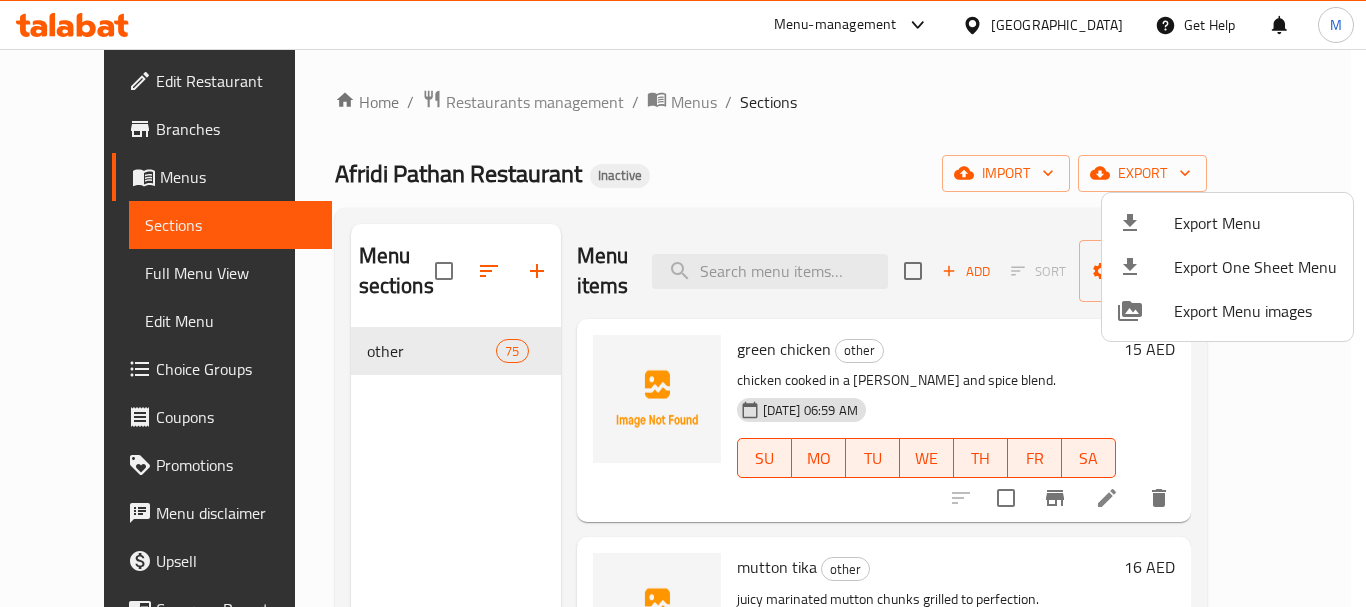 click at bounding box center [683, 303] 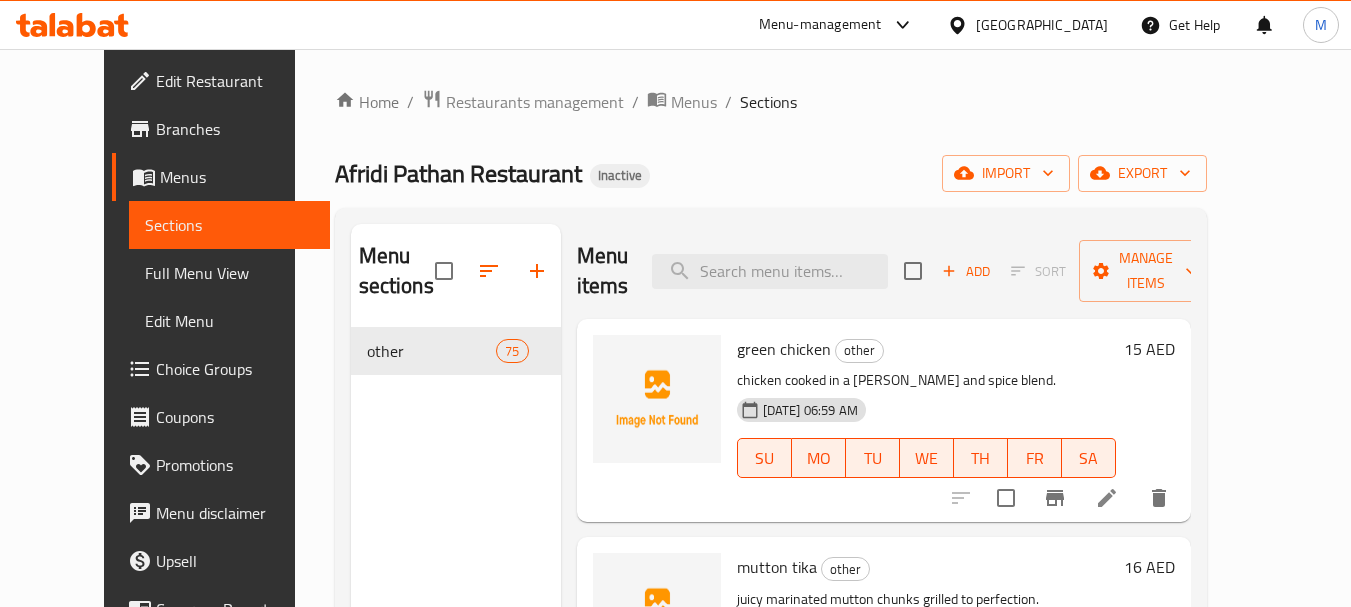 click on "Branches" at bounding box center [235, 129] 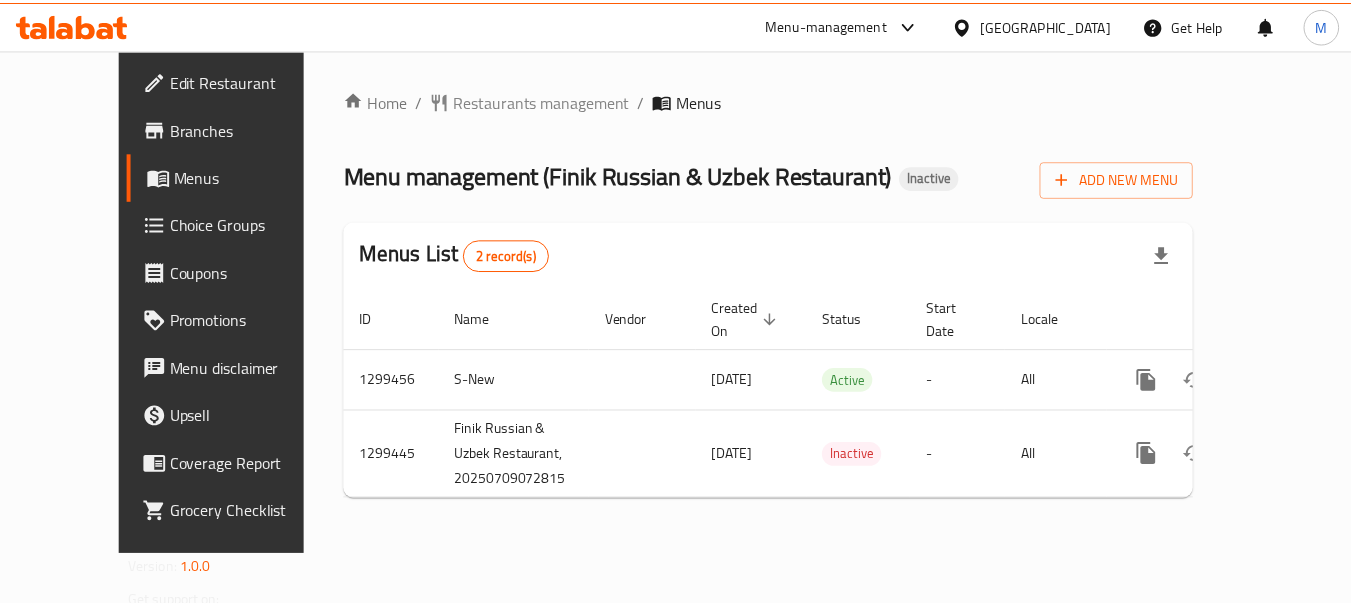 scroll, scrollTop: 0, scrollLeft: 0, axis: both 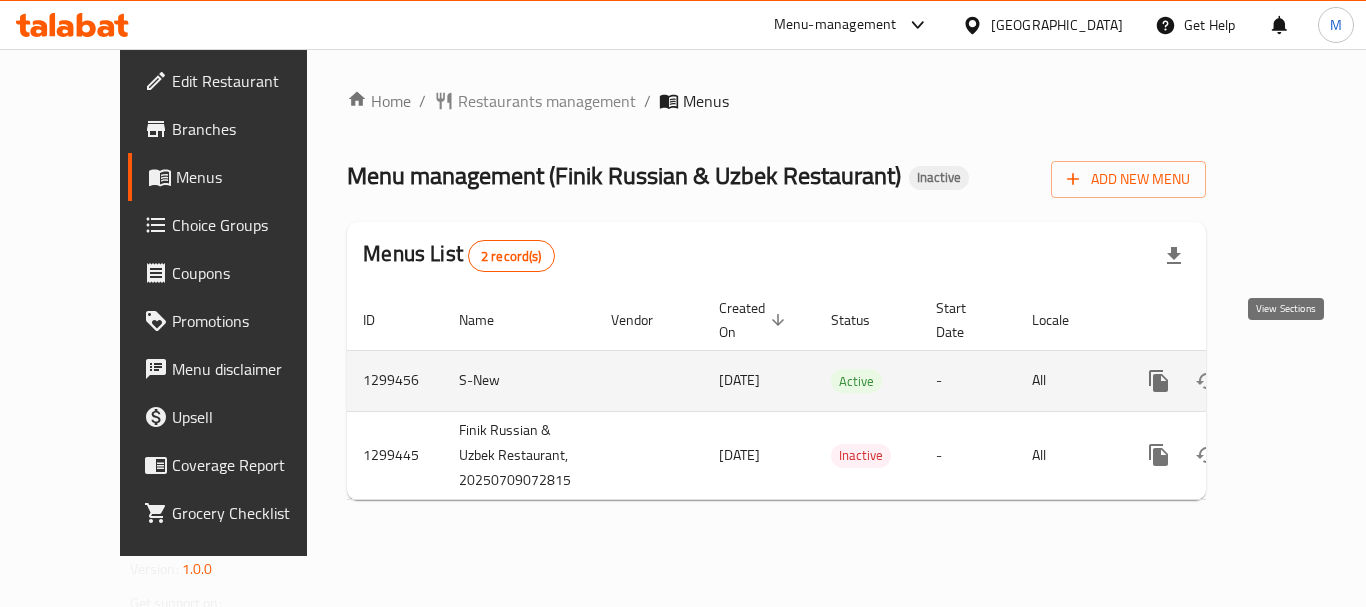 click 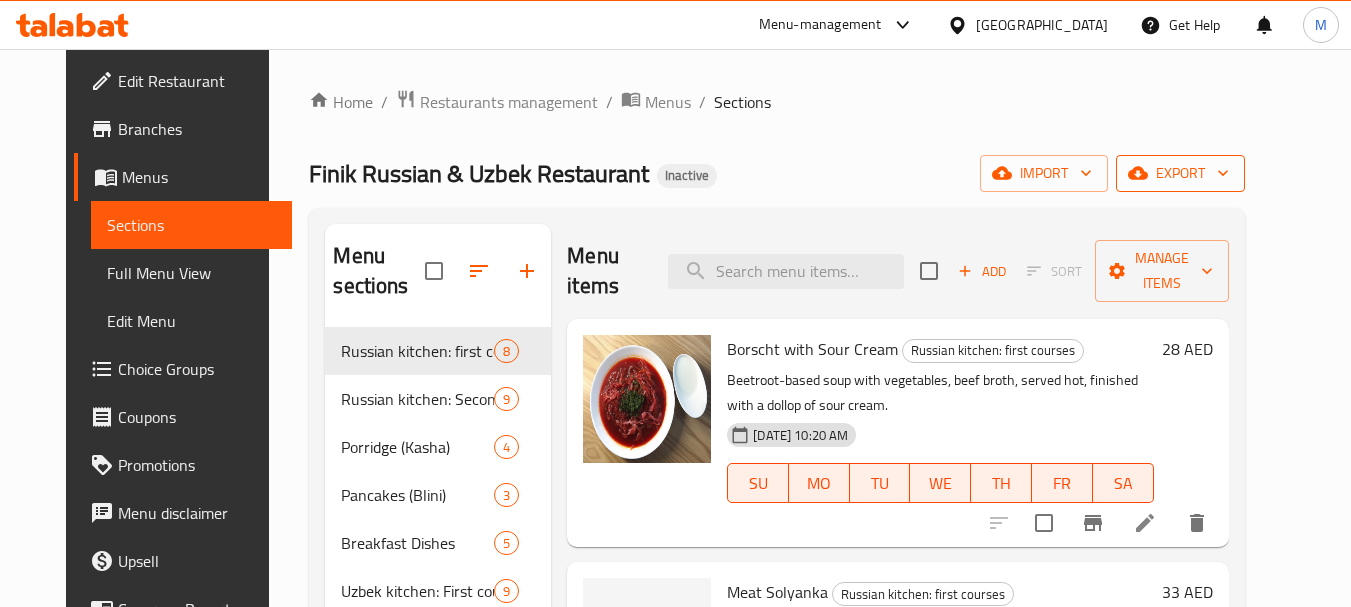 click 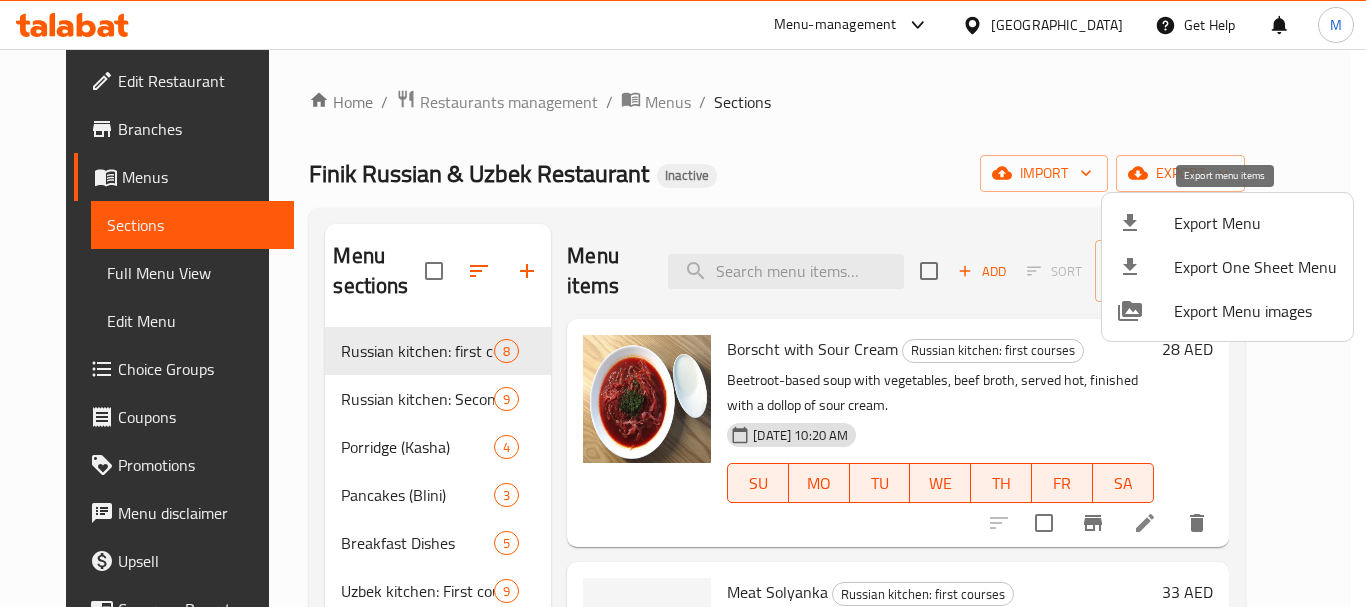 click on "Export Menu" at bounding box center (1227, 223) 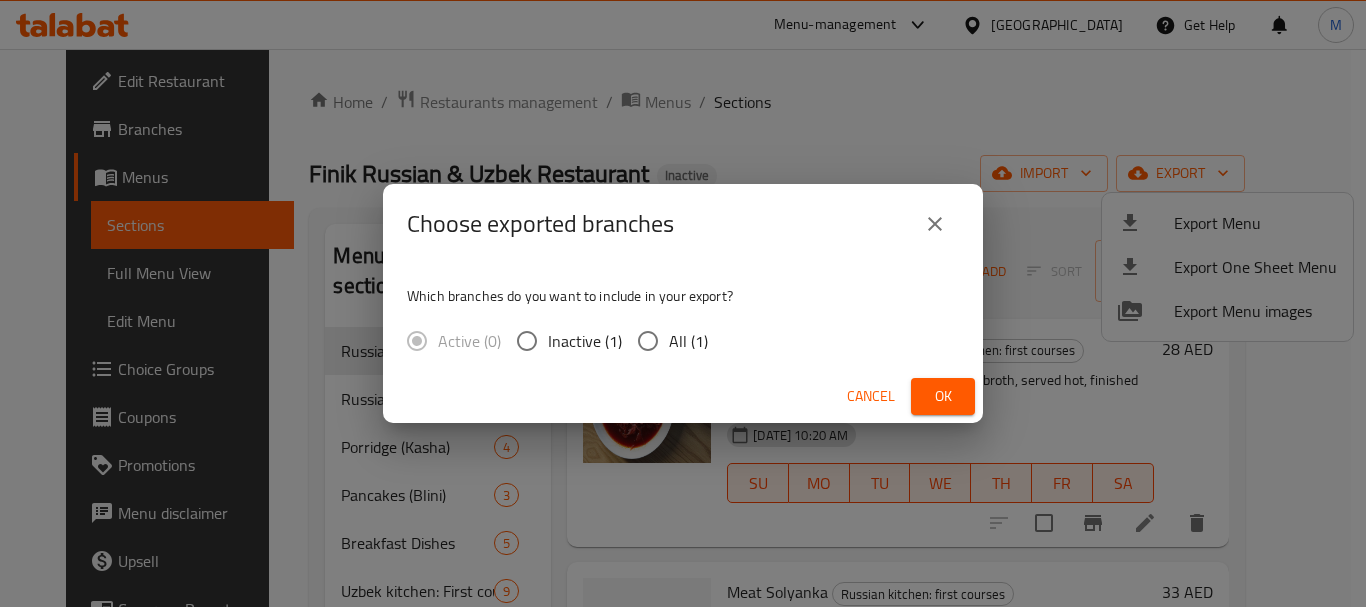 click on "All (1)" at bounding box center (688, 341) 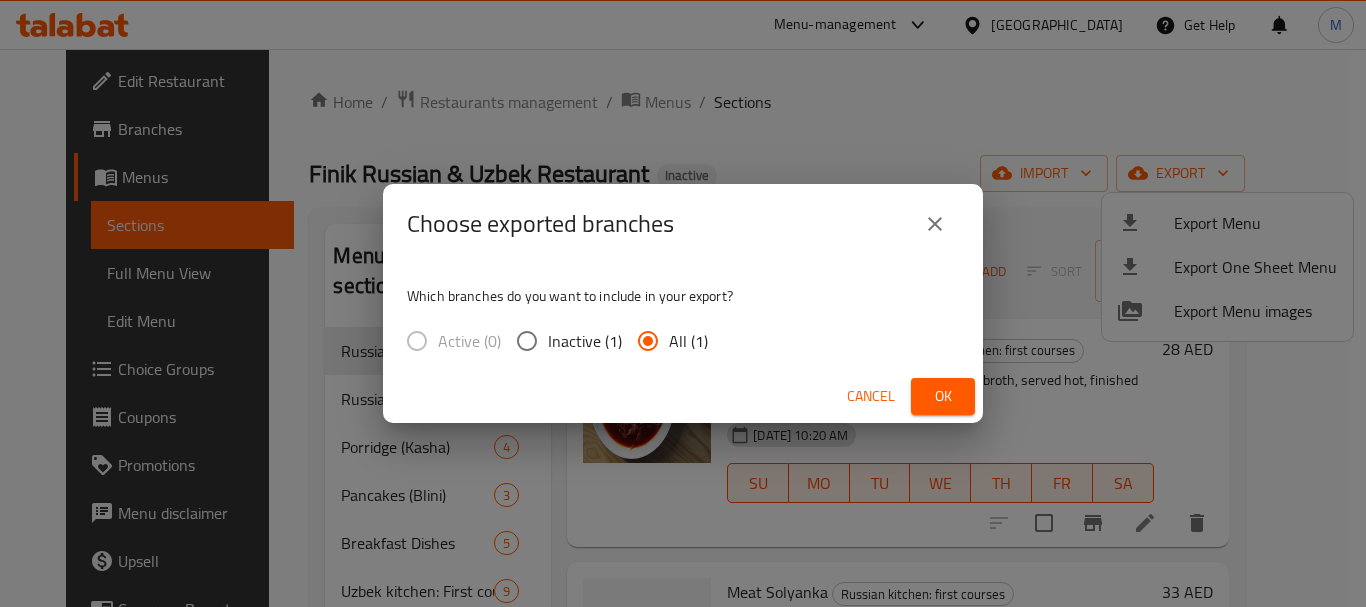 click on "Ok" at bounding box center (943, 396) 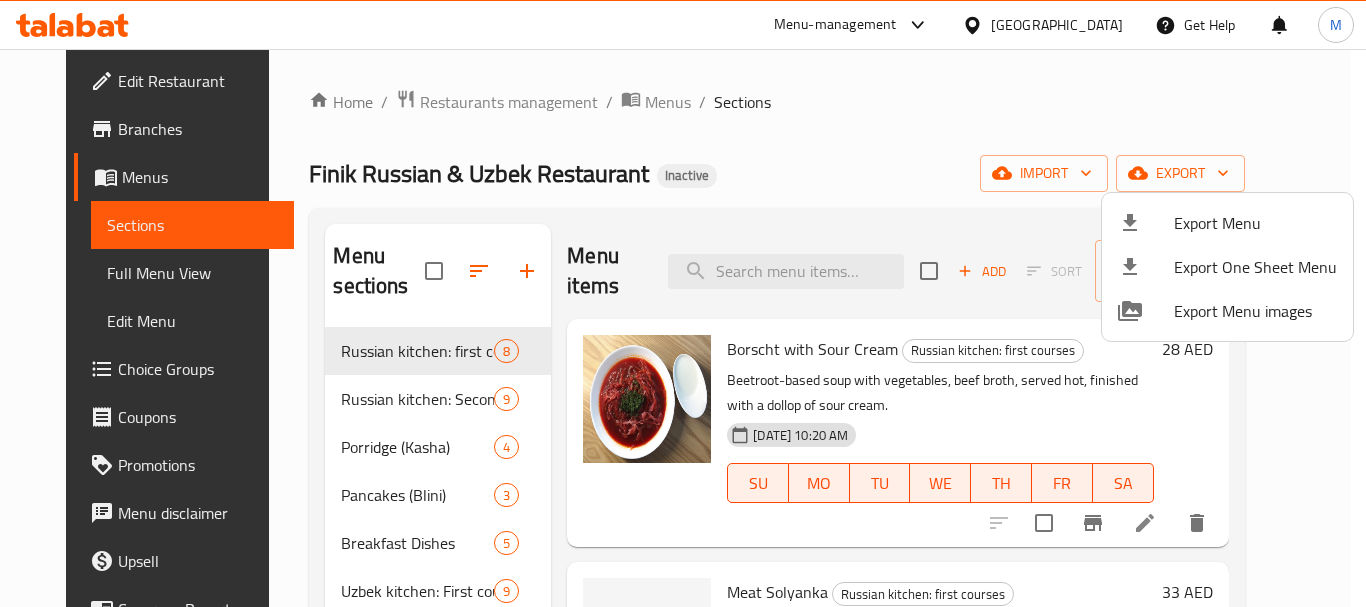 click at bounding box center (683, 303) 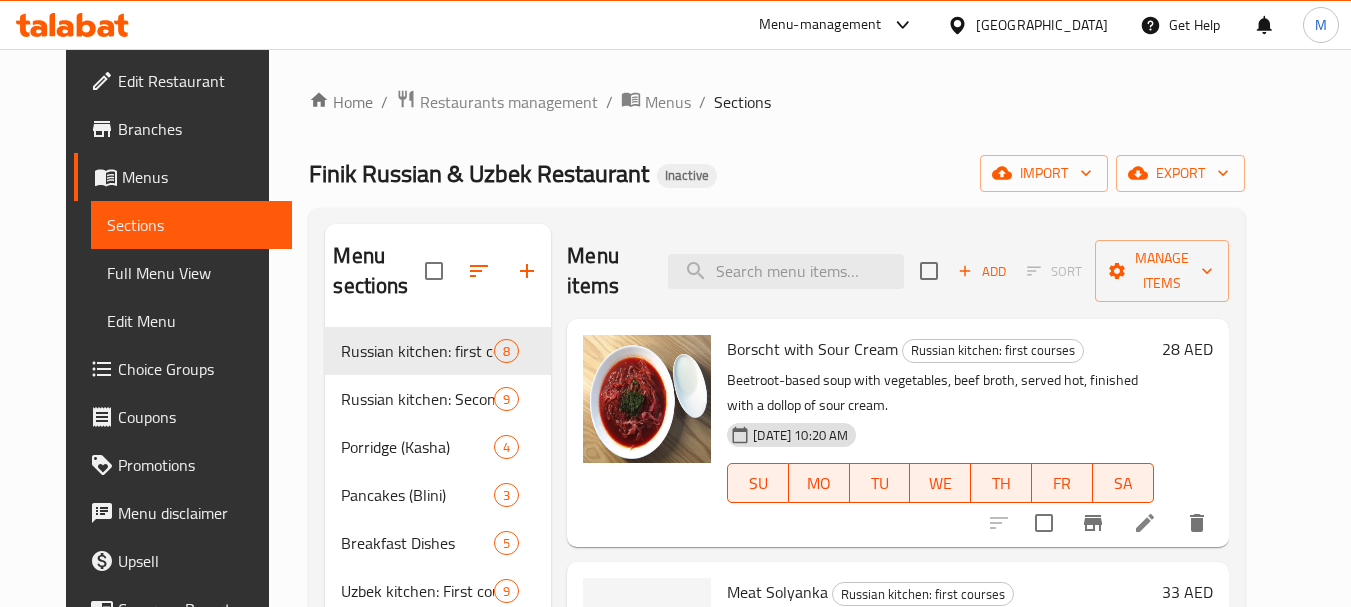 click on "[GEOGRAPHIC_DATA]" at bounding box center (1042, 25) 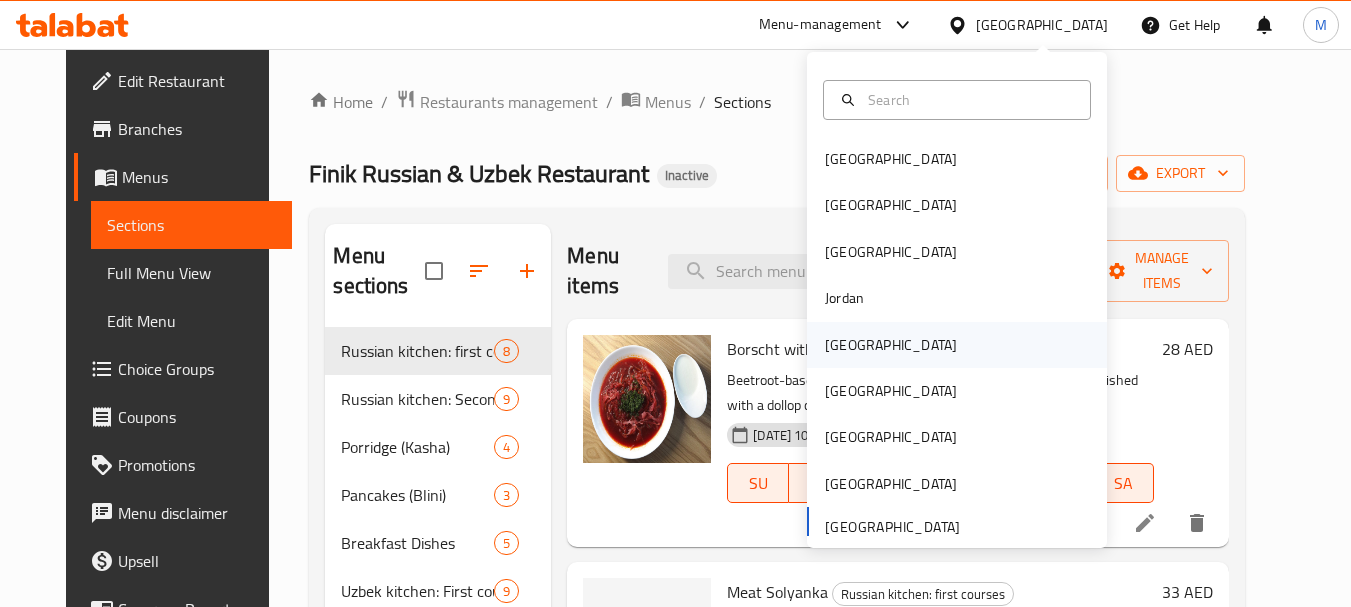 click on "[GEOGRAPHIC_DATA]" at bounding box center [891, 345] 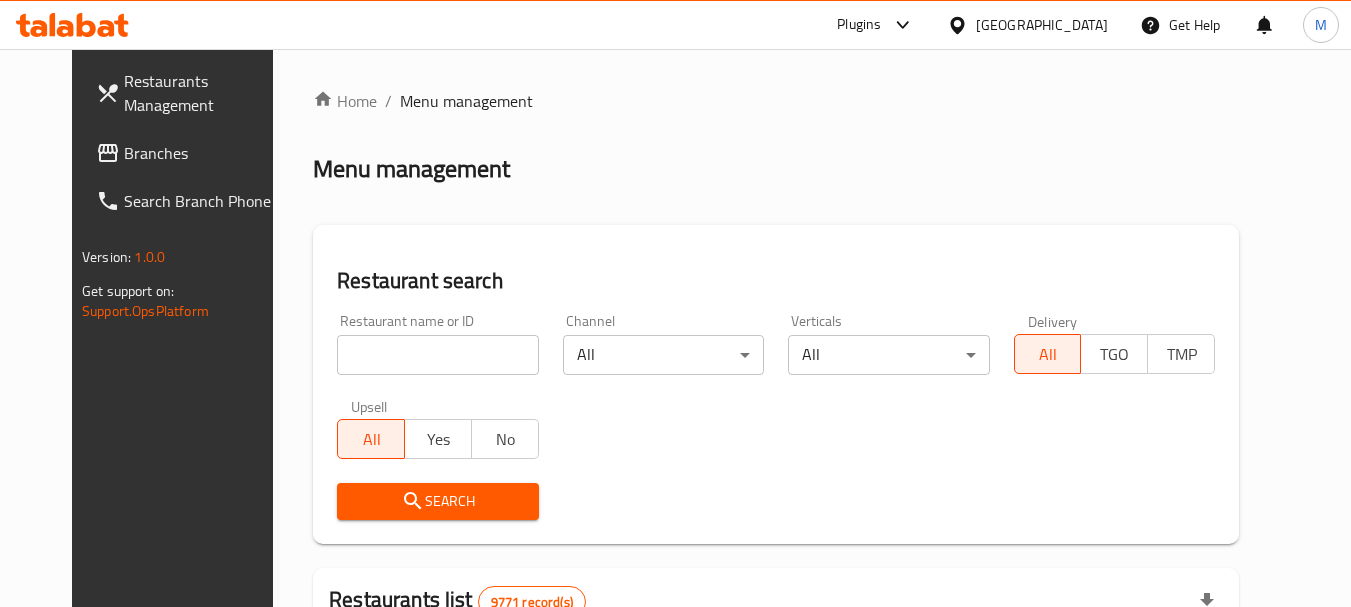 click on "Branches" at bounding box center [189, 153] 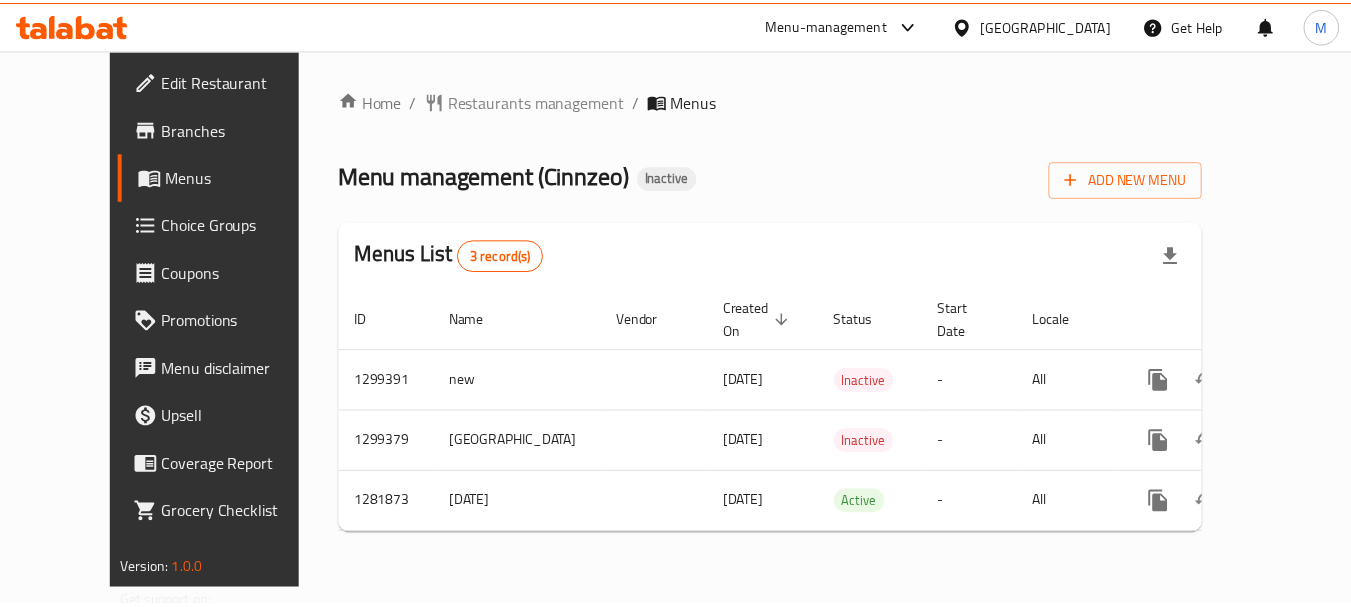 scroll, scrollTop: 0, scrollLeft: 0, axis: both 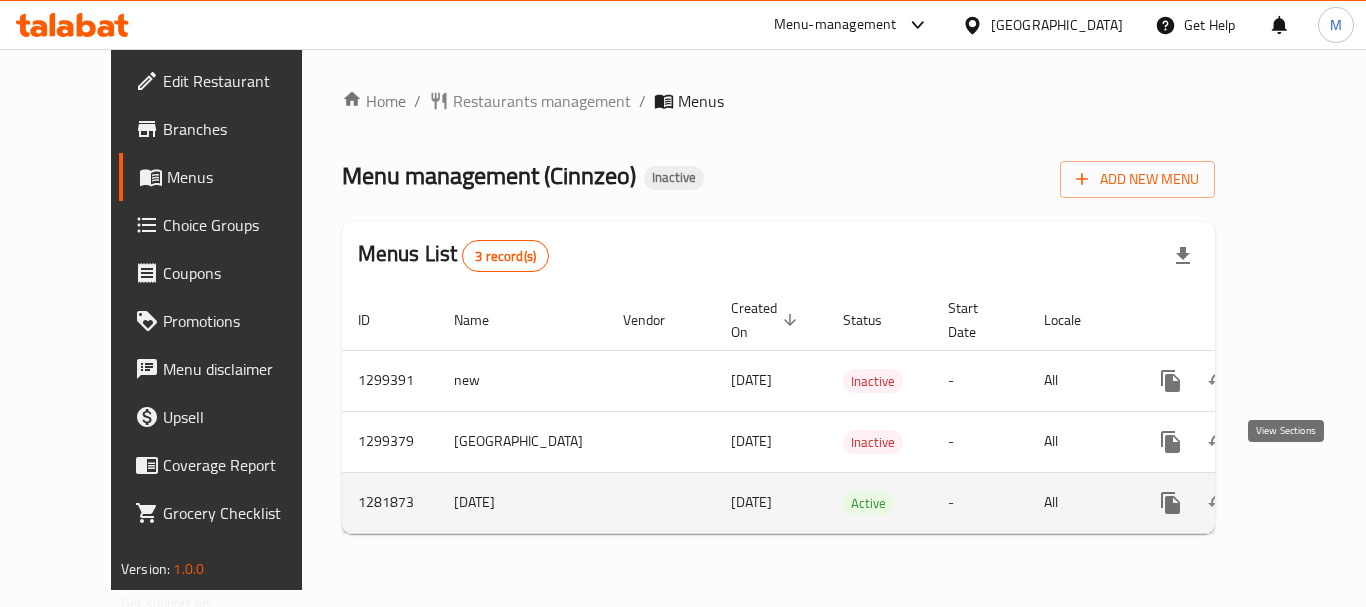 click 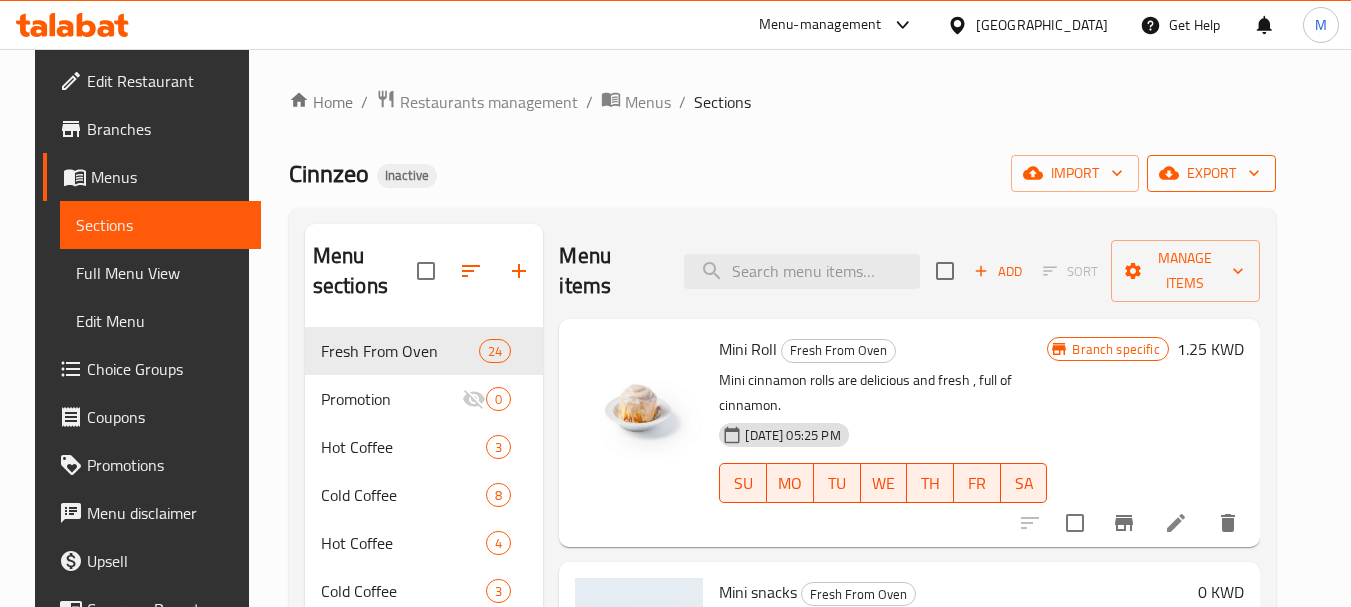 click on "export" at bounding box center (1211, 173) 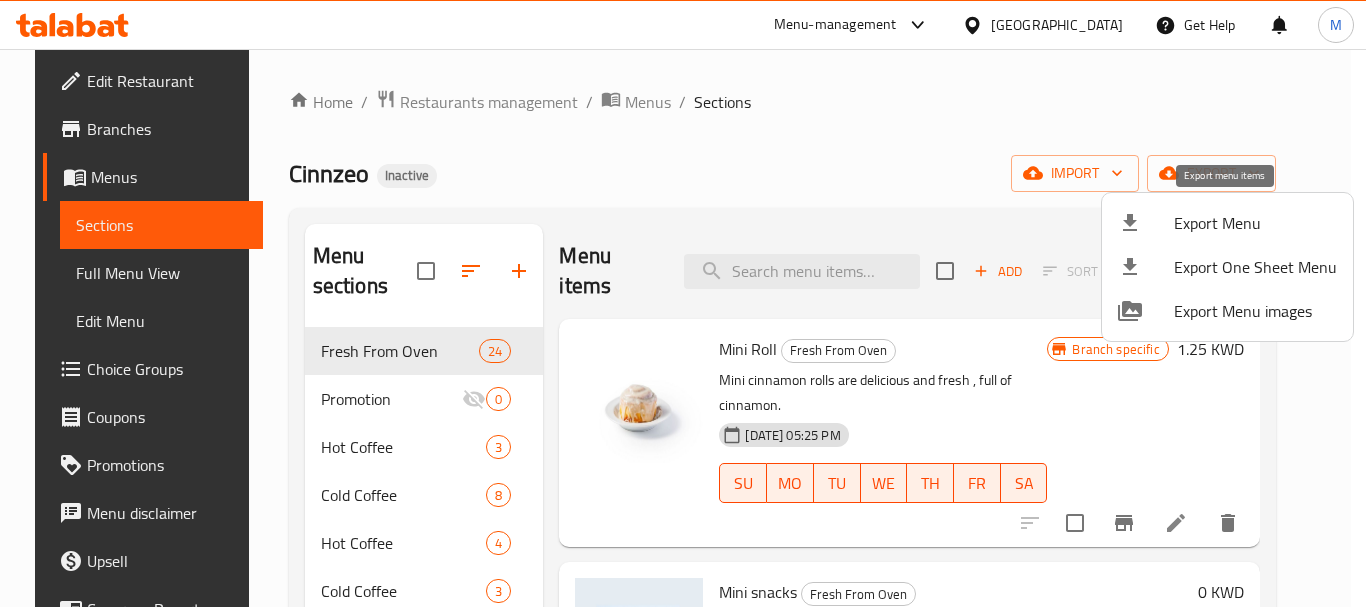 click on "Export Menu" at bounding box center [1255, 223] 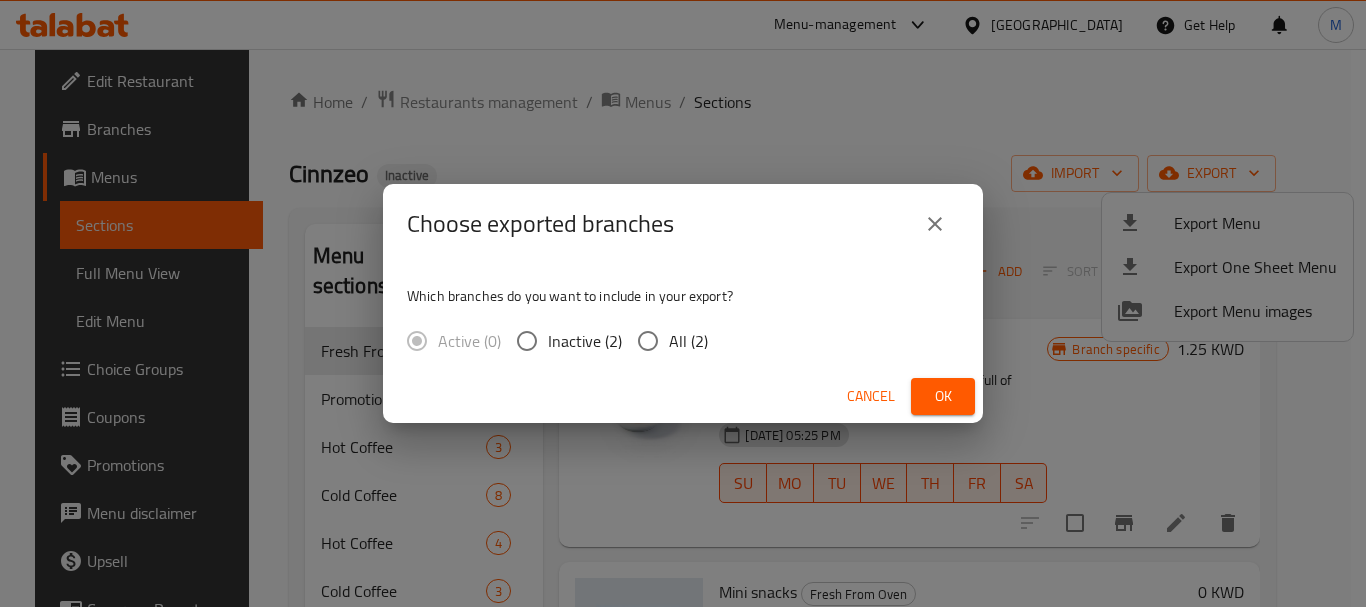 click on "All (2)" at bounding box center [688, 341] 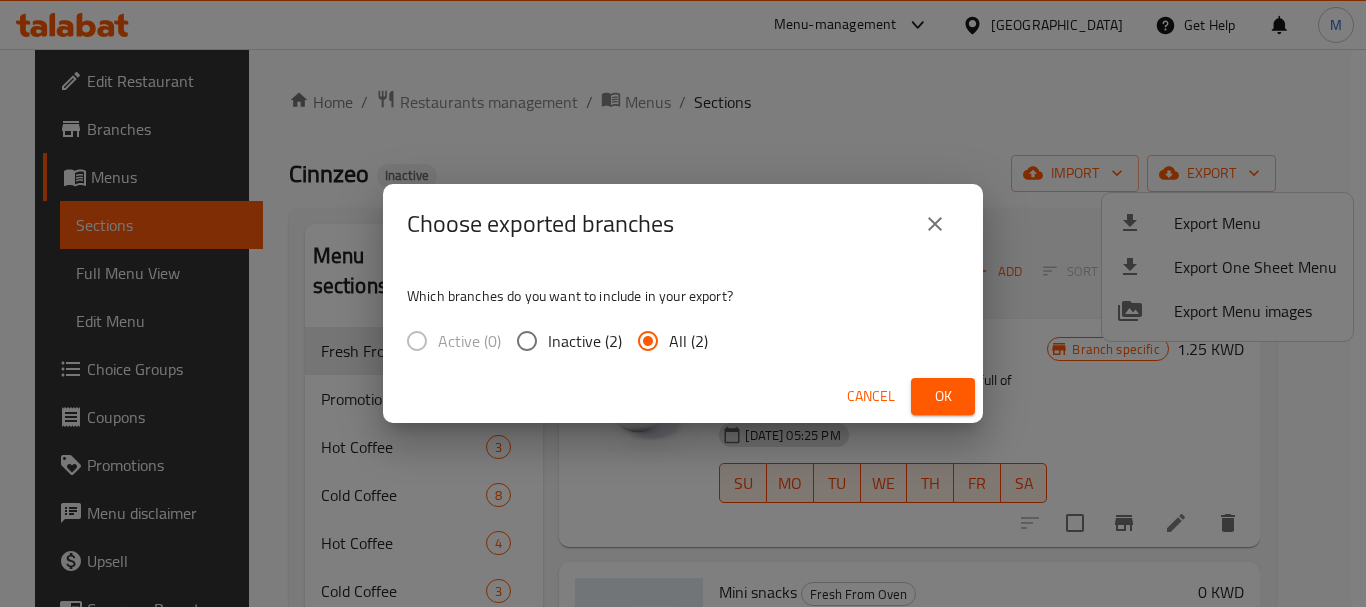 click on "Ok" at bounding box center [943, 396] 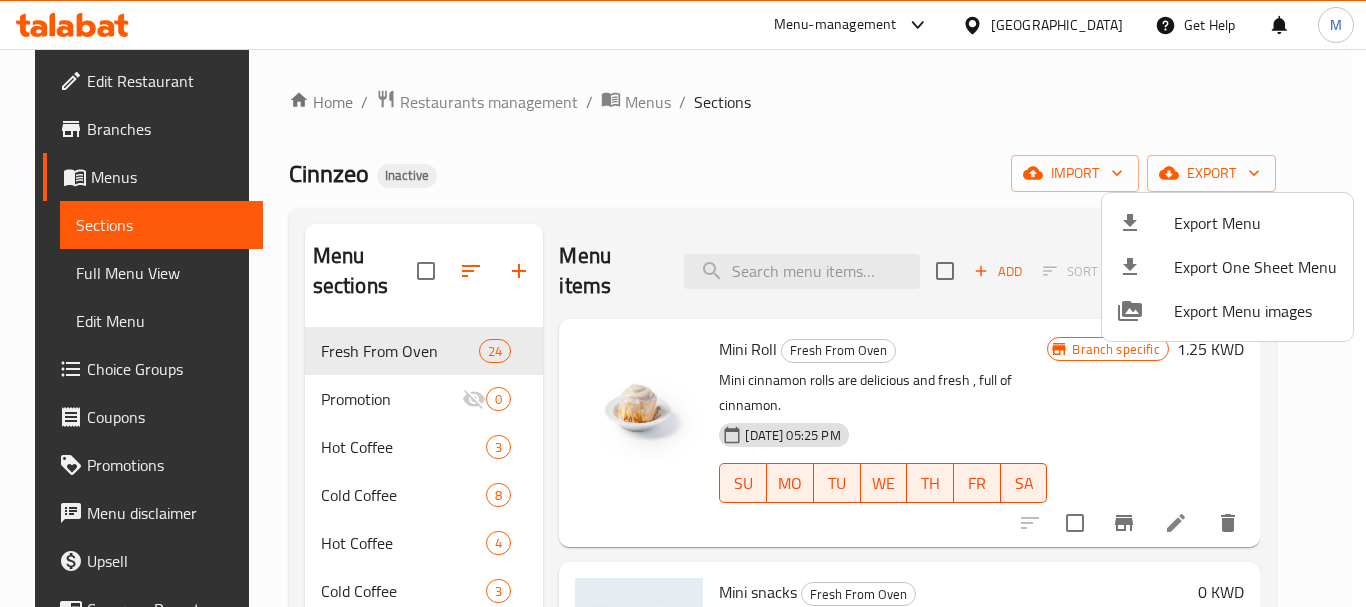 click at bounding box center [683, 303] 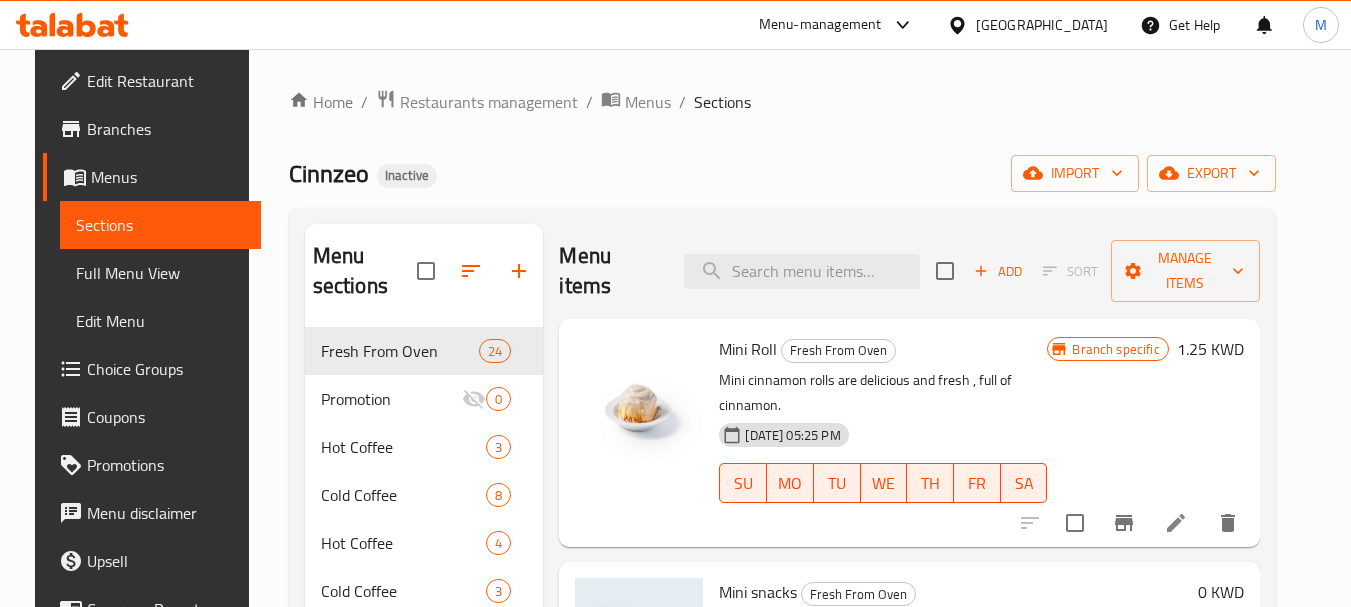 click on "Menus" at bounding box center (648, 102) 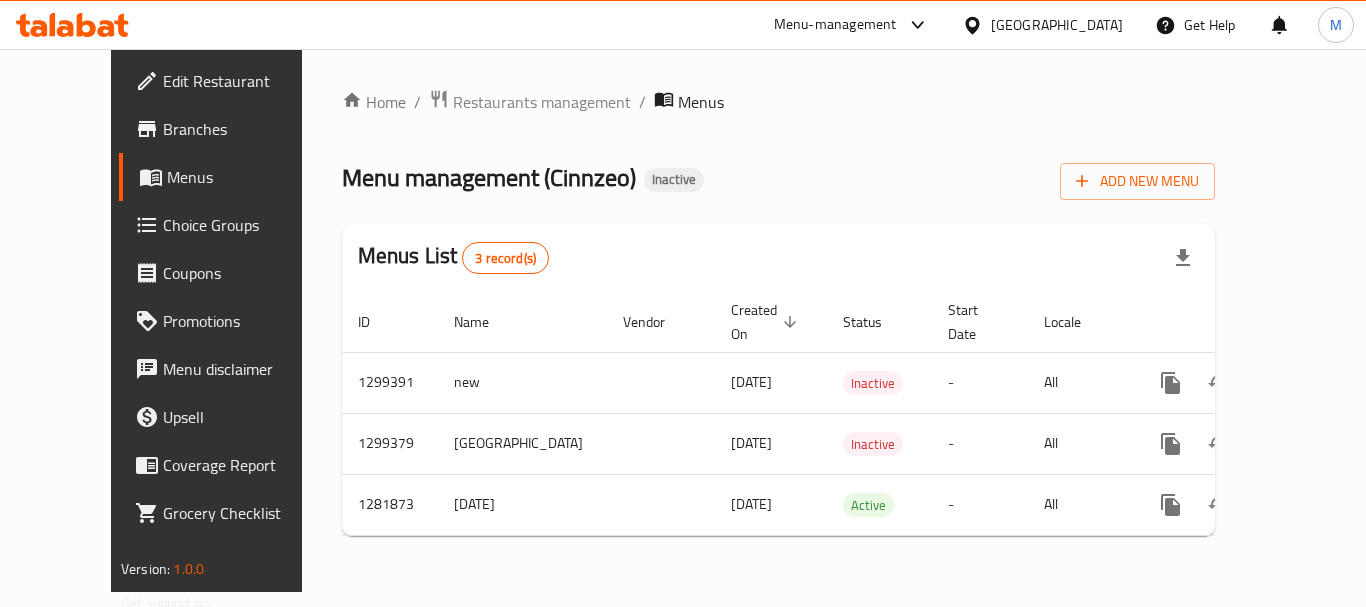 click 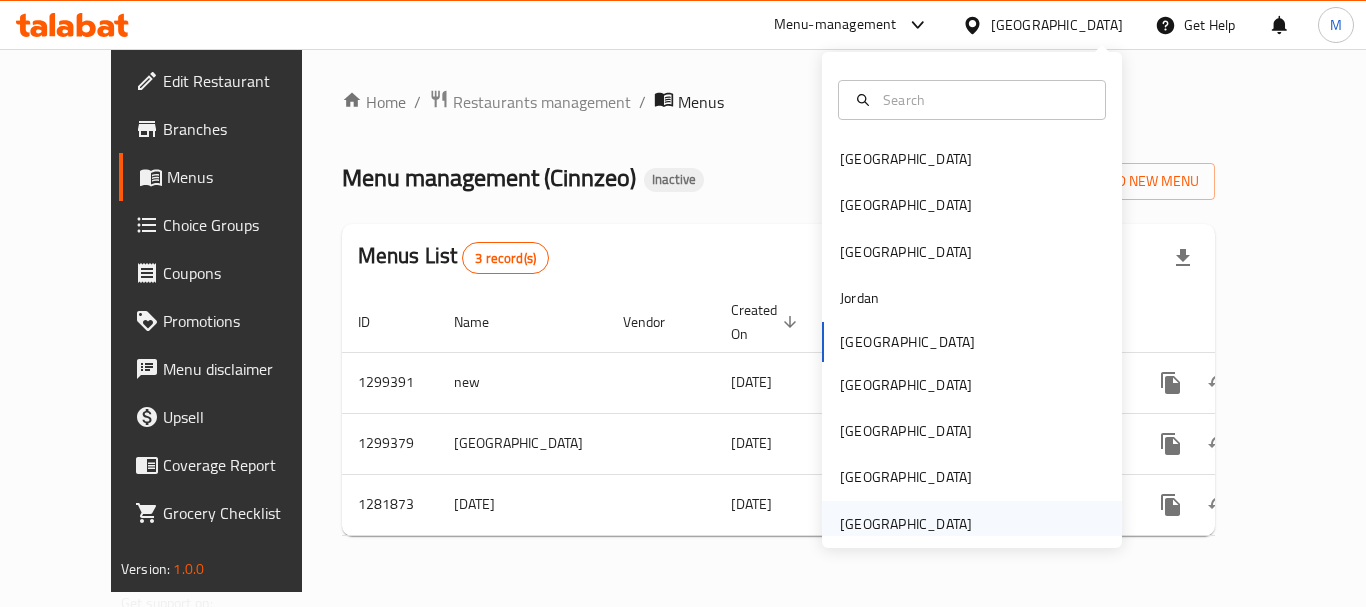 click on "[GEOGRAPHIC_DATA]" at bounding box center (906, 524) 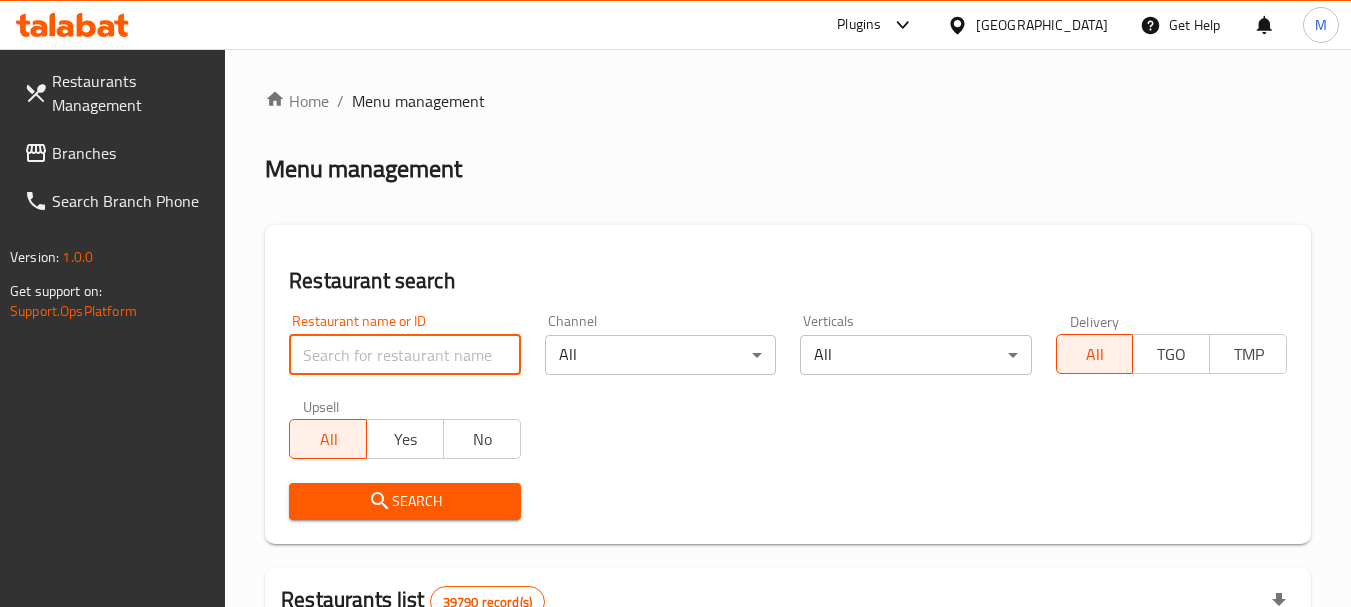 paste on "De La Ville Cafe" 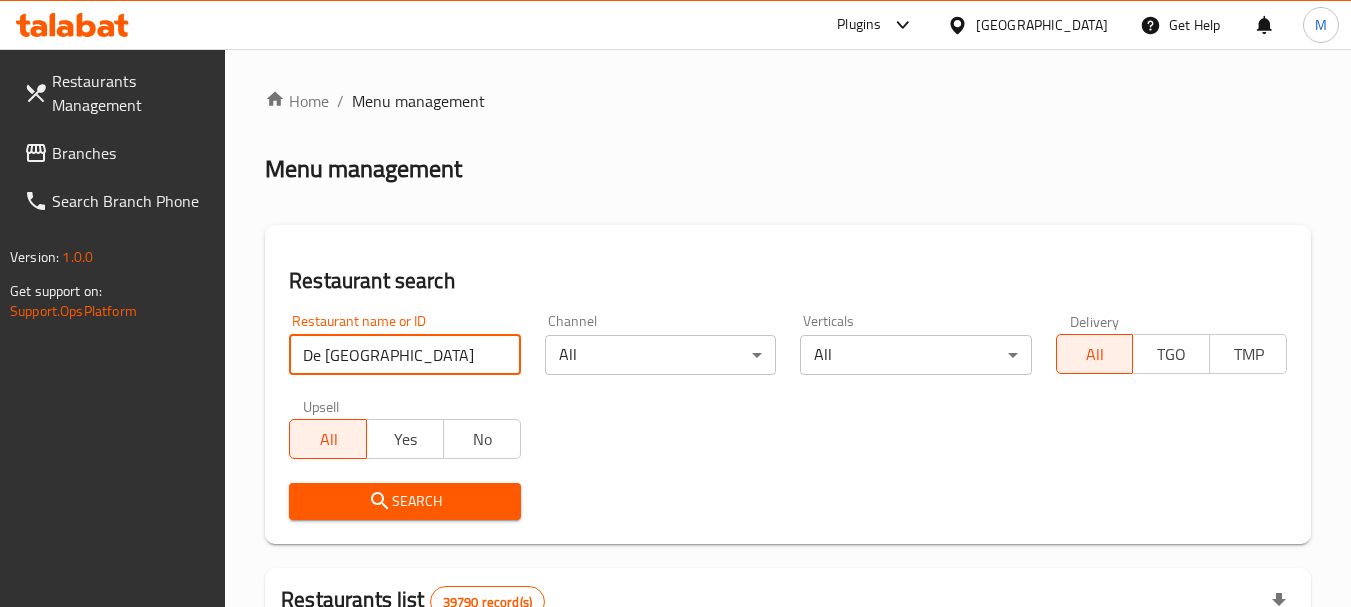 type on "De La Ville Cafe" 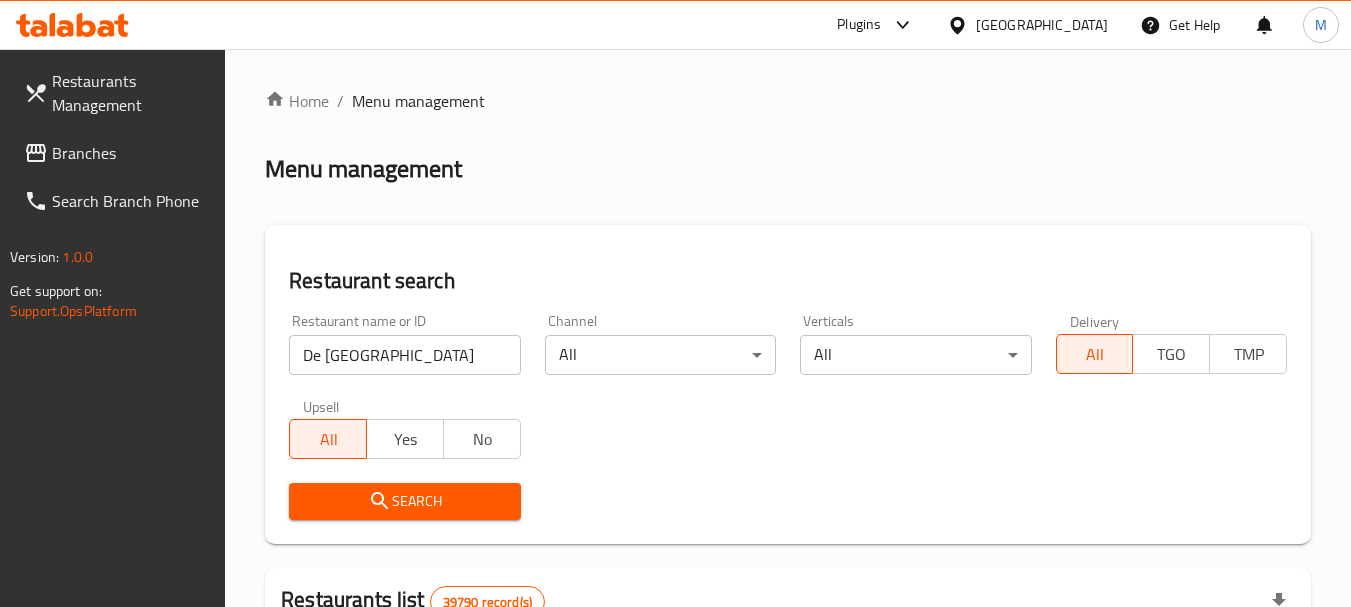 click on "Search" at bounding box center (404, 501) 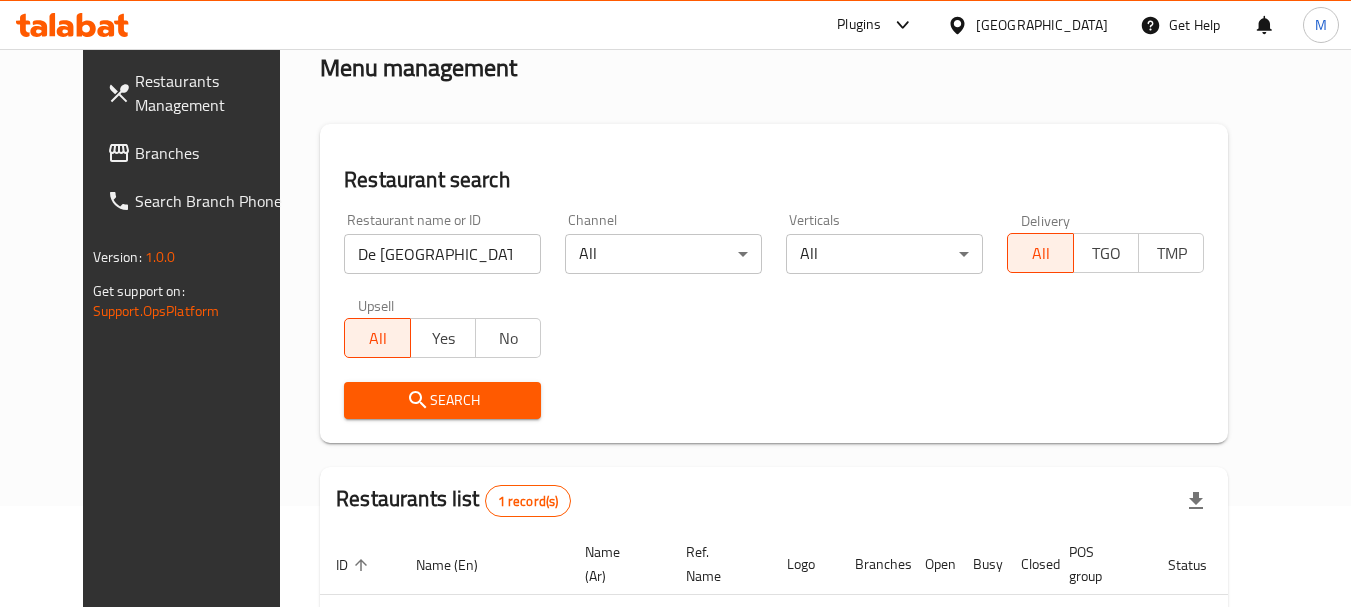 scroll, scrollTop: 260, scrollLeft: 0, axis: vertical 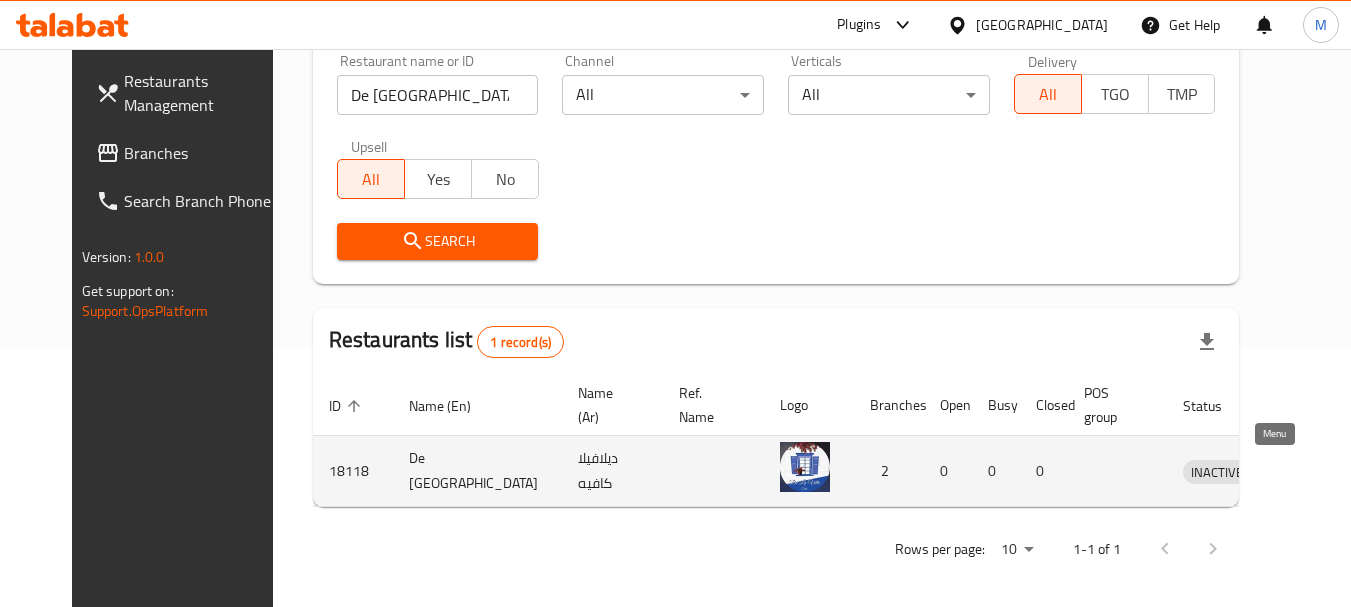 click 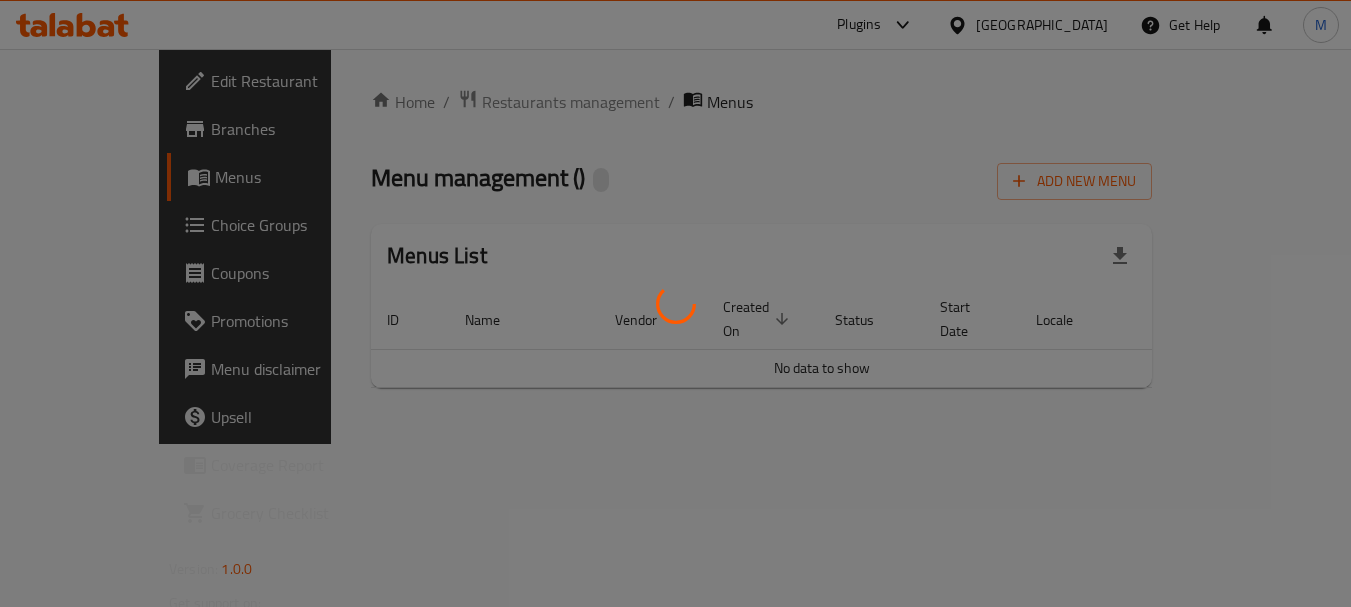 scroll, scrollTop: 0, scrollLeft: 0, axis: both 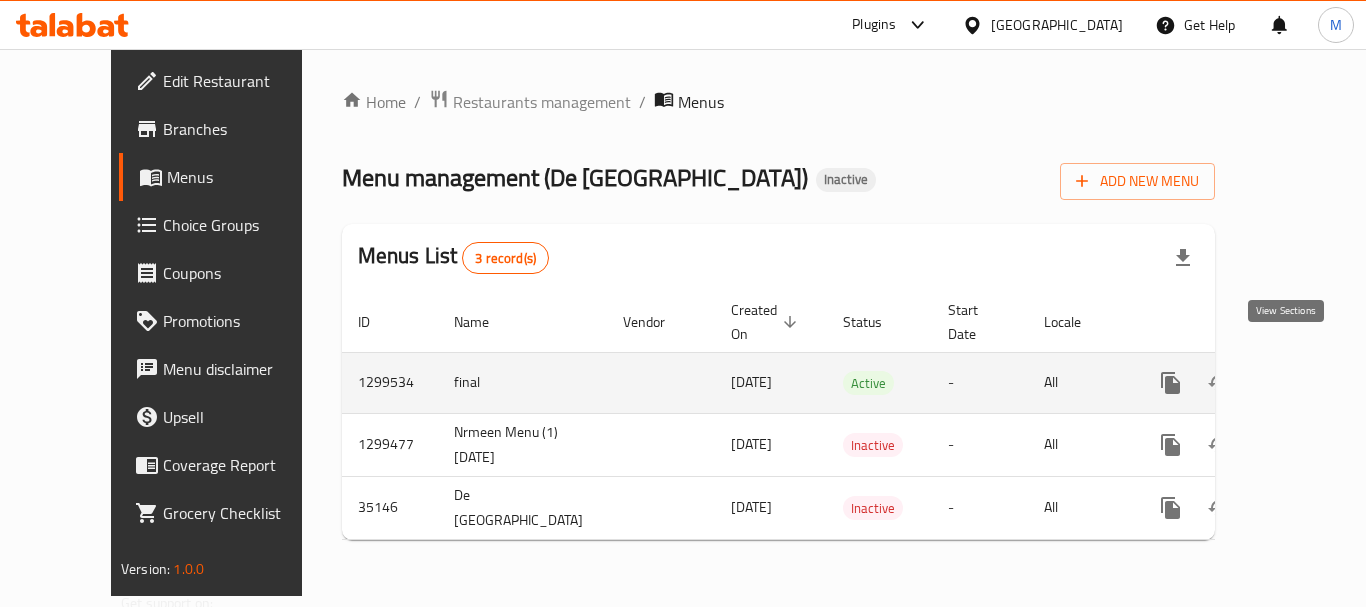 click 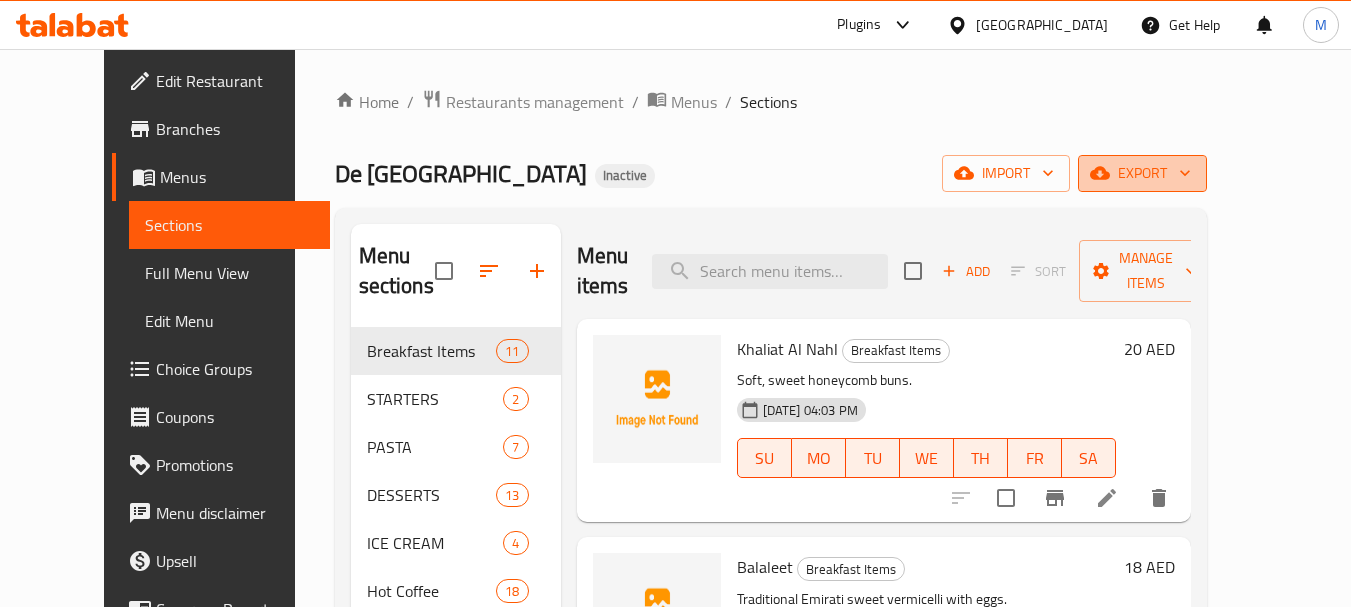 click on "export" at bounding box center (1142, 173) 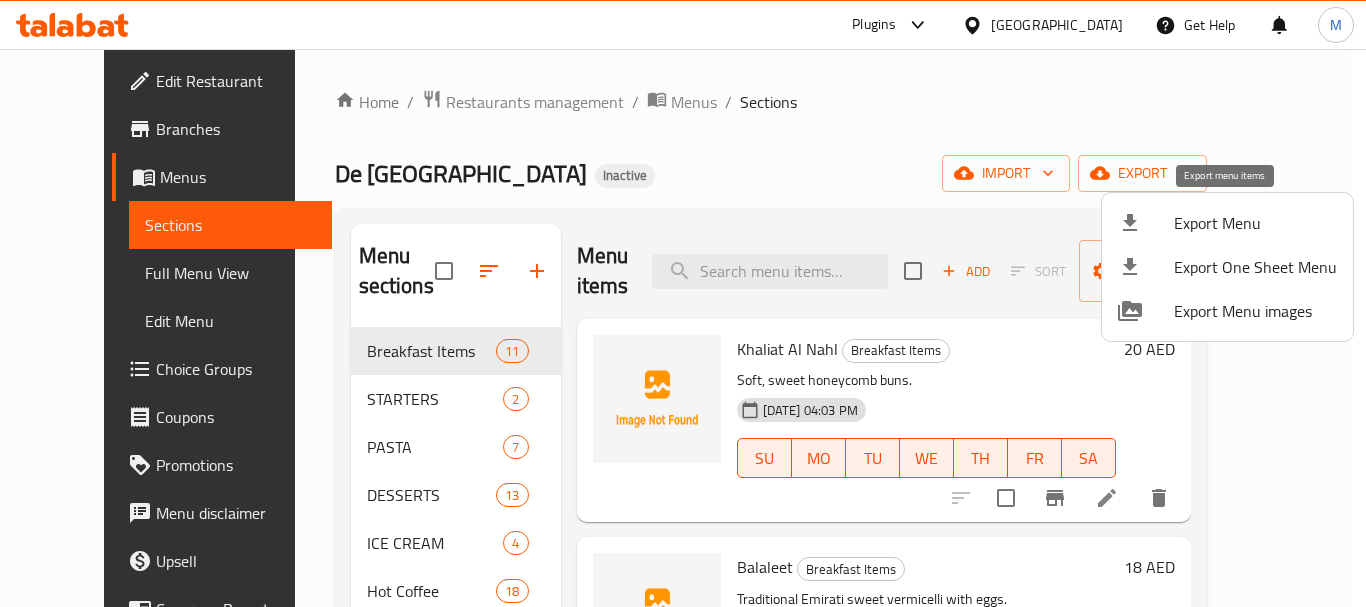 click on "Export Menu" at bounding box center [1255, 223] 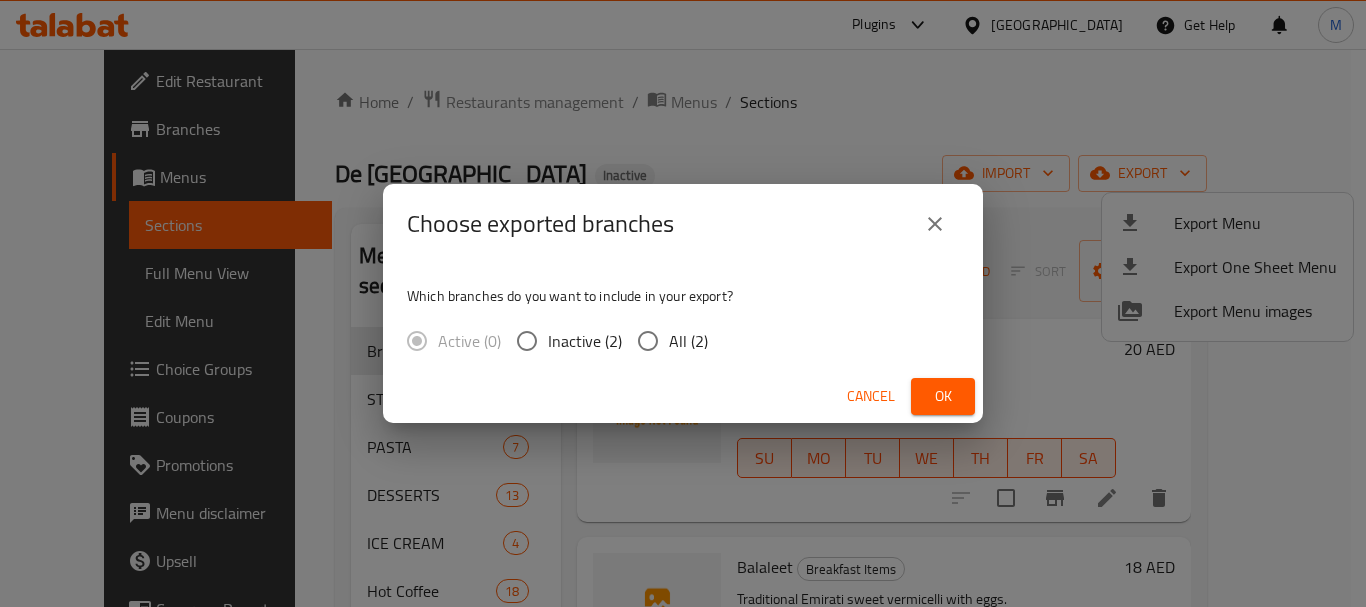 drag, startPoint x: 679, startPoint y: 334, endPoint x: 819, endPoint y: 385, distance: 149 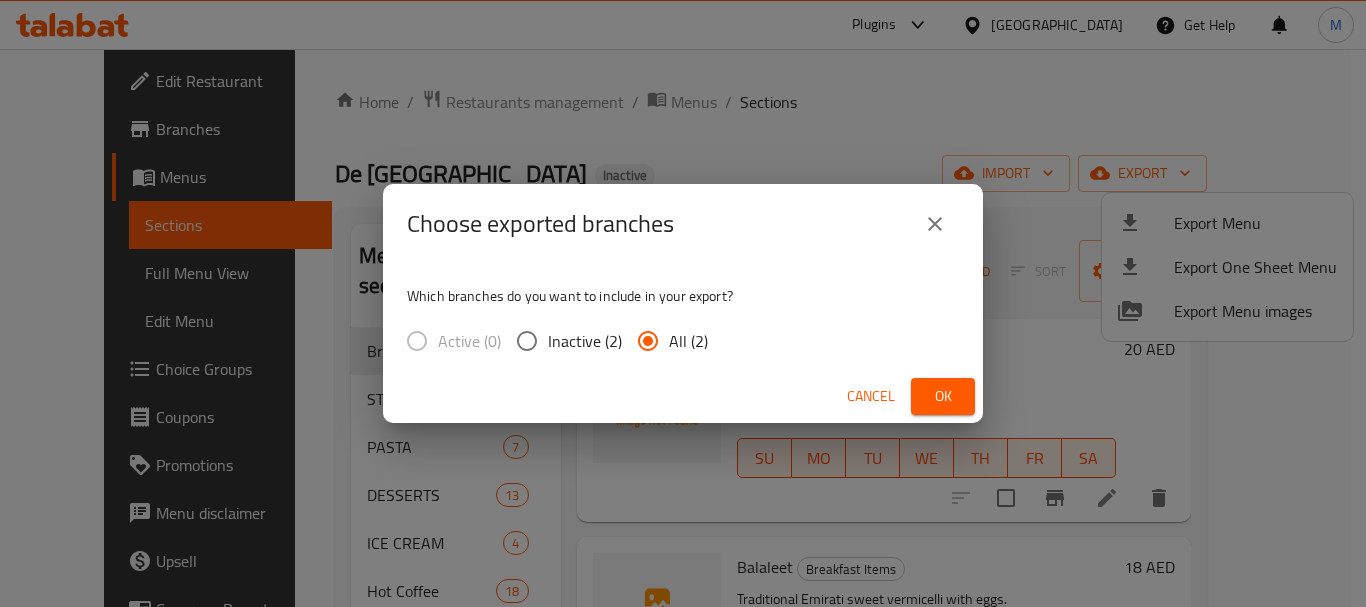 click on "Ok" at bounding box center (943, 396) 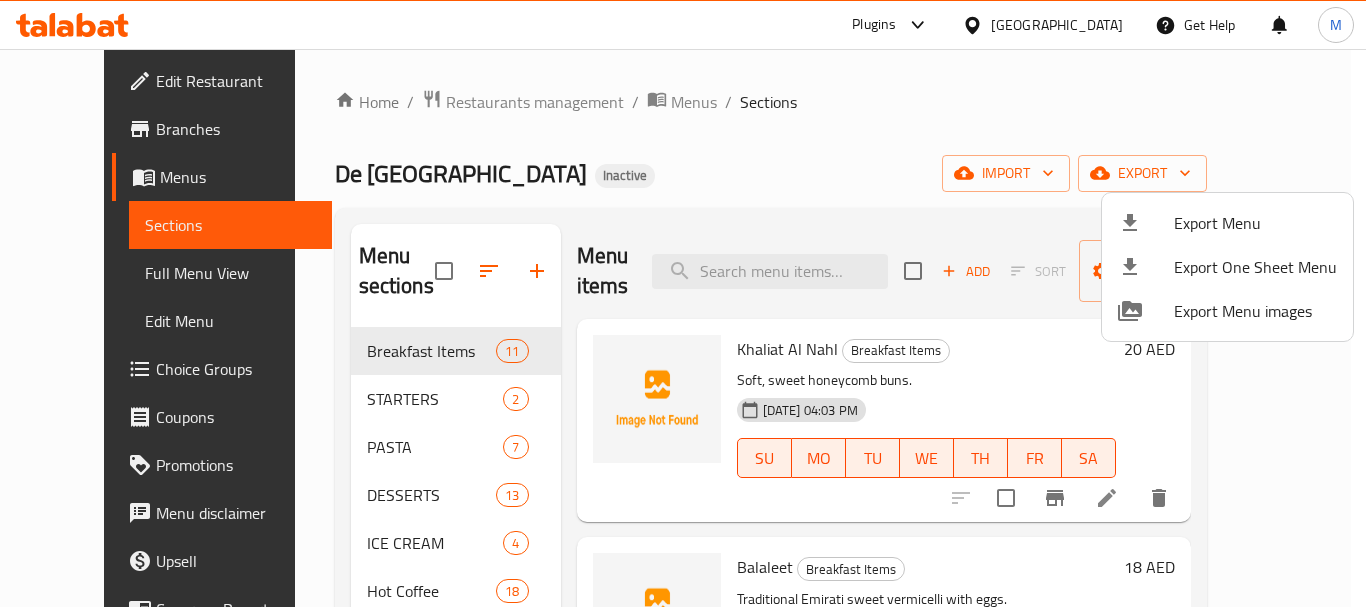 click at bounding box center (683, 303) 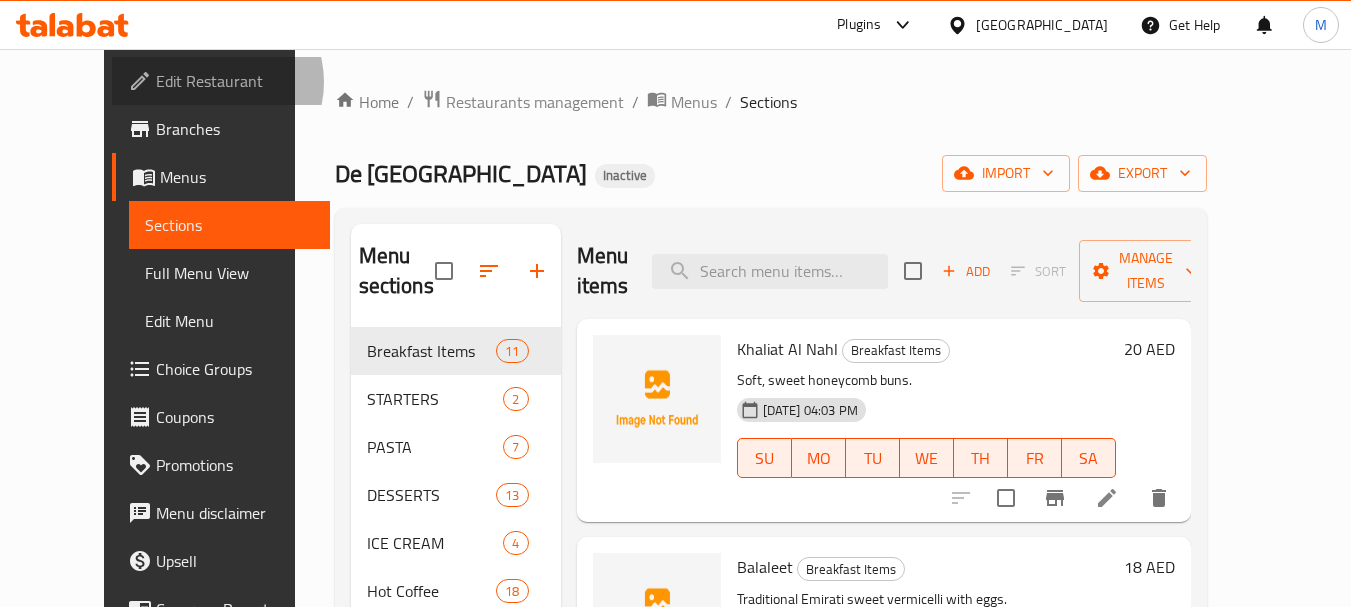 click on "Edit Restaurant" at bounding box center [235, 81] 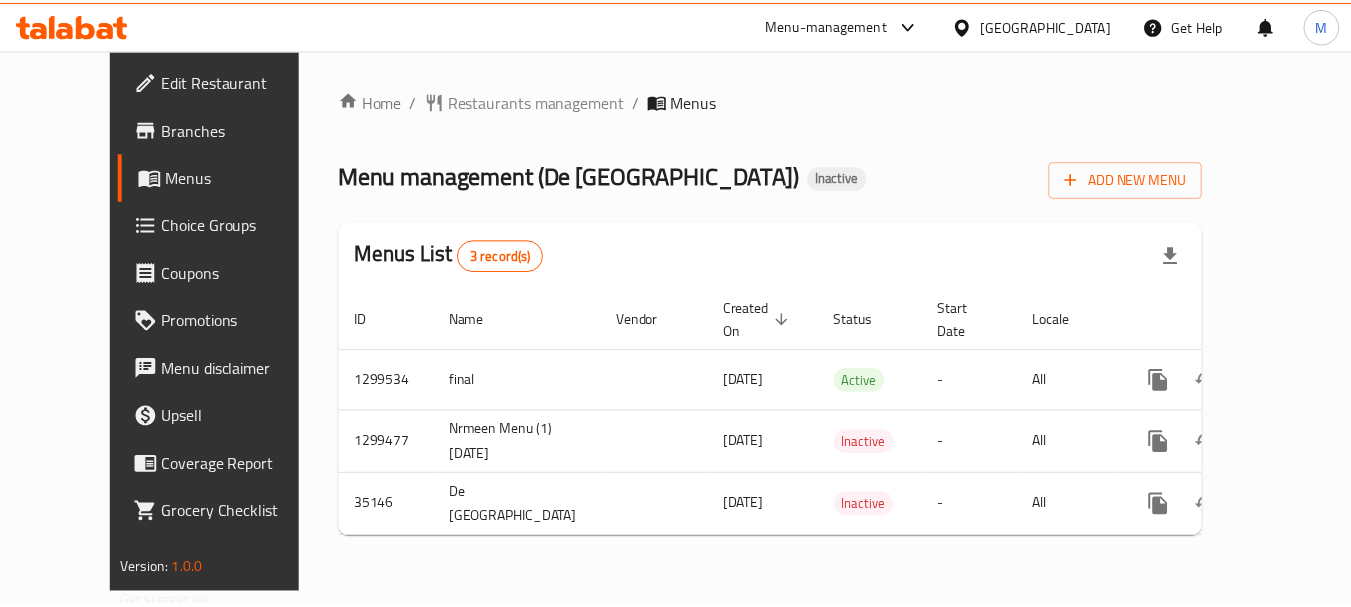 scroll, scrollTop: 0, scrollLeft: 0, axis: both 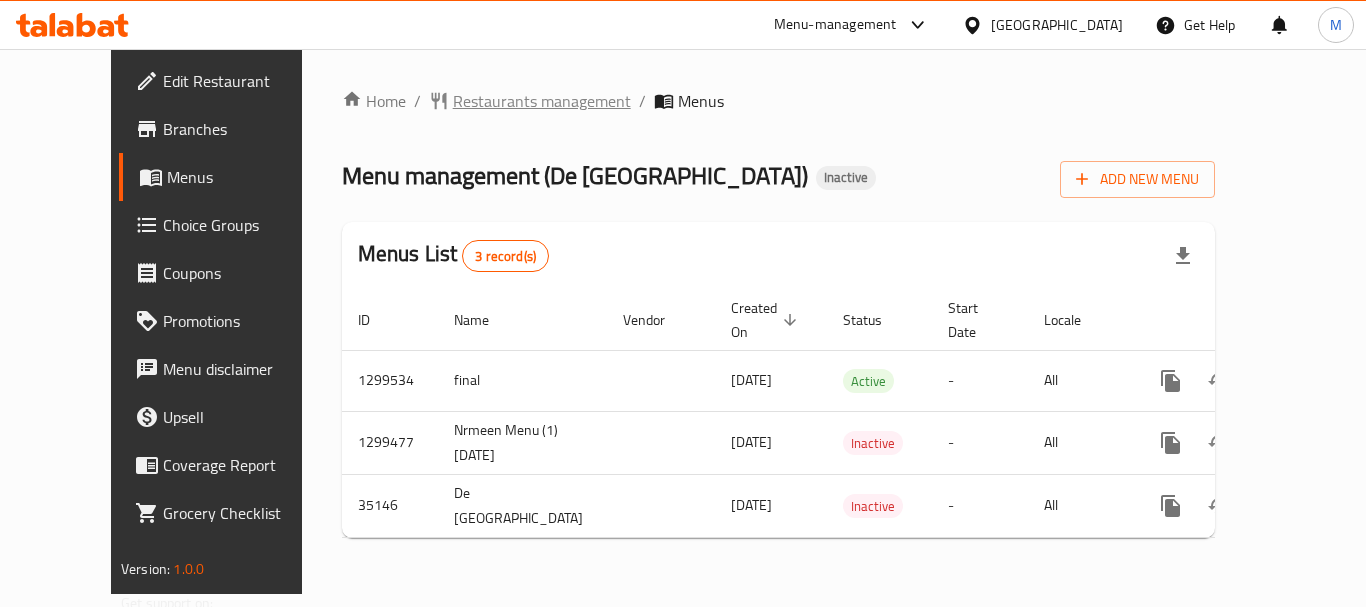 click on "Restaurants management" at bounding box center [542, 101] 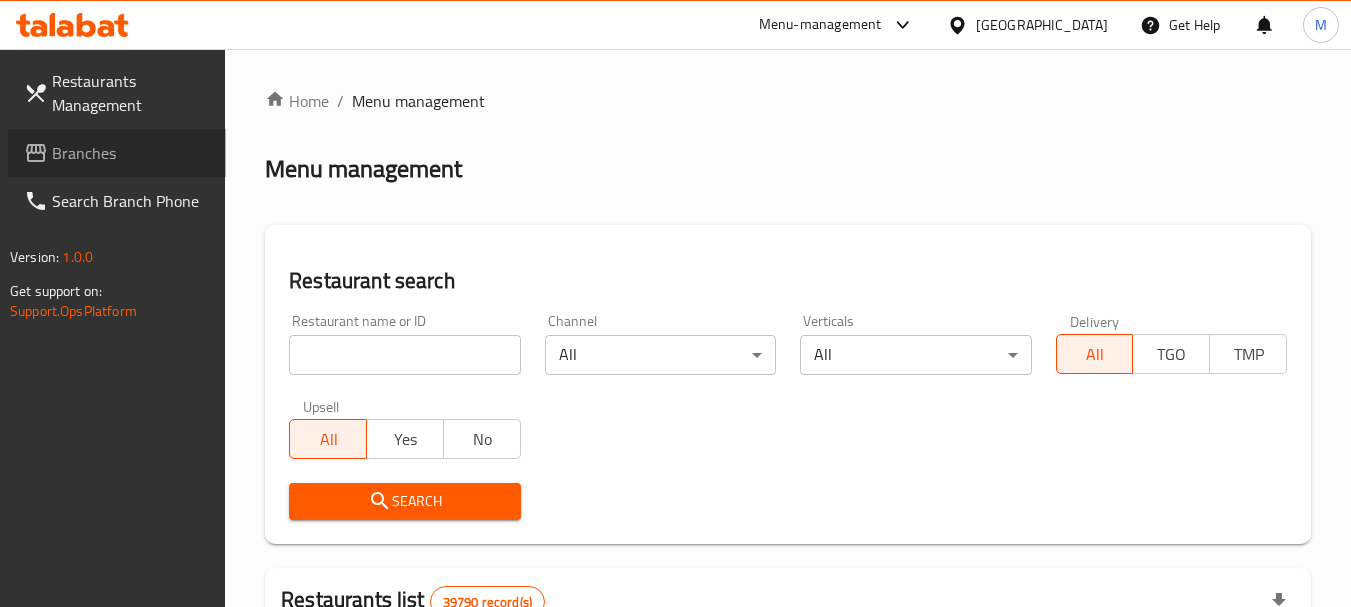 click on "Branches" at bounding box center [131, 153] 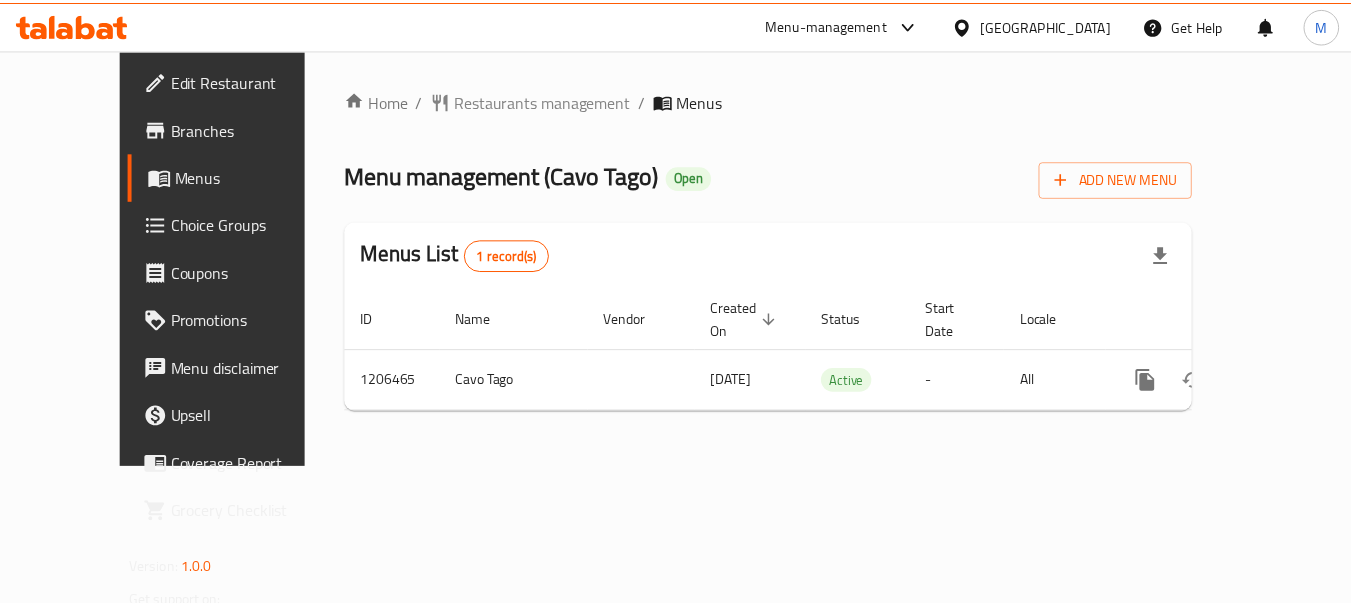 scroll, scrollTop: 0, scrollLeft: 0, axis: both 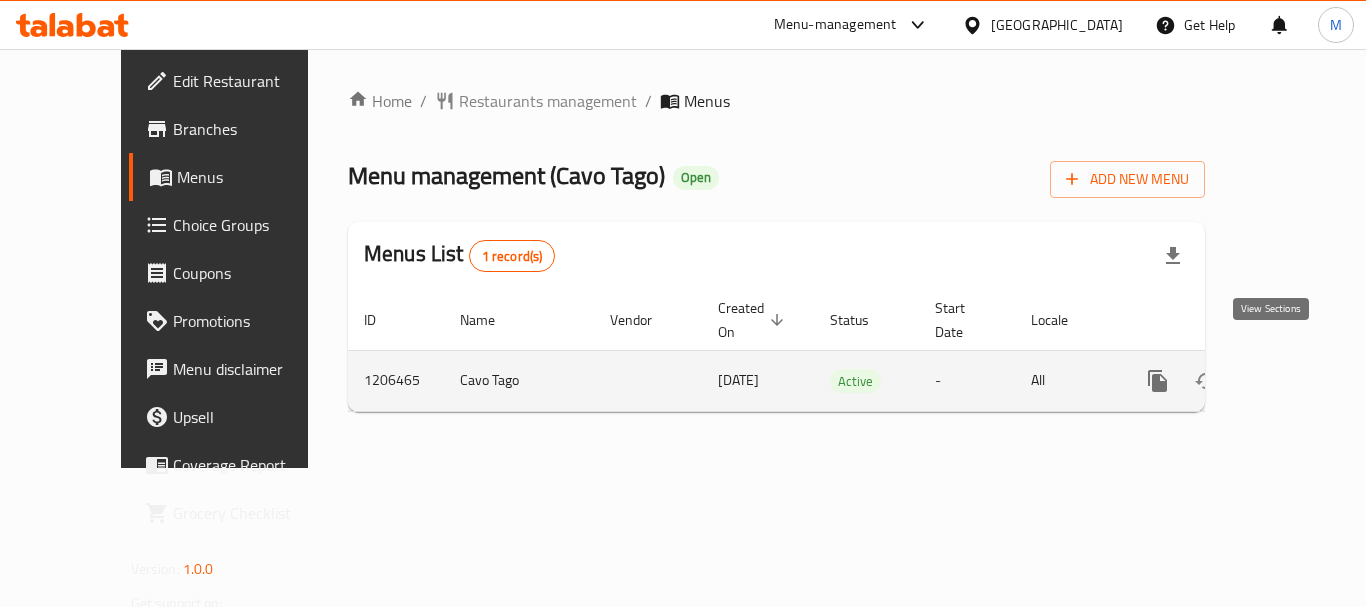 click 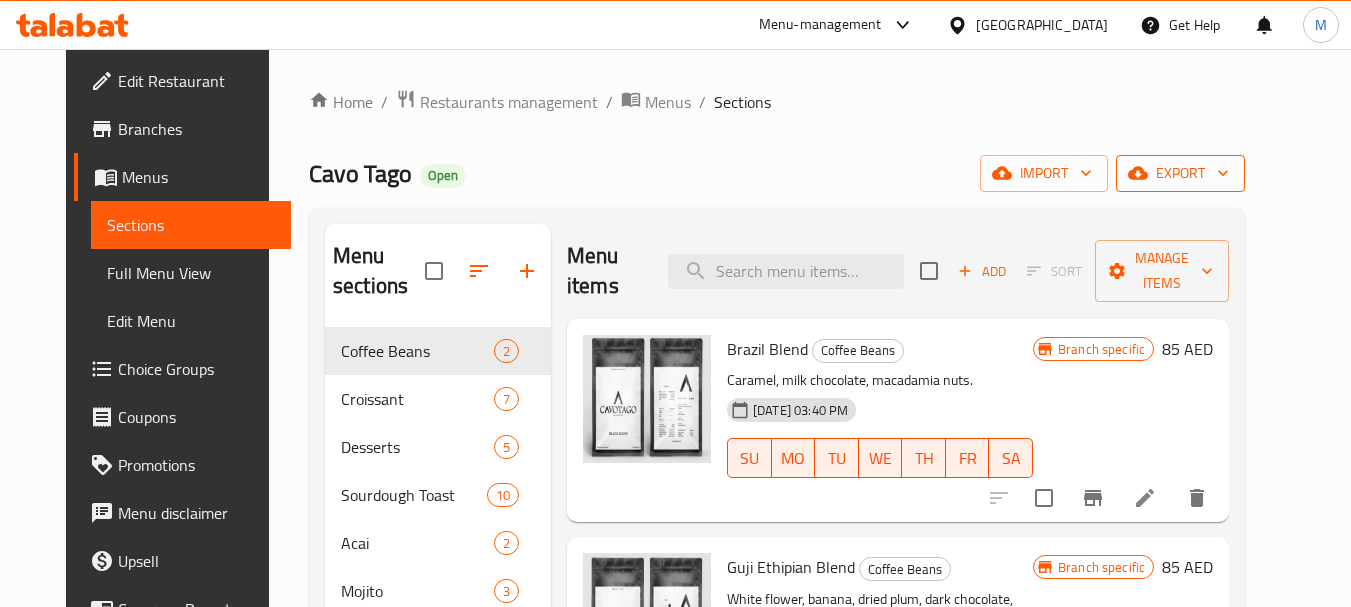 click on "export" at bounding box center [1180, 173] 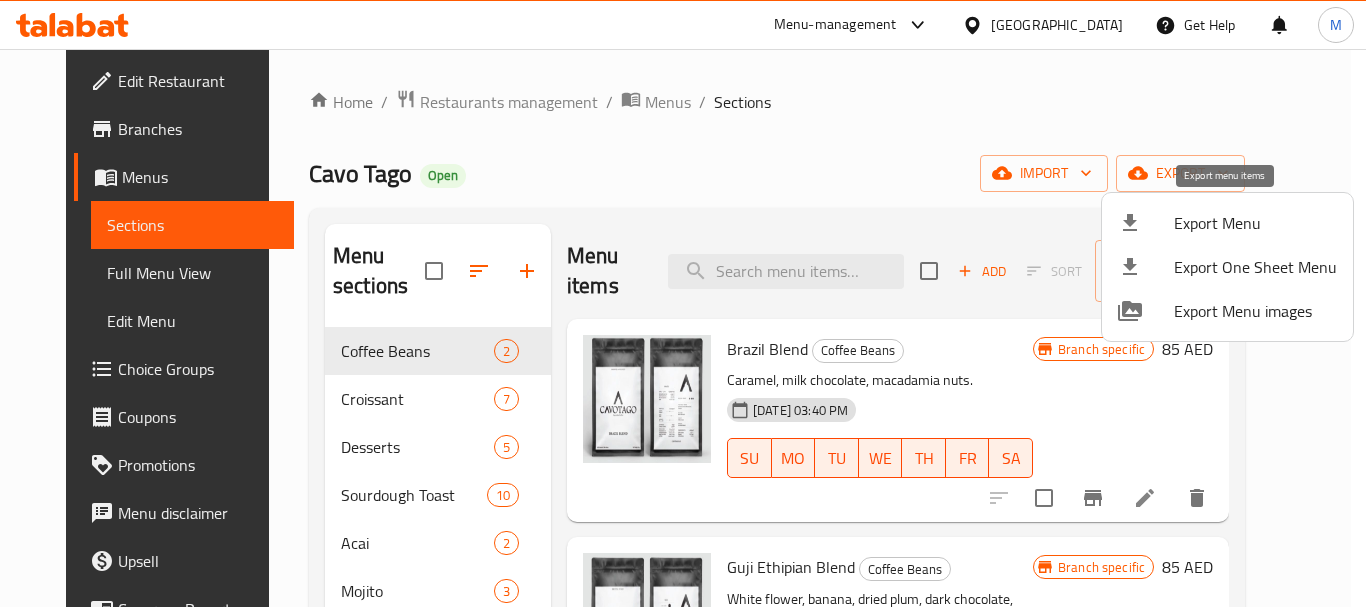click on "Export Menu" at bounding box center (1255, 223) 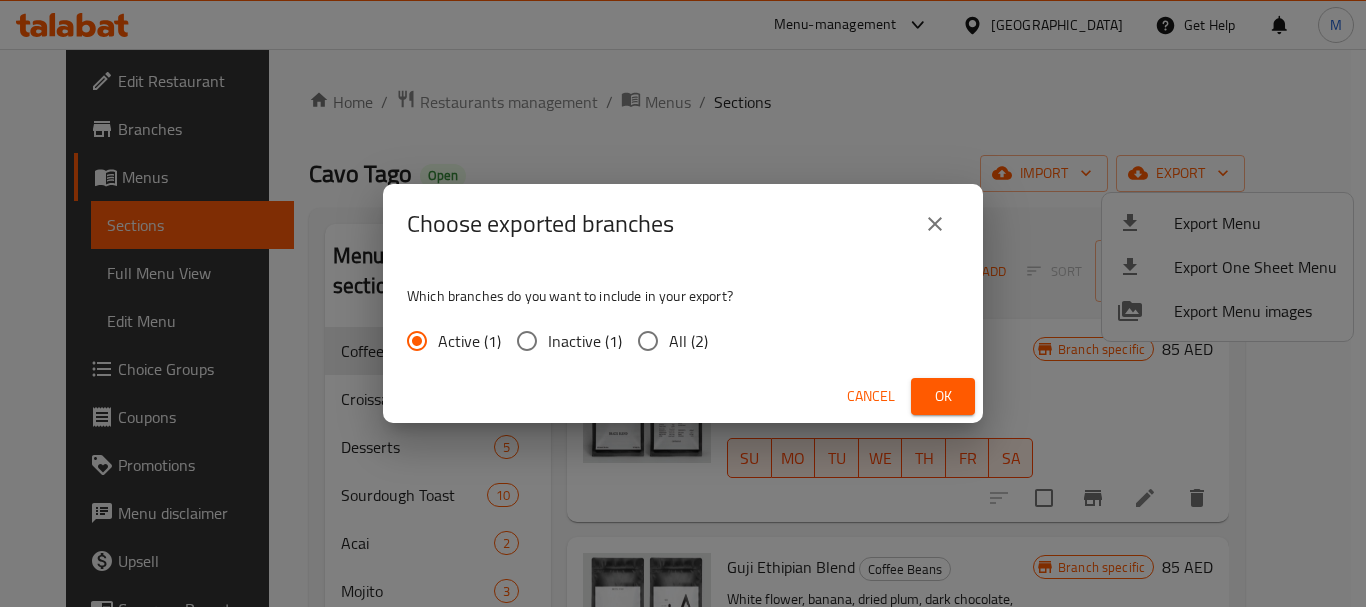 click on "All (2)" at bounding box center [688, 341] 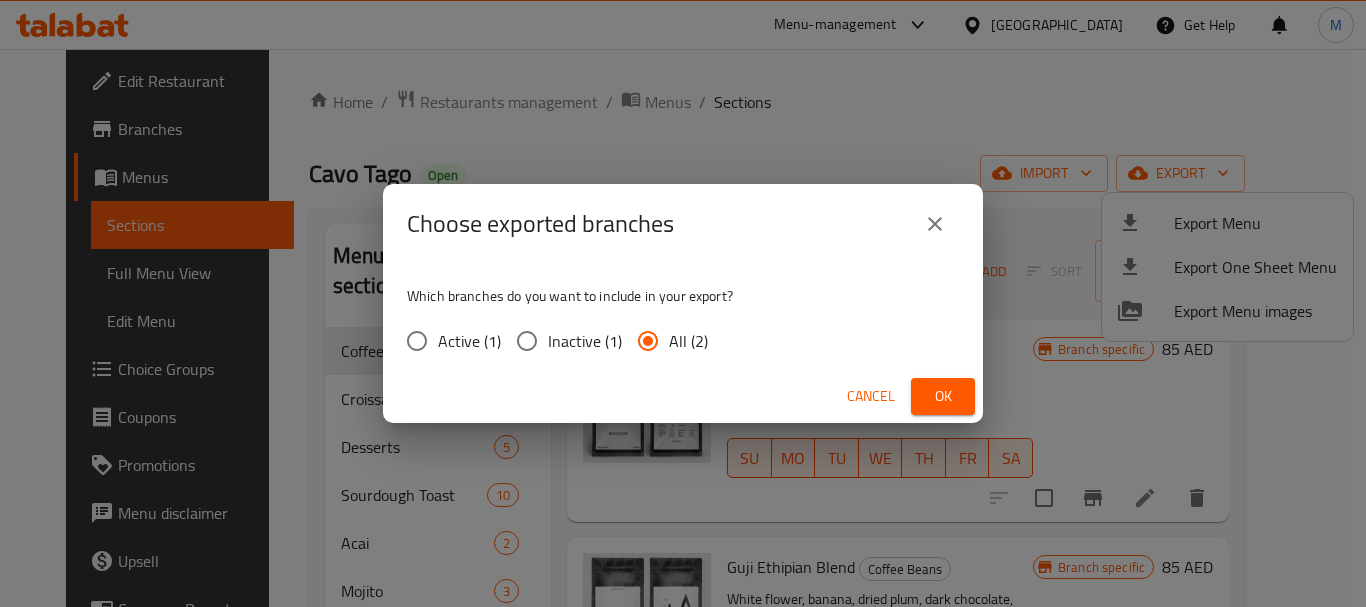 click on "Ok" at bounding box center (943, 396) 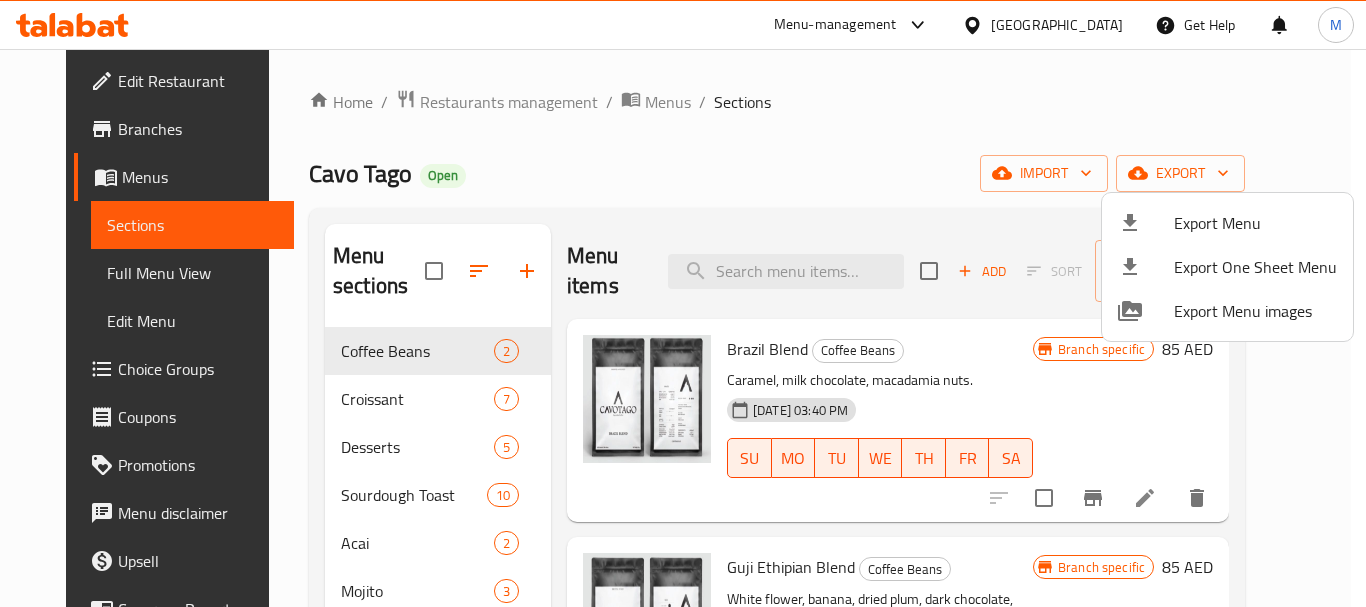 click at bounding box center [683, 303] 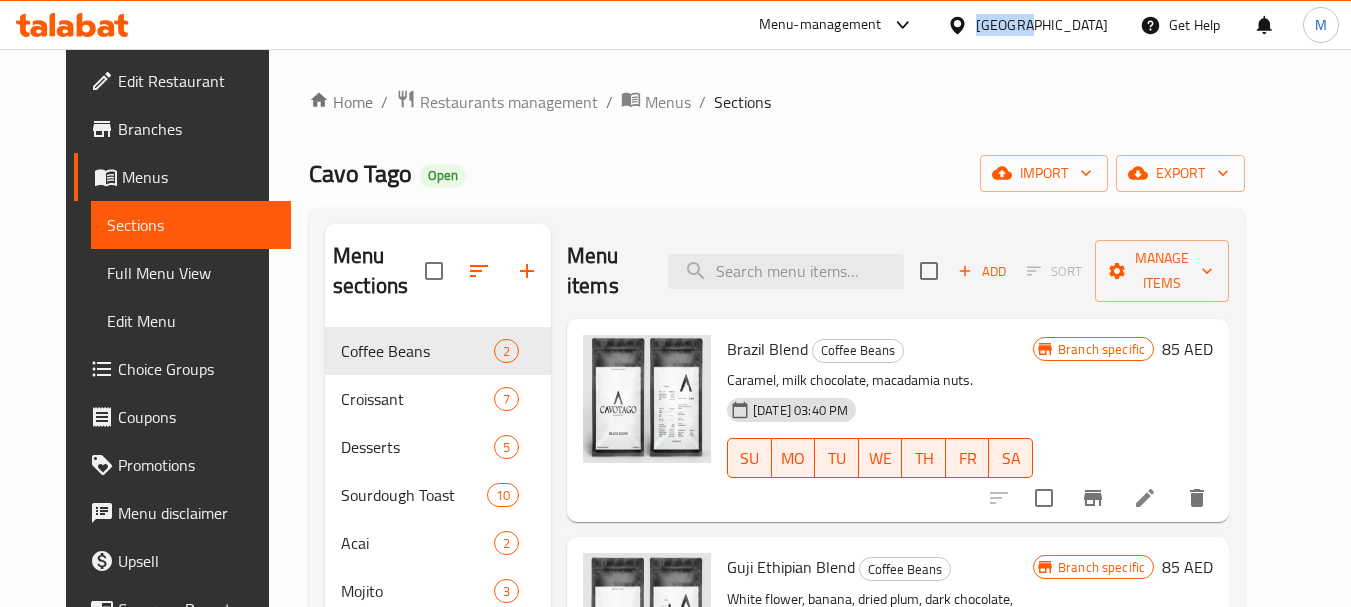 click on "[GEOGRAPHIC_DATA]" at bounding box center (1042, 25) 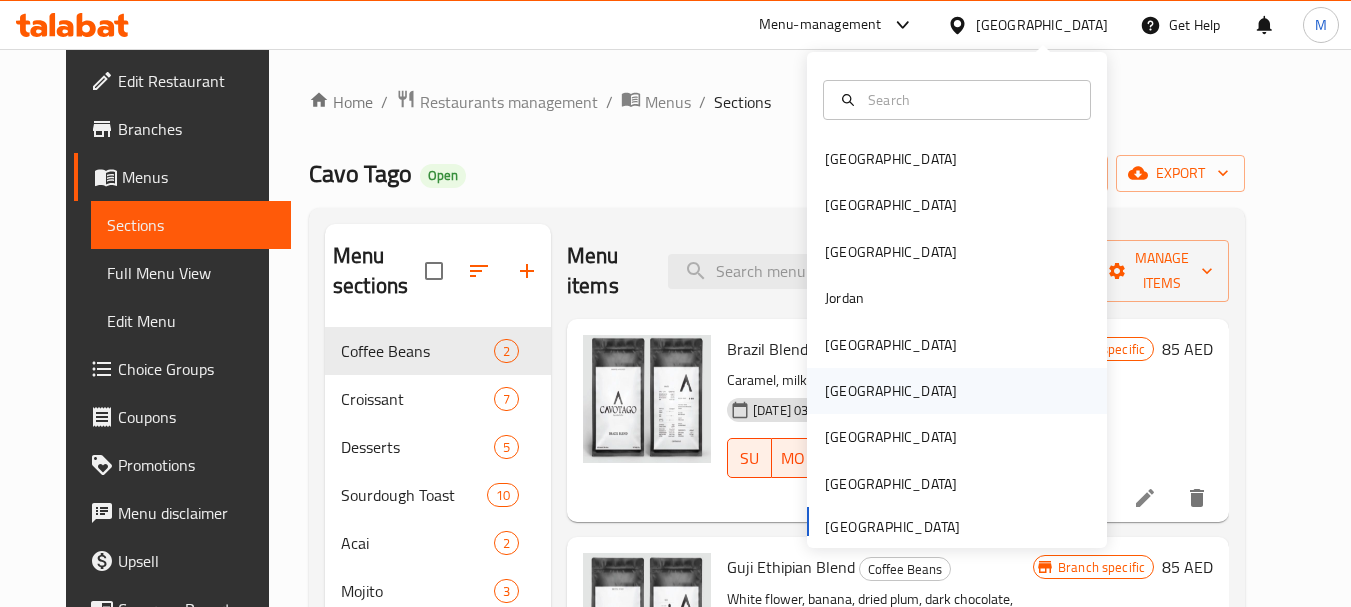 click on "[GEOGRAPHIC_DATA]" at bounding box center [891, 391] 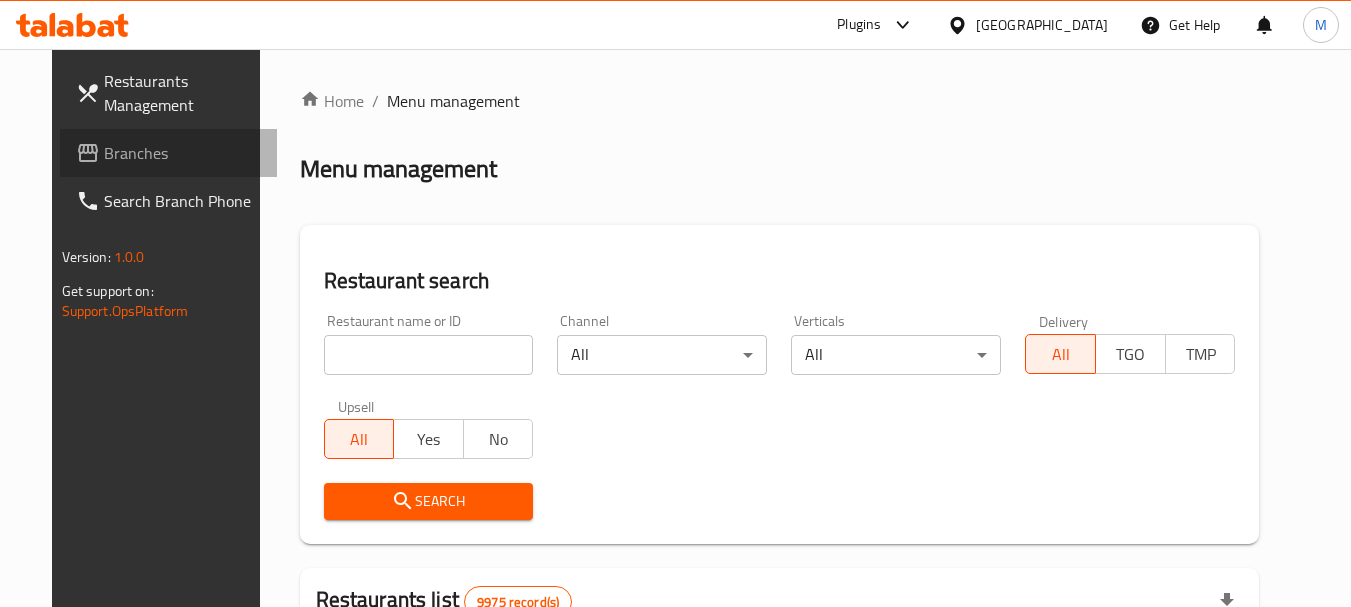click on "Branches" at bounding box center (183, 153) 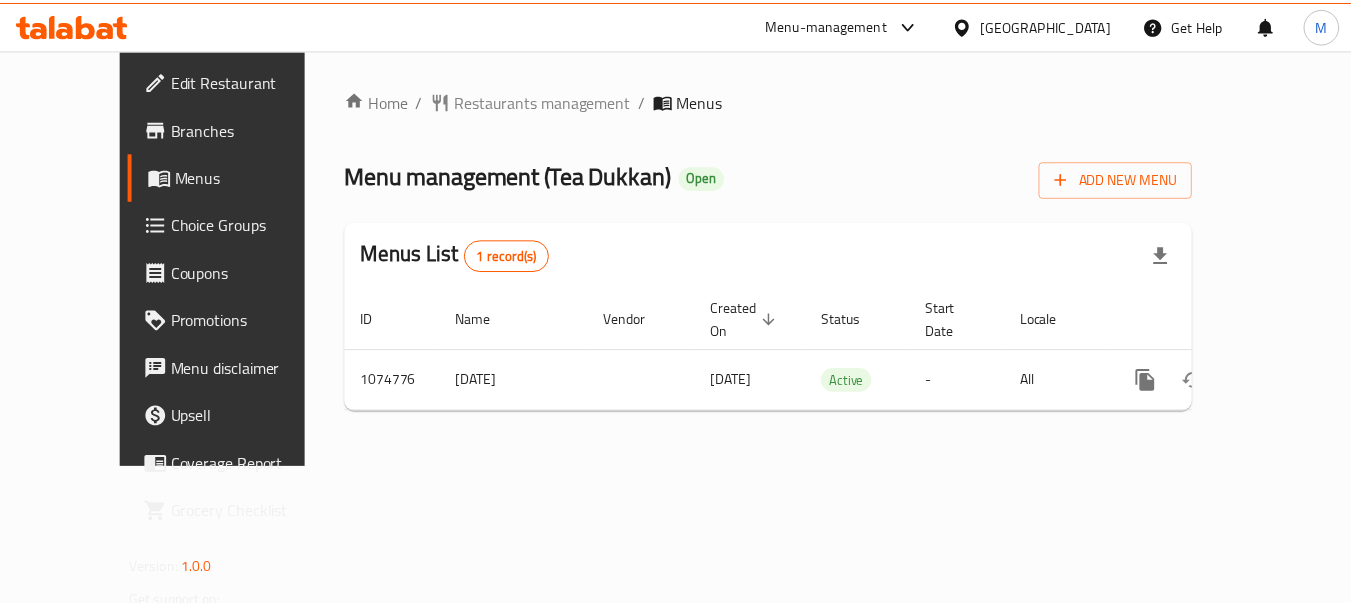 scroll, scrollTop: 0, scrollLeft: 0, axis: both 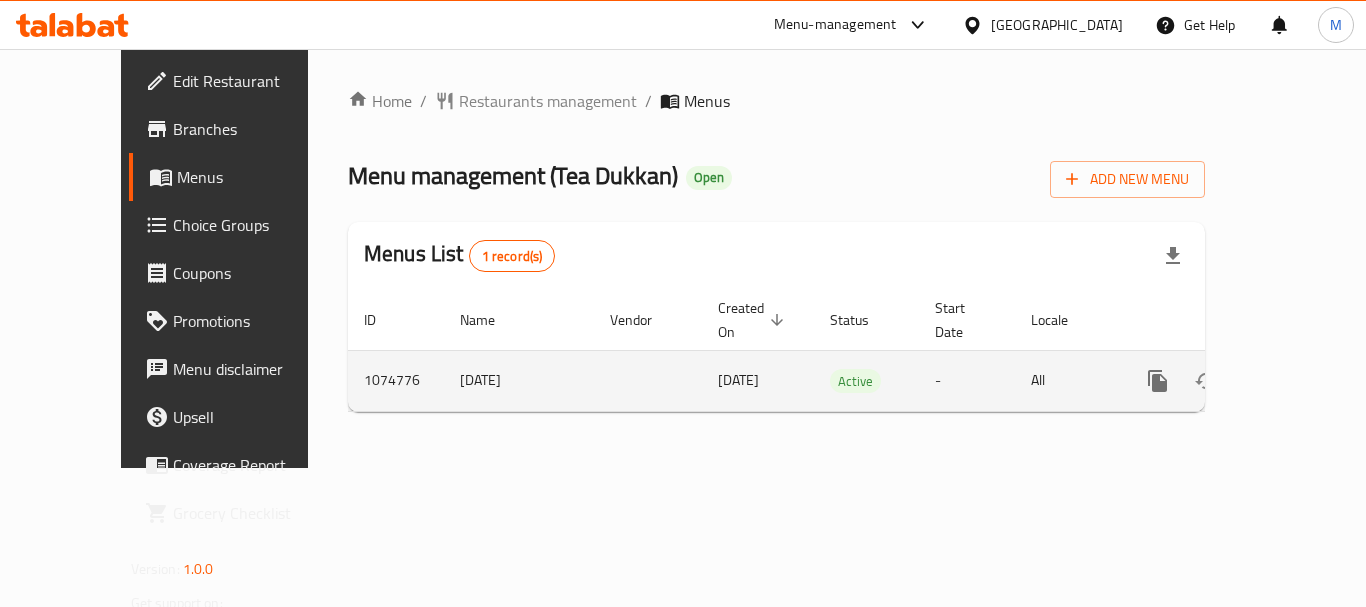 click 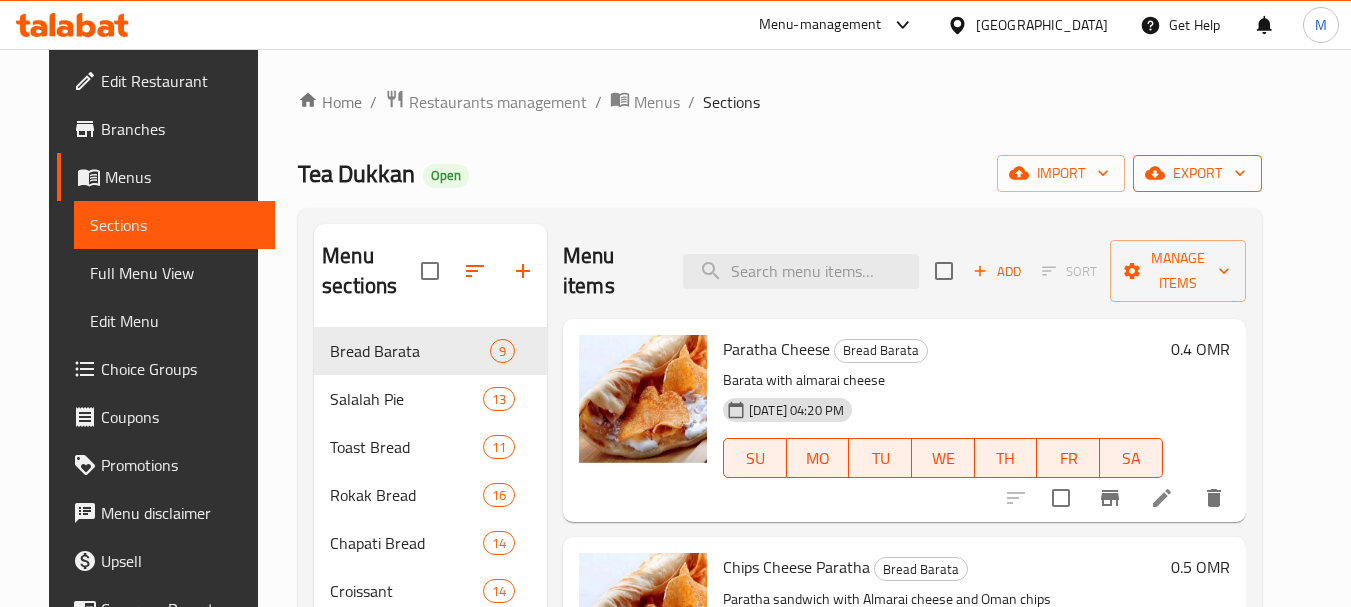 click 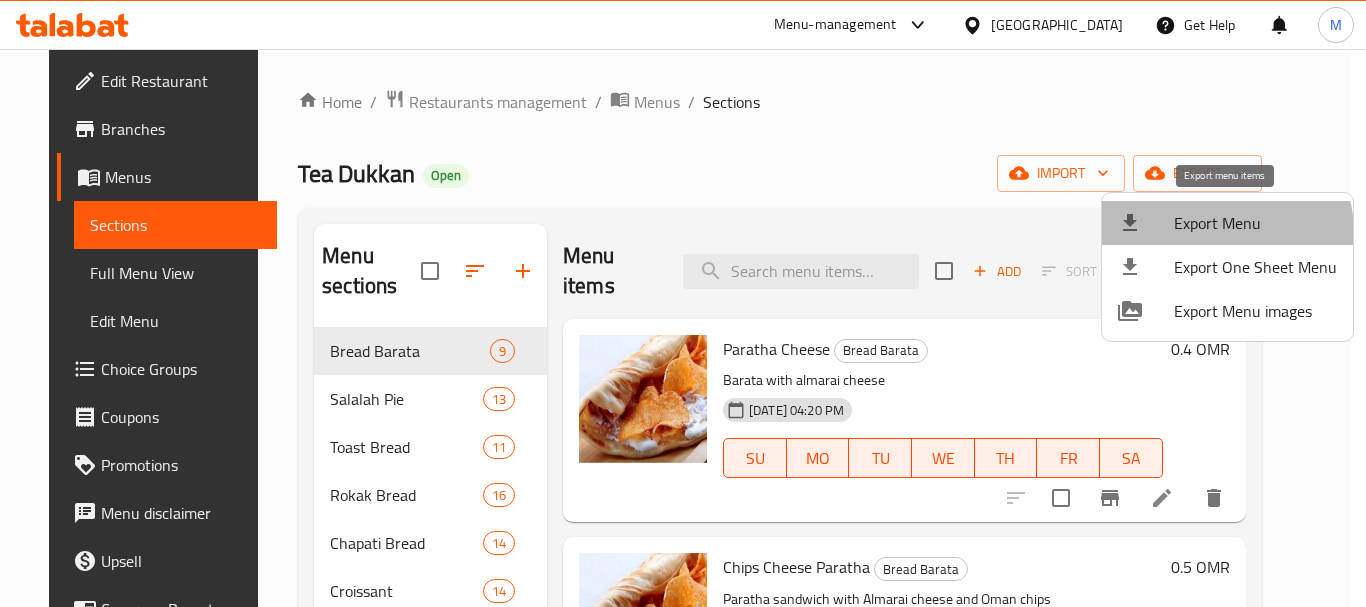 click on "Export Menu" at bounding box center (1255, 223) 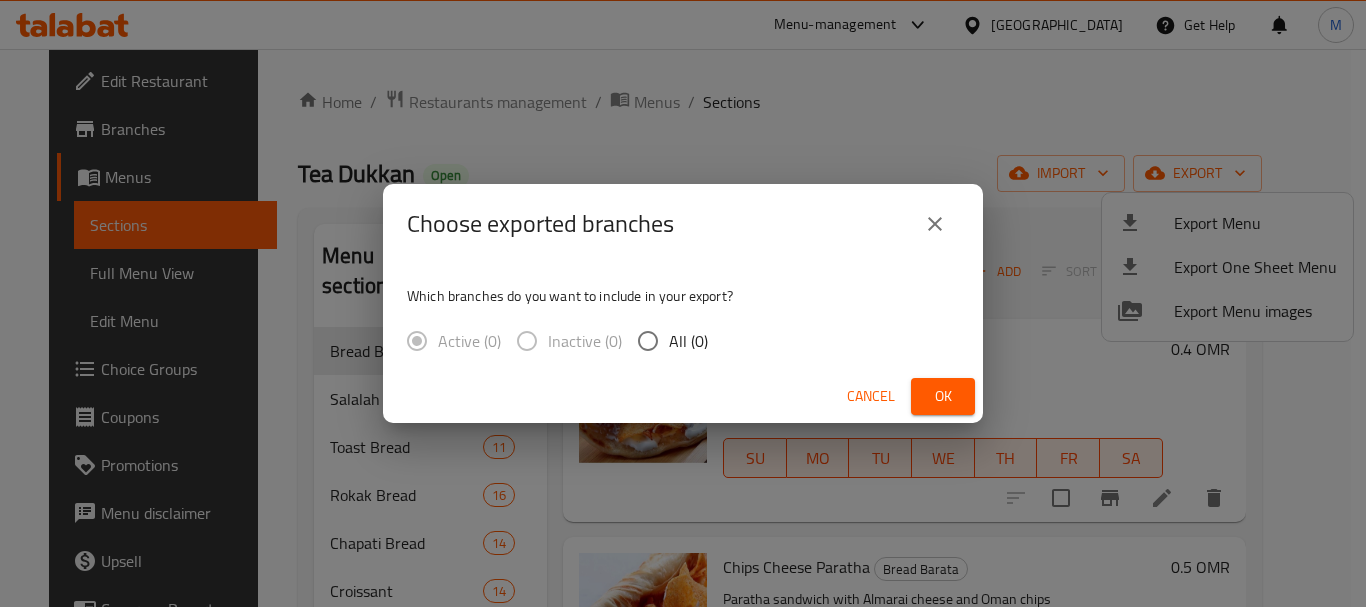 click on "All (0)" at bounding box center [648, 341] 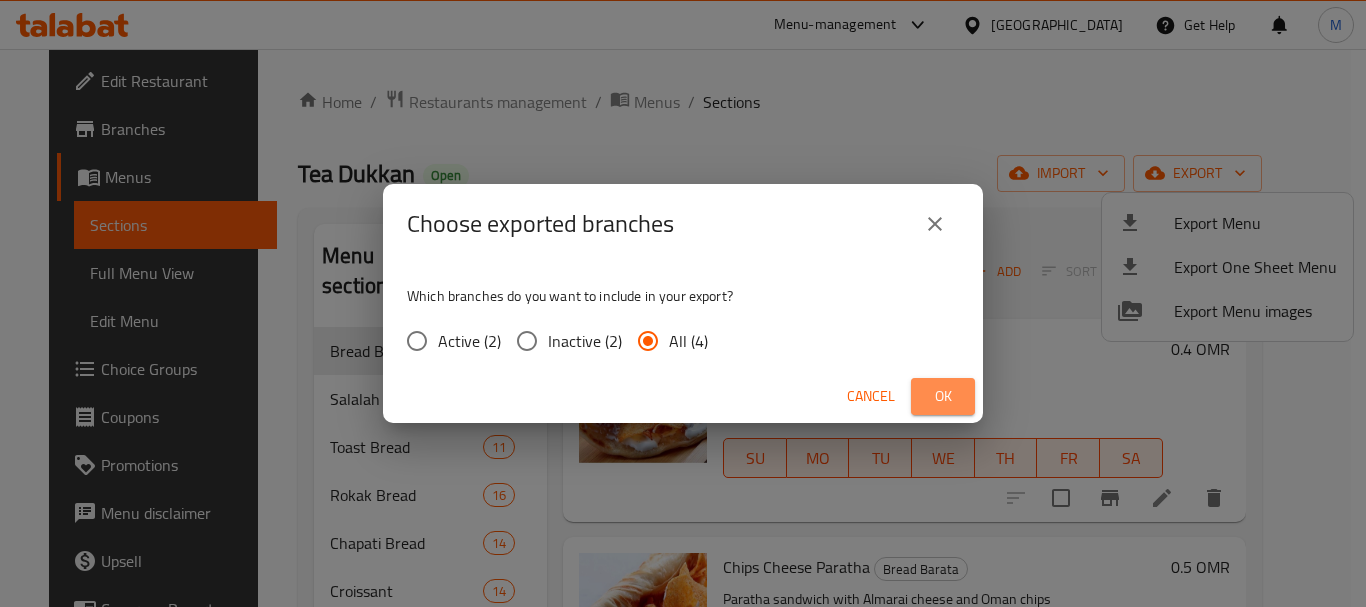 click on "Ok" at bounding box center [943, 396] 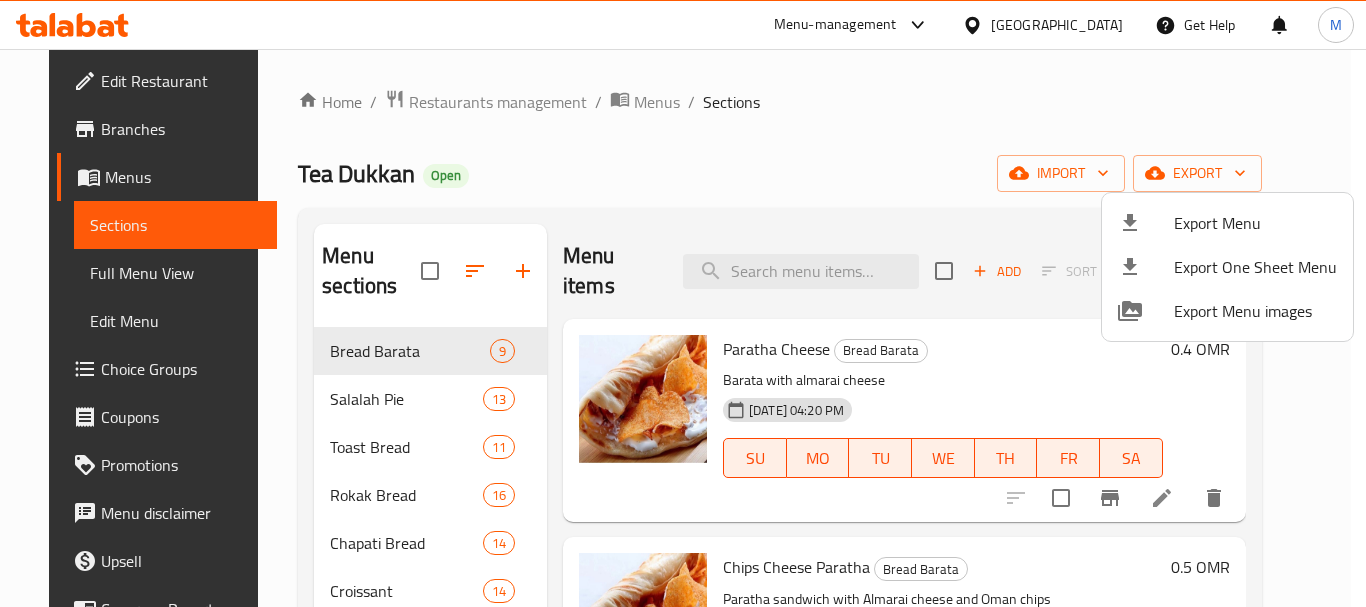 click at bounding box center [683, 303] 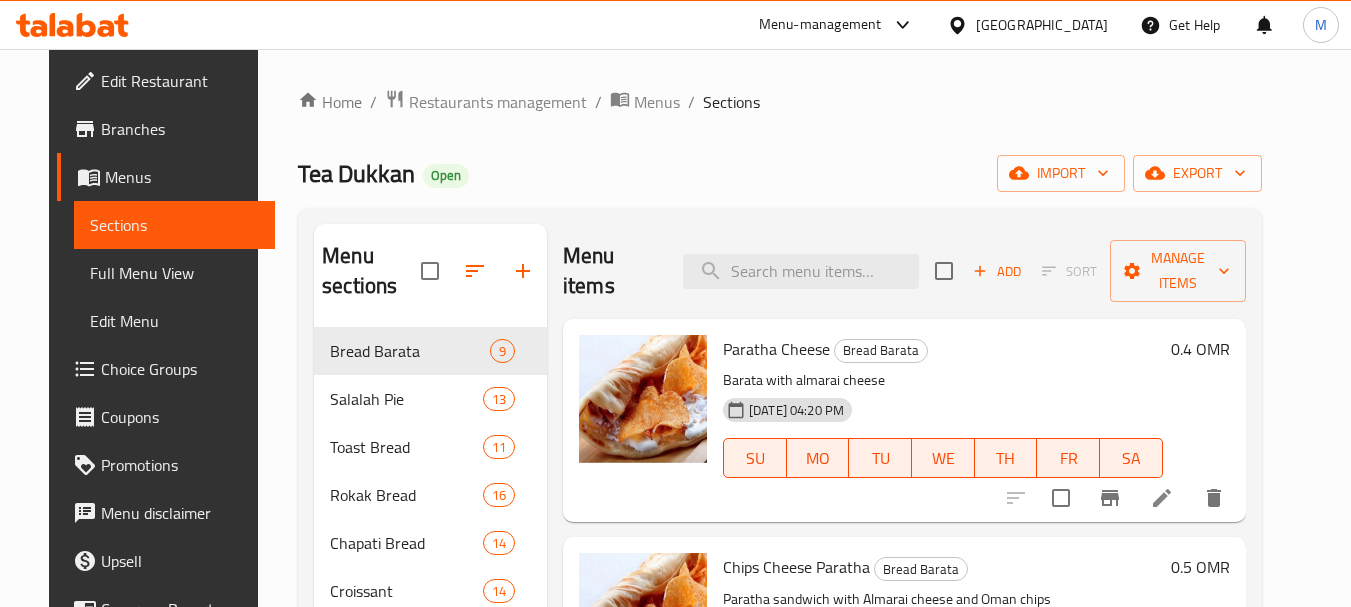 click 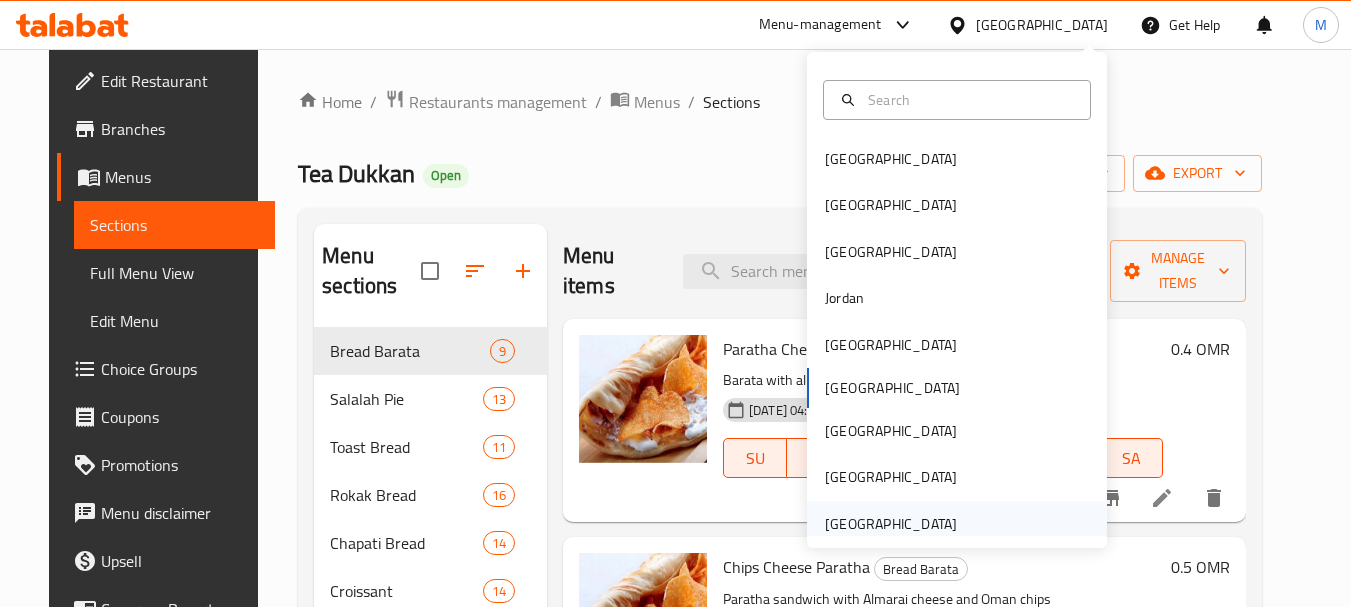 click on "[GEOGRAPHIC_DATA]" at bounding box center [891, 524] 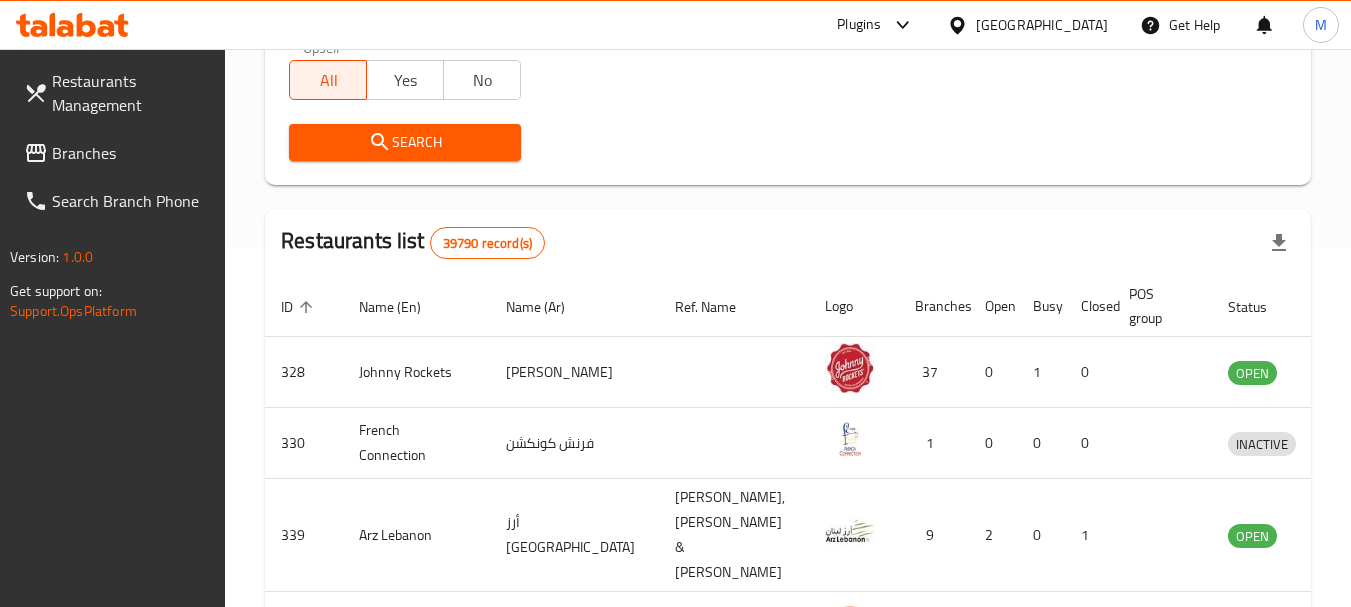 scroll, scrollTop: 100, scrollLeft: 0, axis: vertical 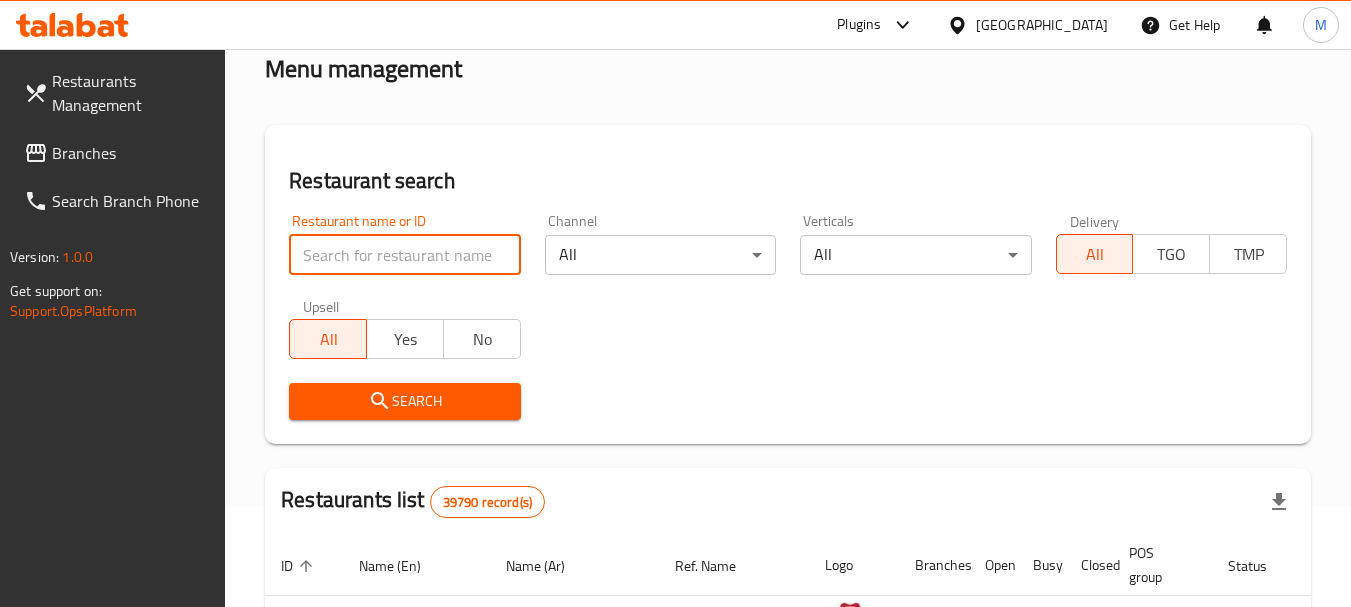 paste on "MoreCare Restaurant" 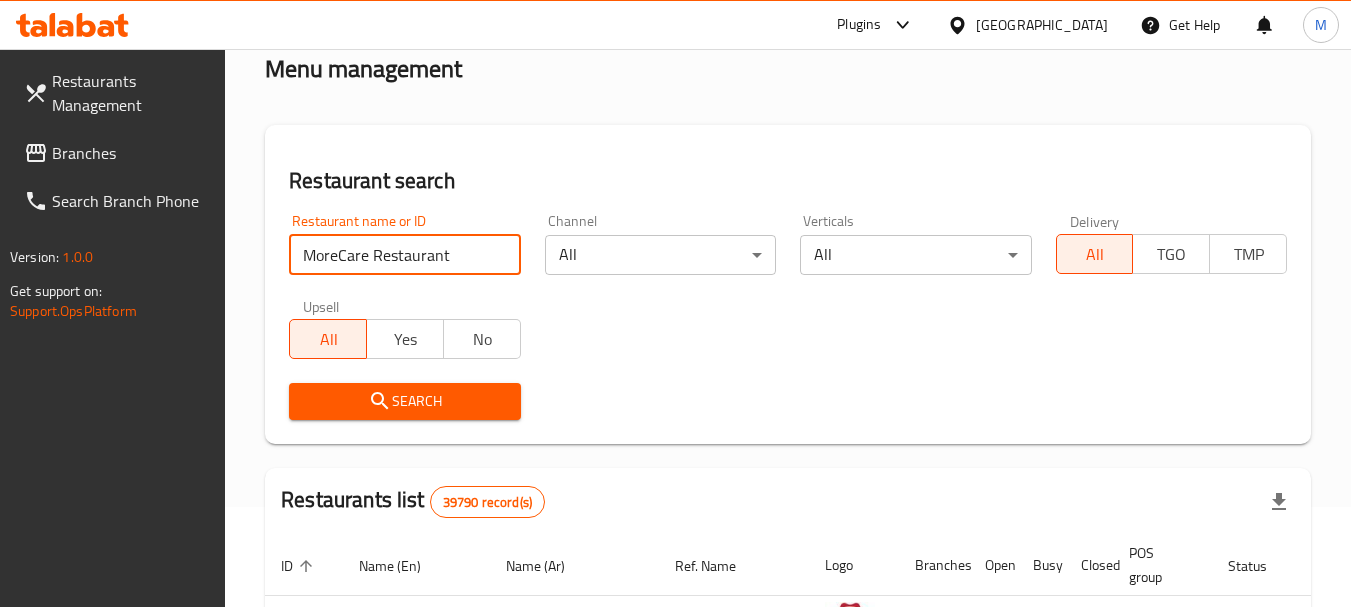 type on "MoreCare Restaurant" 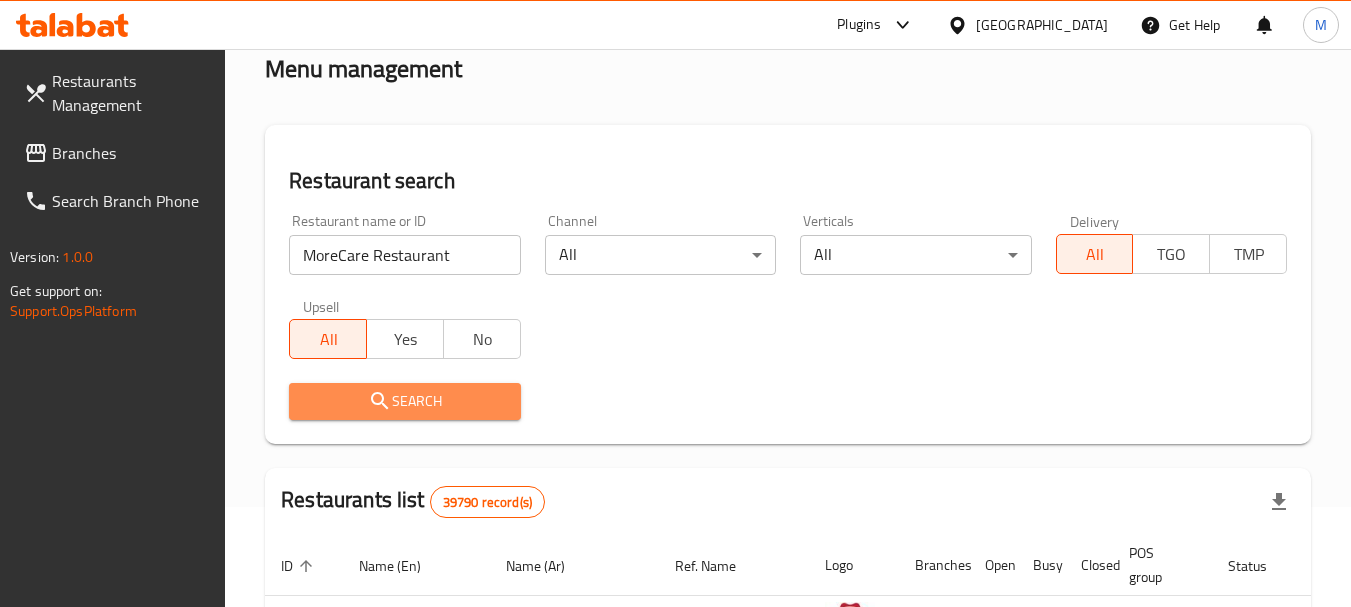 click on "Search" at bounding box center [404, 401] 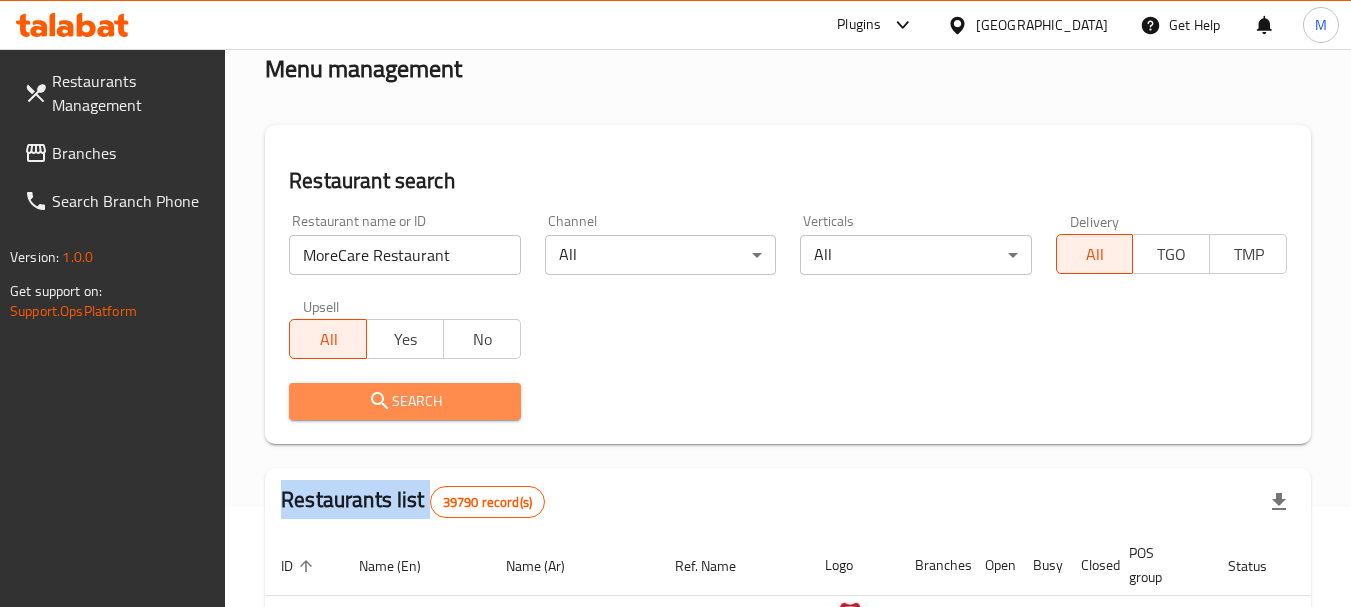 click at bounding box center [675, 303] 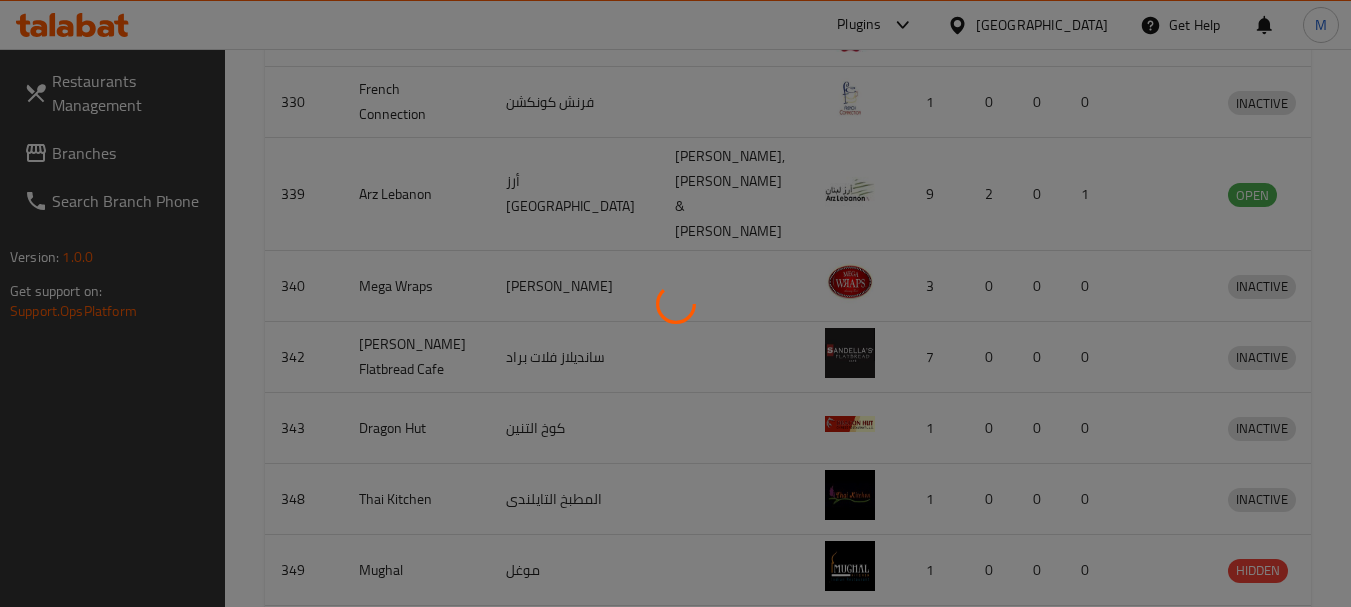 scroll, scrollTop: 268, scrollLeft: 0, axis: vertical 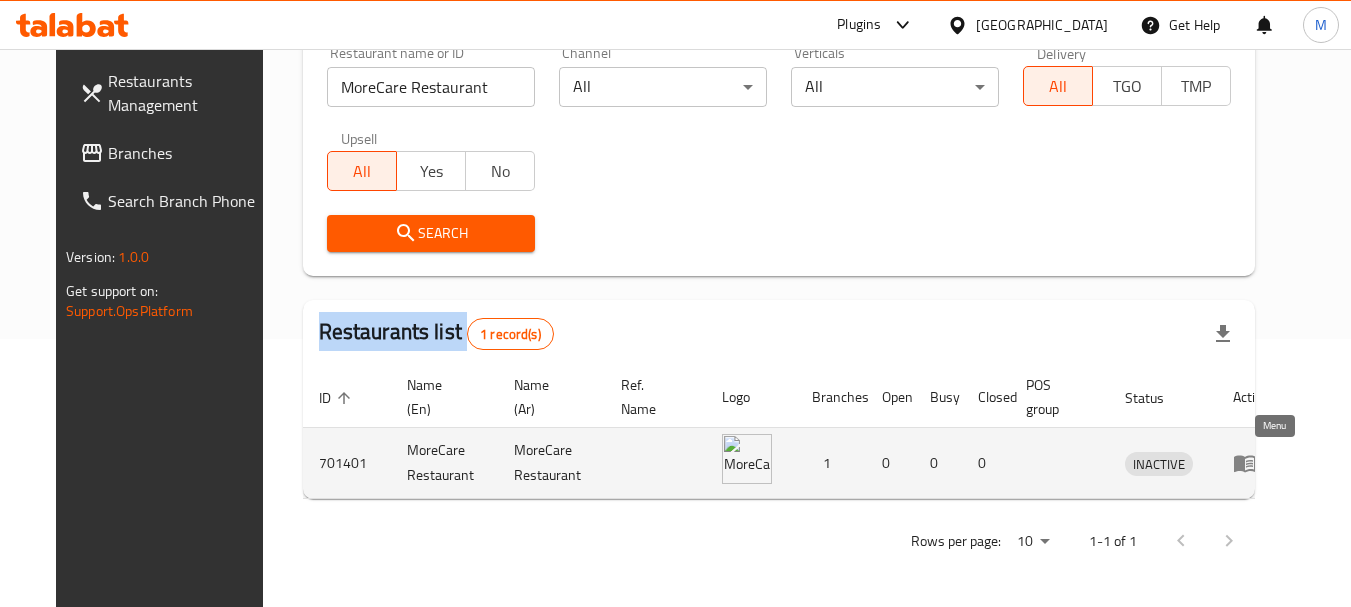 click 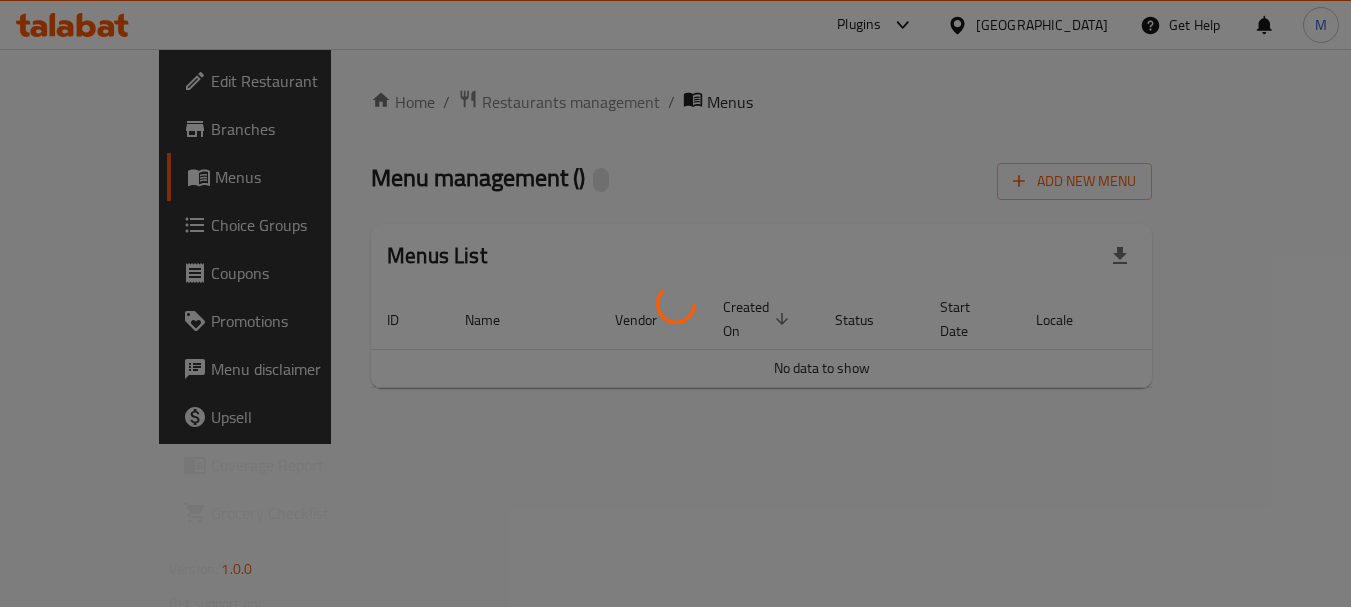scroll, scrollTop: 0, scrollLeft: 0, axis: both 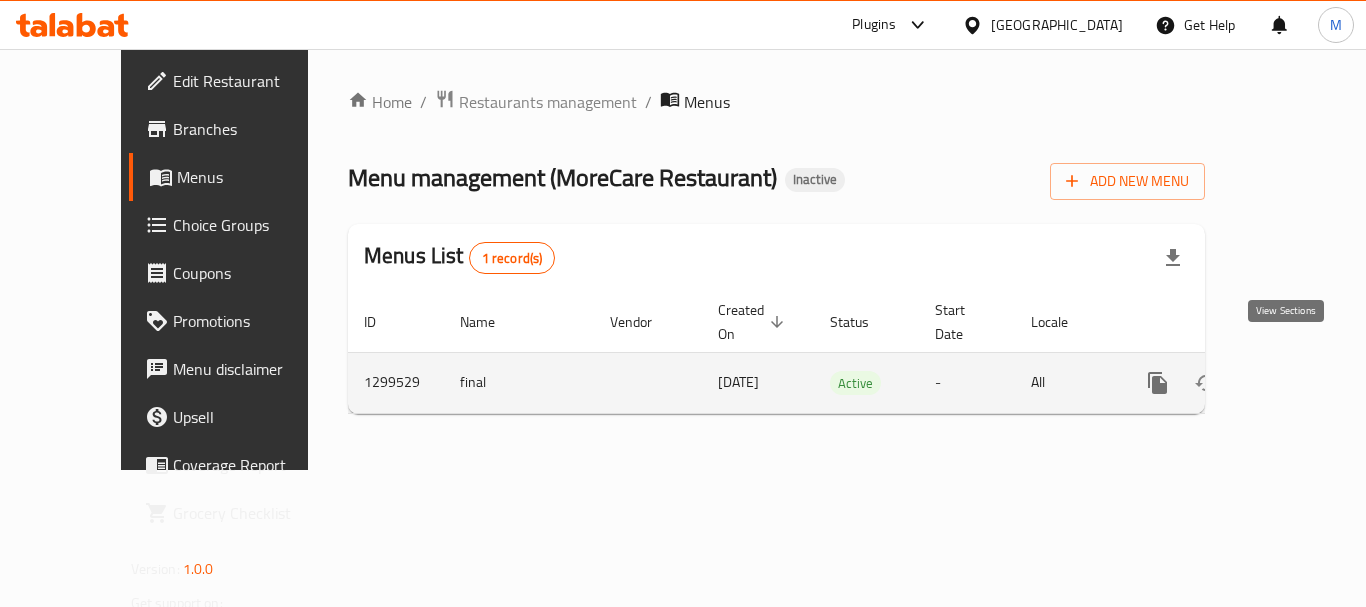 click 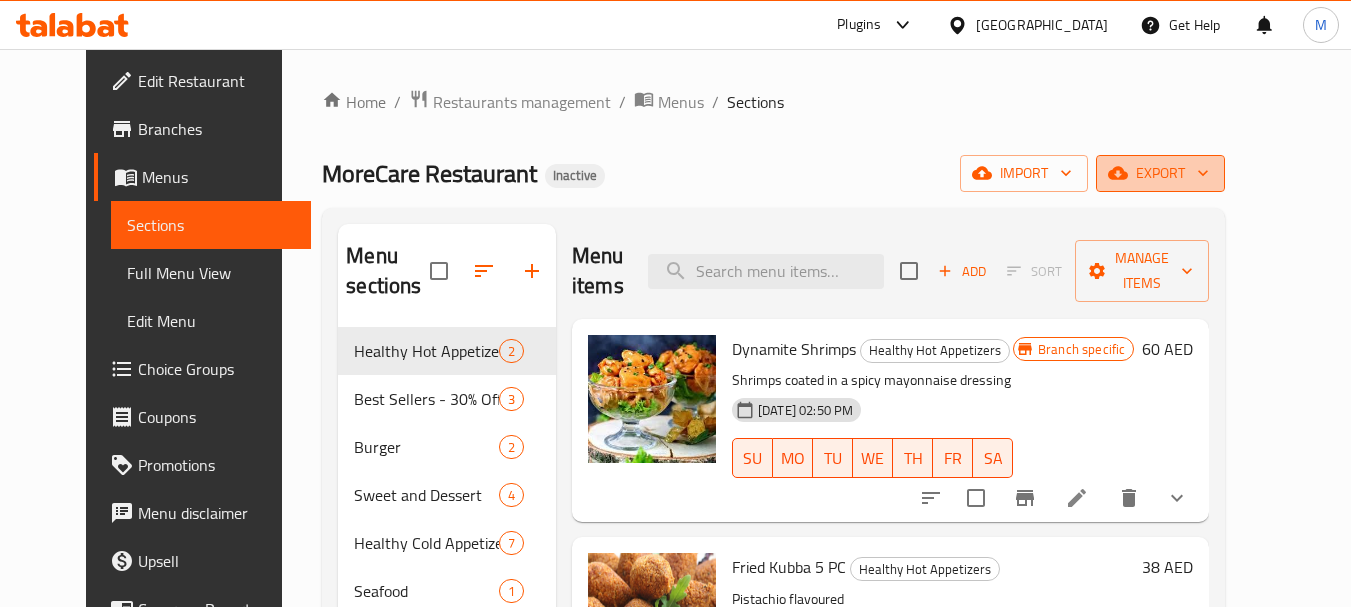 click on "export" at bounding box center (1160, 173) 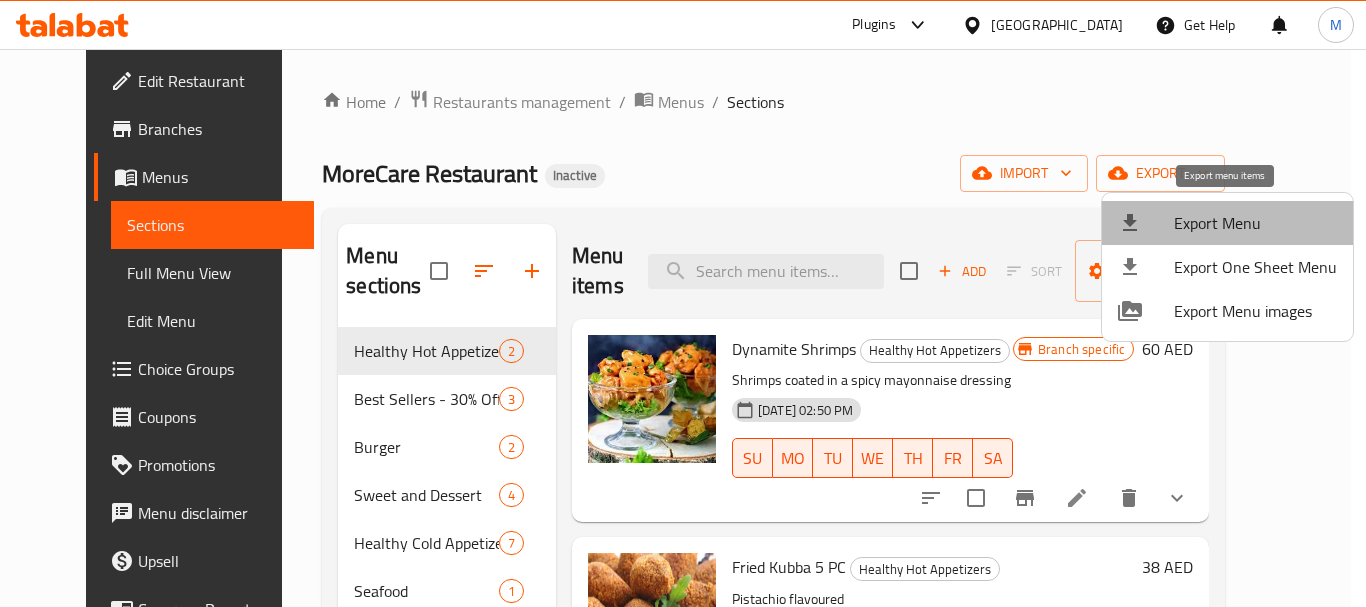 click on "Export Menu" at bounding box center (1255, 223) 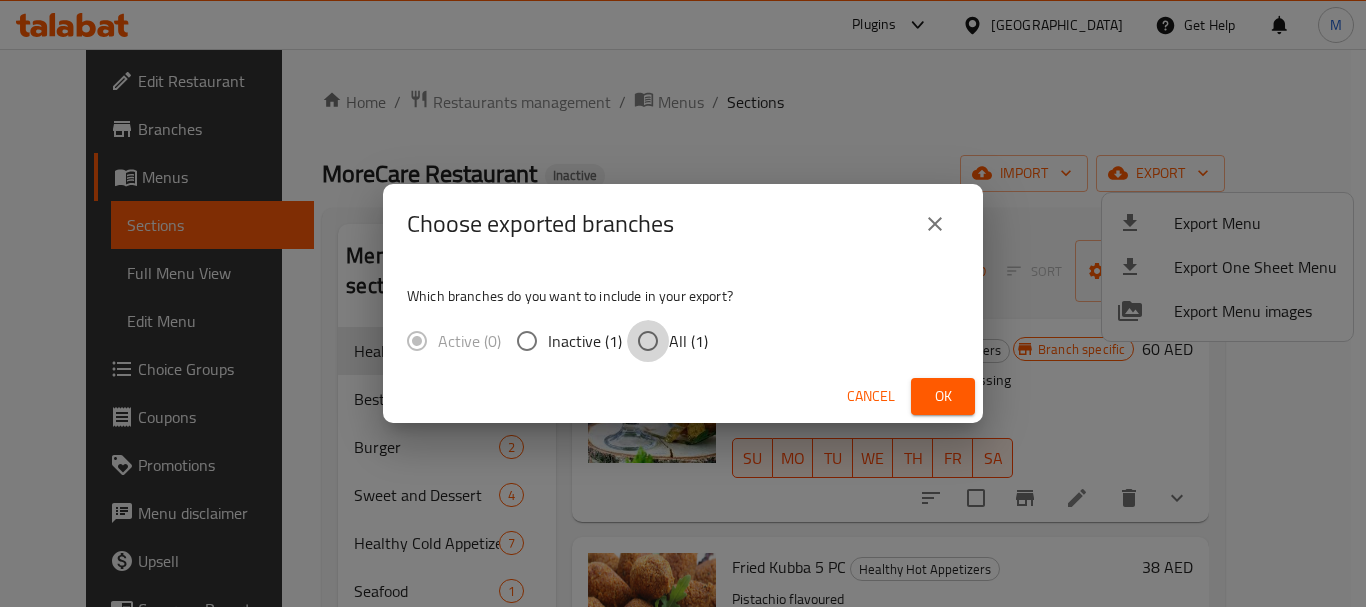 click on "All (1)" at bounding box center [648, 341] 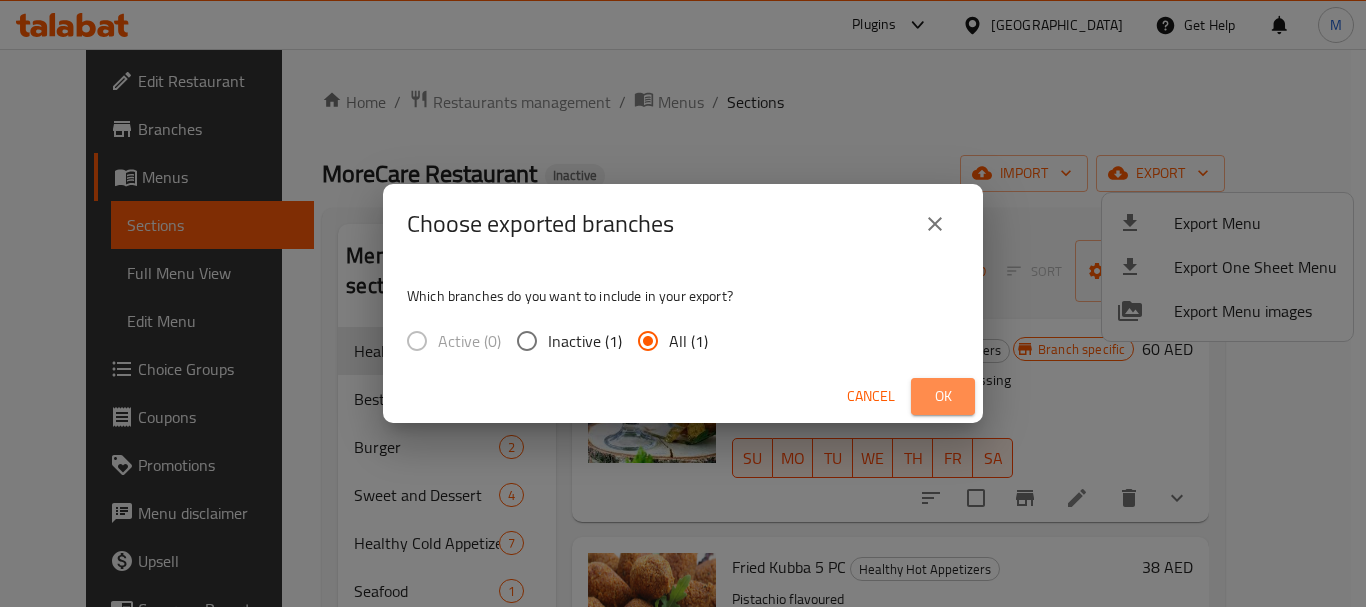 click on "Ok" at bounding box center (943, 396) 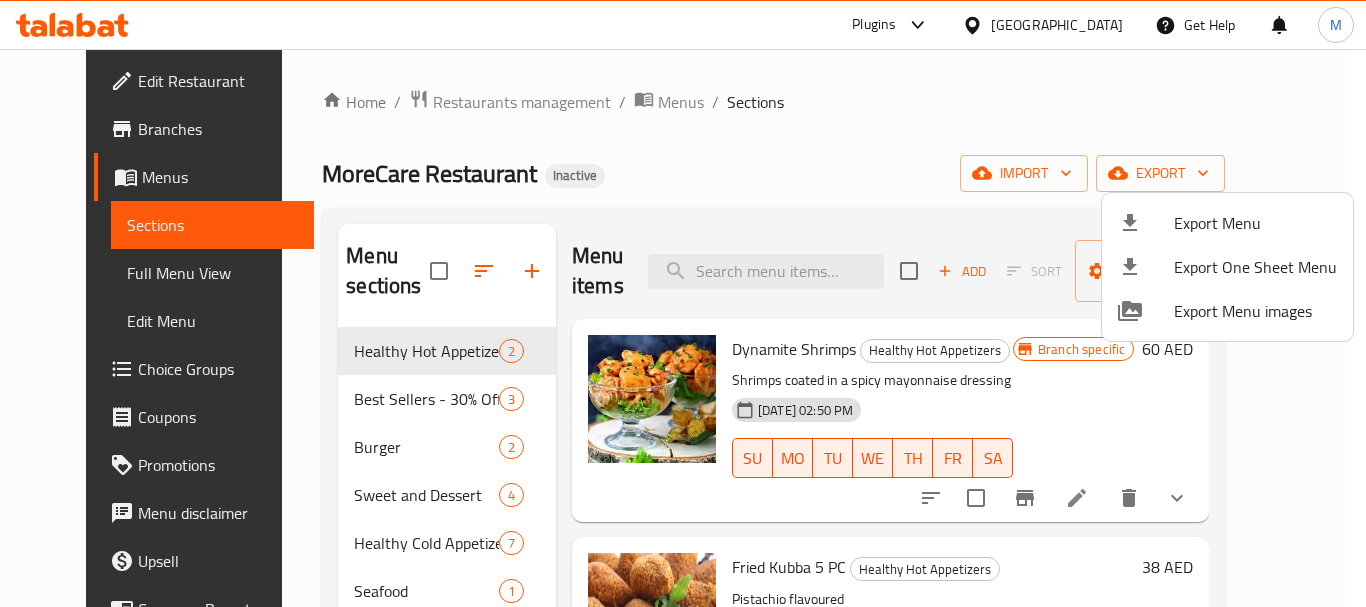 click at bounding box center [683, 303] 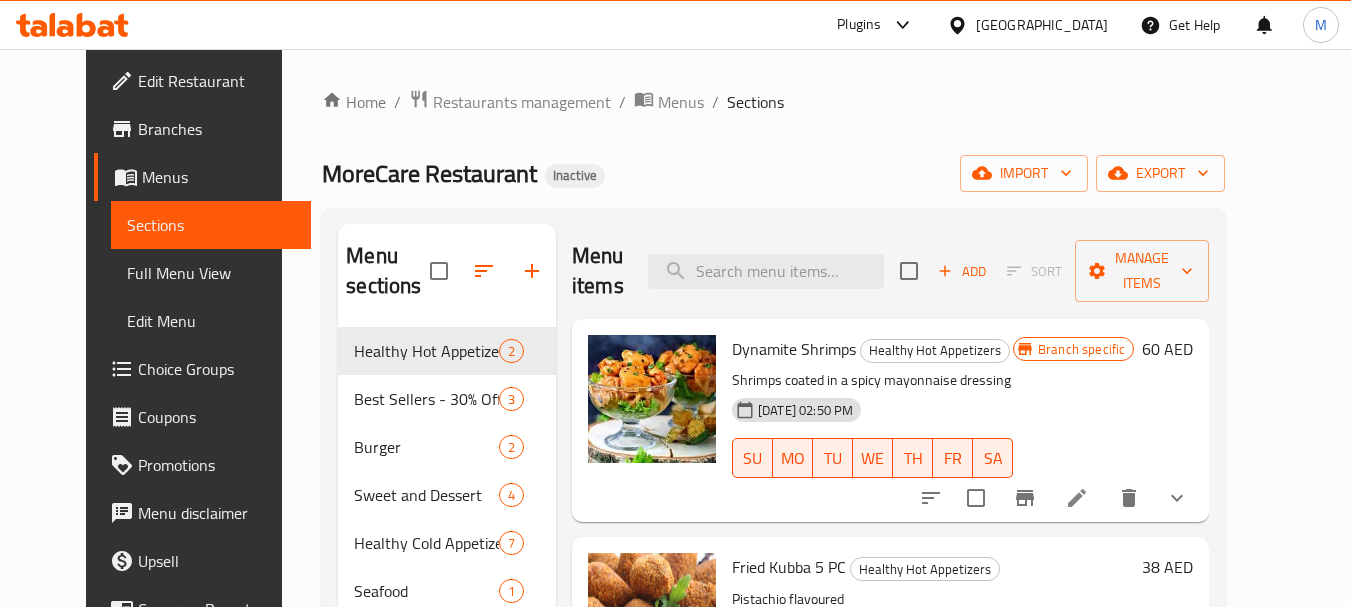 click on "Branches" at bounding box center (217, 129) 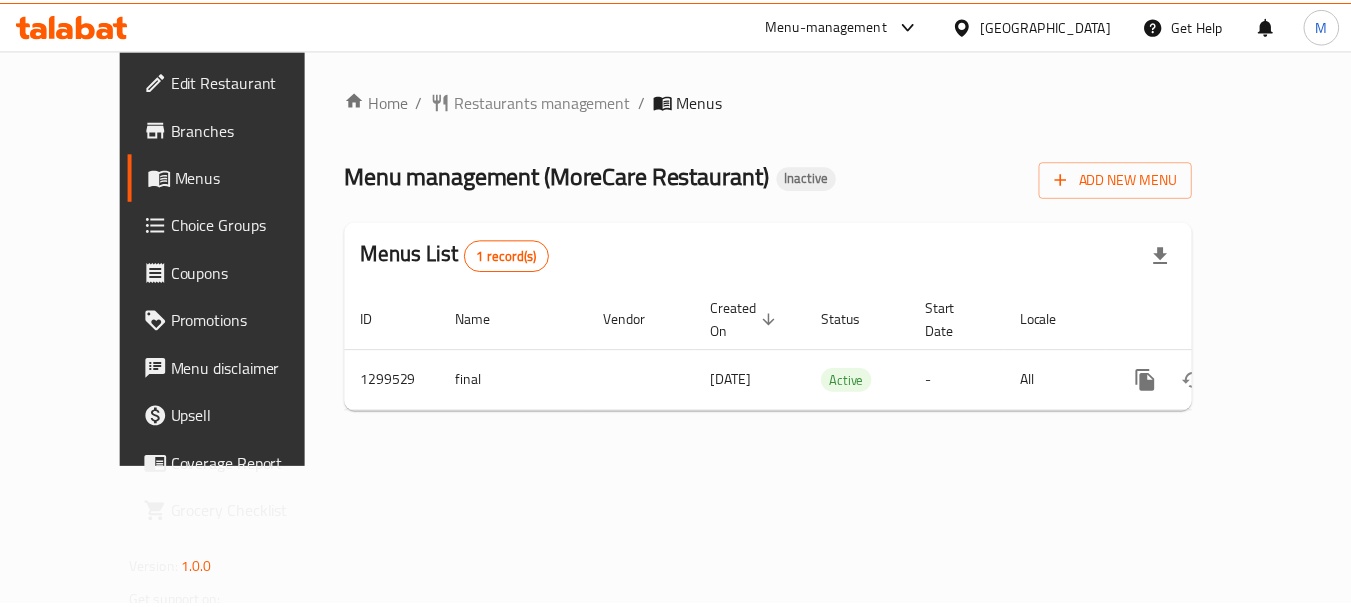scroll, scrollTop: 0, scrollLeft: 0, axis: both 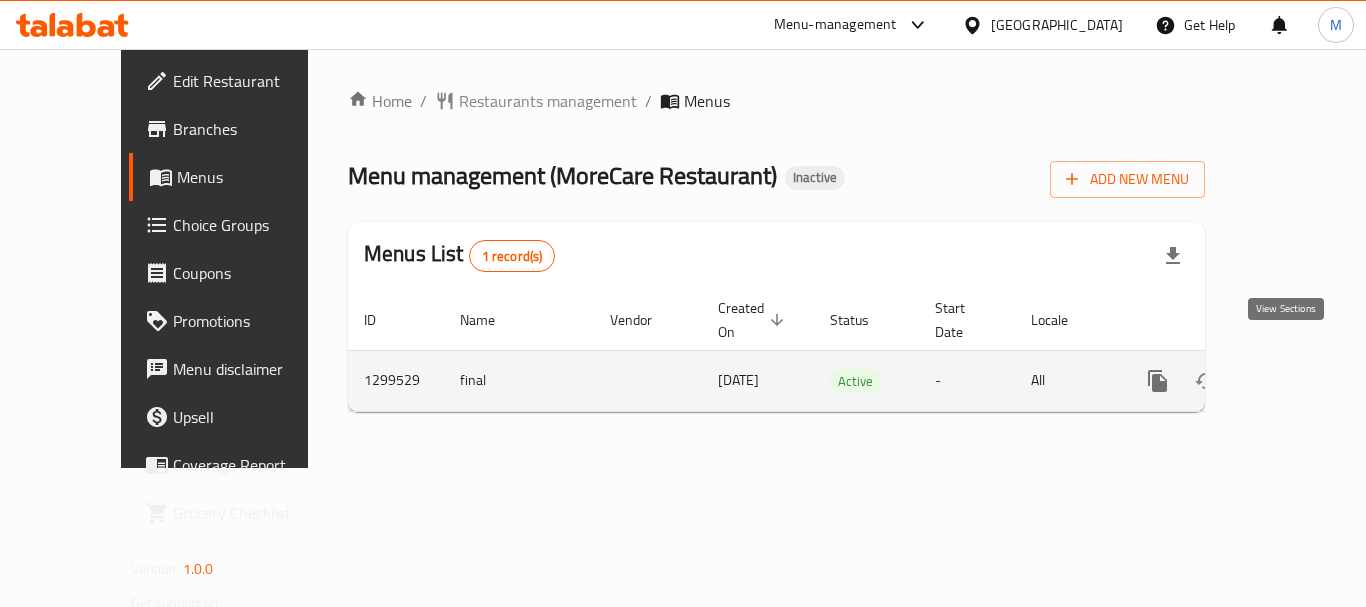 click 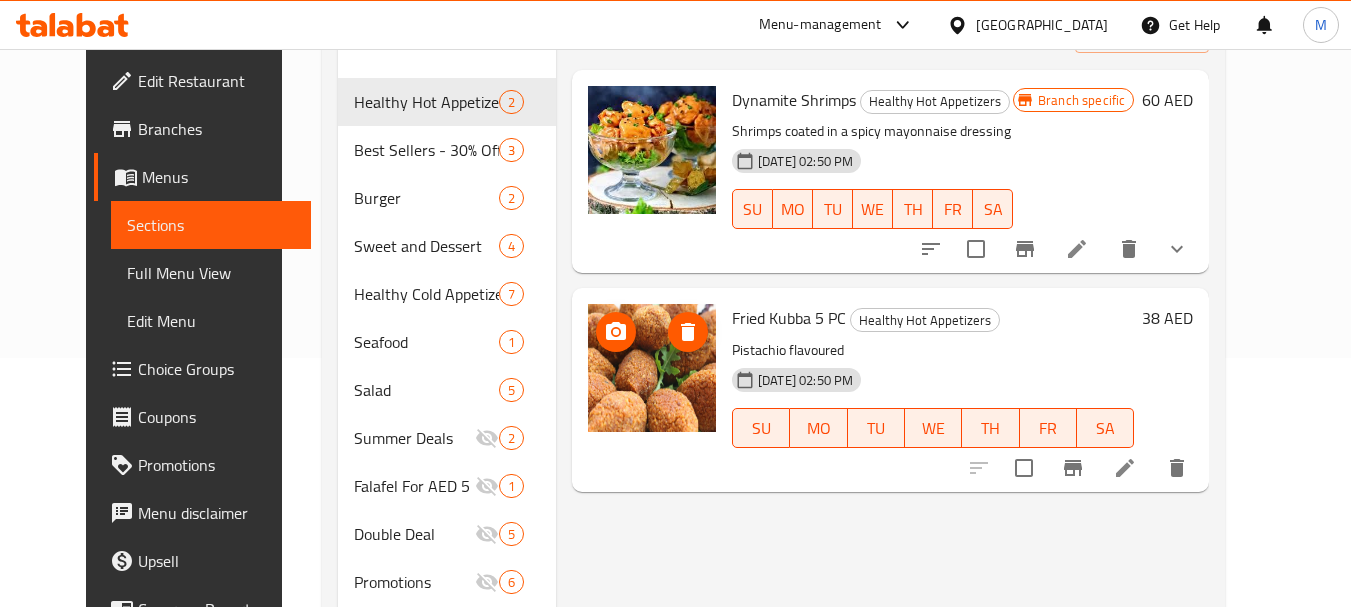 scroll, scrollTop: 84, scrollLeft: 0, axis: vertical 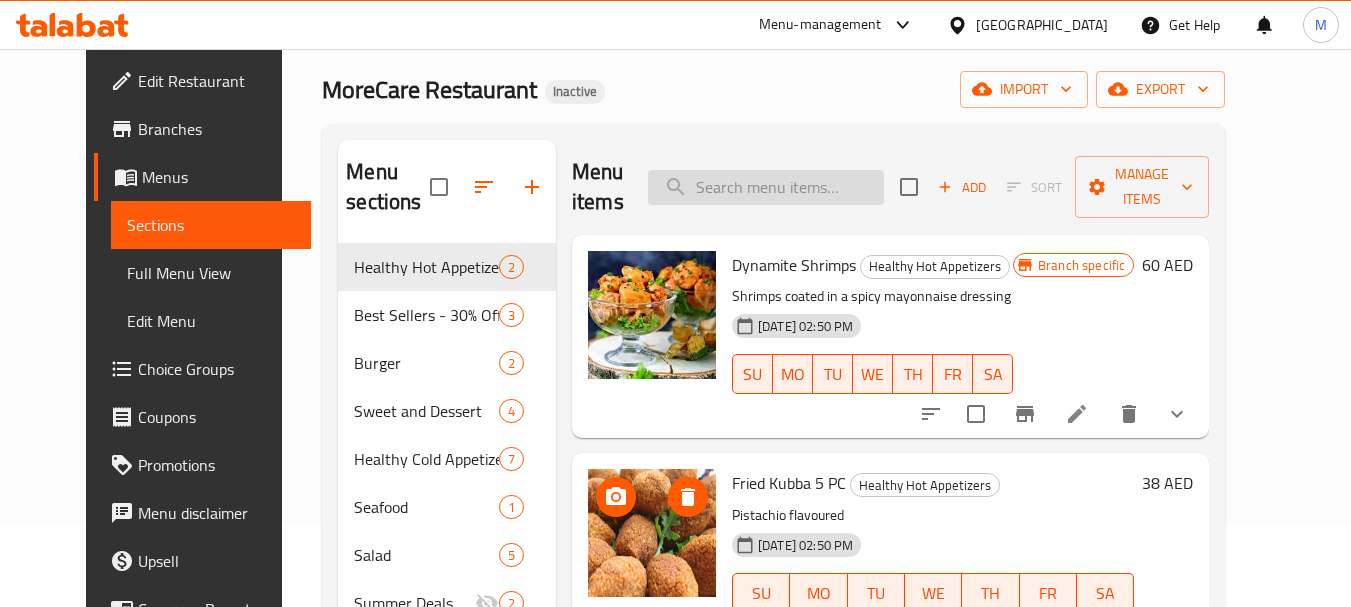 click at bounding box center (766, 187) 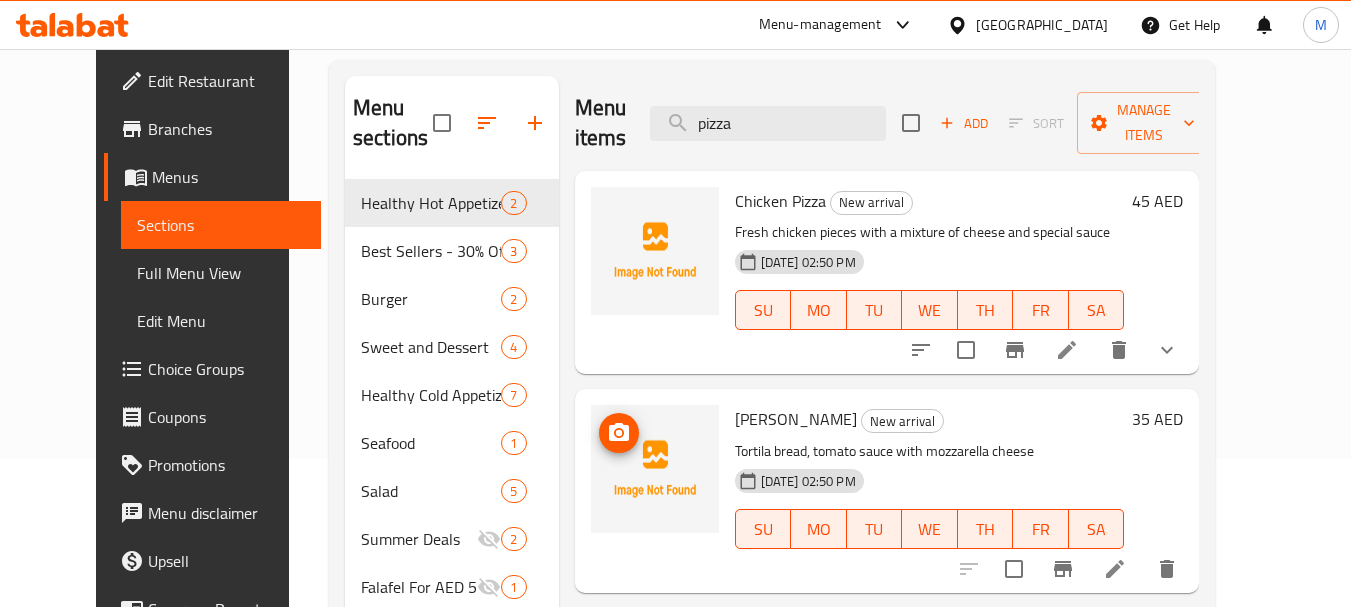 scroll, scrollTop: 184, scrollLeft: 0, axis: vertical 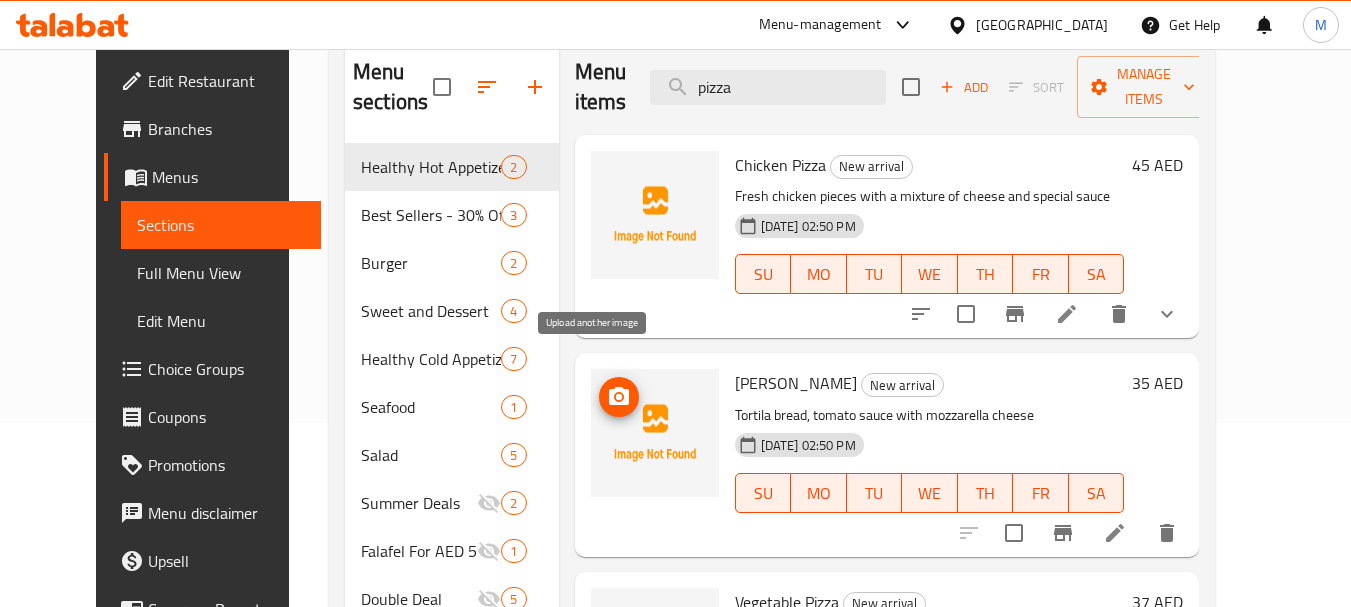 type on "pizza" 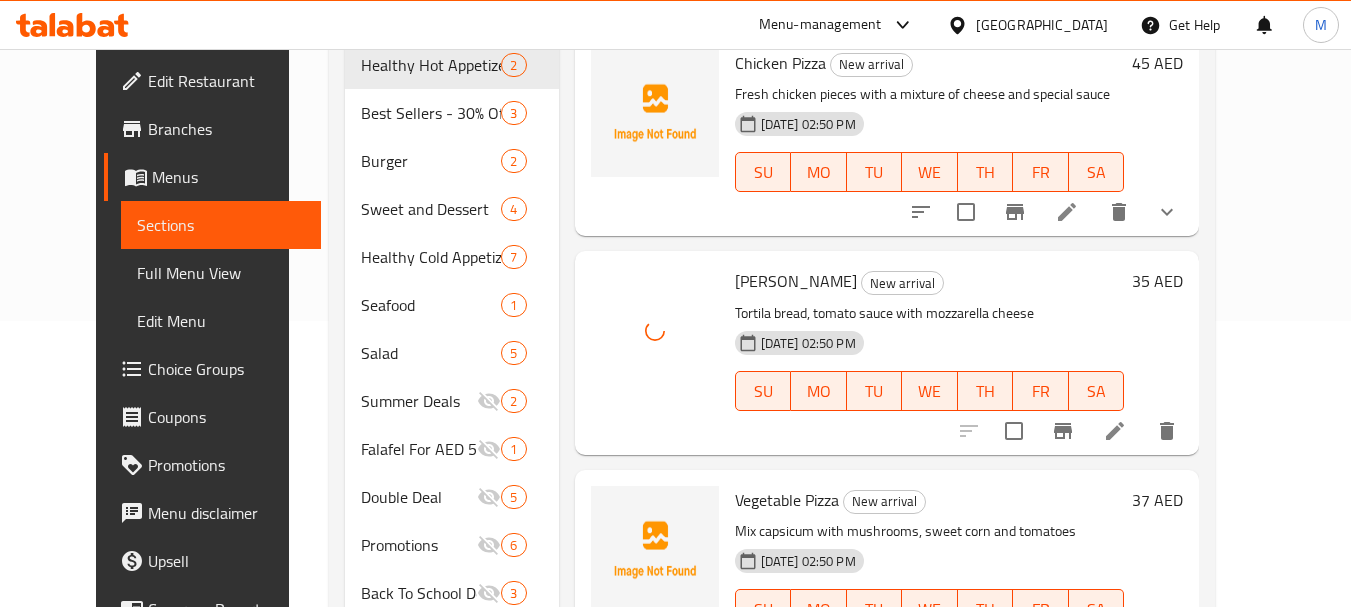scroll, scrollTop: 384, scrollLeft: 0, axis: vertical 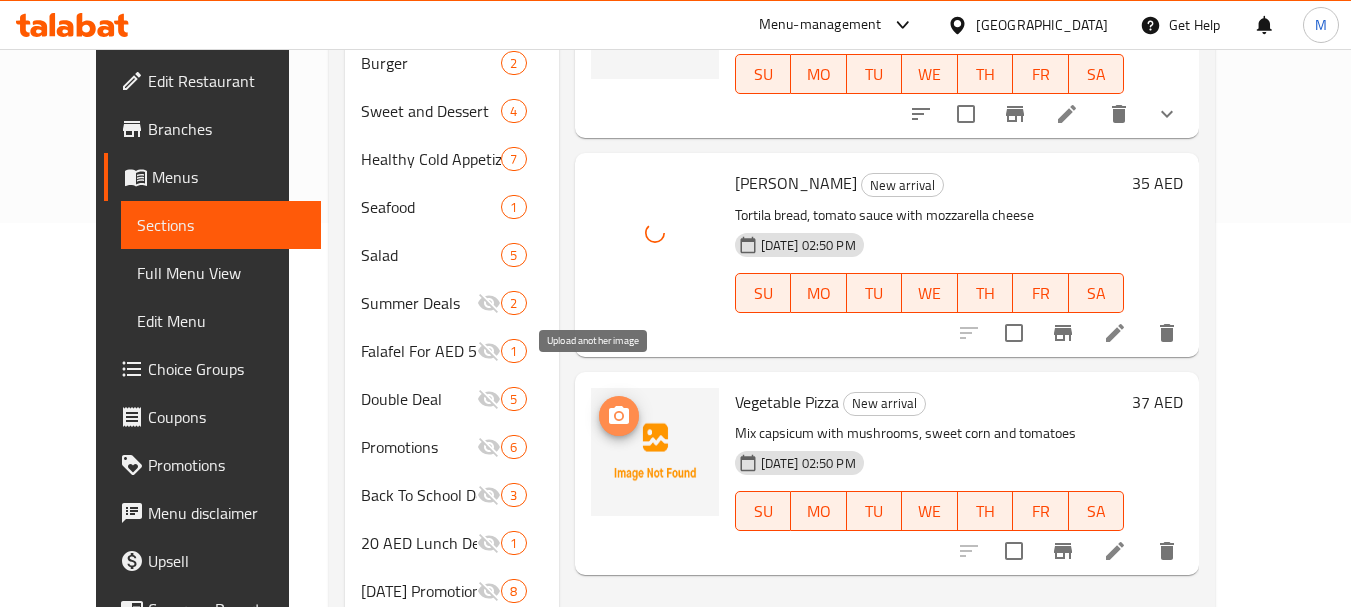 click 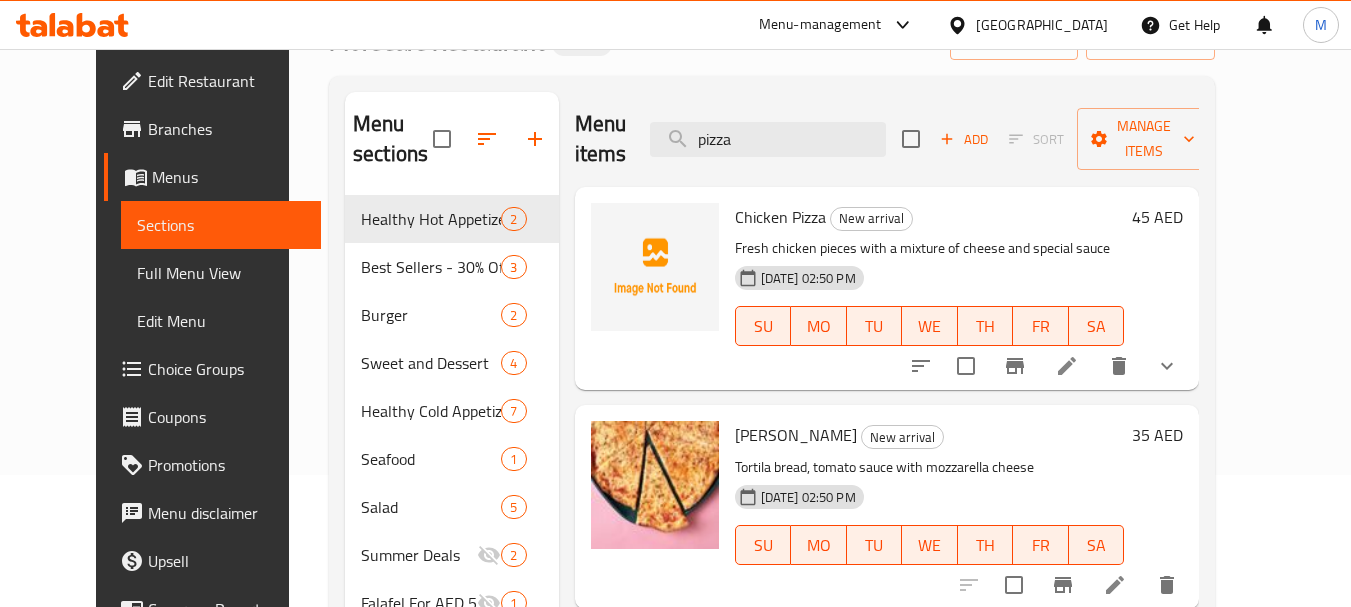 scroll, scrollTop: 84, scrollLeft: 0, axis: vertical 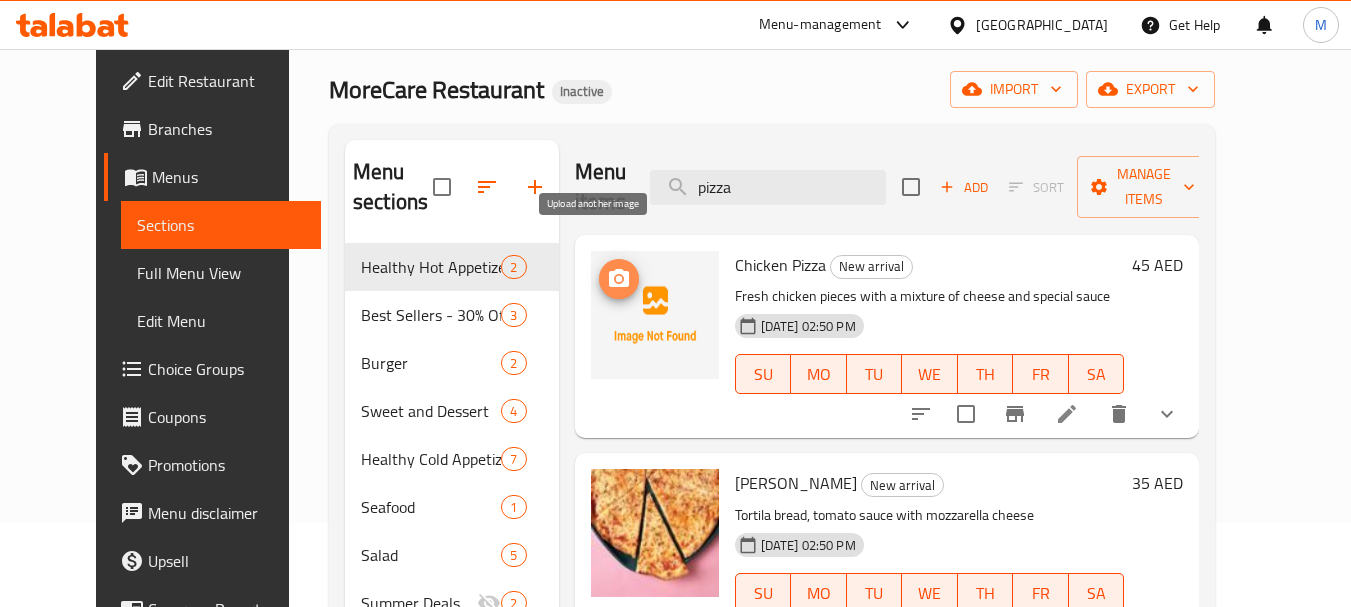 click 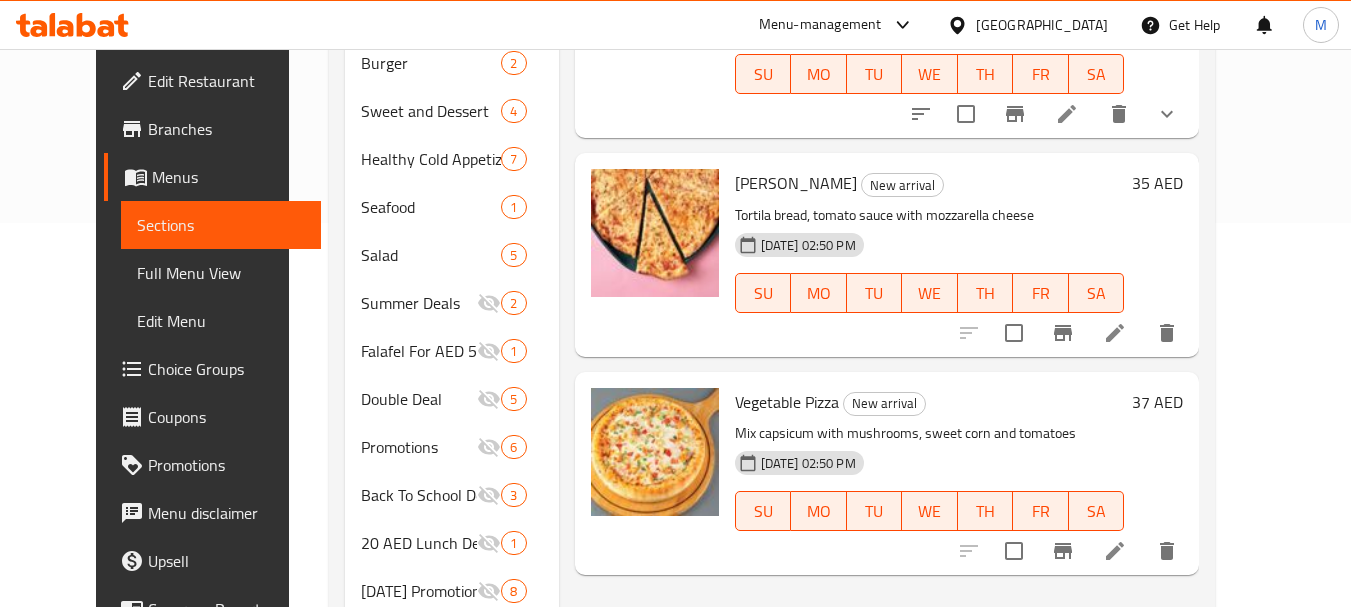 scroll, scrollTop: 0, scrollLeft: 0, axis: both 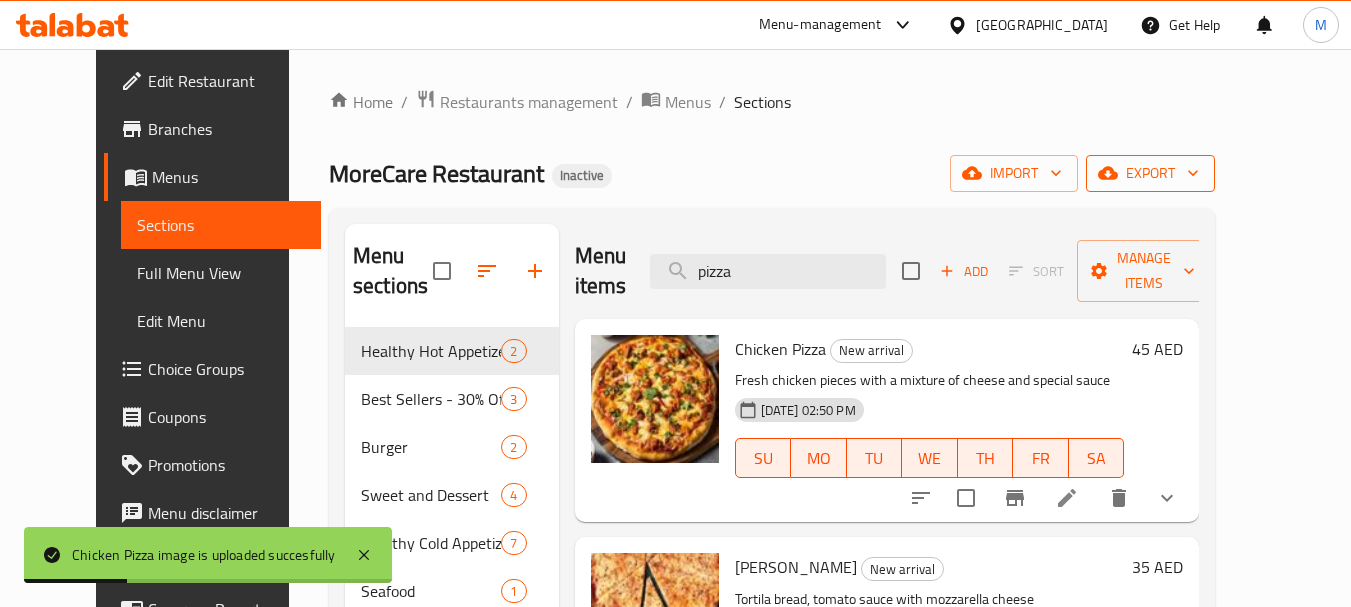 click on "export" at bounding box center (1150, 173) 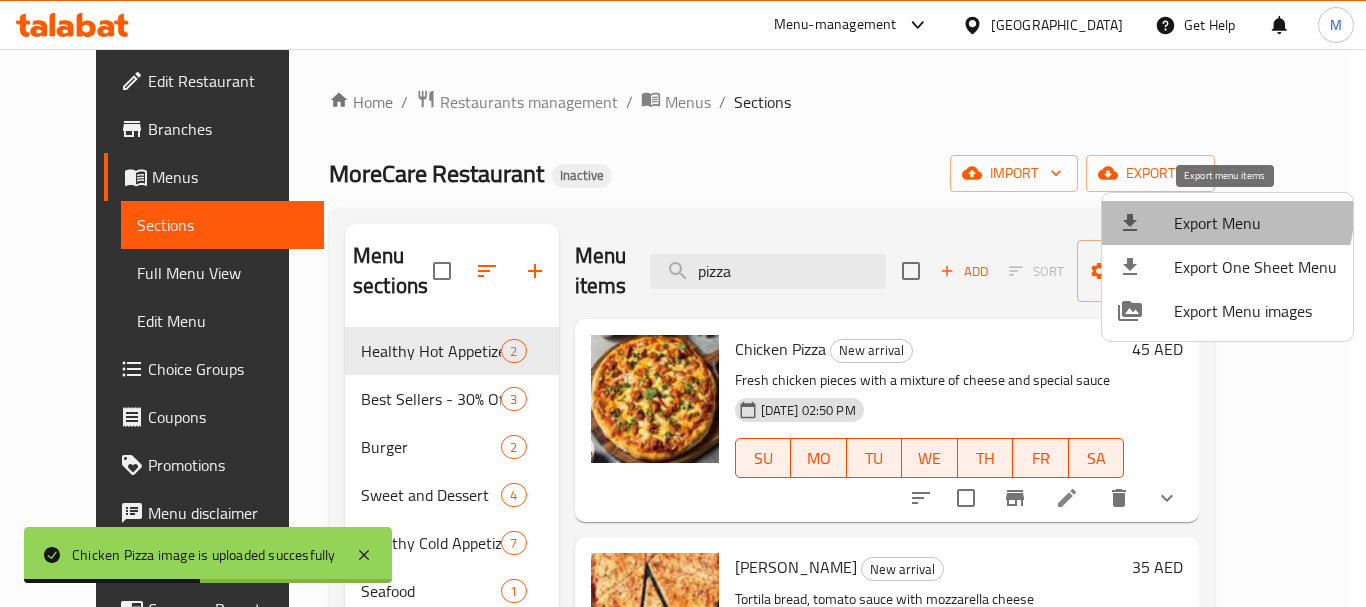 click on "Export Menu" at bounding box center [1255, 223] 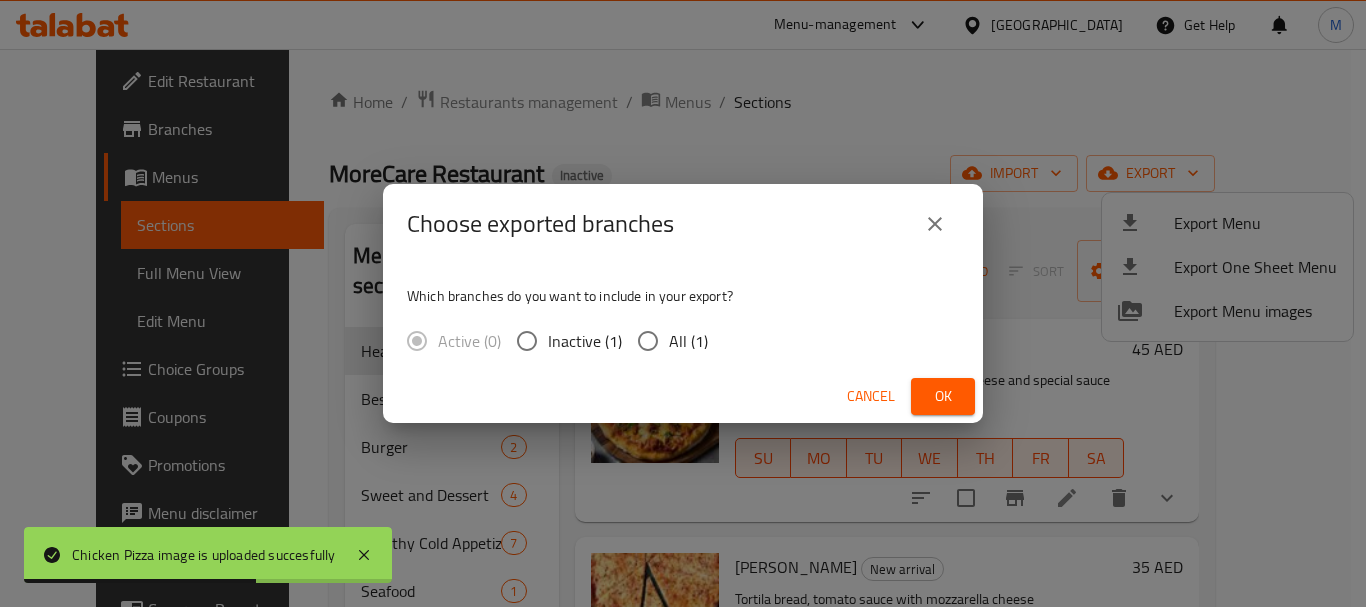 click on "All (1)" at bounding box center [648, 341] 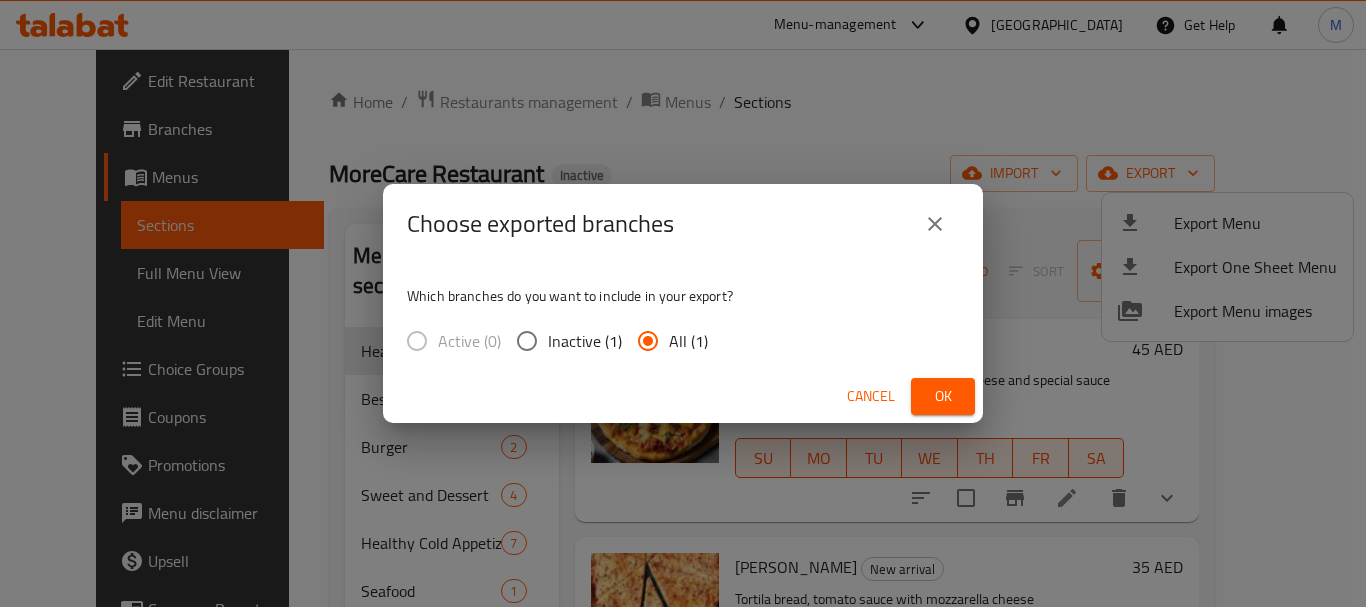 click on "Cancel" at bounding box center (871, 396) 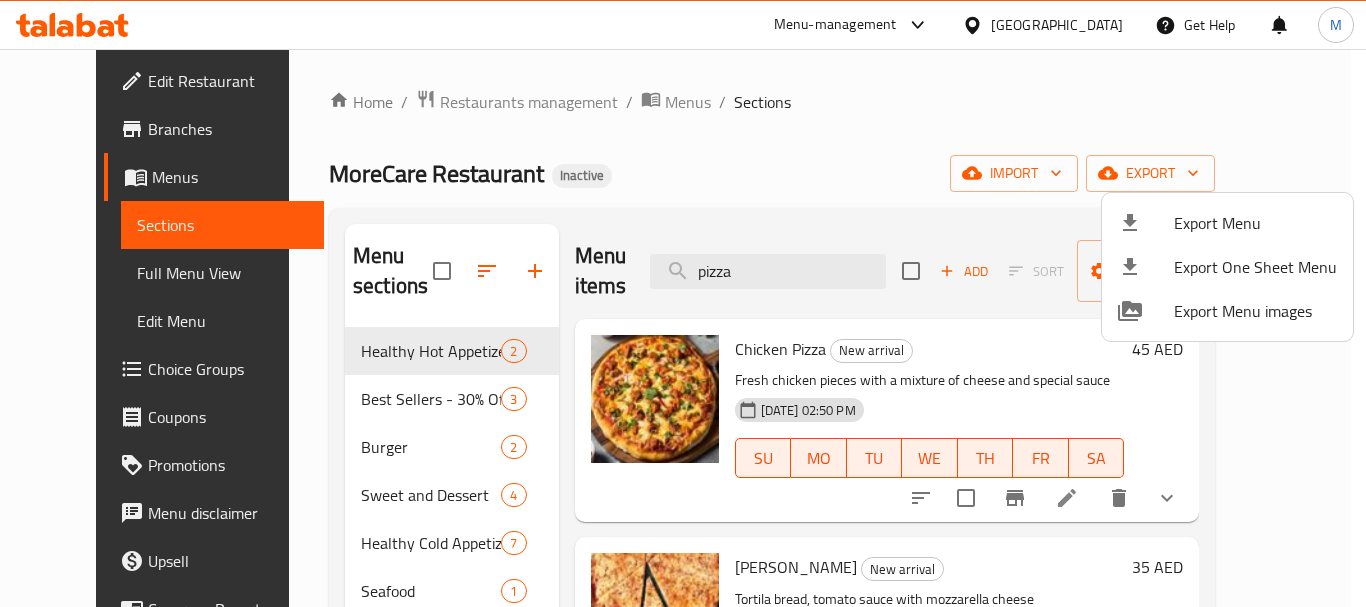 click at bounding box center [683, 303] 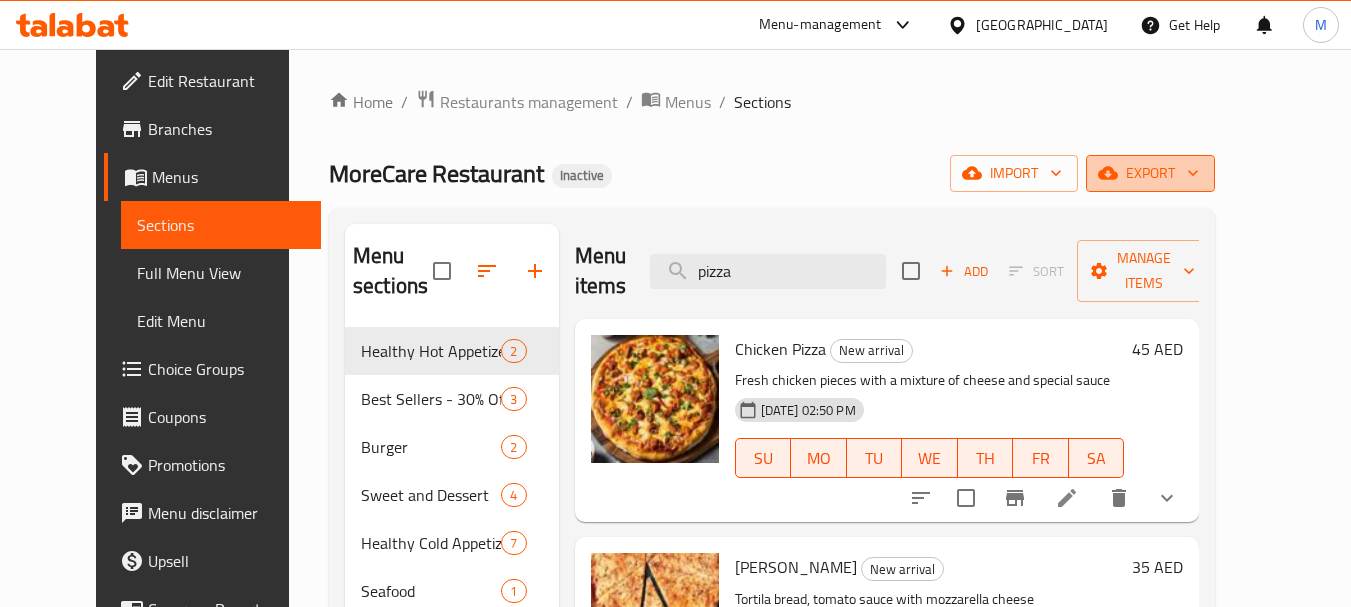 click on "export" at bounding box center [1150, 173] 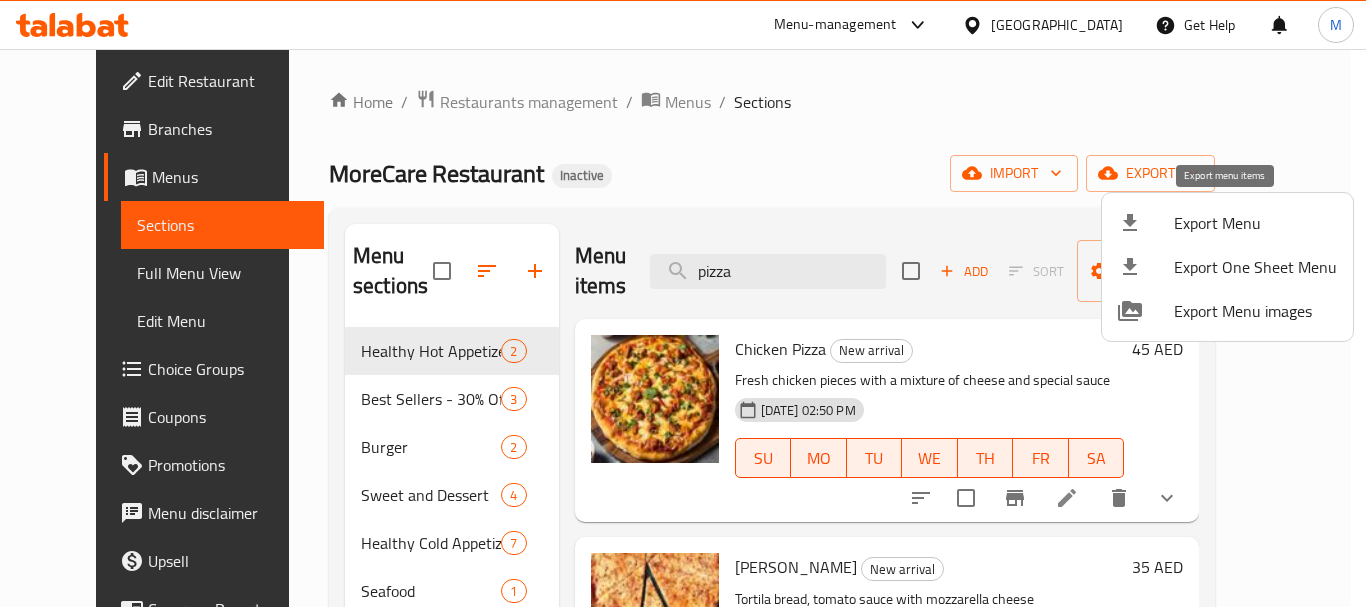 click on "Export Menu" at bounding box center (1255, 223) 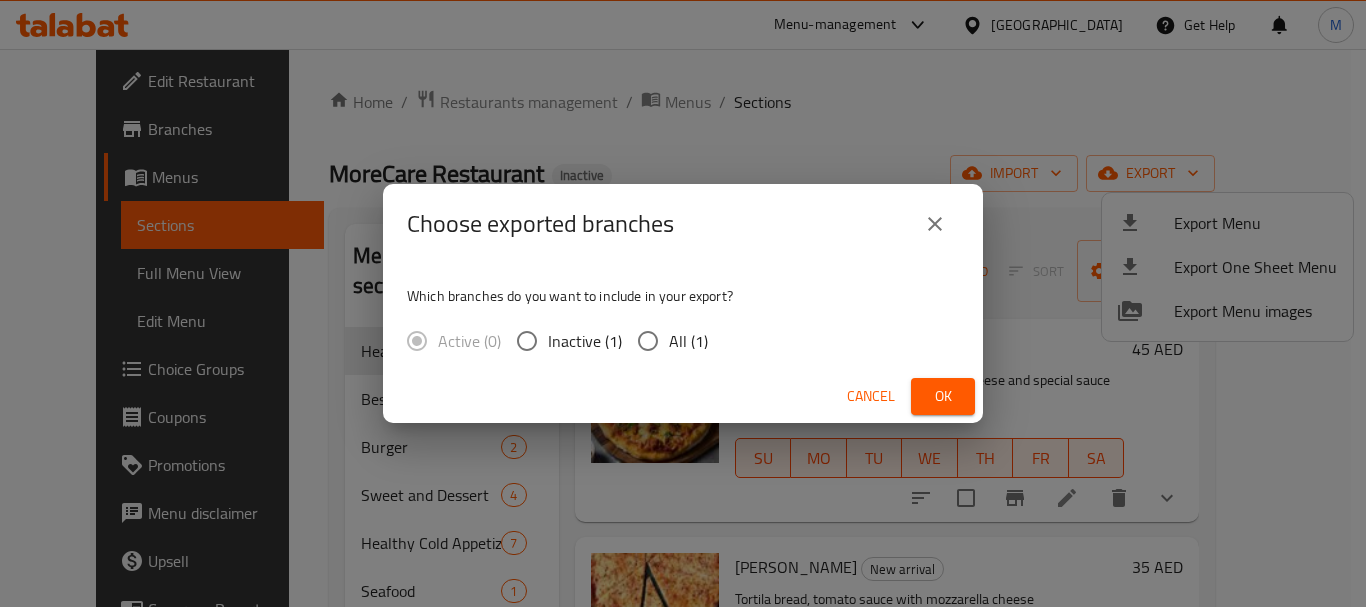 click on "All (1)" at bounding box center (688, 341) 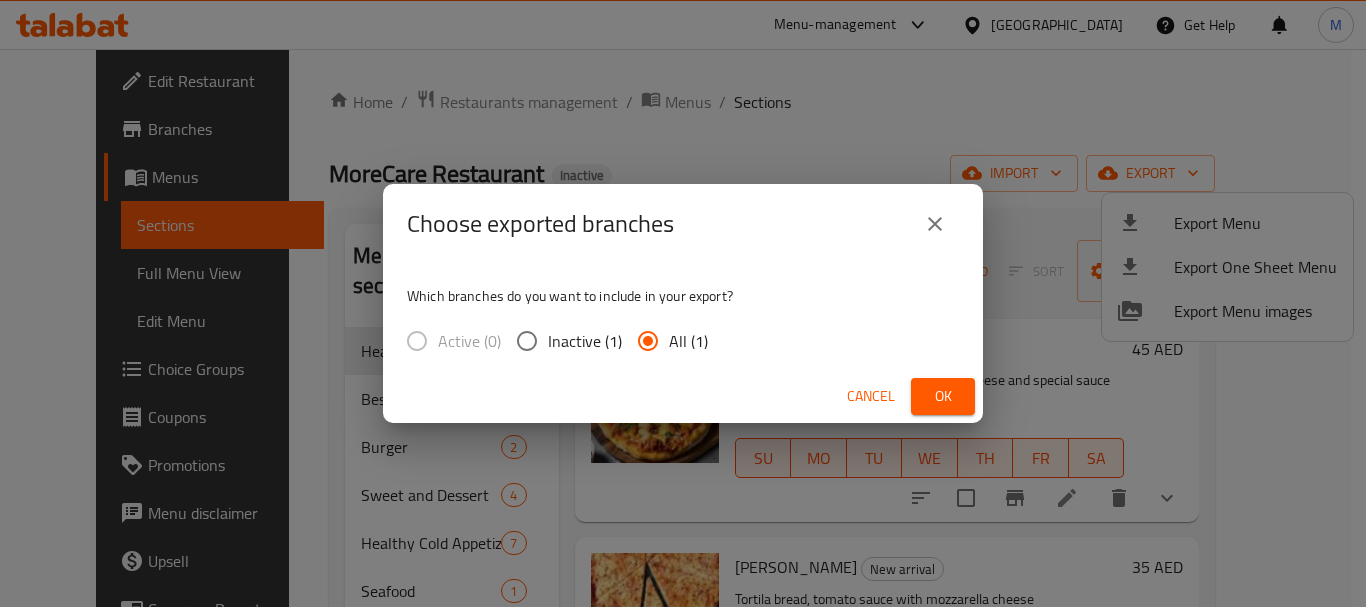 click on "Ok" at bounding box center [943, 396] 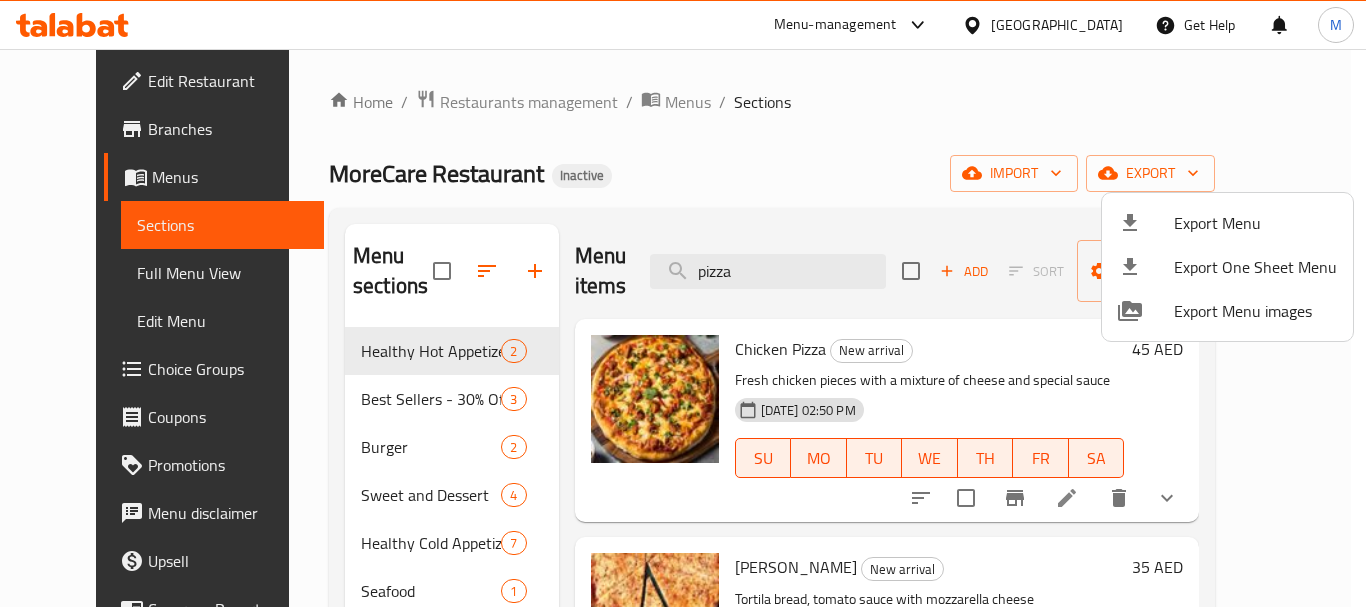 click at bounding box center (683, 303) 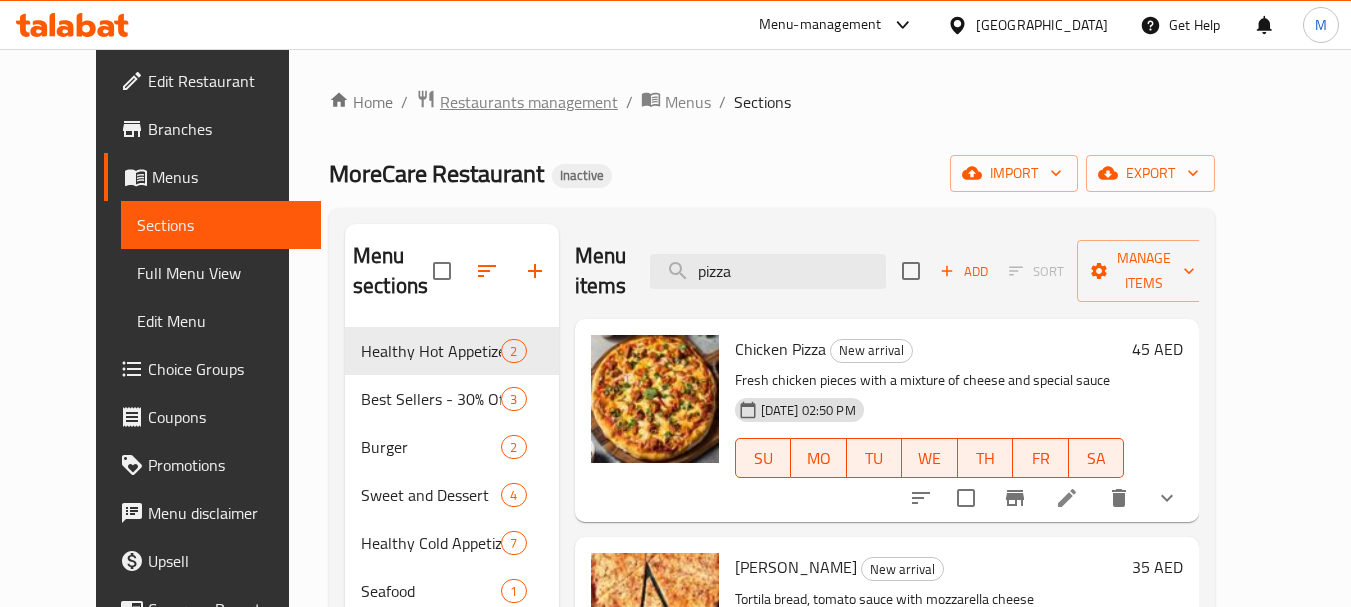 click on "Restaurants management" at bounding box center [529, 102] 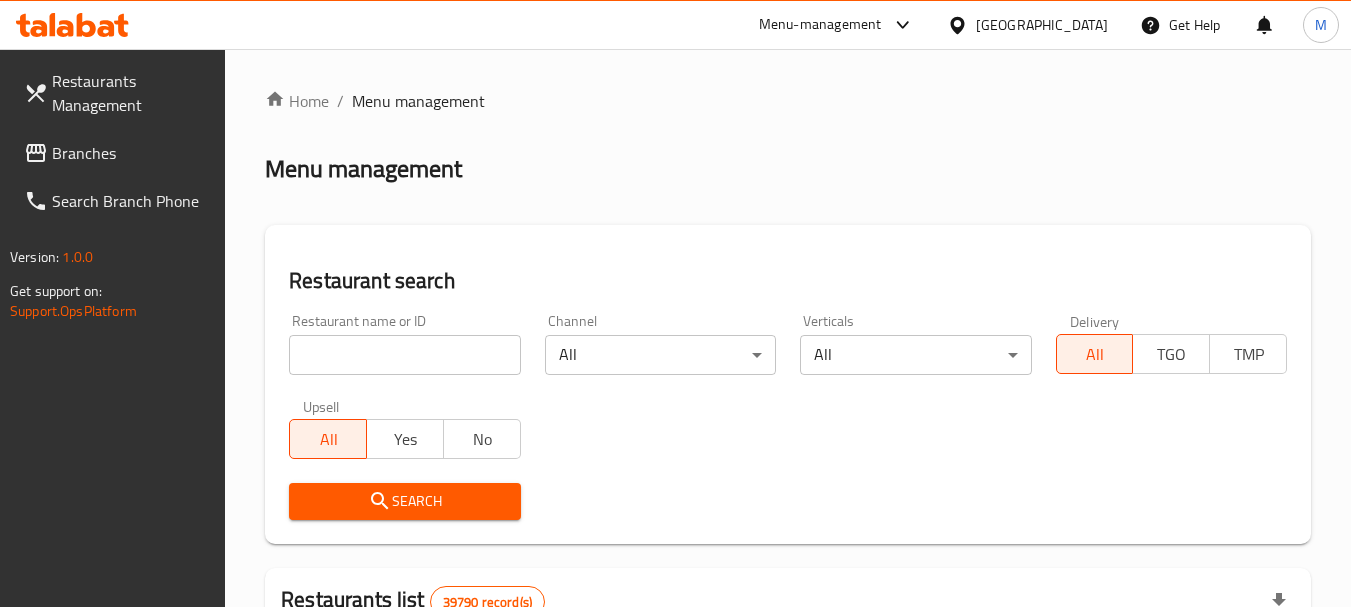 click at bounding box center (404, 355) 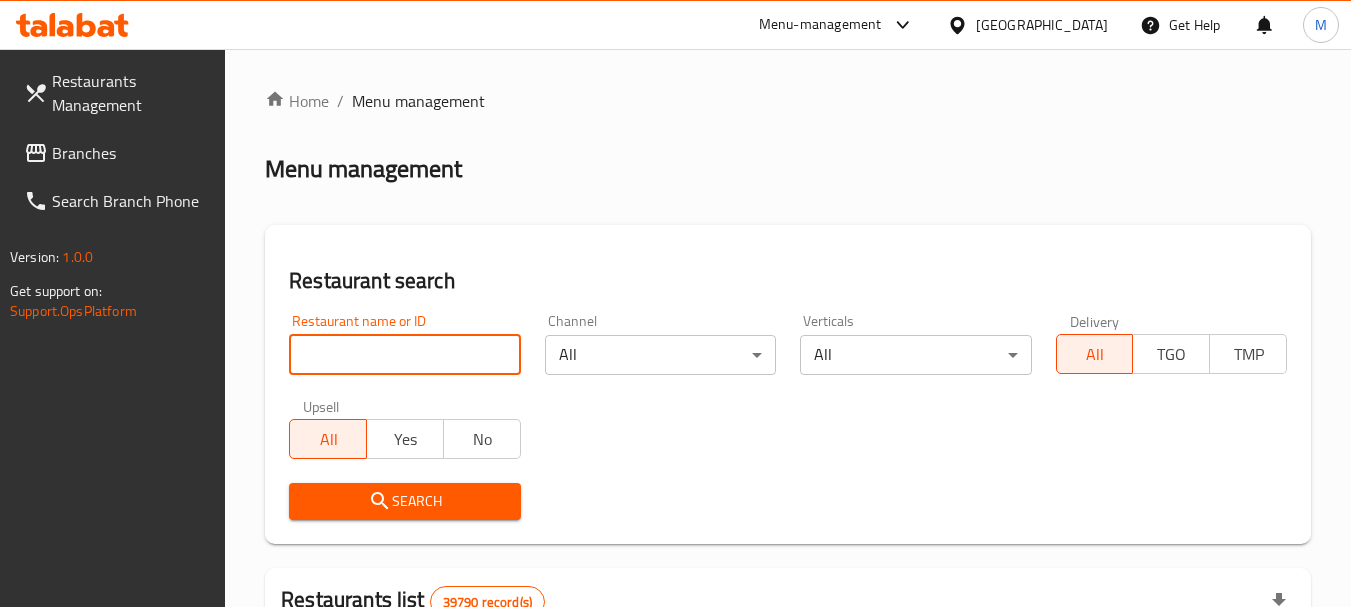 paste on "Flavor Buns" 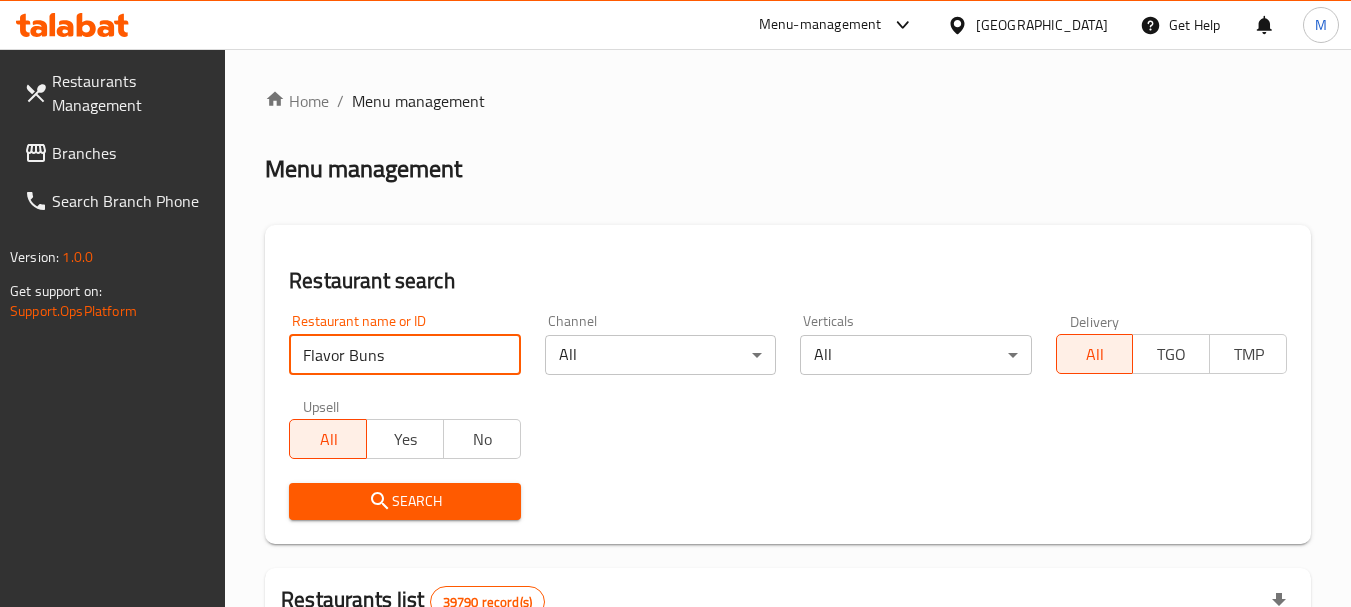 type on "Flavor Buns" 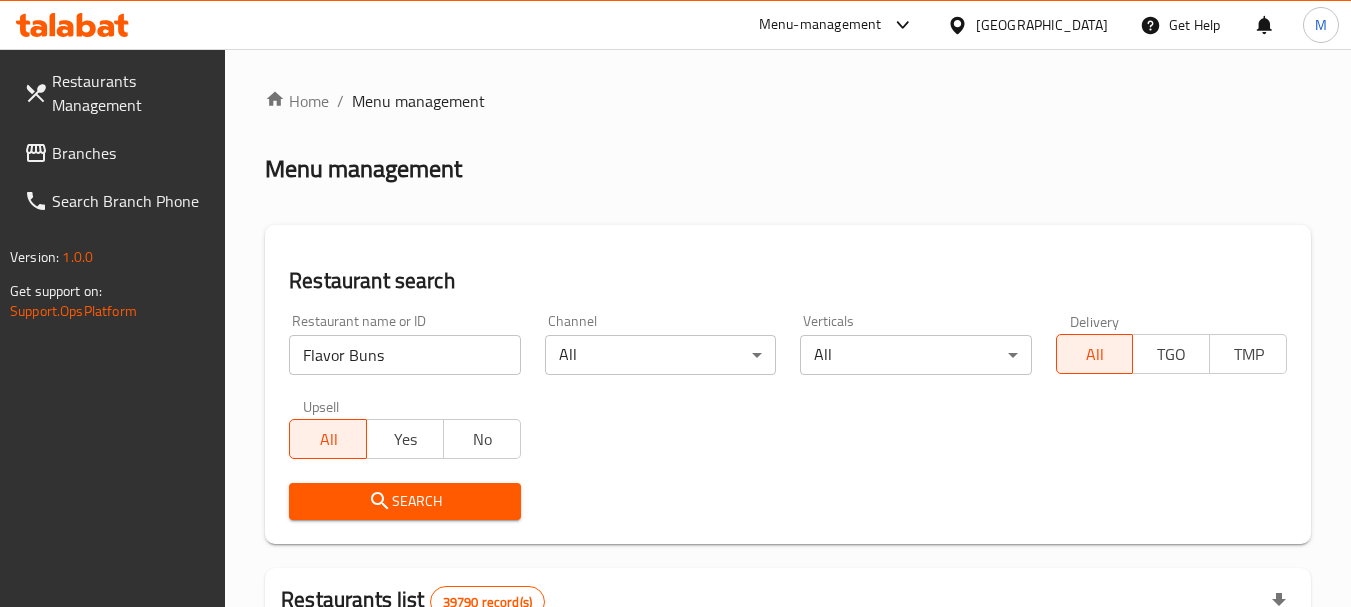 click on "Search" at bounding box center [404, 501] 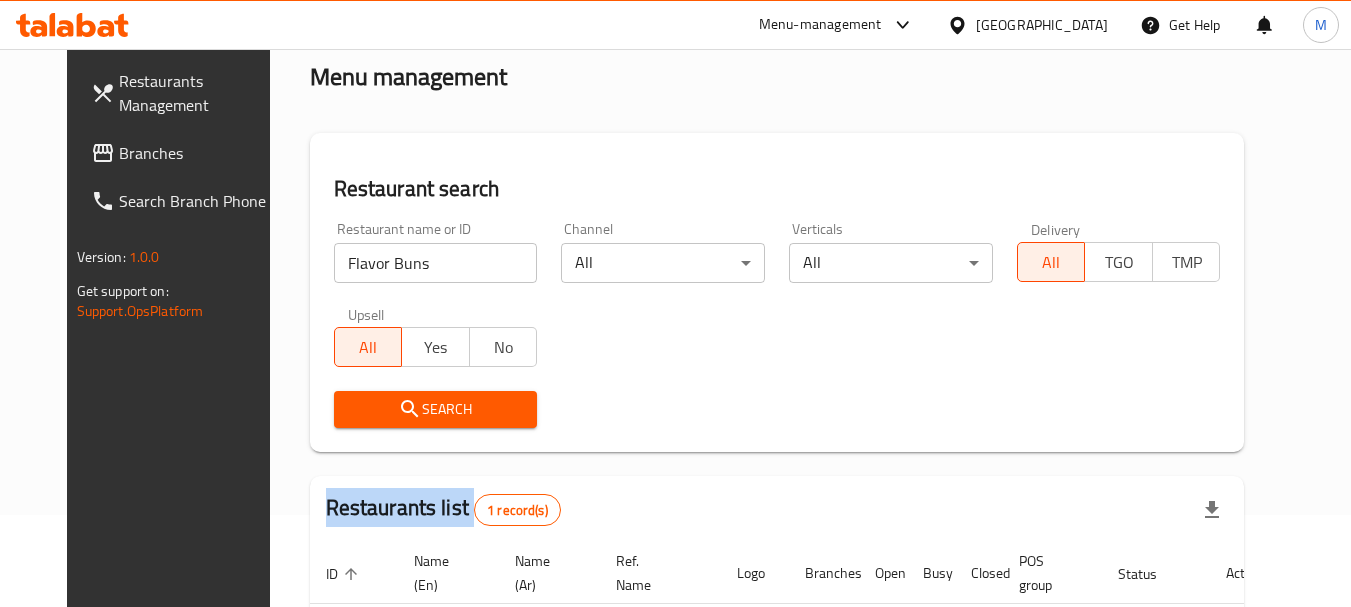 scroll, scrollTop: 260, scrollLeft: 0, axis: vertical 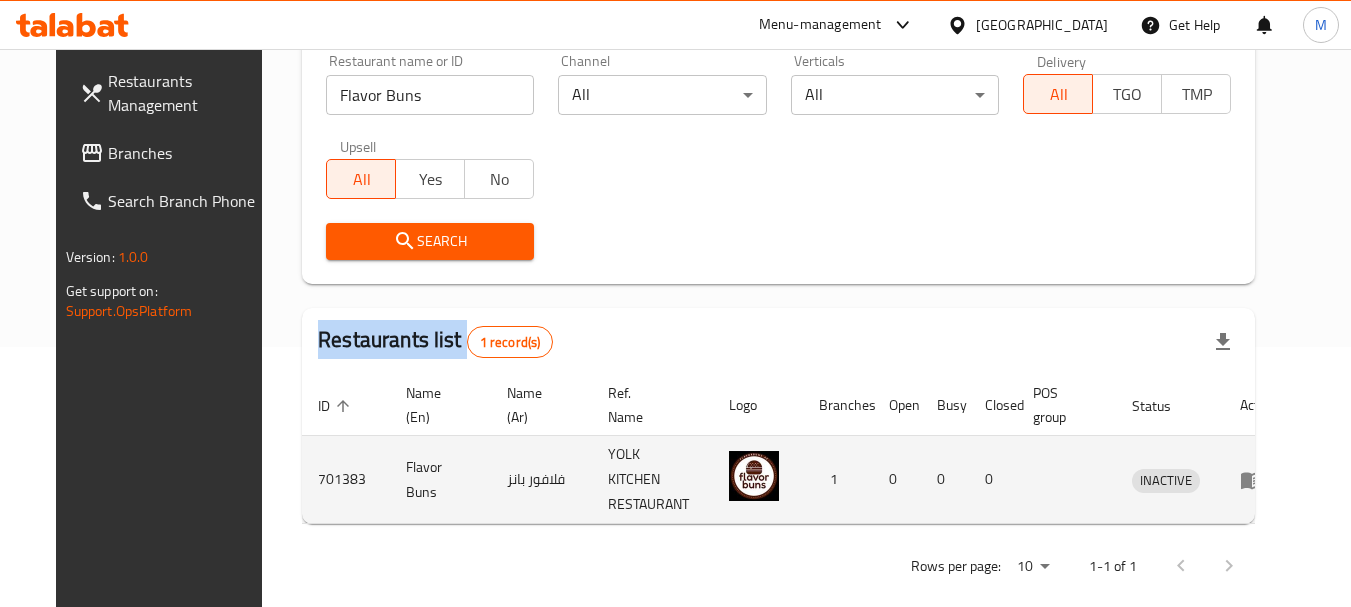 click 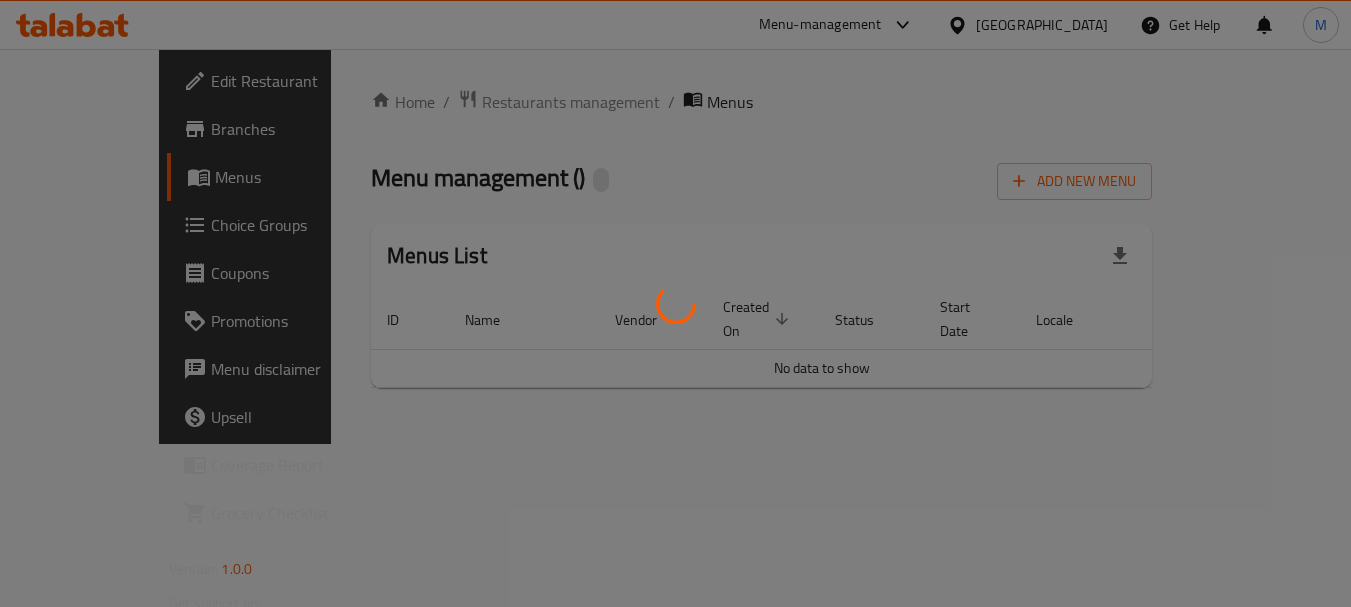 scroll, scrollTop: 0, scrollLeft: 0, axis: both 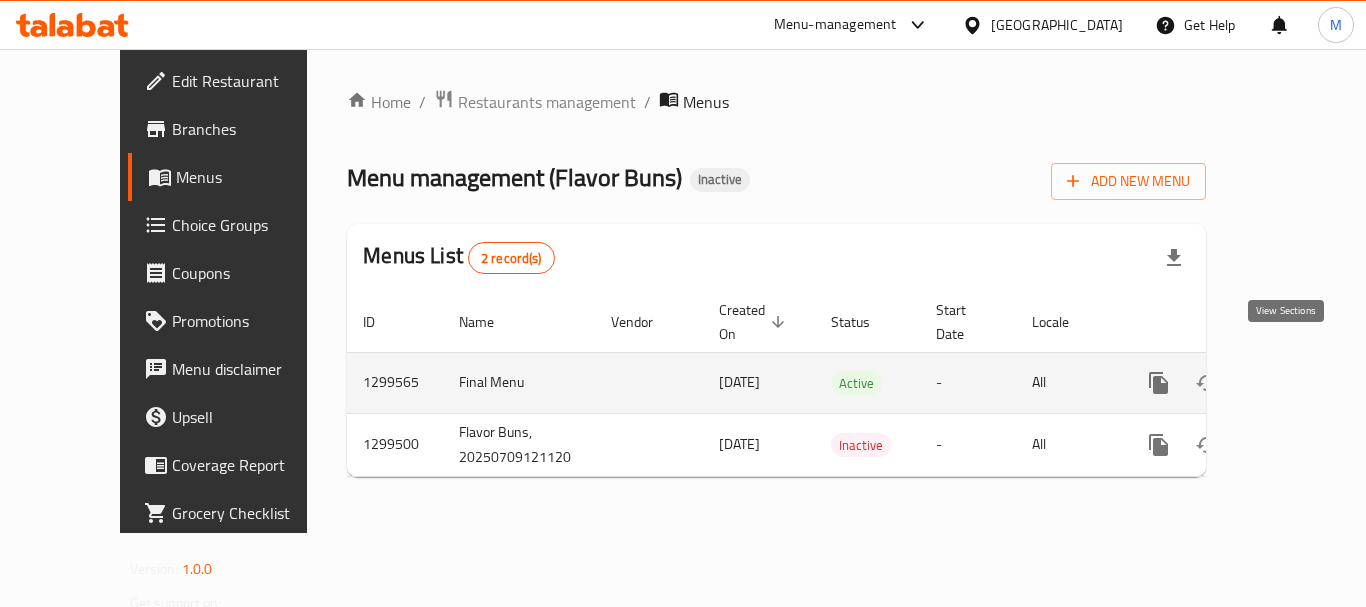 click 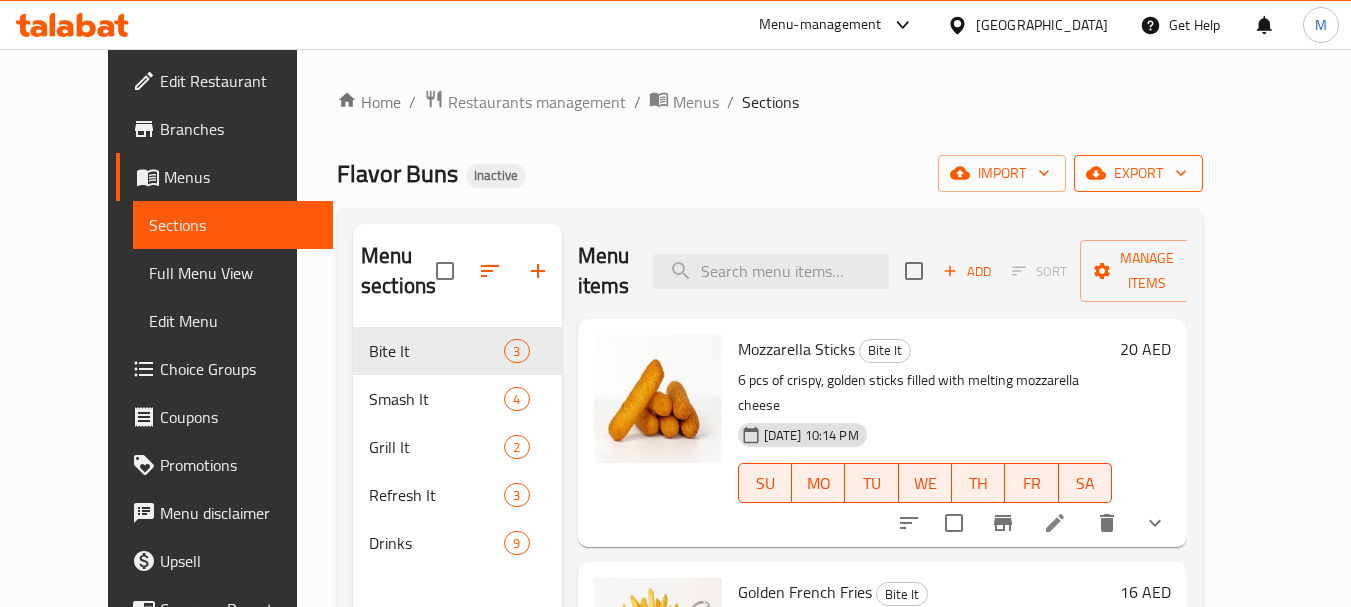 click on "export" at bounding box center [1138, 173] 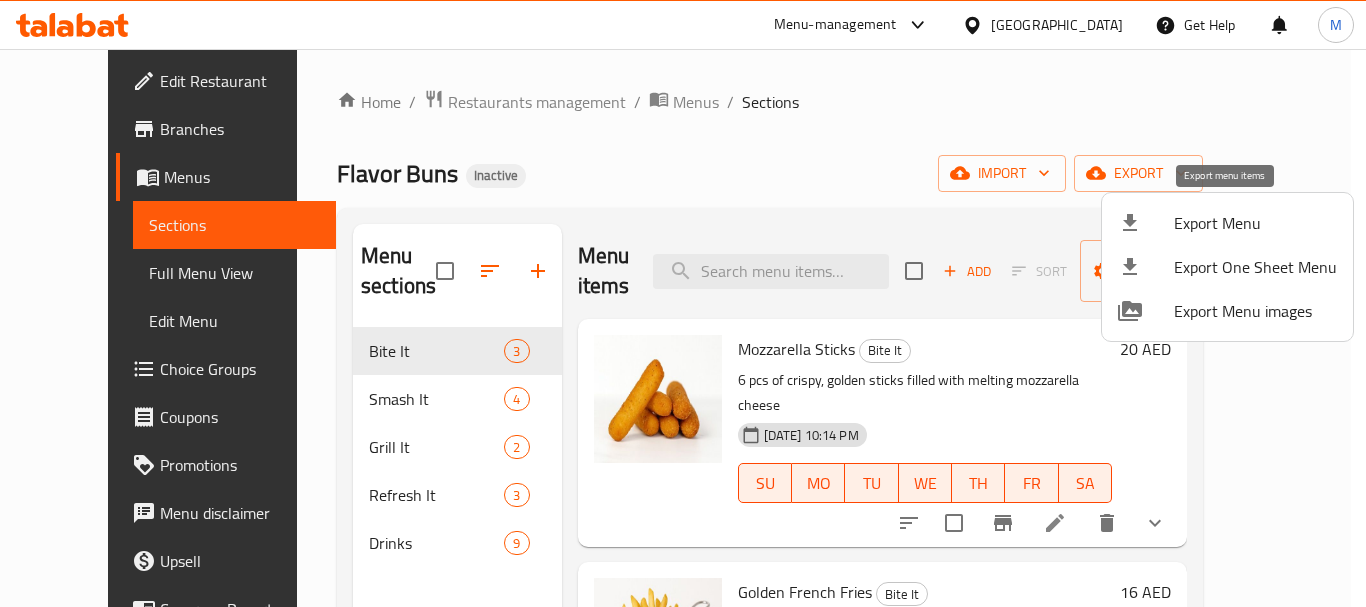 click on "Export Menu" at bounding box center [1255, 223] 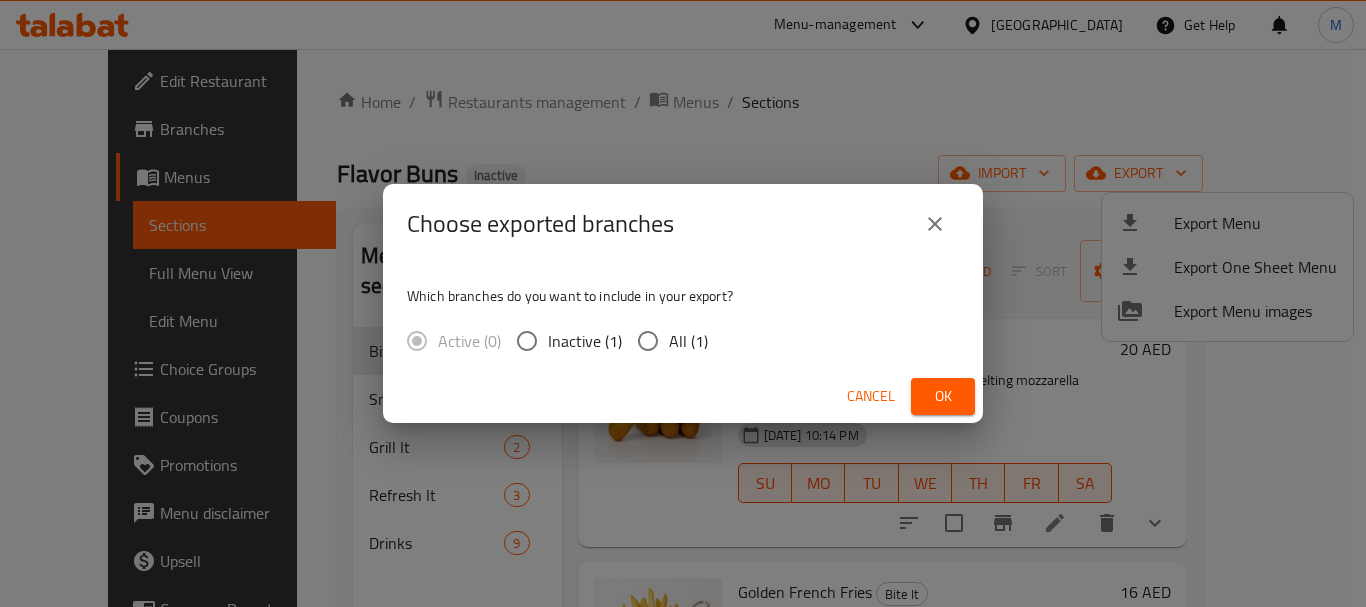 drag, startPoint x: 669, startPoint y: 333, endPoint x: 686, endPoint y: 346, distance: 21.400934 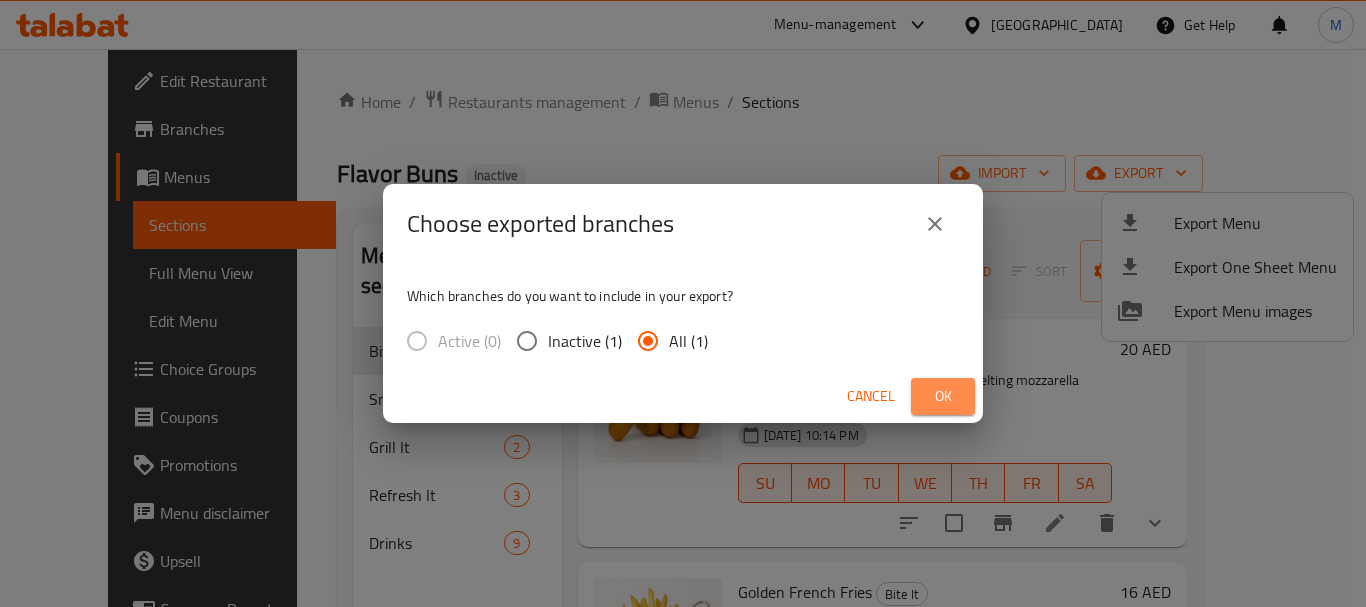 click on "Ok" at bounding box center [943, 396] 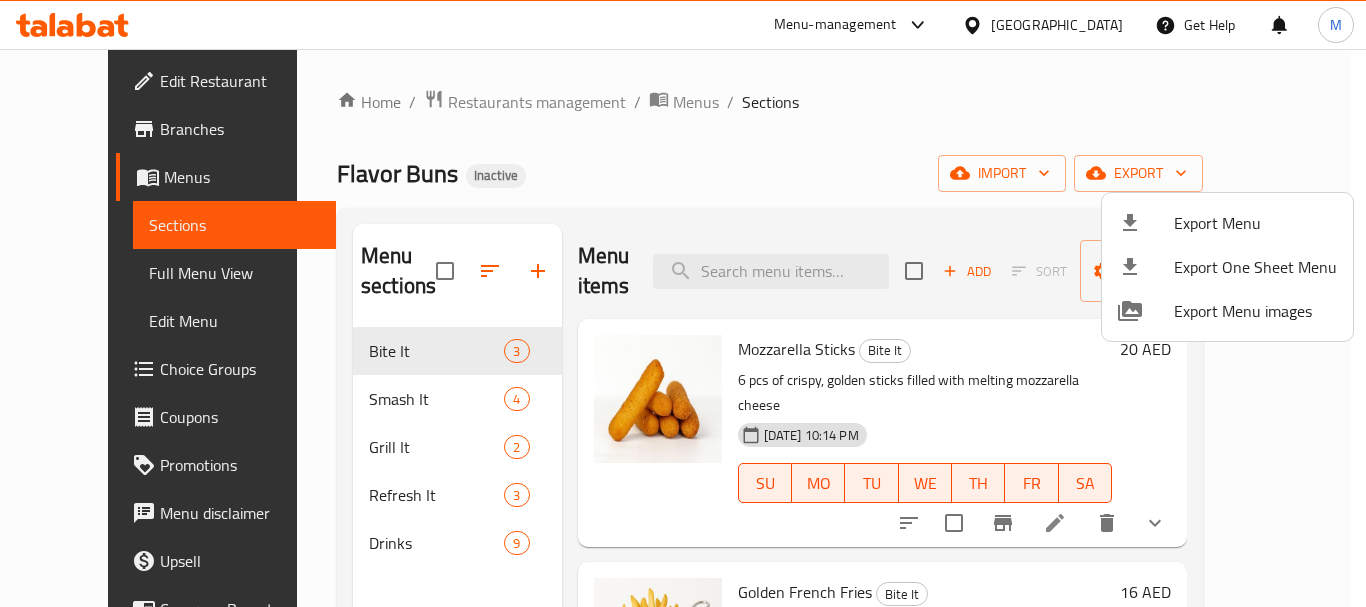 click at bounding box center (683, 303) 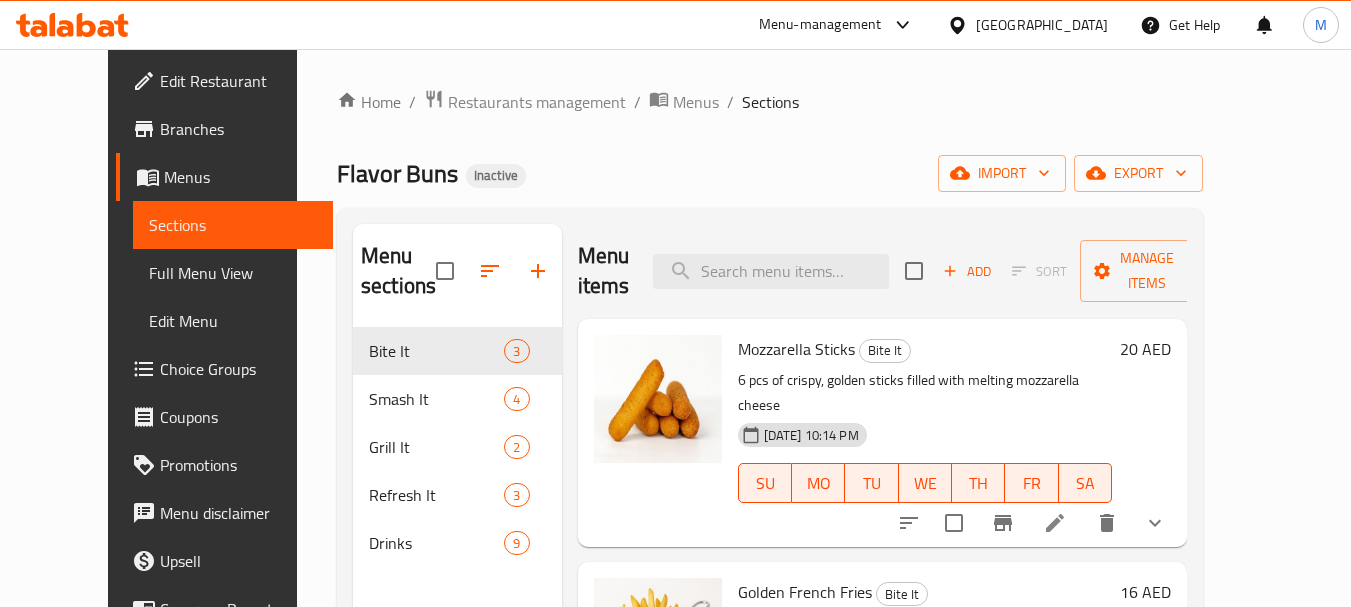 click on "Drinks" at bounding box center (436, 543) 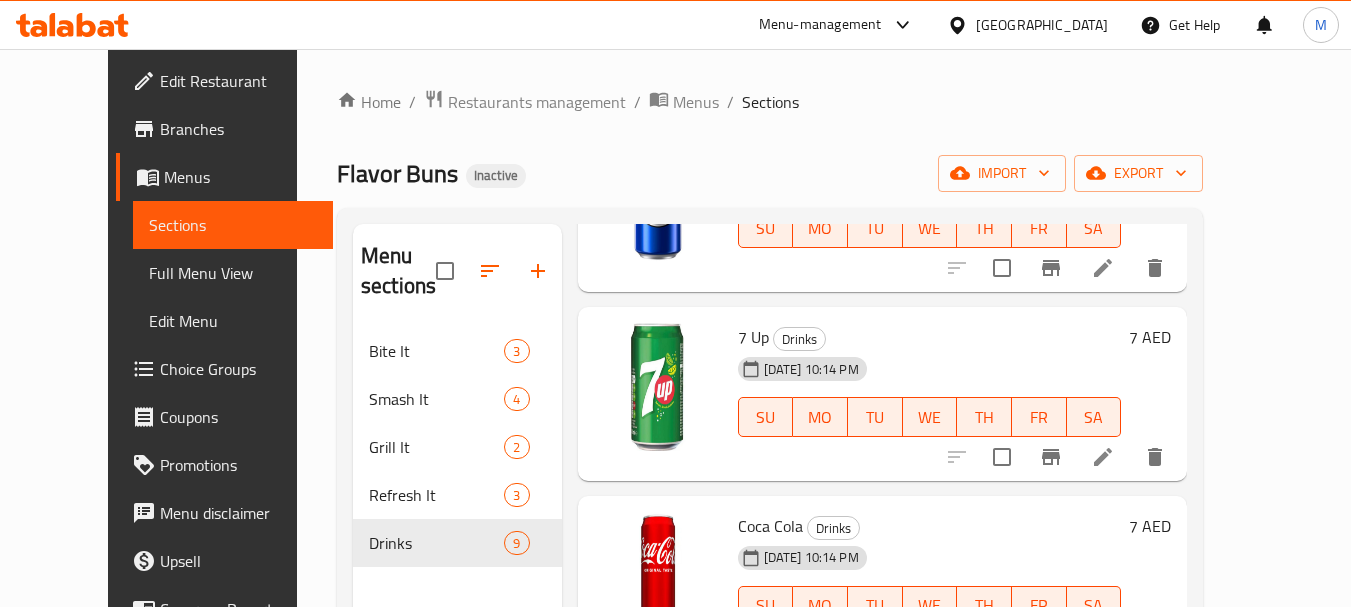 scroll, scrollTop: 0, scrollLeft: 0, axis: both 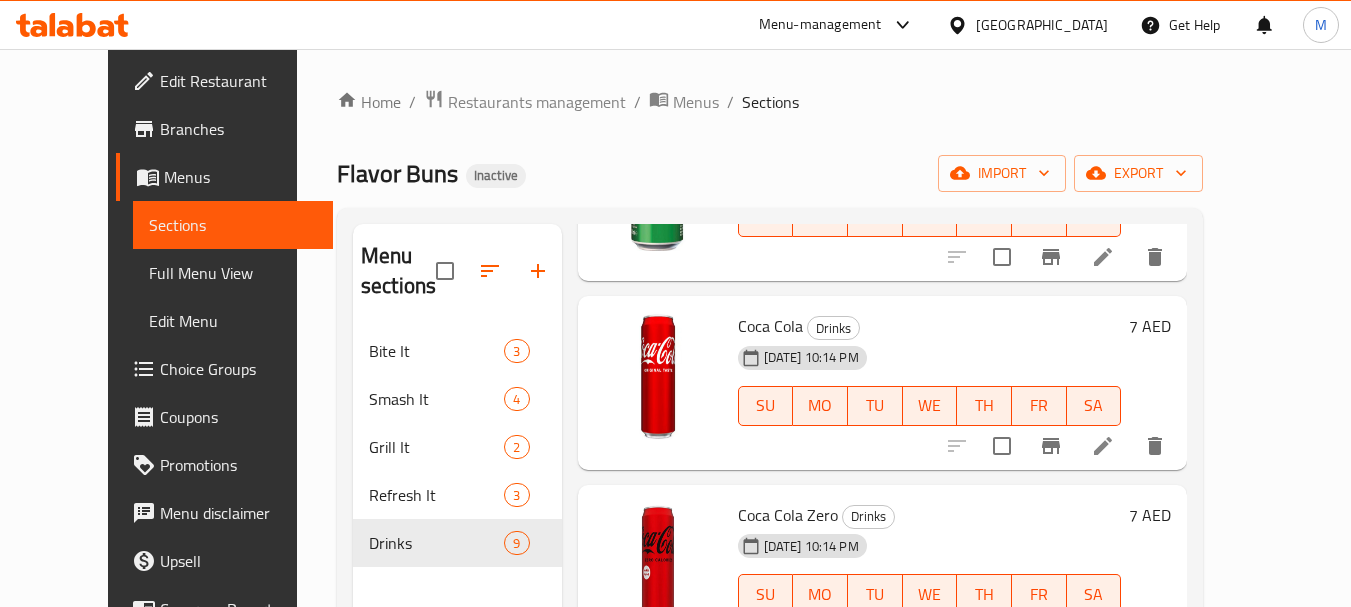 click 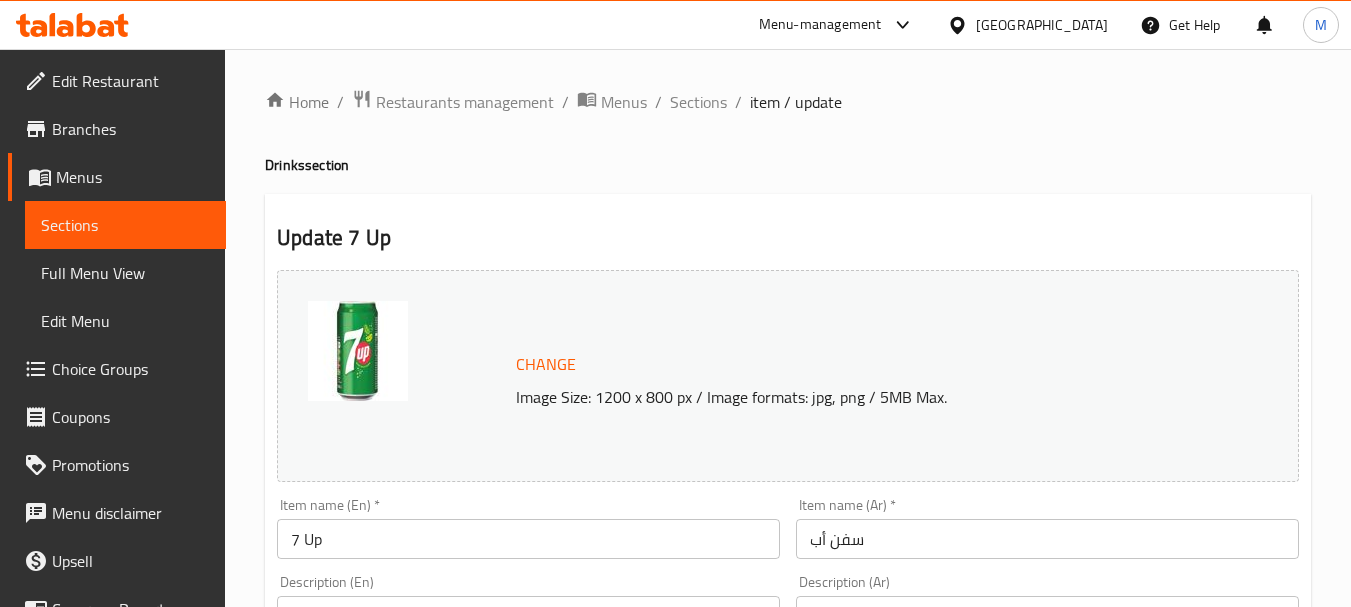 scroll, scrollTop: 100, scrollLeft: 0, axis: vertical 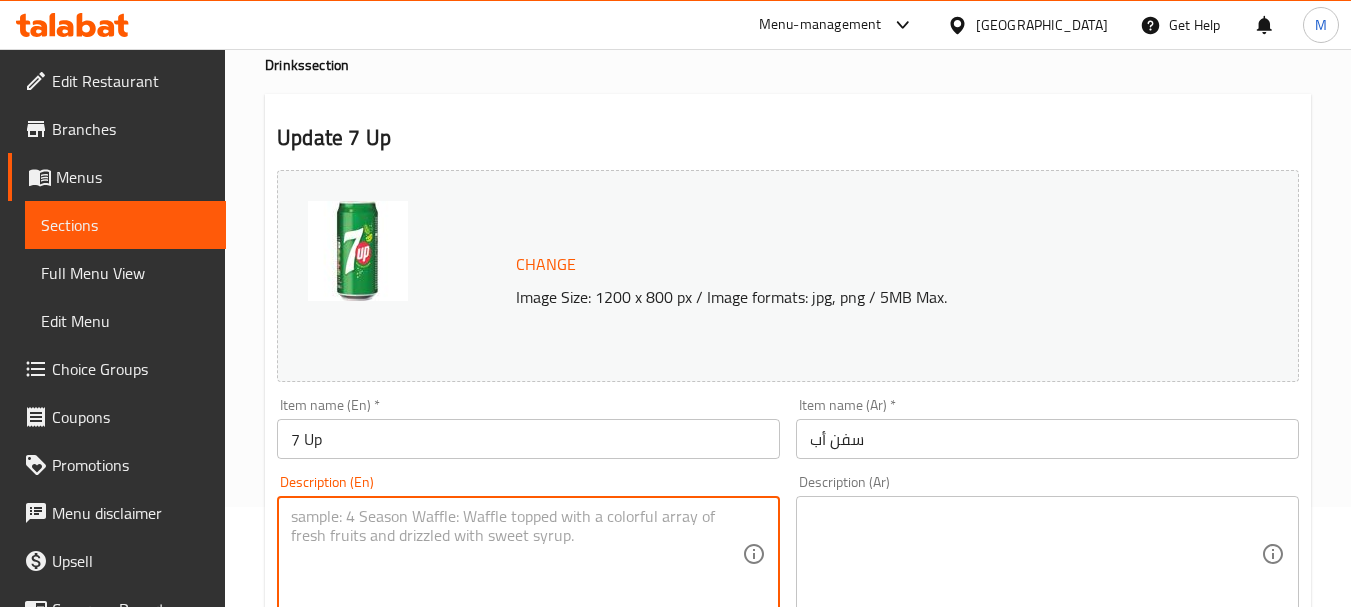 click at bounding box center [516, 554] 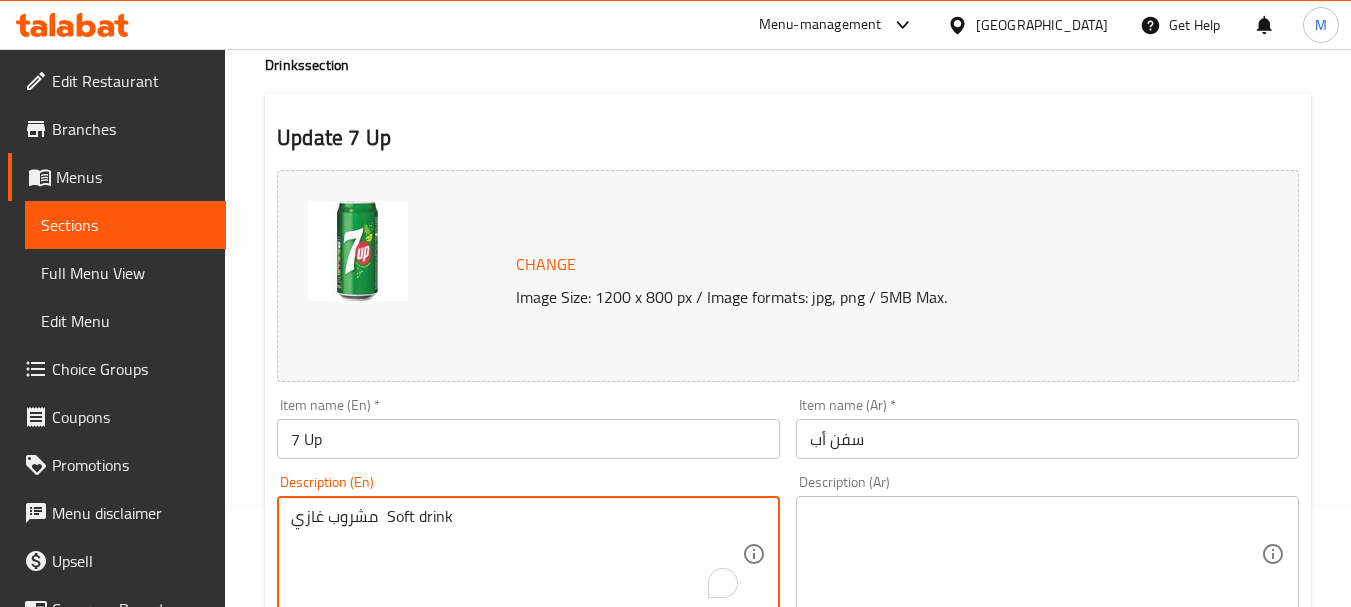 click on "Edit Restaurant   Branches   Menus   Sections   Full Menu View   Edit Menu   Choice Groups   Coupons   Promotions   Menu disclaimer   Upsell   Coverage Report   Grocery Checklist  Version:    1.0.0  Get support on:    Support.OpsPlatform Home / Restaurants management / Menus / Sections / item / update Drinks  section Update 7 Up Change Image Size: 1200 x 800 px / Image formats: jpg, png / 5MB Max. Item name (En)   * 7 Up Item name (En)  * Item name (Ar)   * سفن أب Item name (Ar)  * Description (En) مشروب غازي	Soft drink
Description (En) Description (Ar) Description (Ar) Product barcode Product barcode Product sku Product sku Price   * AED 7 Price  * Price on selection Free item Start Date Start Date End Date End Date Available Days SU MO TU WE TH FR SA Available from ​ ​ Available to ​ ​ Status Active Inactive Exclude from GEM Variations & Choices Add variant ASSIGN CHOICE GROUP Update" at bounding box center [675, 645] 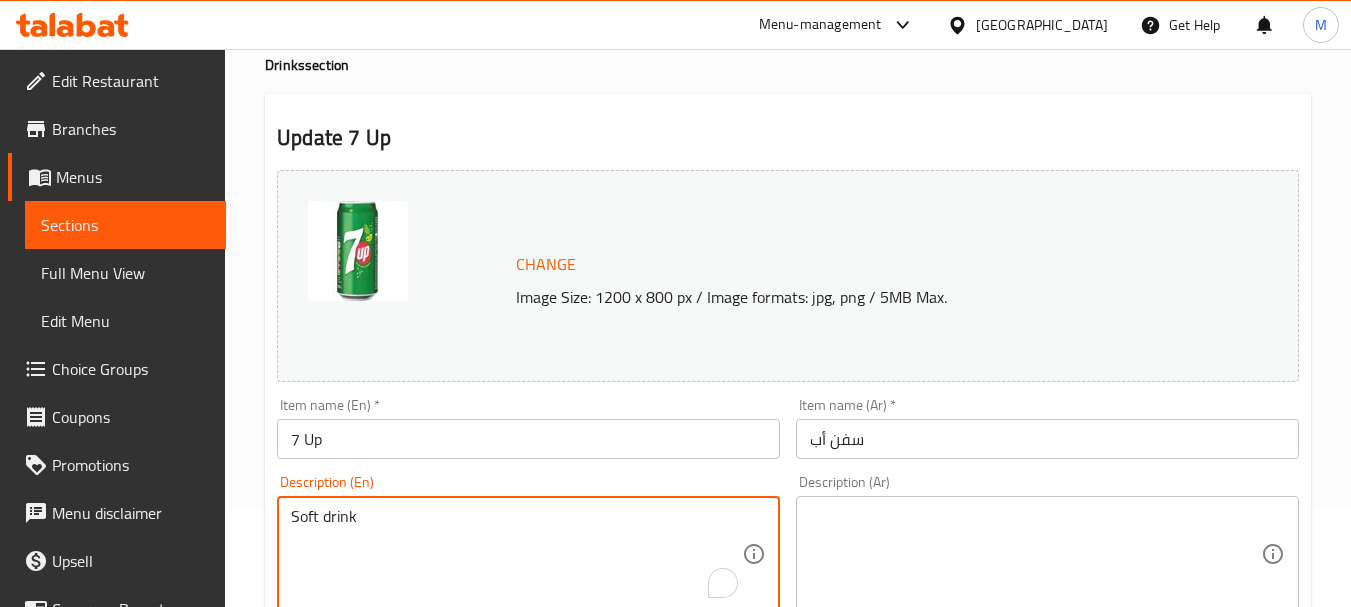 type on "Soft drink" 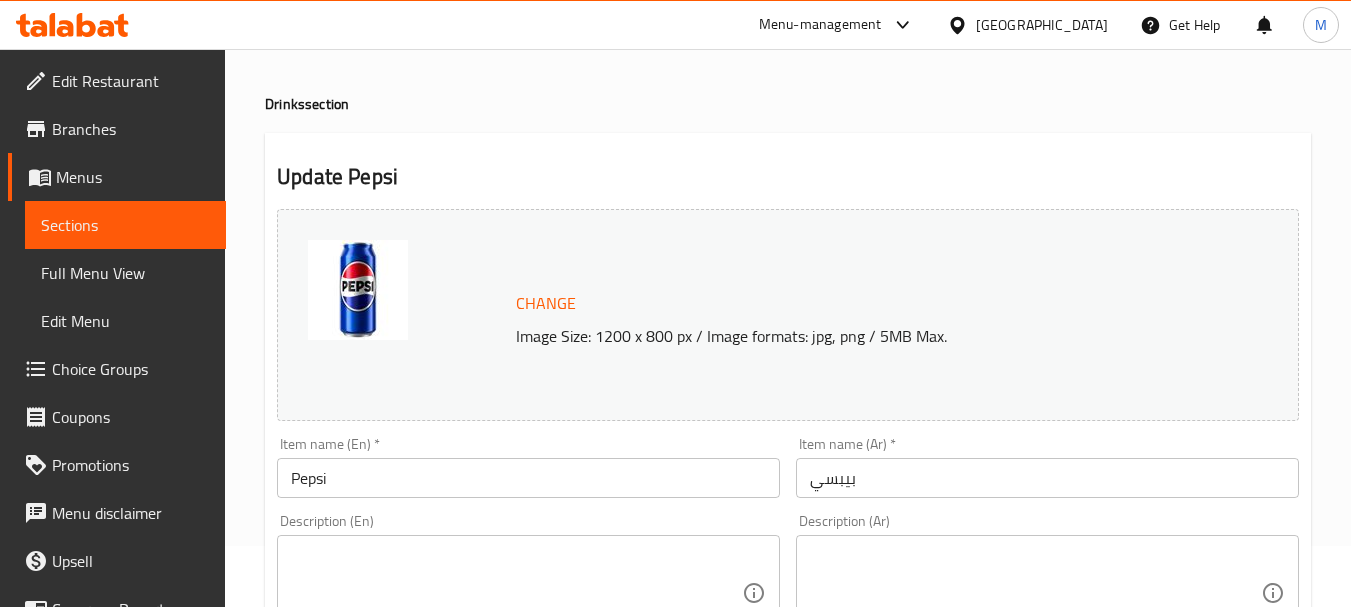 scroll, scrollTop: 200, scrollLeft: 0, axis: vertical 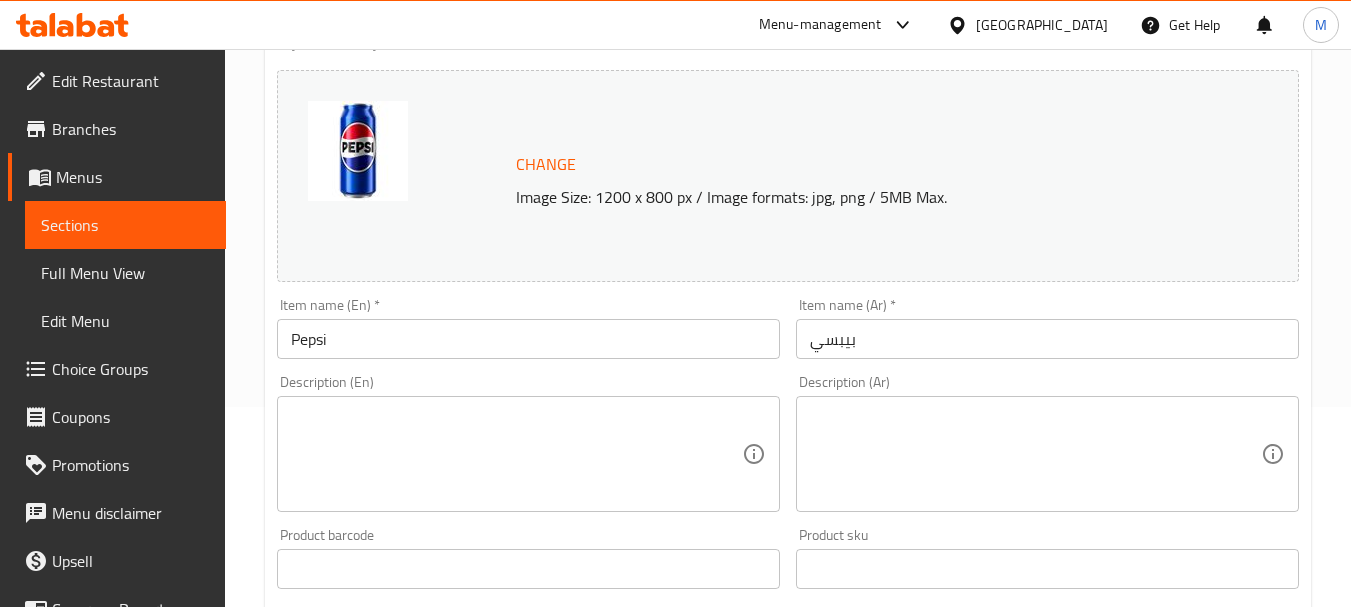 click at bounding box center [516, 454] 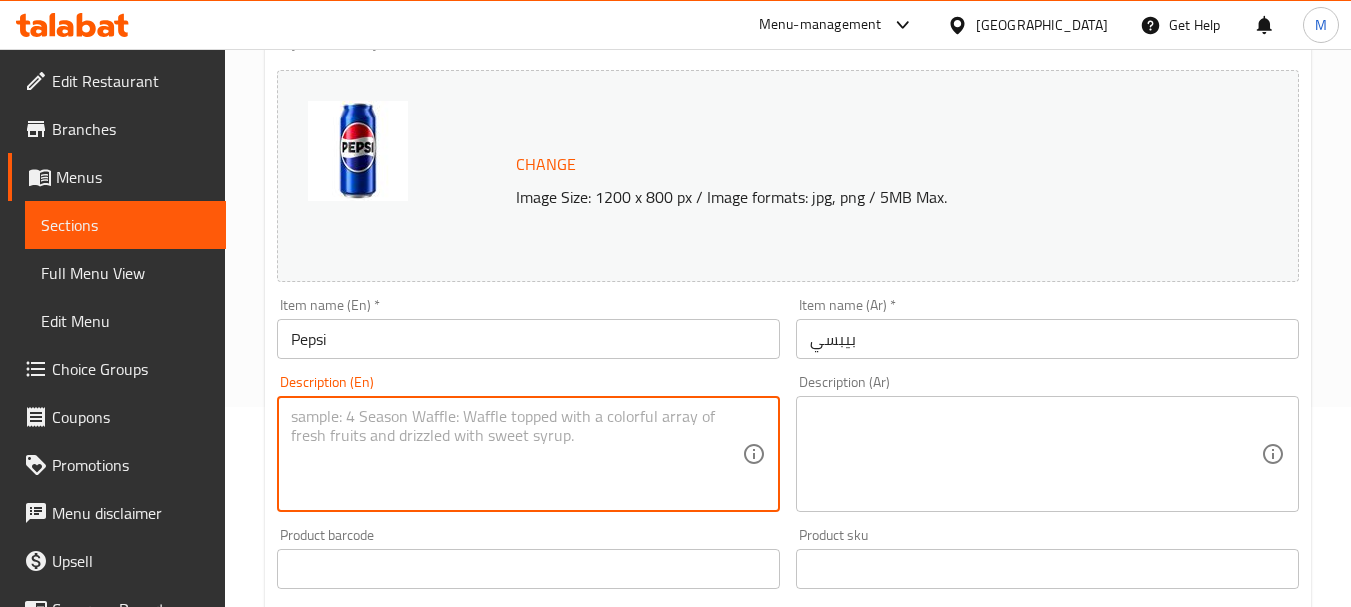 paste on "مشروب غازي" 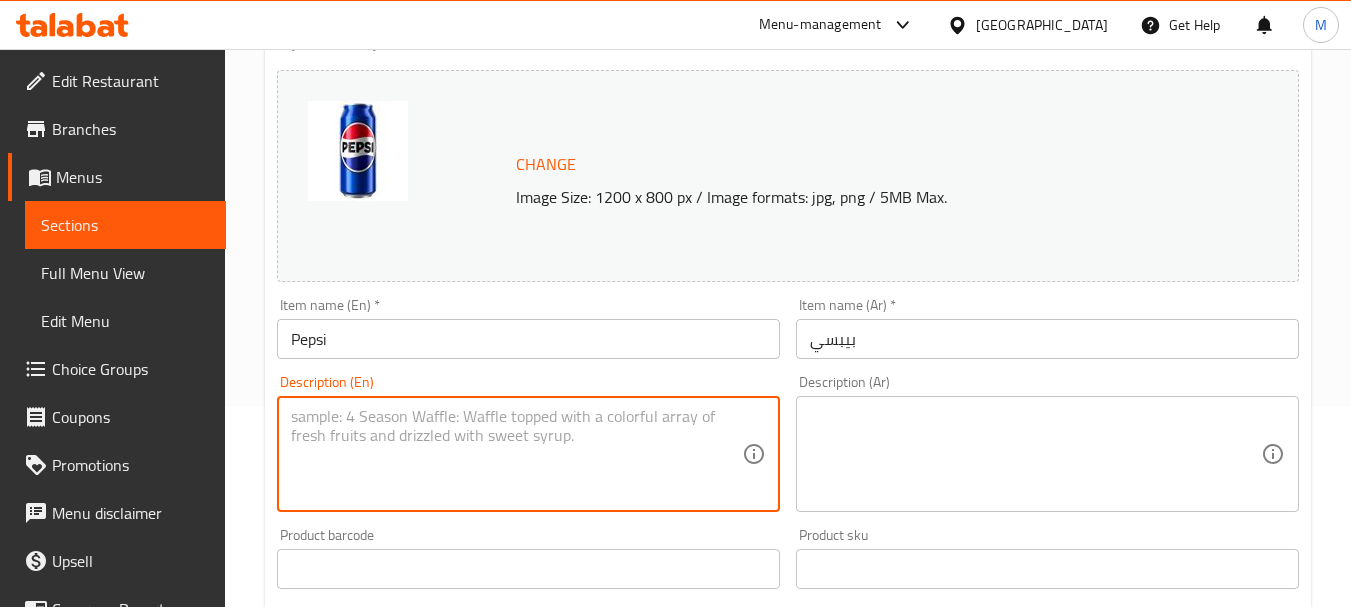 type on "مشروب غازي" 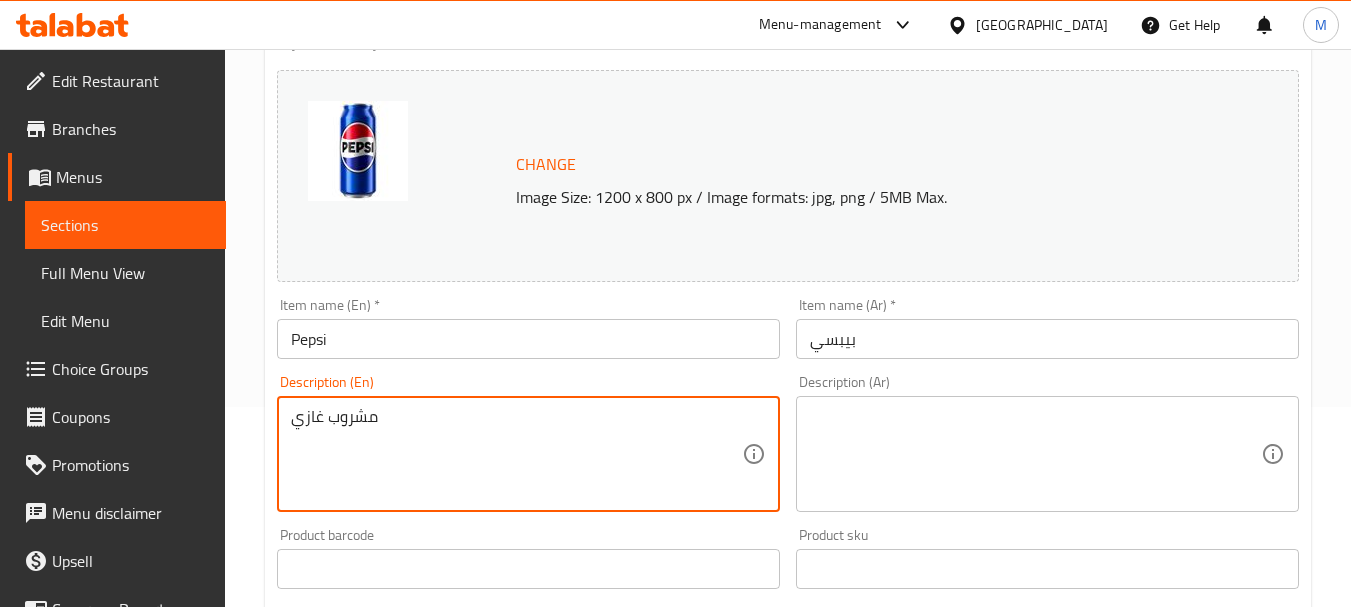 drag, startPoint x: 375, startPoint y: 409, endPoint x: 265, endPoint y: 409, distance: 110 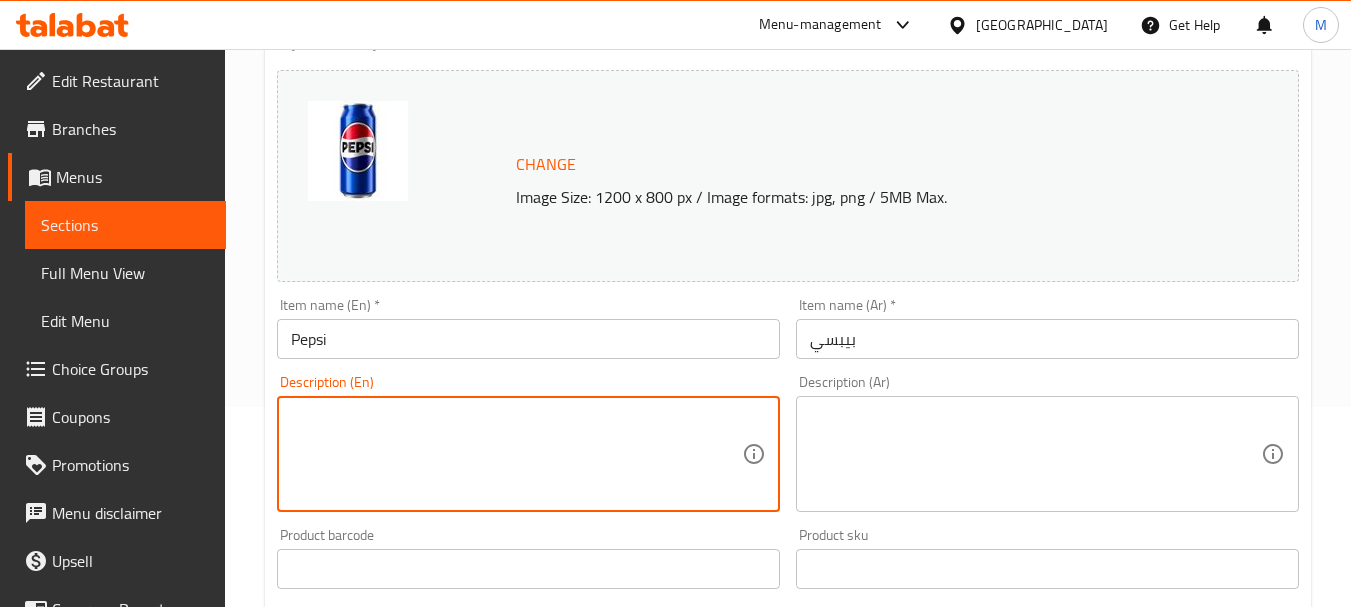 type 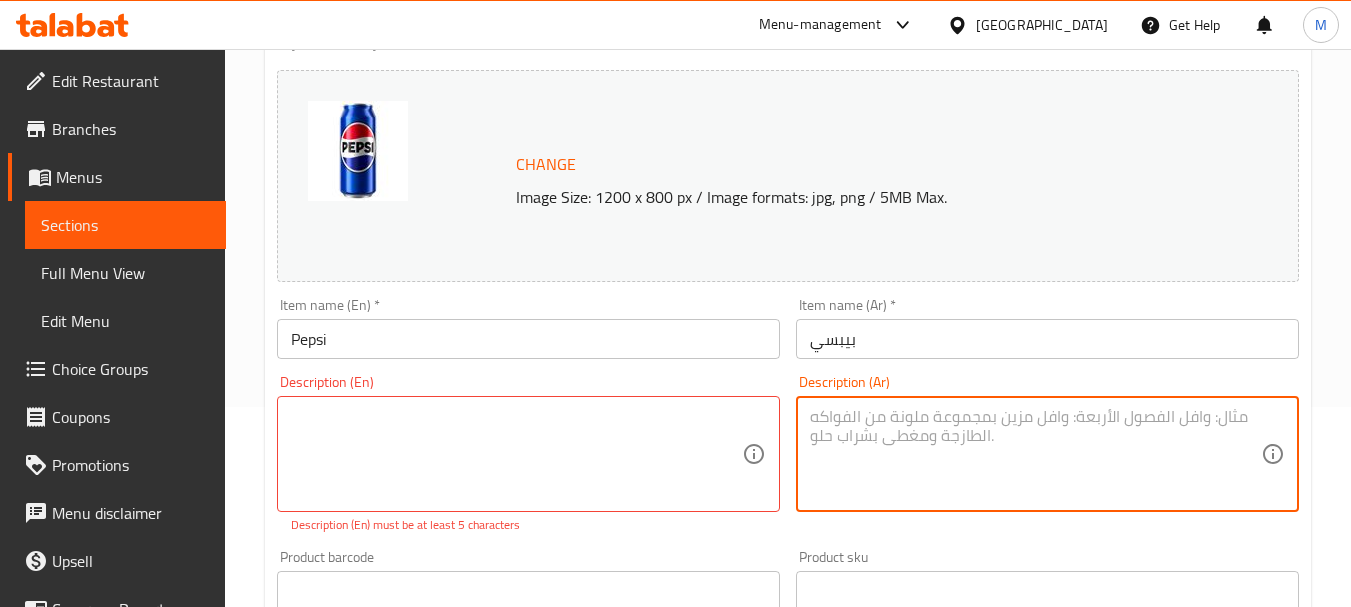 paste on "مشروب غازي" 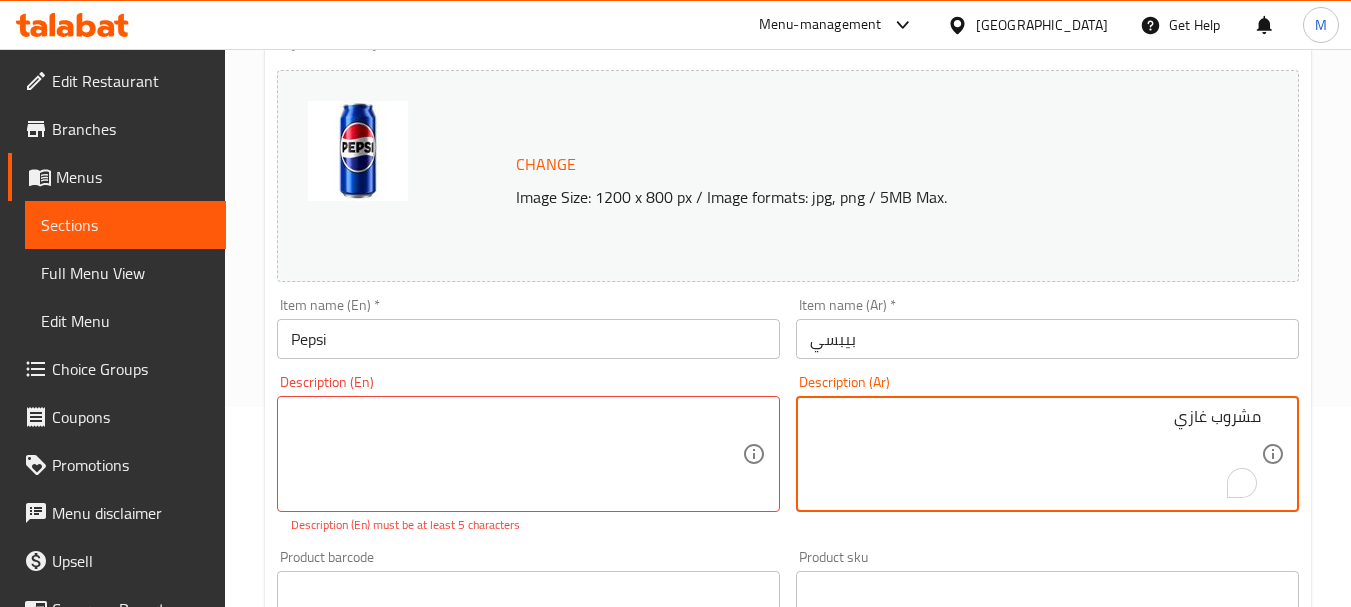 type on "مشروب غازي" 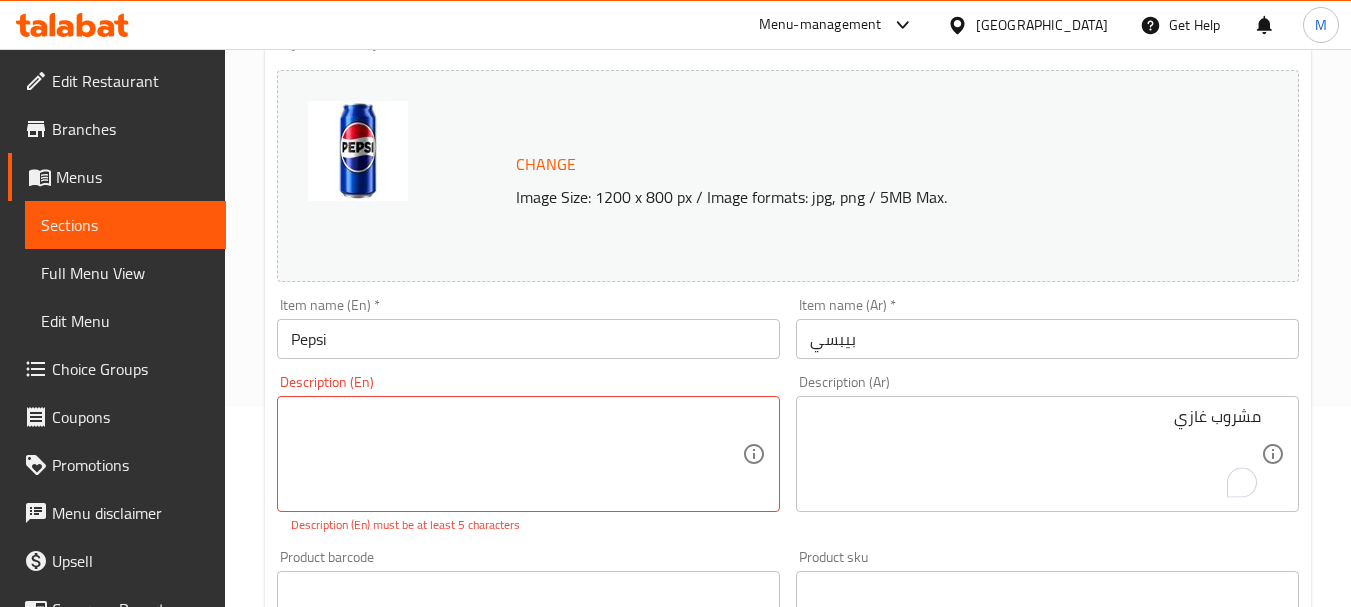 click on "مشروب غازي Description (Ar)" at bounding box center [1047, 454] 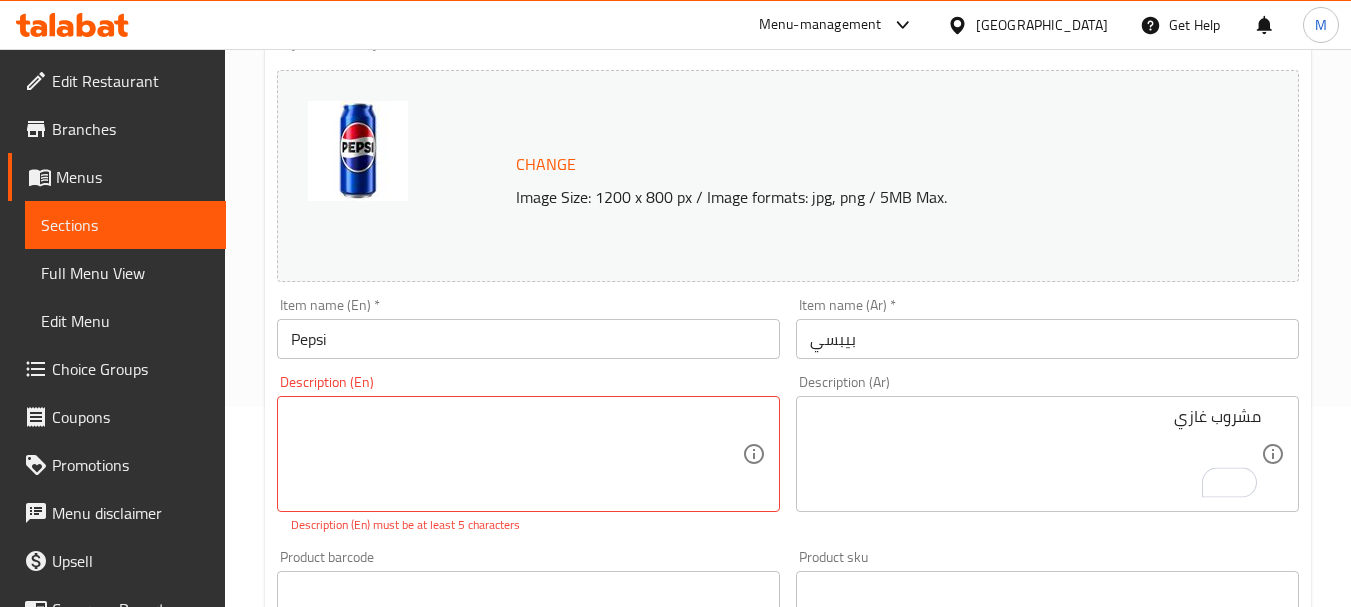 click on "مشروب غازي Description (Ar)" at bounding box center (1047, 454) 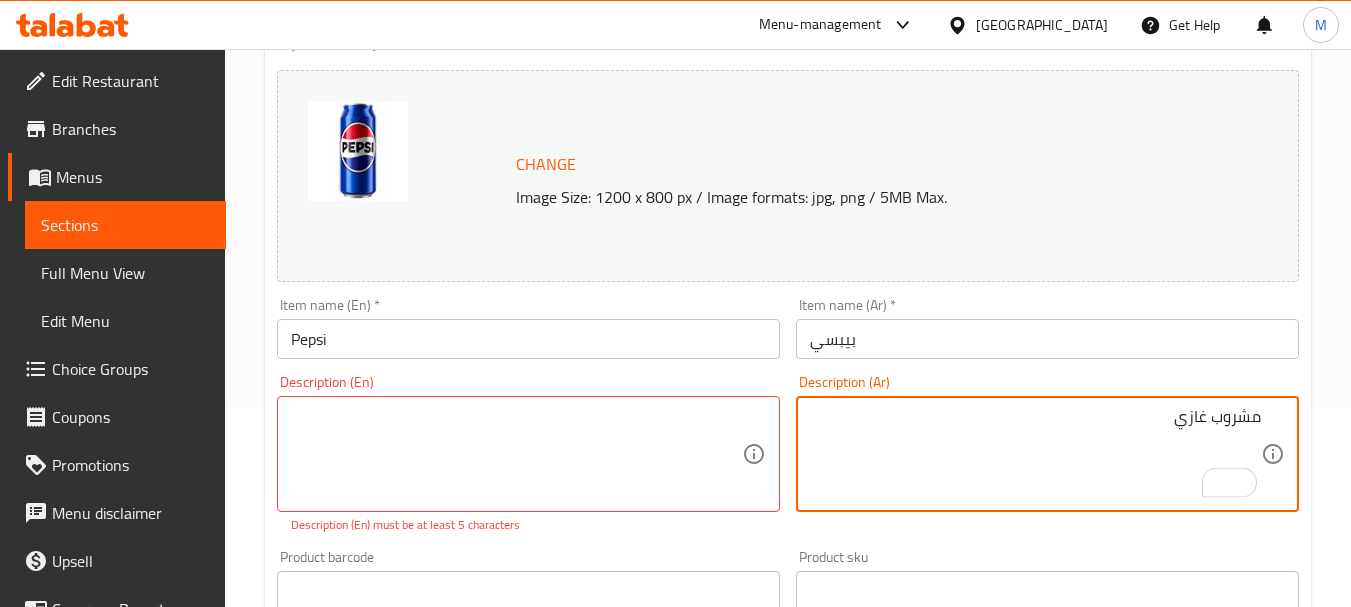 click on "مشروب غازي" at bounding box center (1035, 454) 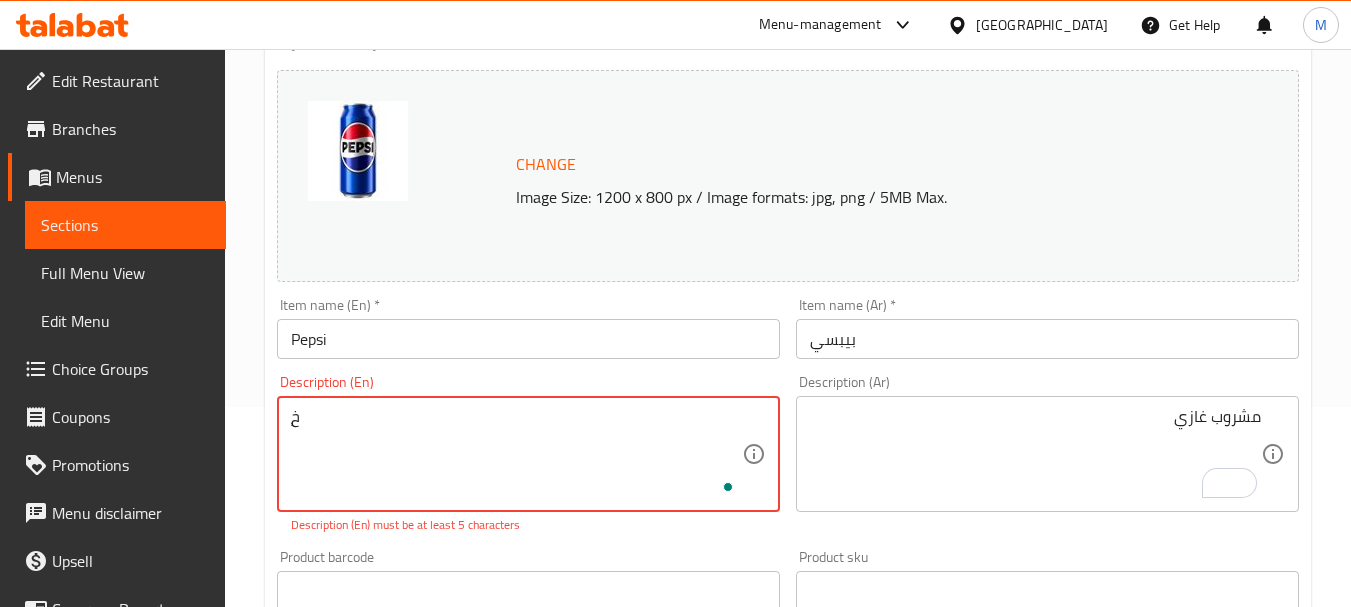 type on "ٍ" 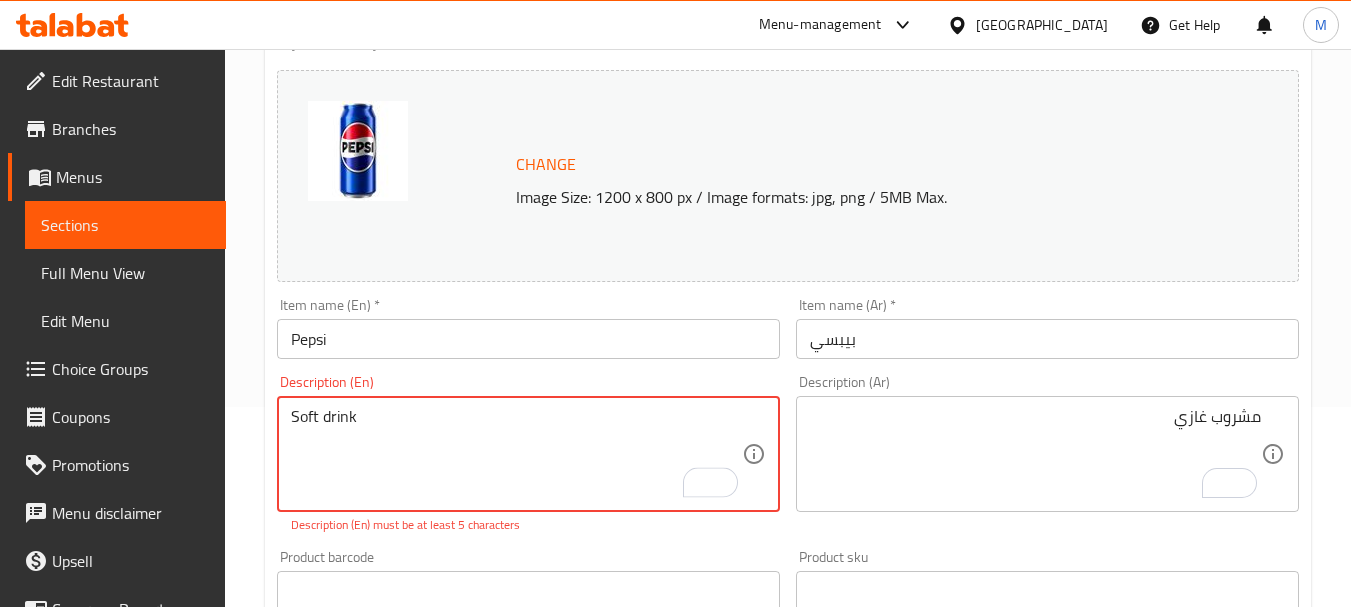 type on "Soft drink" 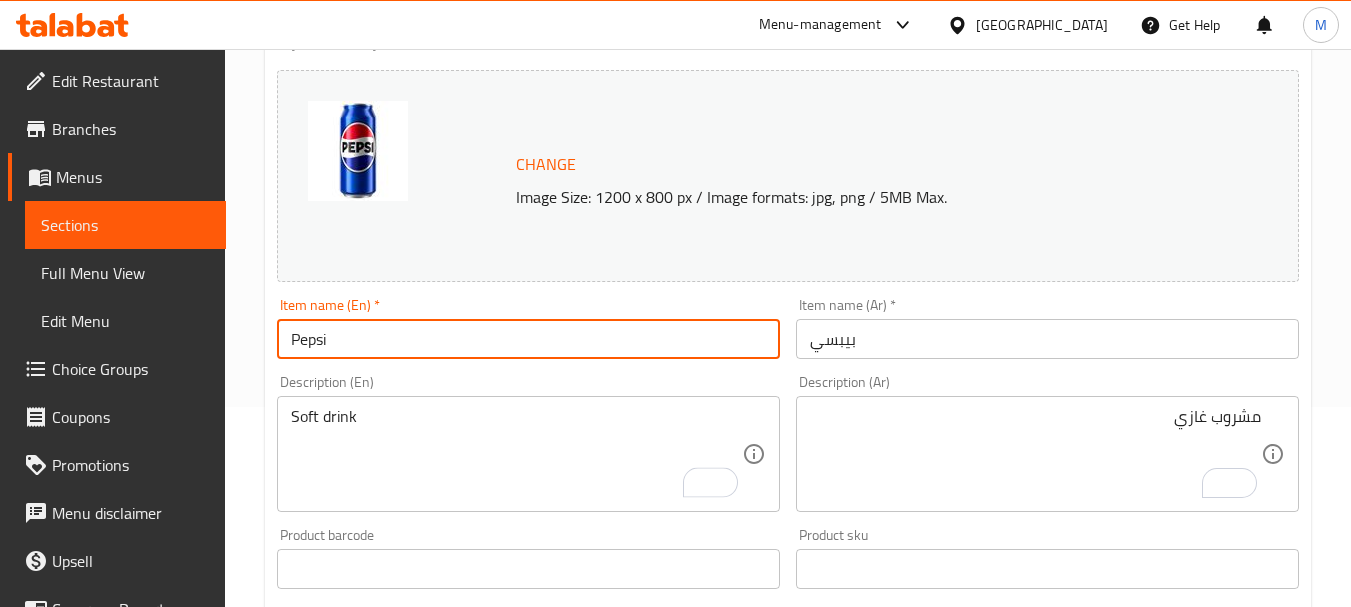 click on "Update" at bounding box center [398, 1155] 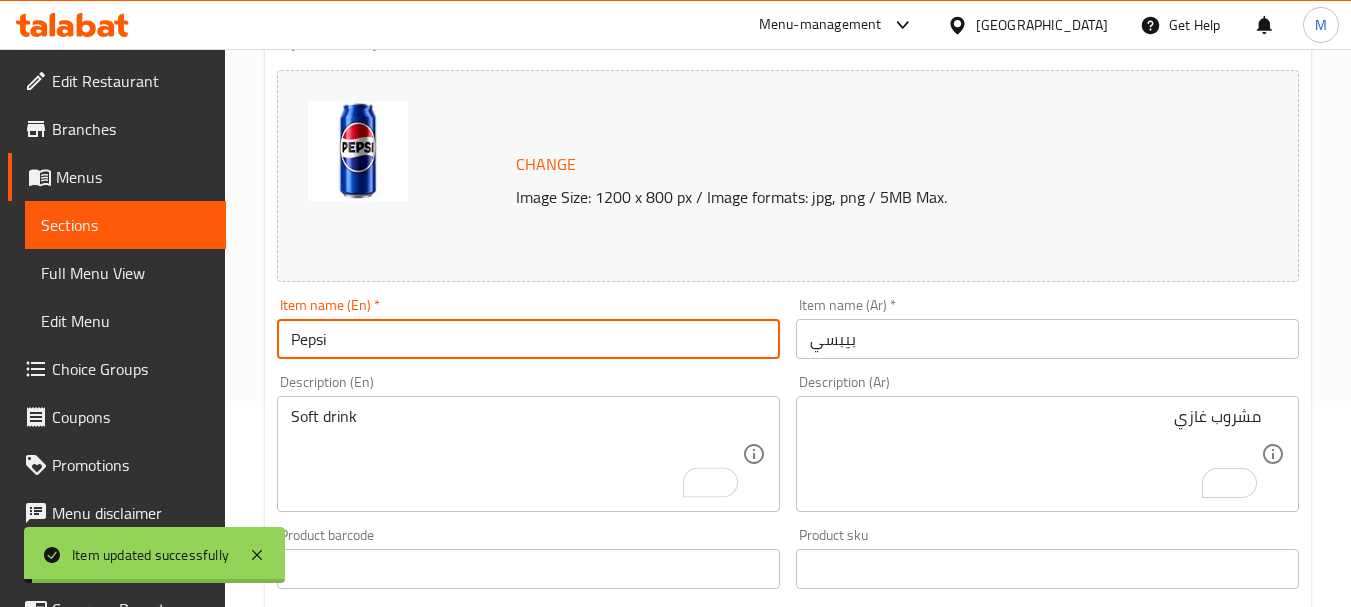 scroll, scrollTop: 0, scrollLeft: 0, axis: both 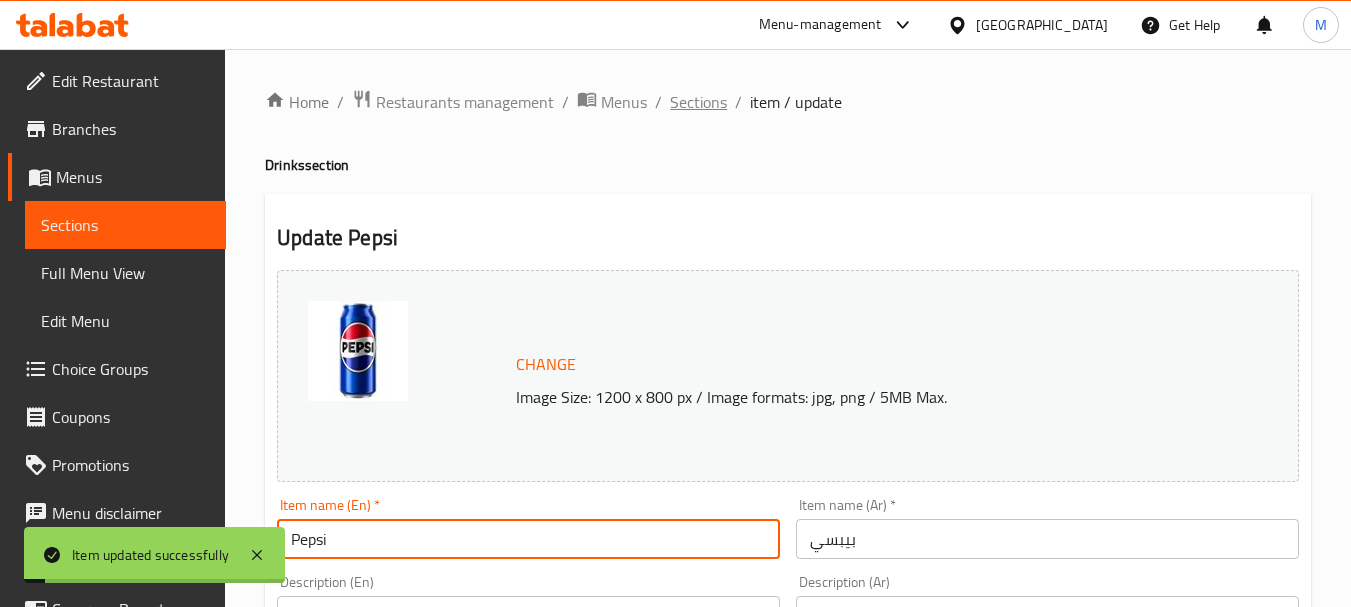 click on "Sections" at bounding box center (698, 102) 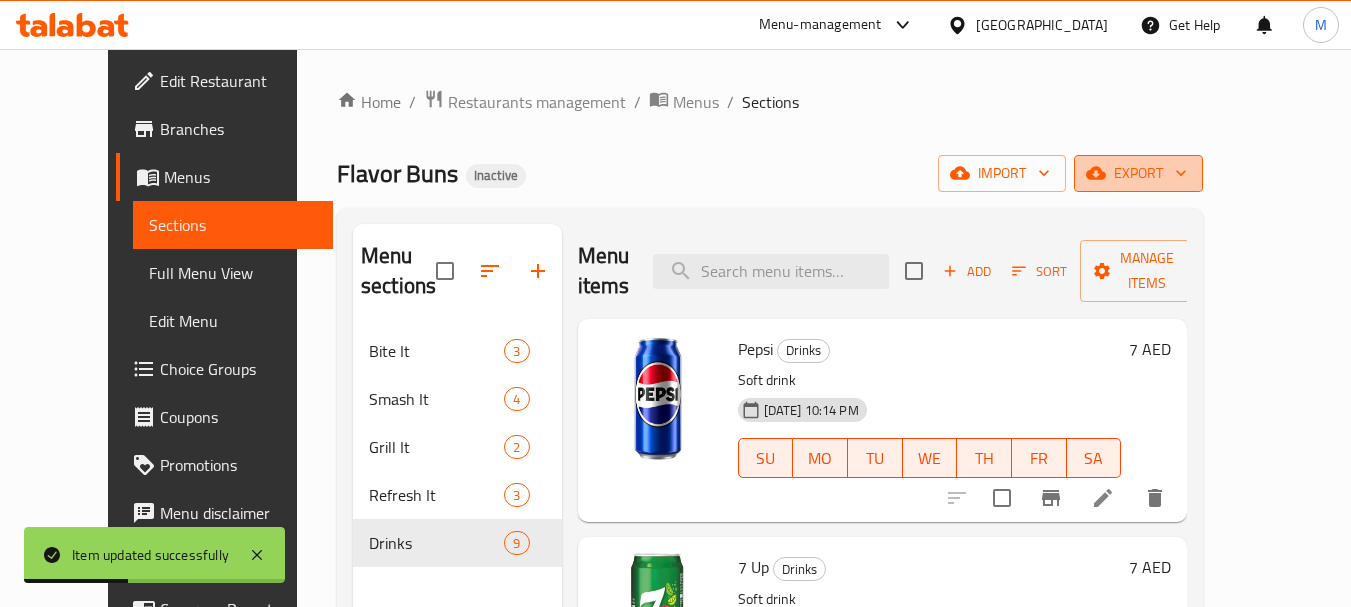 click on "export" at bounding box center [1138, 173] 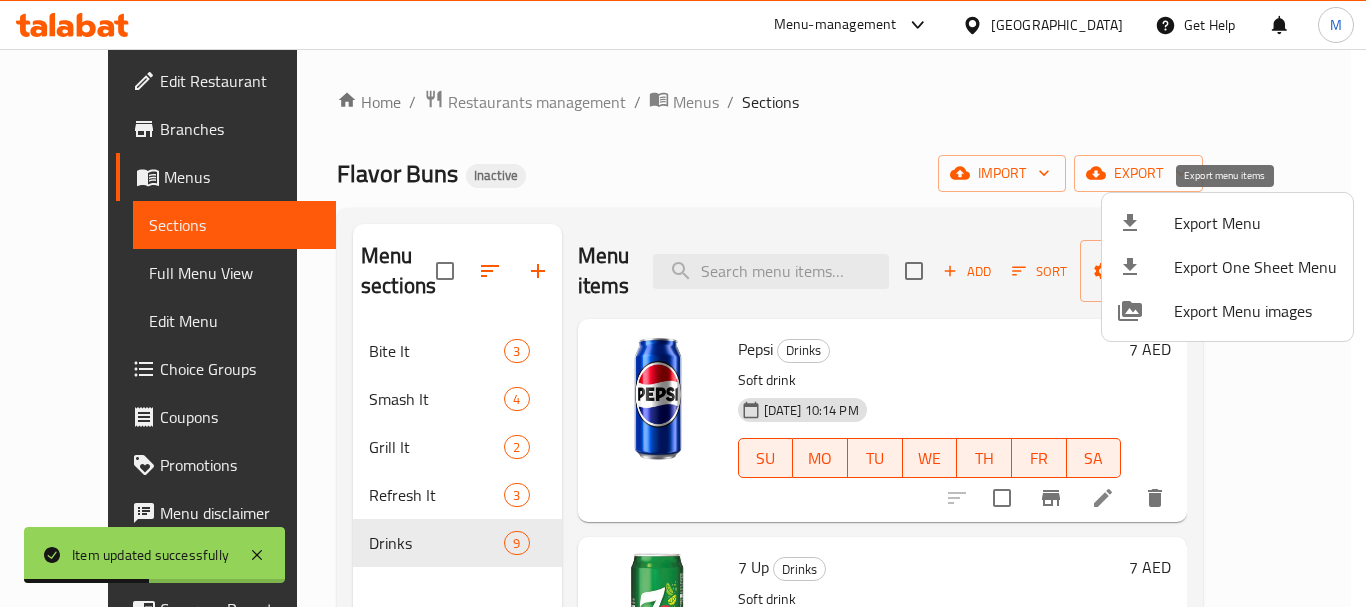 click on "Export Menu" at bounding box center (1255, 223) 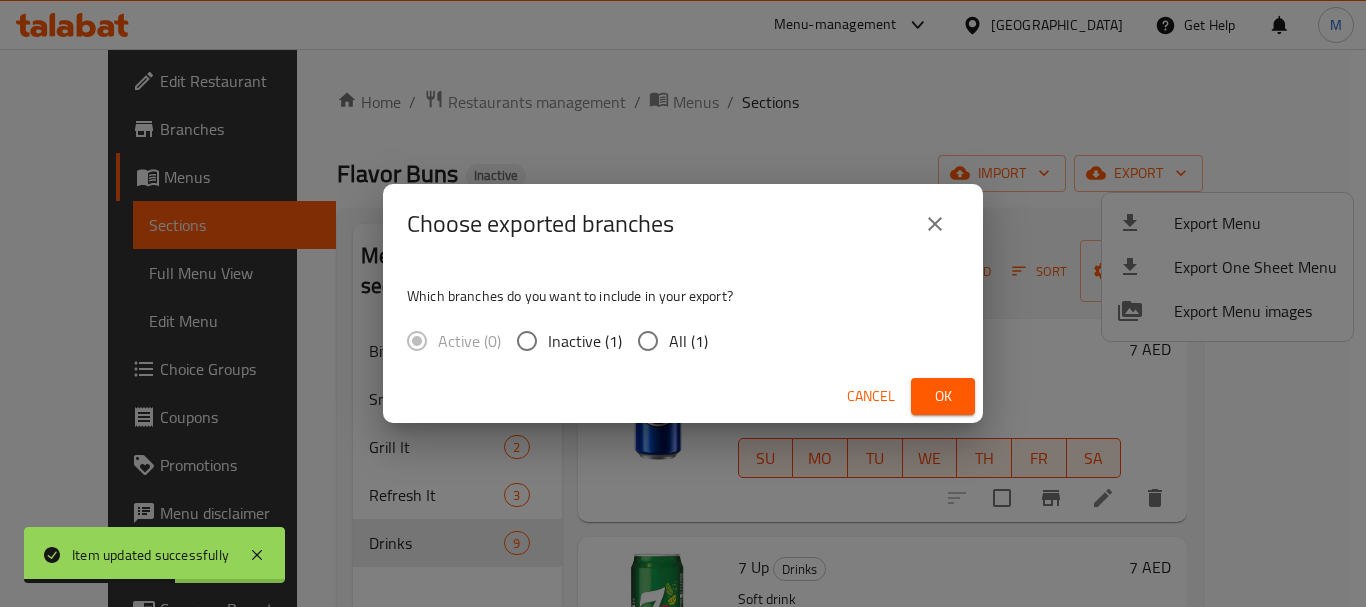 click on "All (1)" at bounding box center (688, 341) 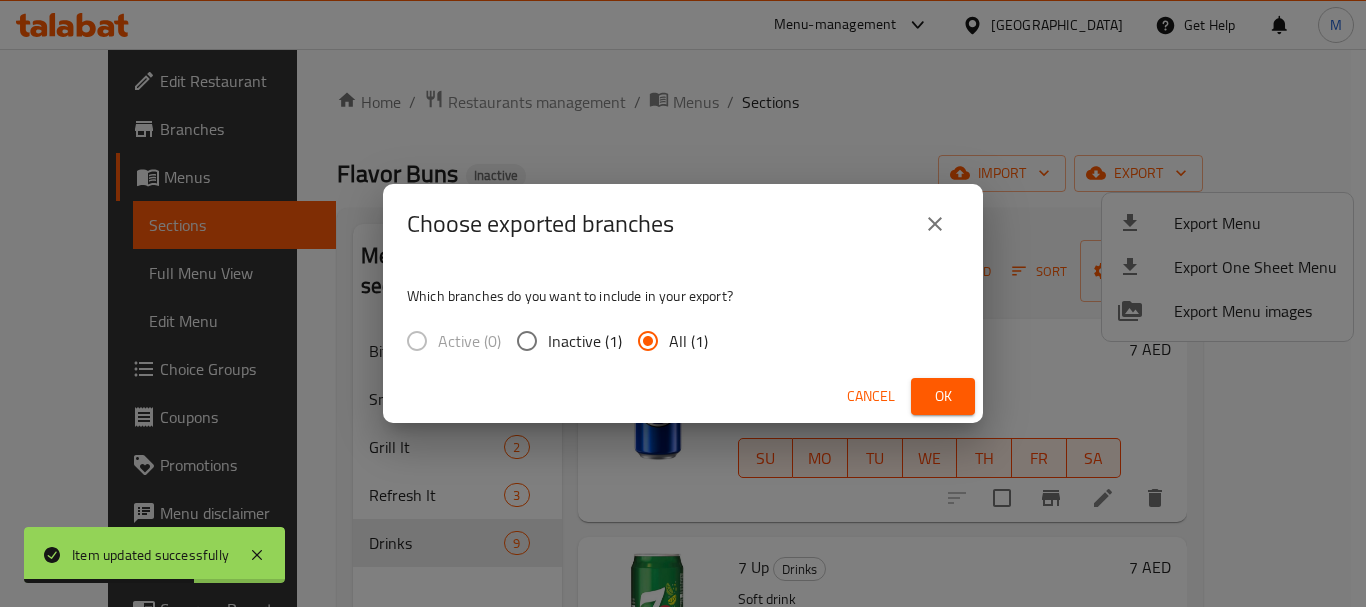 click on "Ok" at bounding box center (943, 396) 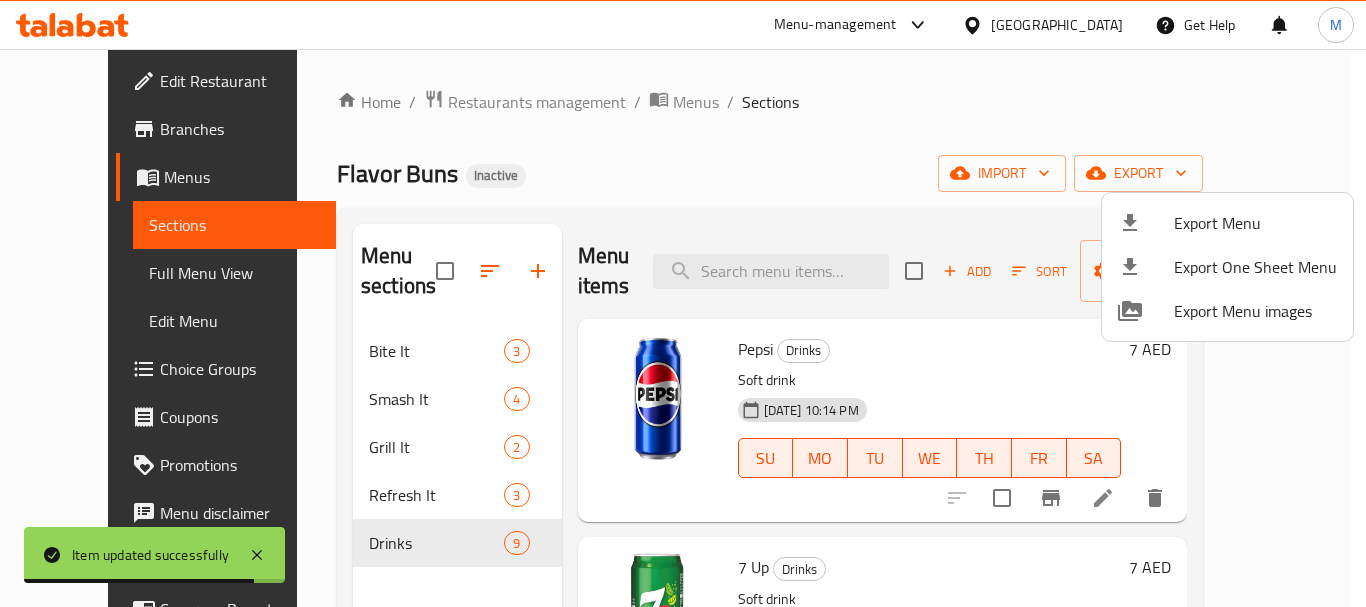 click at bounding box center [683, 303] 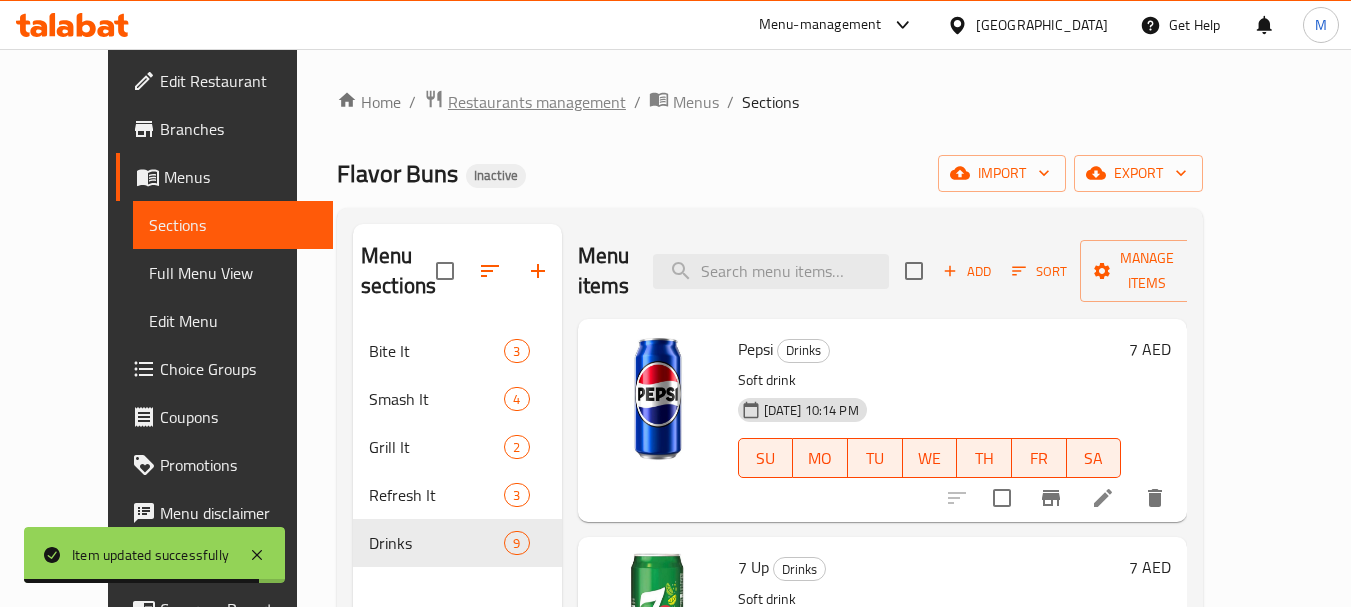 click on "Restaurants management" at bounding box center (537, 102) 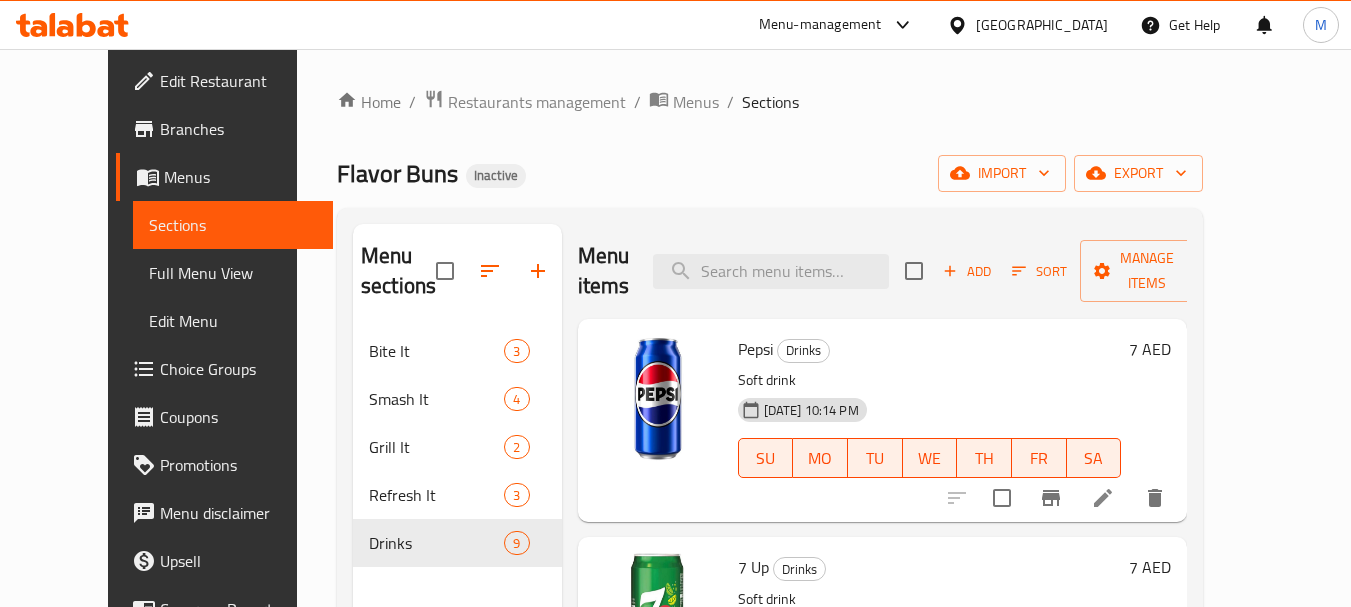 scroll, scrollTop: 0, scrollLeft: 0, axis: both 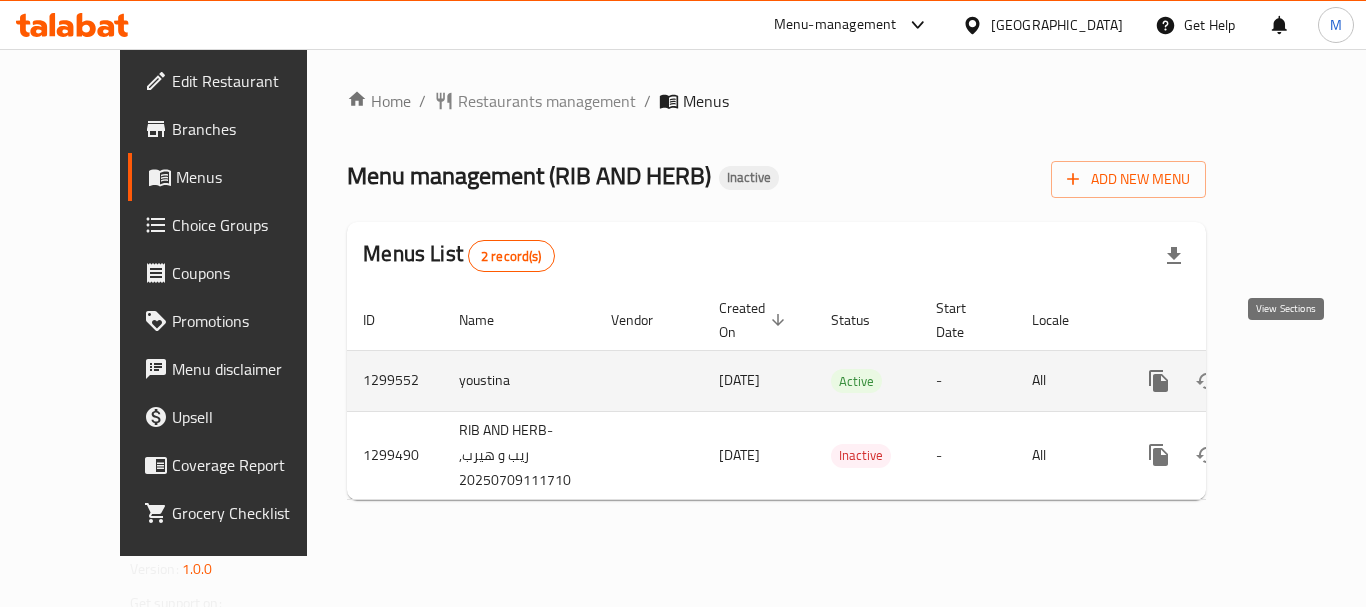 click at bounding box center (1303, 381) 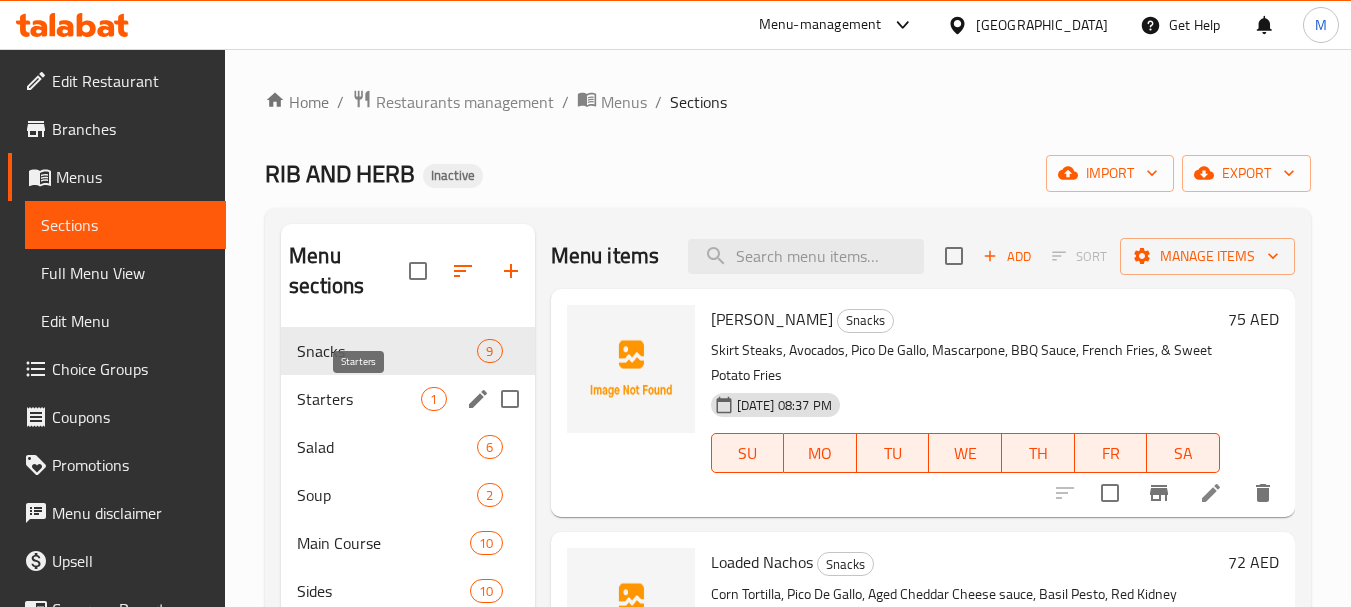 click on "Starters" at bounding box center [359, 399] 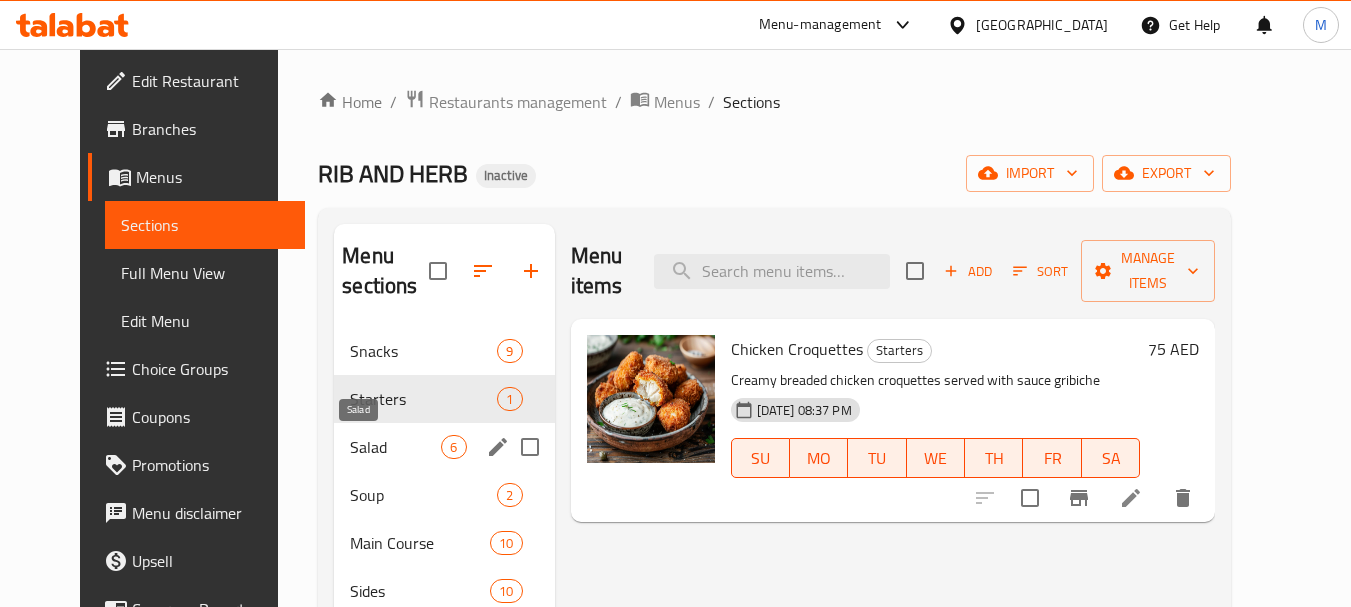click on "Salad" at bounding box center [395, 447] 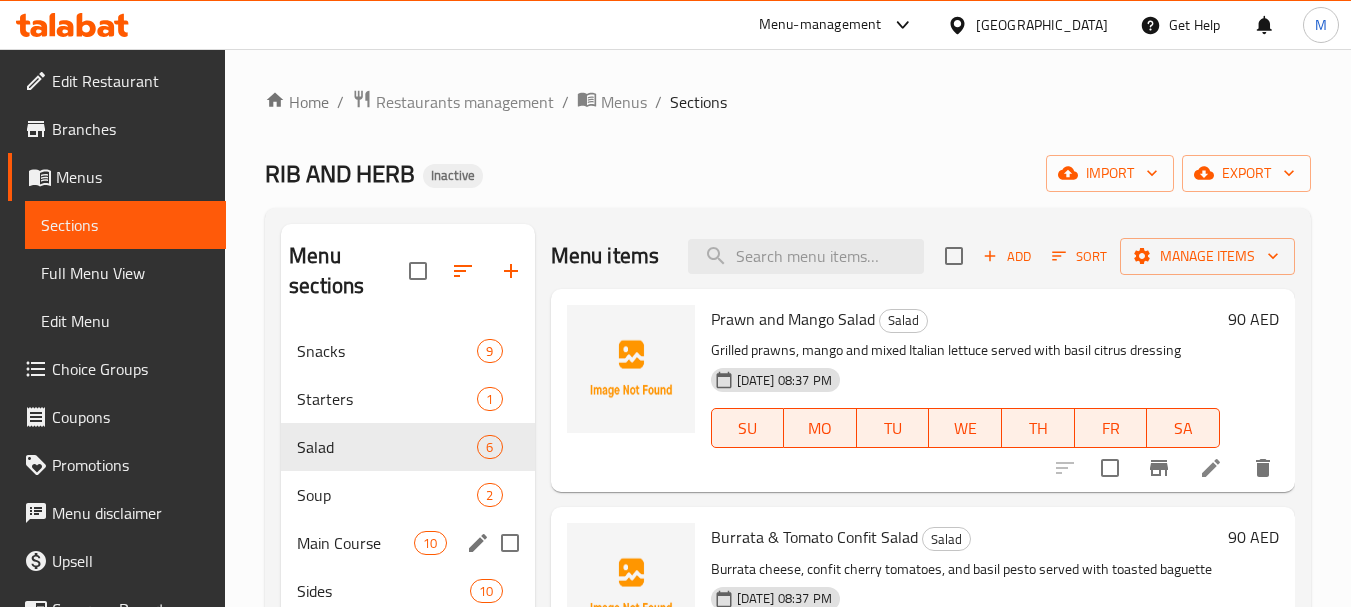 click on "Main Course 10" at bounding box center (407, 543) 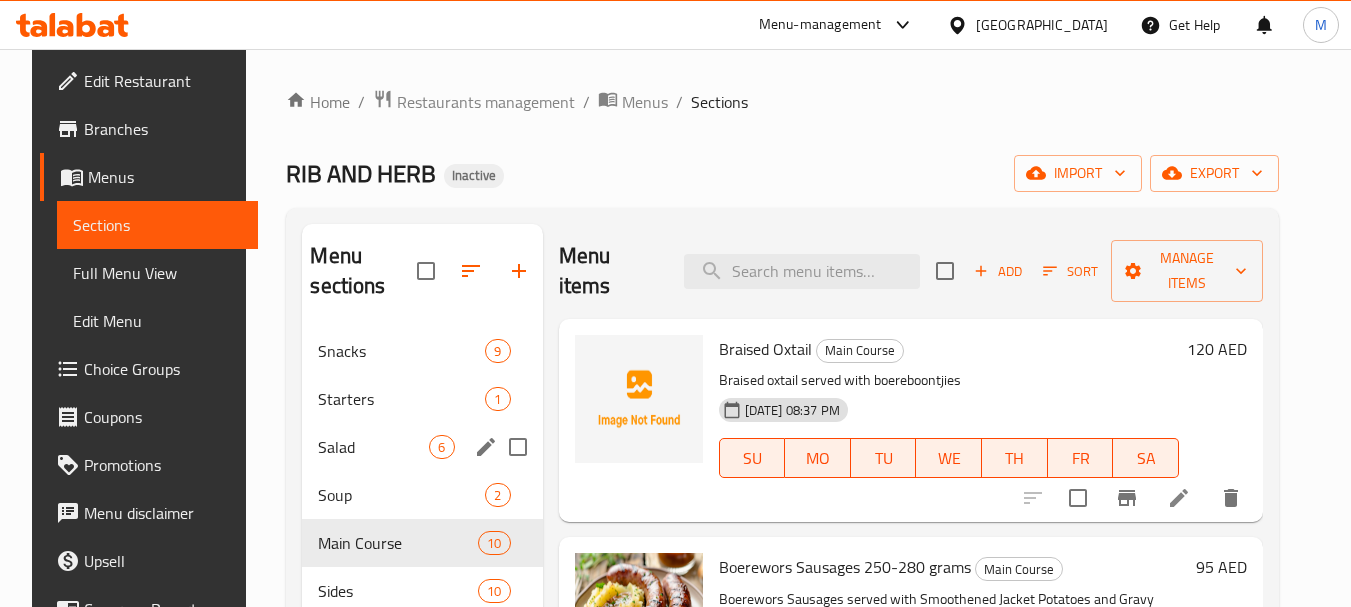 scroll, scrollTop: 300, scrollLeft: 0, axis: vertical 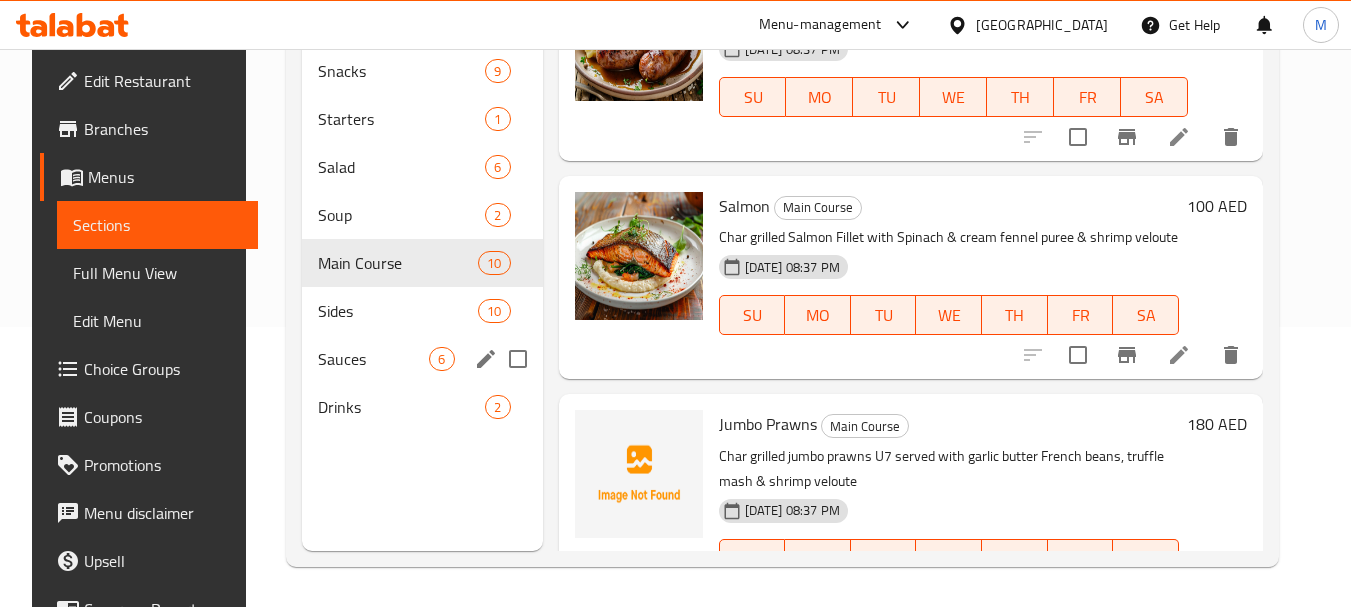 click on "Sauces 6" at bounding box center (422, 359) 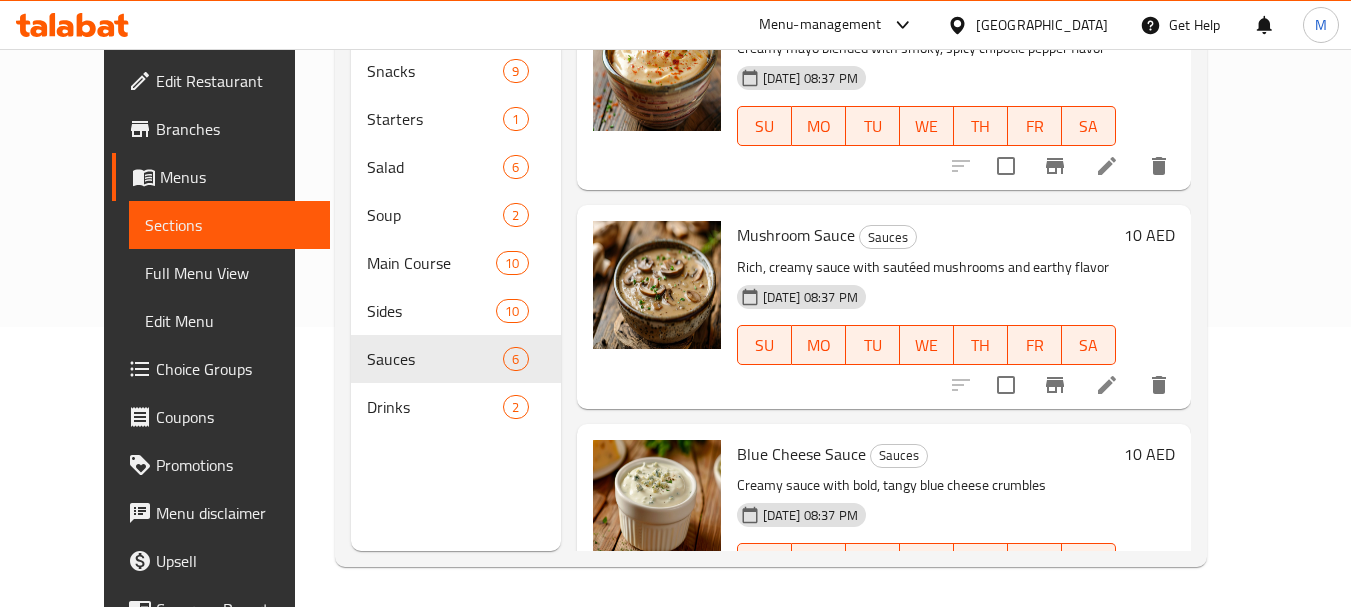 scroll, scrollTop: 0, scrollLeft: 0, axis: both 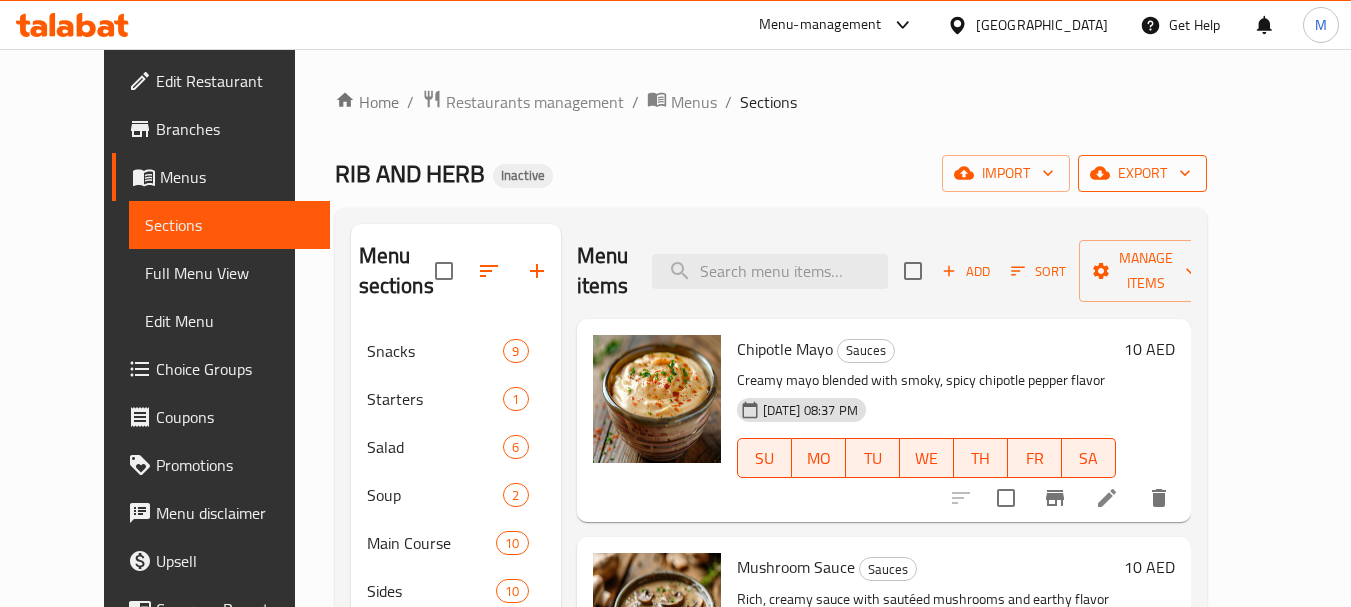 click on "export" at bounding box center [1142, 173] 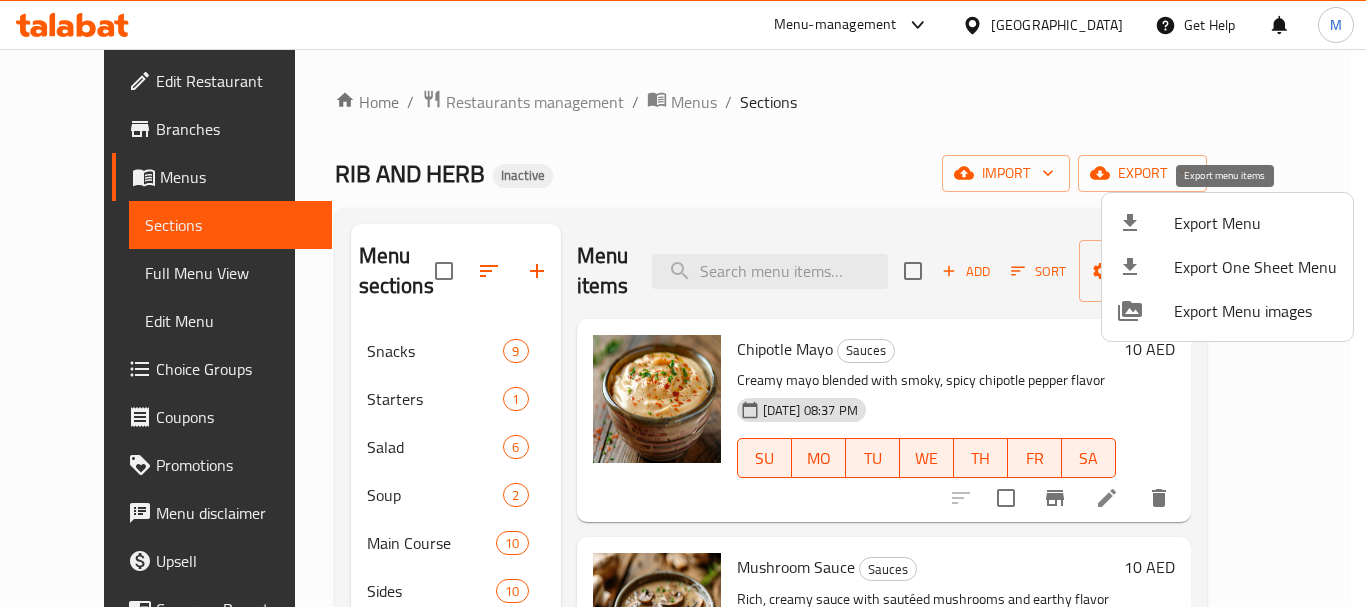 click on "Export Menu" at bounding box center (1255, 223) 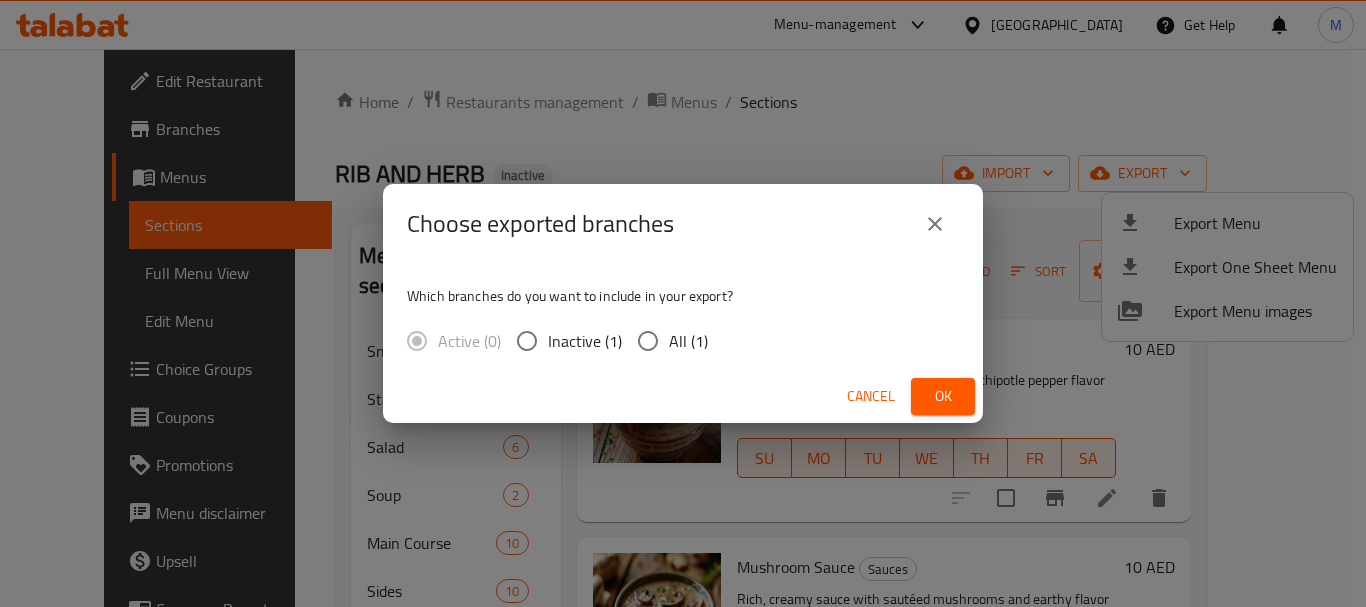 drag, startPoint x: 670, startPoint y: 342, endPoint x: 935, endPoint y: 385, distance: 268.466 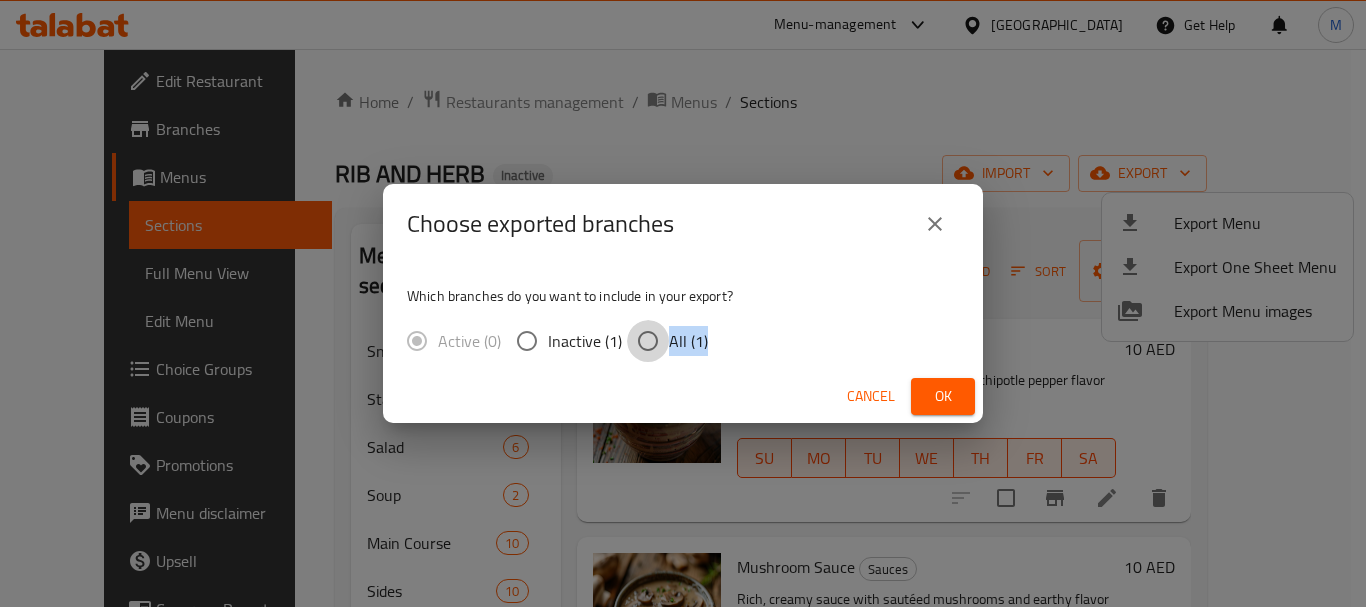 click on "All (1)" at bounding box center [648, 341] 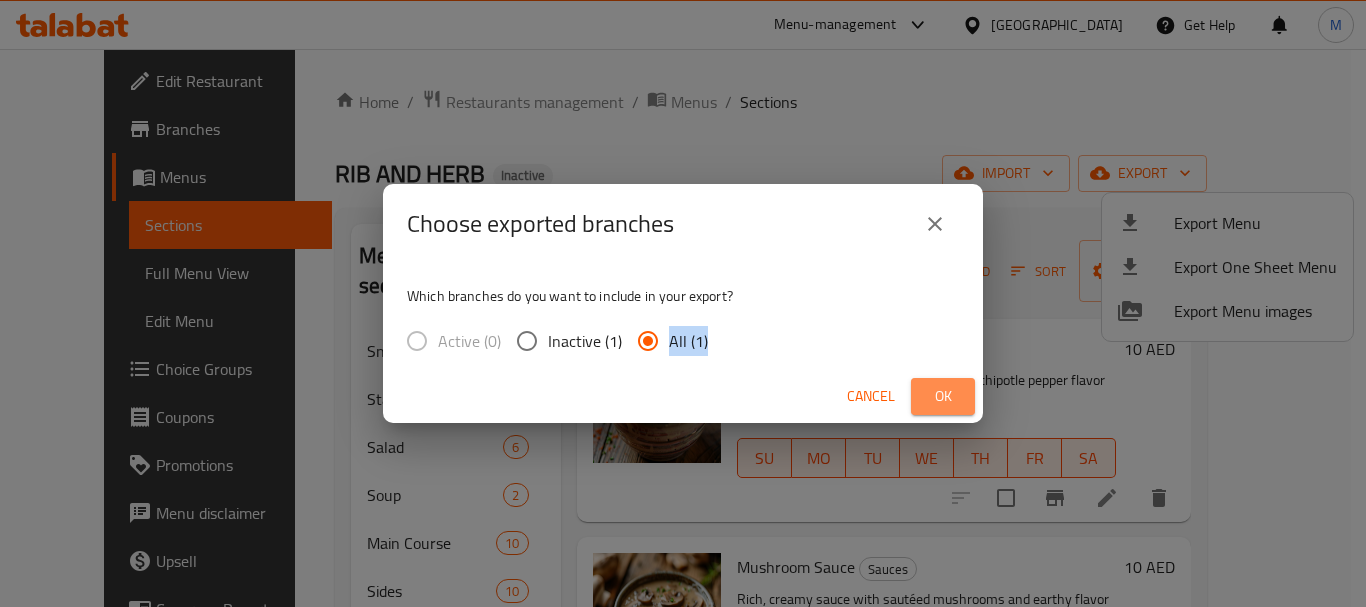 click on "Ok" at bounding box center [943, 396] 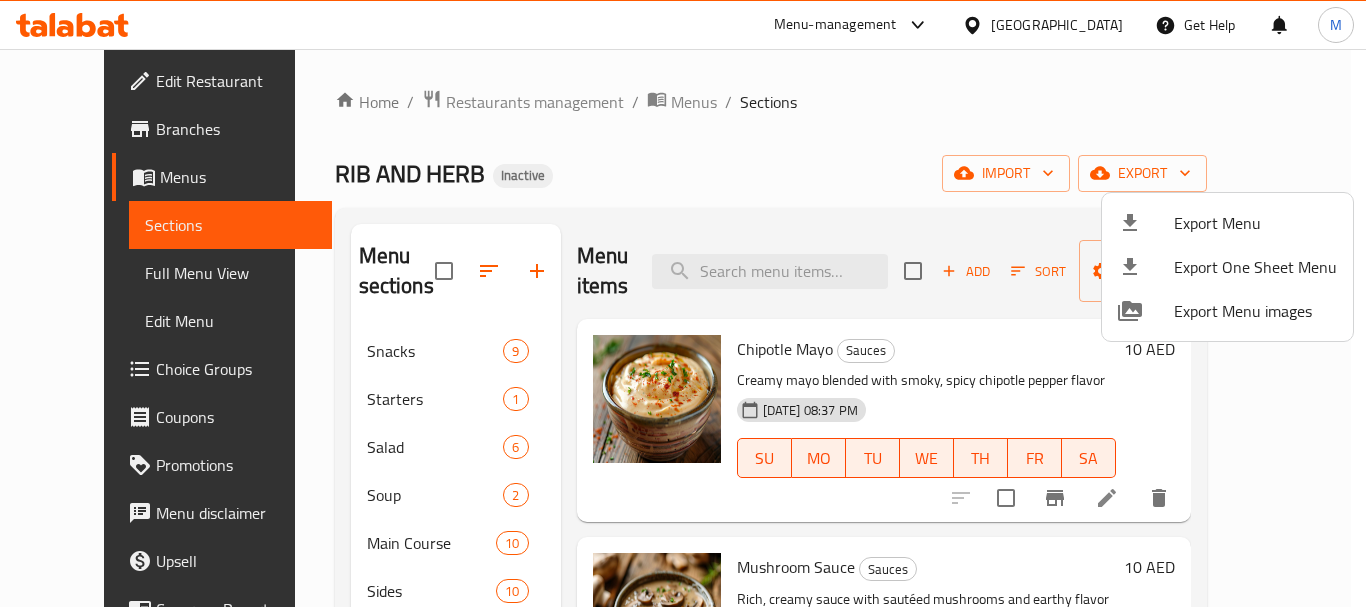 click at bounding box center [683, 303] 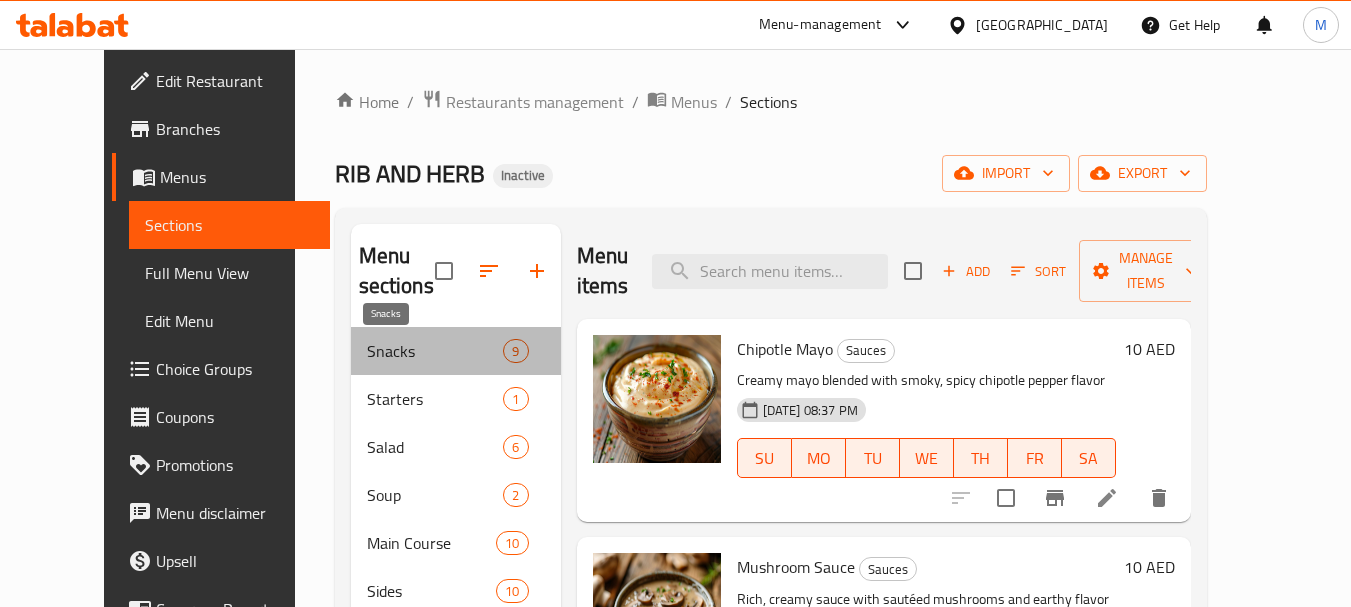click on "Snacks" at bounding box center [435, 351] 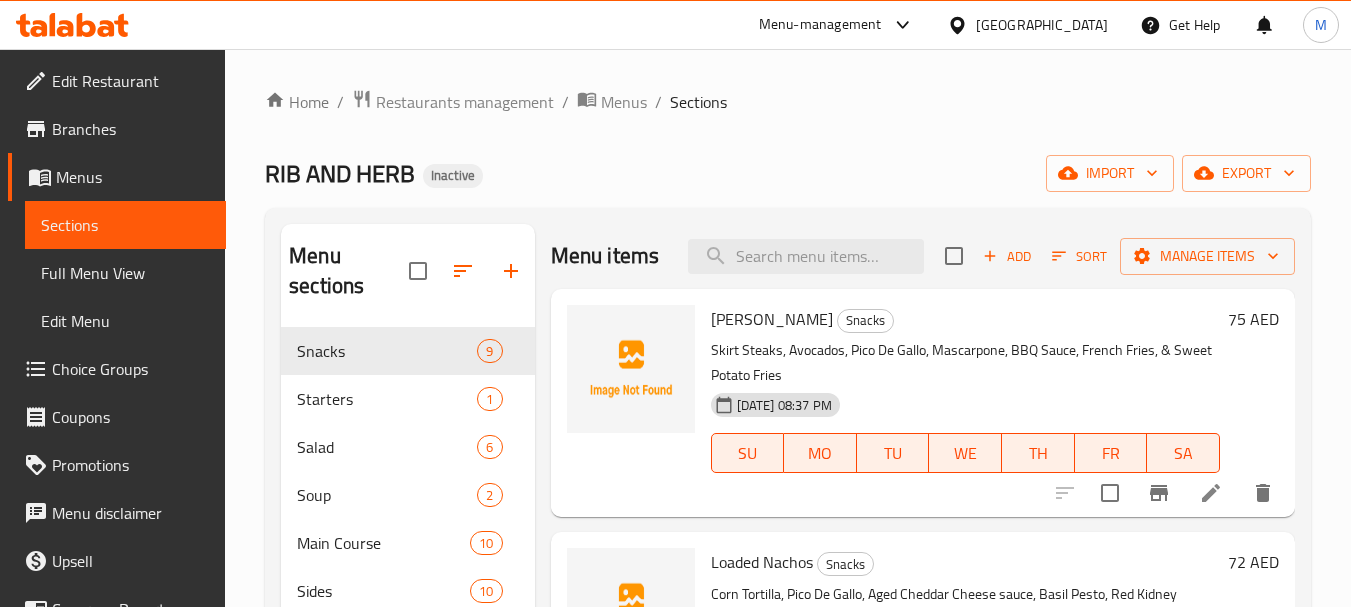 scroll, scrollTop: 100, scrollLeft: 0, axis: vertical 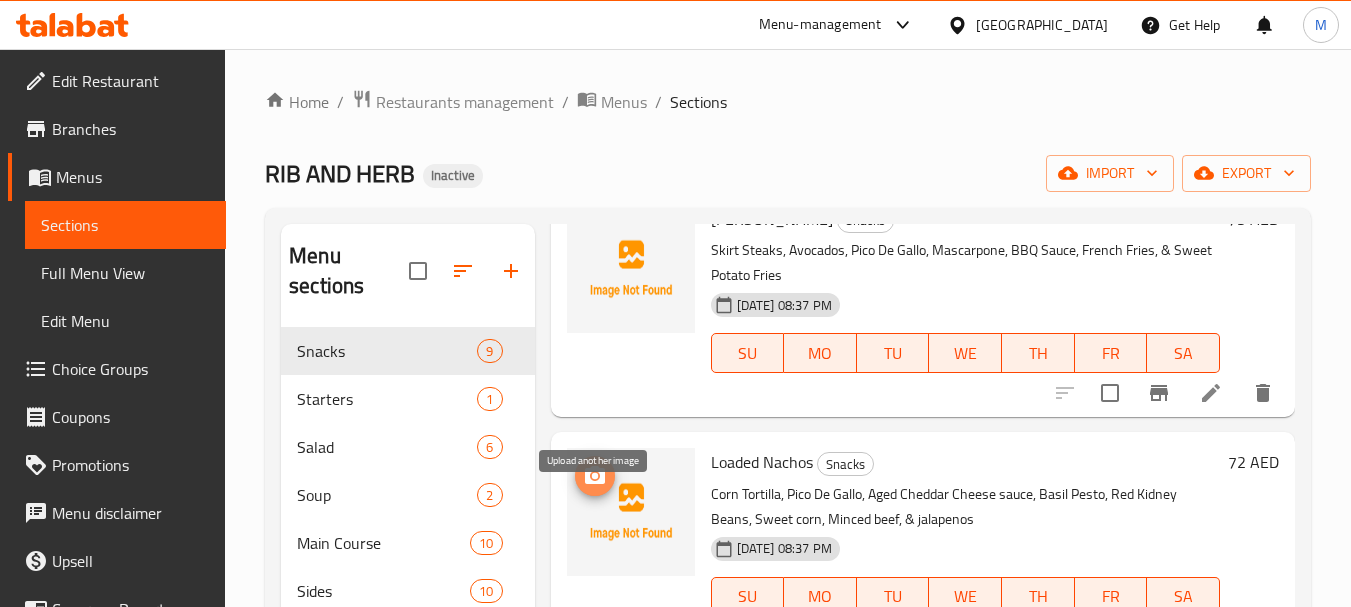 click 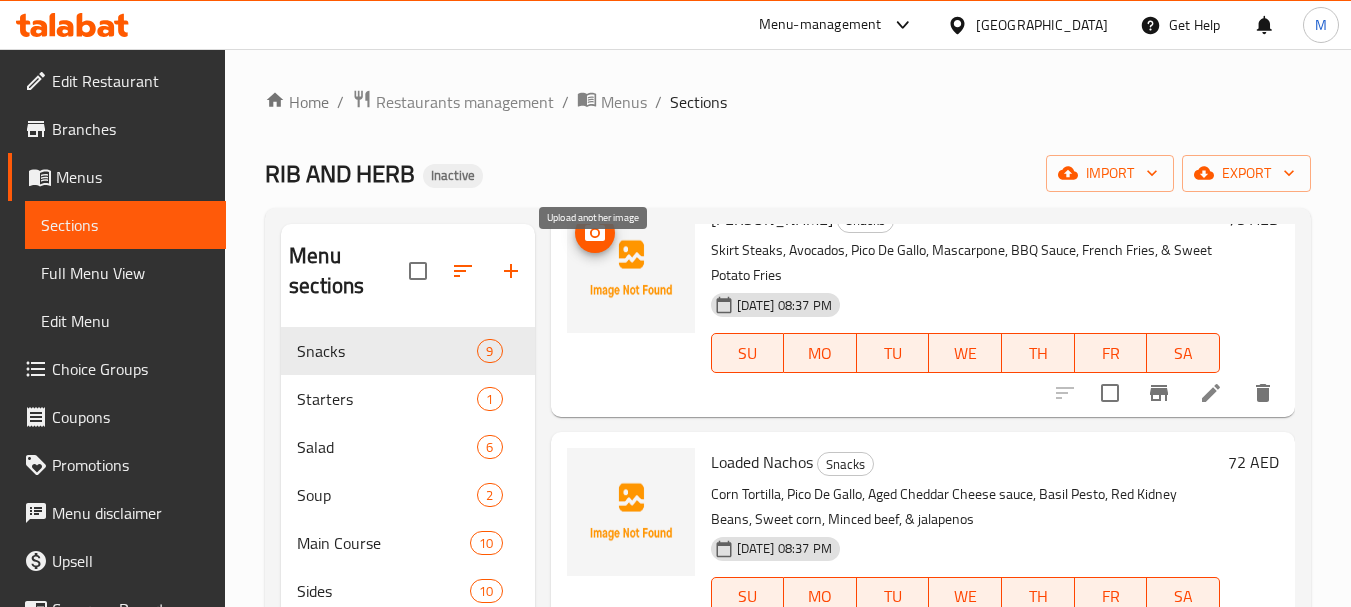 click 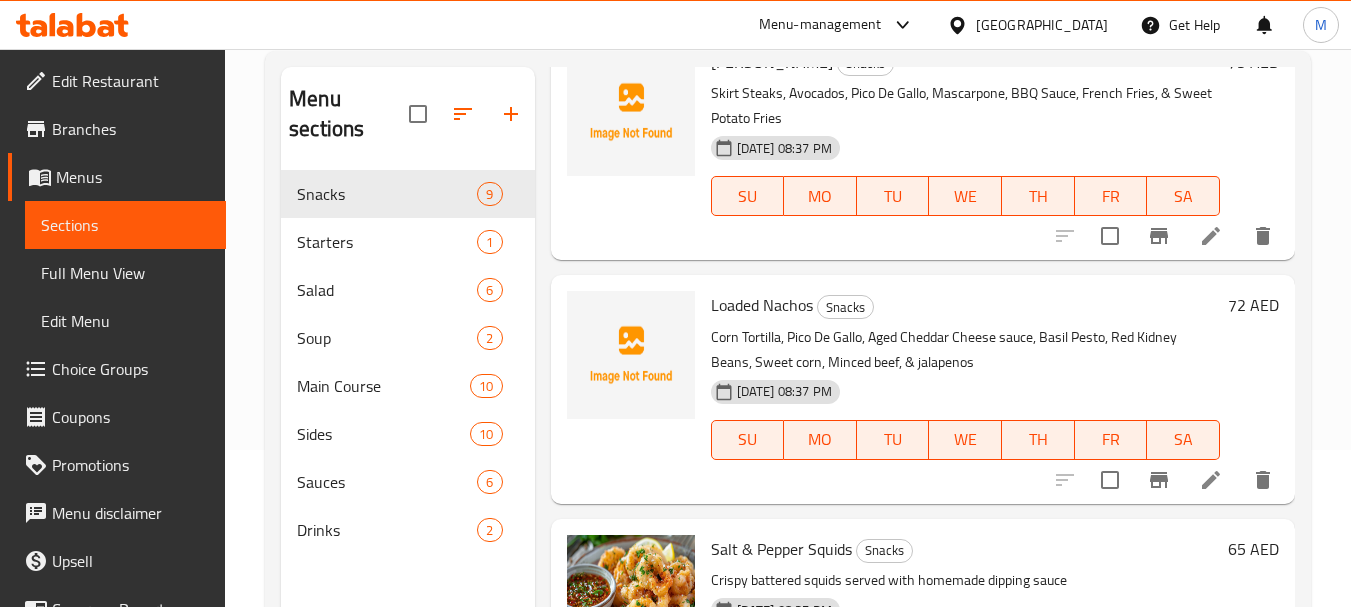 scroll, scrollTop: 280, scrollLeft: 0, axis: vertical 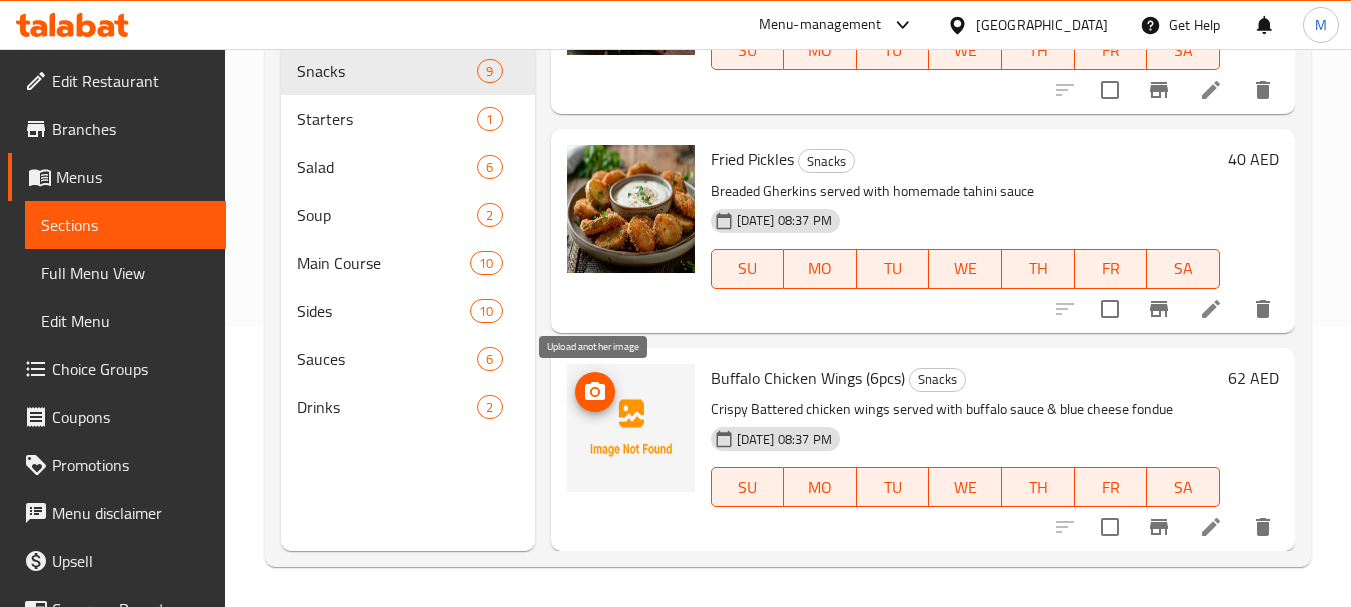 click 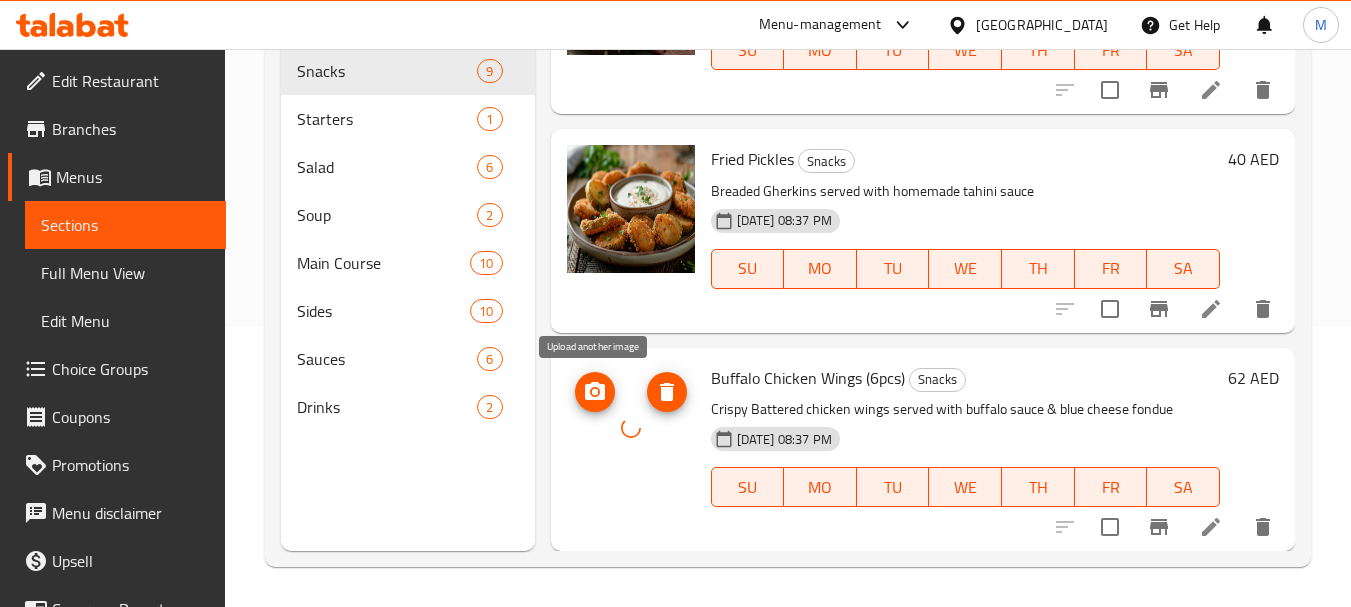 click 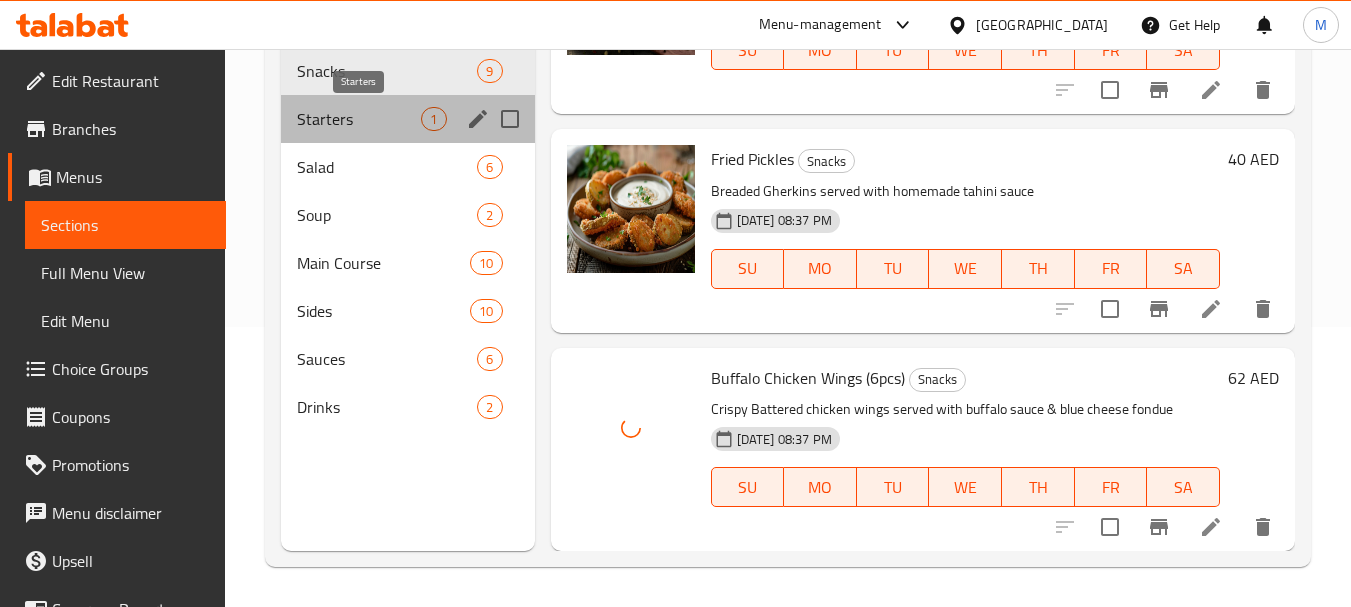 click on "Starters" at bounding box center [359, 119] 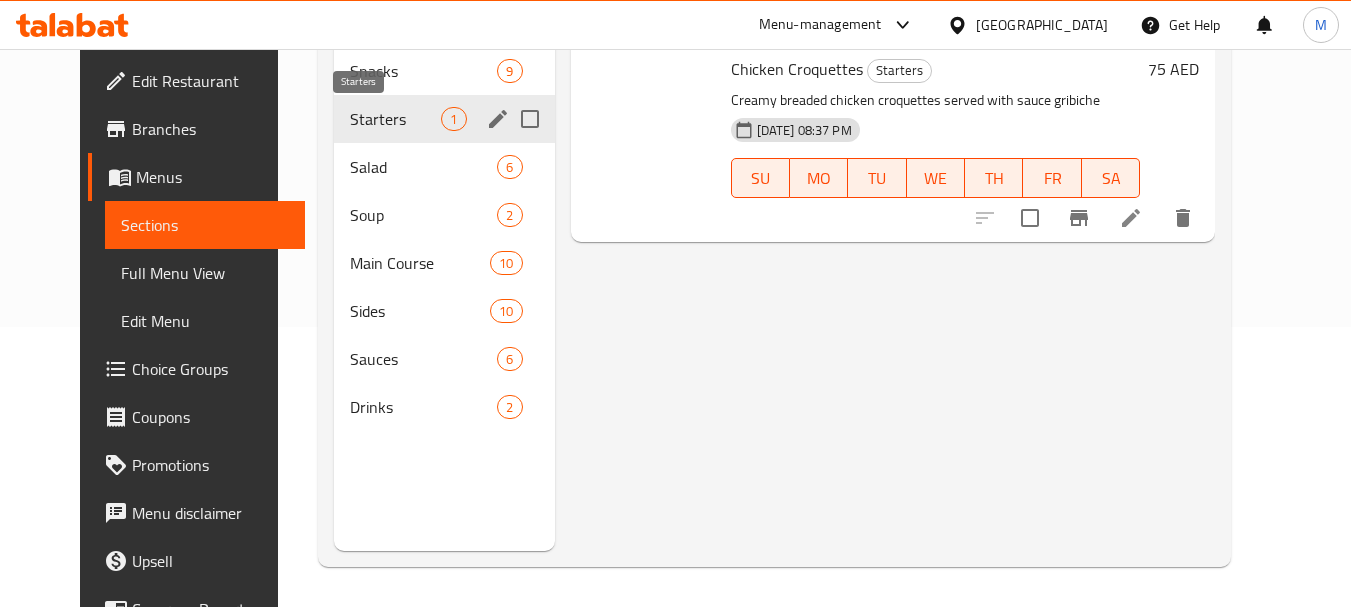 scroll, scrollTop: 0, scrollLeft: 0, axis: both 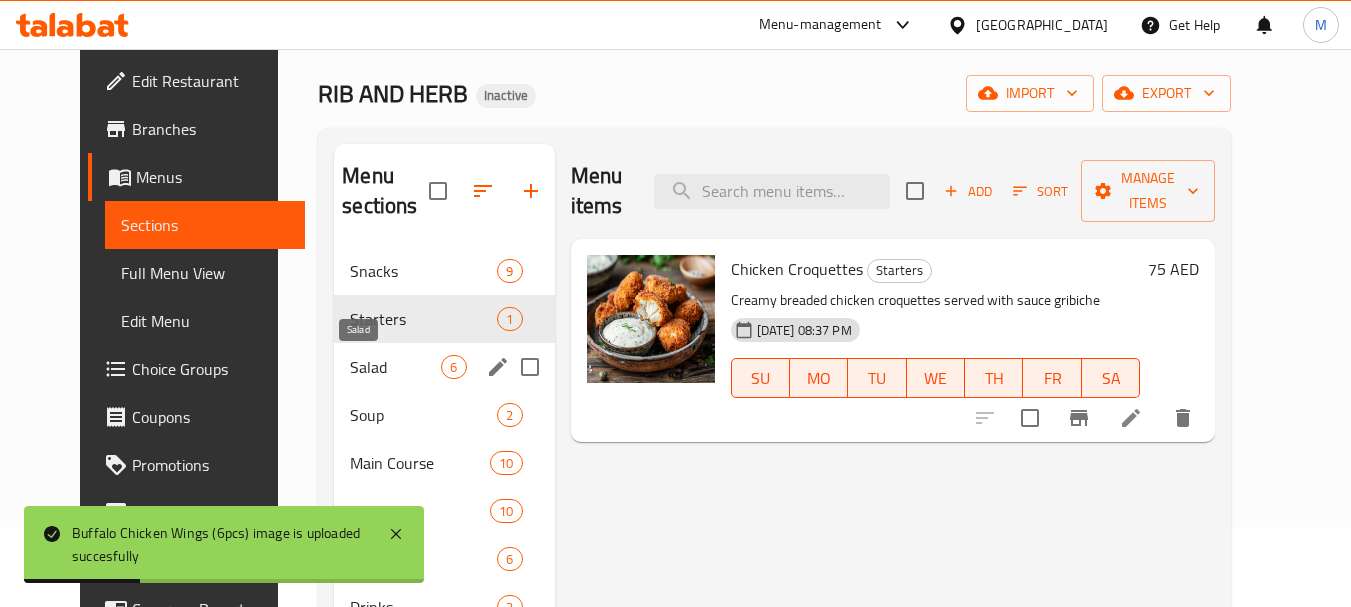 click on "Salad" at bounding box center [395, 367] 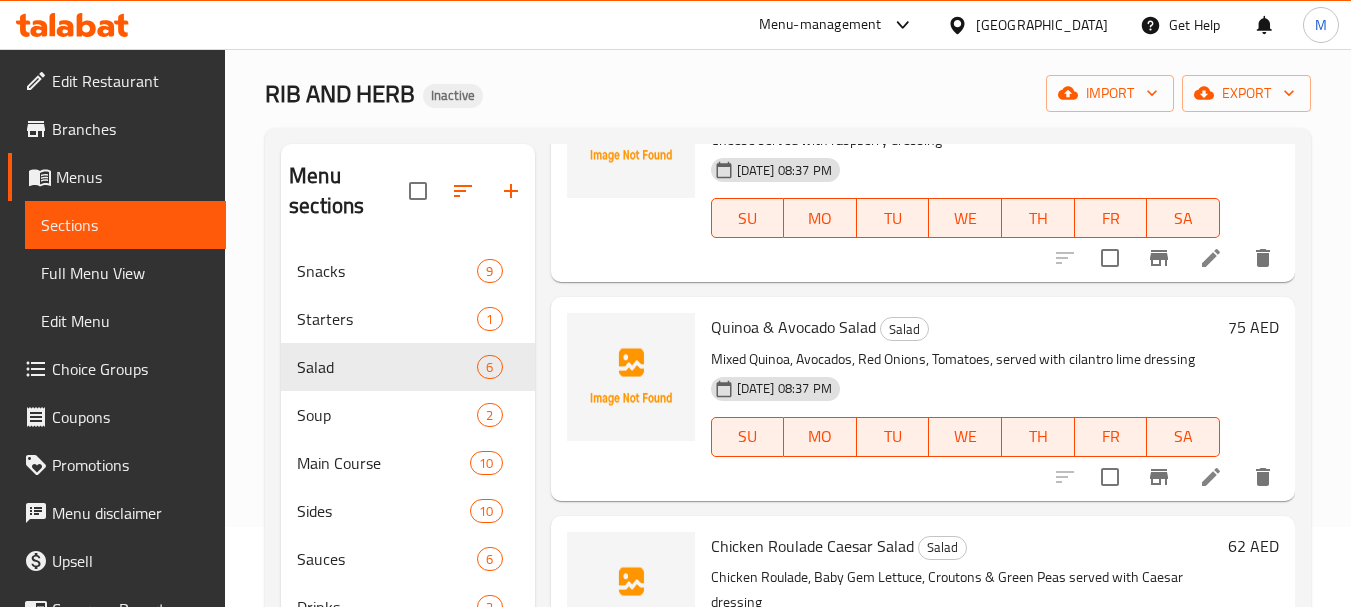 scroll, scrollTop: 600, scrollLeft: 0, axis: vertical 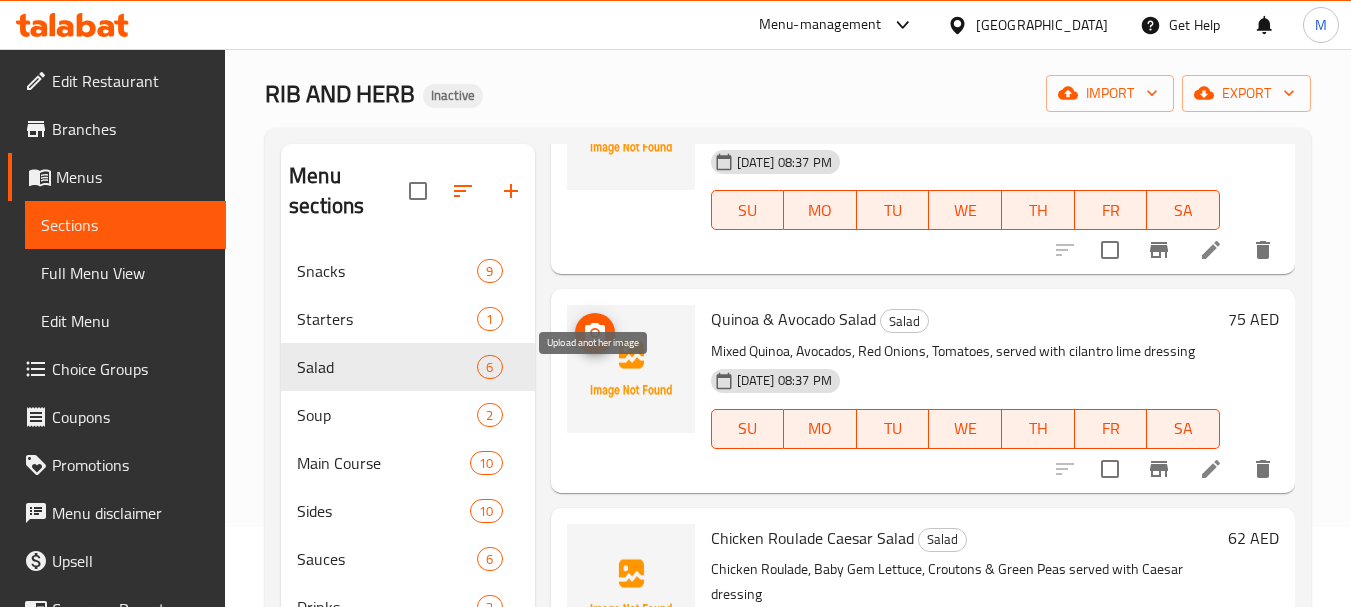 click 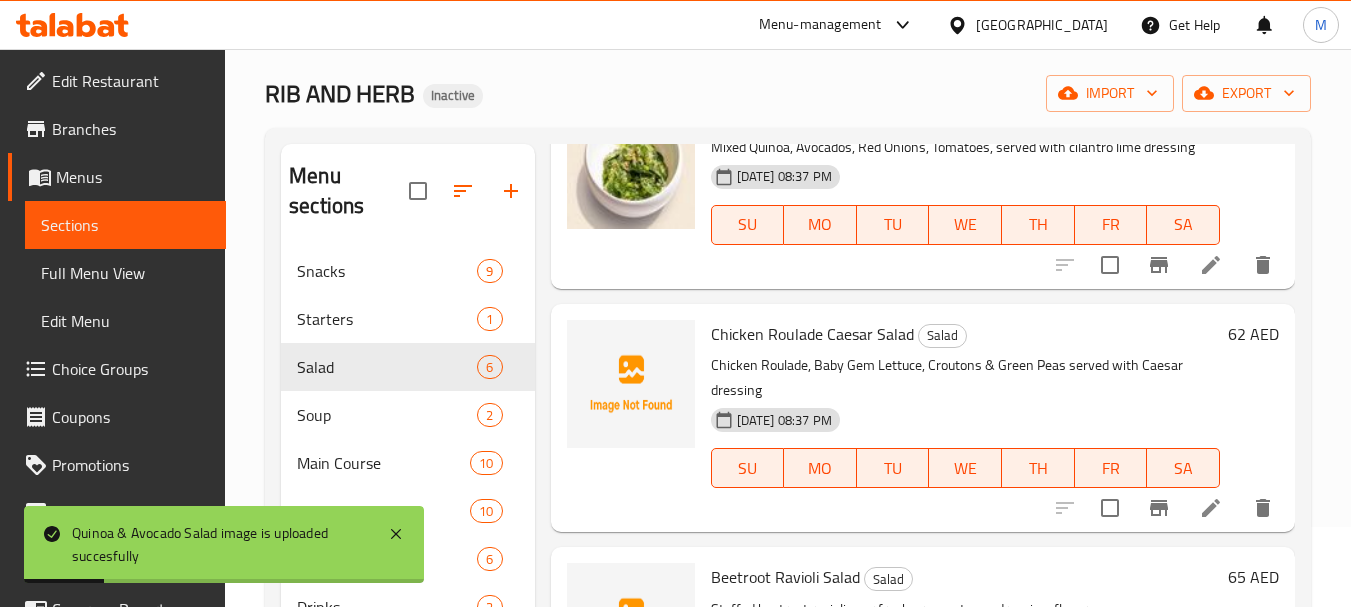 scroll, scrollTop: 859, scrollLeft: 0, axis: vertical 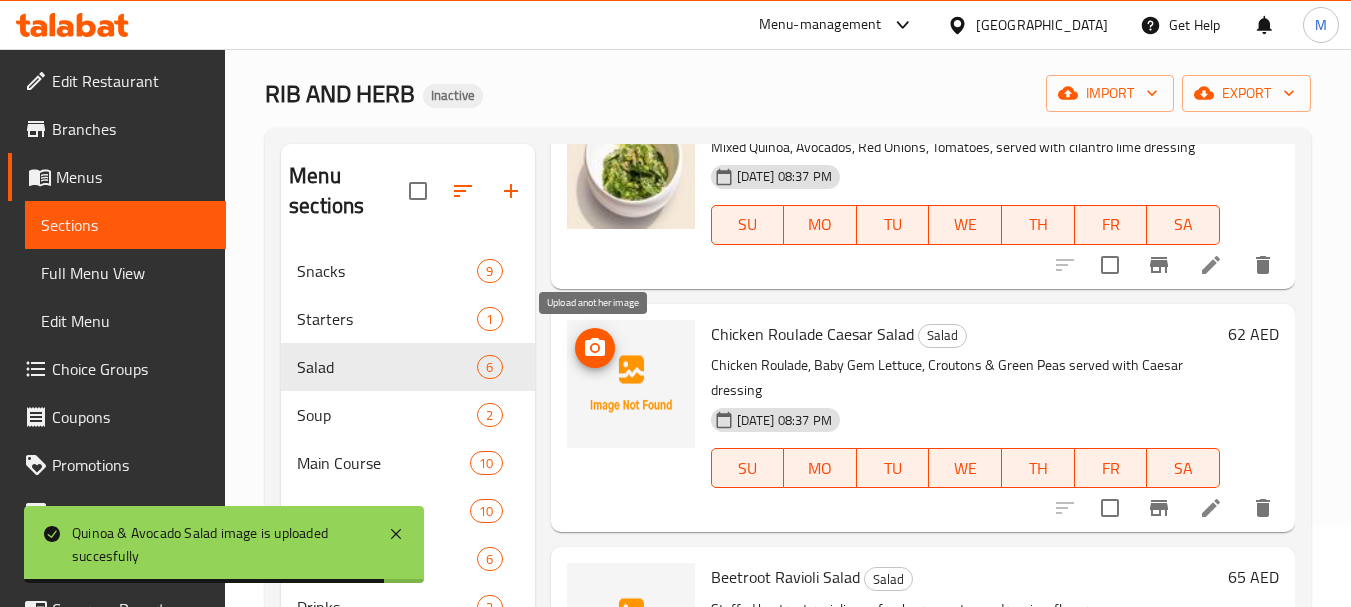 click 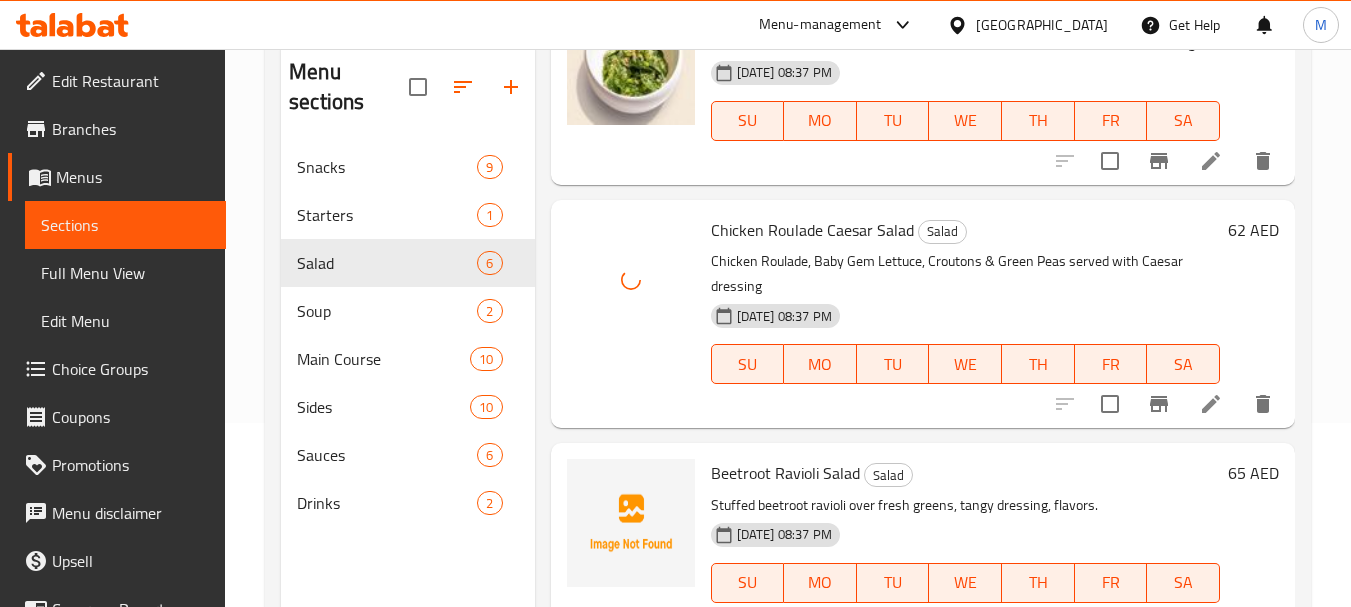 scroll, scrollTop: 280, scrollLeft: 0, axis: vertical 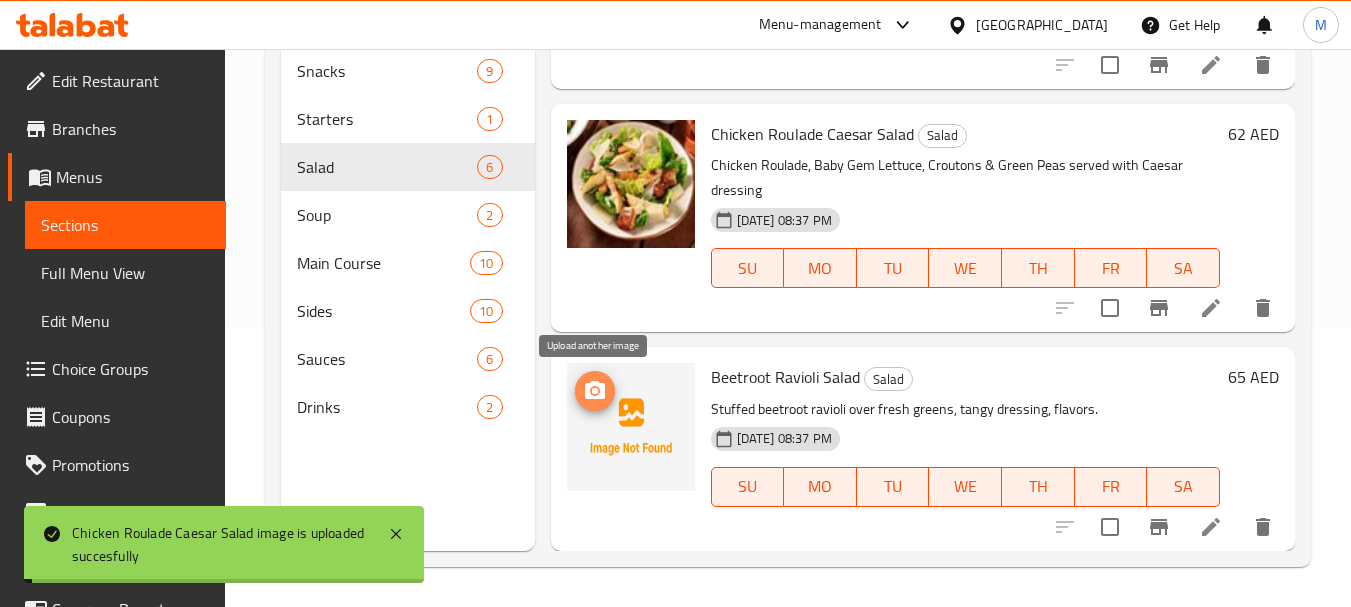 click 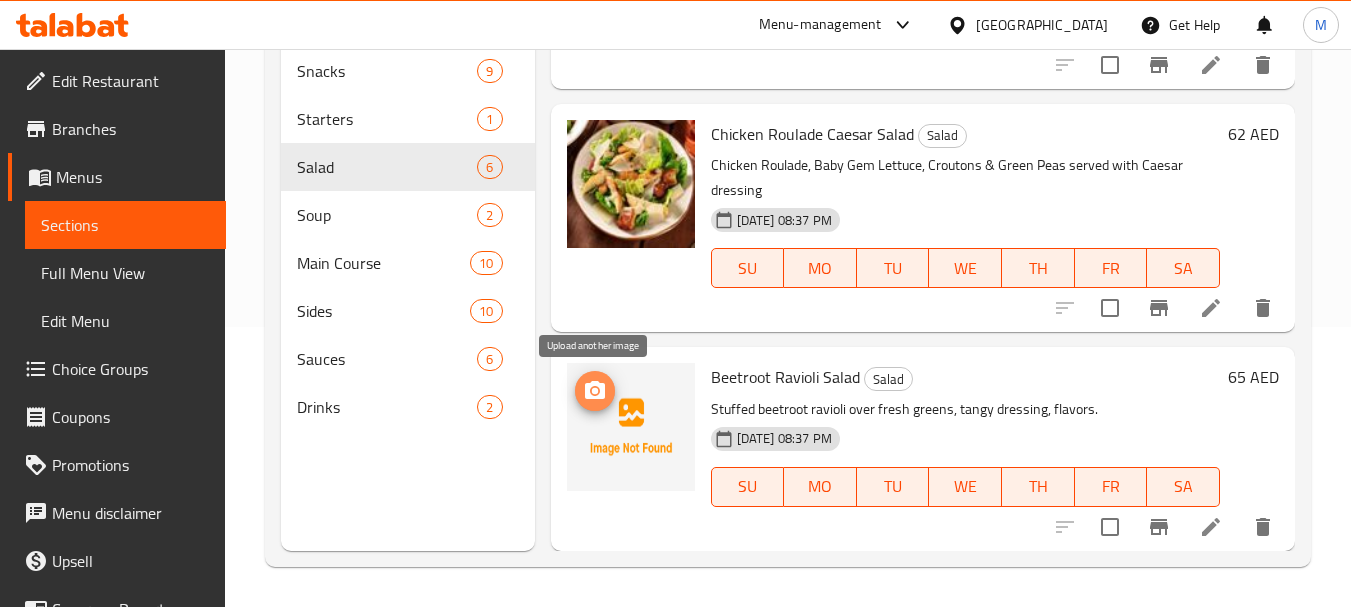 click 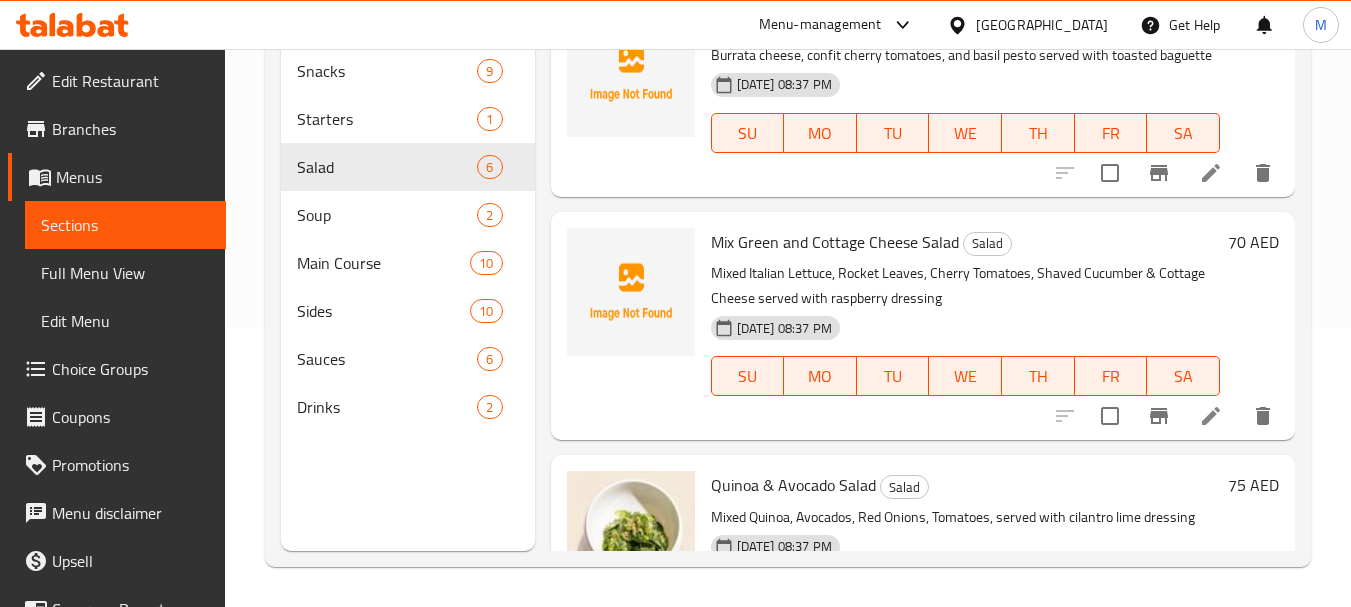 scroll, scrollTop: 59, scrollLeft: 0, axis: vertical 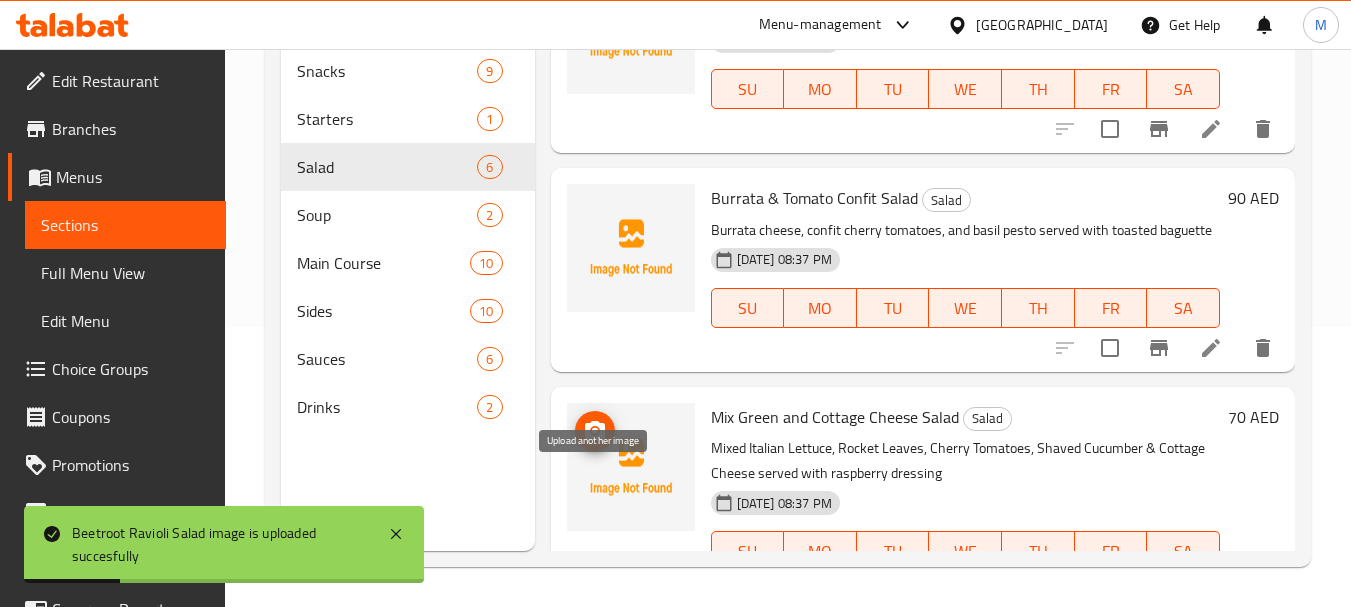 click 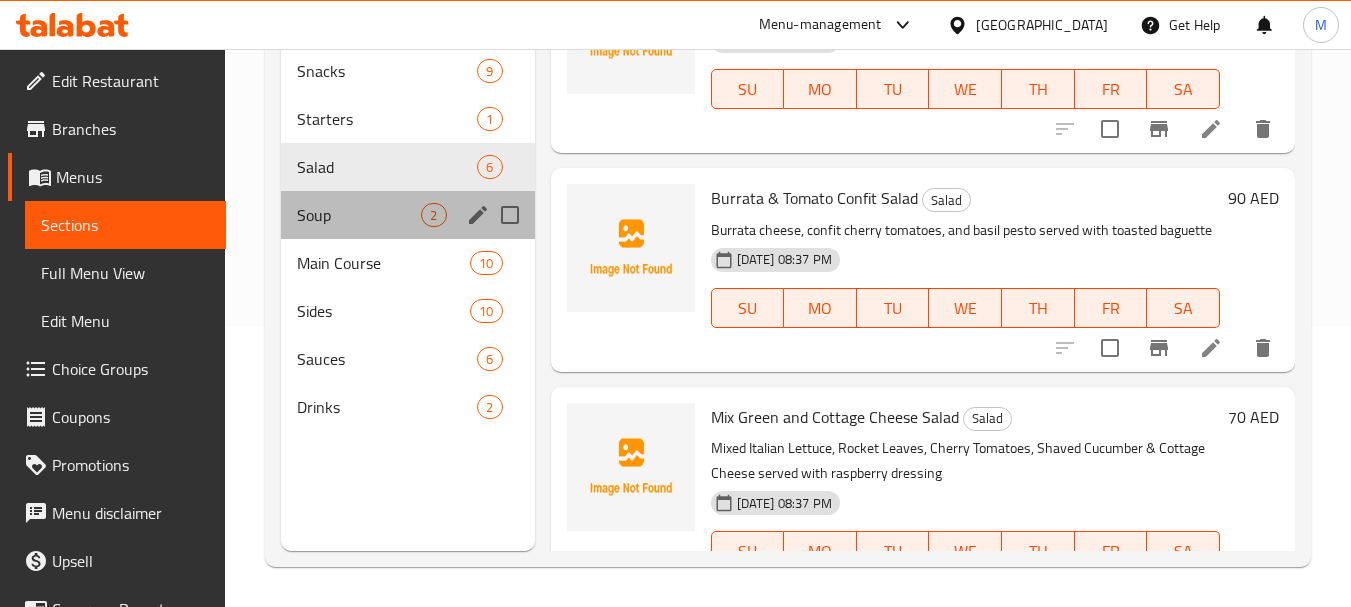 click on "Soup 2" at bounding box center (407, 215) 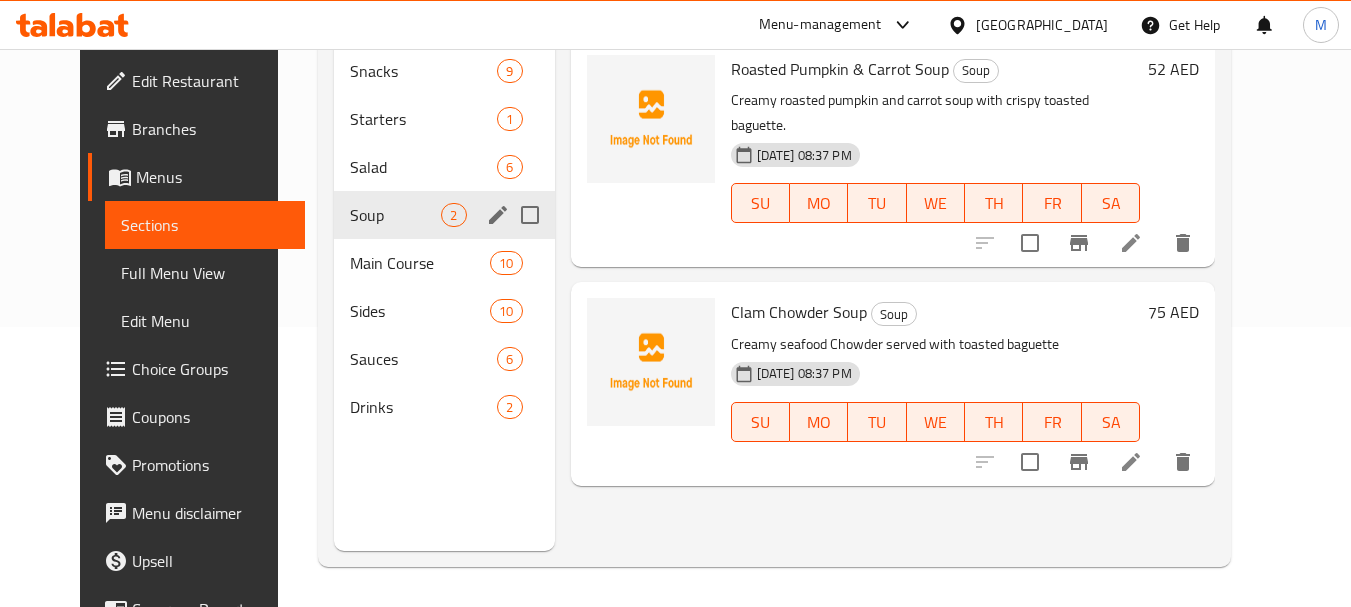 scroll, scrollTop: 0, scrollLeft: 0, axis: both 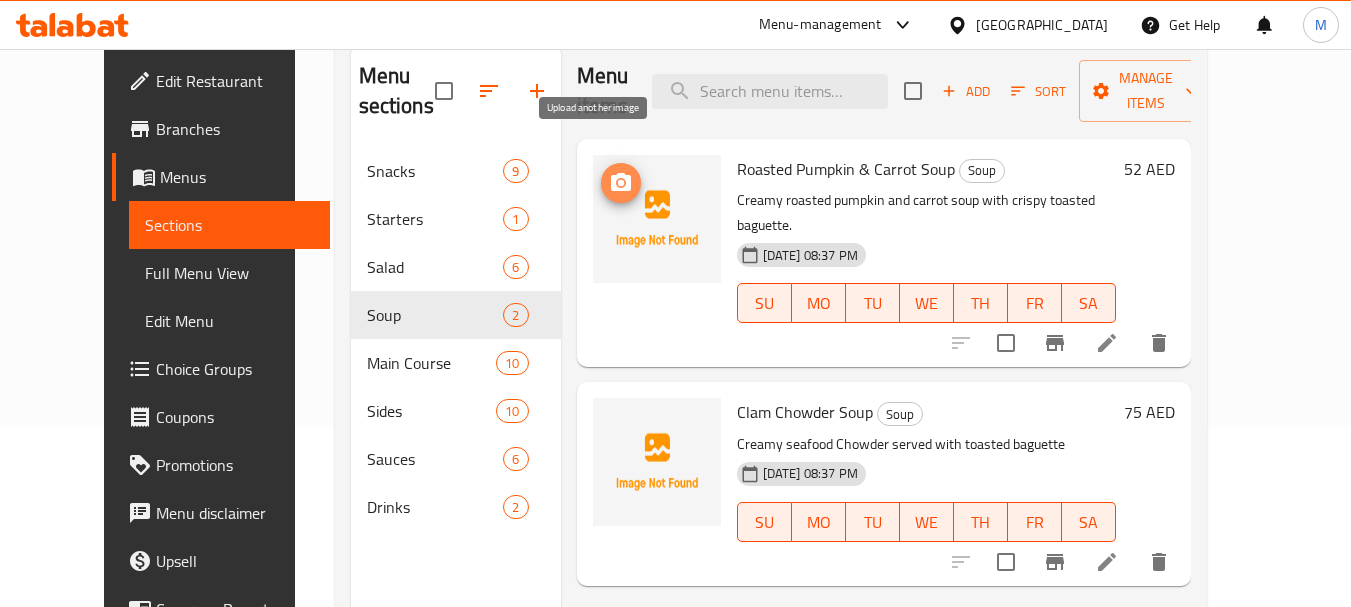 click 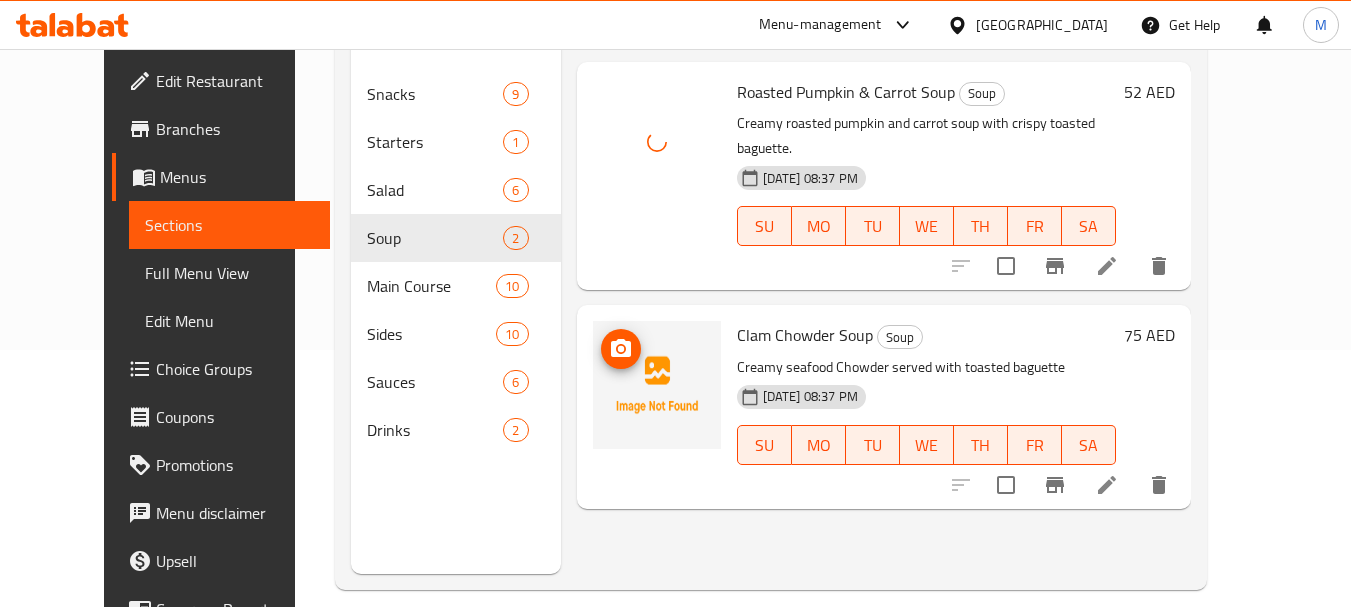 scroll, scrollTop: 280, scrollLeft: 0, axis: vertical 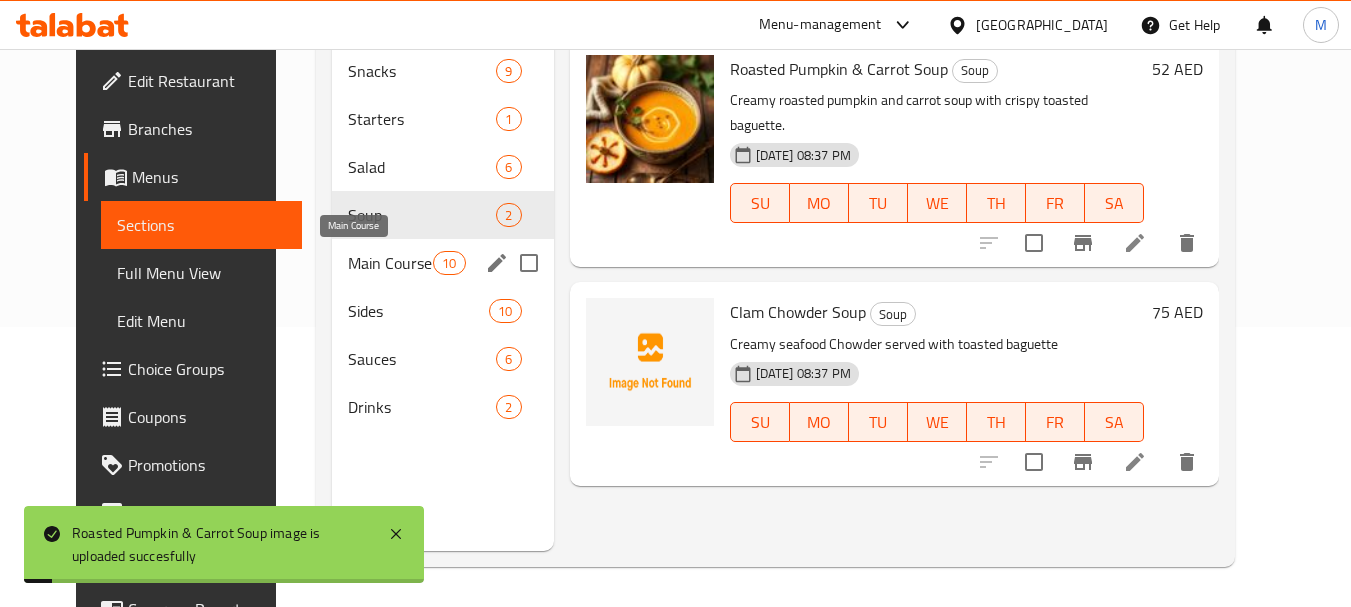 click on "Main Course" at bounding box center (390, 263) 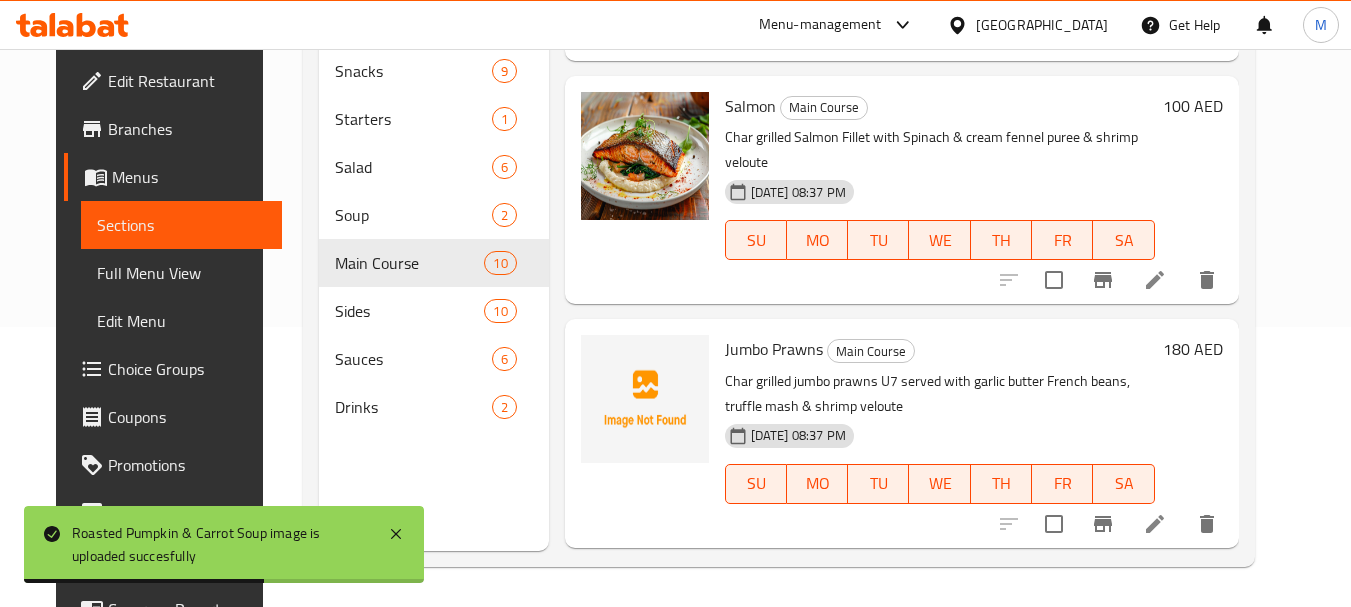 scroll, scrollTop: 500, scrollLeft: 0, axis: vertical 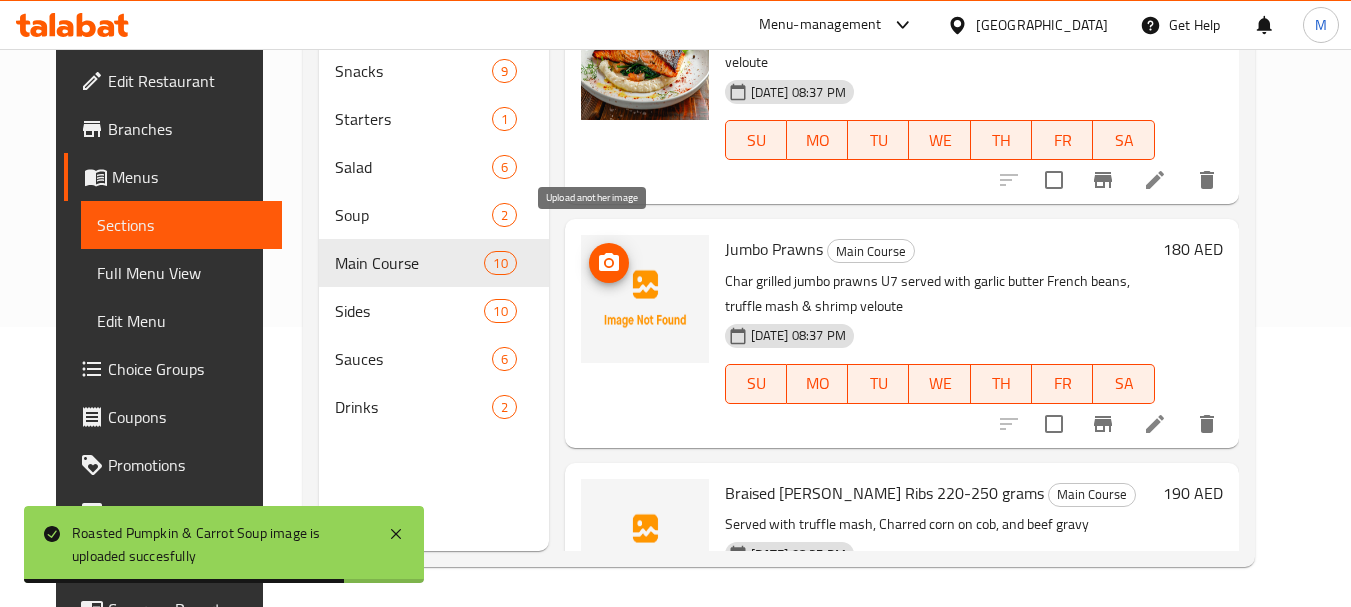 click 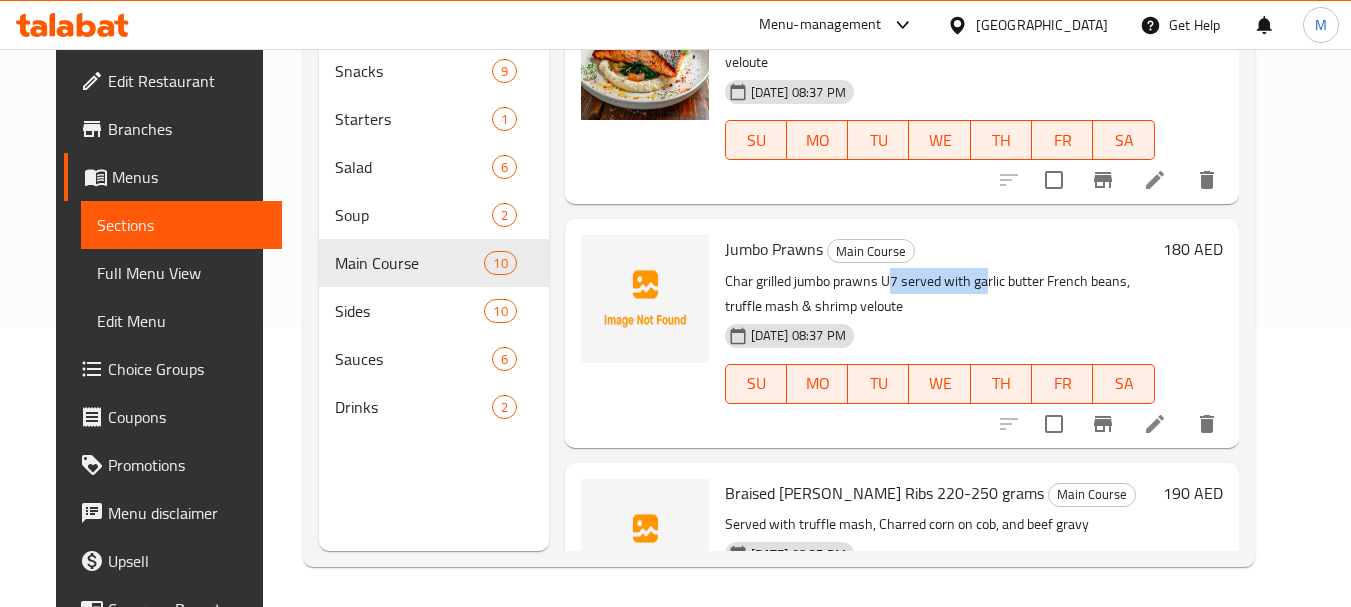 drag, startPoint x: 900, startPoint y: 261, endPoint x: 973, endPoint y: 261, distance: 73 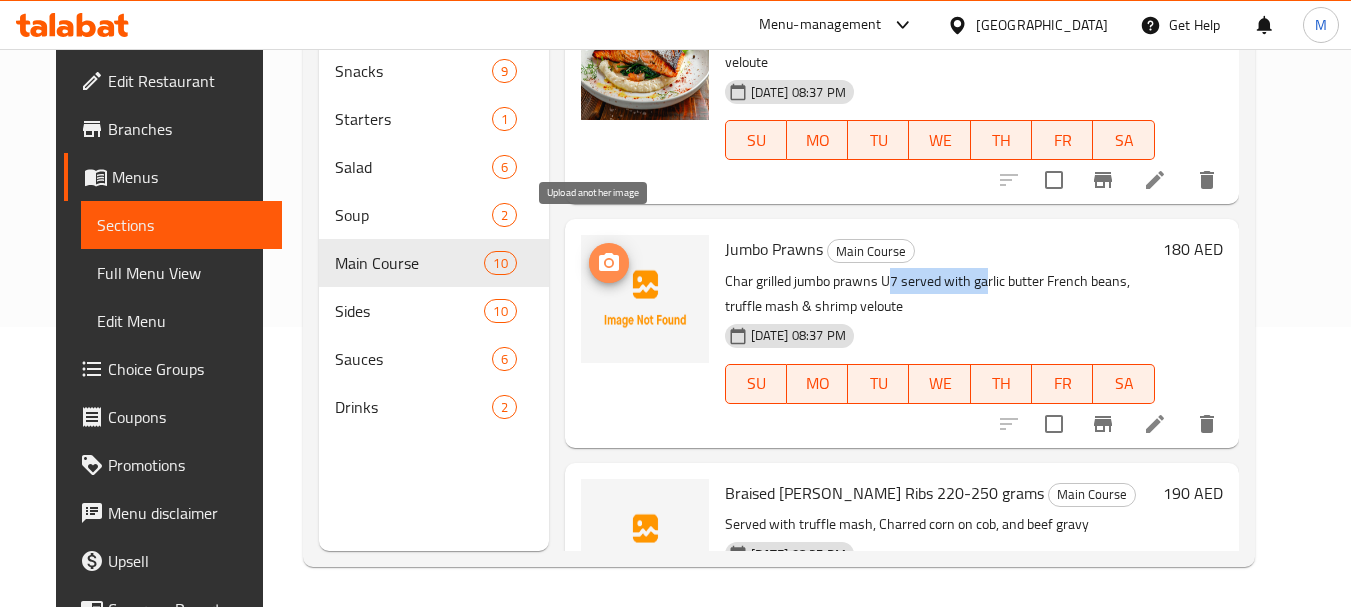 click at bounding box center [609, 263] 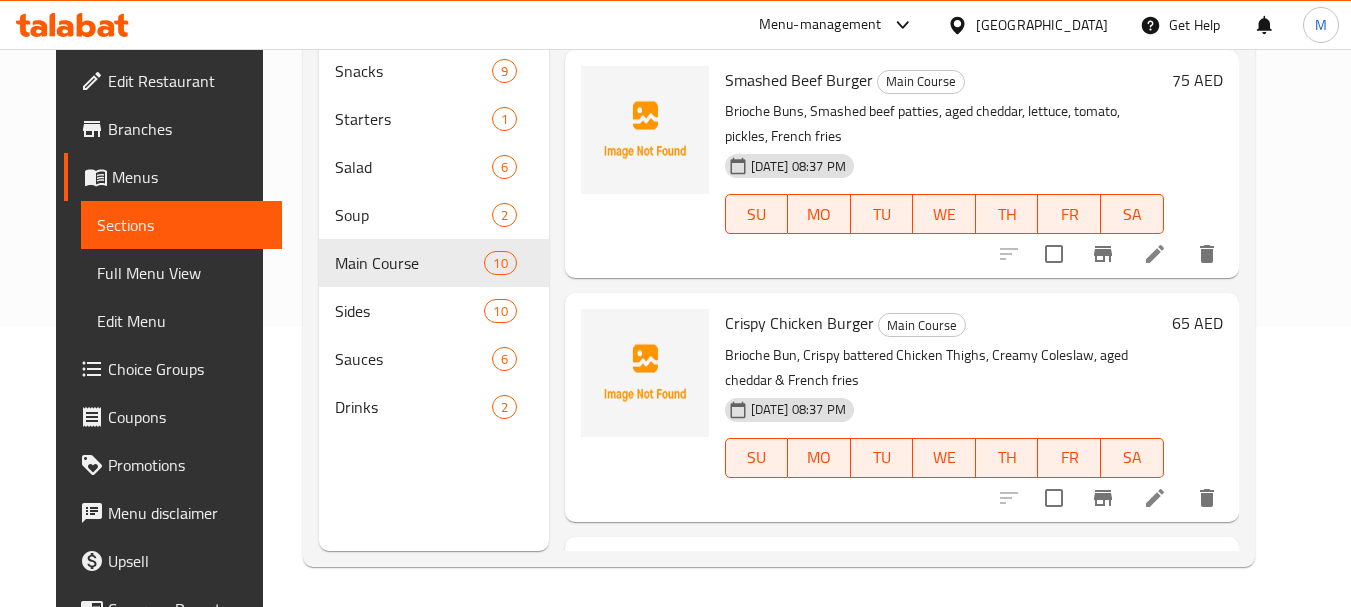 scroll, scrollTop: 1400, scrollLeft: 0, axis: vertical 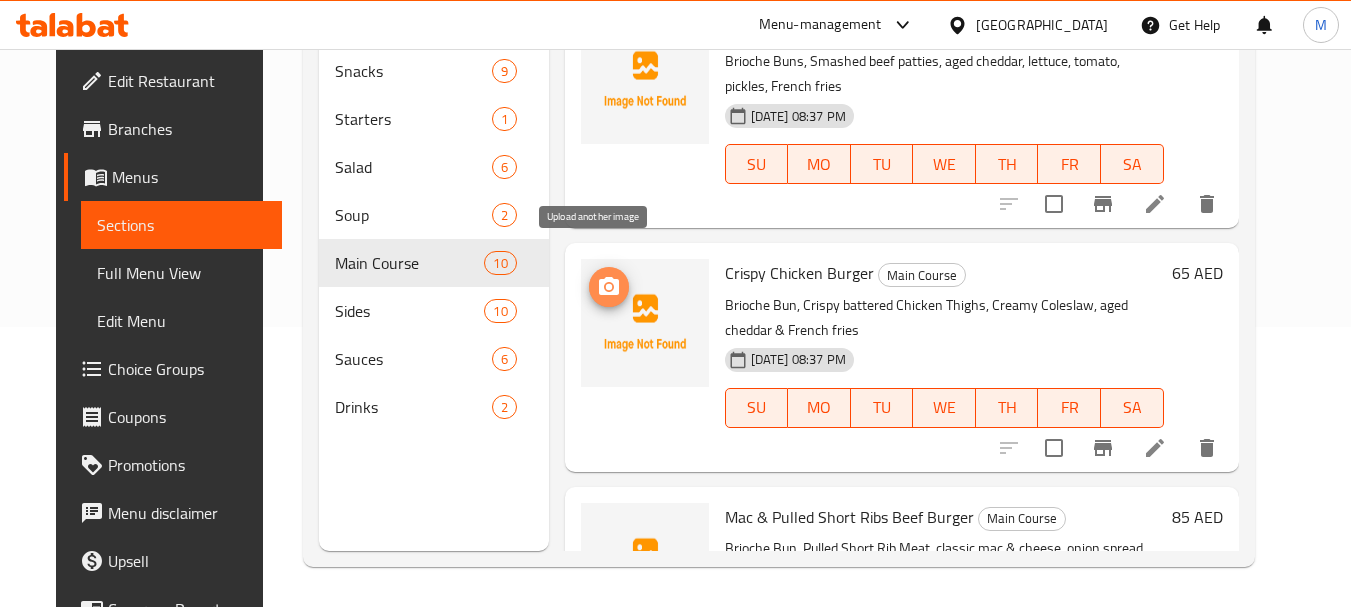 click 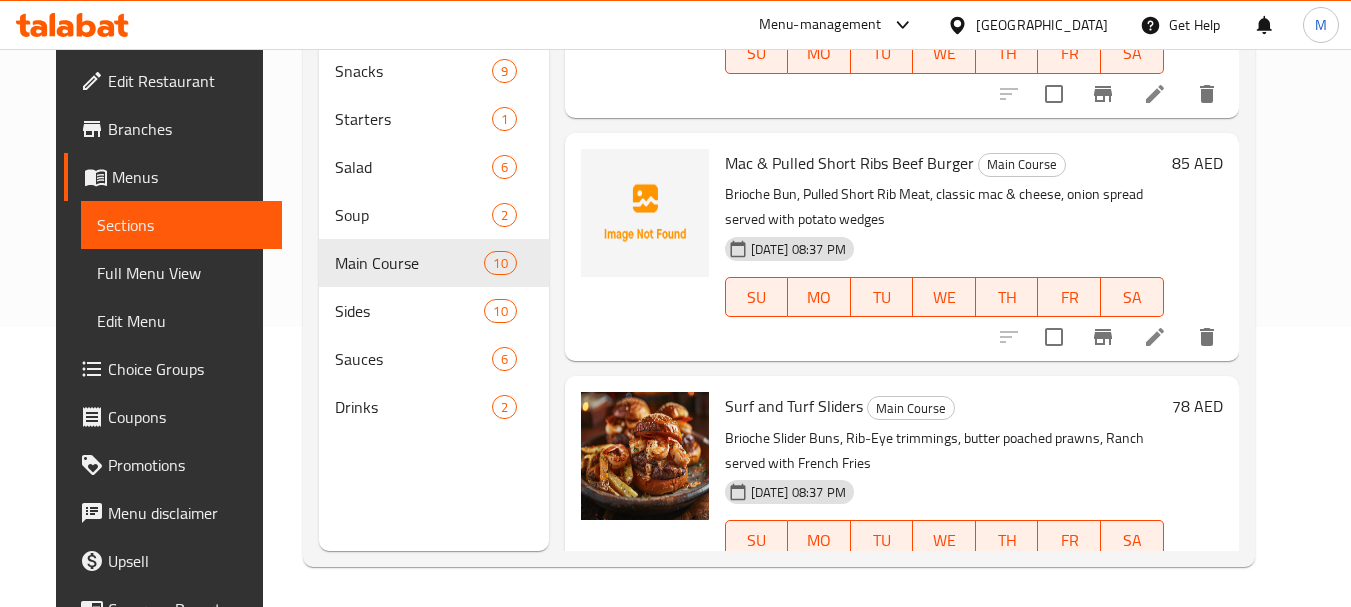 scroll, scrollTop: 1782, scrollLeft: 0, axis: vertical 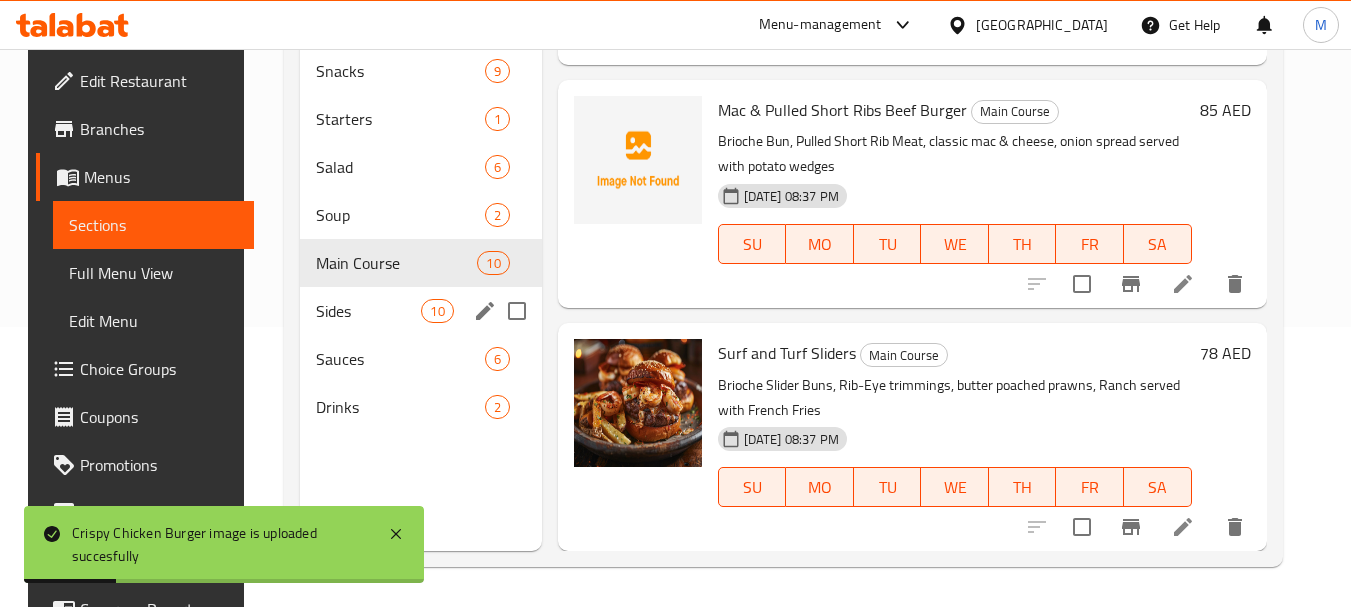 click on "Sides" at bounding box center [368, 311] 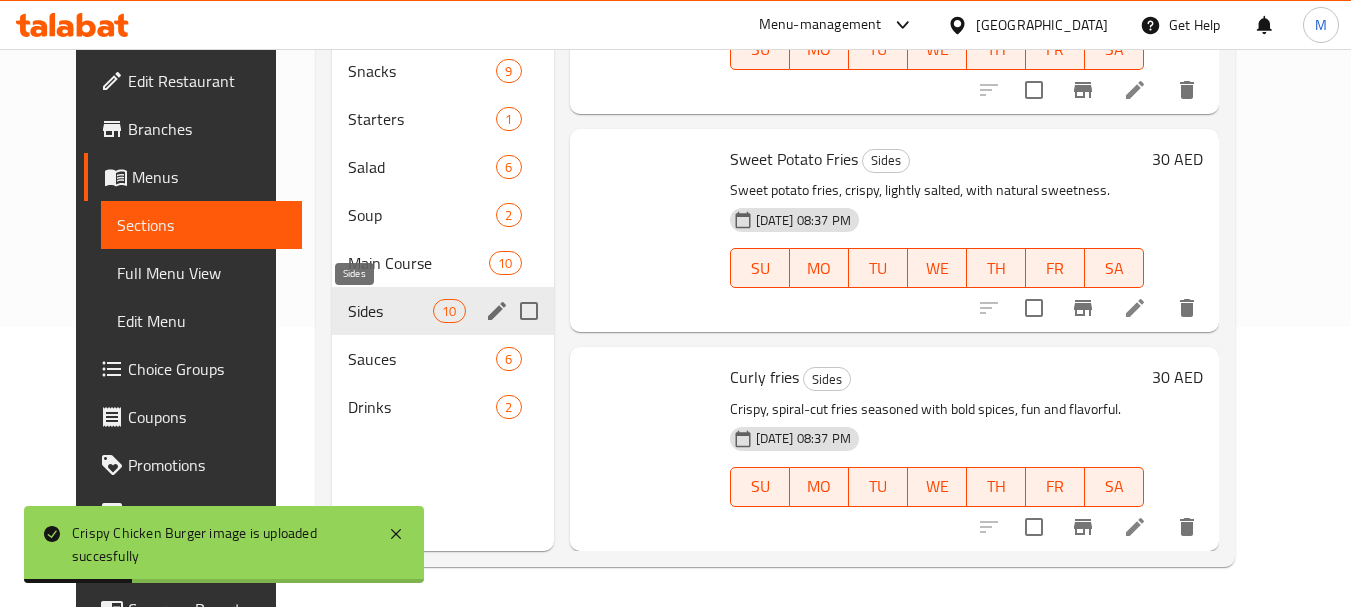 scroll, scrollTop: 1658, scrollLeft: 0, axis: vertical 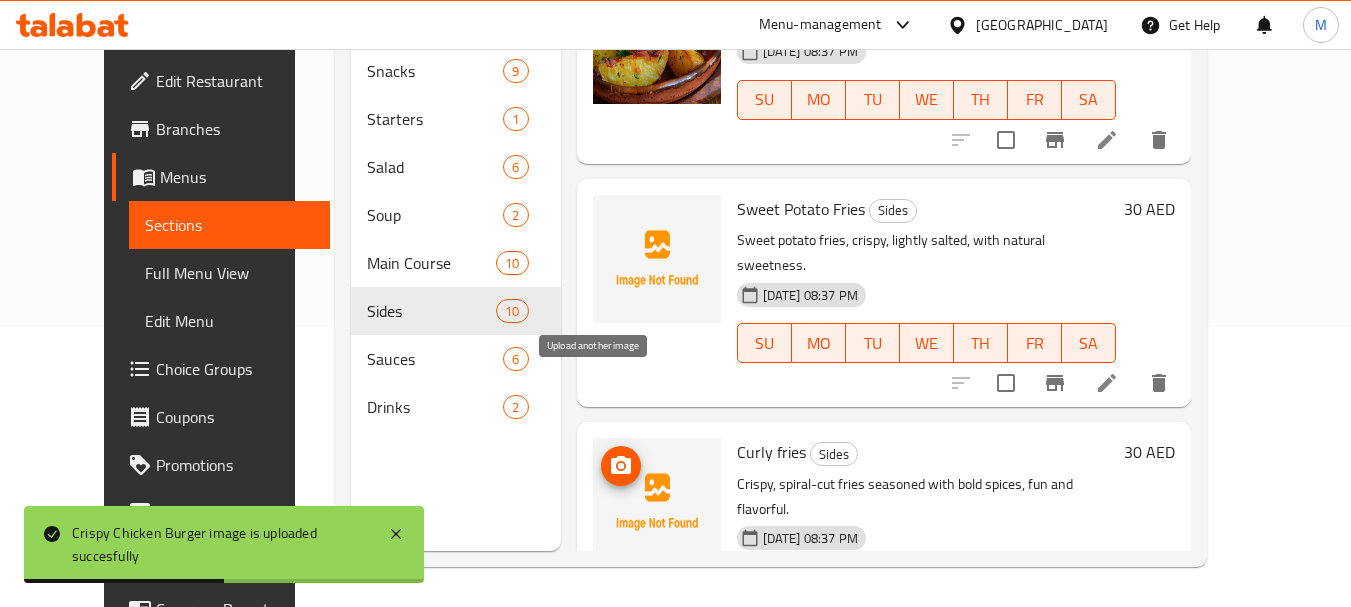 click 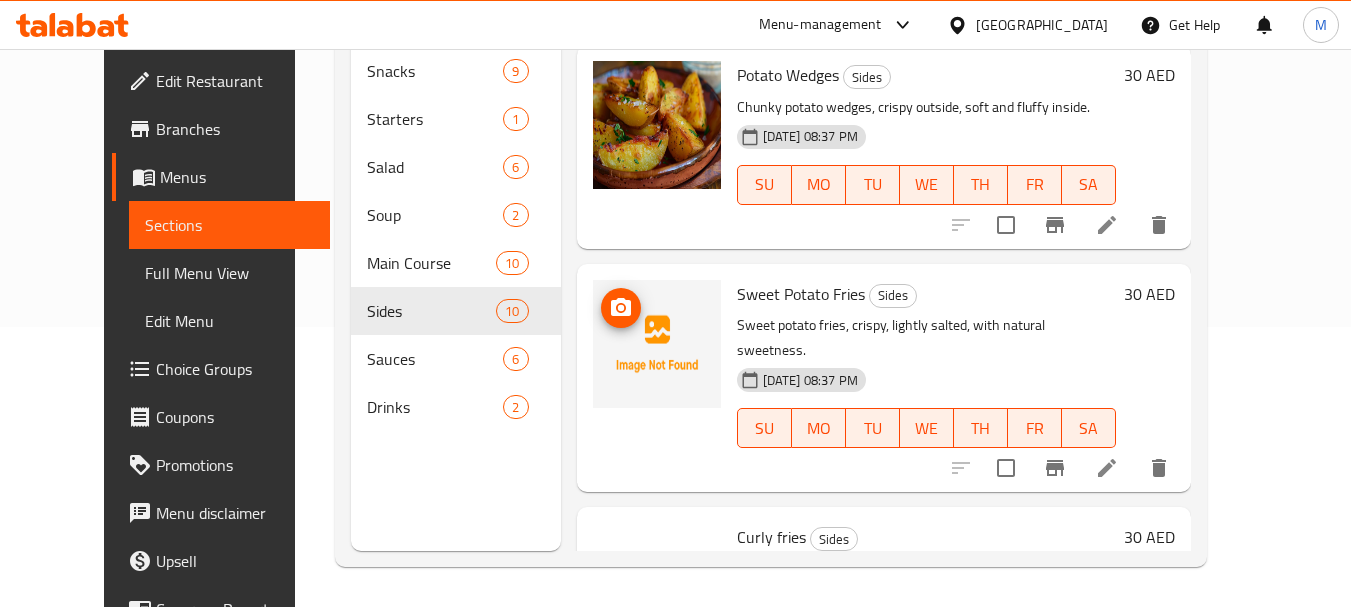 scroll, scrollTop: 1558, scrollLeft: 0, axis: vertical 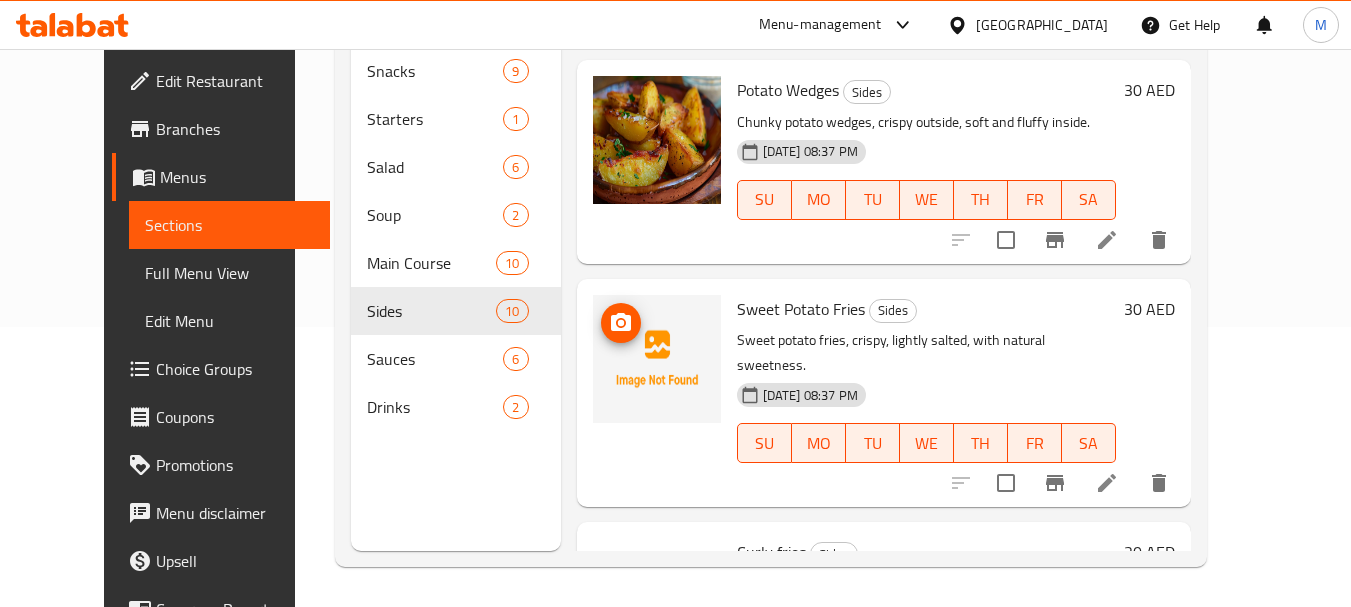 click 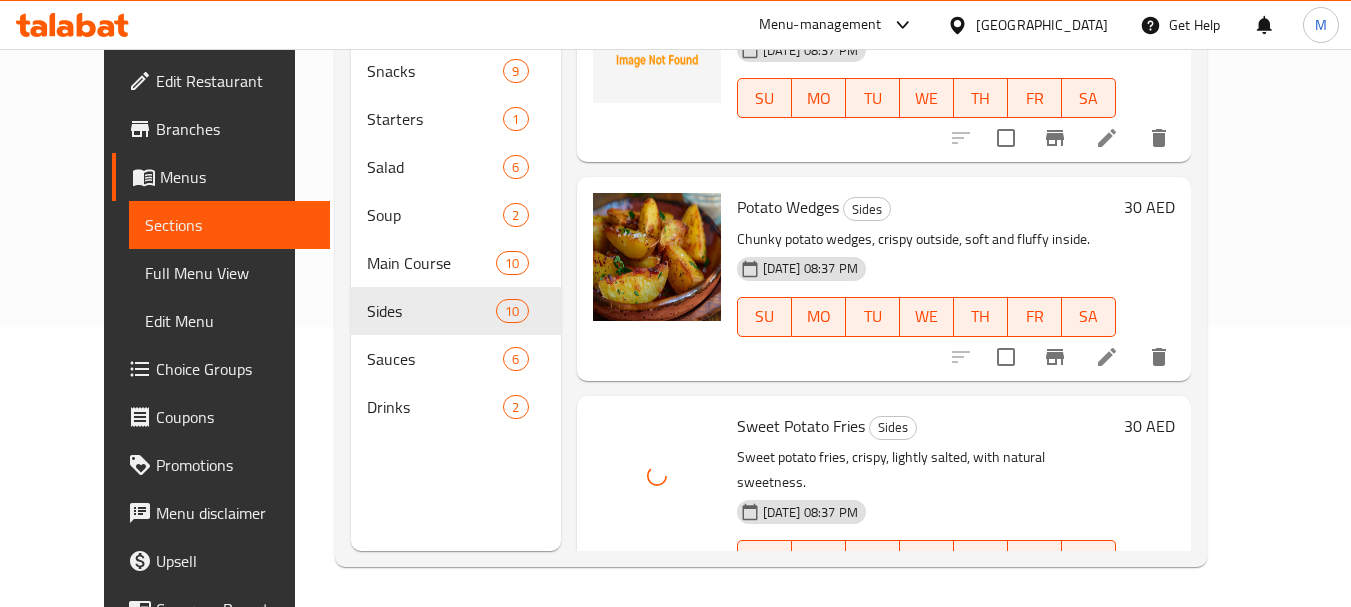 scroll, scrollTop: 1258, scrollLeft: 0, axis: vertical 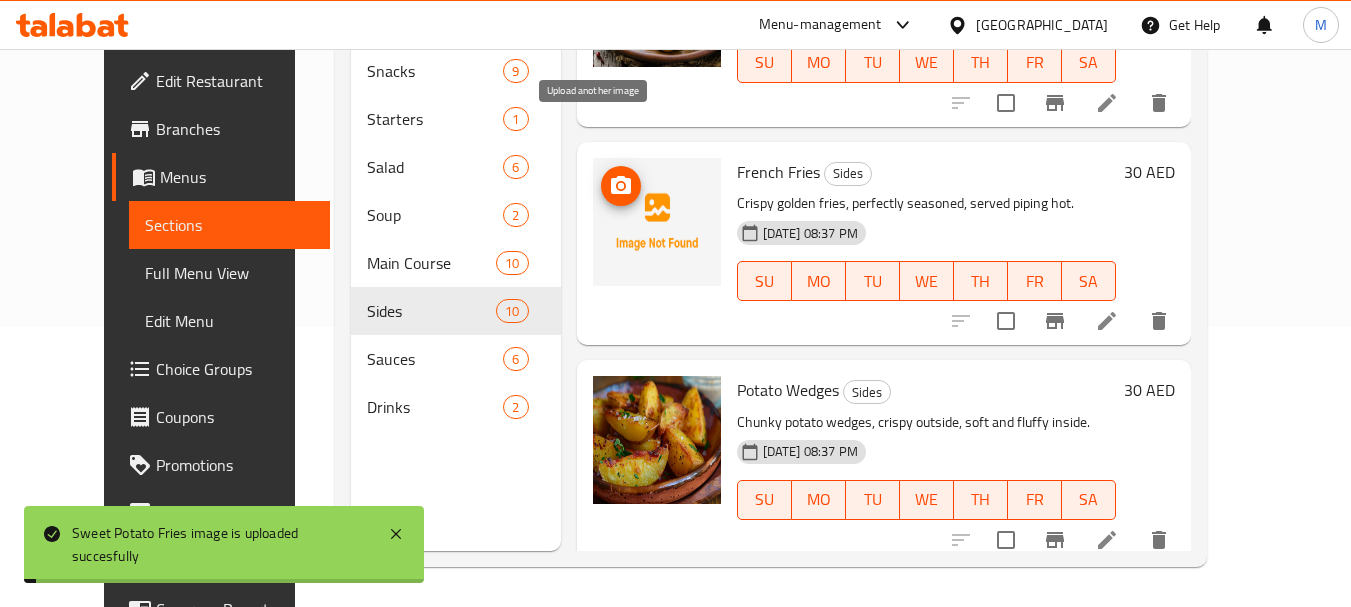 click 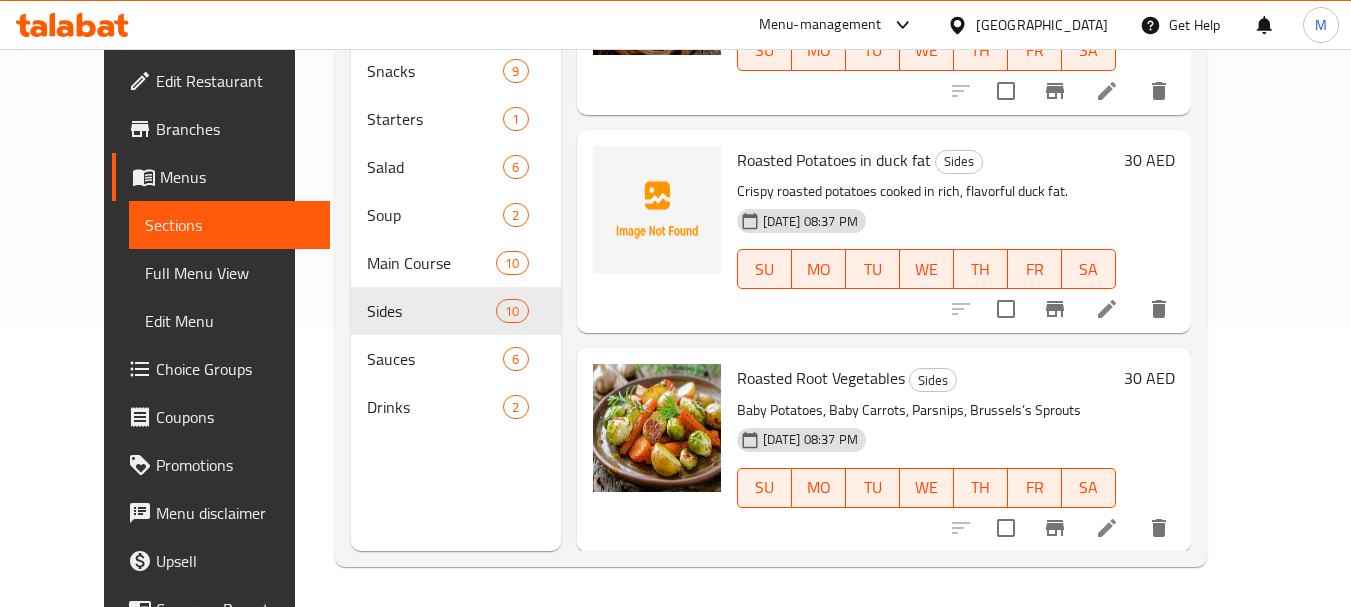 scroll, scrollTop: 658, scrollLeft: 0, axis: vertical 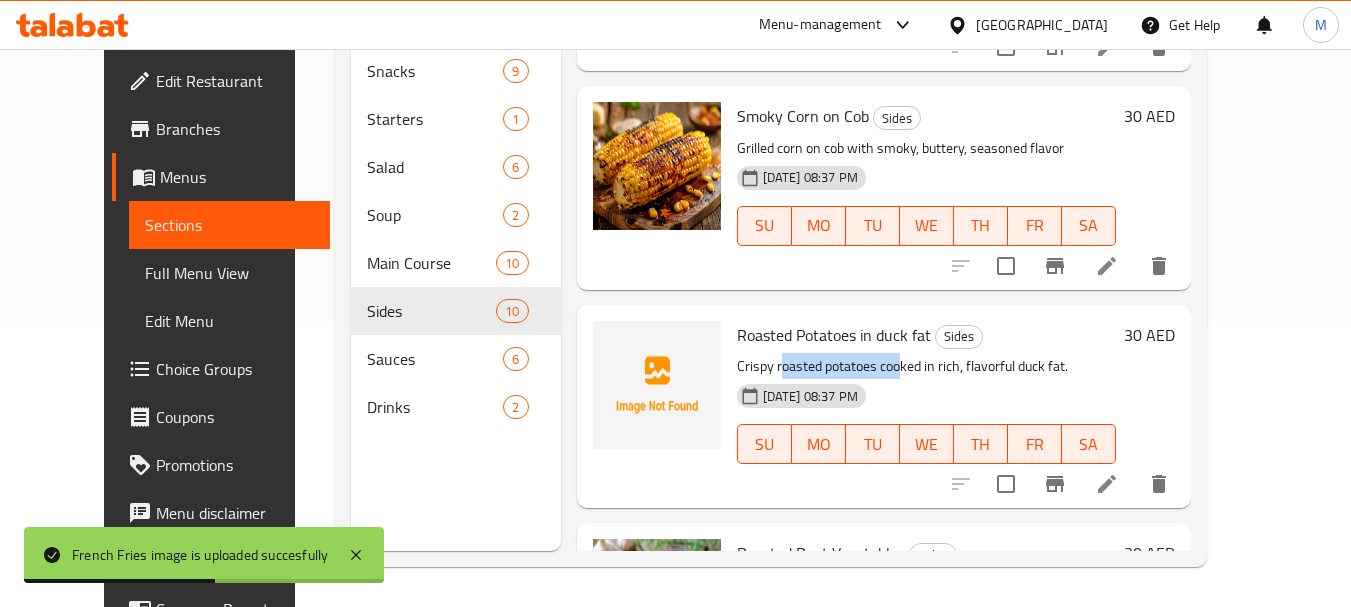 drag, startPoint x: 757, startPoint y: 311, endPoint x: 871, endPoint y: 315, distance: 114.07015 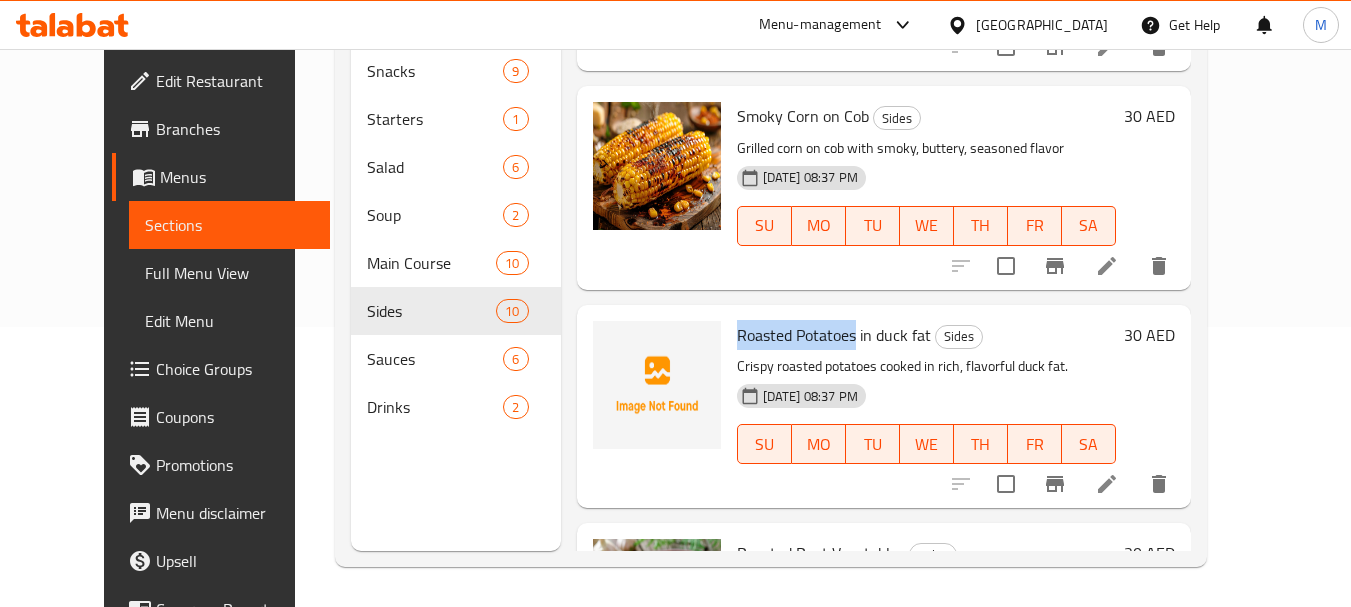 drag, startPoint x: 828, startPoint y: 293, endPoint x: 715, endPoint y: 290, distance: 113.03982 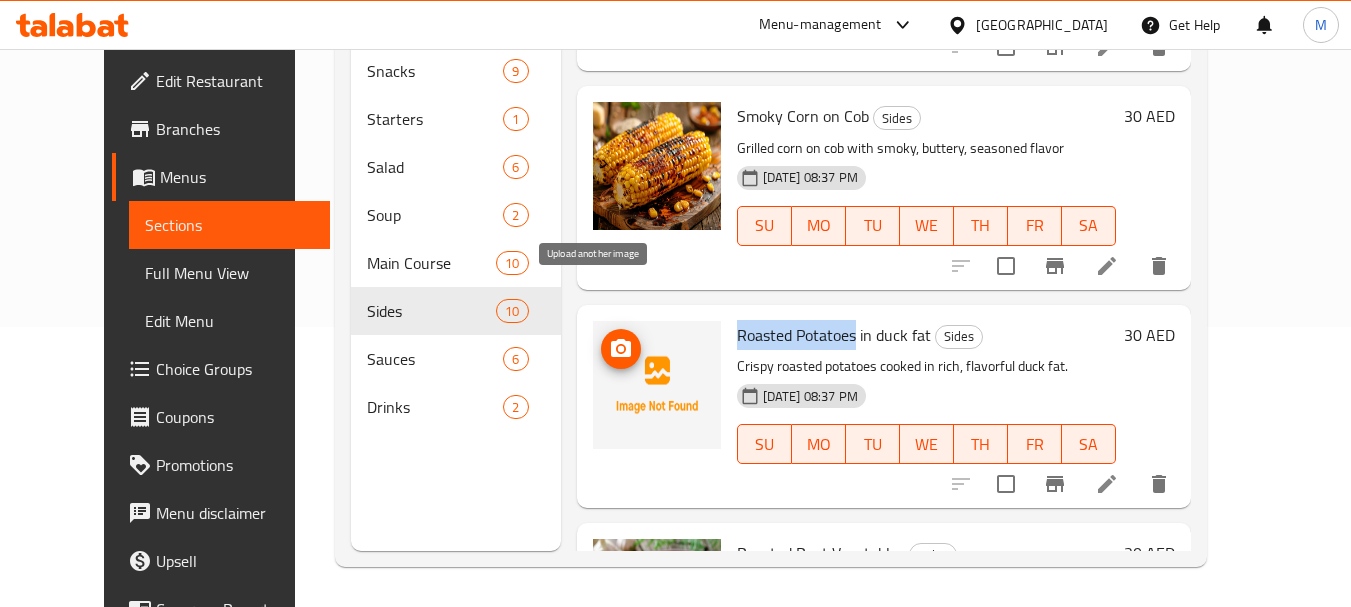 click 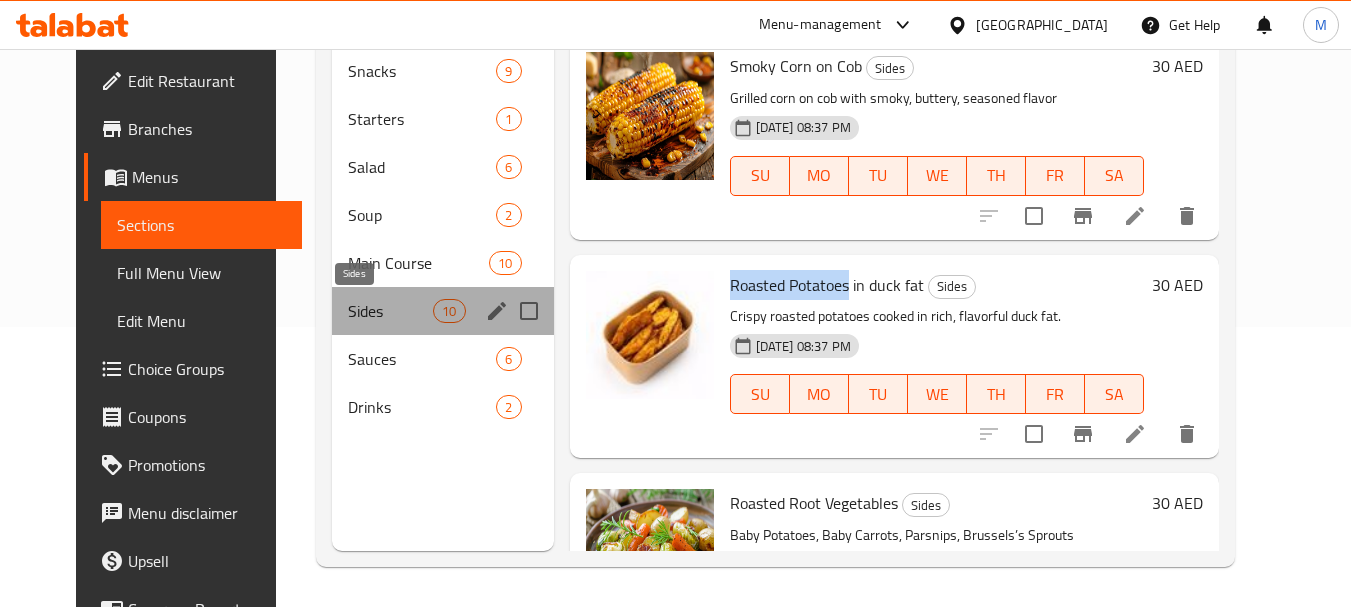 click on "Sides" at bounding box center [390, 311] 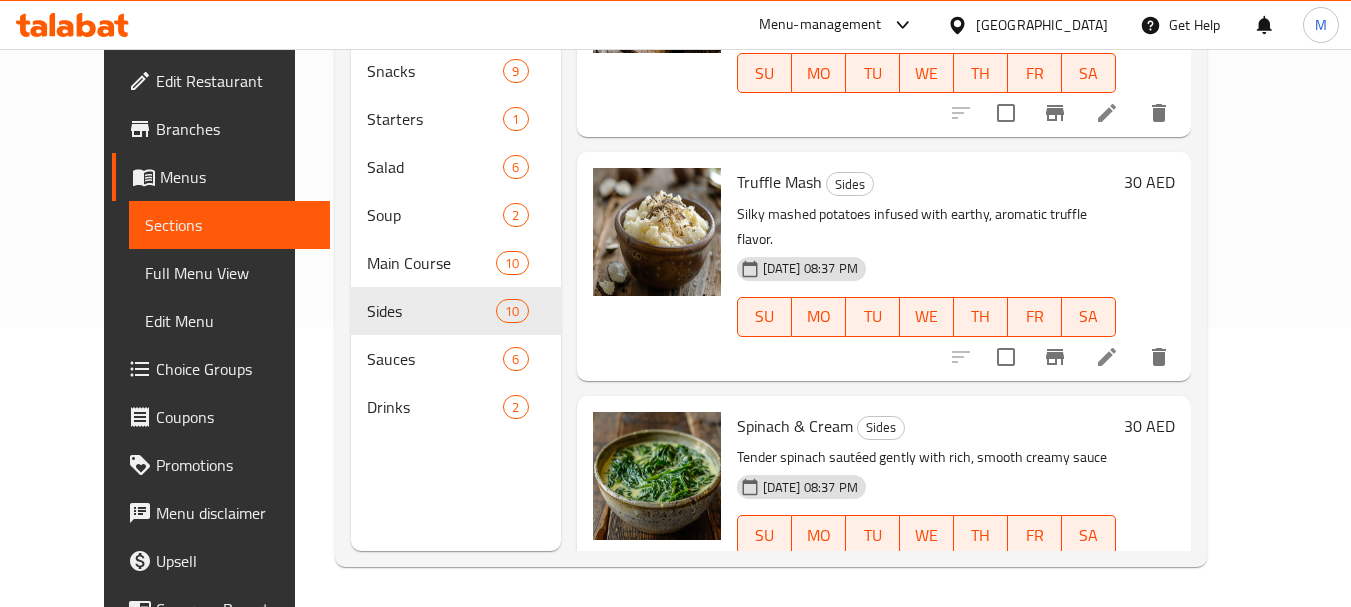 scroll, scrollTop: 0, scrollLeft: 0, axis: both 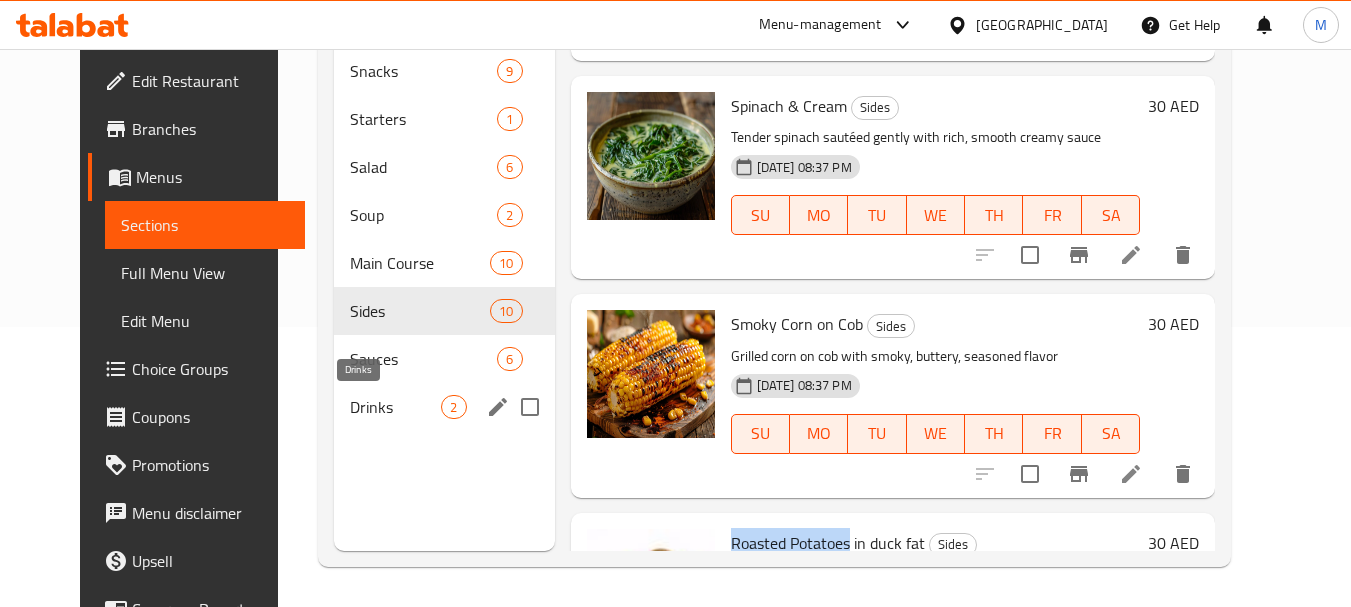 click on "Drinks" at bounding box center [395, 407] 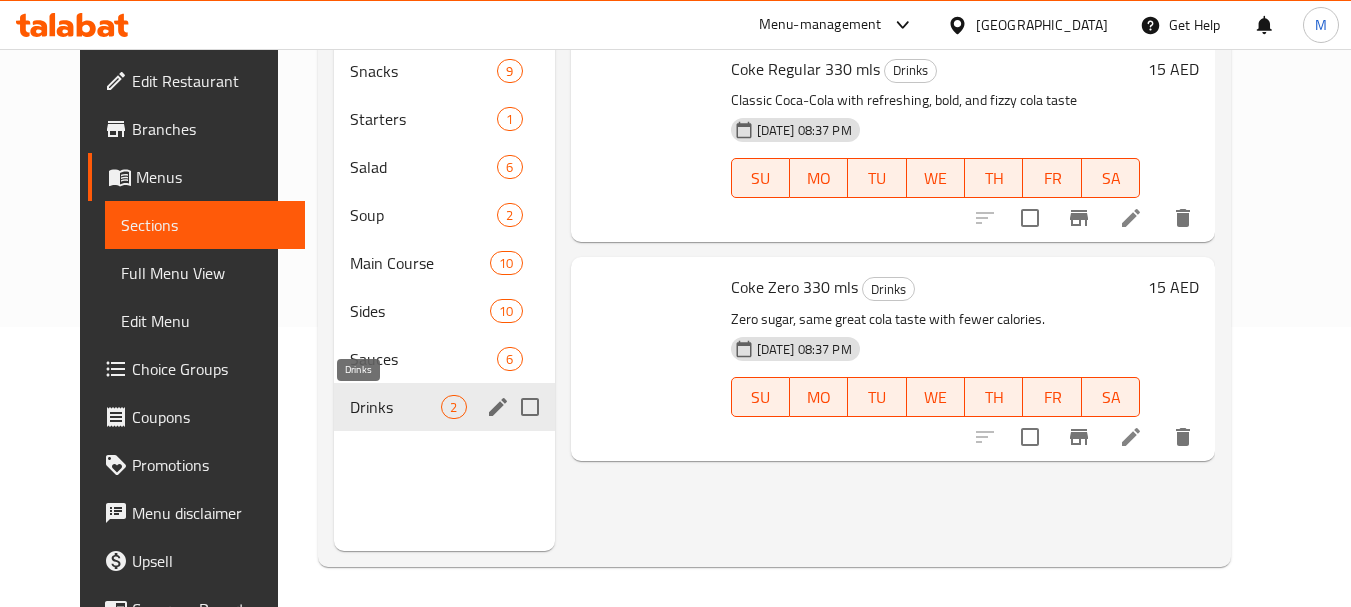 scroll, scrollTop: 0, scrollLeft: 0, axis: both 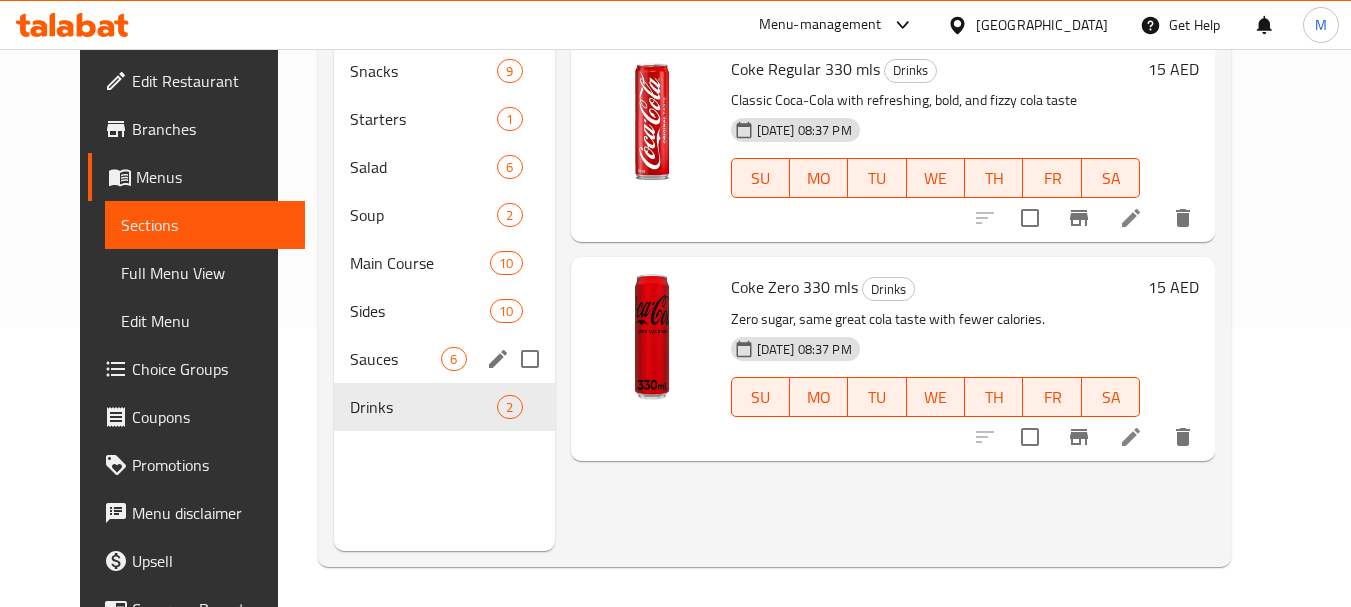 click on "Sauces" at bounding box center [395, 359] 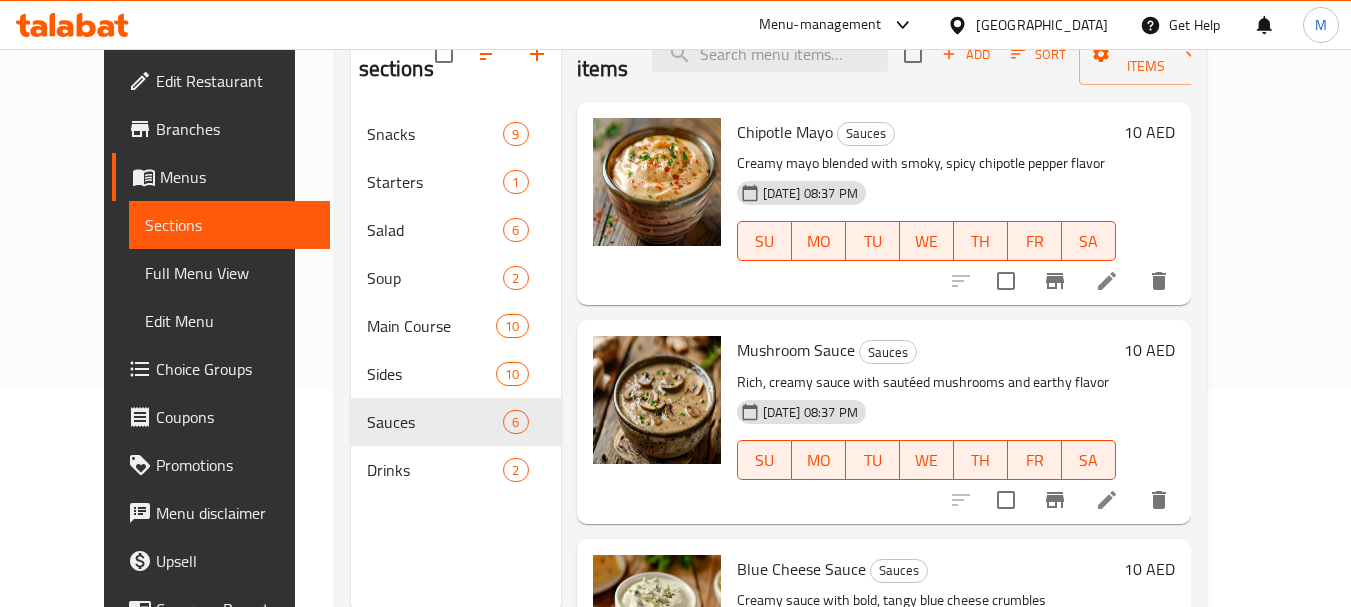scroll, scrollTop: 280, scrollLeft: 0, axis: vertical 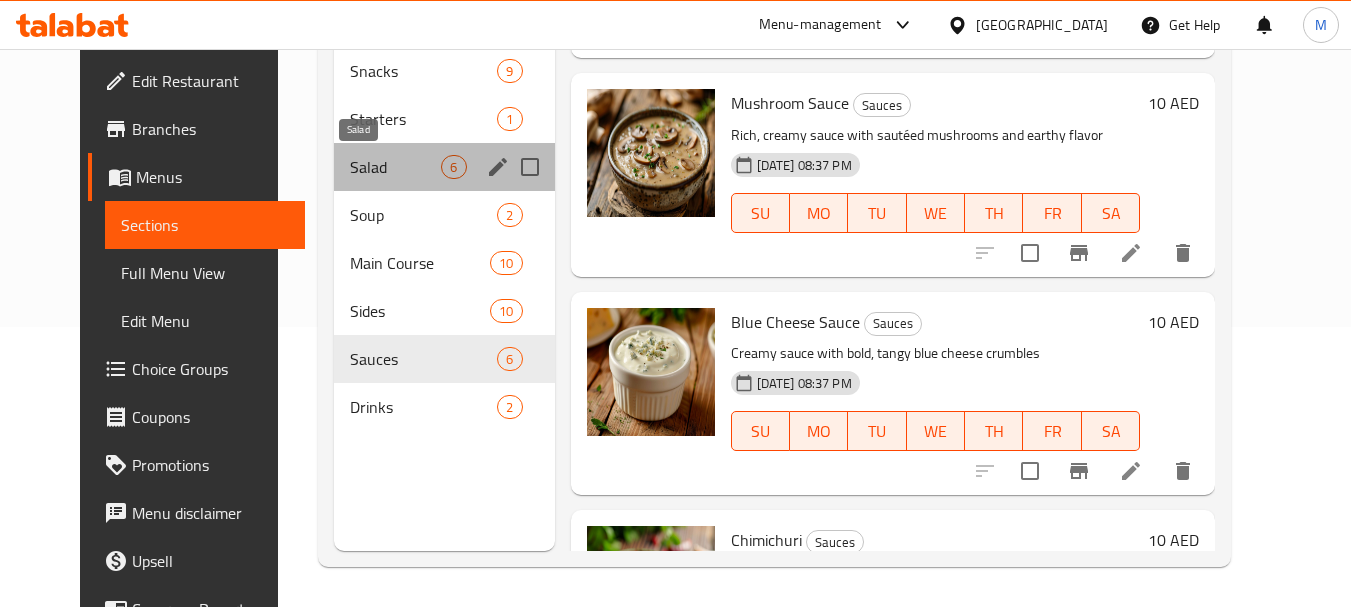 click on "Salad" at bounding box center (395, 167) 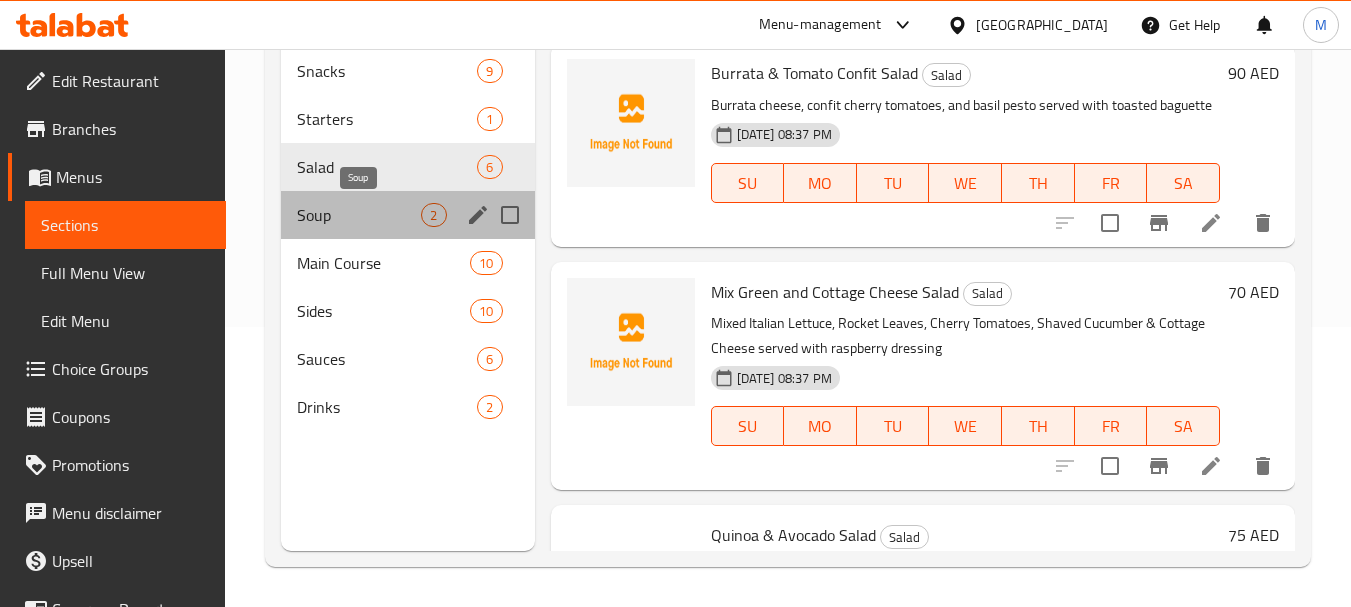 click on "Soup" at bounding box center (359, 215) 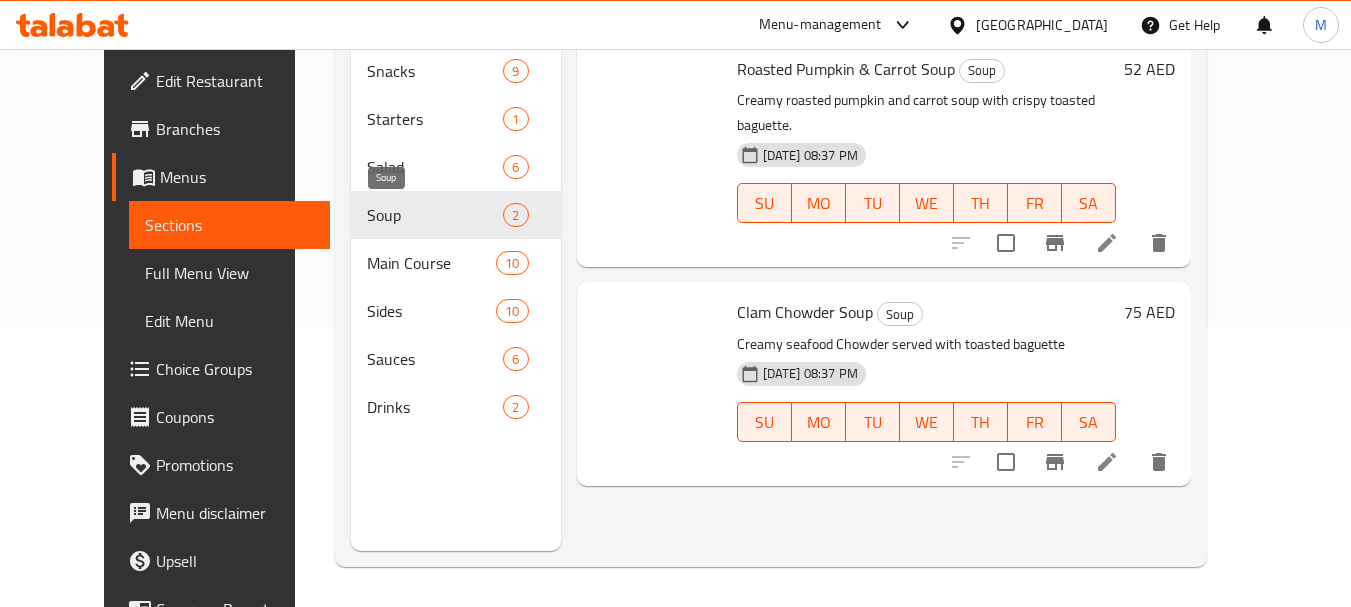 scroll, scrollTop: 0, scrollLeft: 0, axis: both 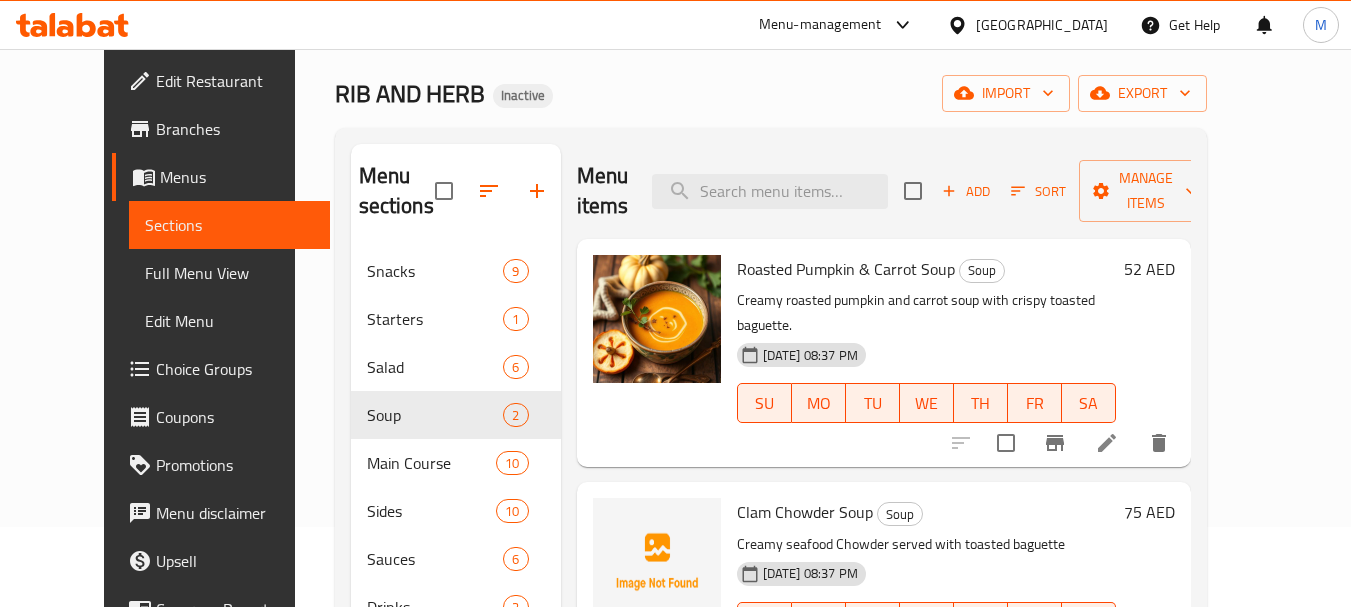 click on "Clam Chowder Soup" at bounding box center [805, 512] 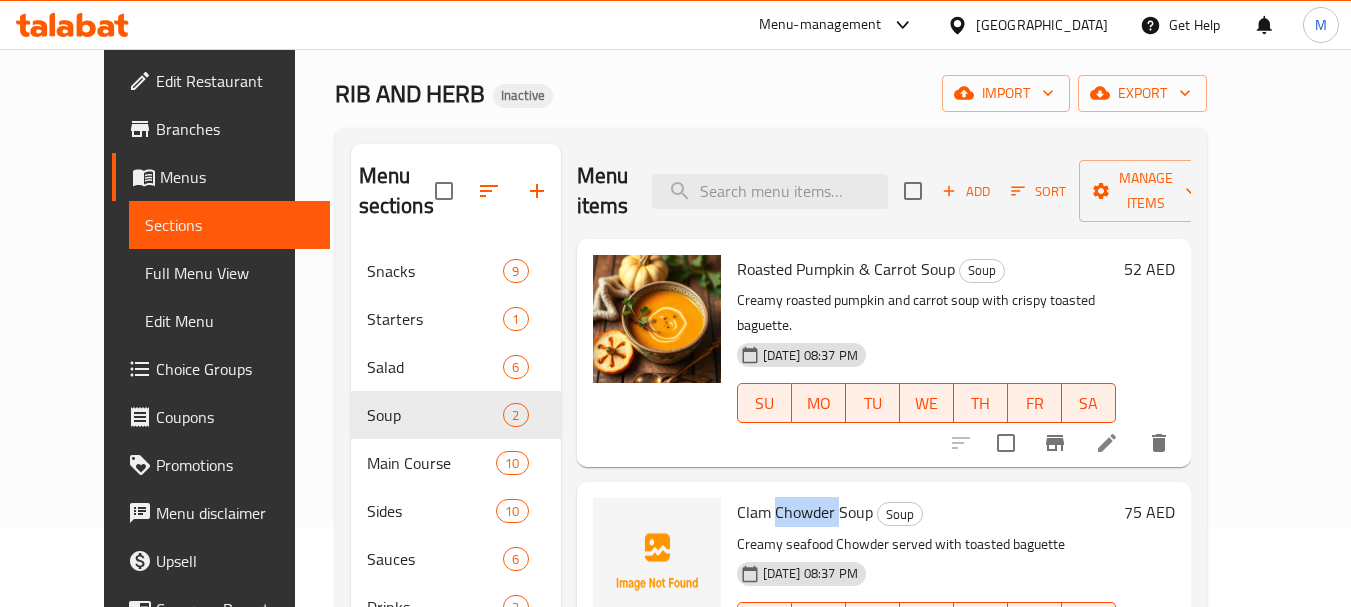 click on "Clam Chowder Soup" at bounding box center [805, 512] 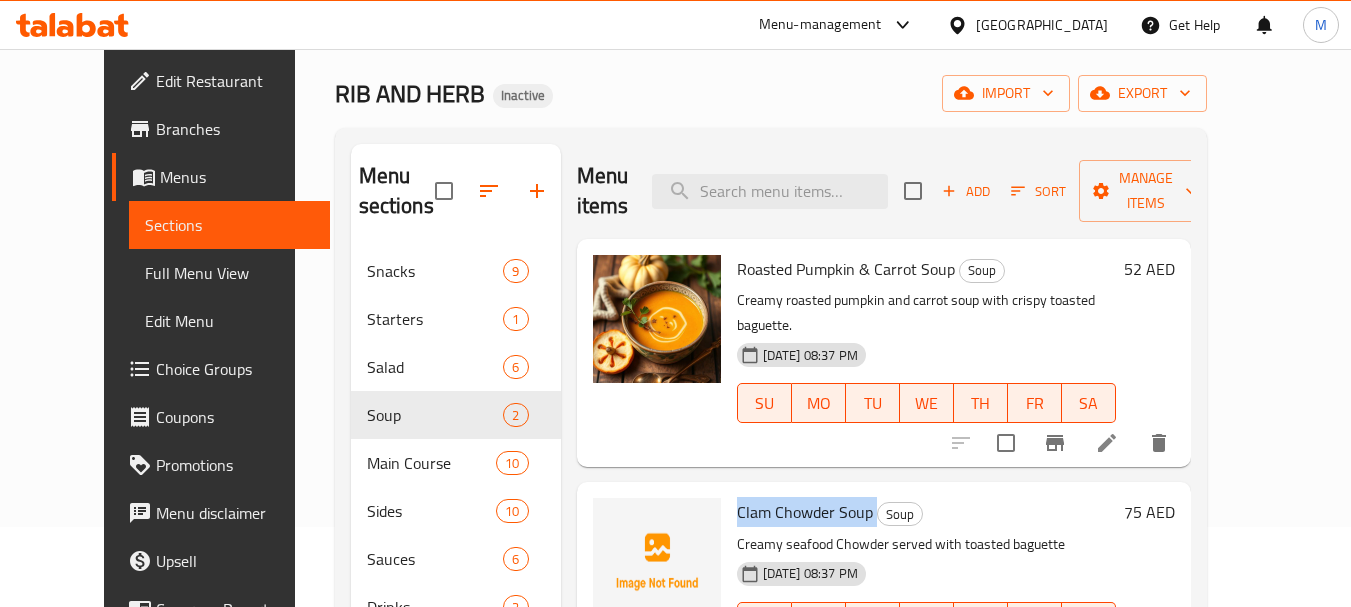 click on "Clam Chowder Soup" at bounding box center [805, 512] 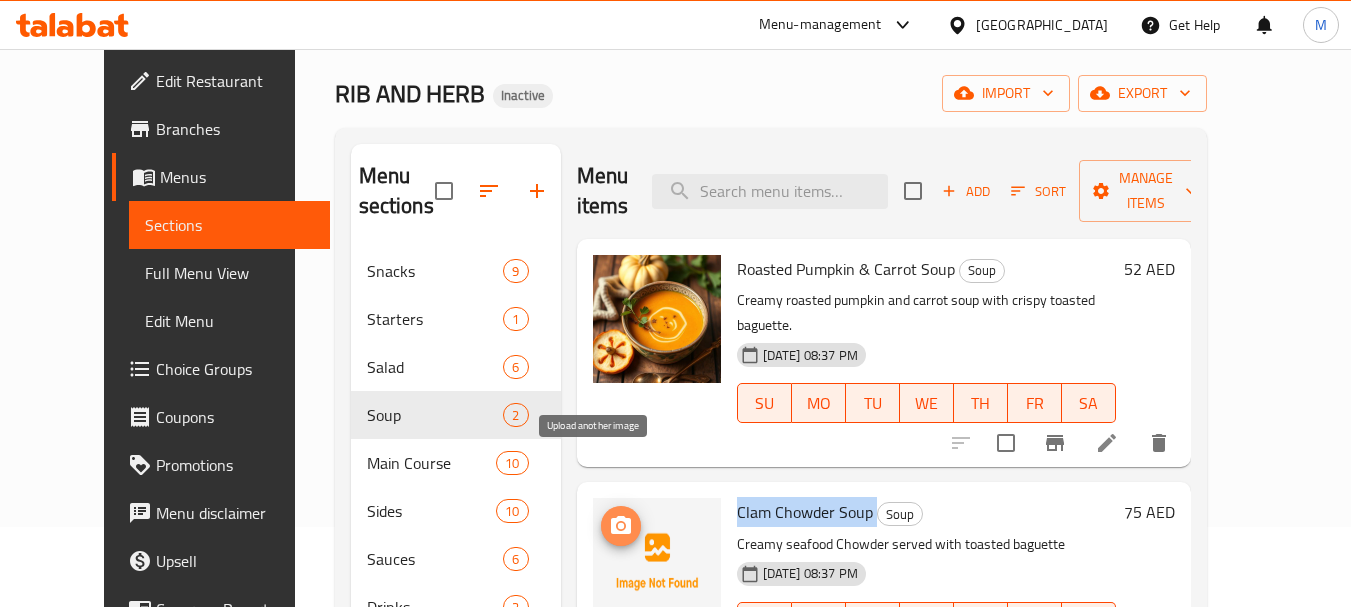 click at bounding box center (621, 526) 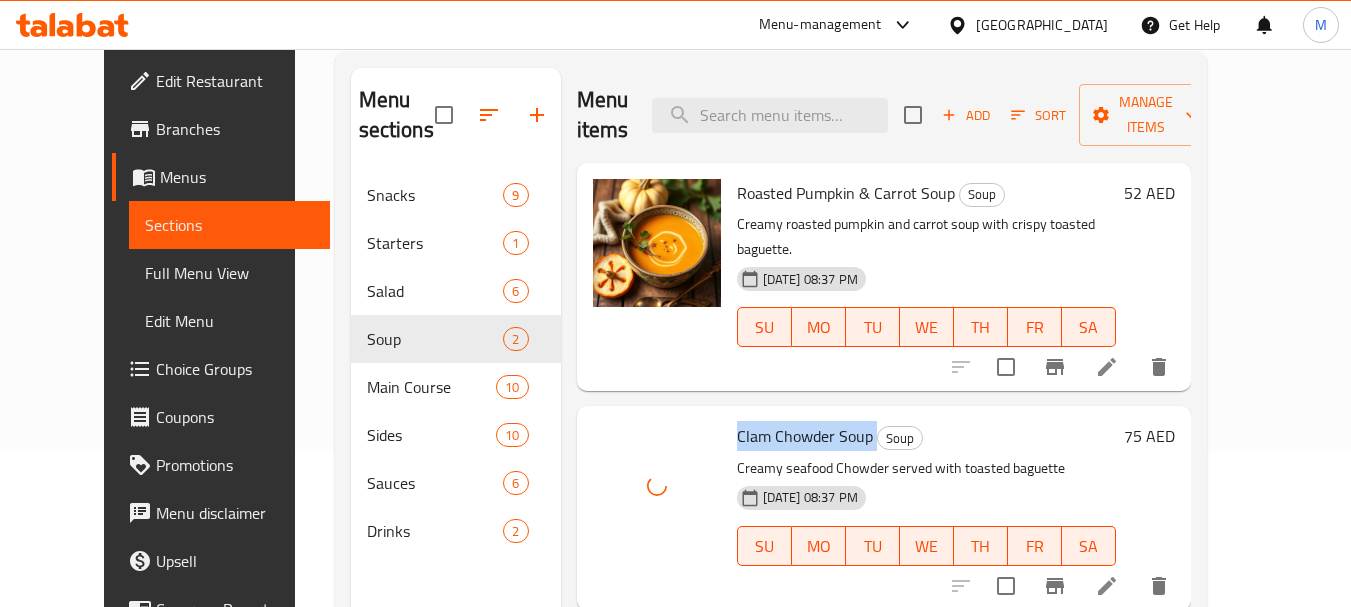 scroll, scrollTop: 280, scrollLeft: 0, axis: vertical 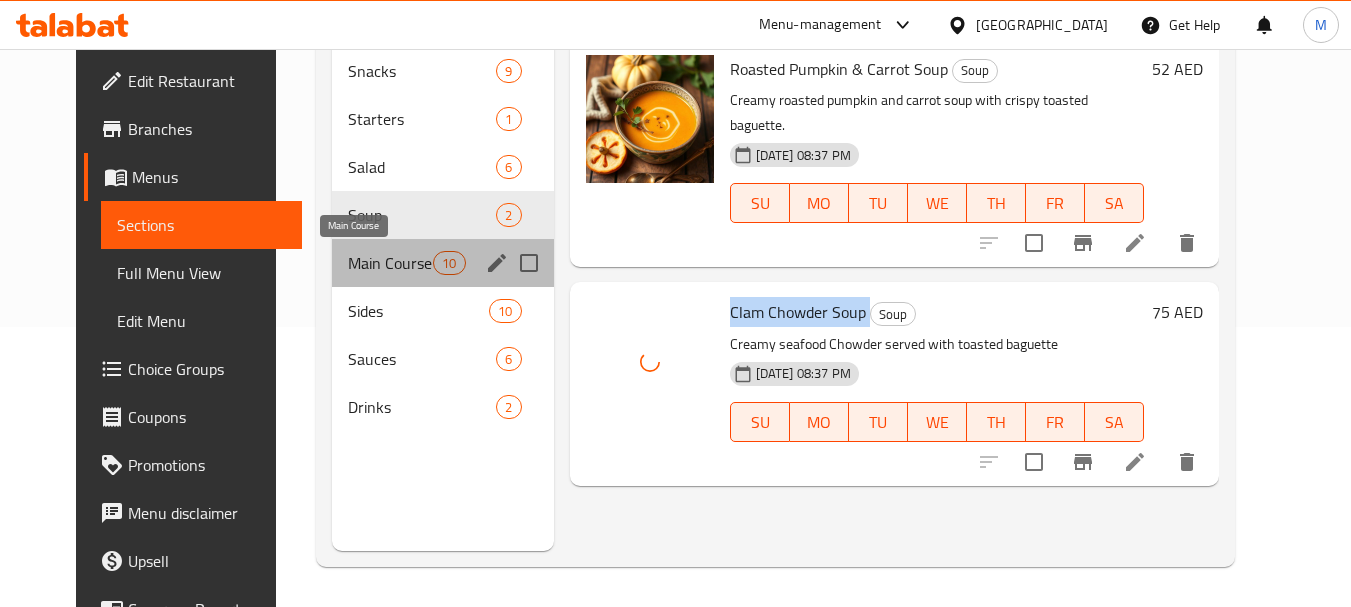 click on "Main Course" at bounding box center (390, 263) 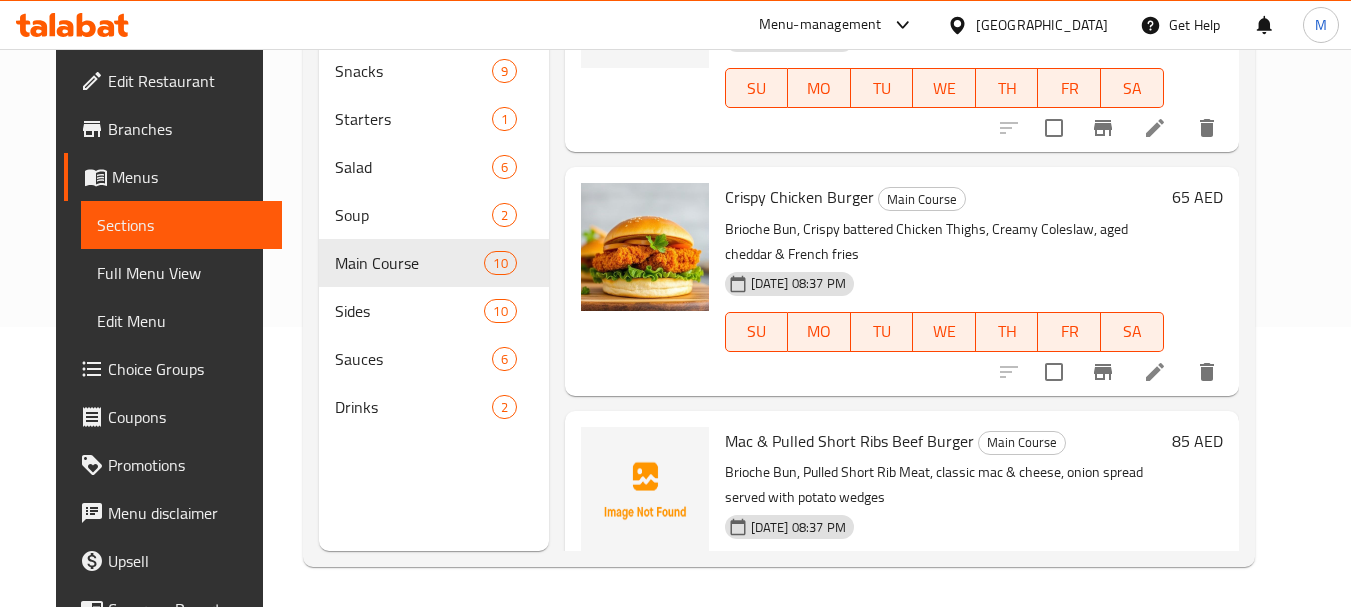 scroll, scrollTop: 1300, scrollLeft: 0, axis: vertical 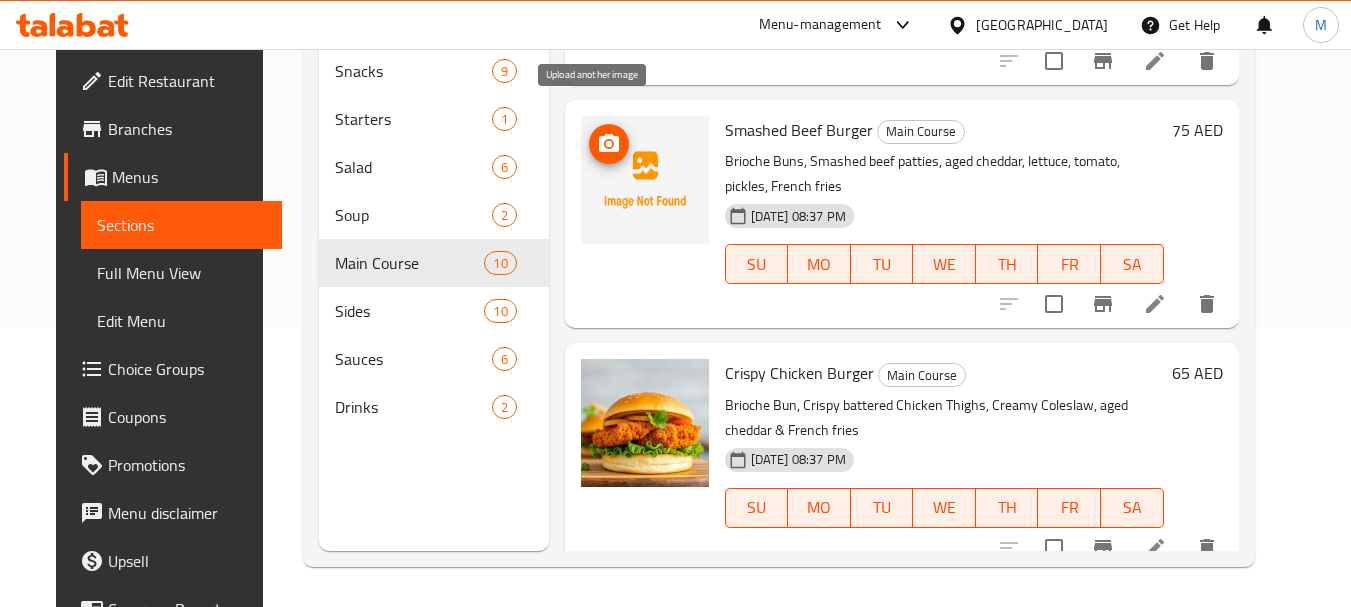 click 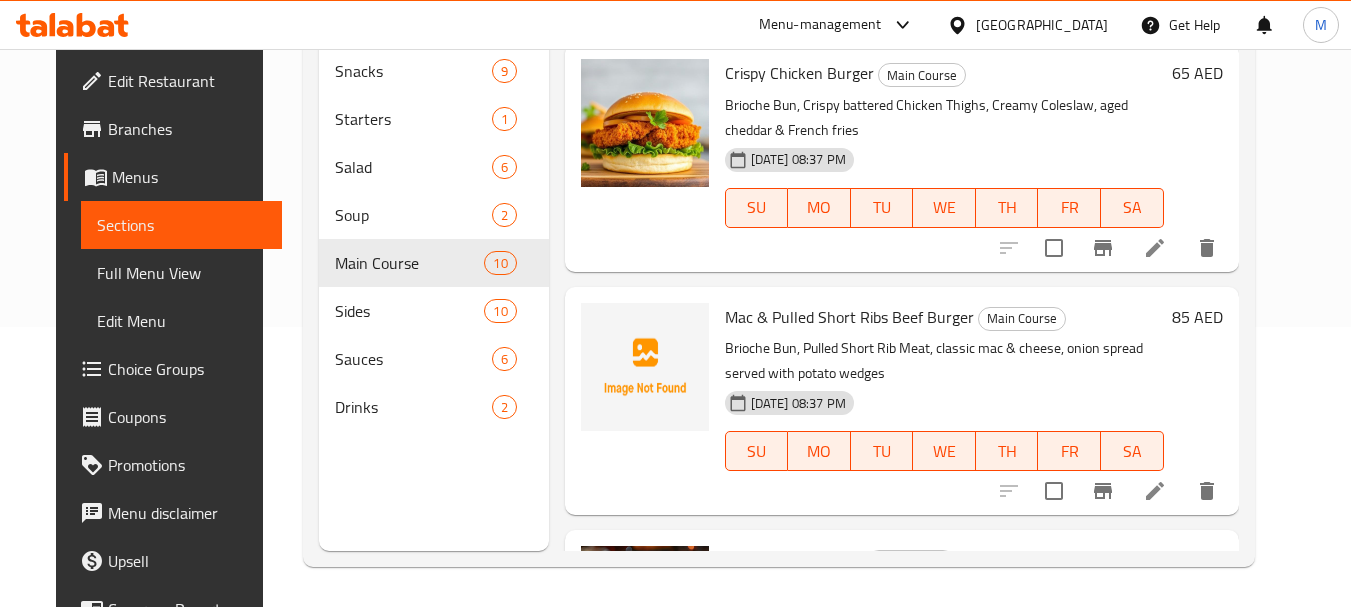 scroll, scrollTop: 1782, scrollLeft: 0, axis: vertical 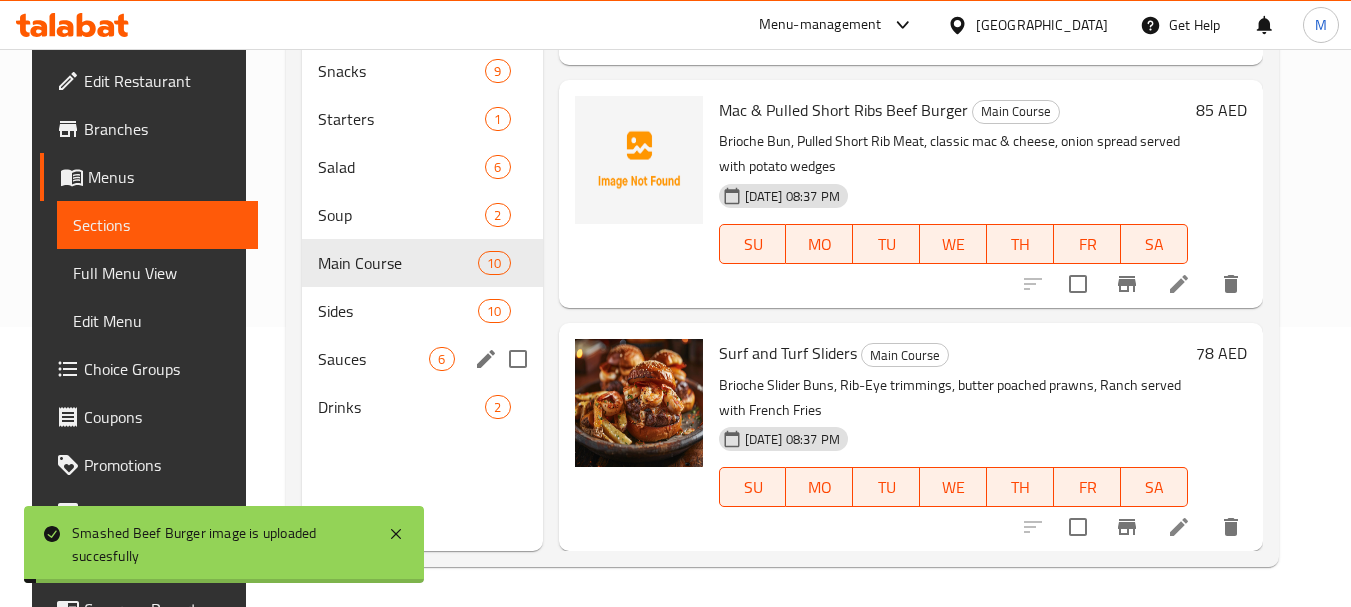 click on "Sauces" at bounding box center (373, 359) 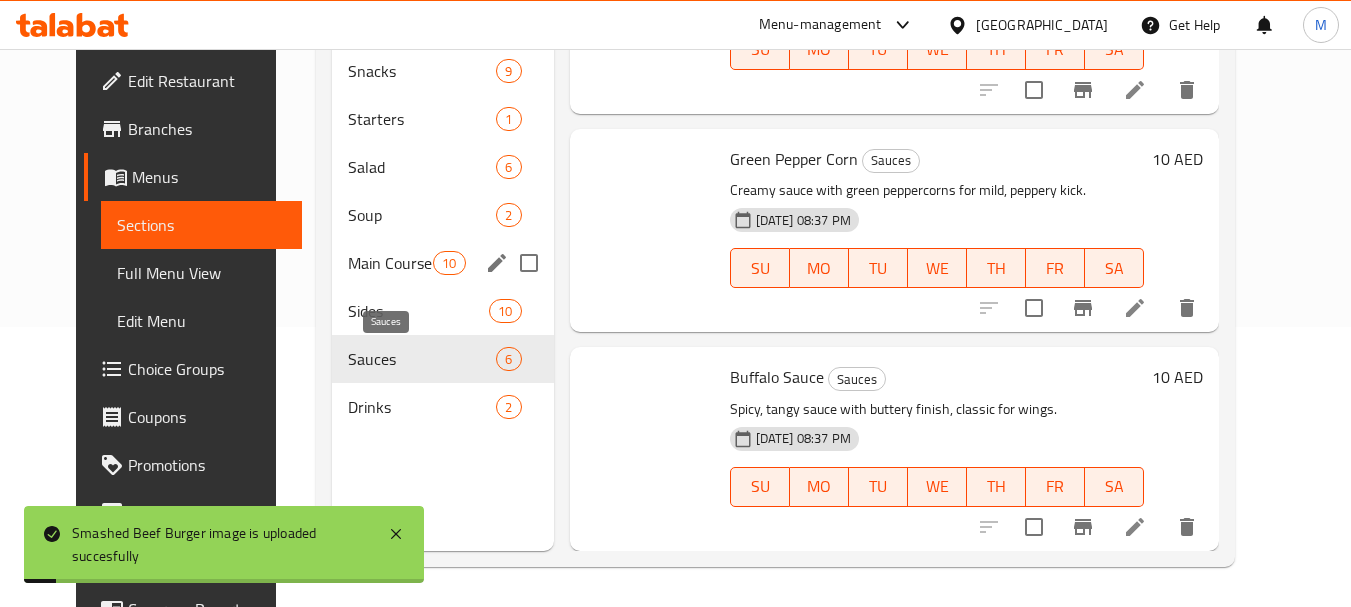 scroll, scrollTop: 217, scrollLeft: 0, axis: vertical 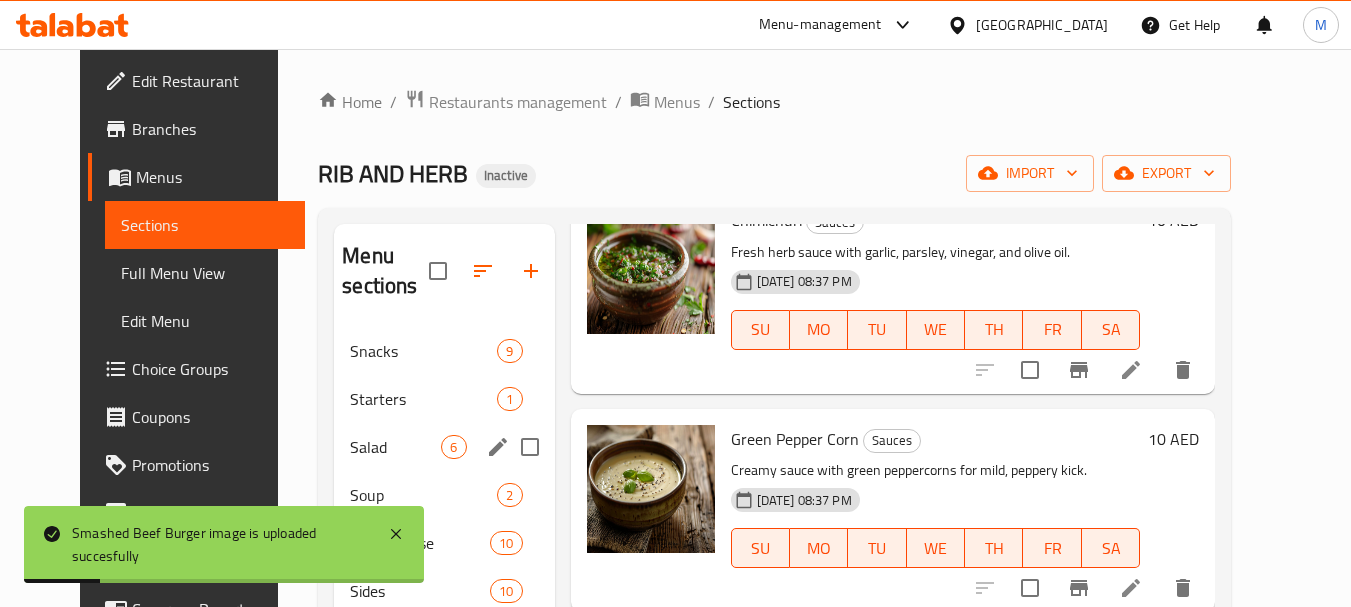 click on "Salad" at bounding box center [395, 447] 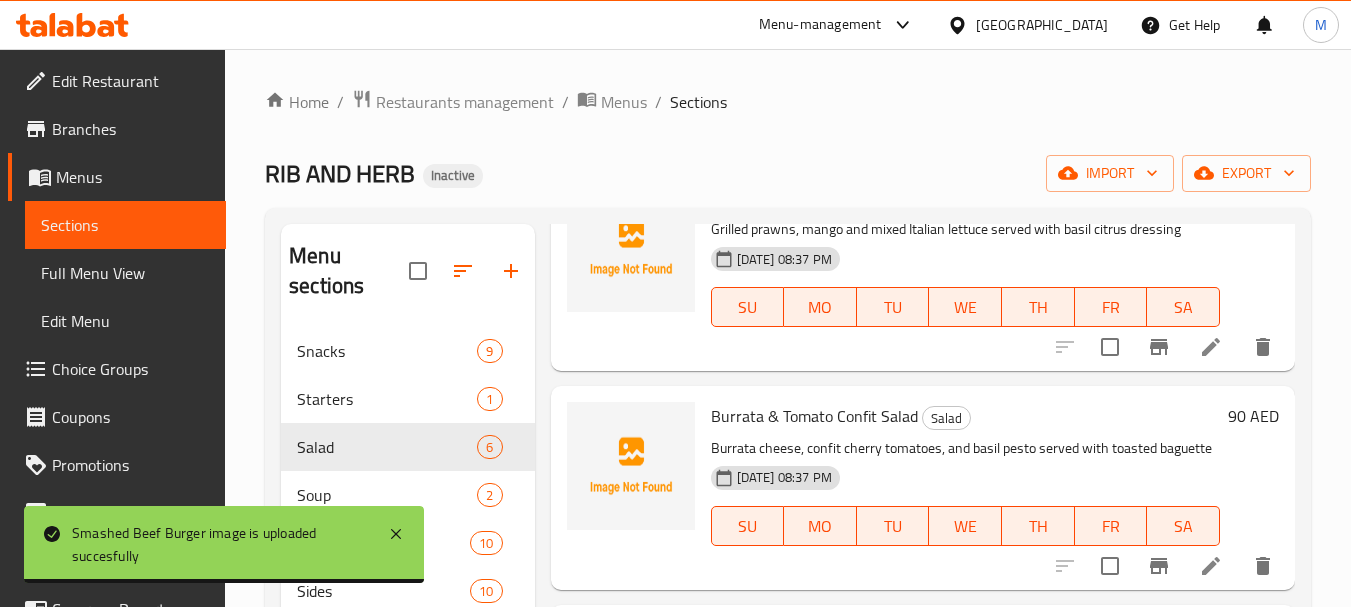 scroll, scrollTop: 0, scrollLeft: 0, axis: both 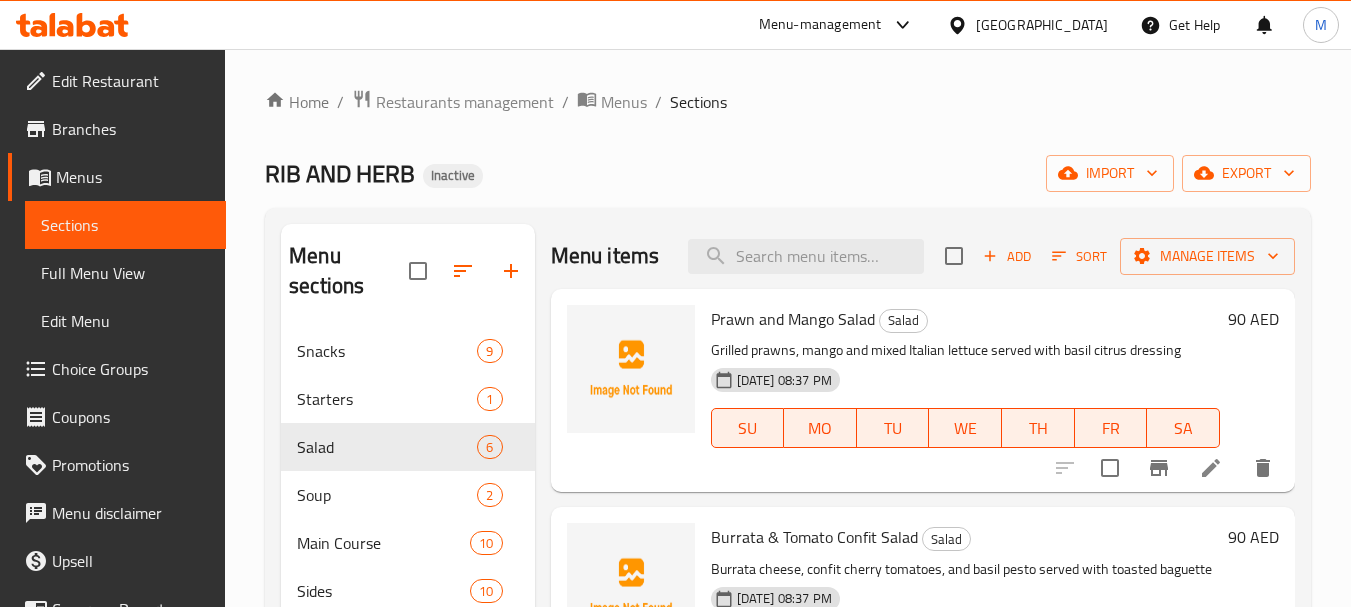 click on "Prawn and Mango Salad" at bounding box center [793, 319] 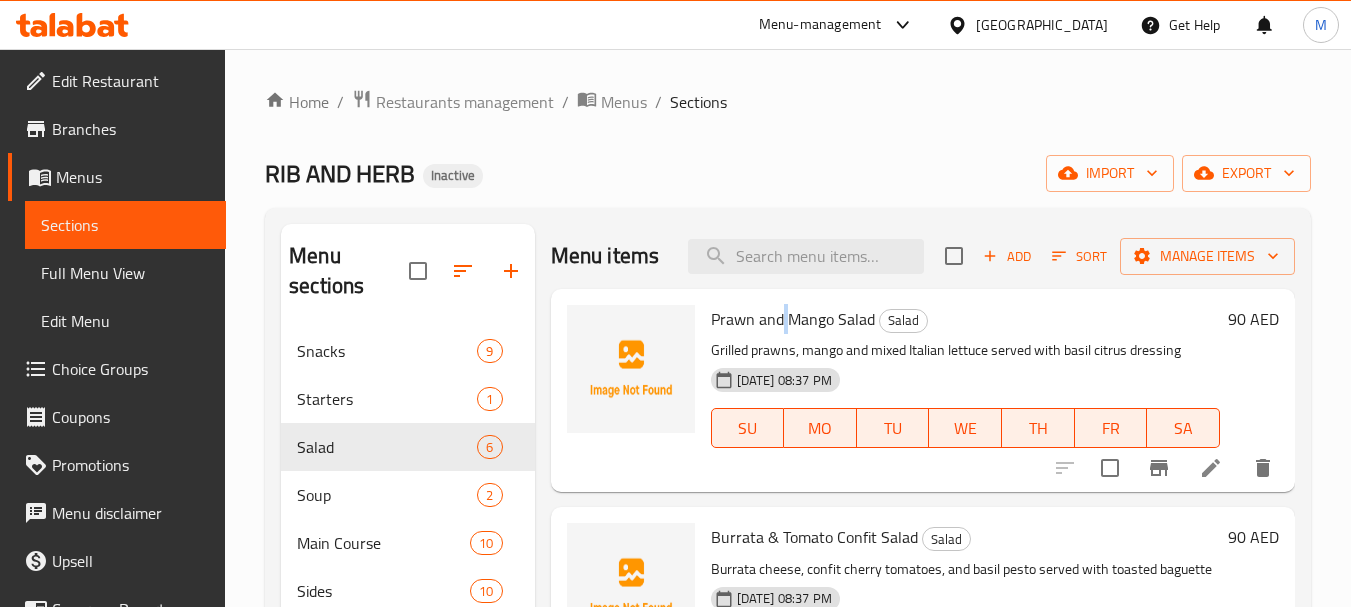 click on "Prawn and Mango Salad" at bounding box center [793, 319] 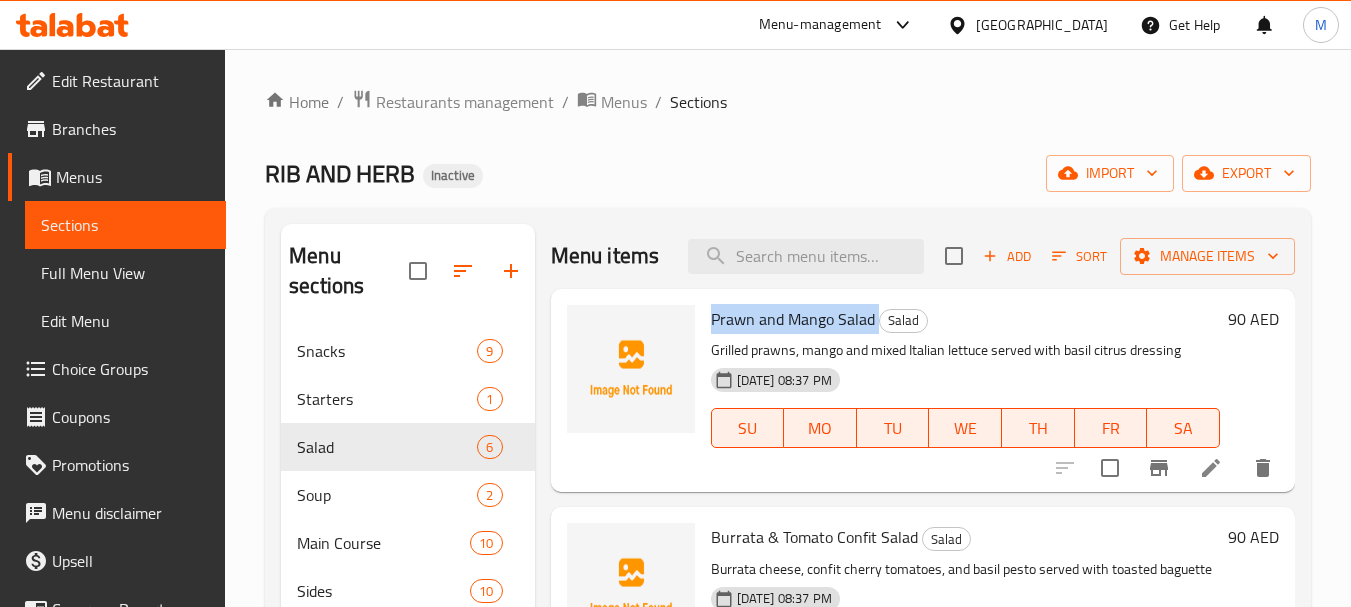 click on "Prawn and Mango Salad" at bounding box center [793, 319] 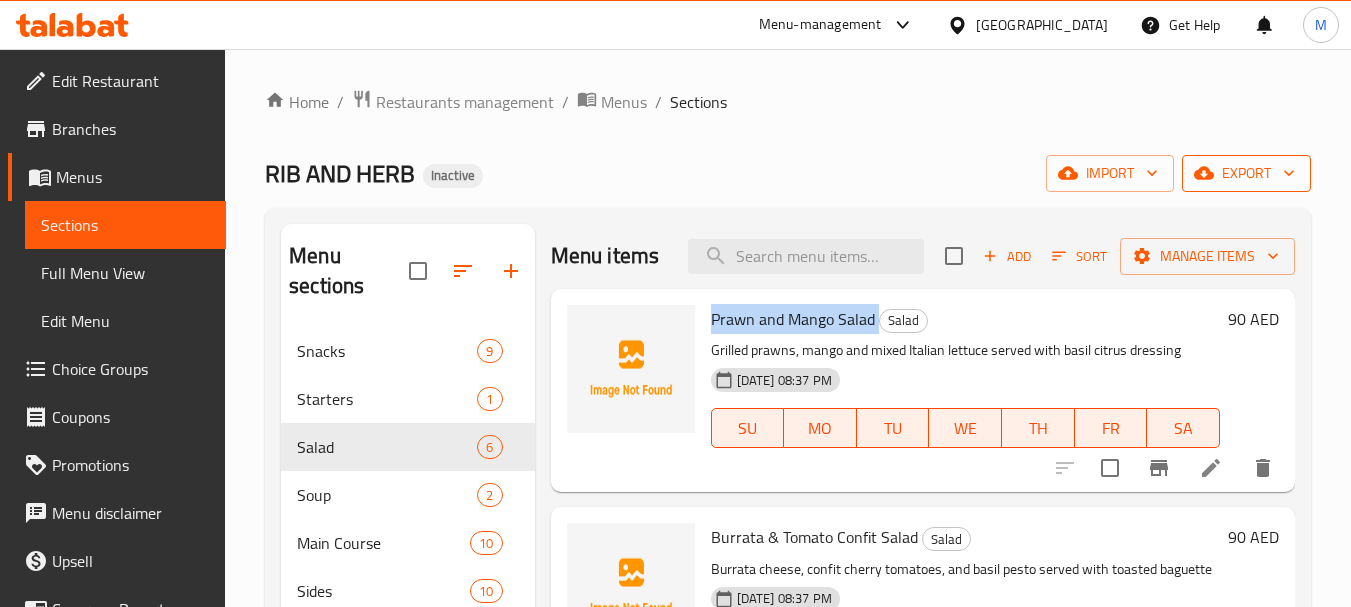 click on "export" at bounding box center (1246, 173) 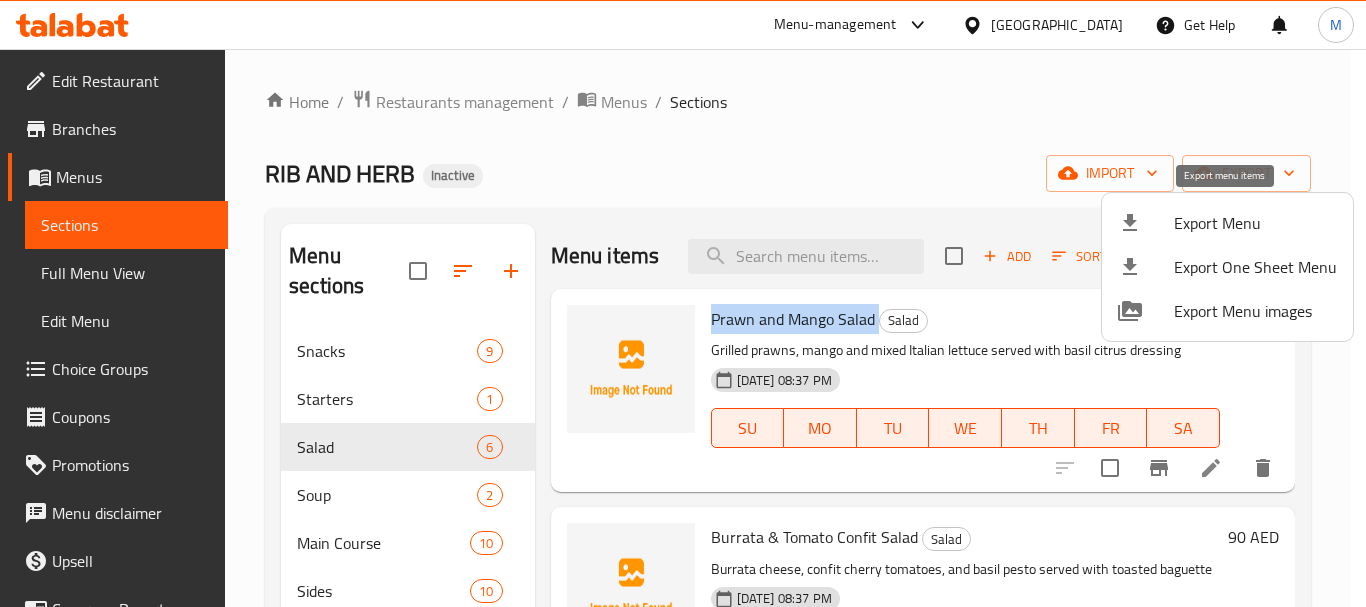 click at bounding box center [1146, 223] 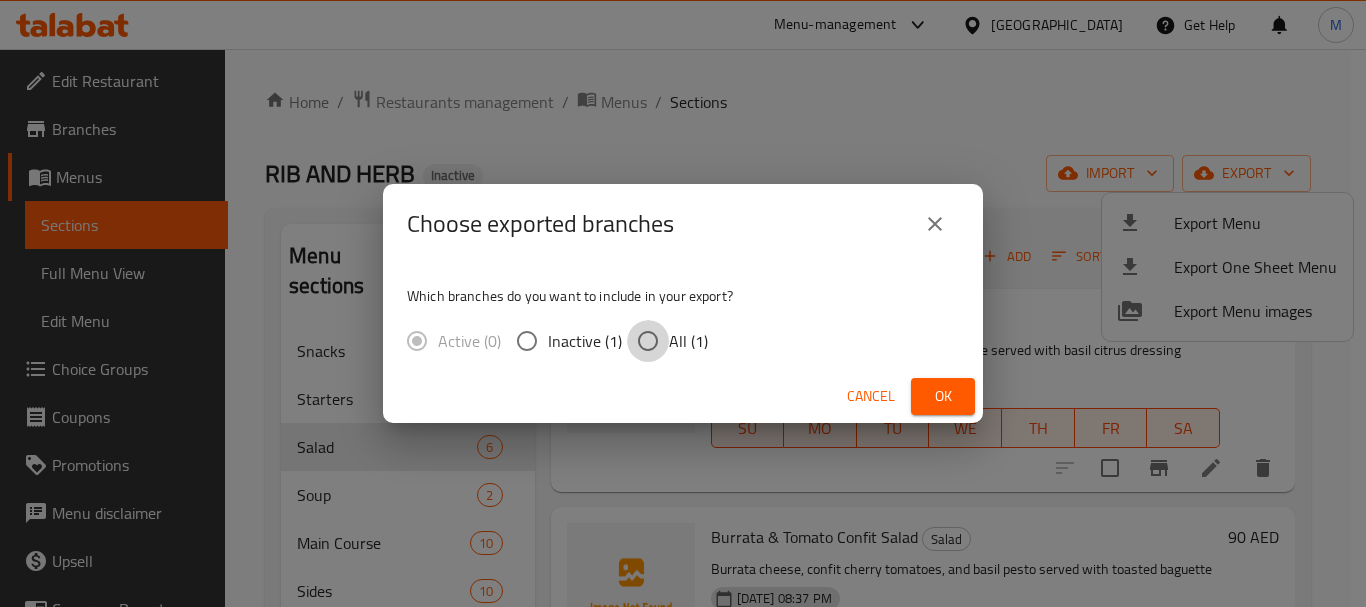 click on "All (1)" at bounding box center [648, 341] 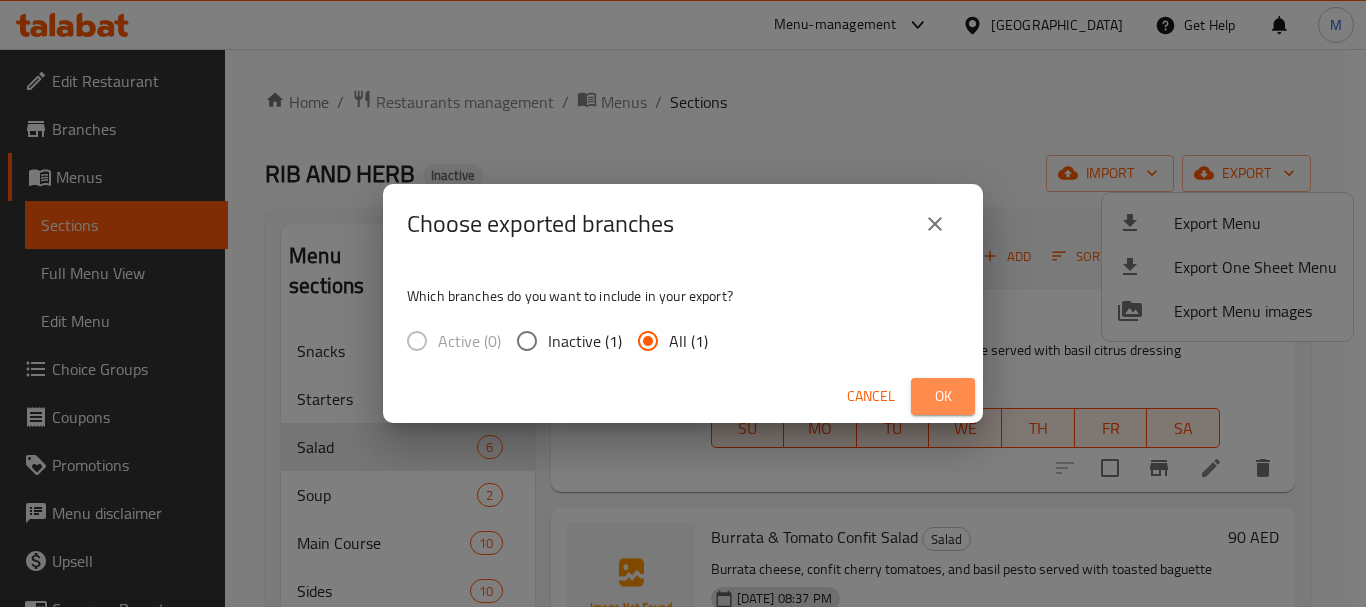 click on "Ok" at bounding box center (943, 396) 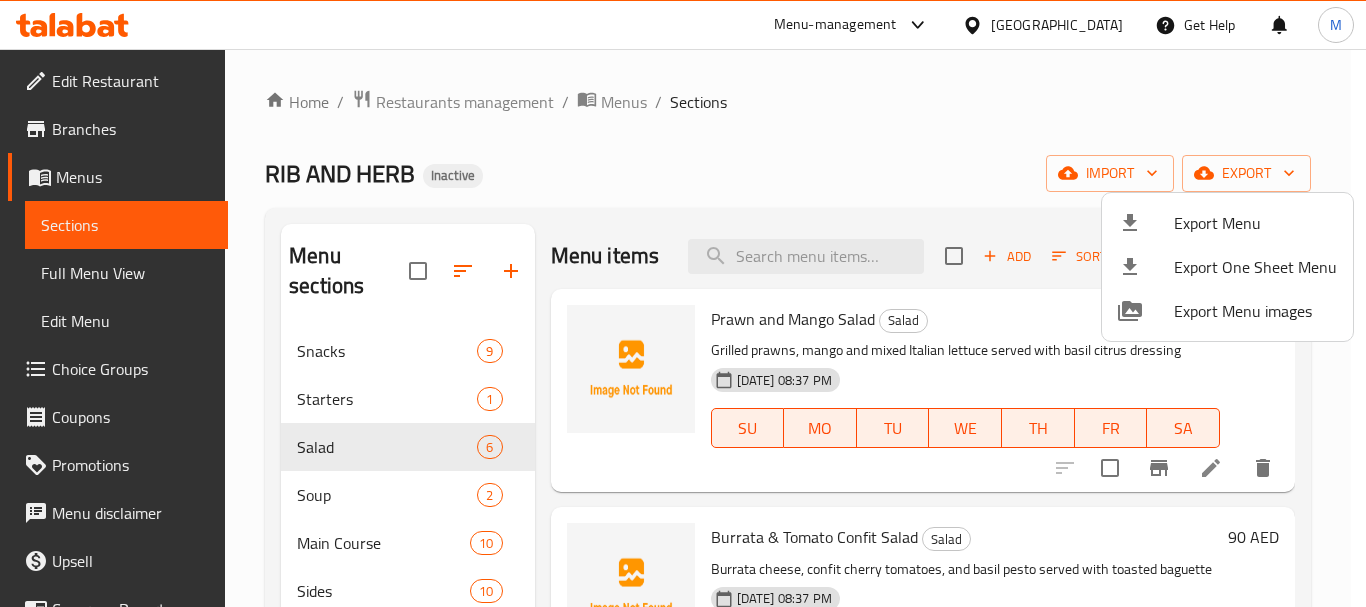 click at bounding box center [683, 303] 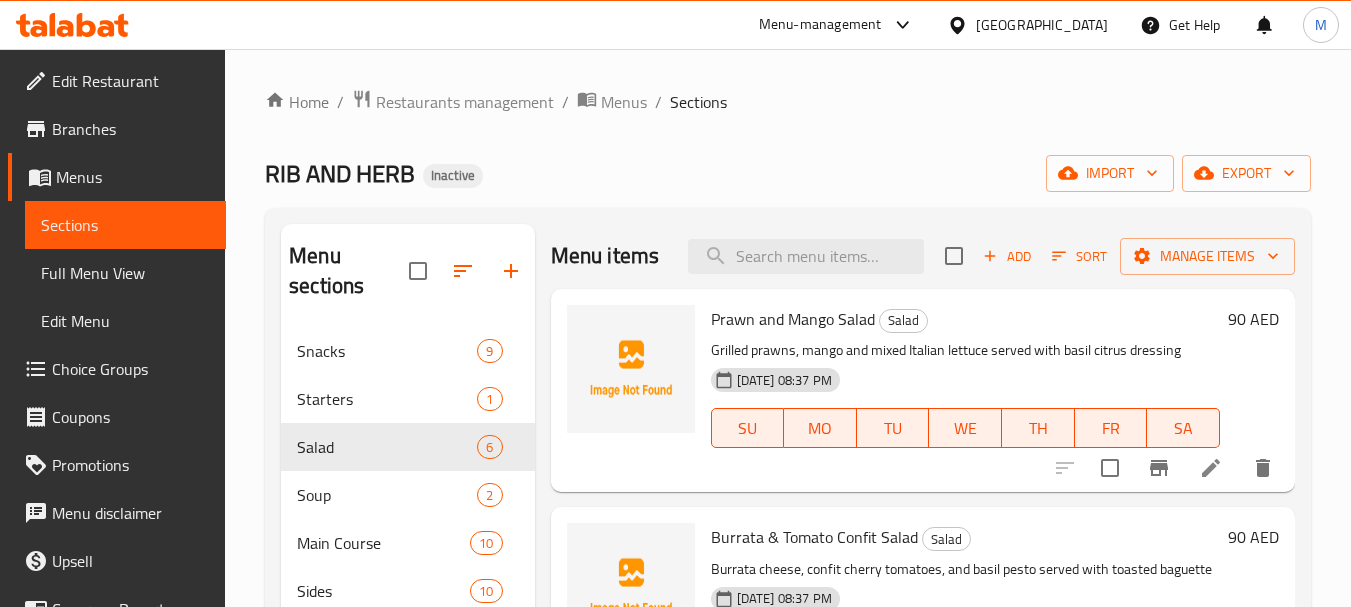 click on "United Arab Emirates" at bounding box center [1042, 25] 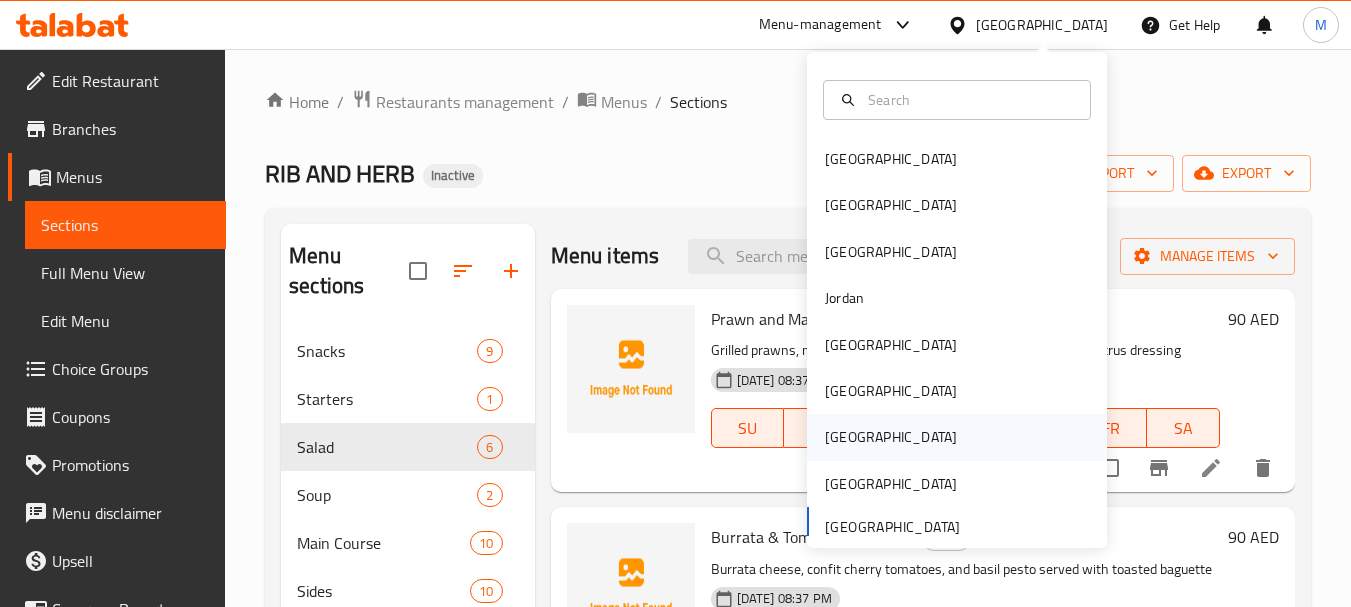 click on "Qatar" at bounding box center [891, 437] 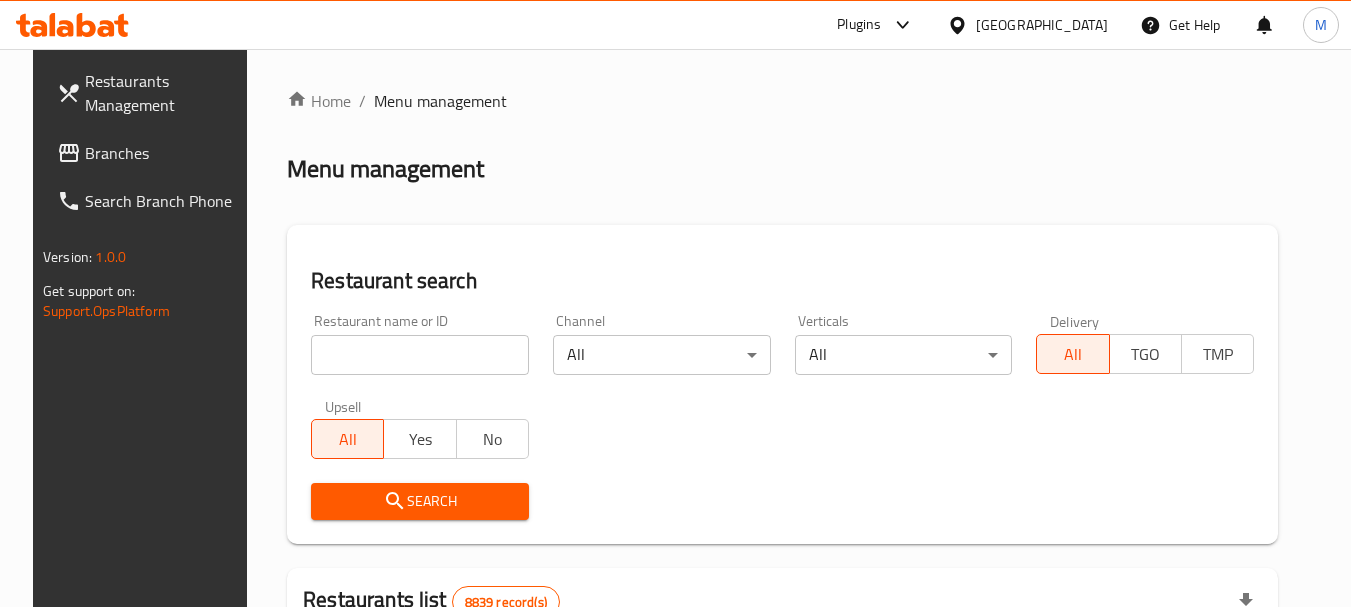 click at bounding box center (420, 355) 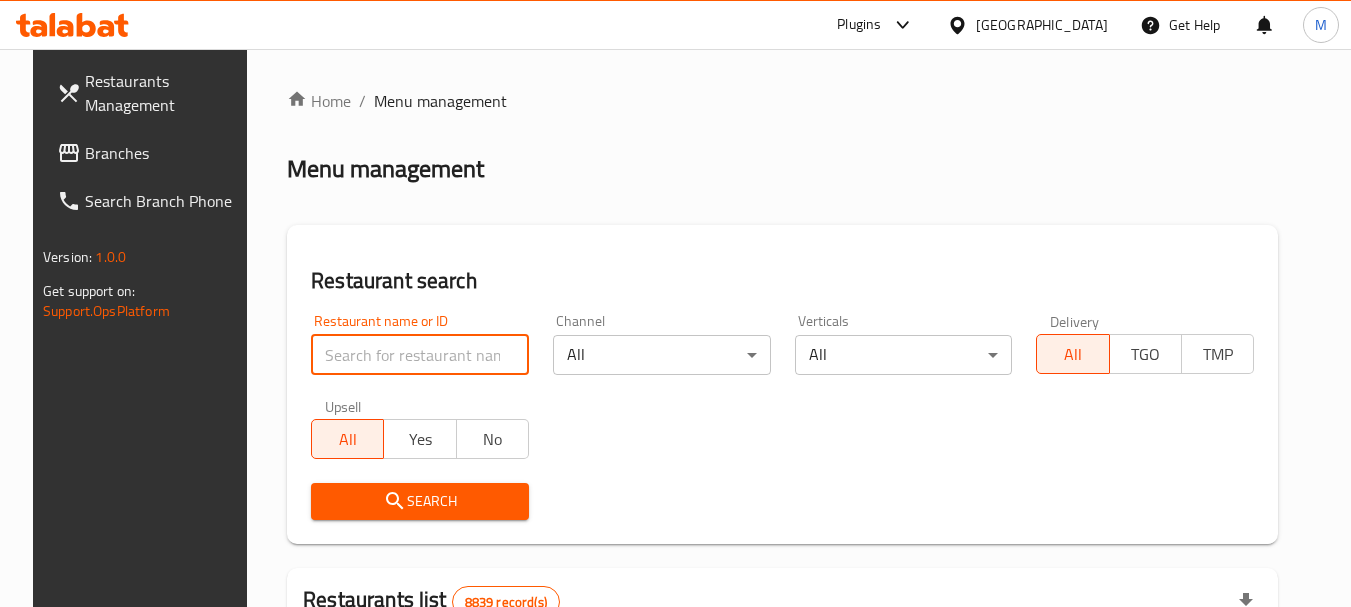 paste on "Al Hatab Bakery" 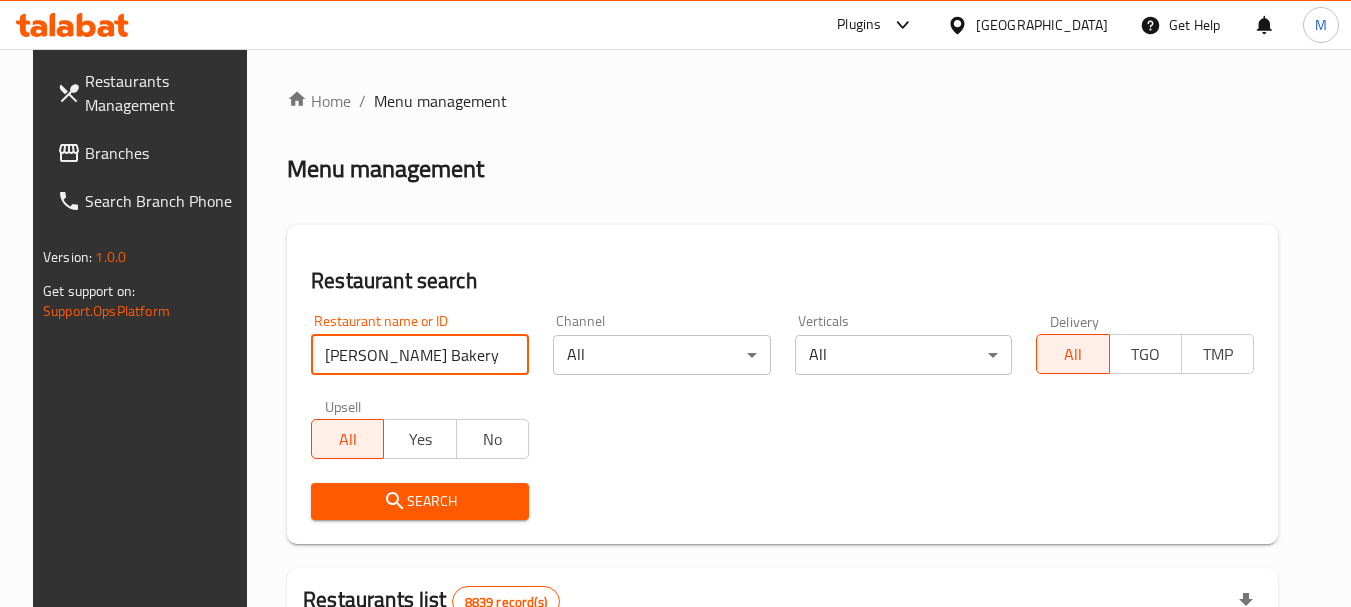 type on "Al Hatab Bakery" 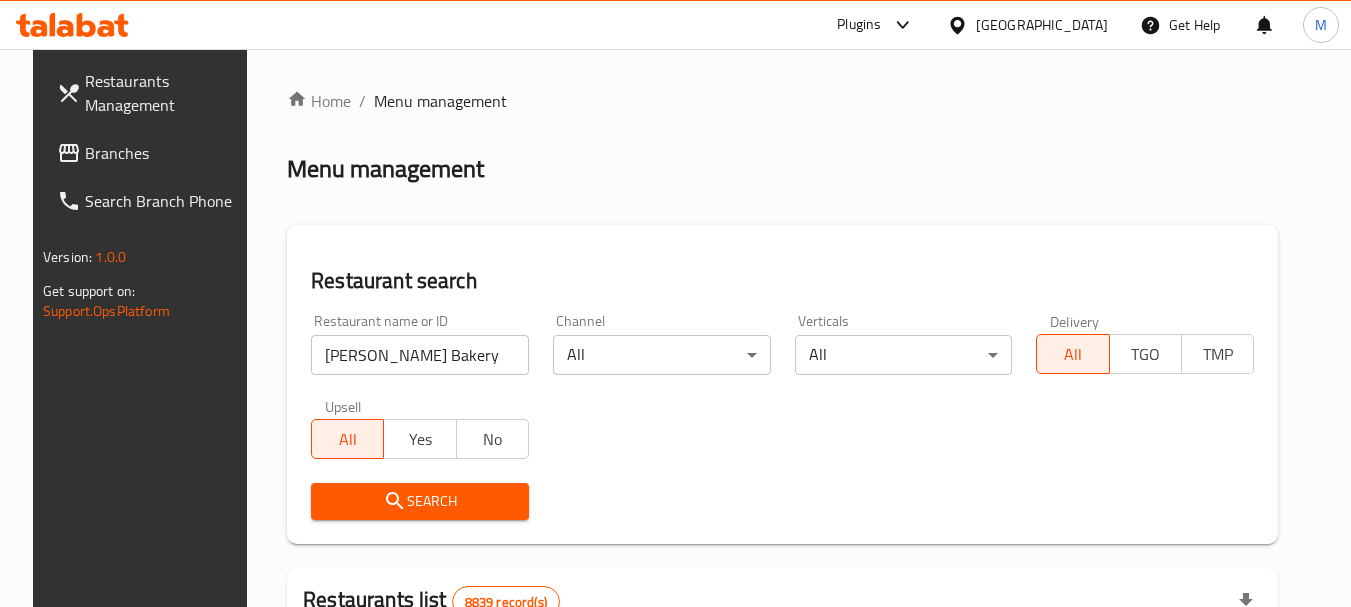 click on "Search" at bounding box center (420, 501) 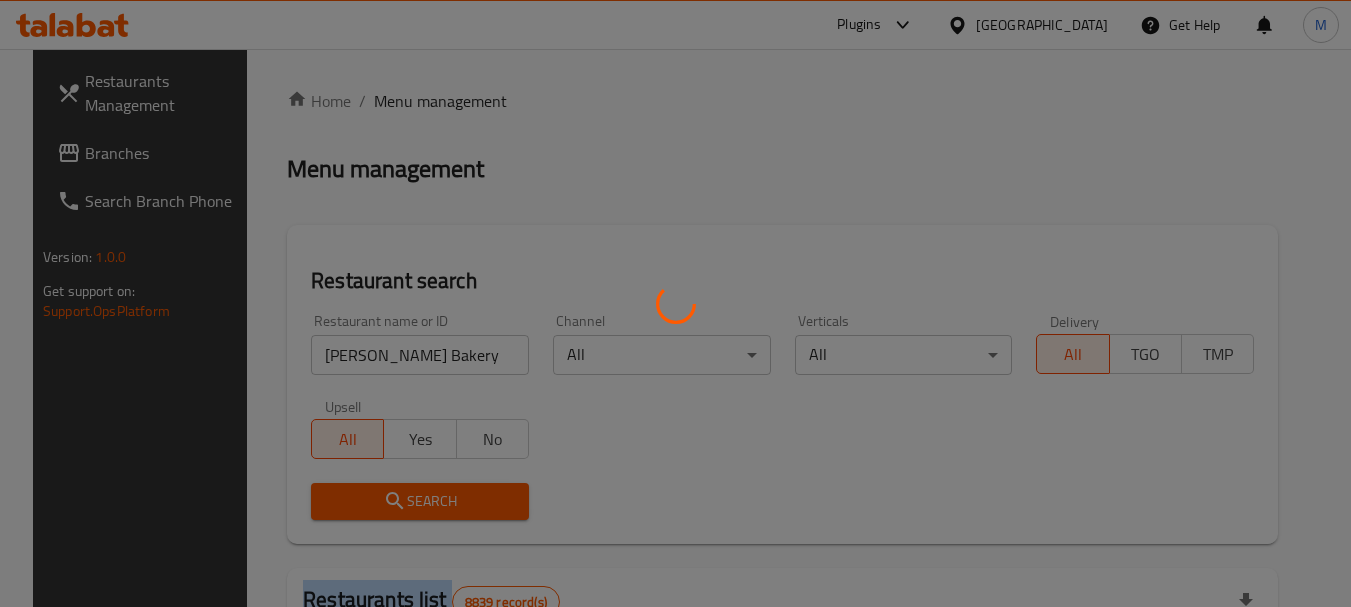 click at bounding box center [675, 303] 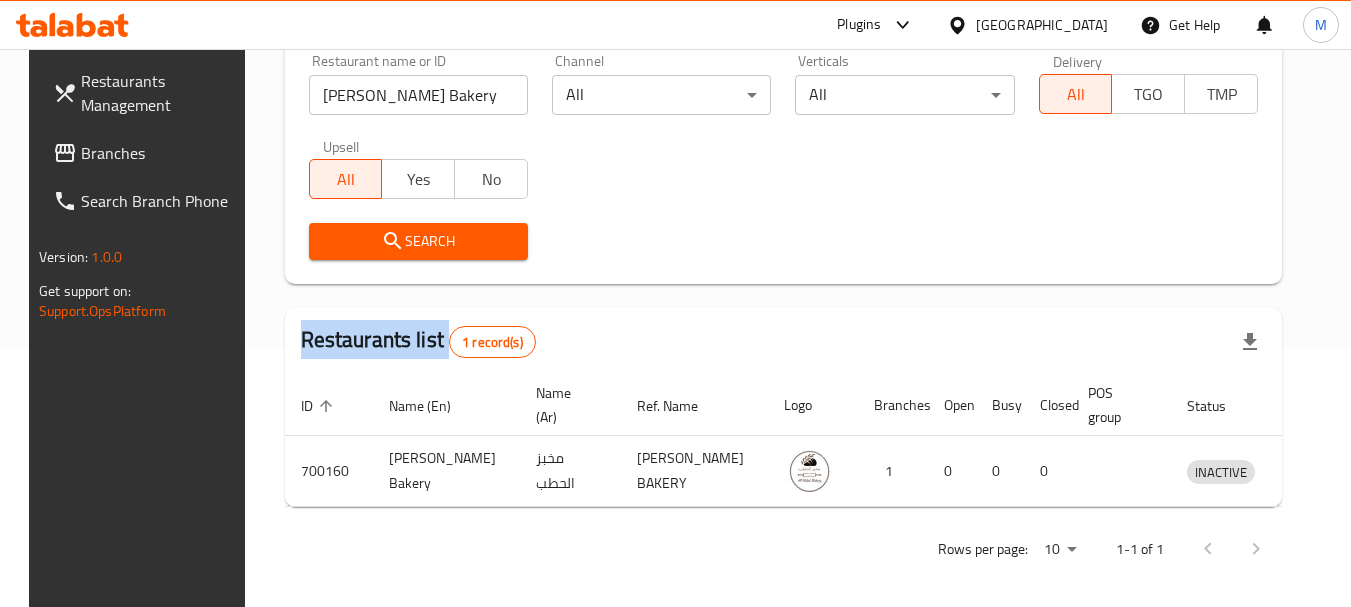 scroll, scrollTop: 268, scrollLeft: 0, axis: vertical 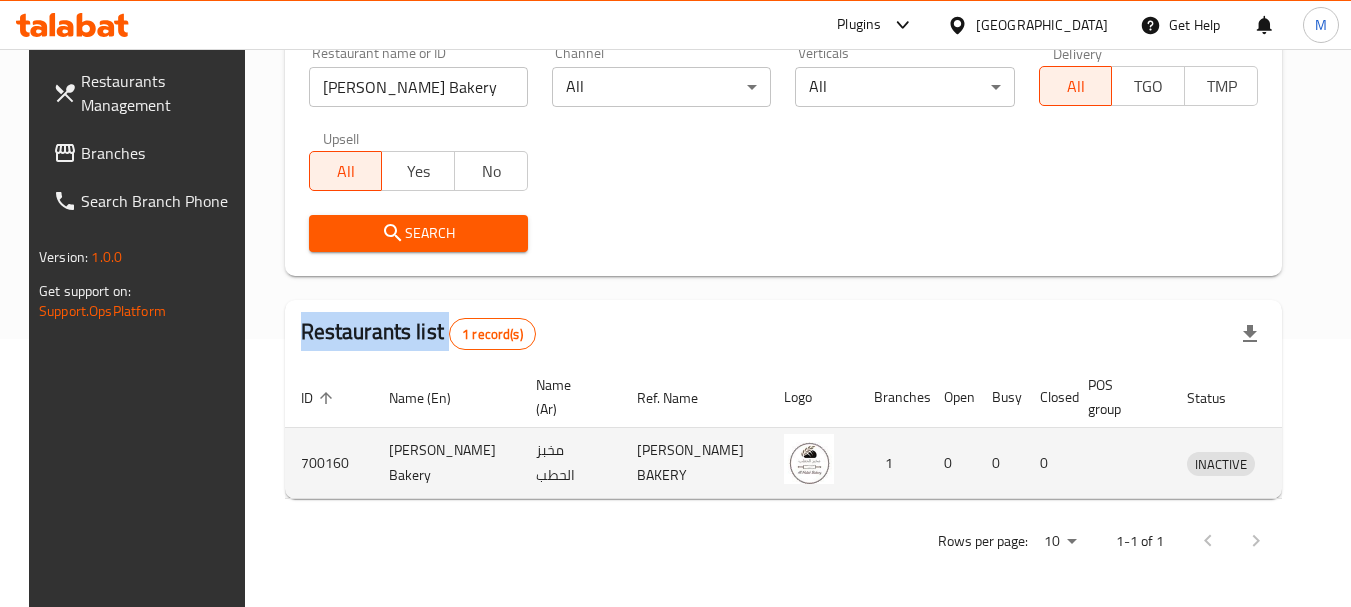 click 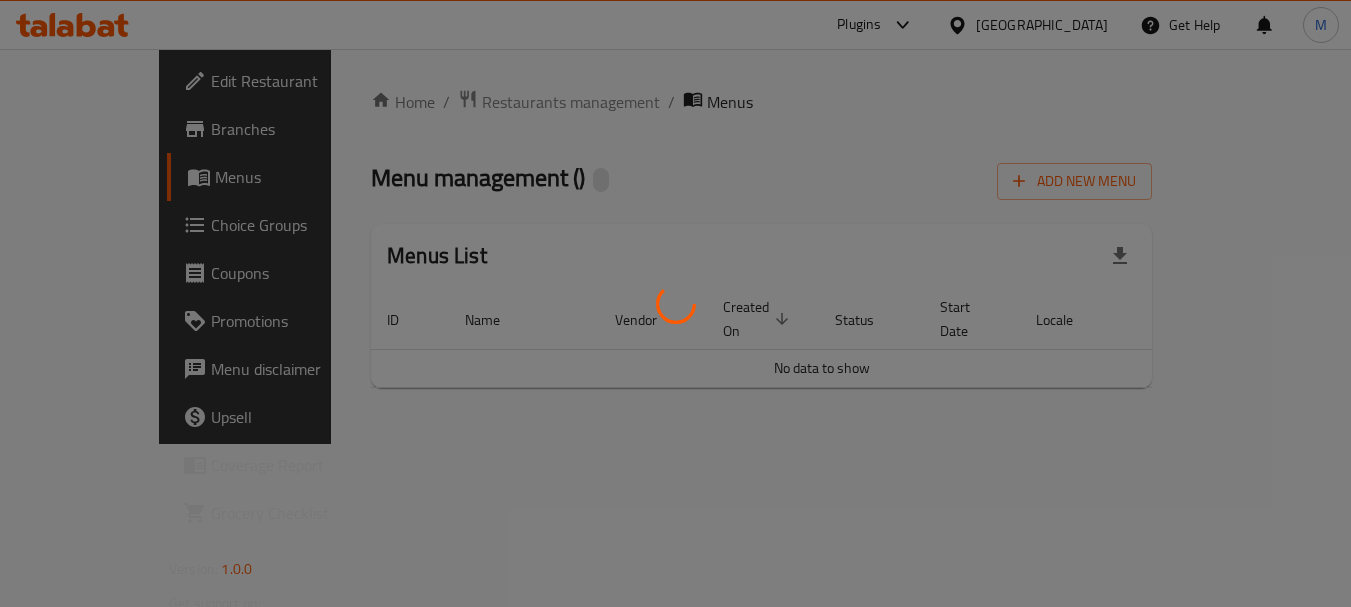 scroll, scrollTop: 0, scrollLeft: 0, axis: both 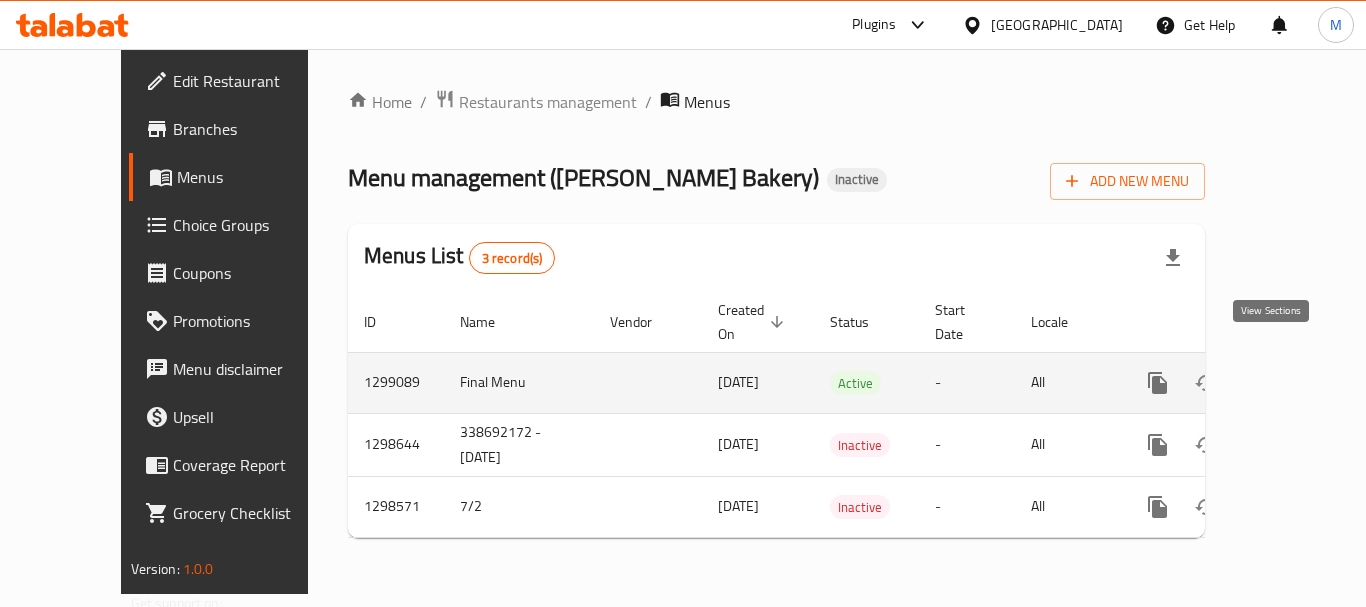 click 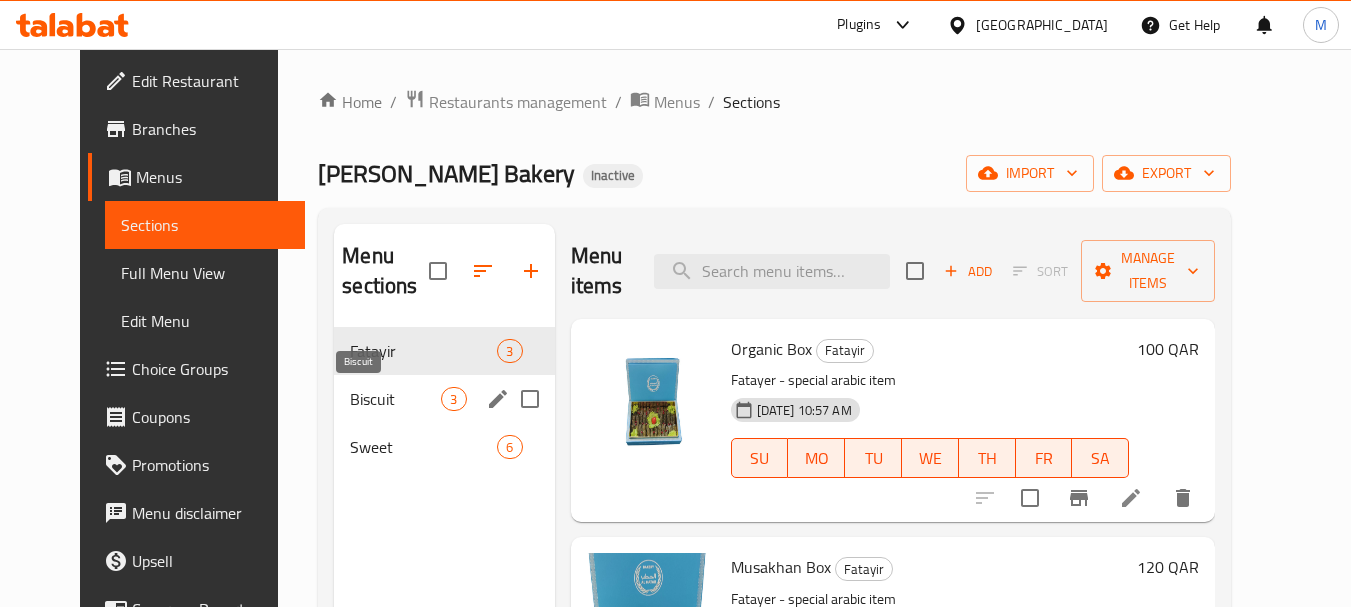 drag, startPoint x: 392, startPoint y: 393, endPoint x: 353, endPoint y: 425, distance: 50.447994 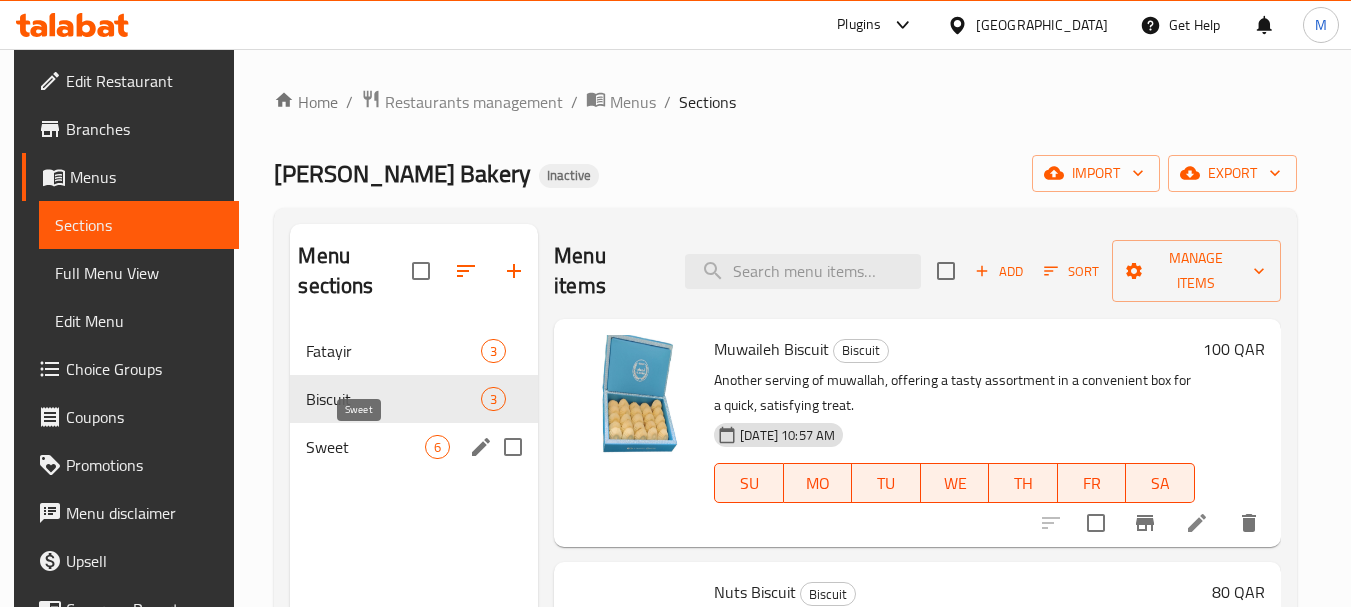 click on "Sweet" at bounding box center (365, 447) 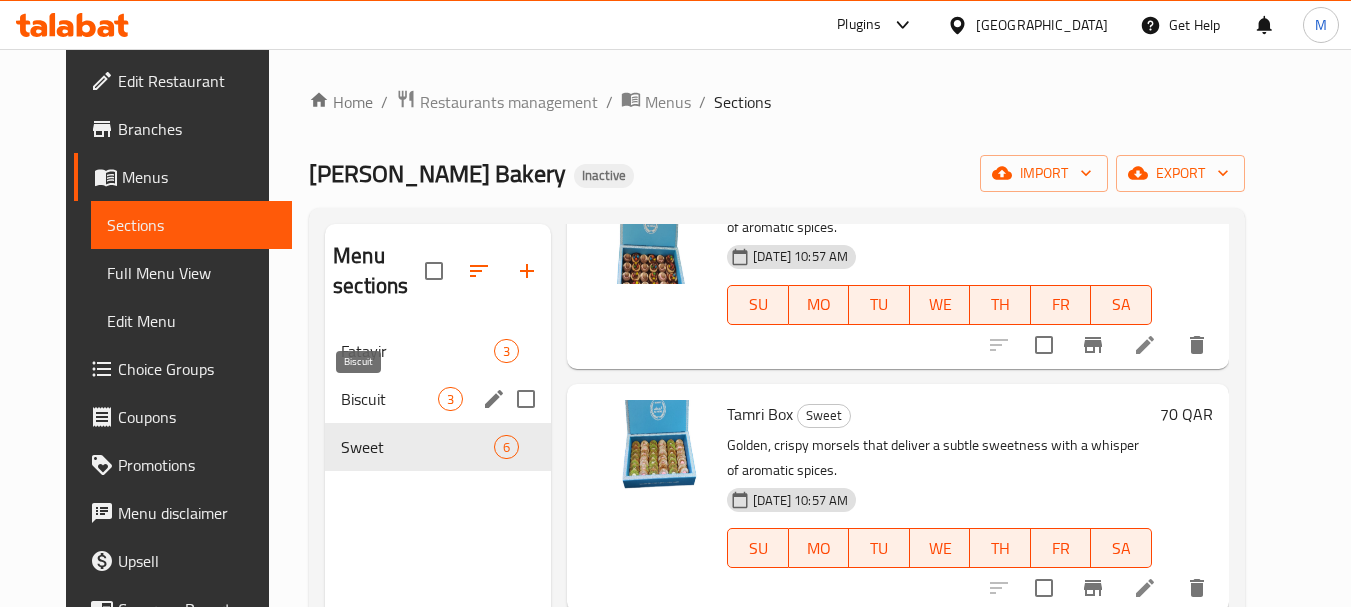 click on "Biscuit" at bounding box center [389, 399] 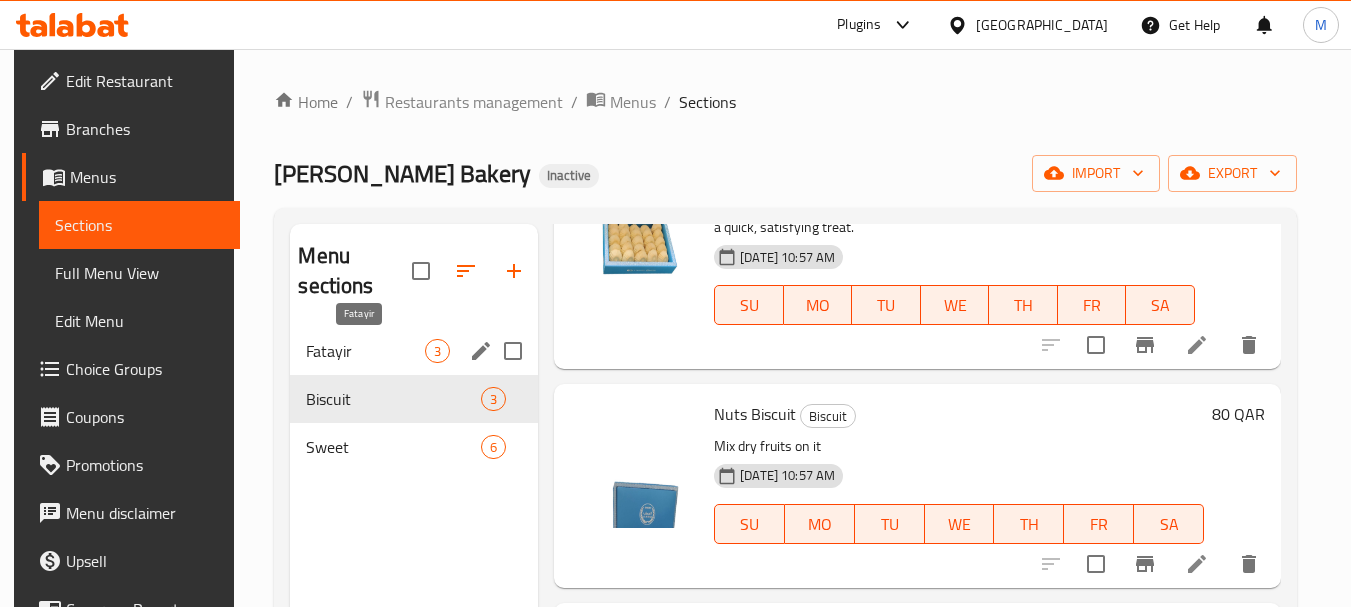 click on "Fatayir" at bounding box center [365, 351] 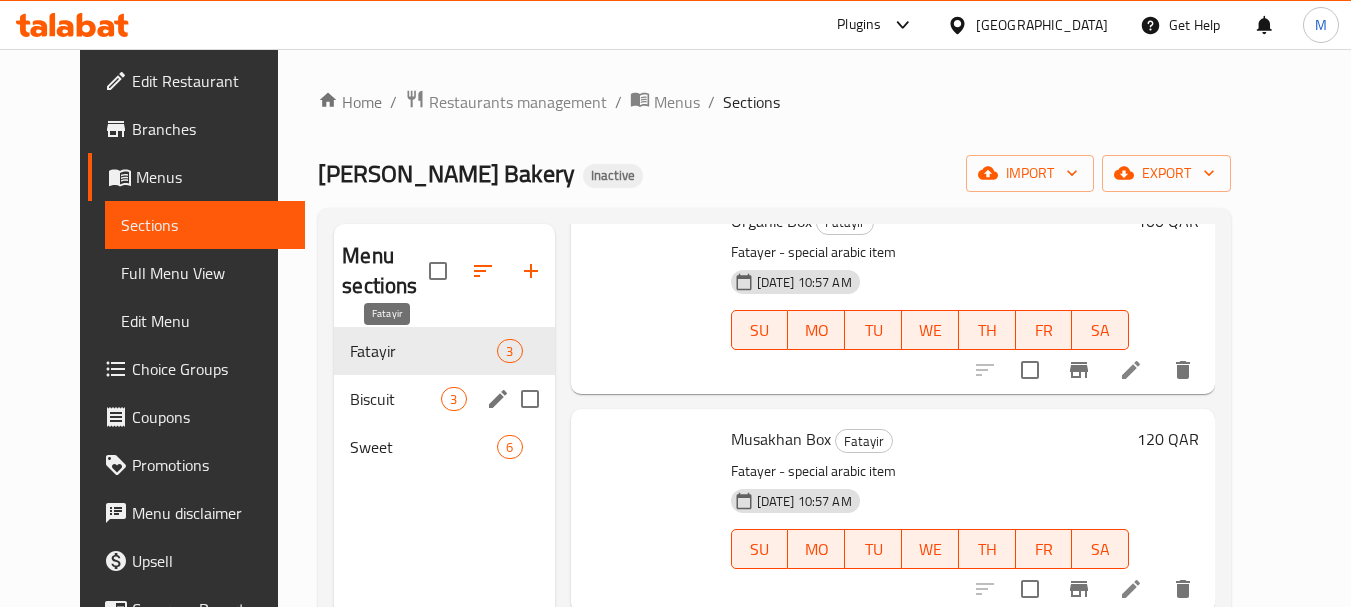 scroll, scrollTop: 128, scrollLeft: 0, axis: vertical 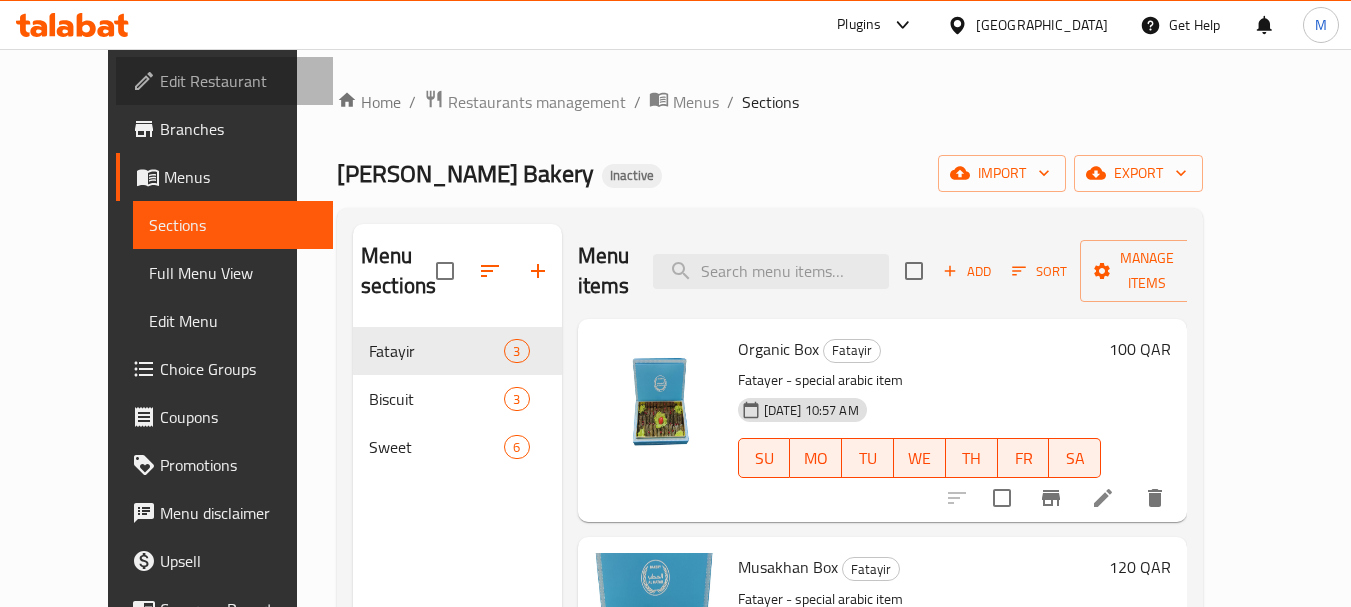 click on "Edit Restaurant" at bounding box center (239, 81) 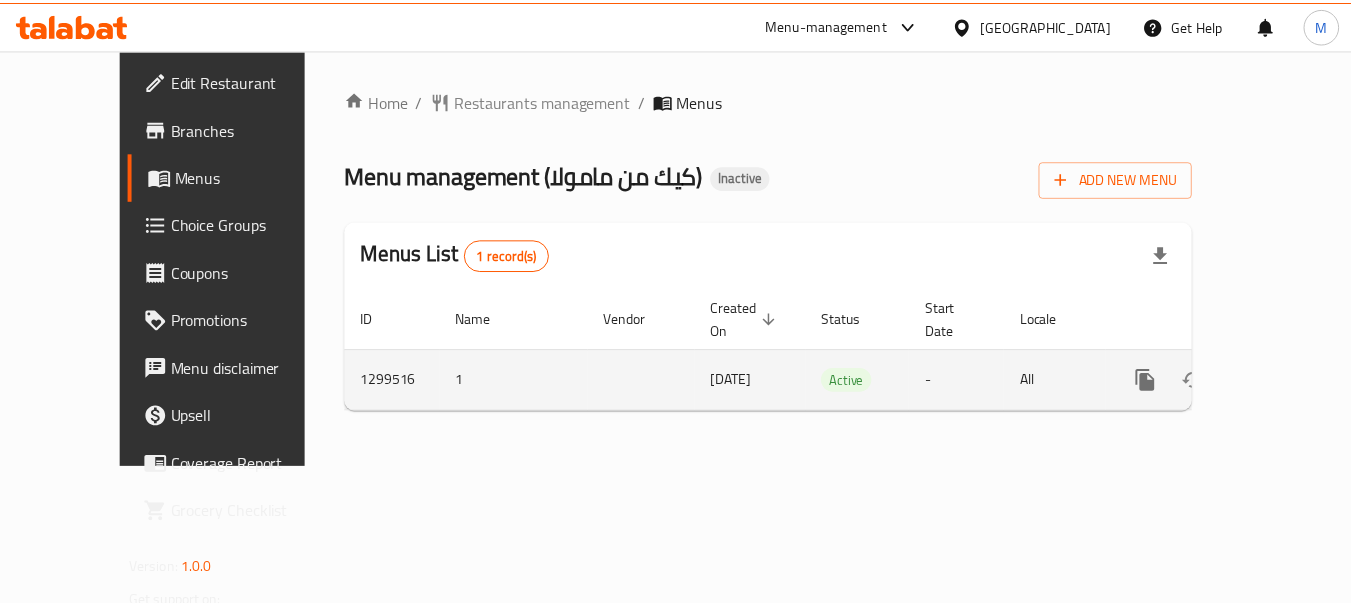 scroll, scrollTop: 0, scrollLeft: 0, axis: both 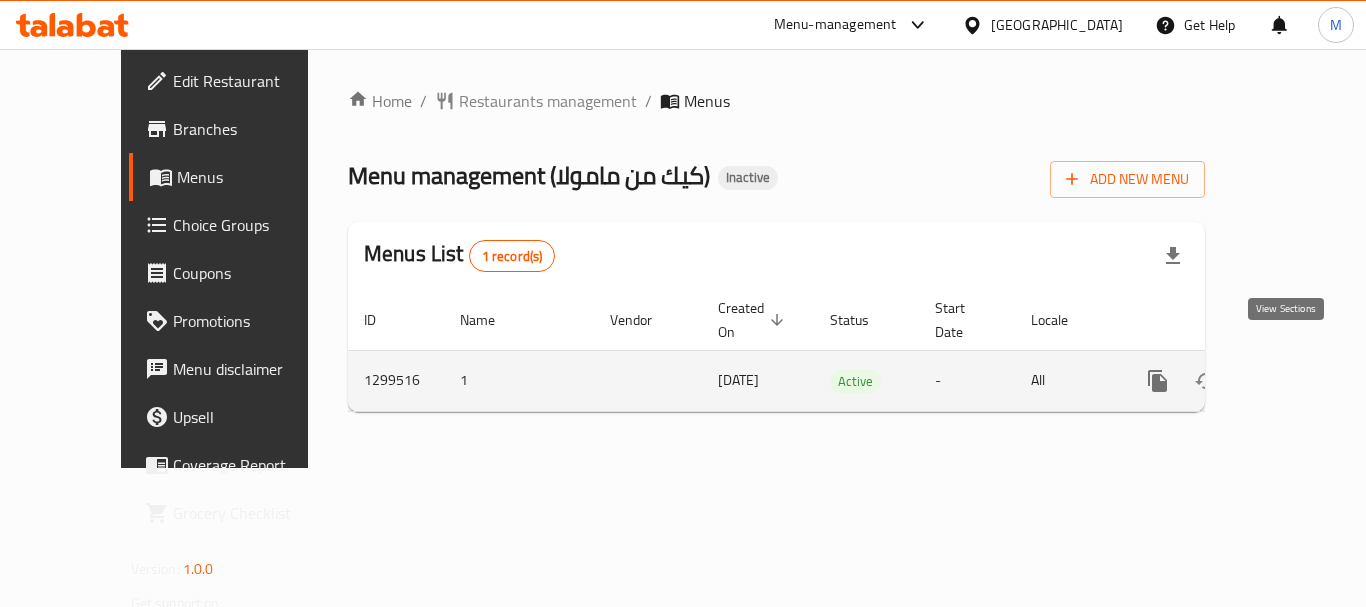 click 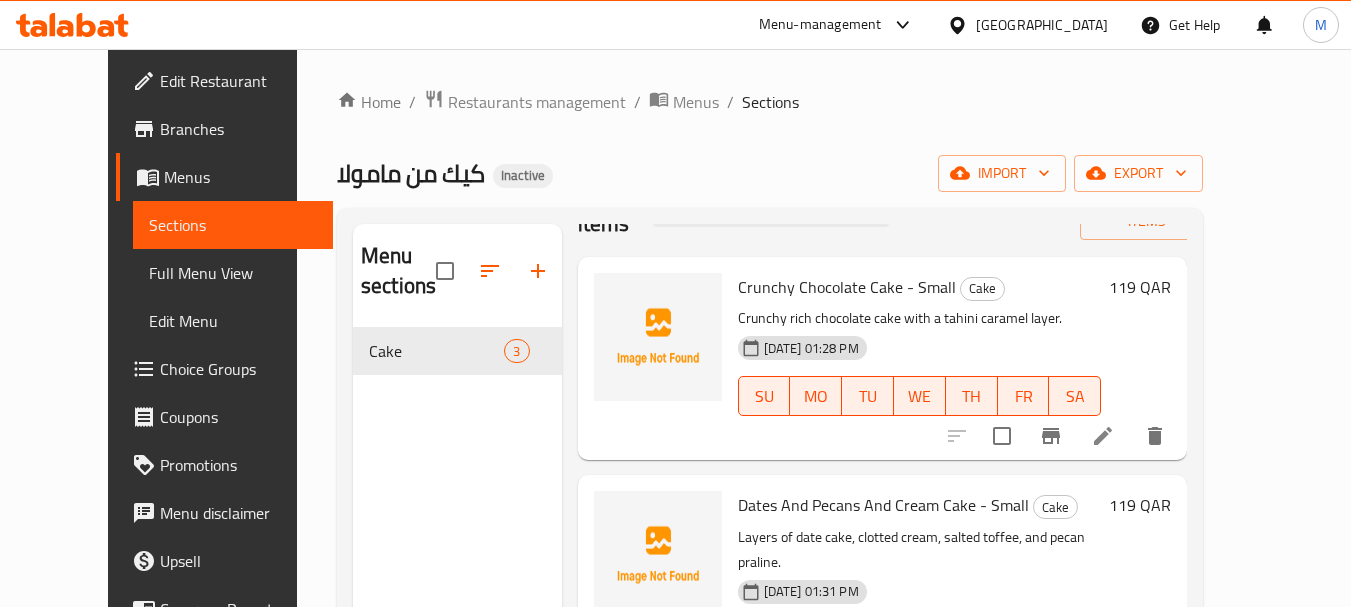 scroll, scrollTop: 128, scrollLeft: 0, axis: vertical 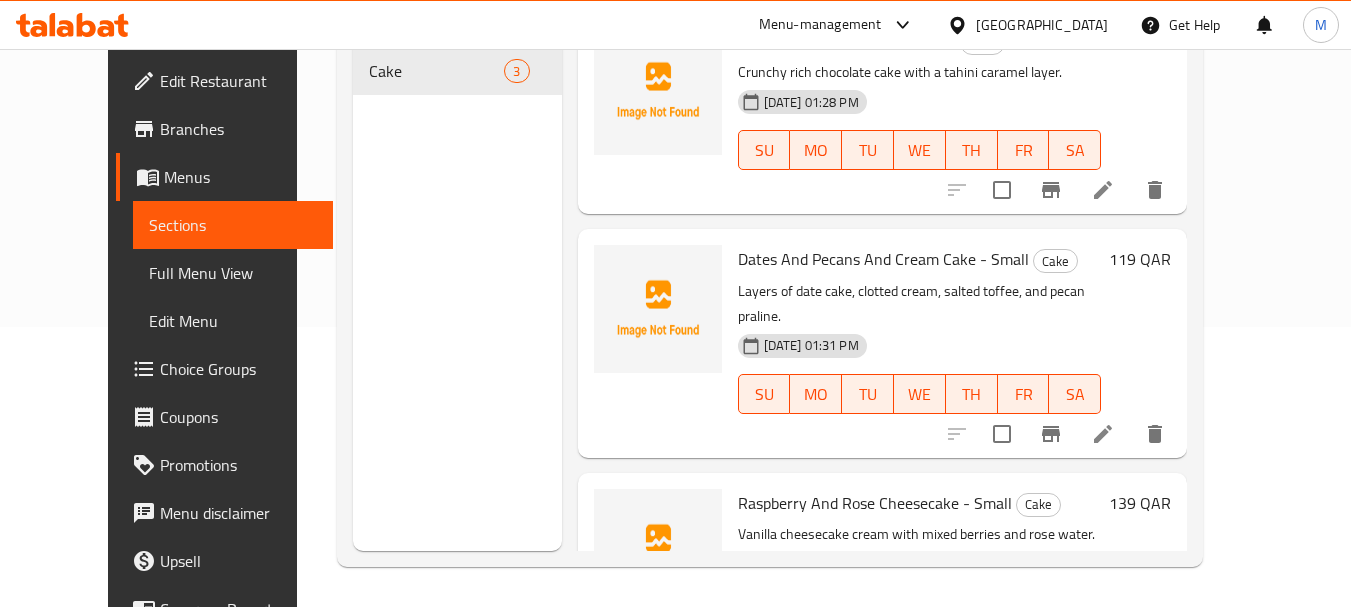 click on "[GEOGRAPHIC_DATA]" at bounding box center [1042, 25] 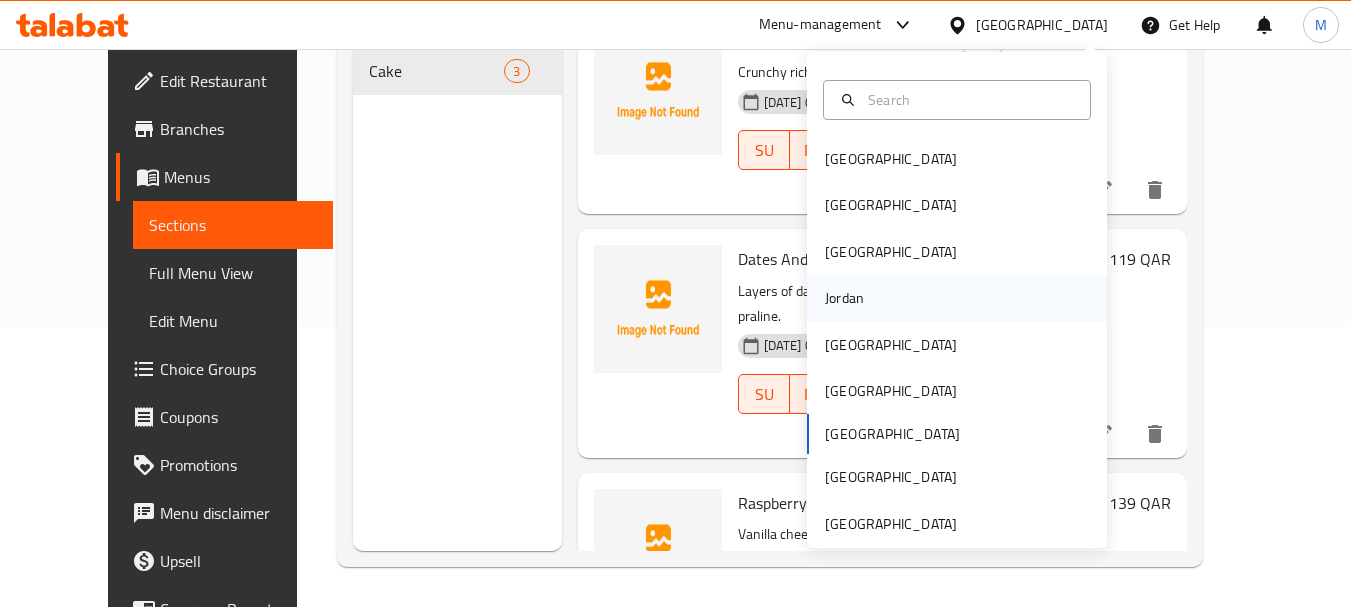 click on "Jordan" at bounding box center (844, 298) 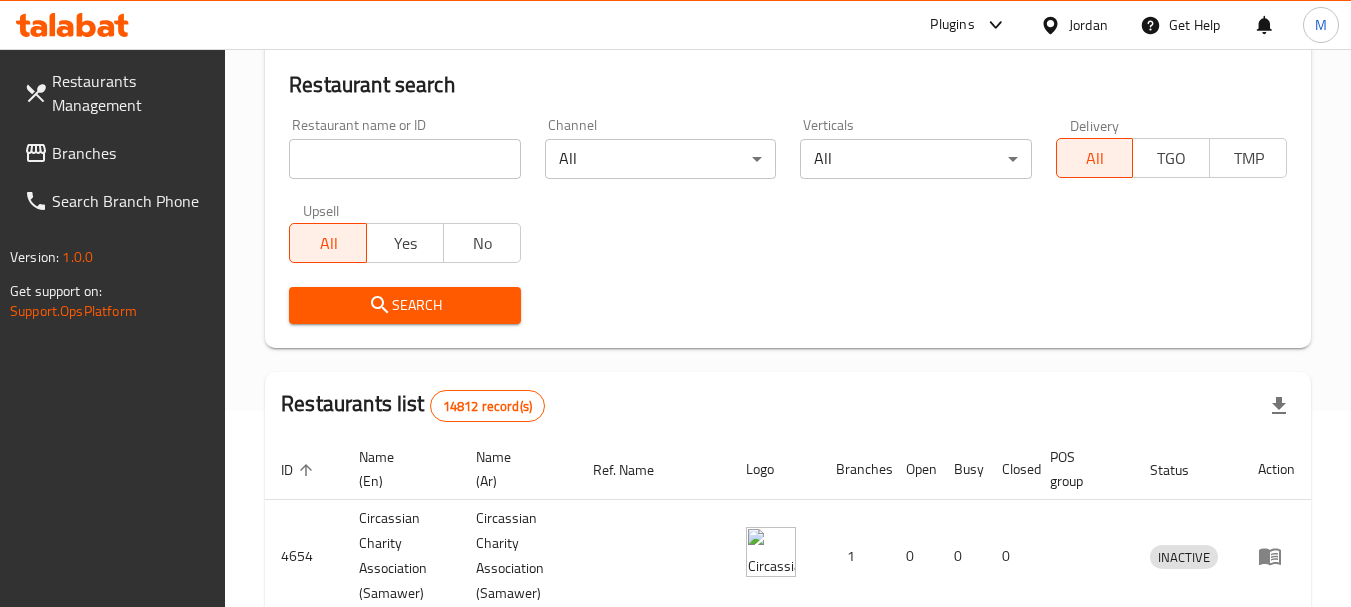 scroll, scrollTop: 80, scrollLeft: 0, axis: vertical 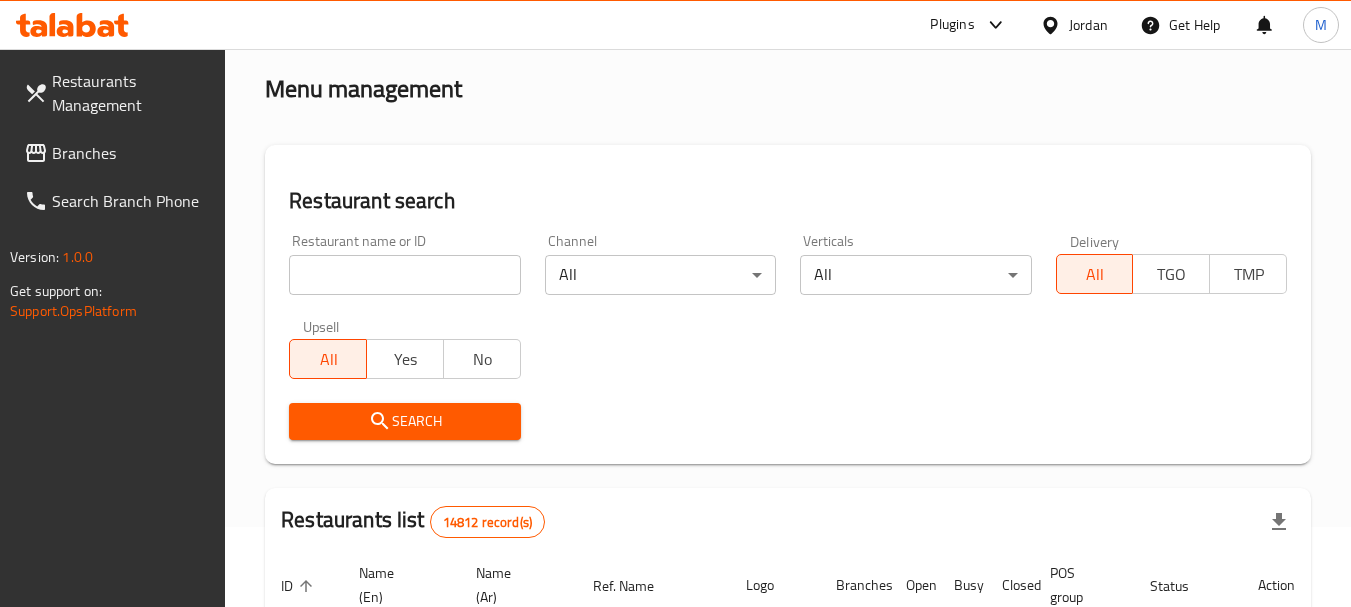 click at bounding box center [404, 275] 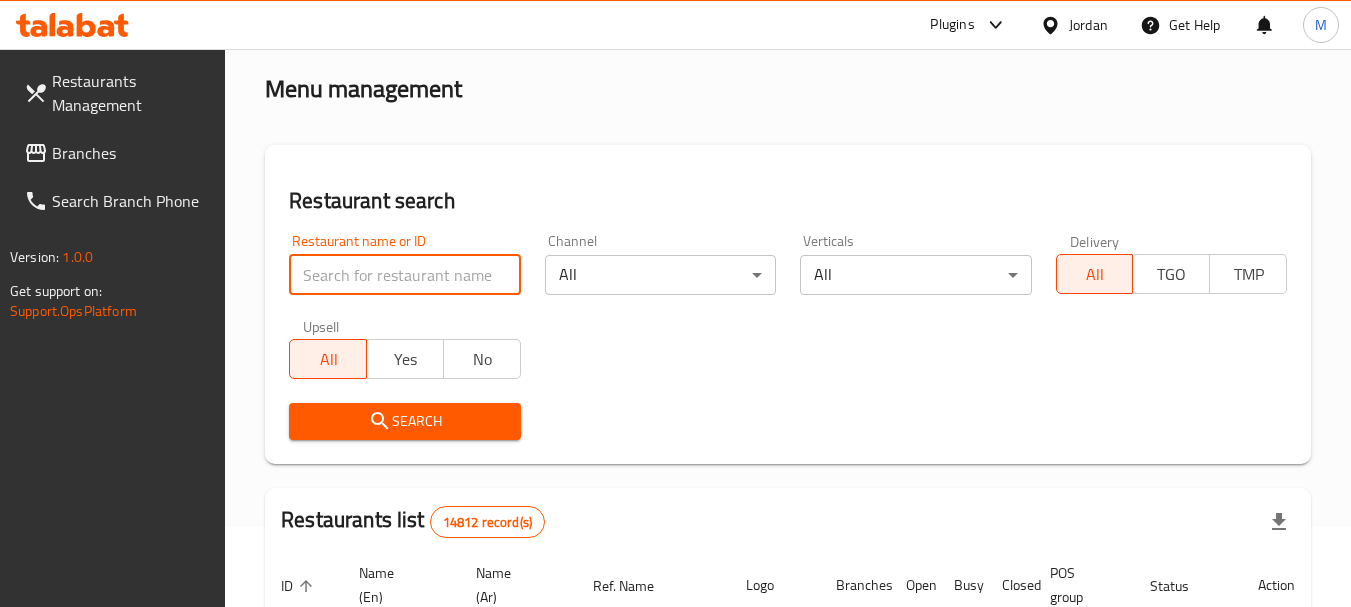paste on "653587" 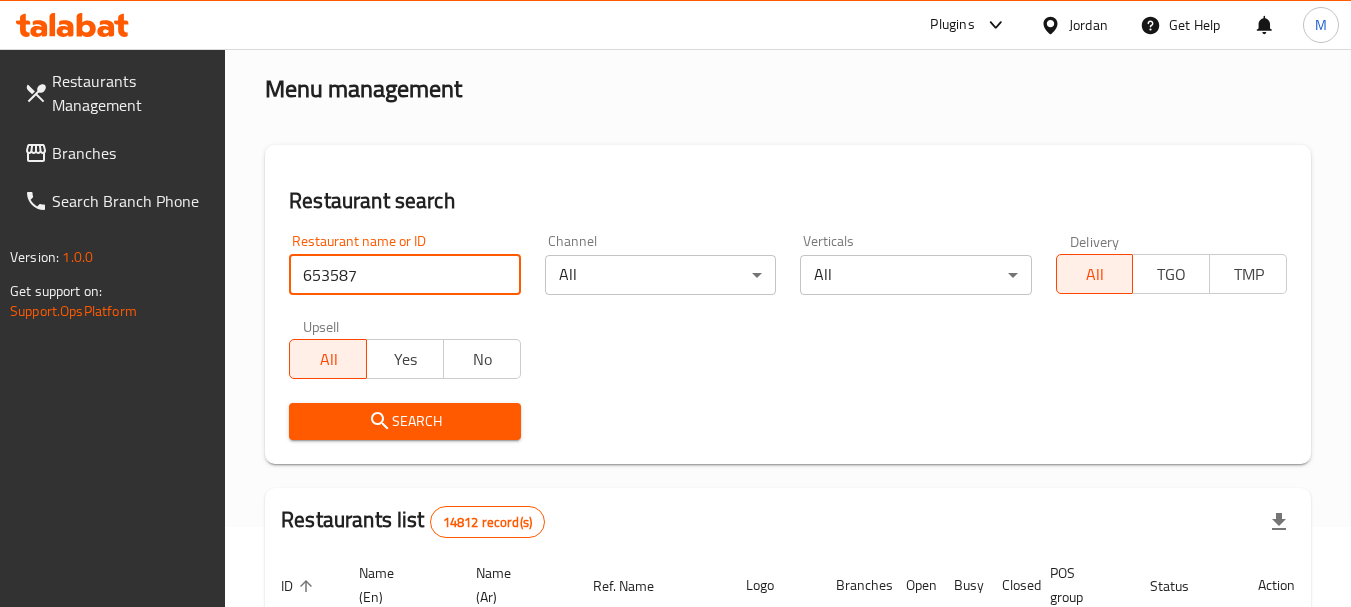 type on "653587" 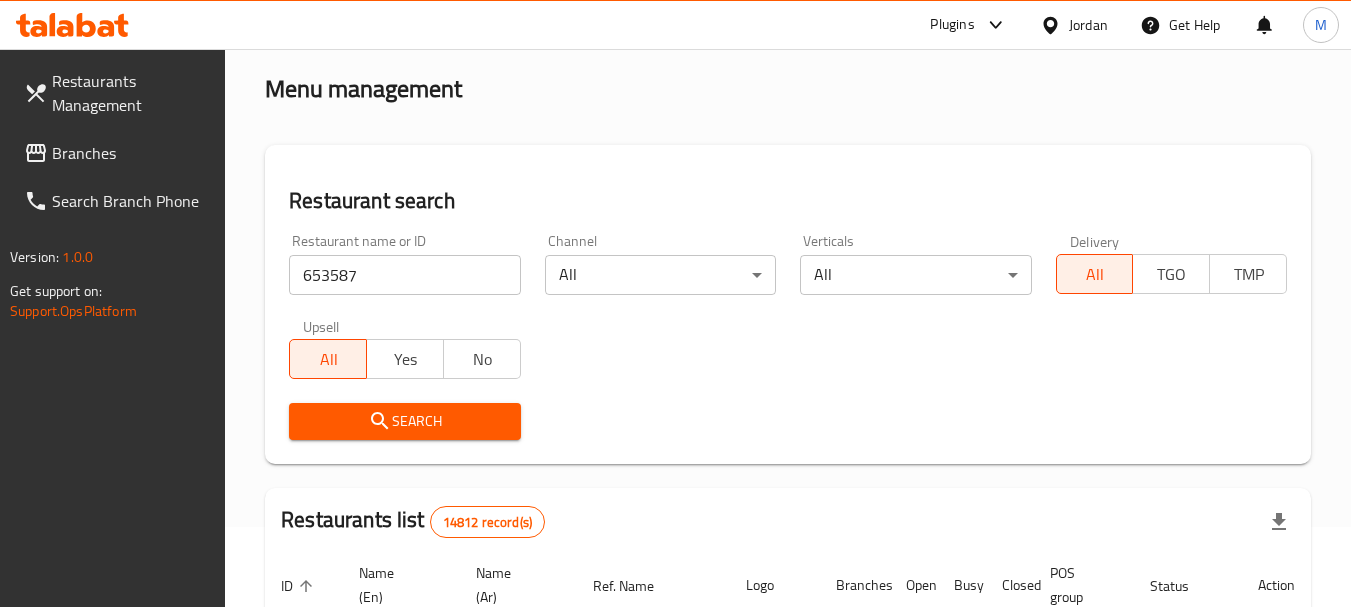 click on "Search" at bounding box center [404, 421] 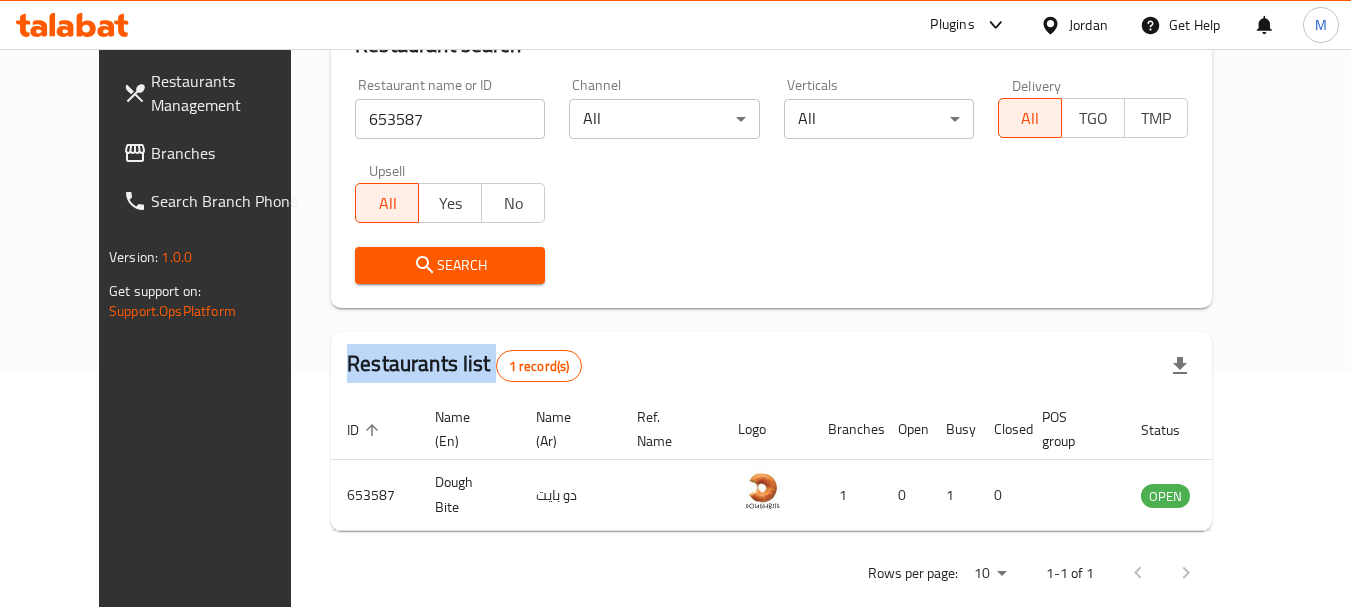 scroll, scrollTop: 268, scrollLeft: 0, axis: vertical 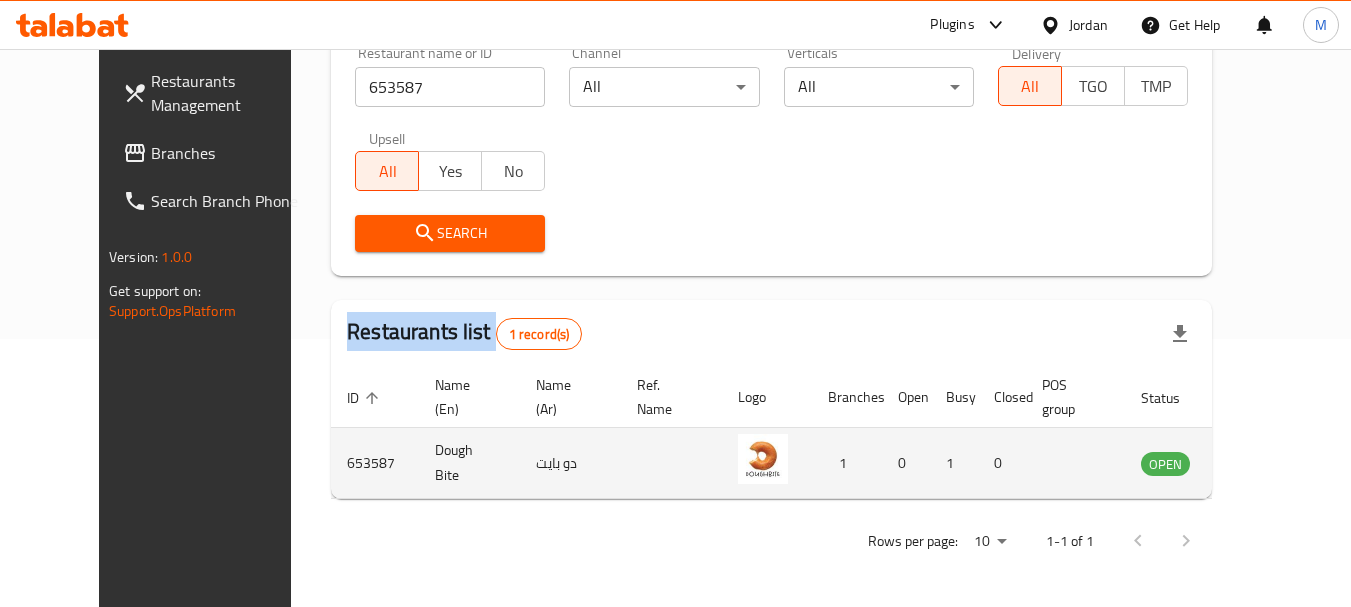 click 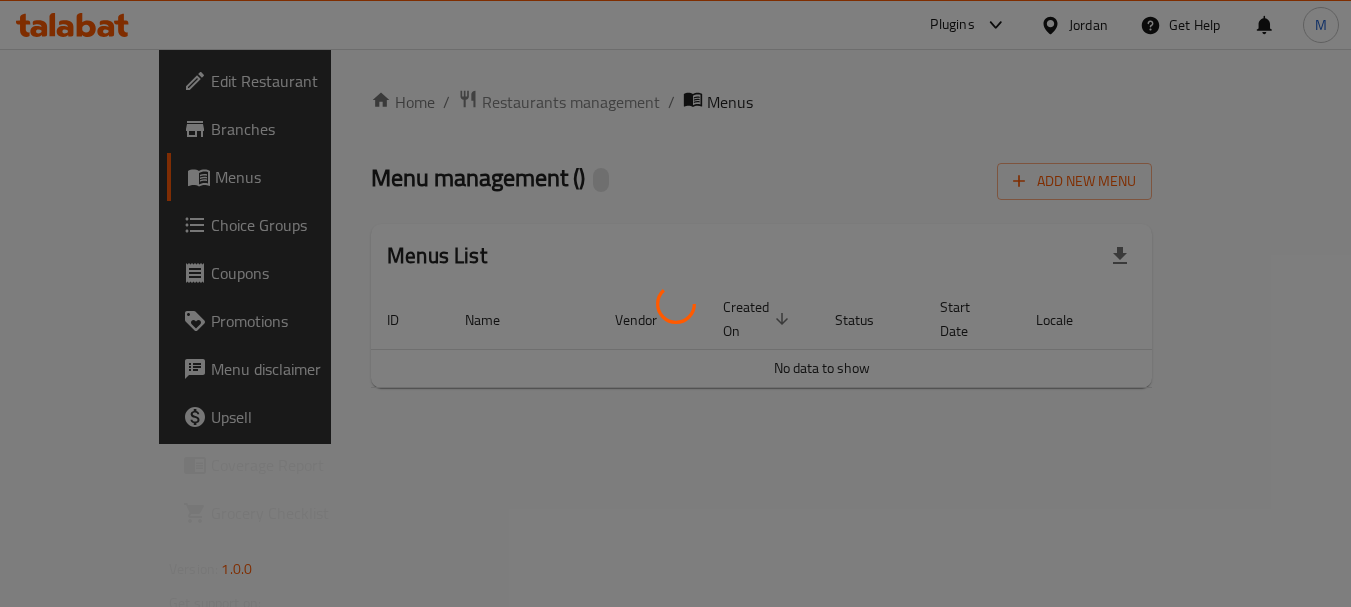scroll, scrollTop: 0, scrollLeft: 0, axis: both 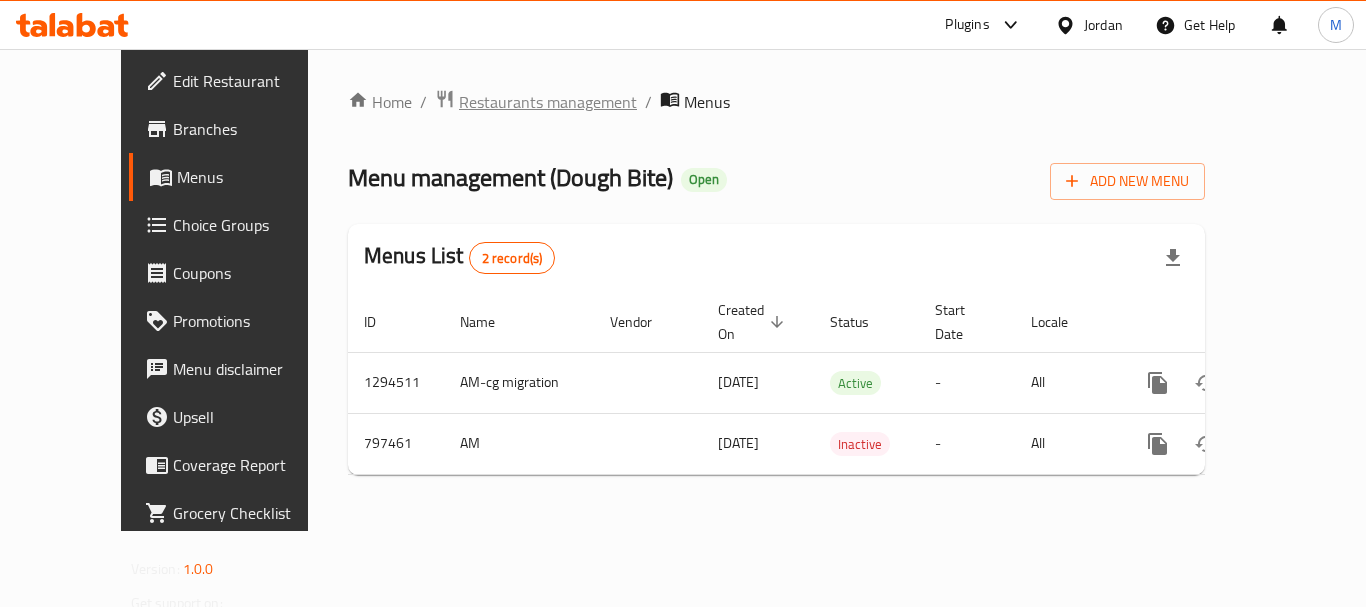 click on "Restaurants management" at bounding box center [548, 102] 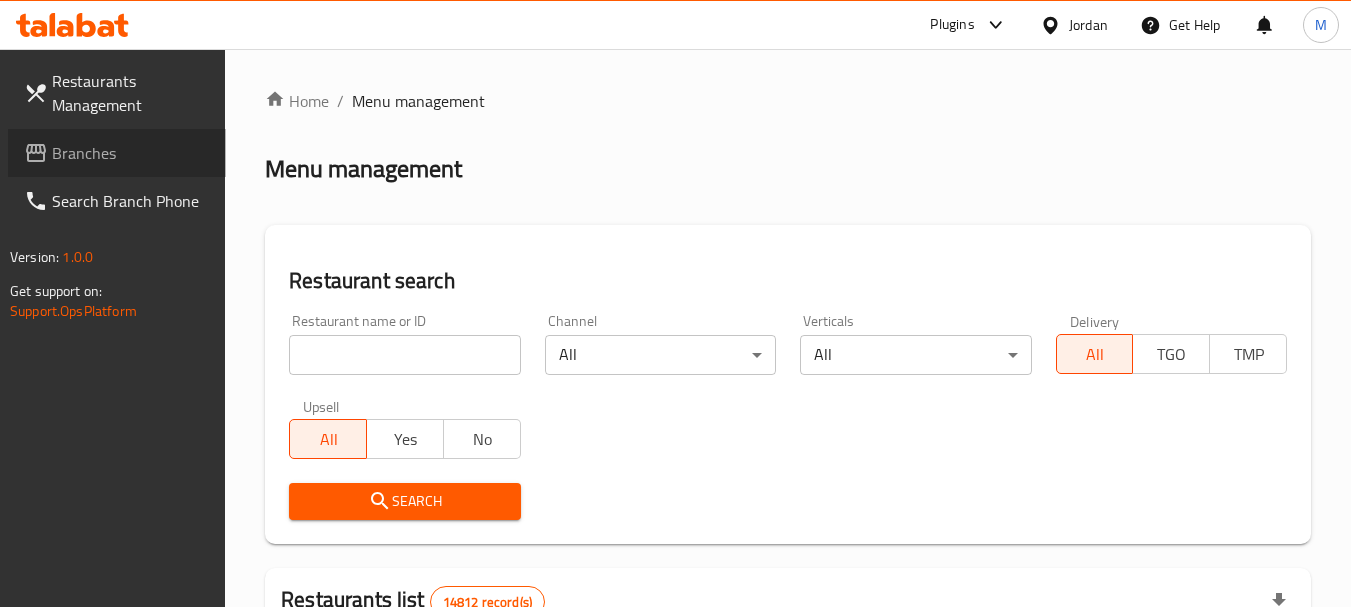 click on "Branches" at bounding box center (131, 153) 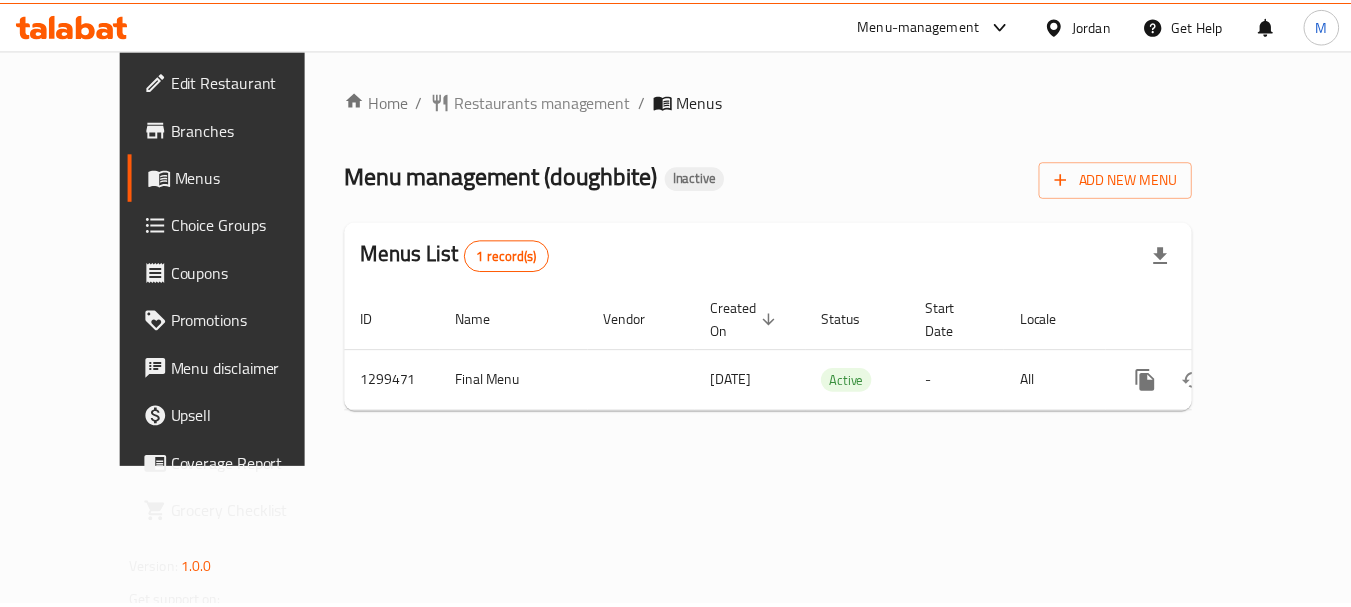 scroll, scrollTop: 0, scrollLeft: 0, axis: both 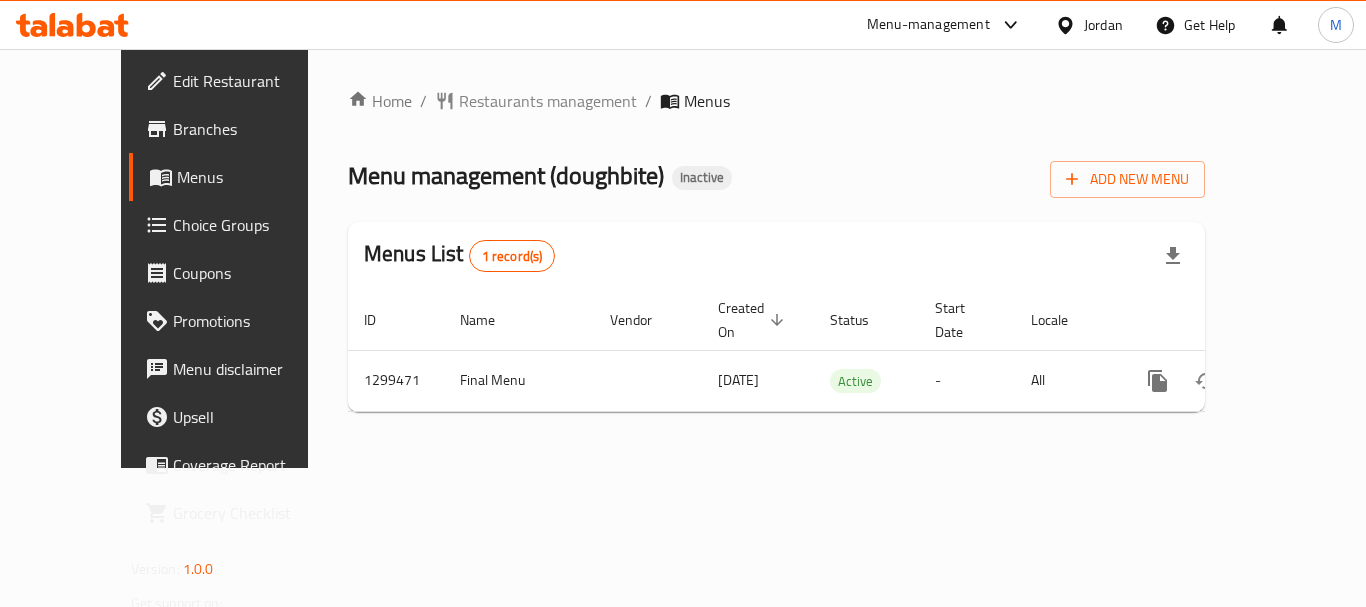 click at bounding box center (1069, 25) 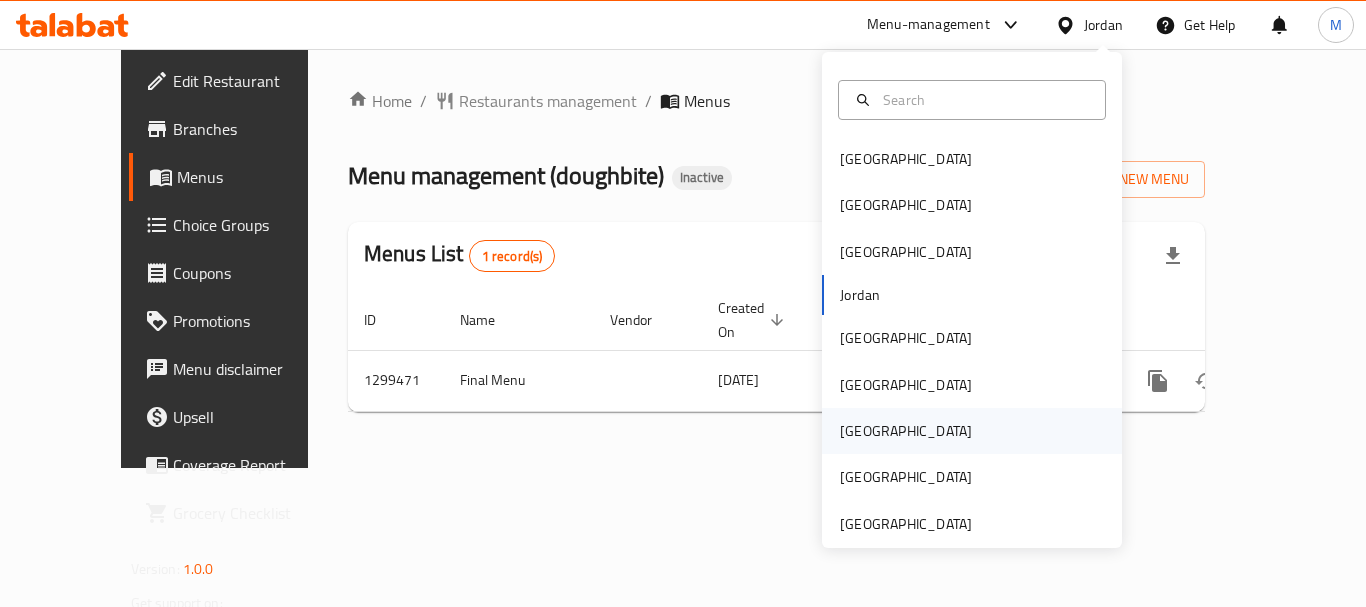 click on "[GEOGRAPHIC_DATA]" at bounding box center (906, 431) 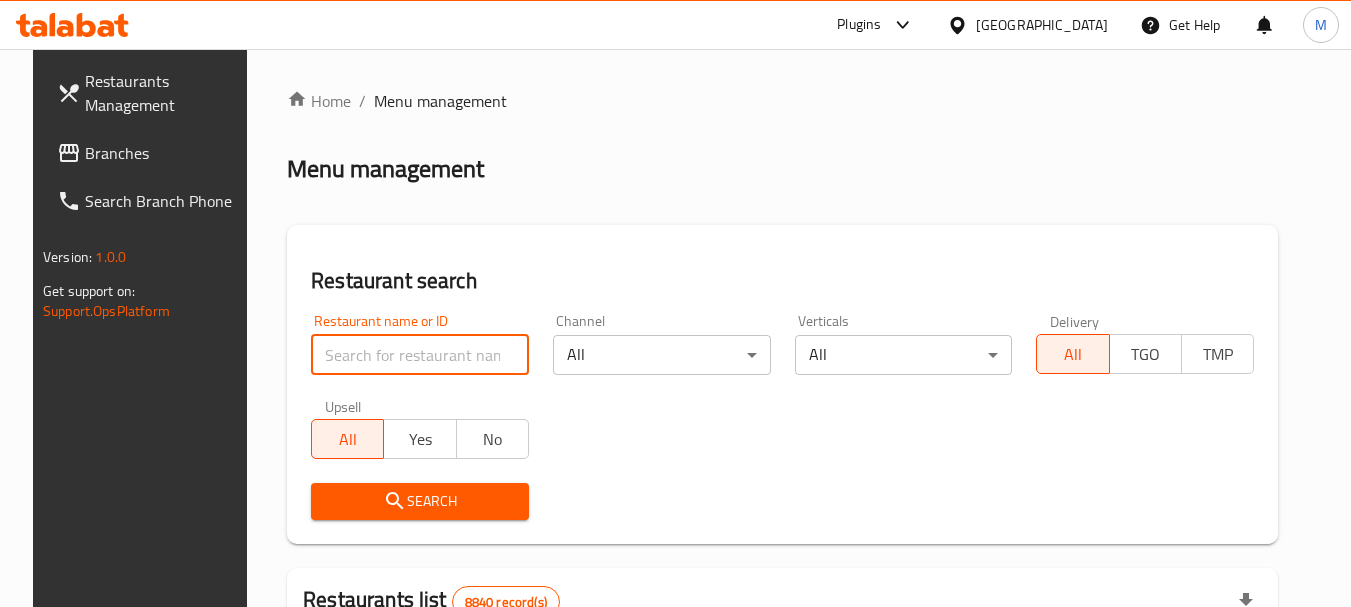 paste on "Xuan Tea Taiwanese Restaurant" 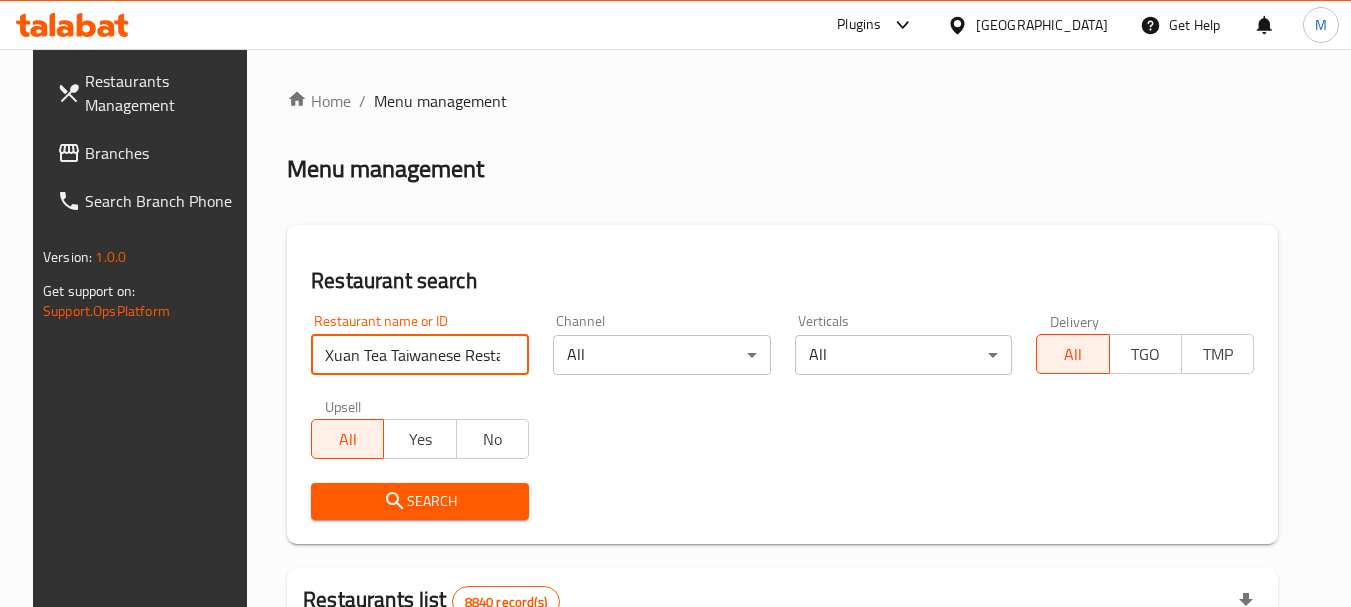 scroll, scrollTop: 0, scrollLeft: 0, axis: both 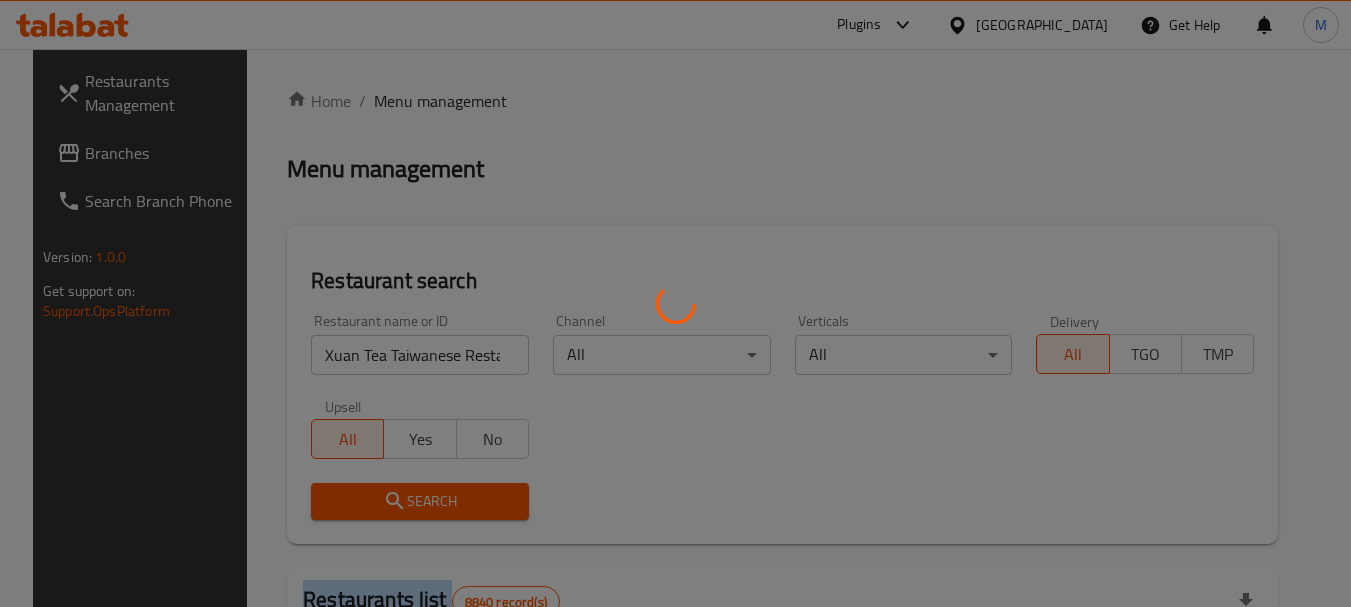 click at bounding box center (675, 303) 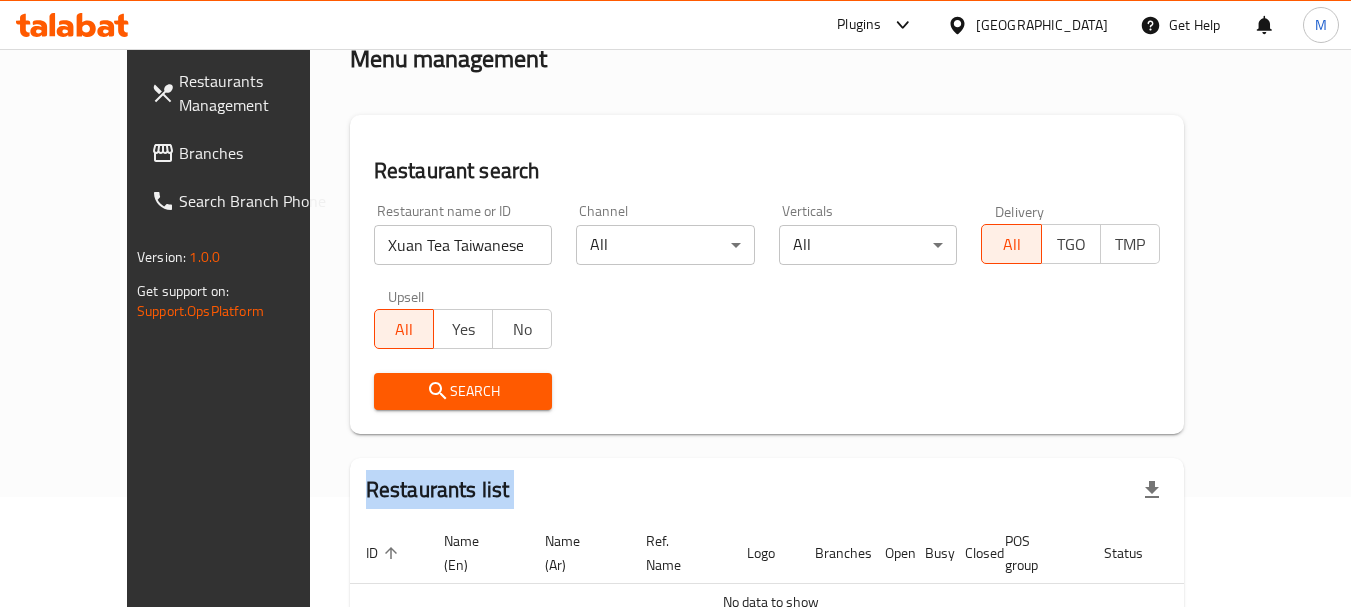 scroll, scrollTop: 210, scrollLeft: 0, axis: vertical 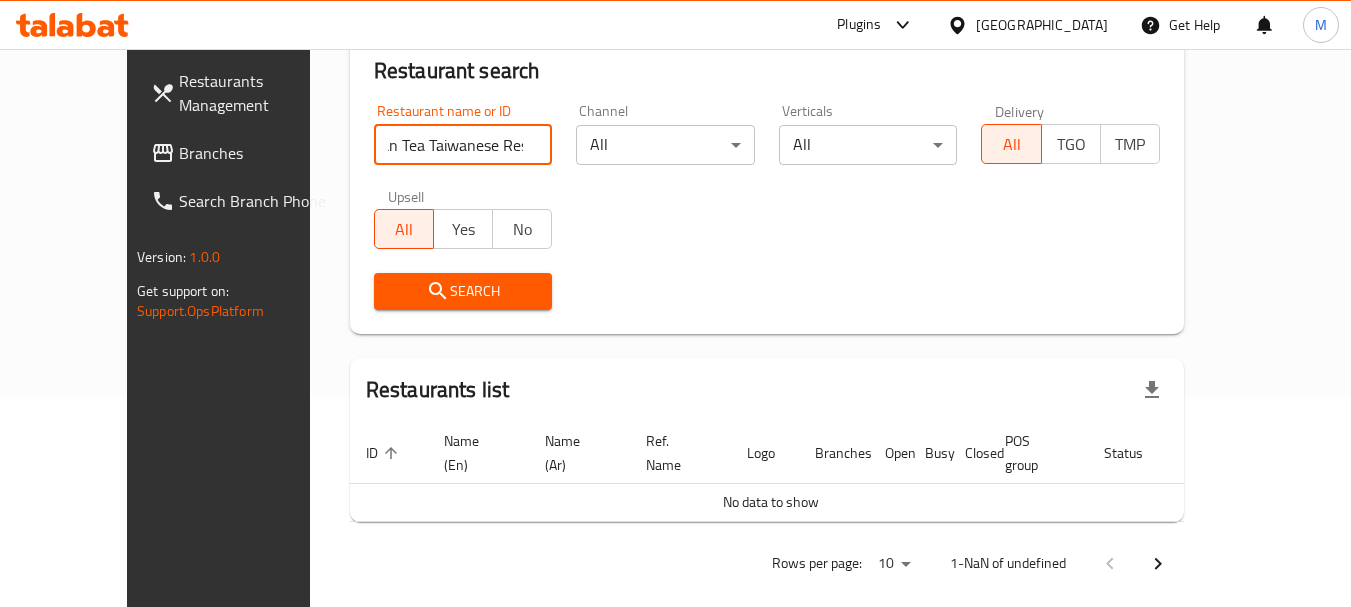 drag, startPoint x: 464, startPoint y: 149, endPoint x: 656, endPoint y: 193, distance: 196.97716 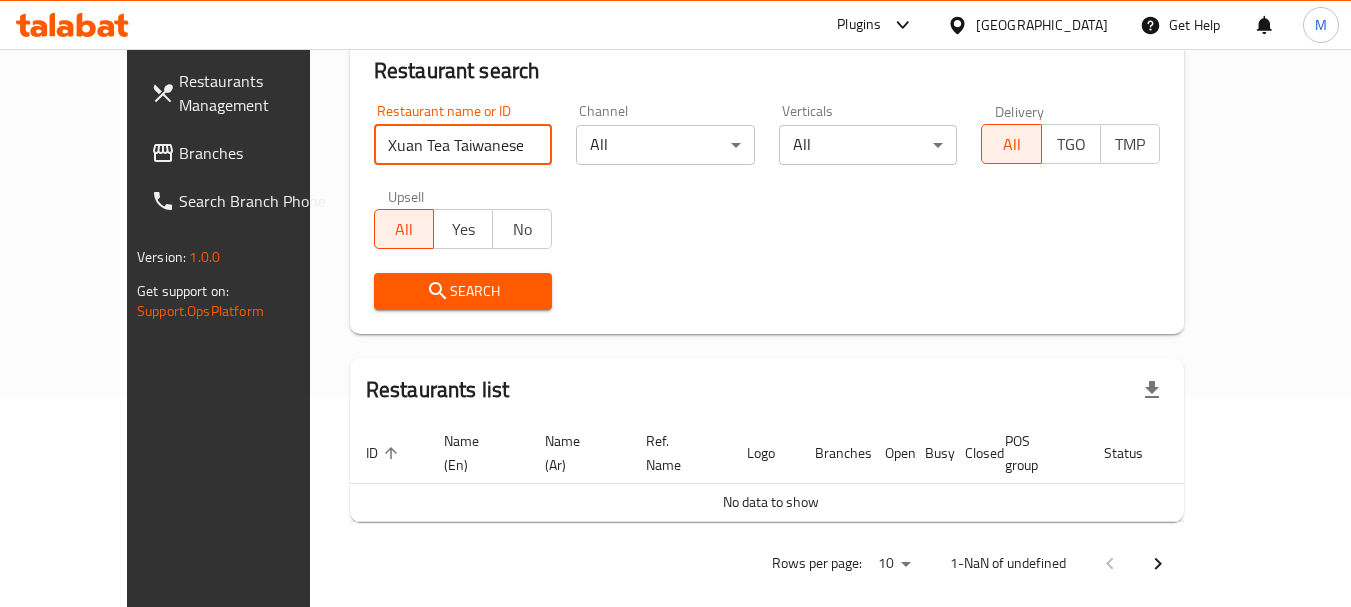 type on "Xuan Tea Taiwanese Res" 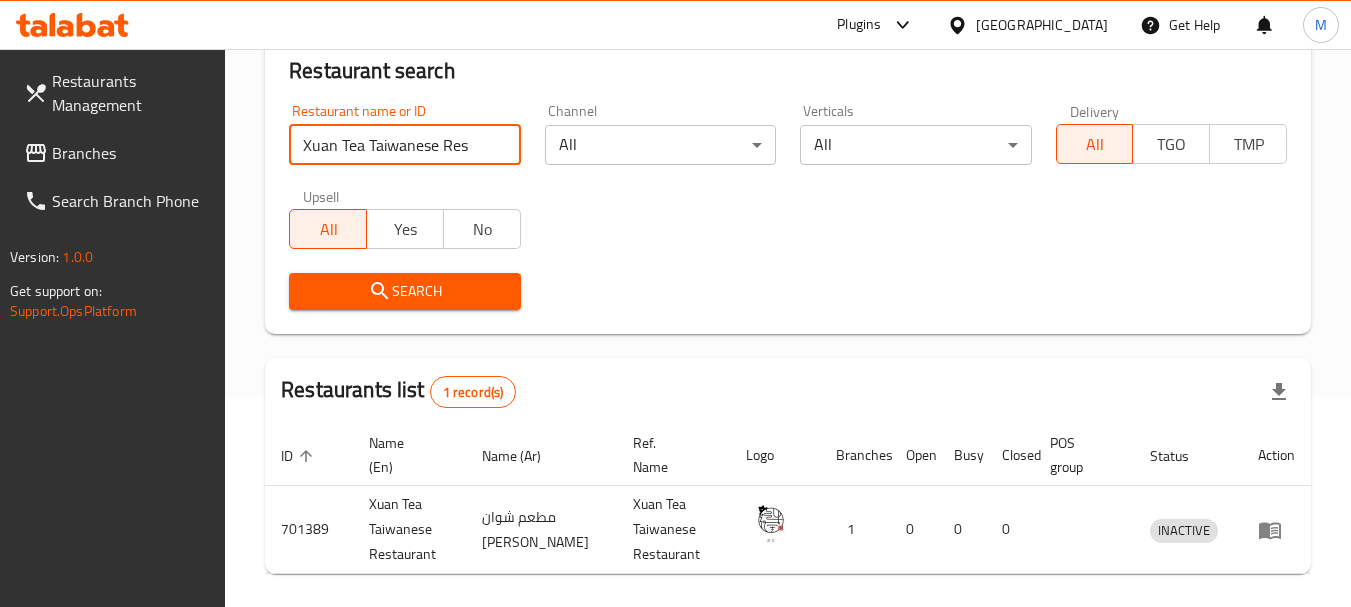 scroll, scrollTop: 285, scrollLeft: 0, axis: vertical 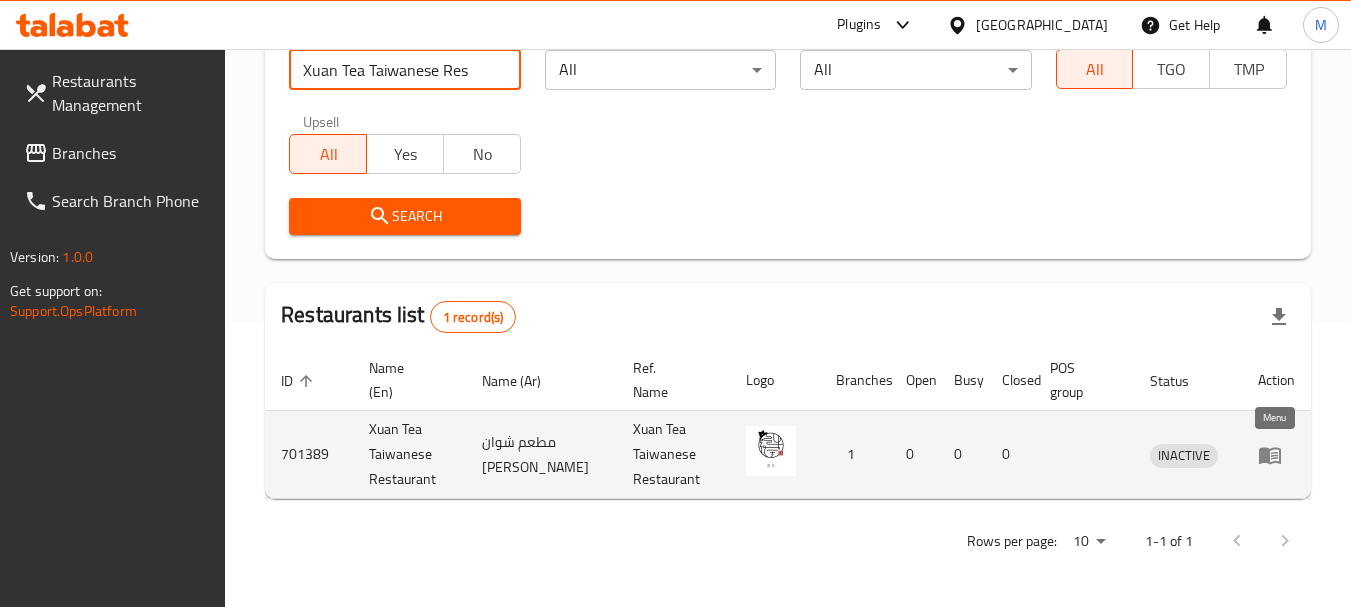 click at bounding box center (1276, 455) 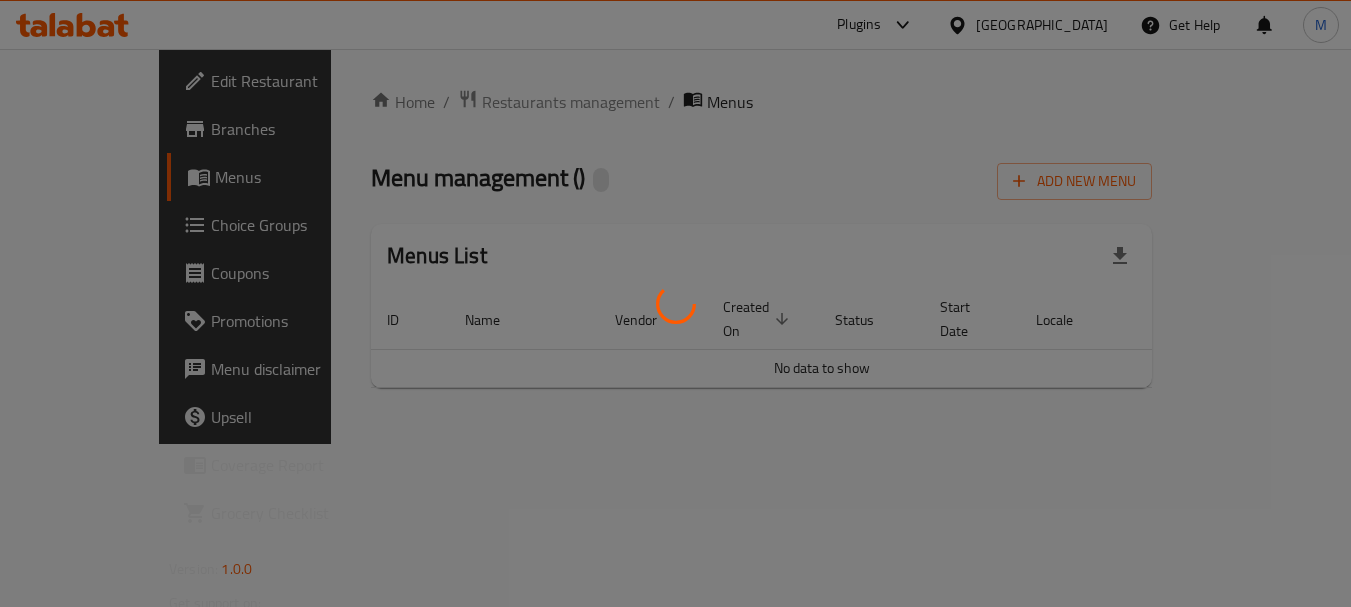 scroll, scrollTop: 0, scrollLeft: 0, axis: both 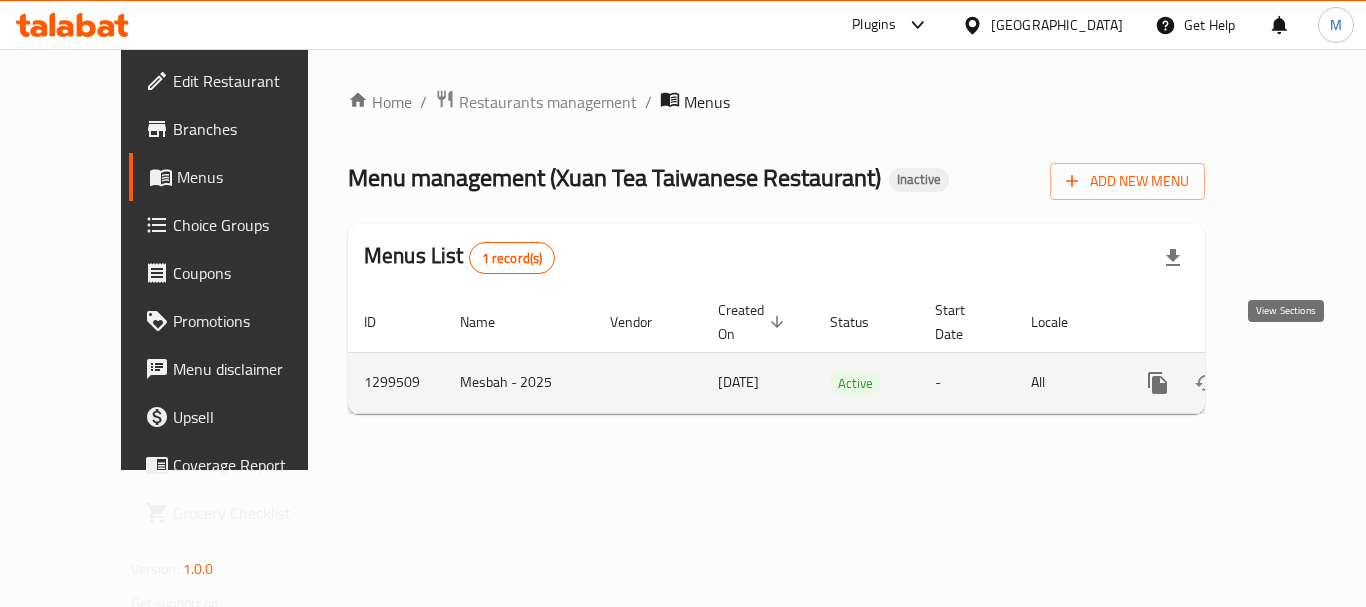 click 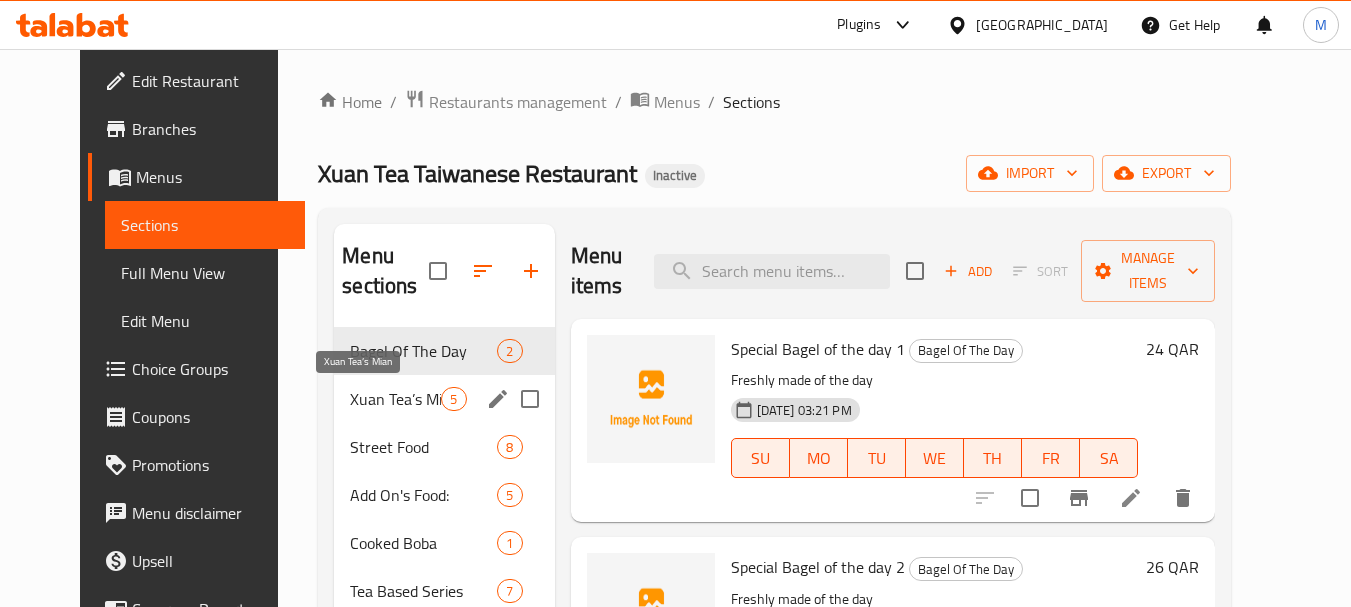 click on "Xuan Tea’s Mian" at bounding box center (395, 399) 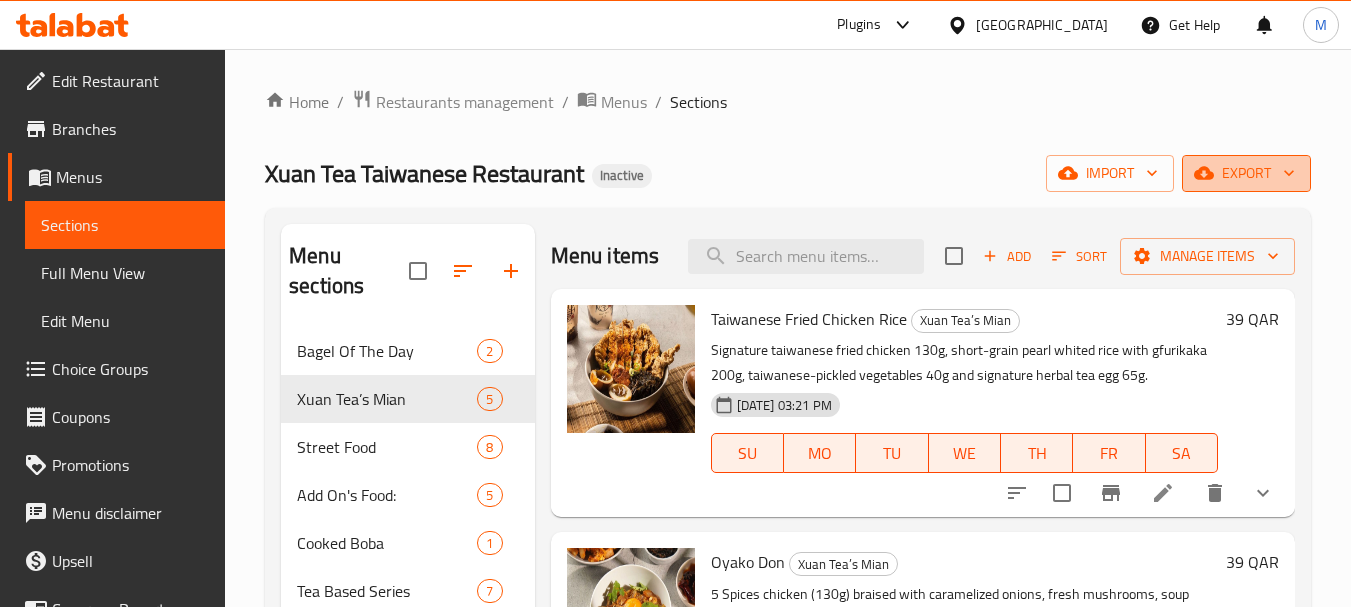 click on "export" at bounding box center (1246, 173) 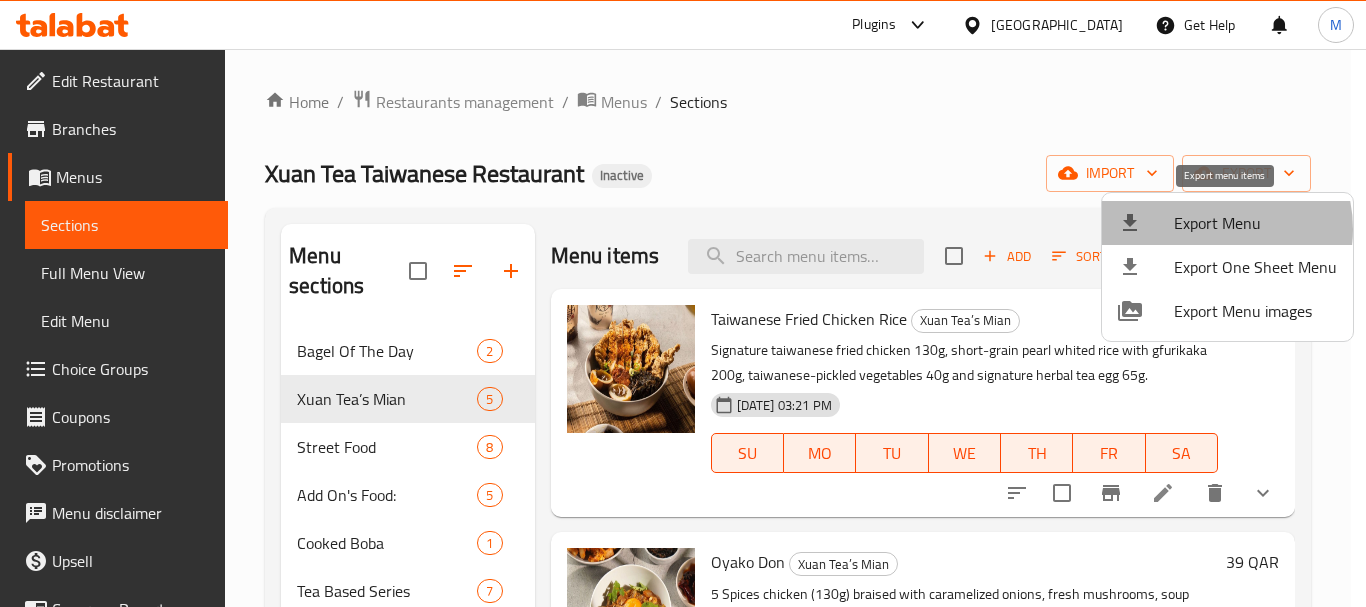 click on "Export Menu" at bounding box center (1255, 223) 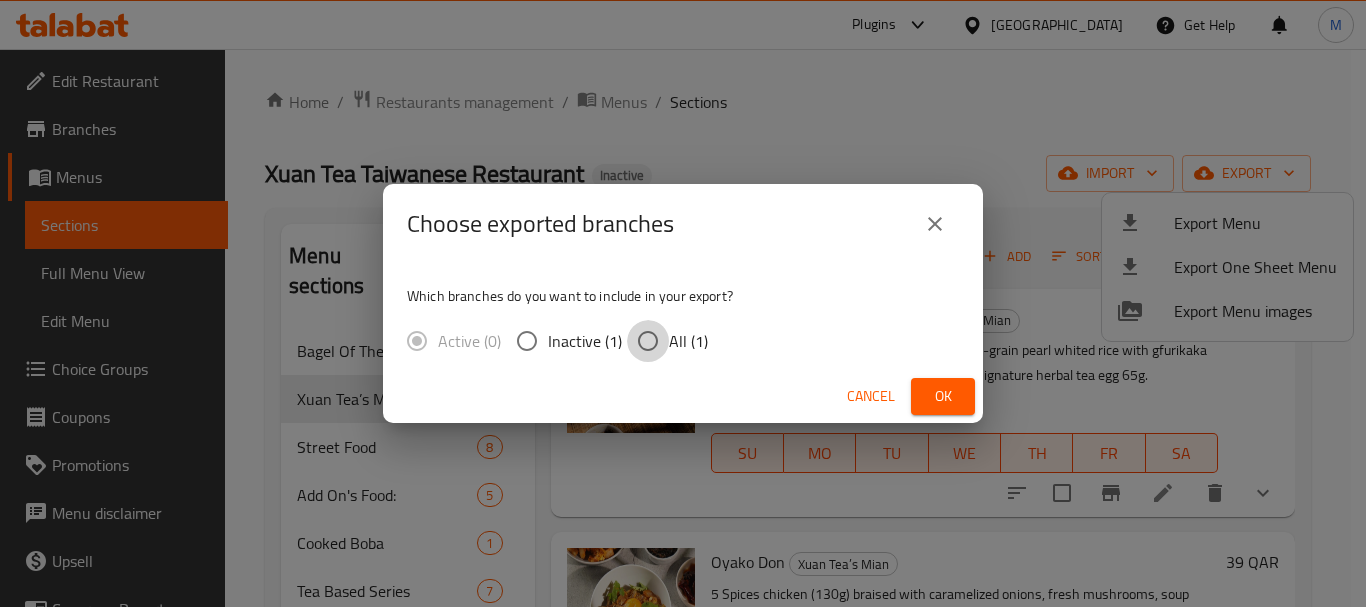 click on "All (1)" at bounding box center [648, 341] 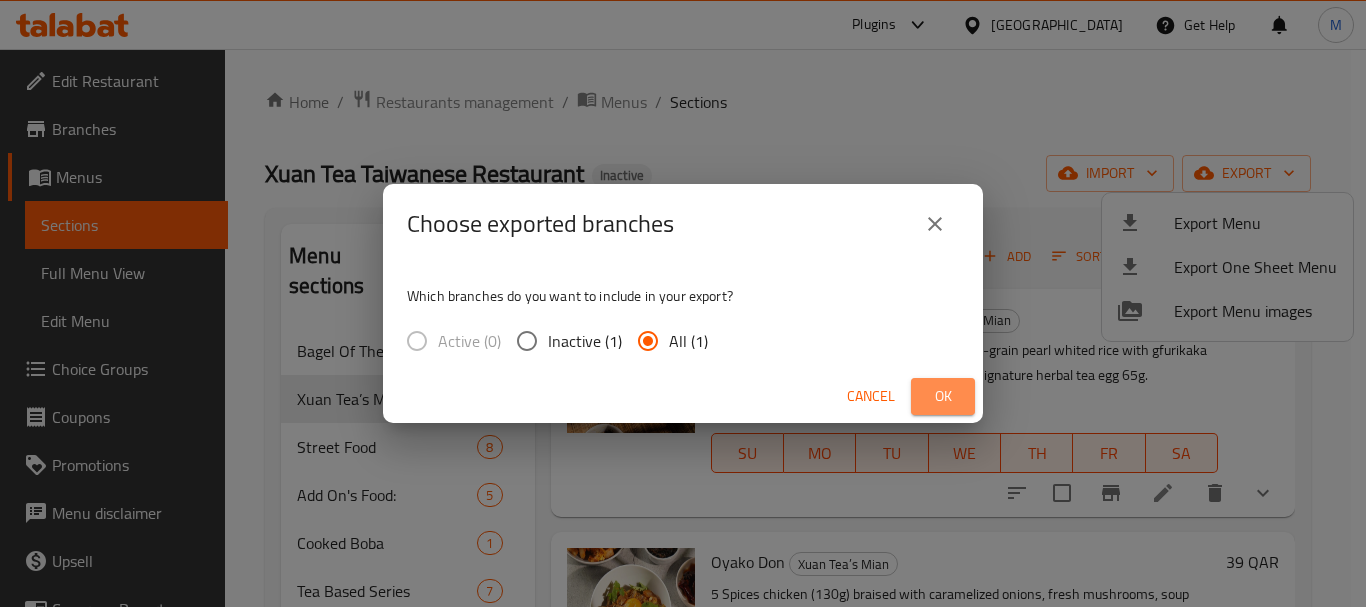 click on "Ok" at bounding box center (943, 396) 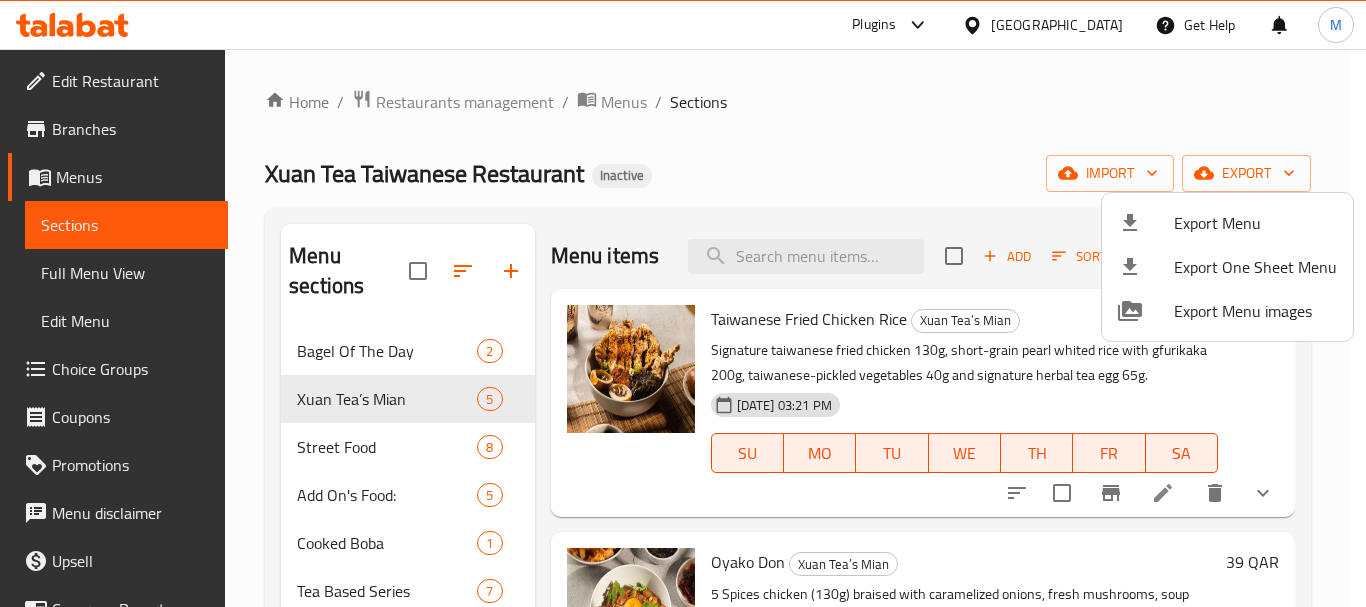 drag, startPoint x: 719, startPoint y: 196, endPoint x: 675, endPoint y: 374, distance: 183.35757 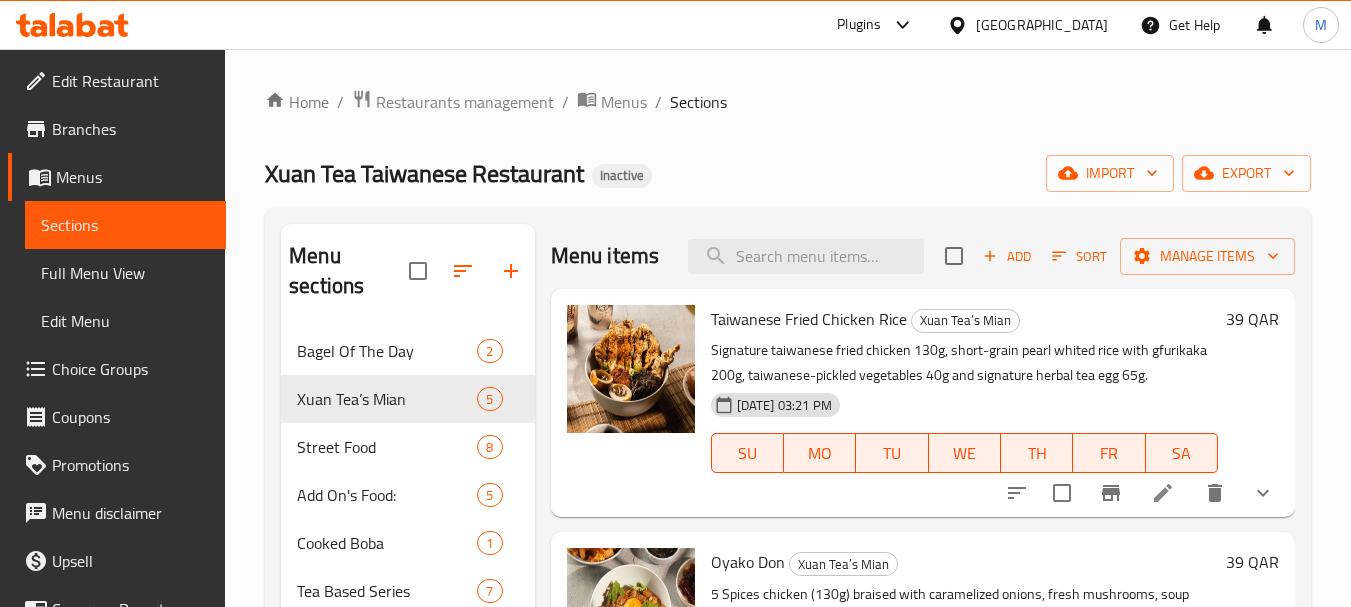 click at bounding box center (961, 25) 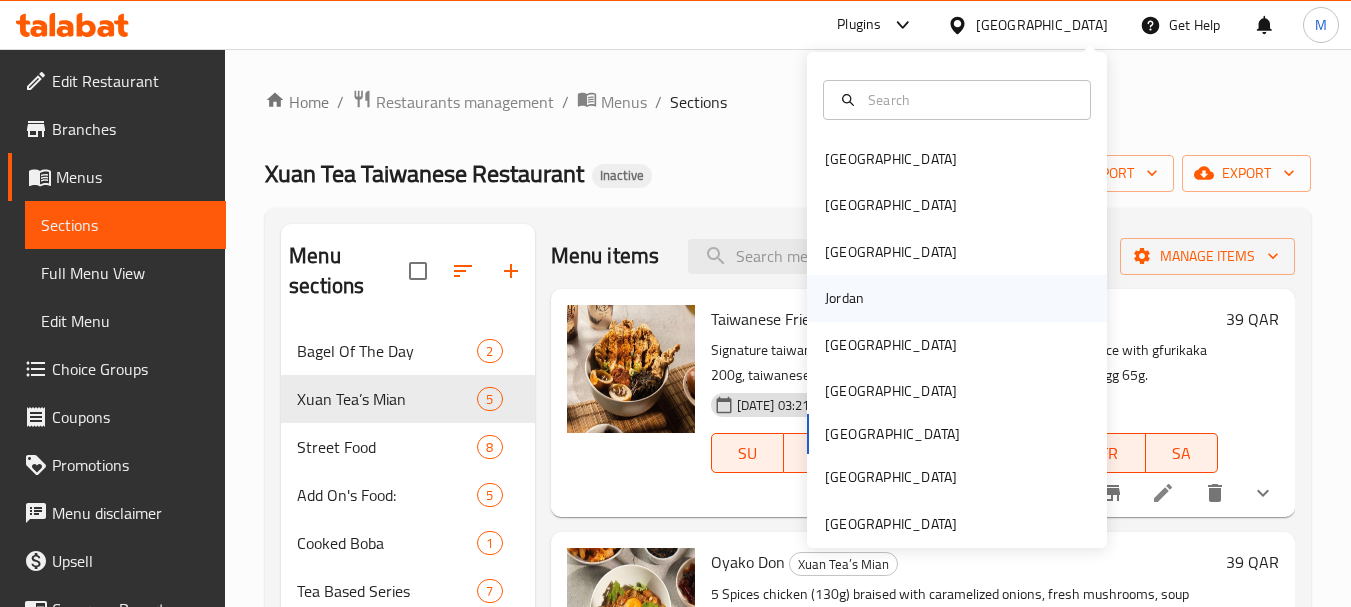 click on "Jordan" at bounding box center [844, 298] 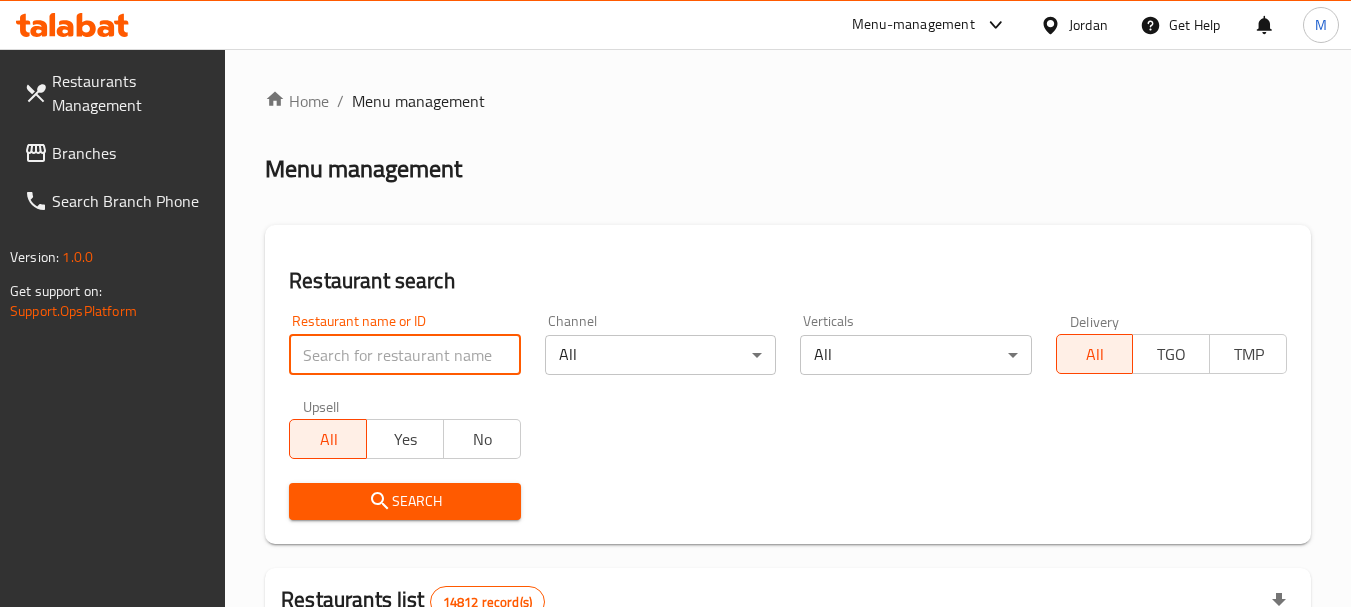 drag, startPoint x: 483, startPoint y: 360, endPoint x: 464, endPoint y: 384, distance: 30.610456 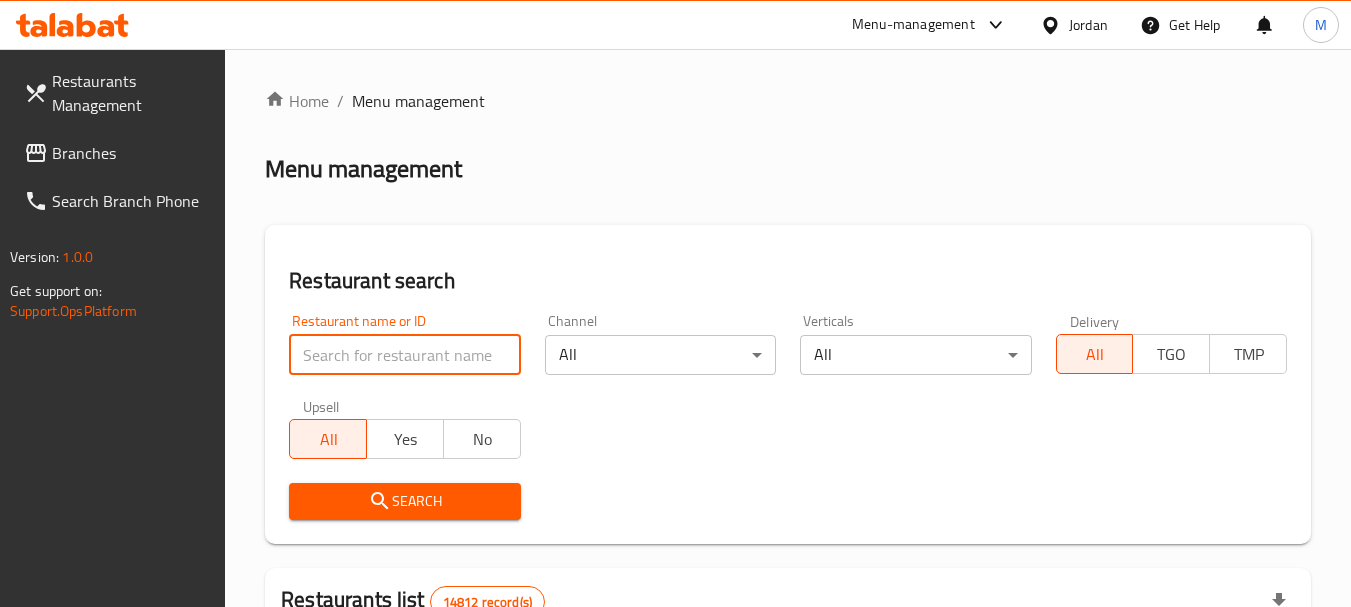 paste on "مطعم و كافيه الأرز السياحى" 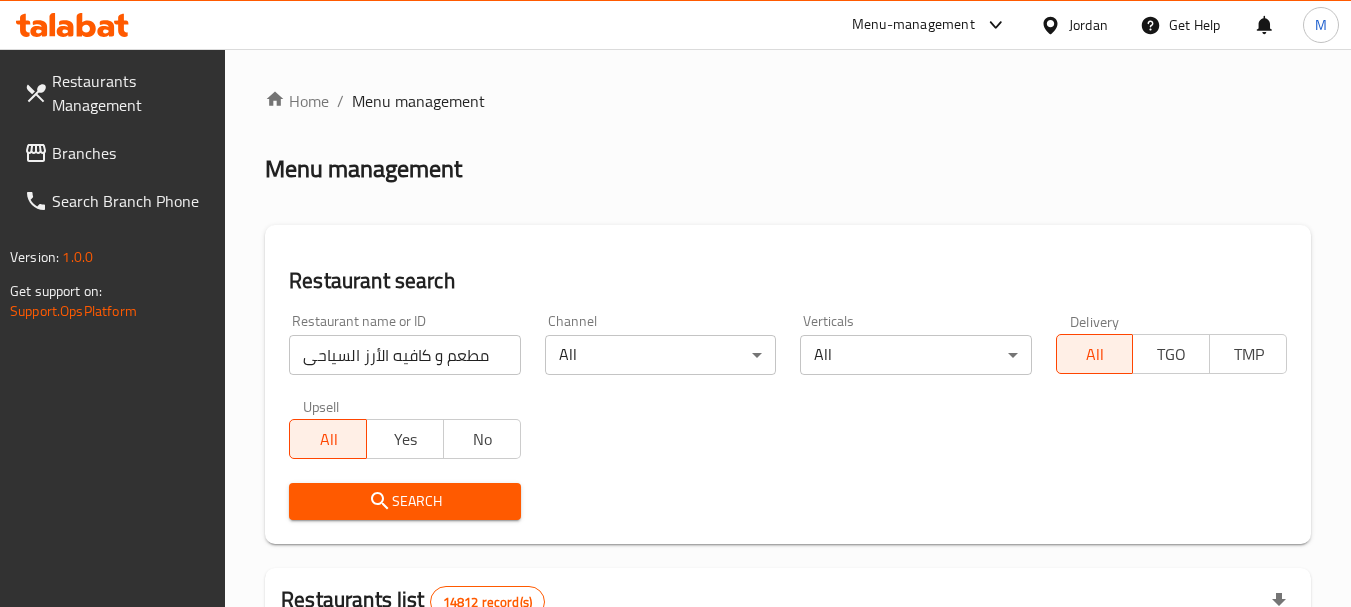 click on "Search" at bounding box center (404, 501) 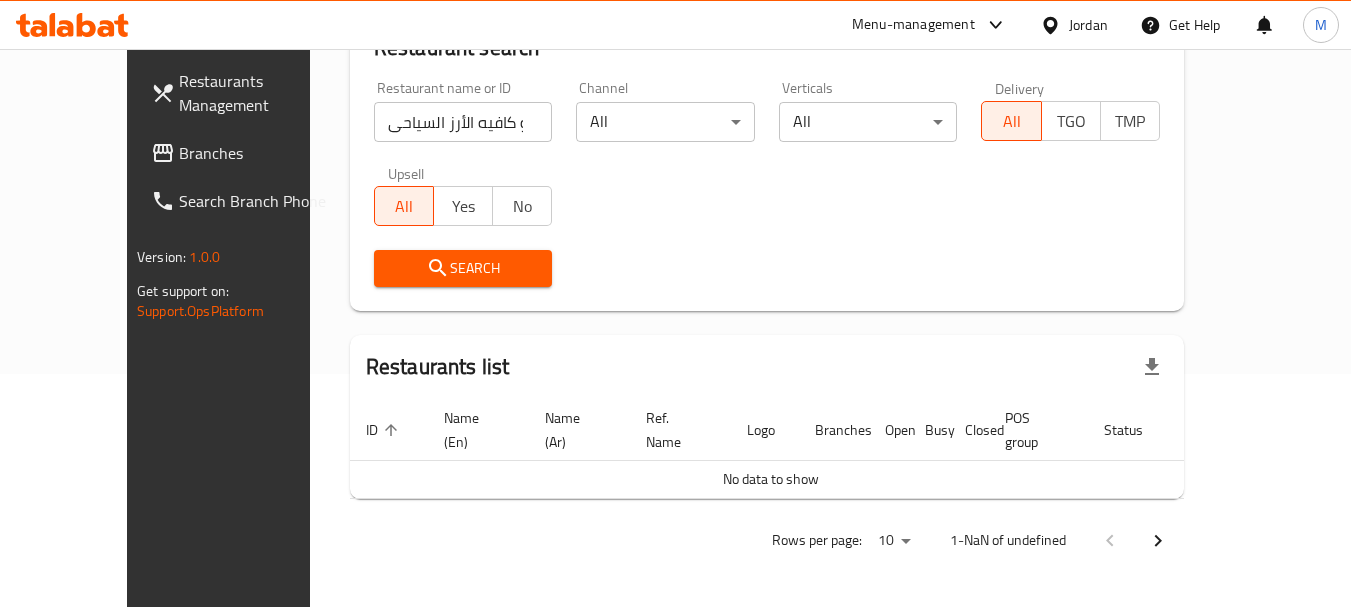 scroll, scrollTop: 210, scrollLeft: 0, axis: vertical 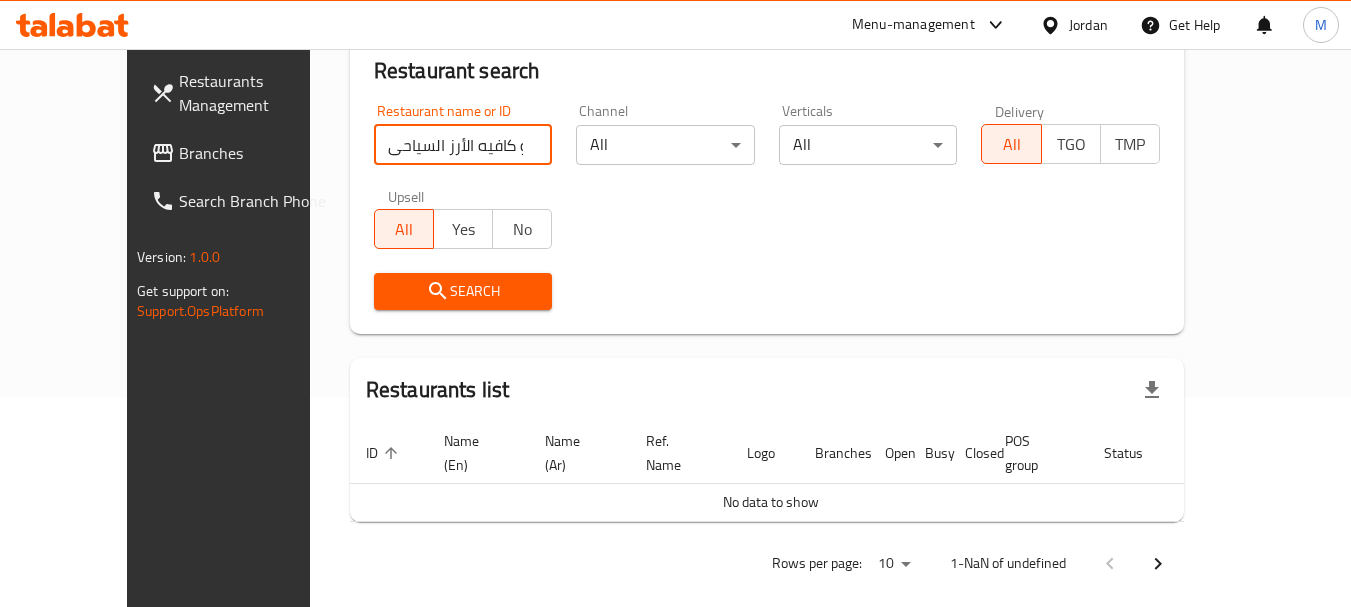 drag, startPoint x: 340, startPoint y: 140, endPoint x: 249, endPoint y: 147, distance: 91.26884 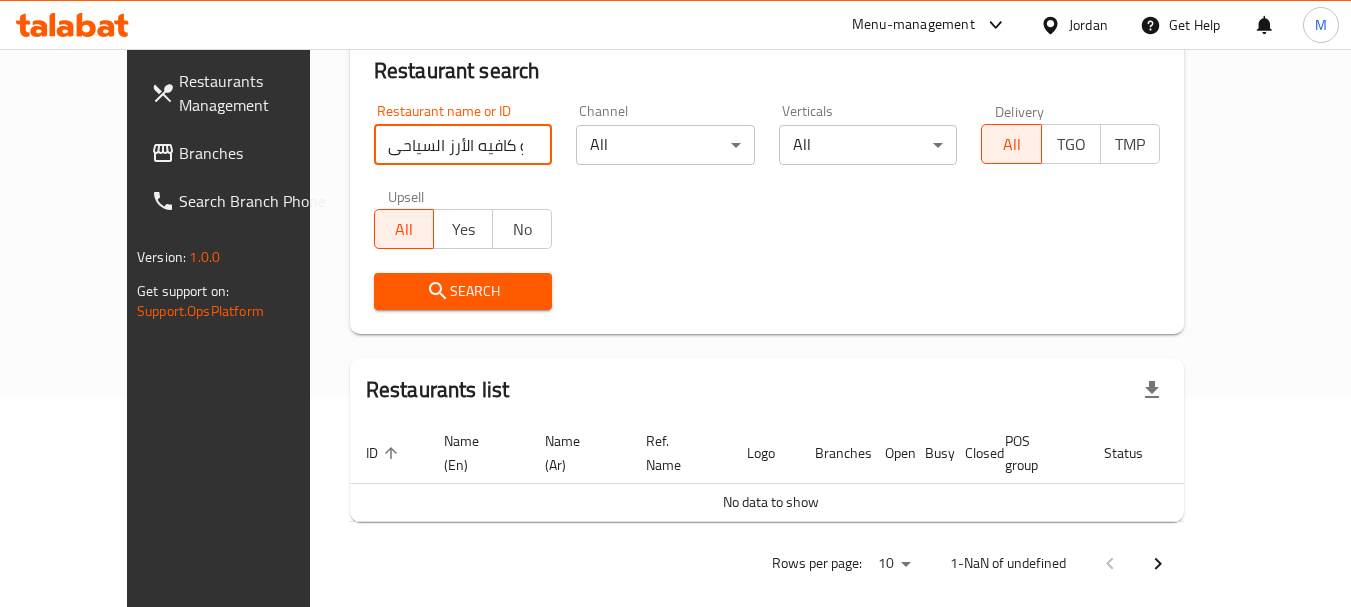 click on "Home / Menu management Menu management Restaurant search Restaurant name or ID مطعم و كافيه الأرز السياحى Restaurant name or ID Channel All ​ Verticals All ​ Delivery All TGO TMP Upsell All Yes No   Search Restaurants list   ID sorted ascending Name (En) Name (Ar) Ref. Name Logo Branches Open Busy Closed POS group Status Action No data to show Rows per page: 10 1-NaN of undefined" at bounding box center (767, 234) 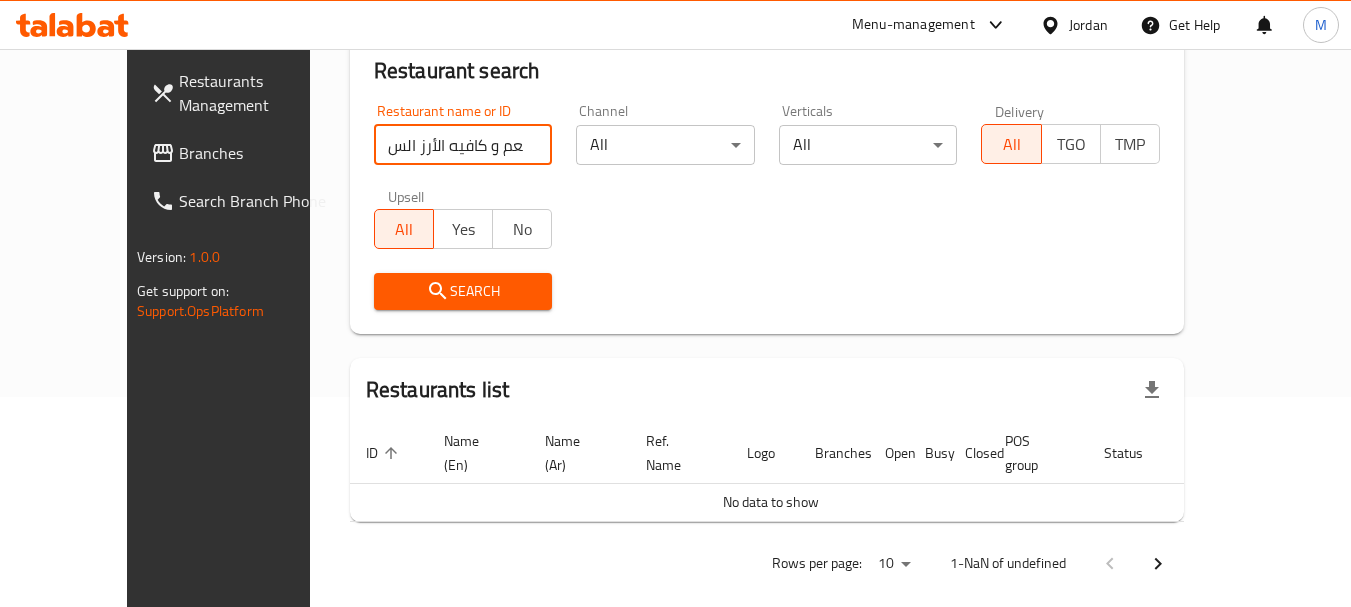 type on "مطعم و كافيه الأرز الس" 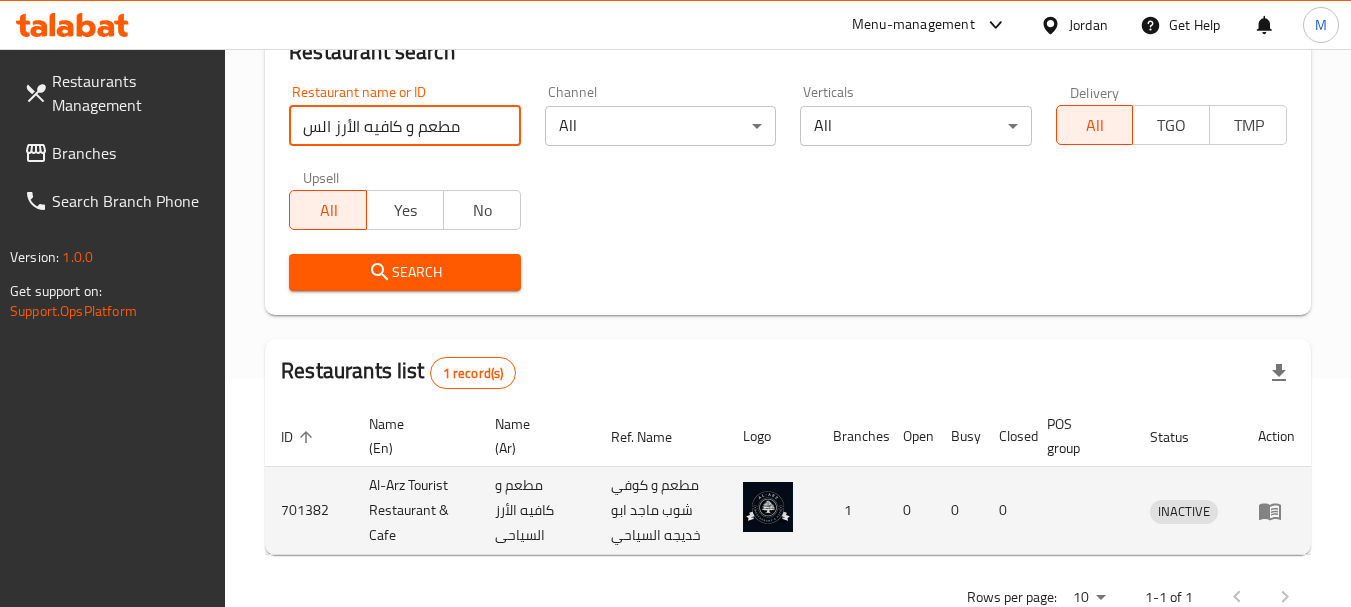 scroll, scrollTop: 285, scrollLeft: 0, axis: vertical 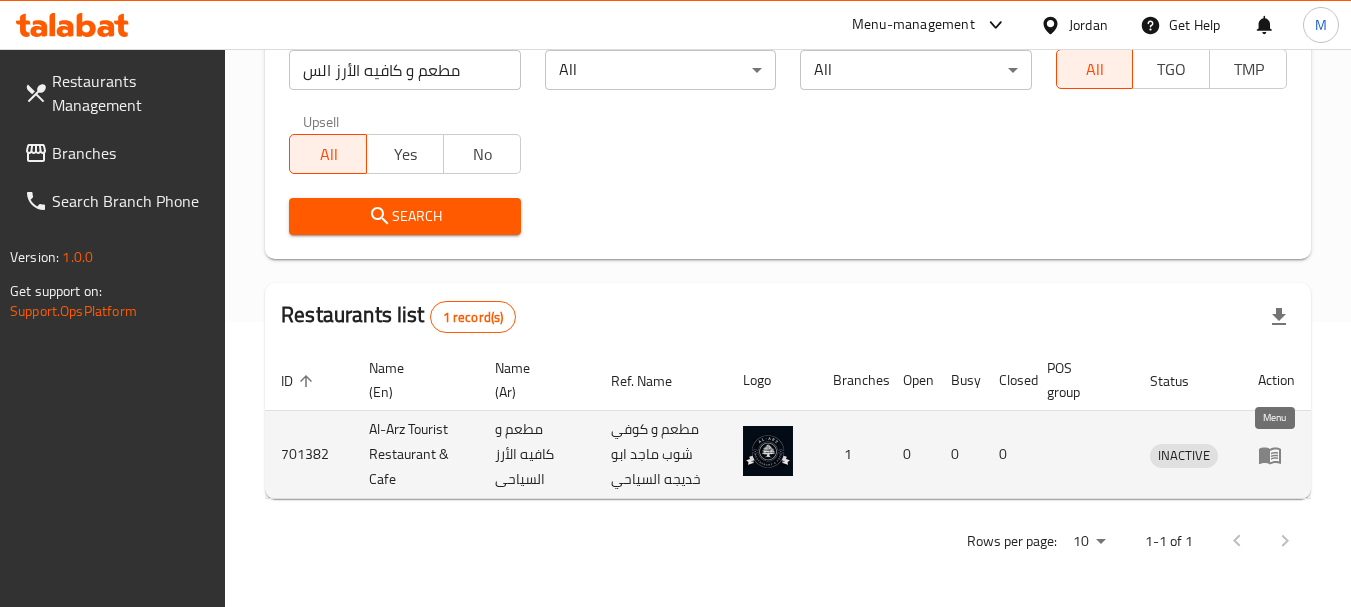 click 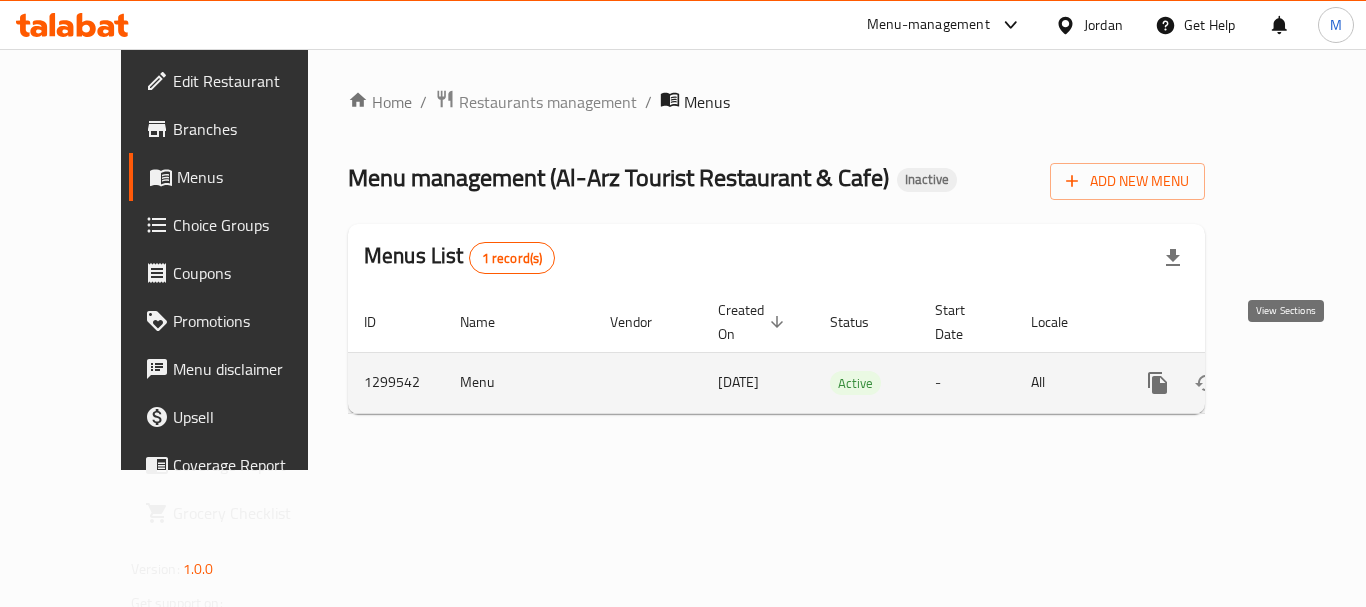 click 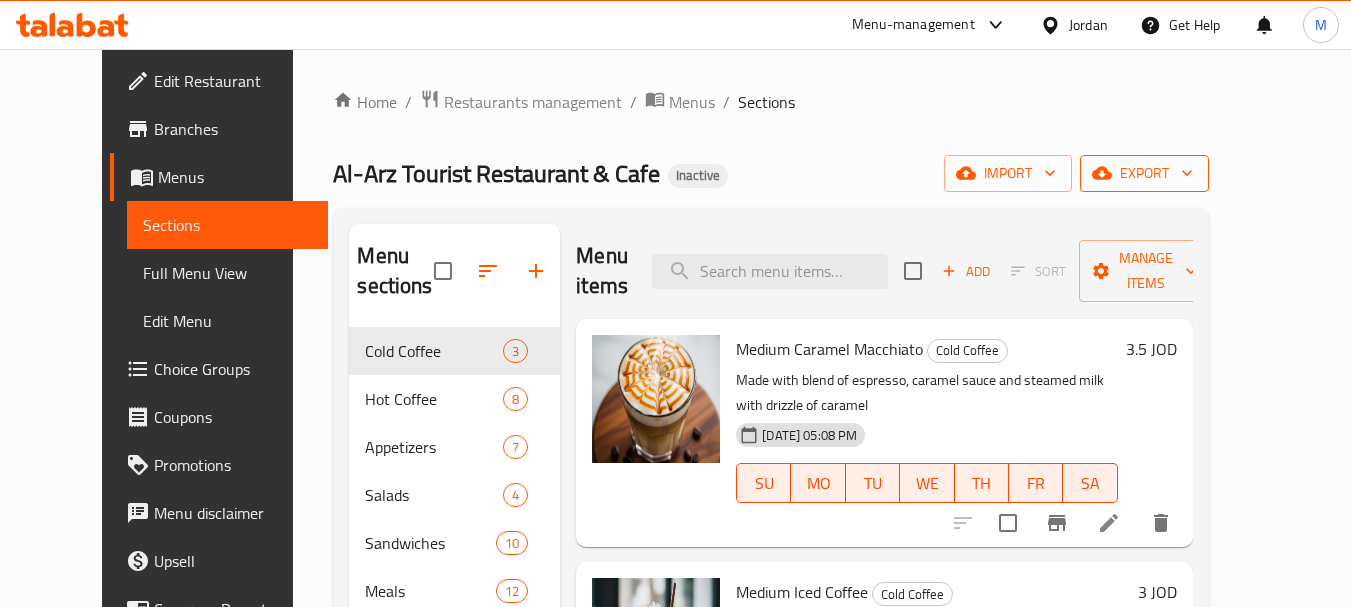 click on "export" at bounding box center [1144, 173] 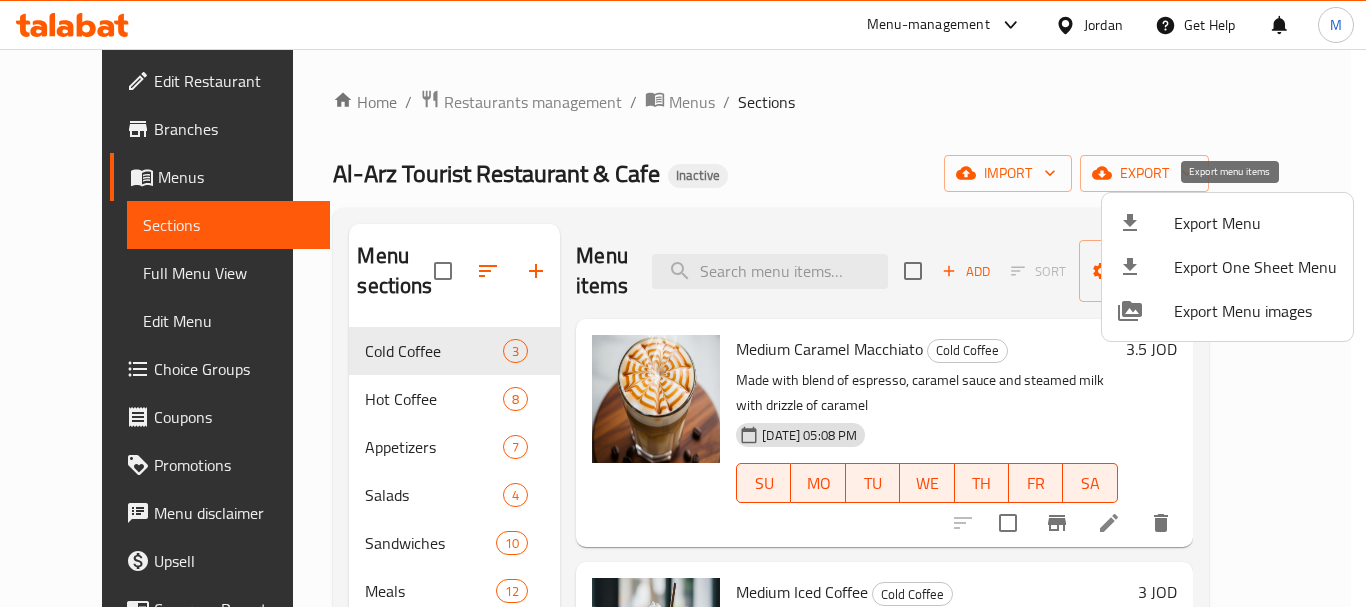 click on "Export Menu" at bounding box center (1255, 223) 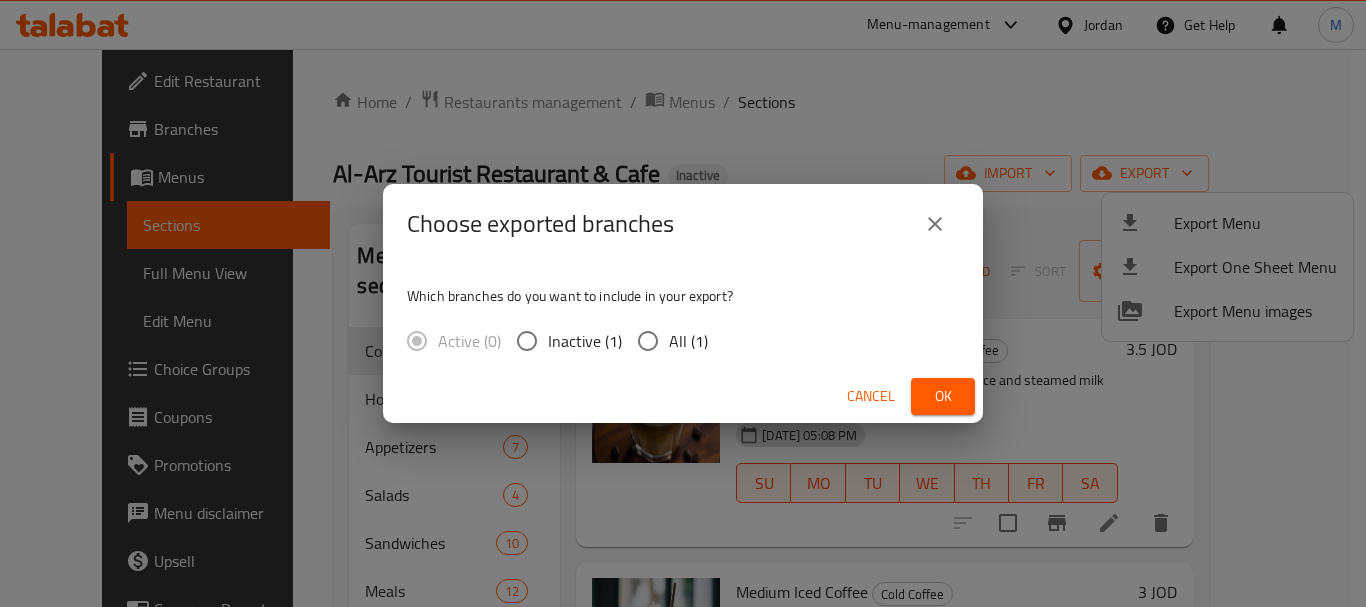 click on "All (1)" at bounding box center [648, 341] 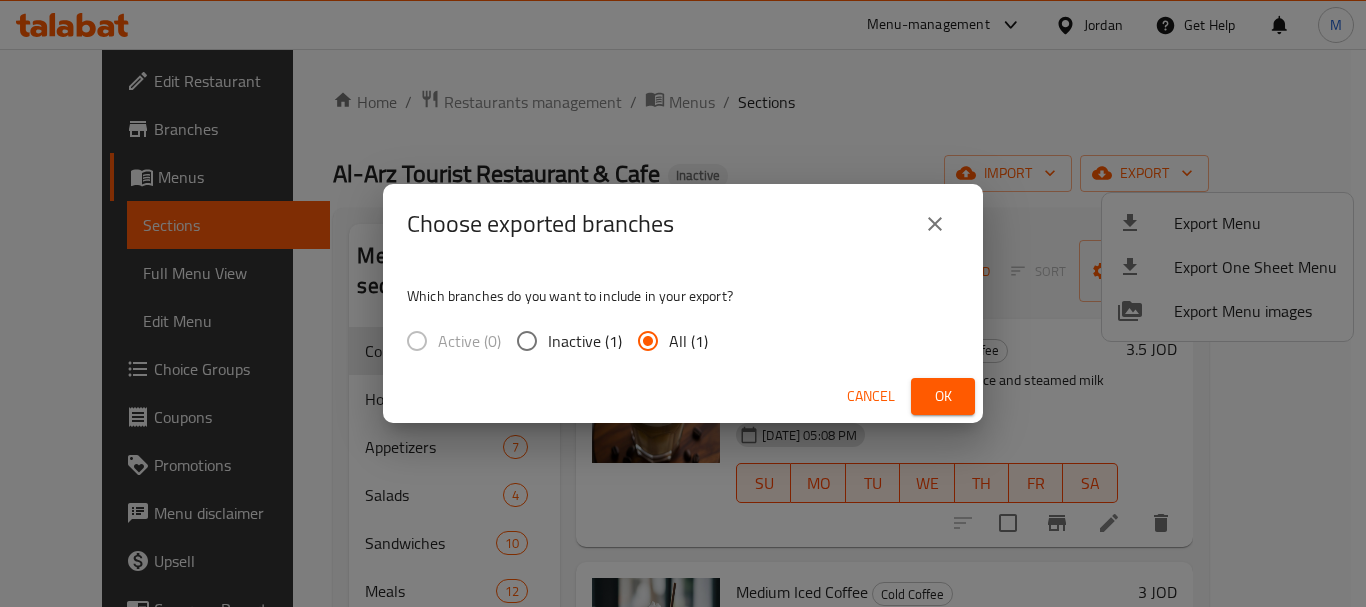 click on "Ok" at bounding box center [943, 396] 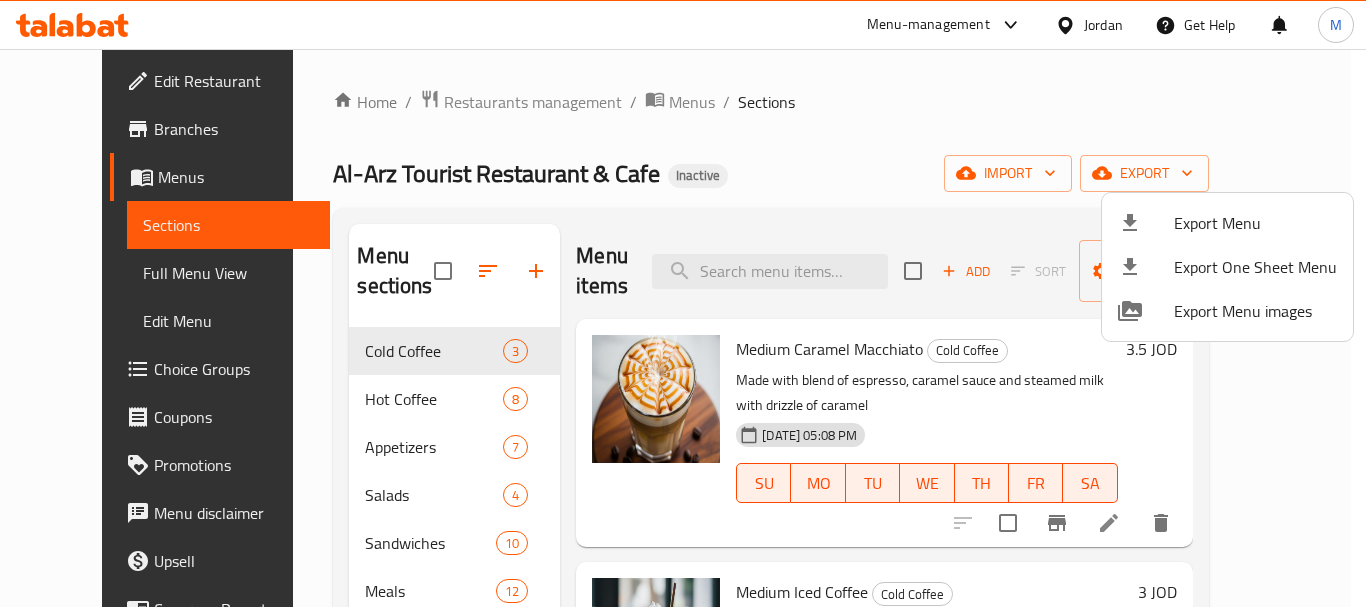 click at bounding box center [683, 303] 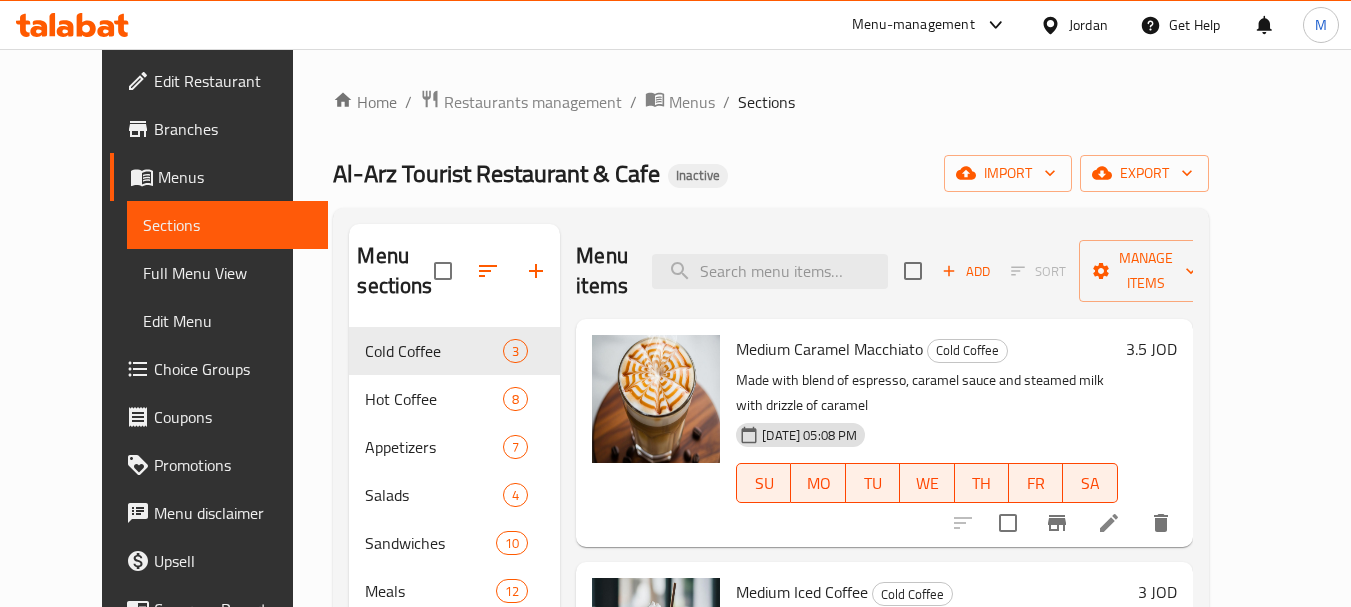 click on "Restaurants management" at bounding box center [533, 102] 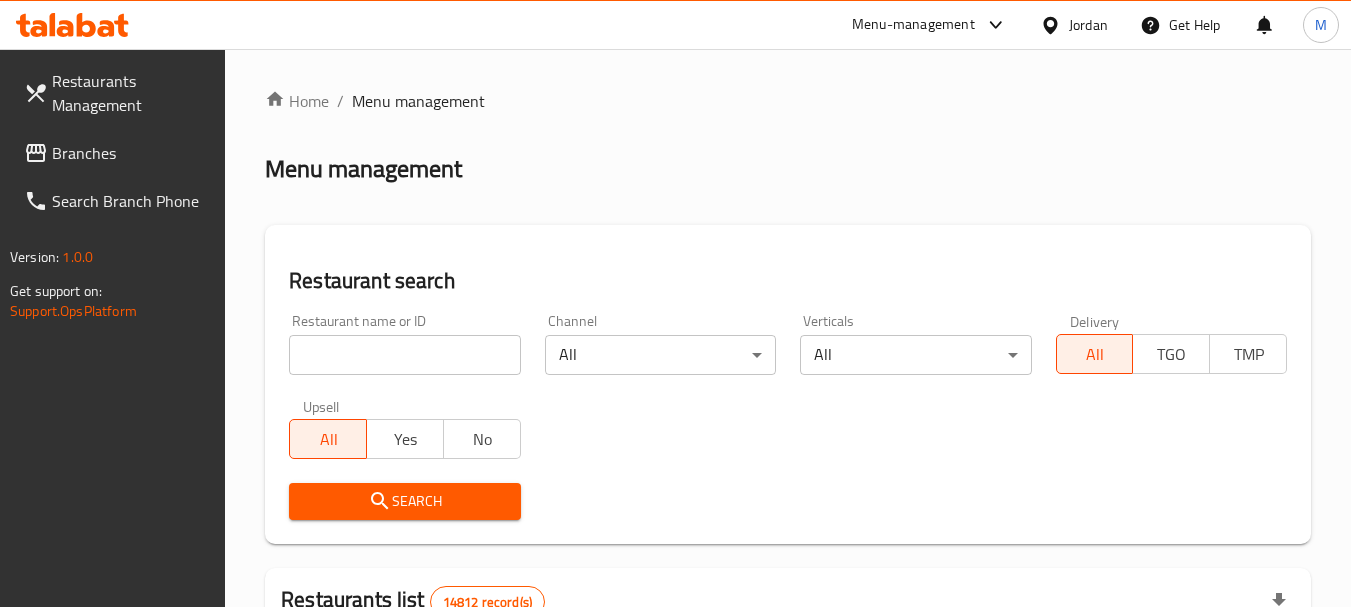 click at bounding box center [404, 355] 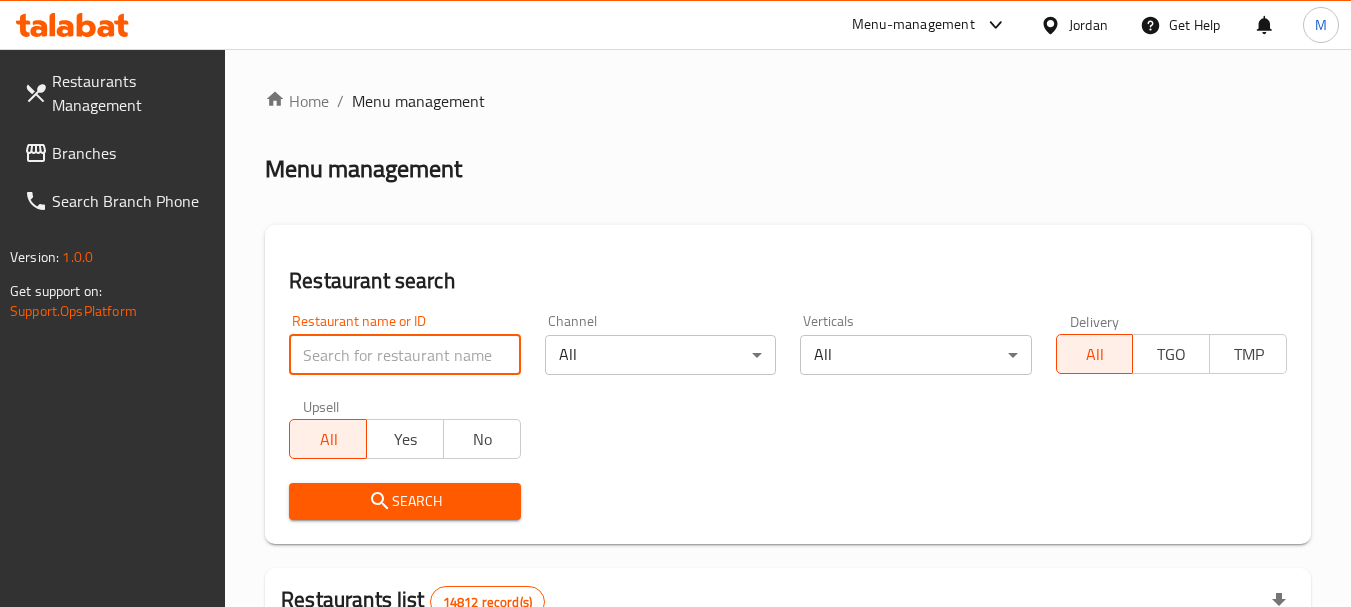 paste on "مطعم رامي القاضي التميمي" 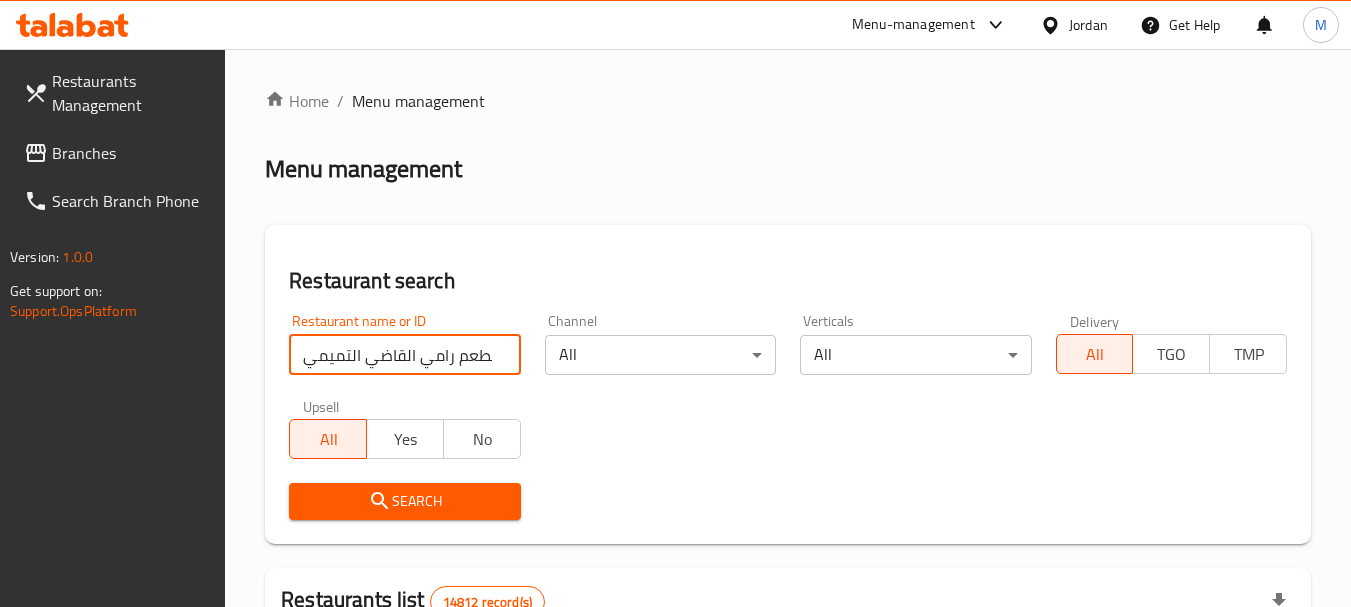 scroll, scrollTop: 0, scrollLeft: 7, axis: horizontal 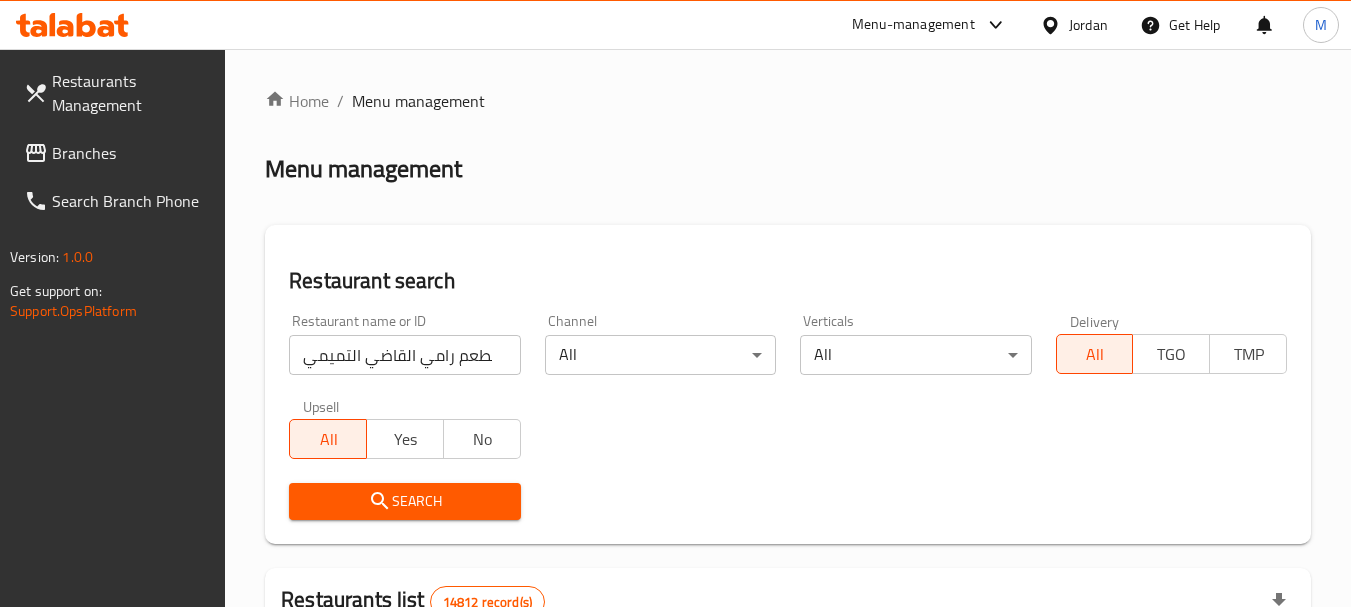 click on "Search" at bounding box center [404, 501] 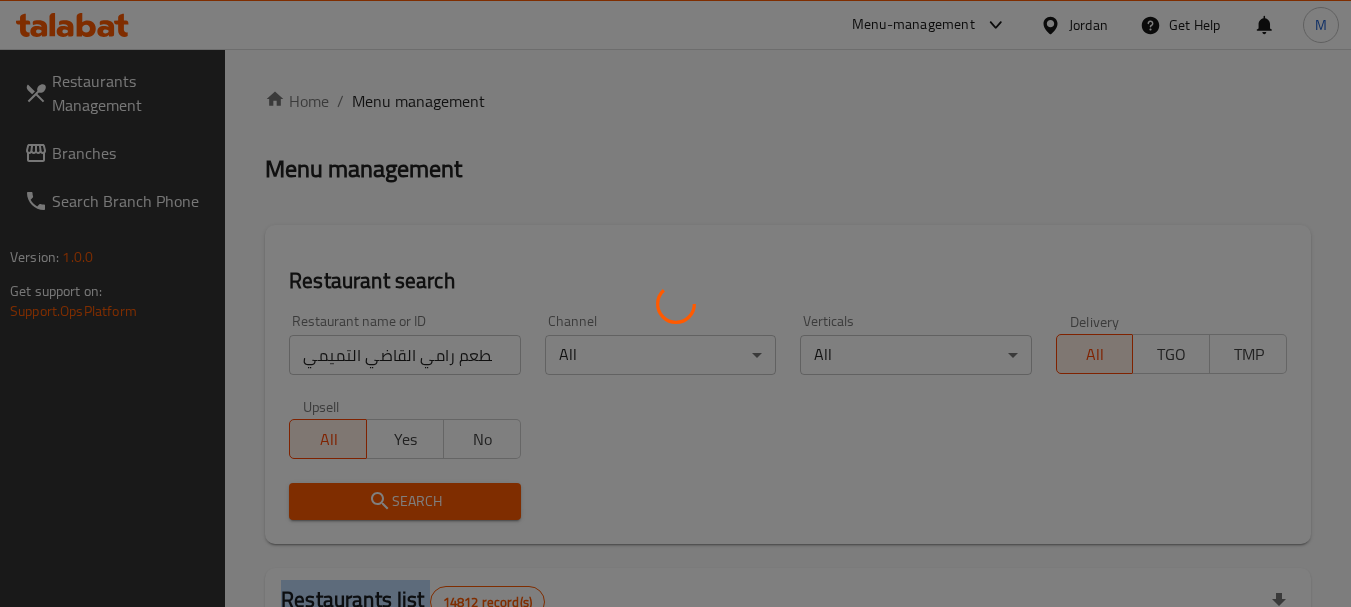 click at bounding box center [675, 303] 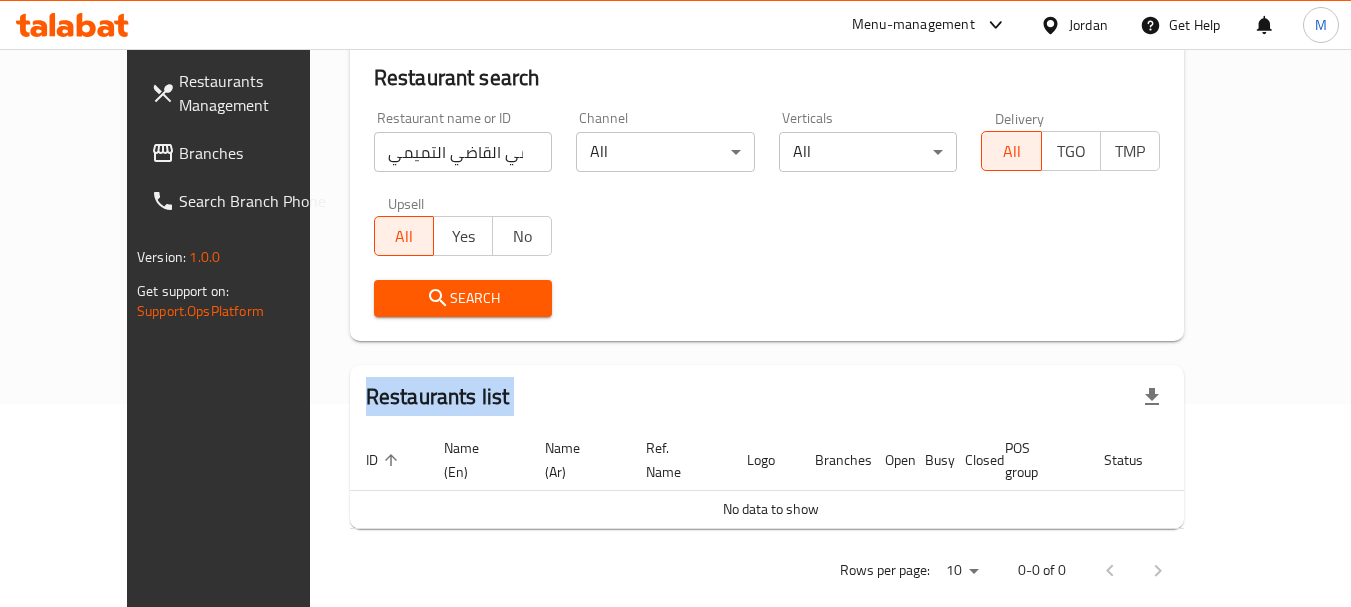 scroll, scrollTop: 210, scrollLeft: 0, axis: vertical 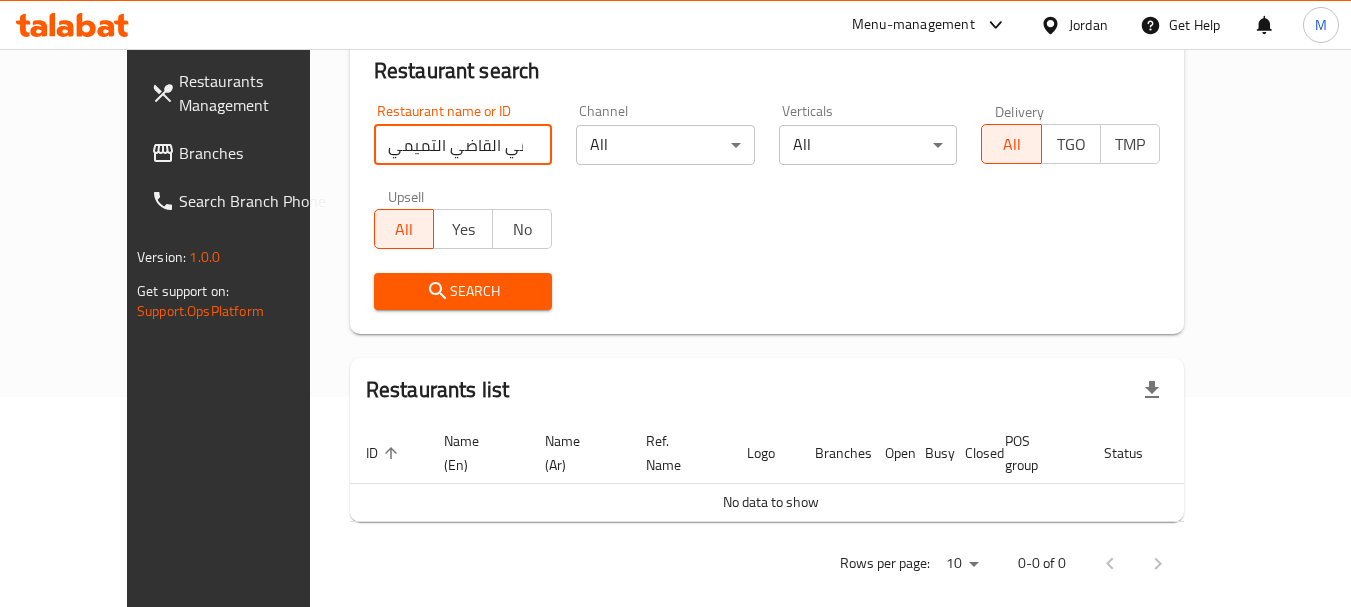 drag, startPoint x: 331, startPoint y: 151, endPoint x: 232, endPoint y: 163, distance: 99.724625 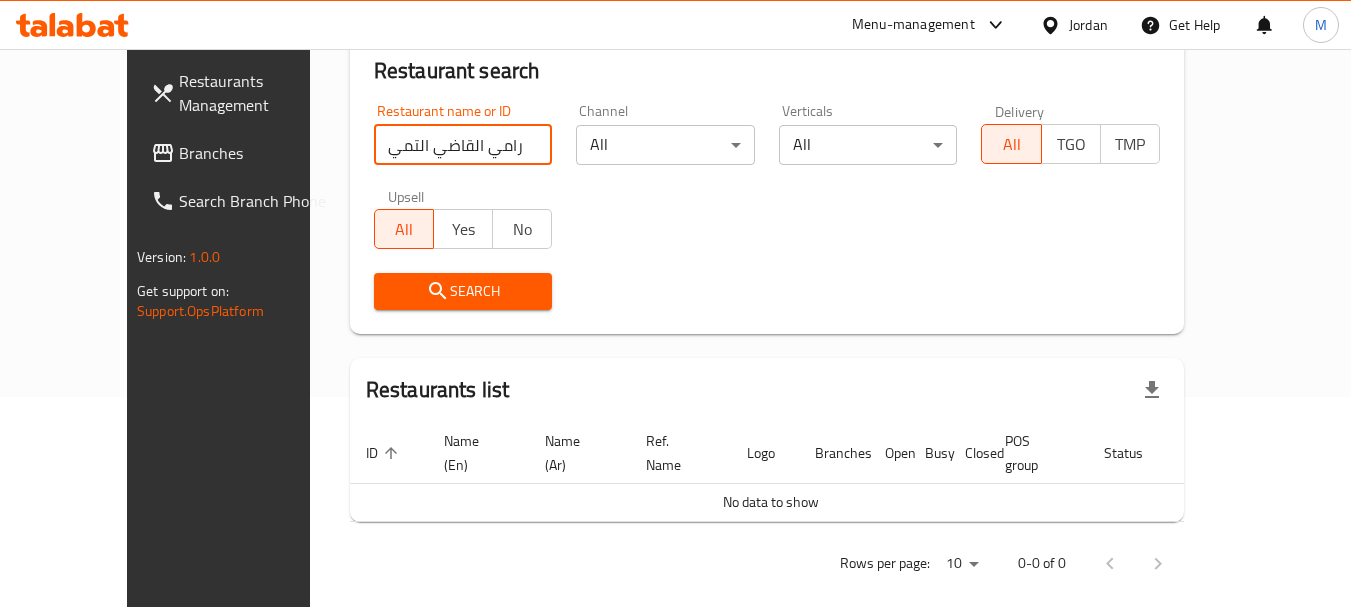 click on "Search" at bounding box center (463, 291) 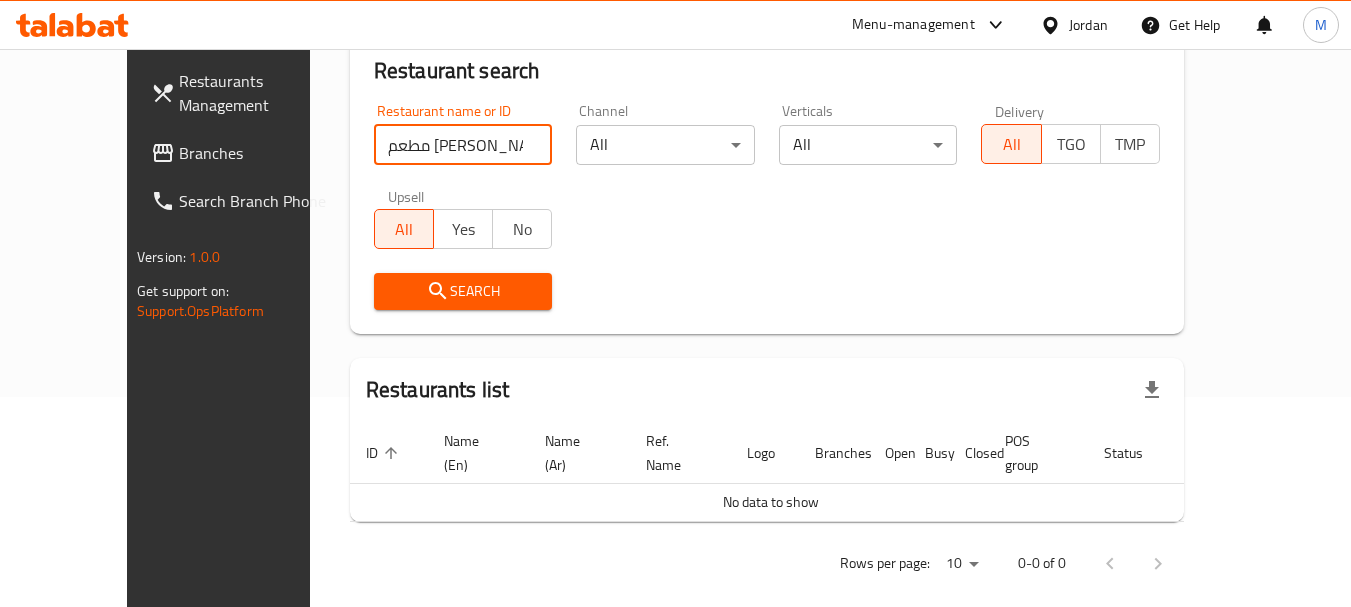 click on "Search" at bounding box center (463, 291) 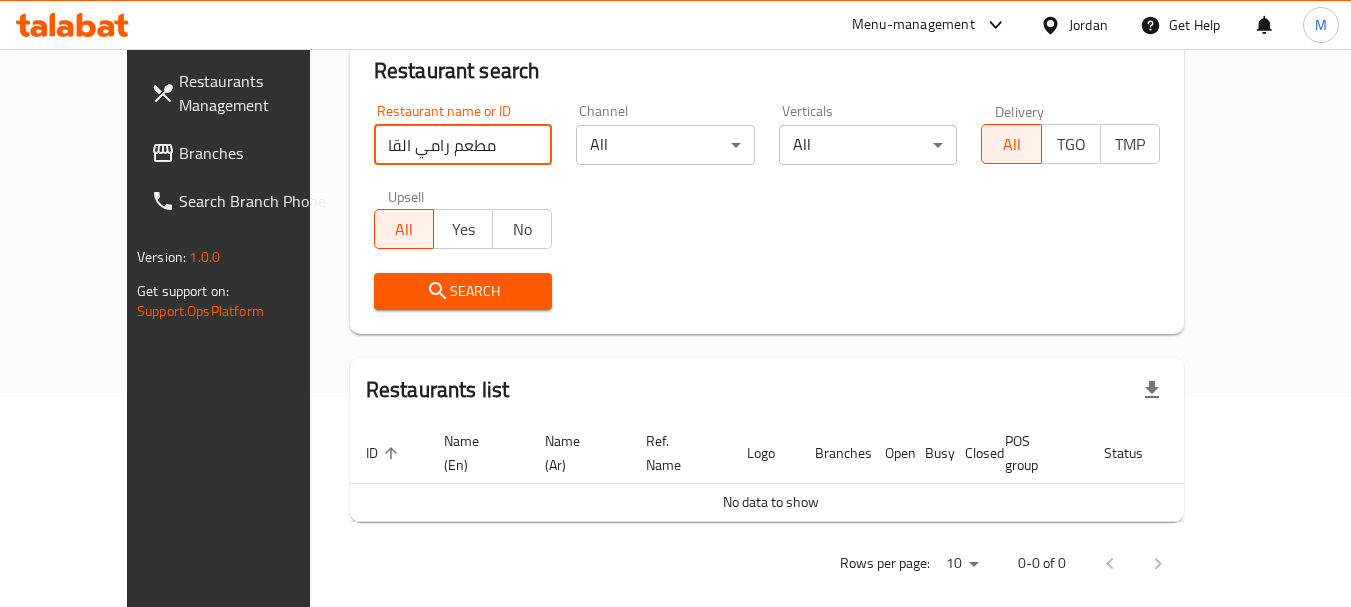 click on "Search" 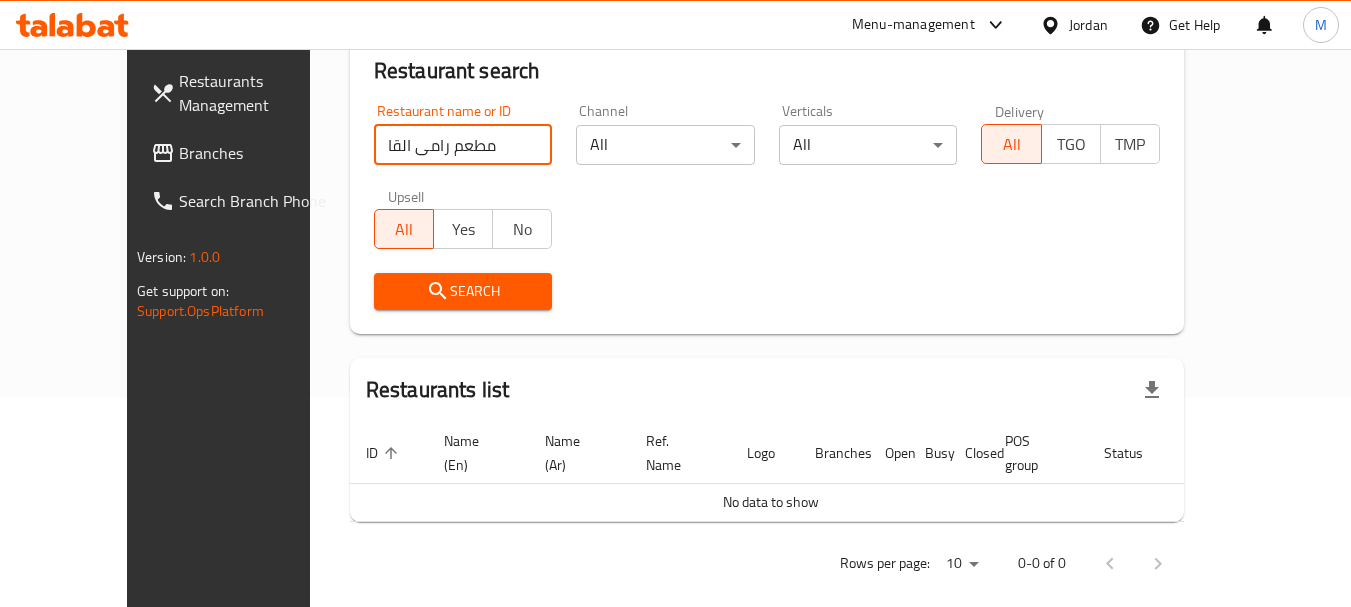 click on "Search" 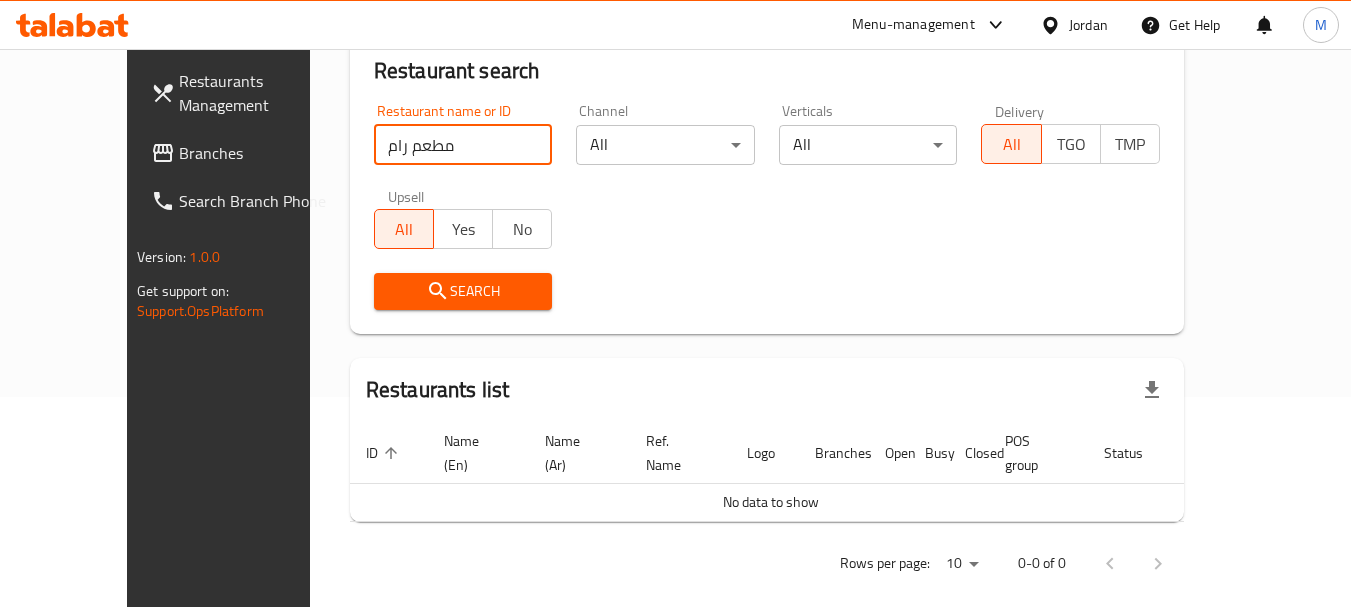 type on "مطعم رام" 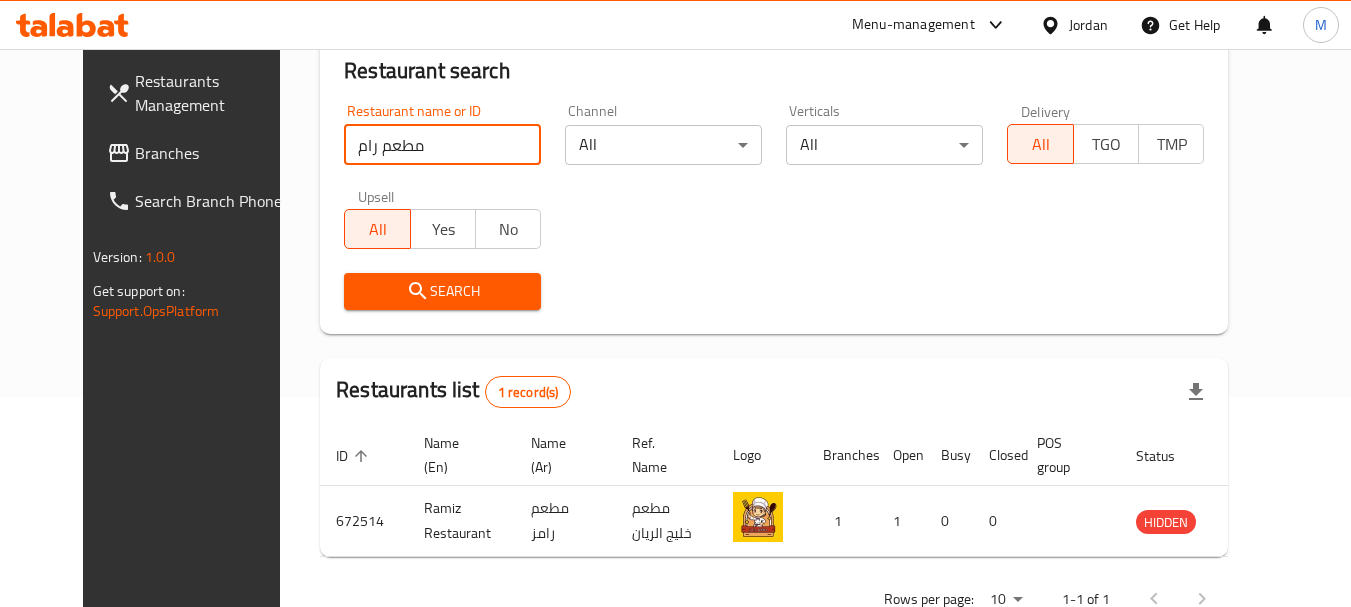 click on "Branches" 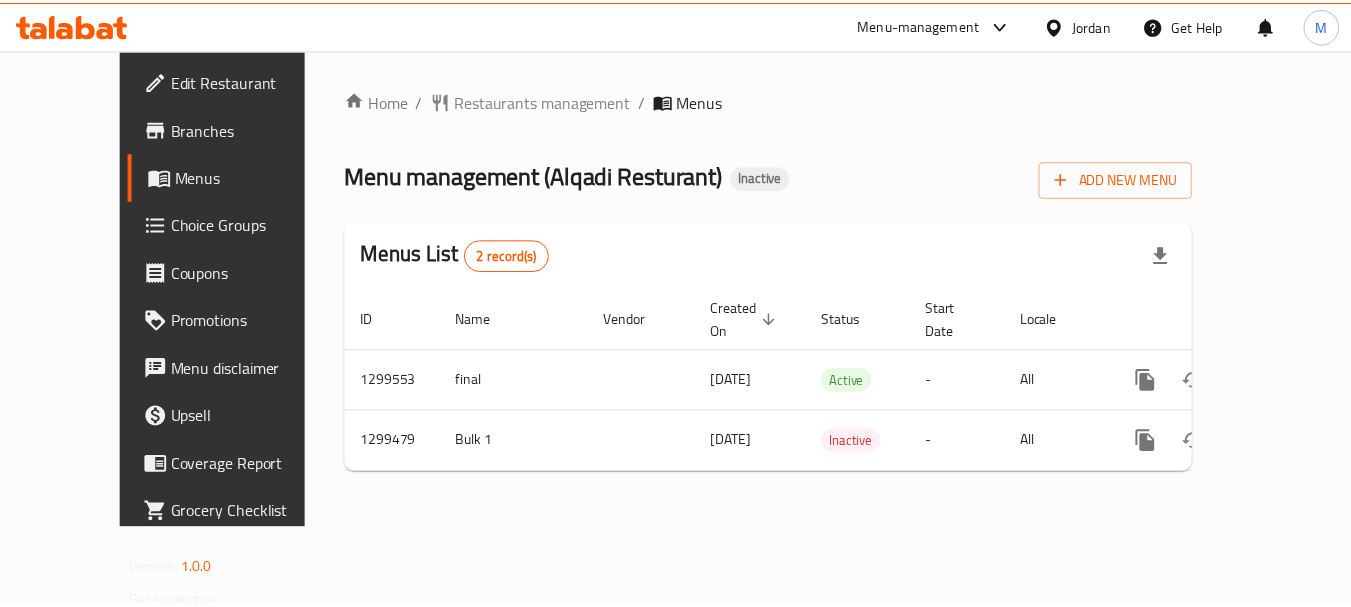 scroll, scrollTop: 0, scrollLeft: 0, axis: both 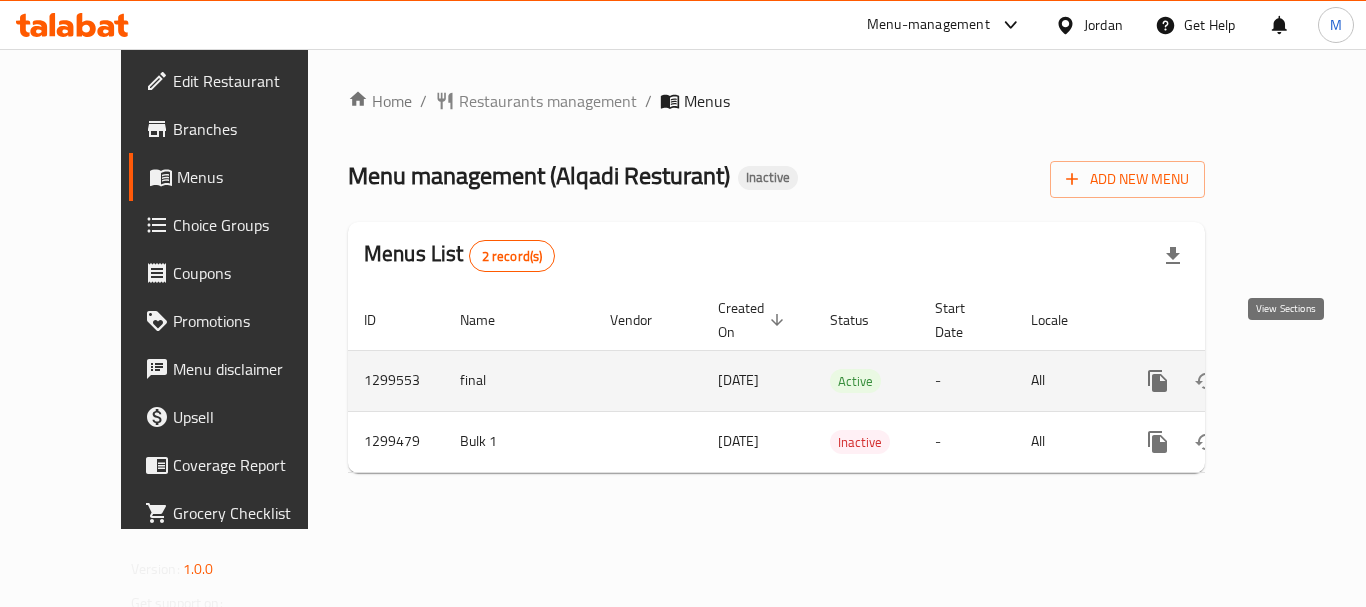 click 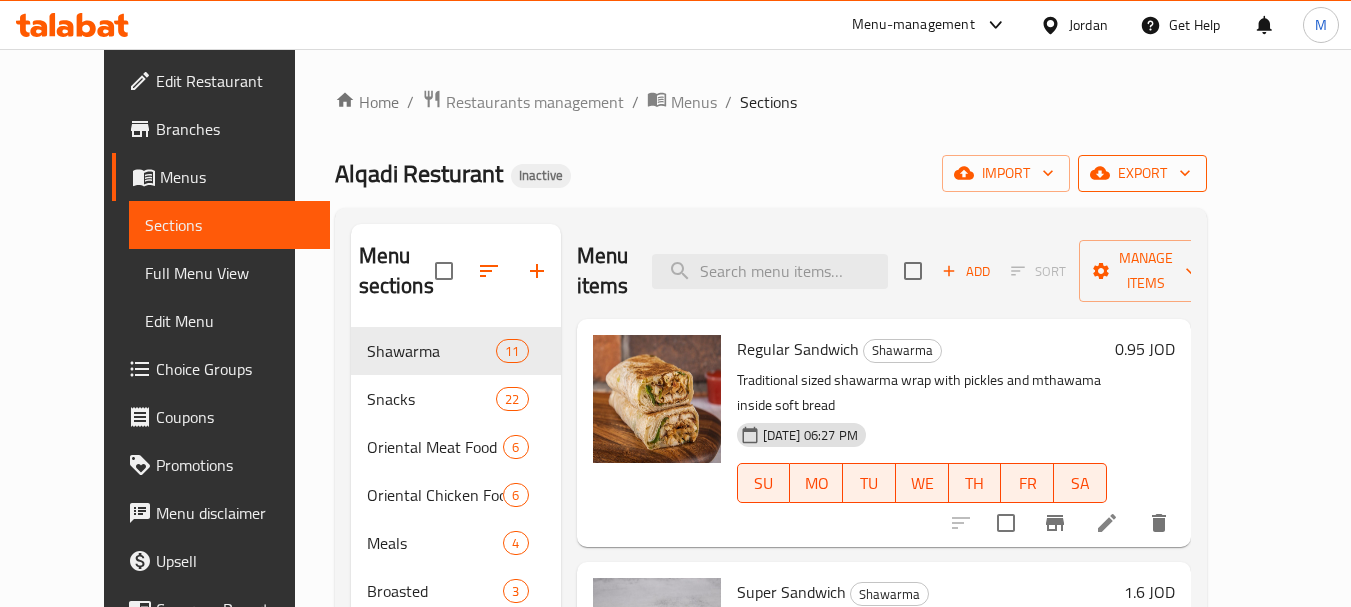 click on "export" at bounding box center [1142, 173] 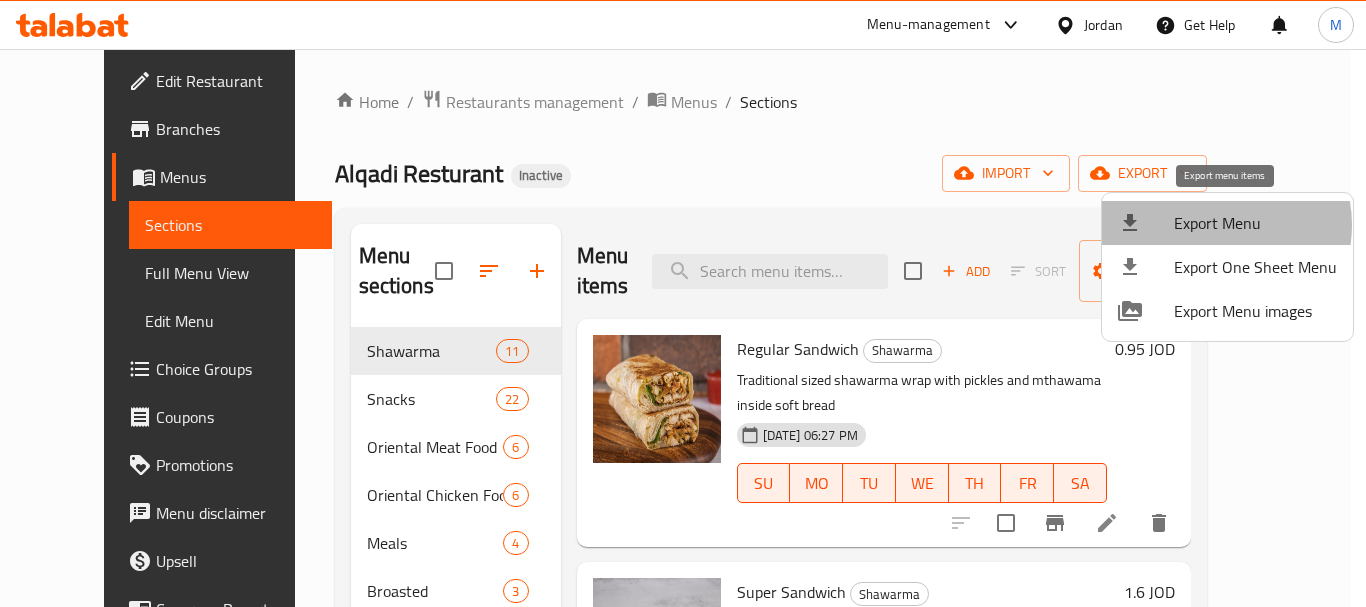 click on "Export Menu" at bounding box center [1255, 223] 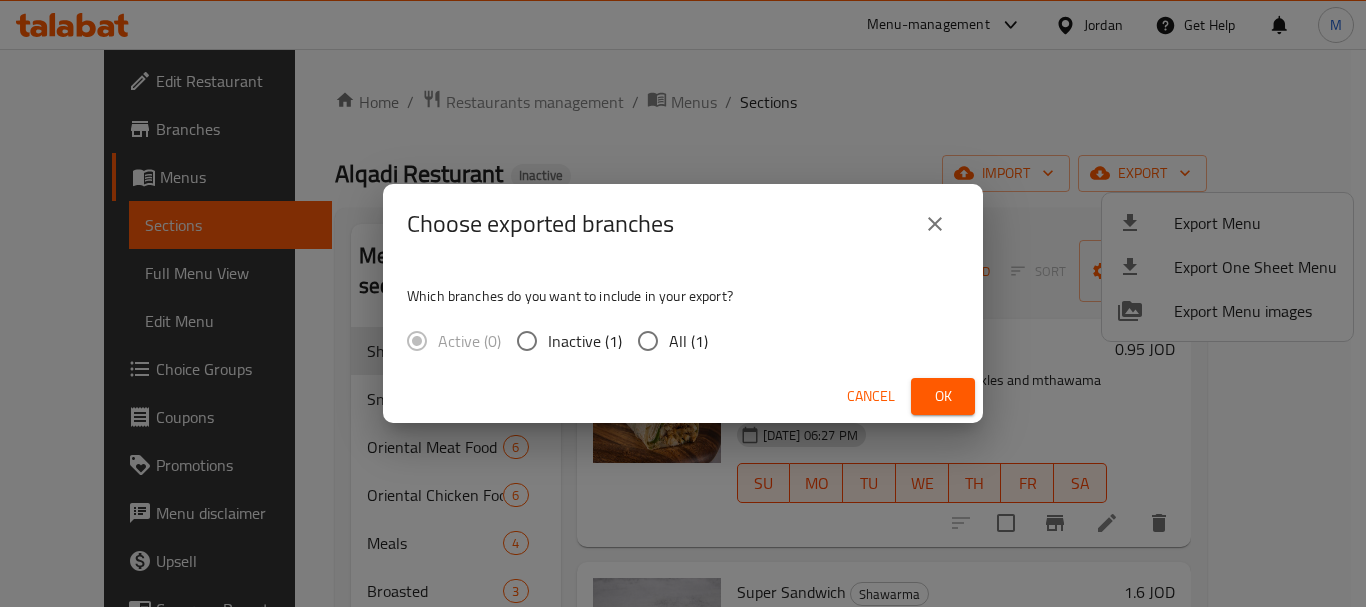 click on "All (1)" at bounding box center (648, 341) 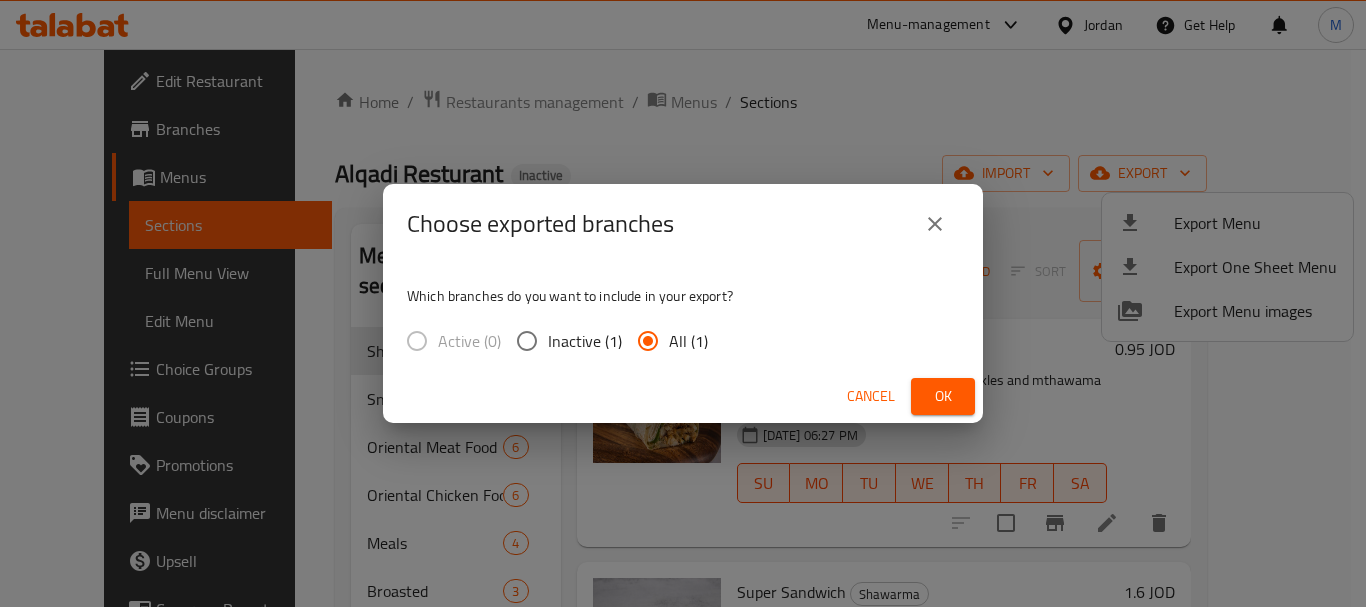 click on "Ok" at bounding box center (943, 396) 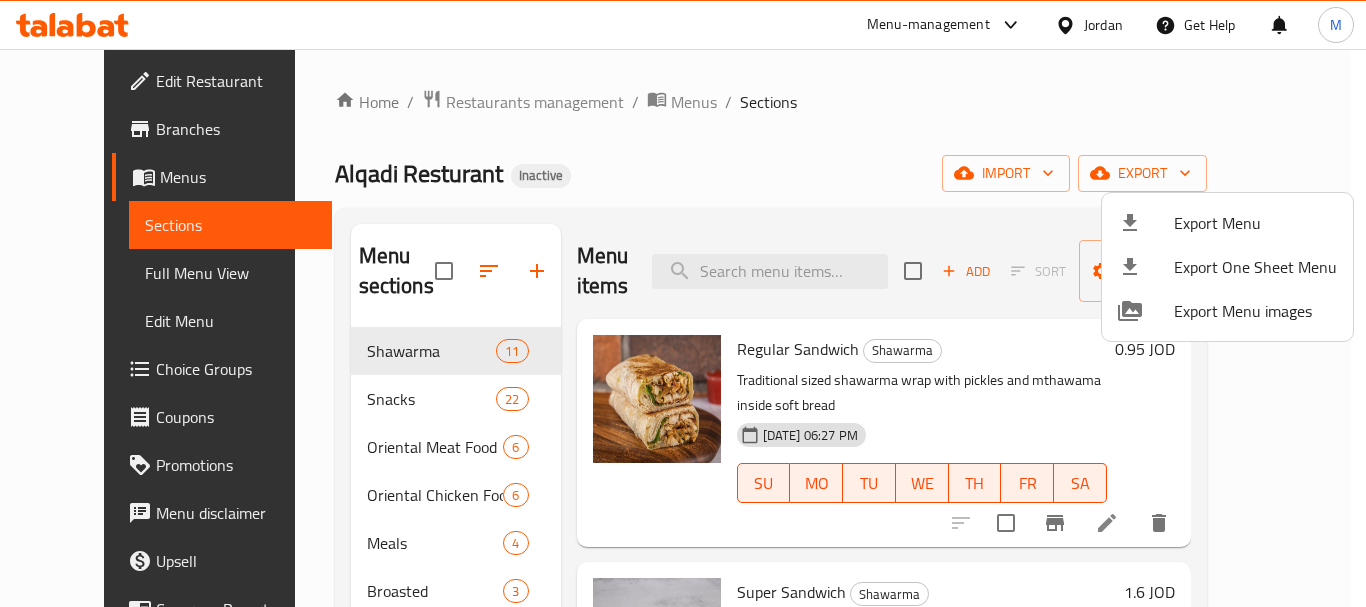click at bounding box center [683, 303] 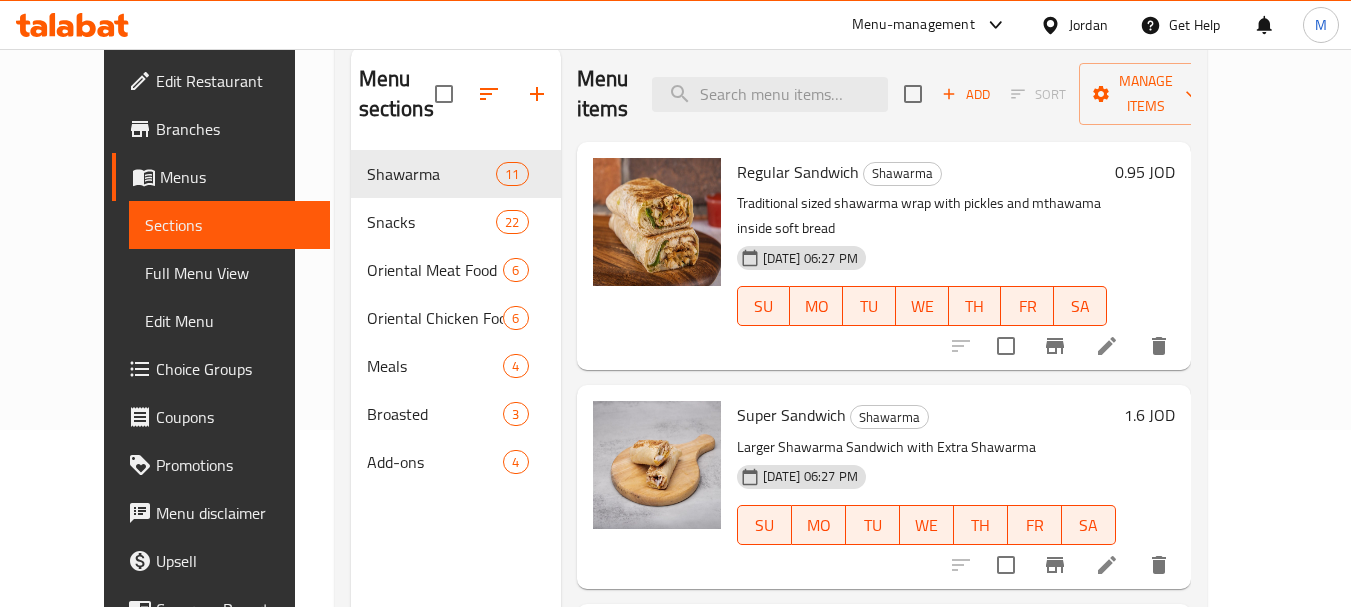 scroll, scrollTop: 280, scrollLeft: 0, axis: vertical 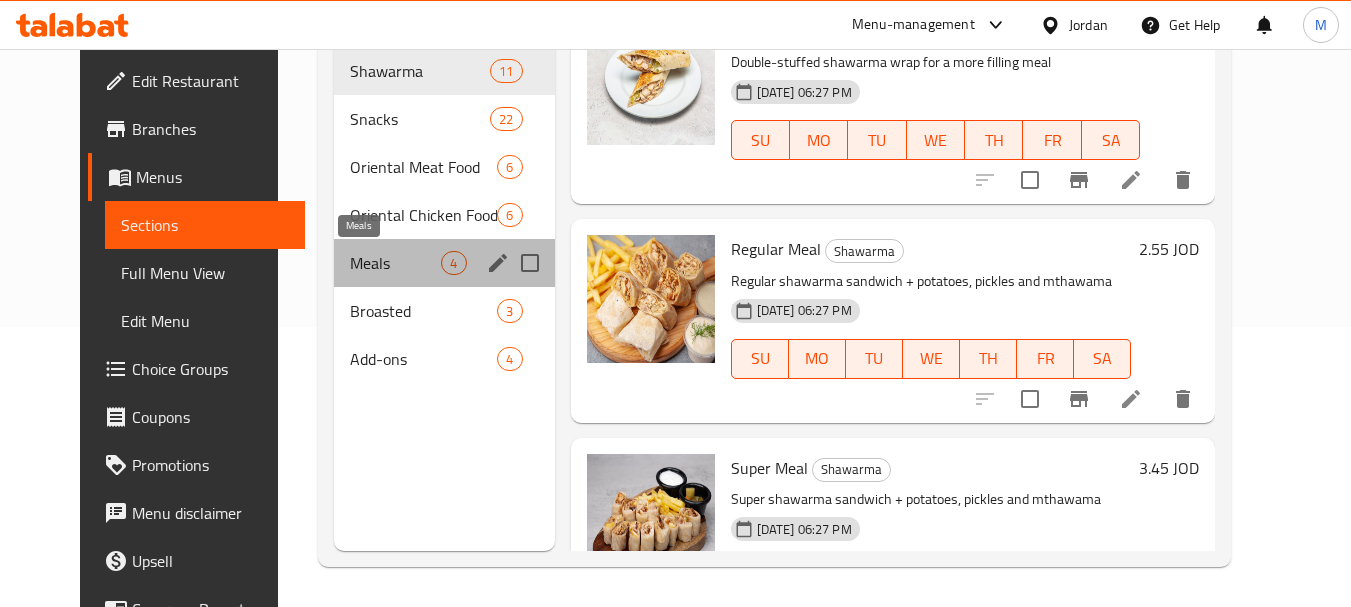 click on "Meals" at bounding box center (395, 263) 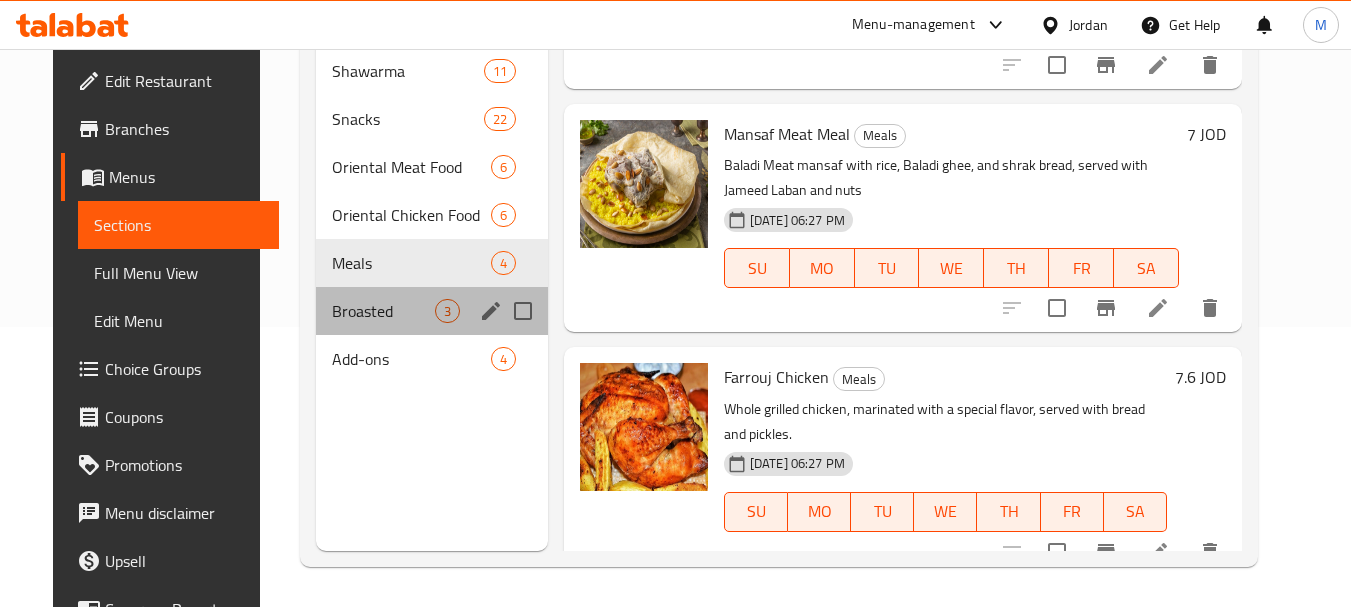 click on "Broasted 3" at bounding box center [431, 311] 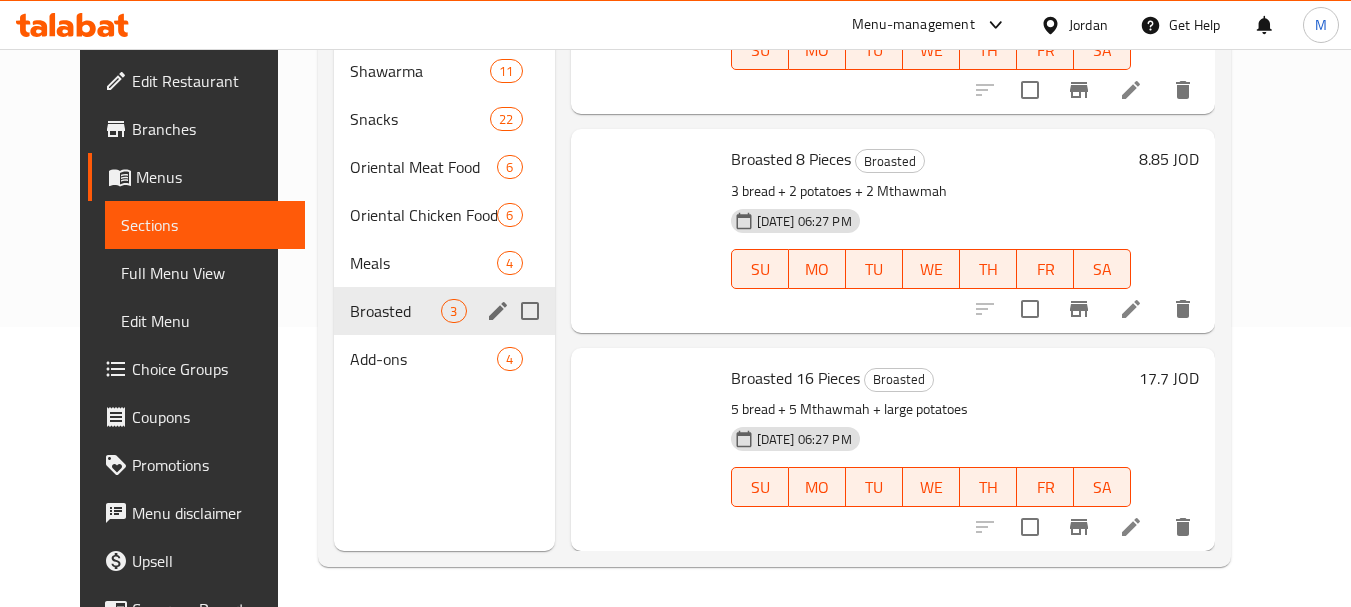 scroll, scrollTop: 128, scrollLeft: 0, axis: vertical 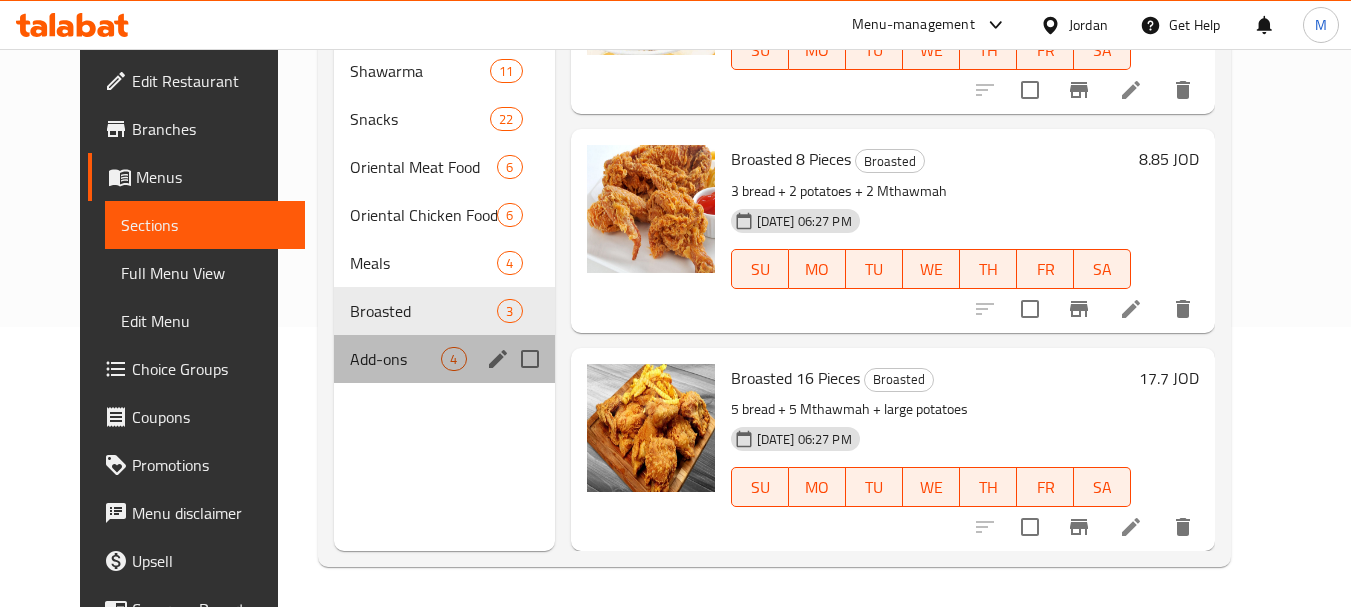 click on "Add-ons 4" at bounding box center (444, 359) 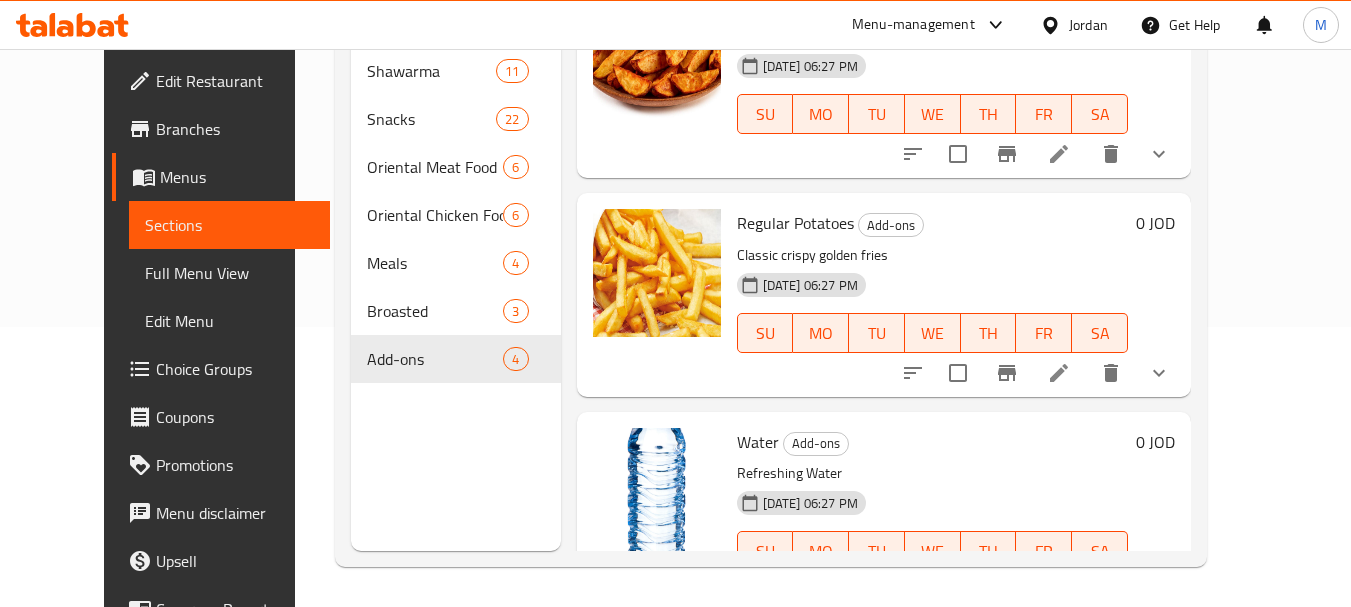 scroll, scrollTop: 0, scrollLeft: 0, axis: both 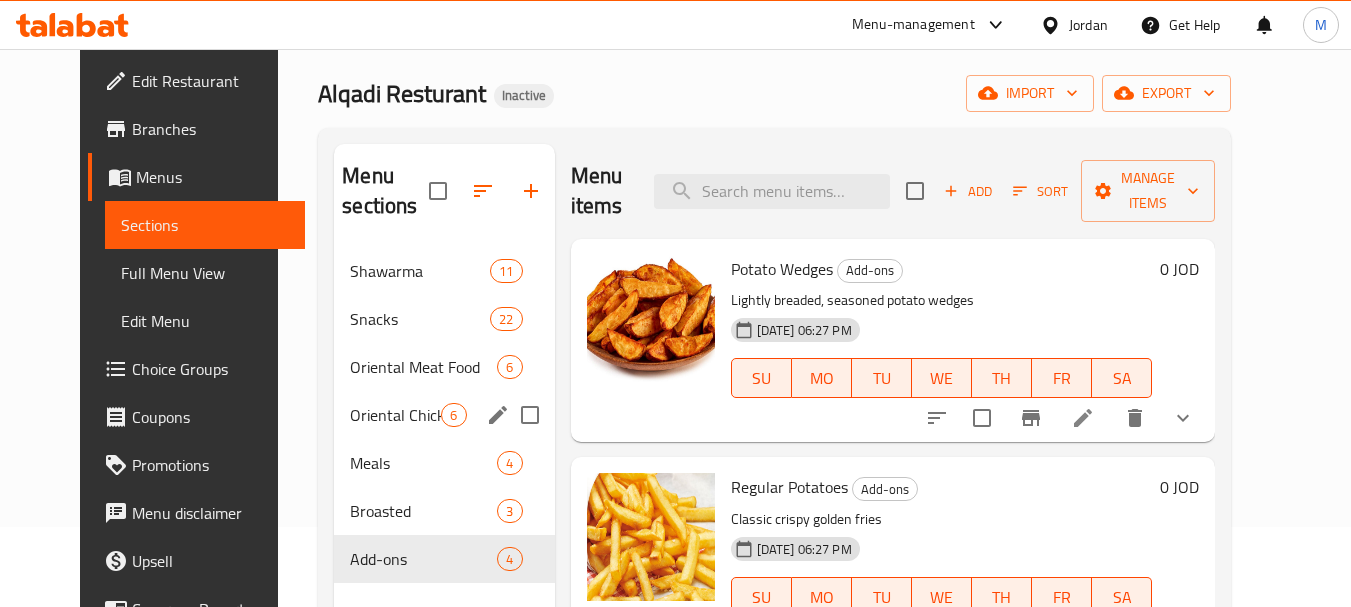click on "Oriental Chicken Food" at bounding box center (395, 415) 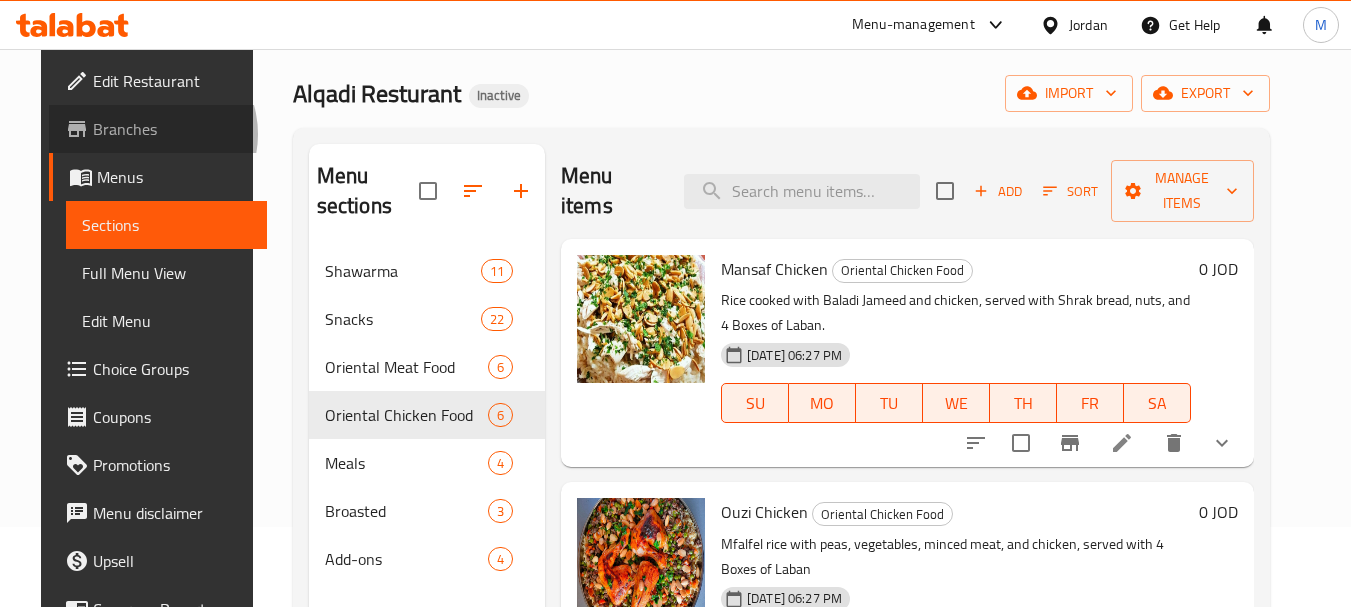 click on "Branches" at bounding box center (172, 129) 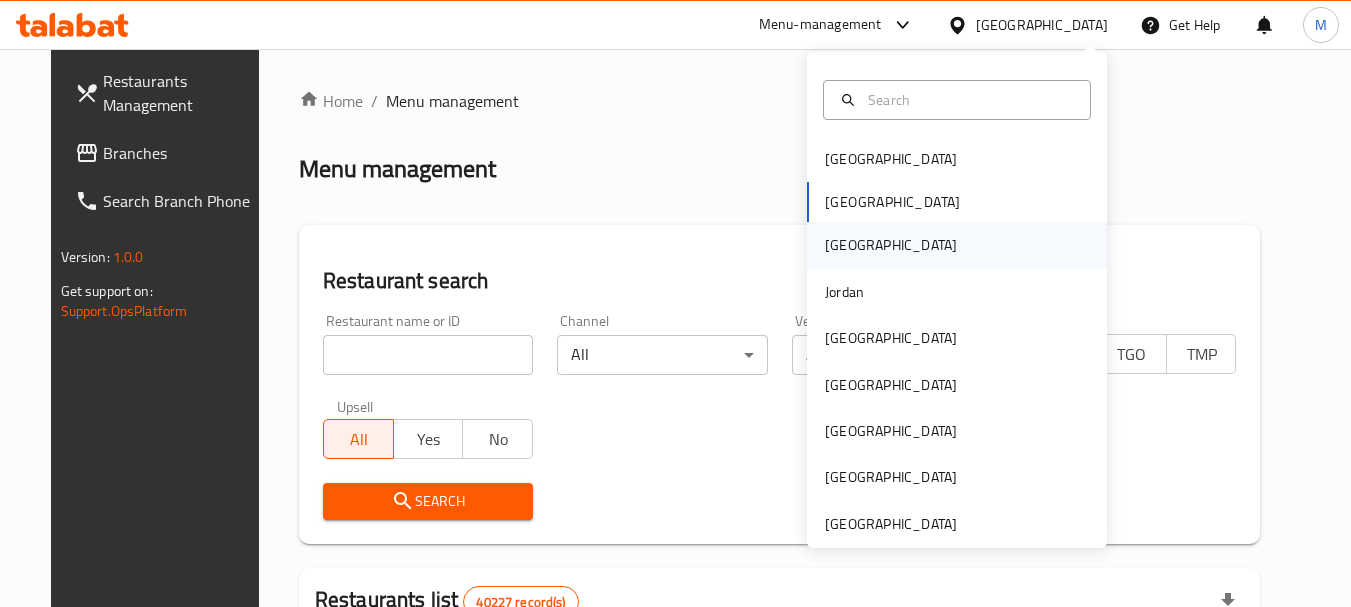 scroll, scrollTop: 0, scrollLeft: 0, axis: both 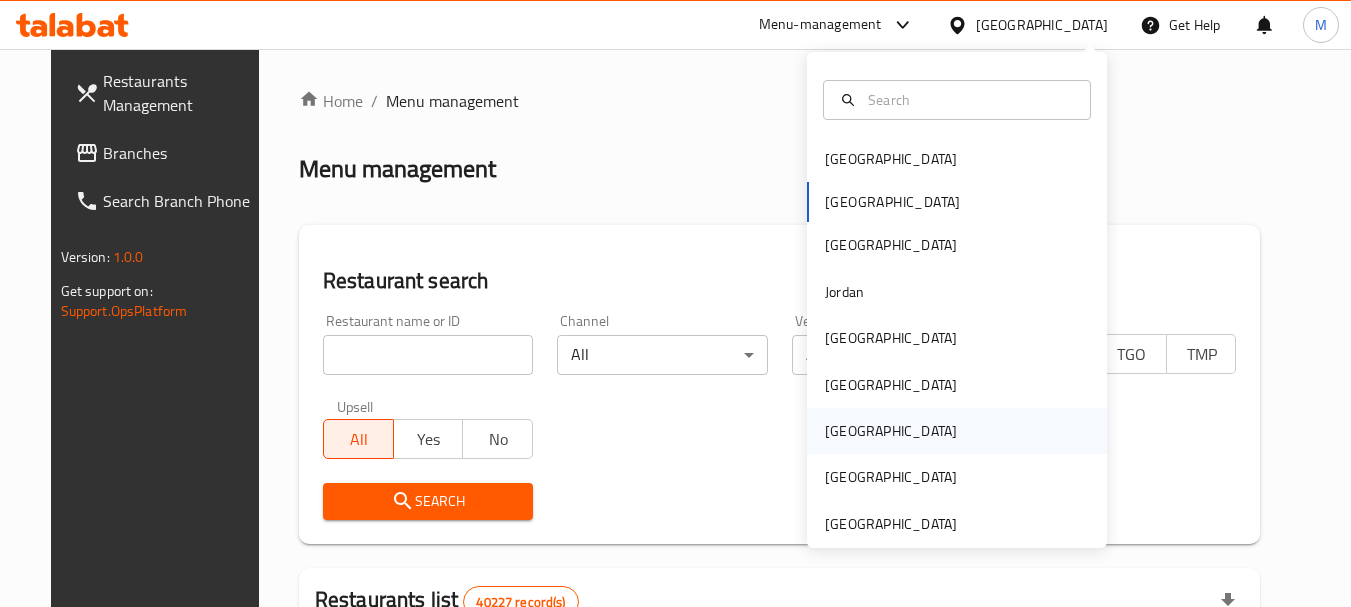 click on "[GEOGRAPHIC_DATA]" at bounding box center [891, 431] 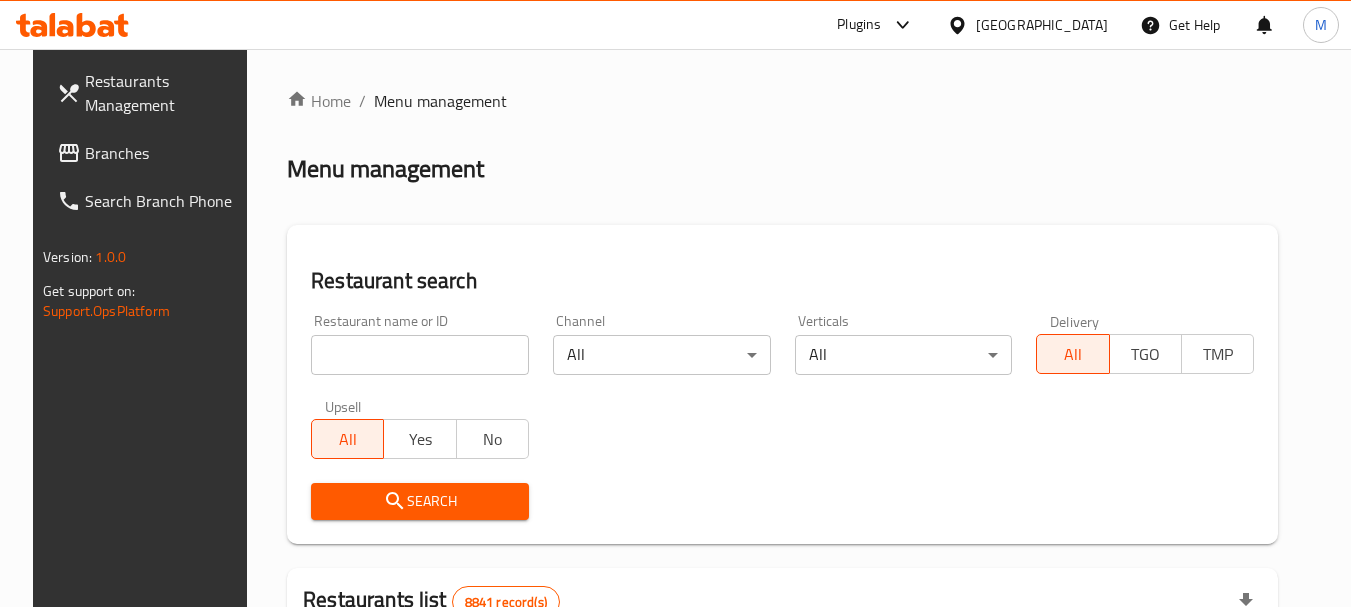 click at bounding box center (420, 355) 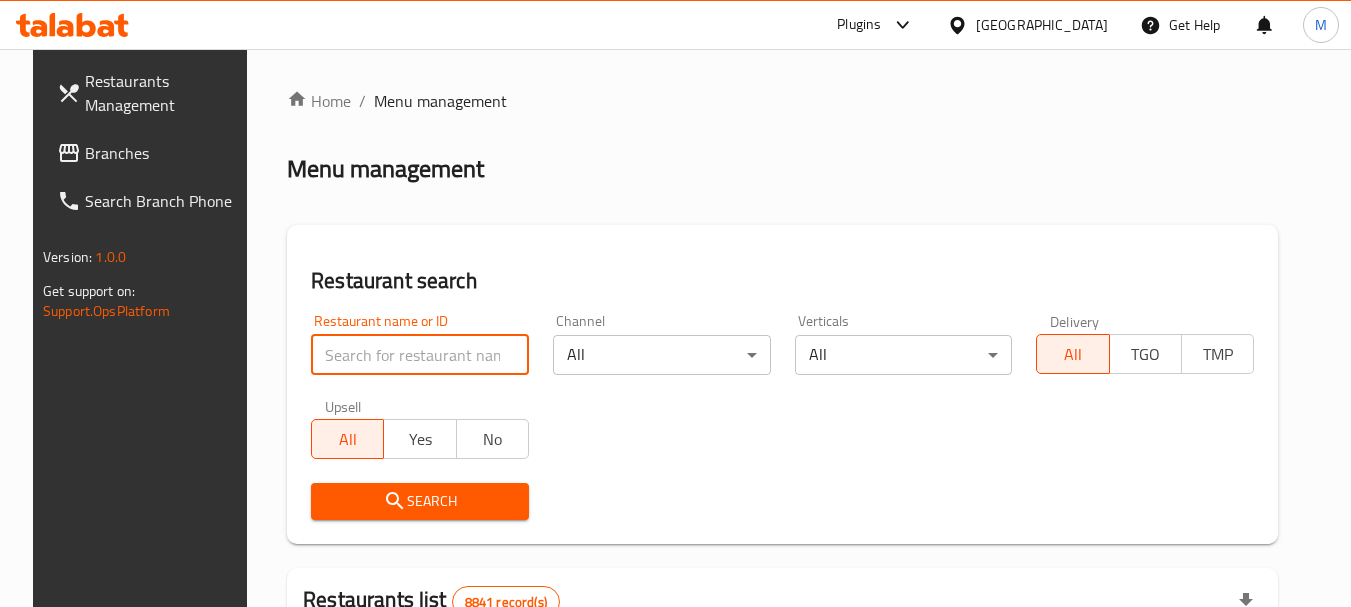 paste on "BANZI CORN CAFETERIA" 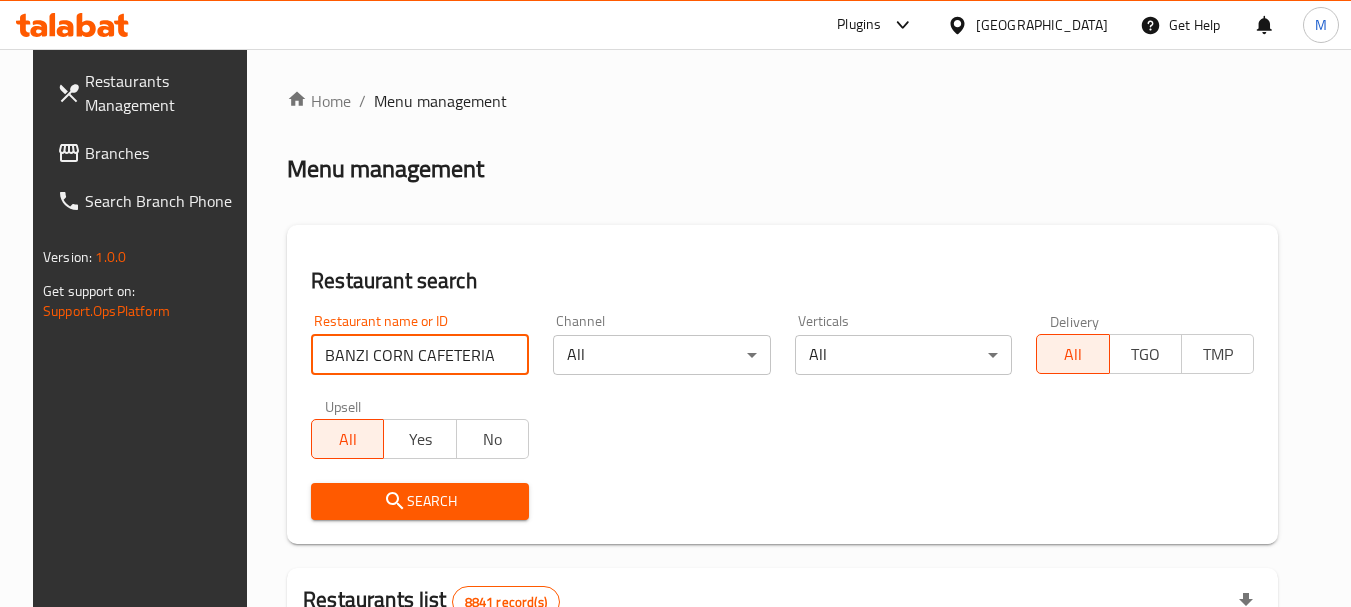 type on "BANZI CORN CAFETERIA" 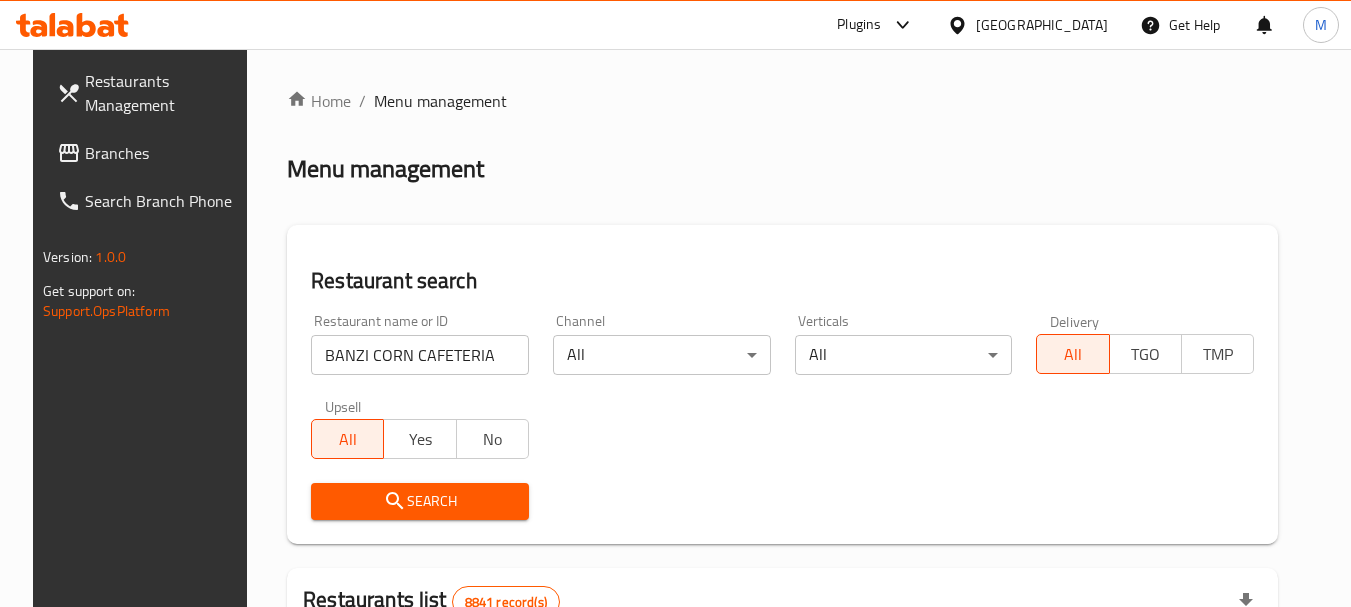 click on "Search" at bounding box center [420, 501] 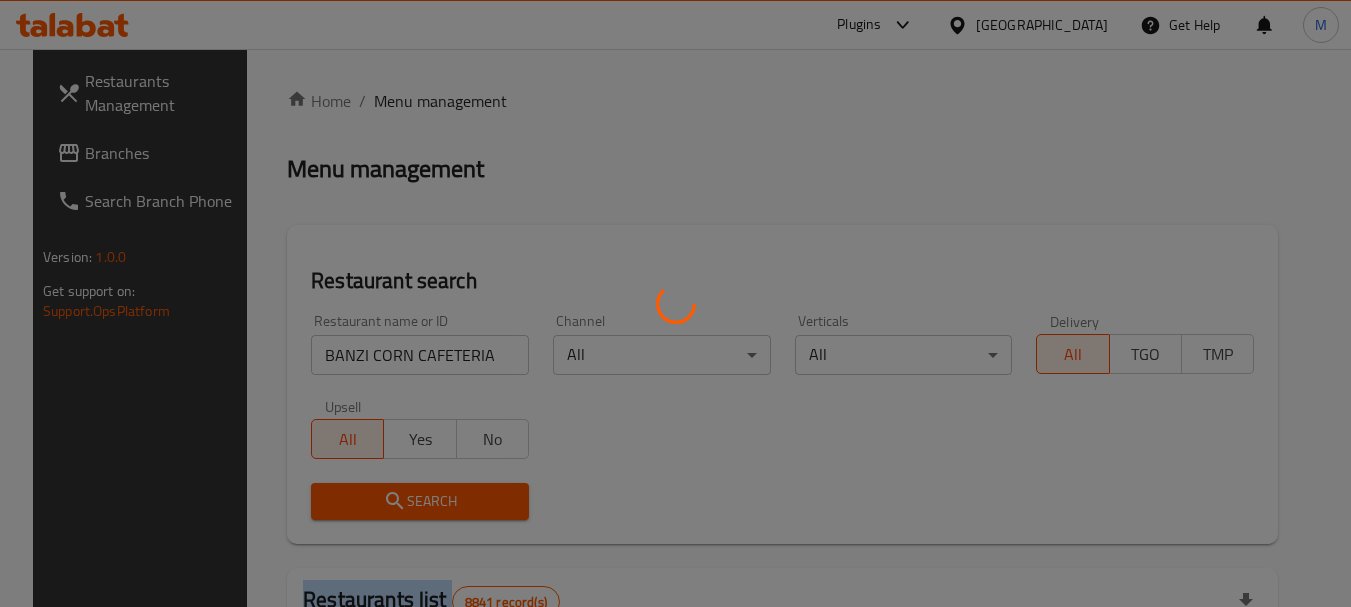 drag, startPoint x: 419, startPoint y: 501, endPoint x: 803, endPoint y: 501, distance: 384 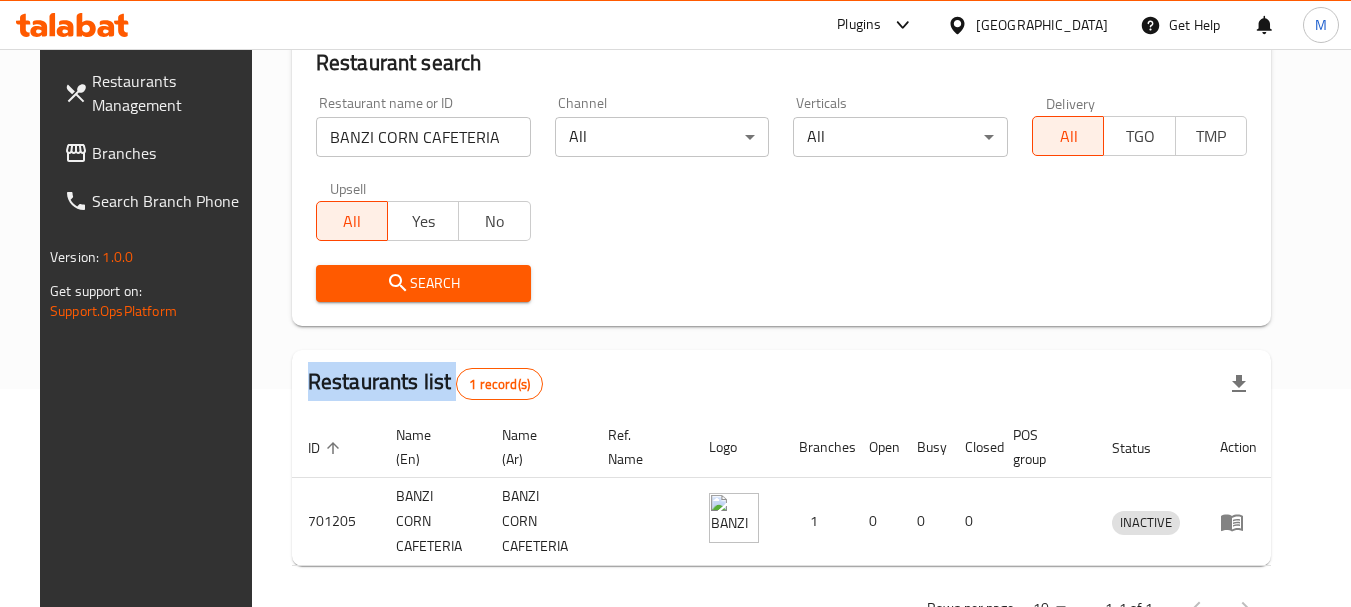 scroll, scrollTop: 260, scrollLeft: 0, axis: vertical 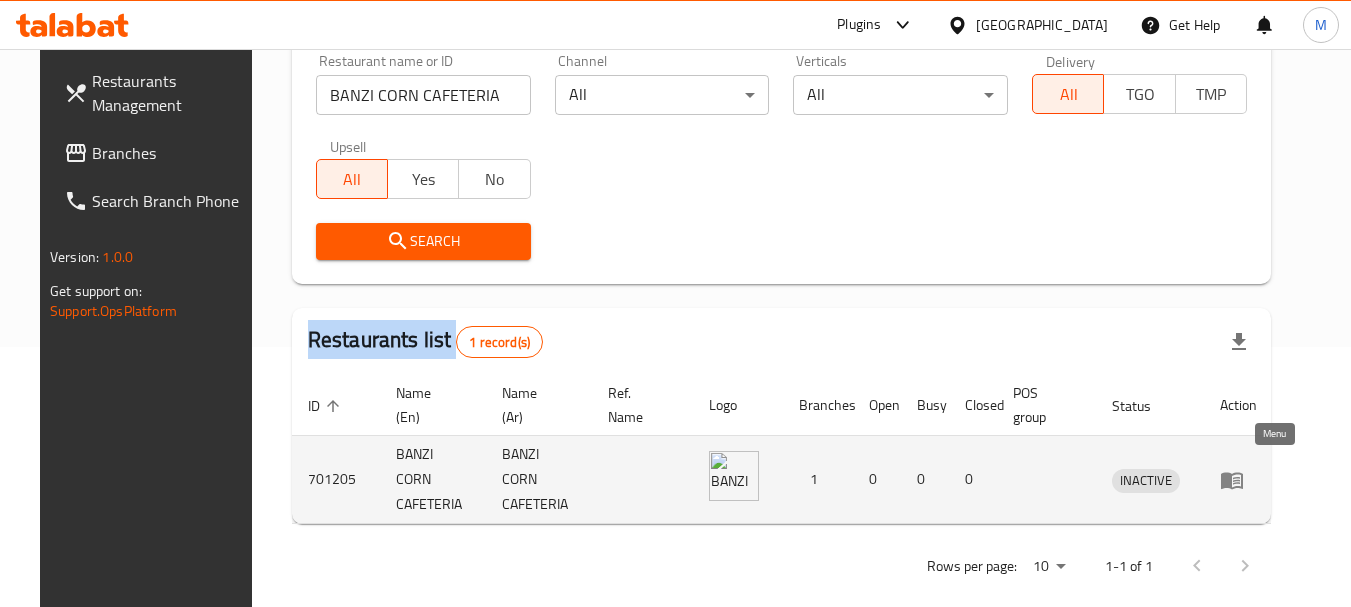click 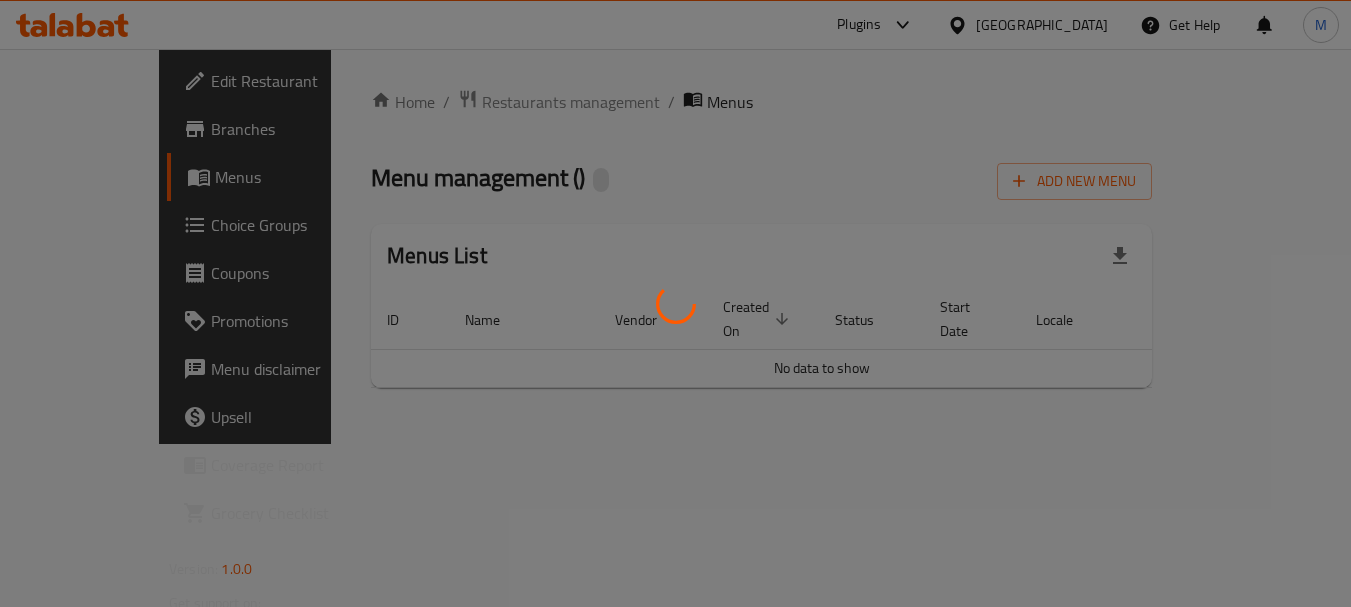 scroll, scrollTop: 0, scrollLeft: 0, axis: both 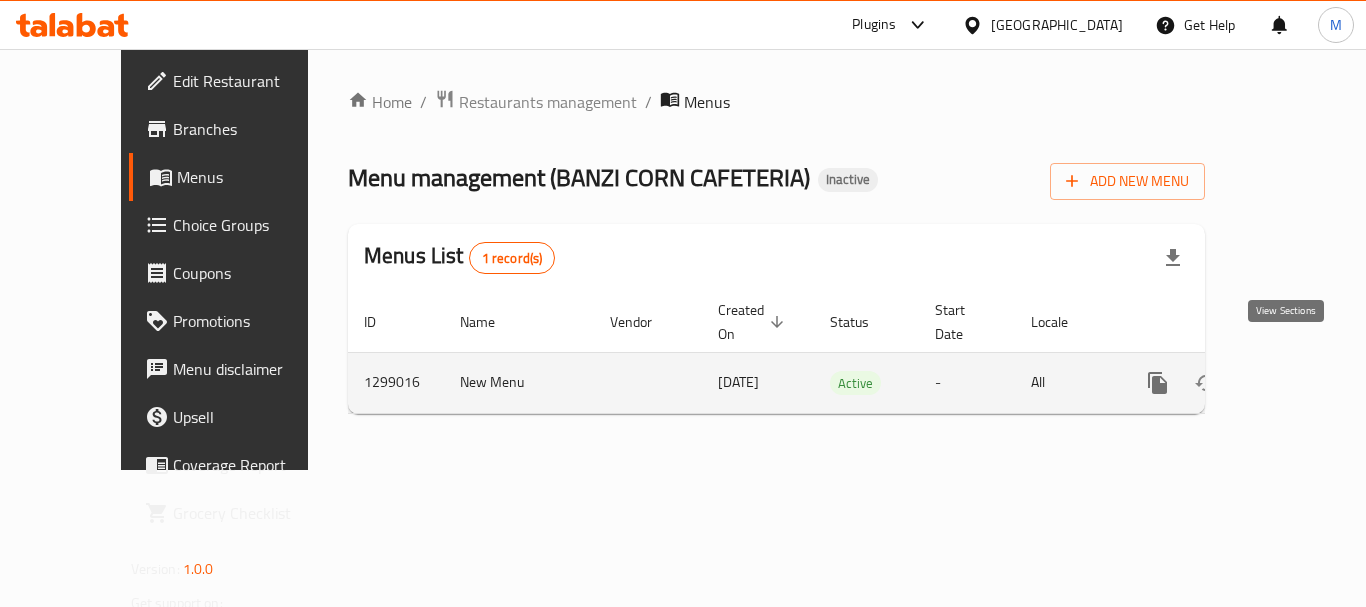 click 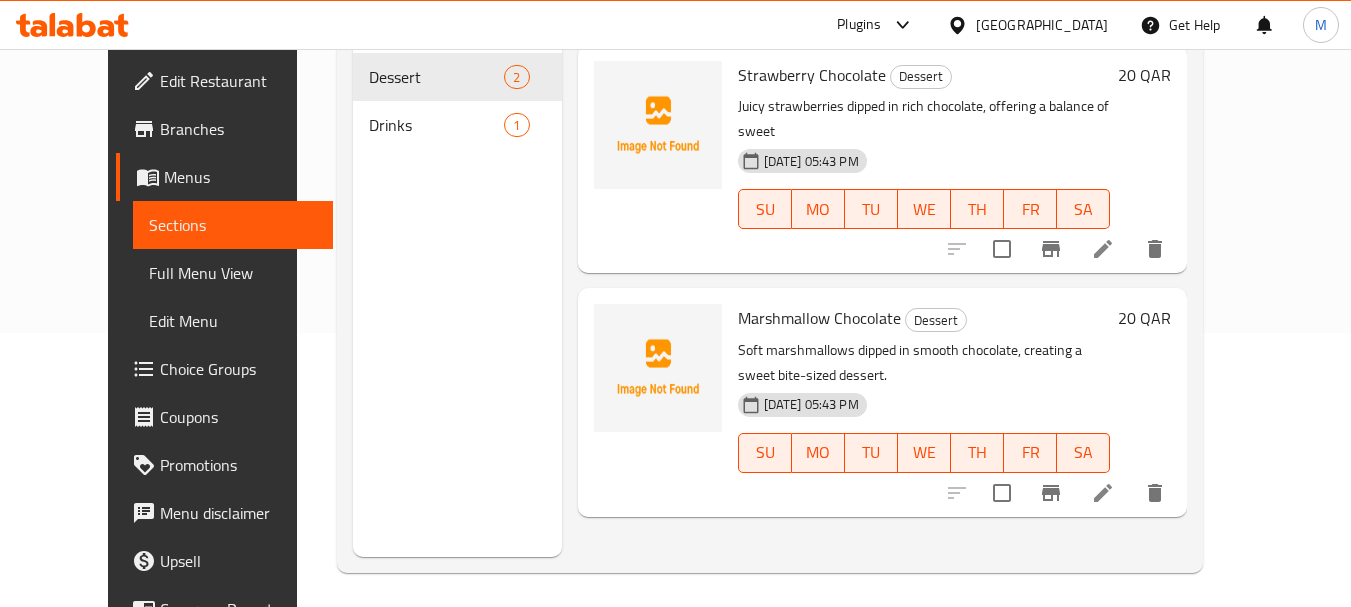 scroll, scrollTop: 280, scrollLeft: 0, axis: vertical 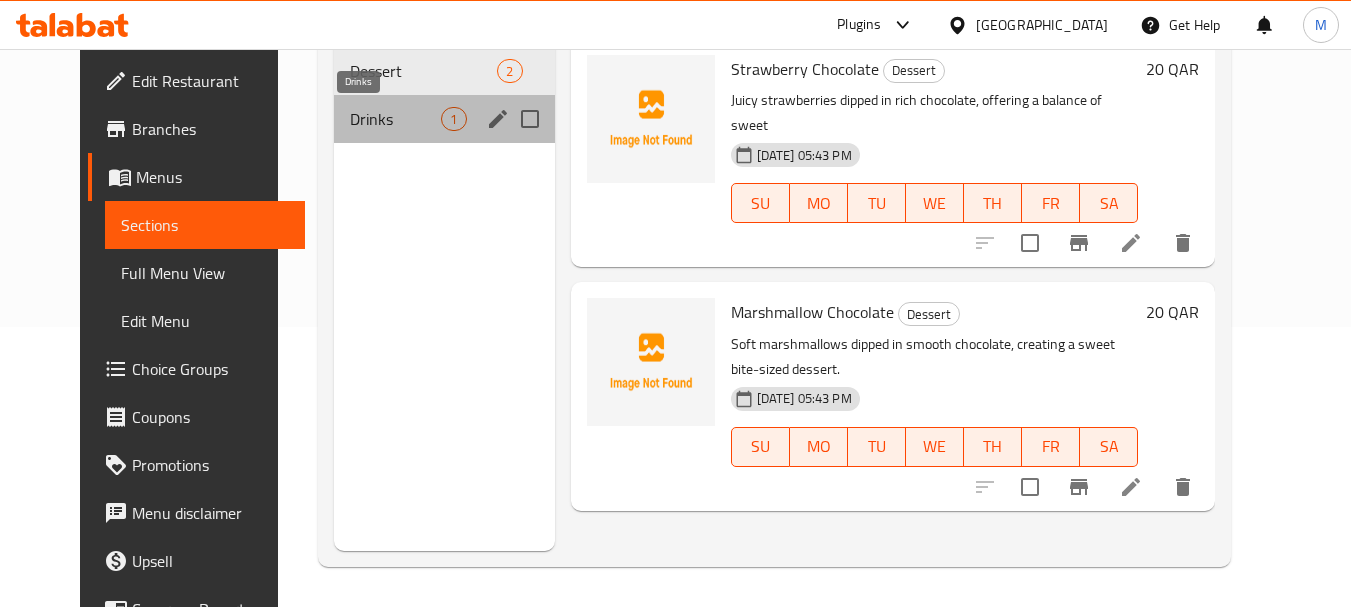 click on "Drinks" at bounding box center (395, 119) 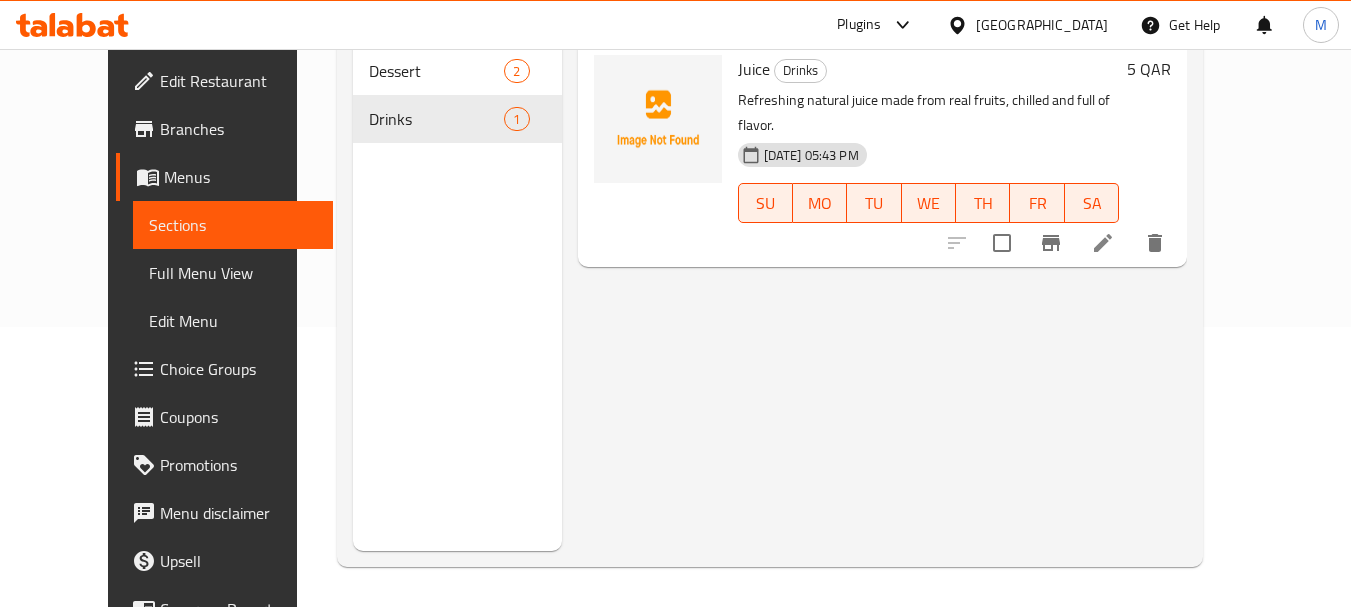 scroll, scrollTop: 0, scrollLeft: 0, axis: both 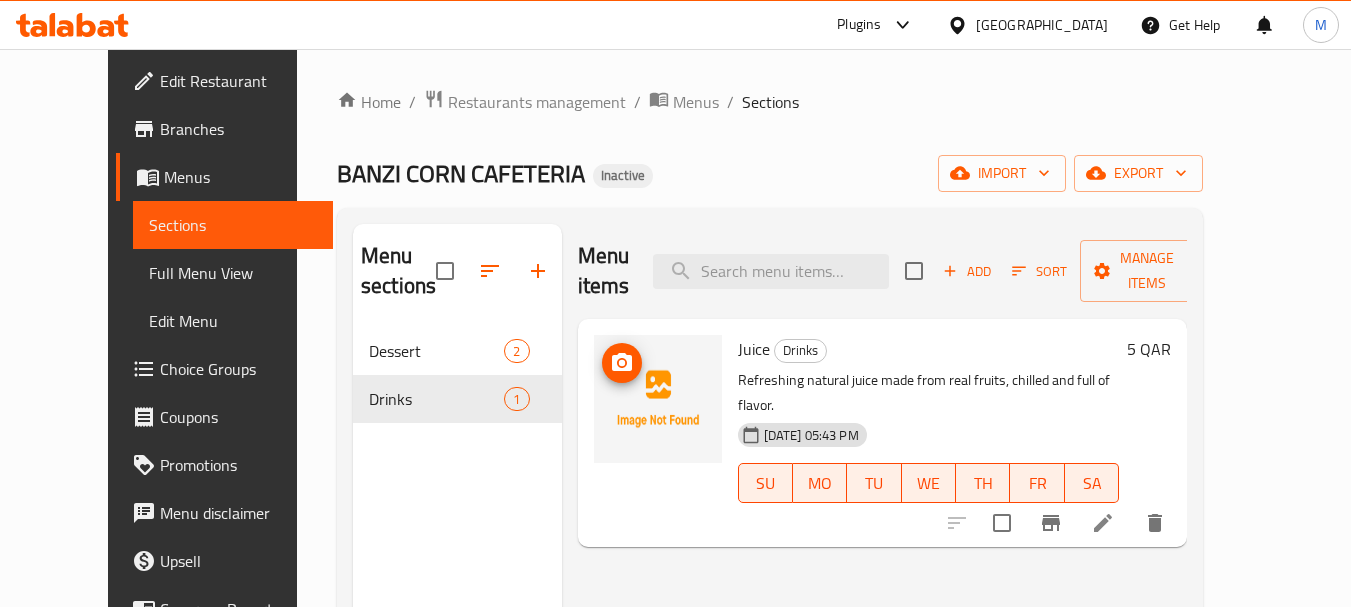 click 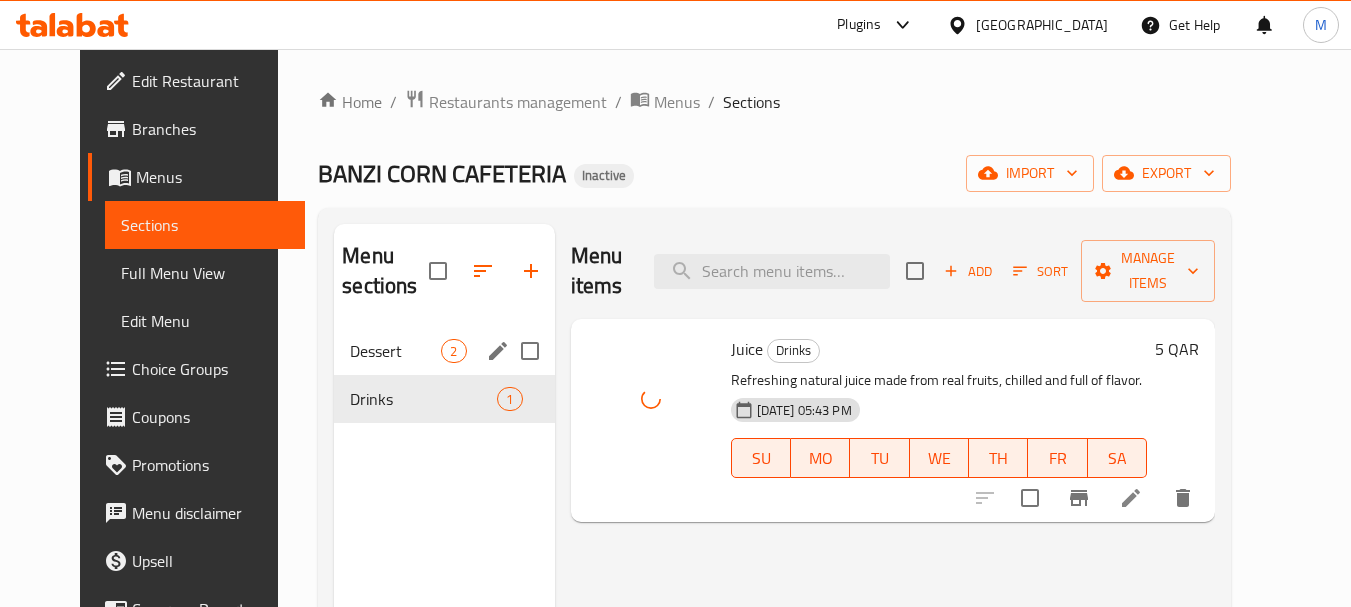click on "Dessert" at bounding box center [395, 351] 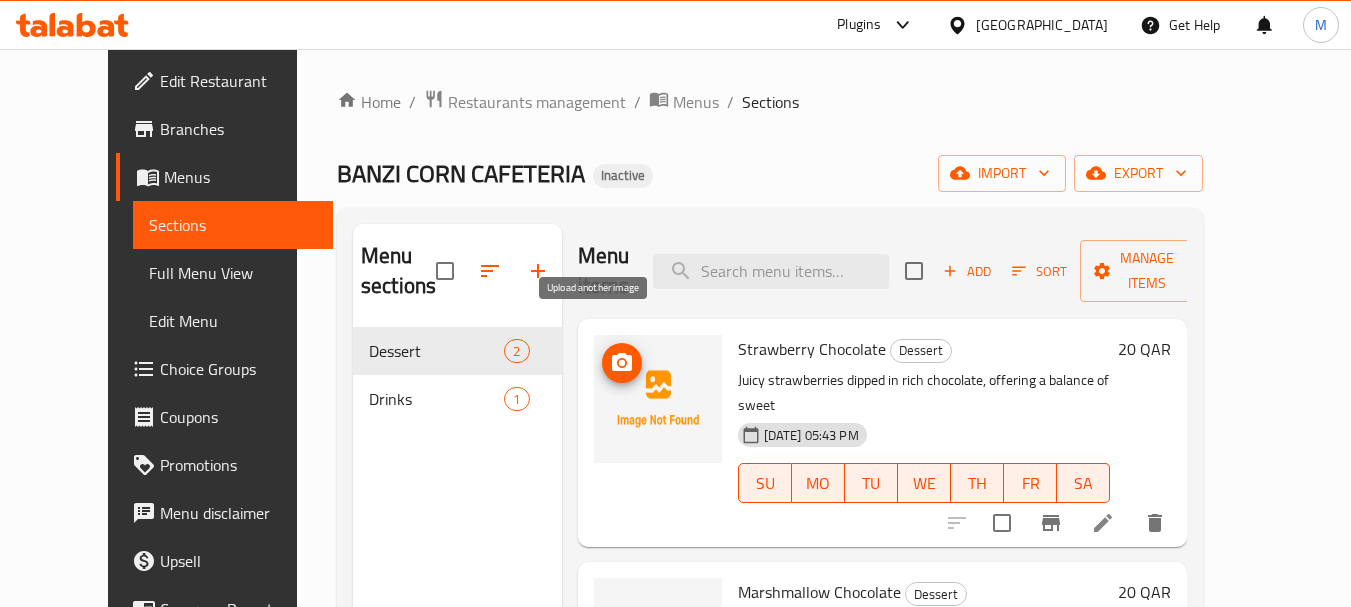 click 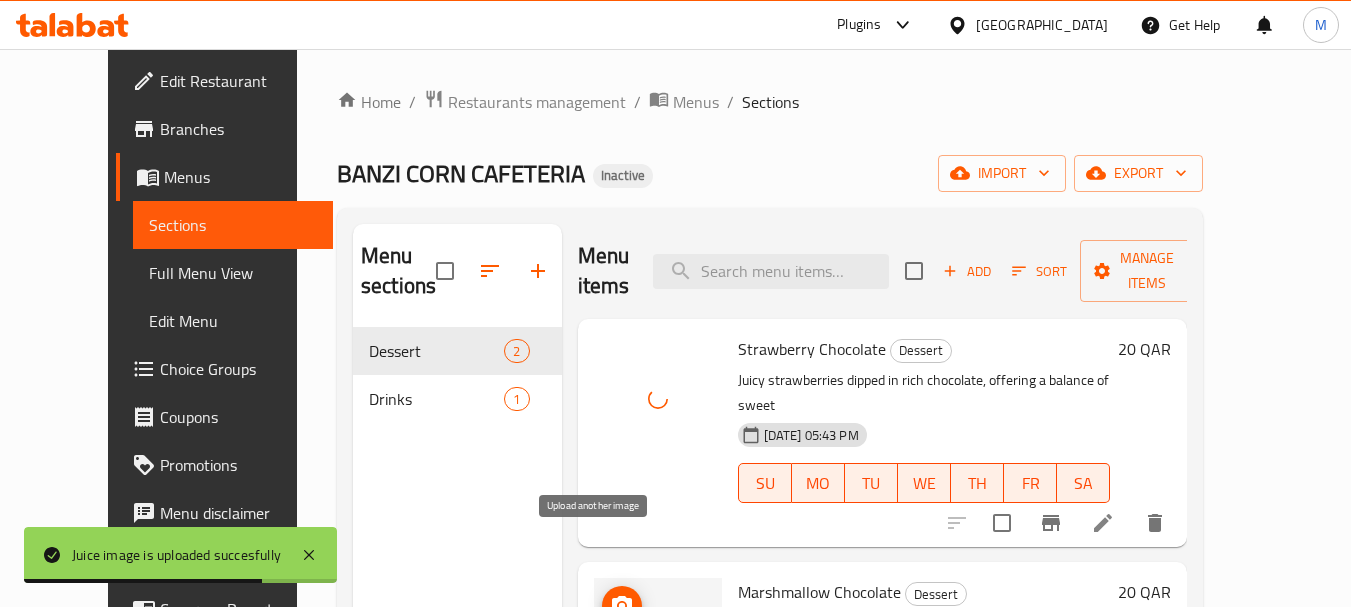 click 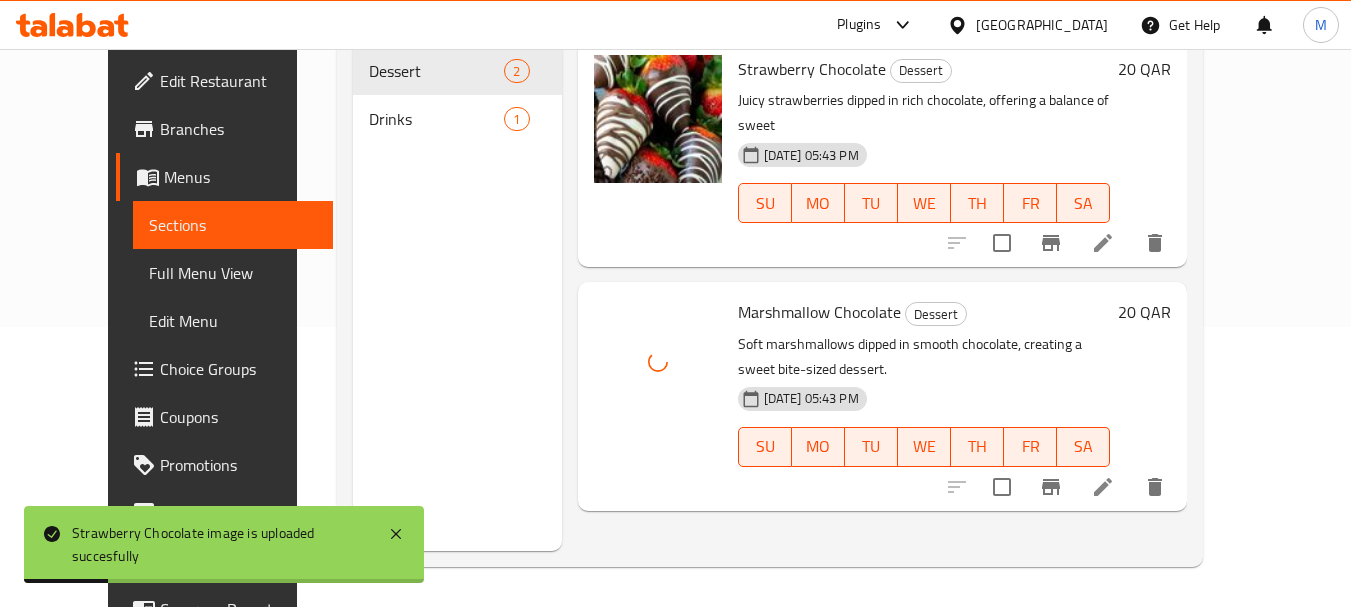 scroll, scrollTop: 0, scrollLeft: 0, axis: both 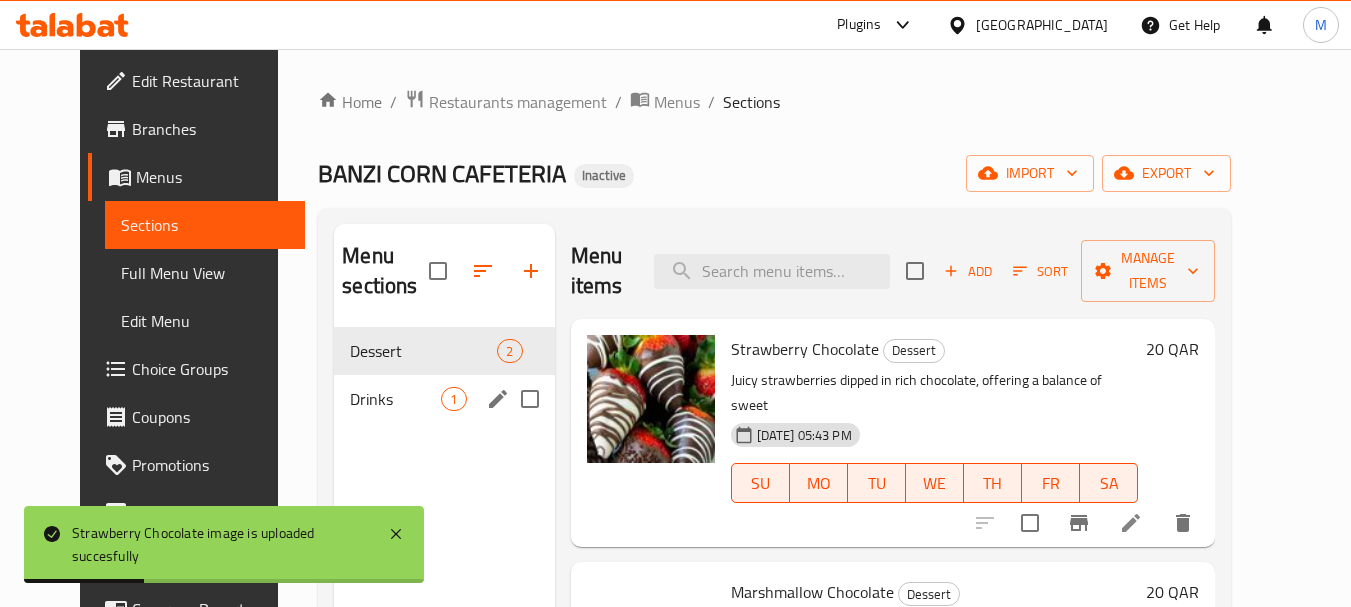 click on "Drinks" at bounding box center (395, 399) 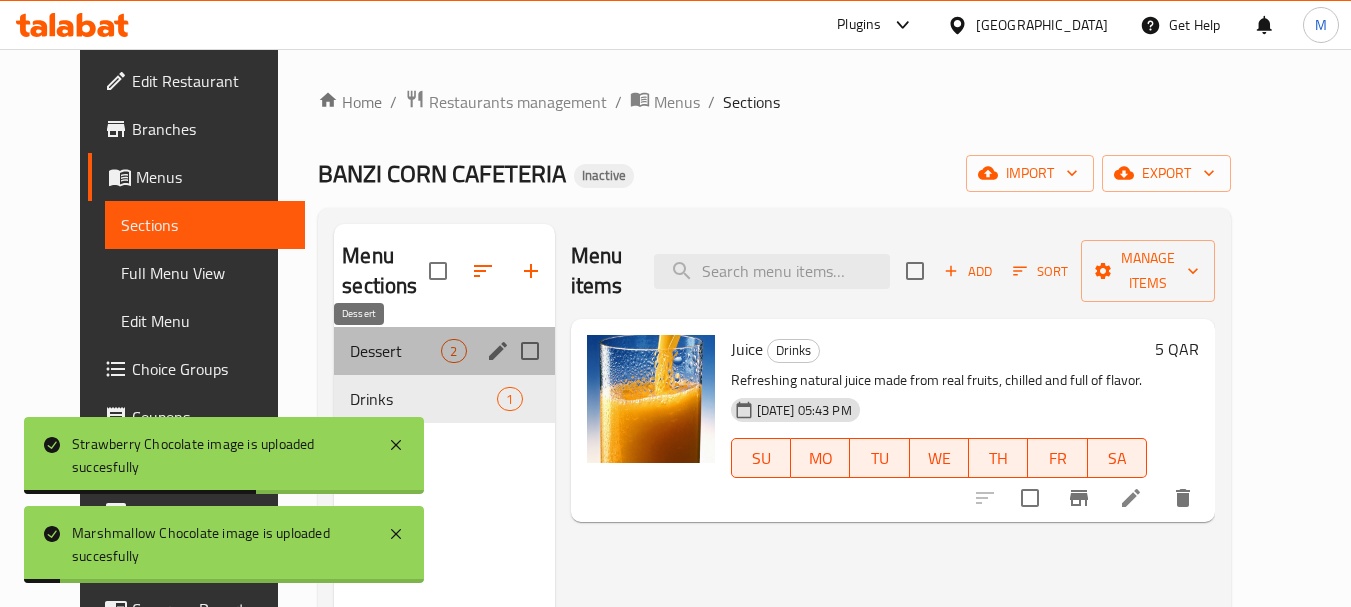 click on "Dessert" at bounding box center (395, 351) 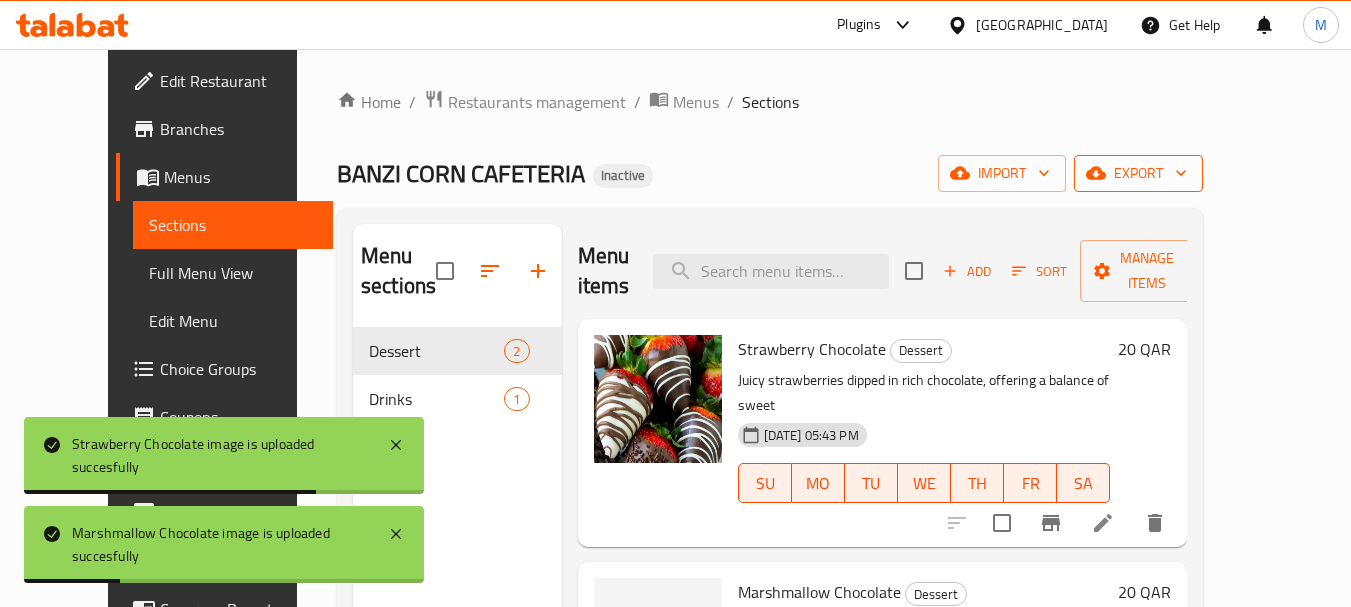 click 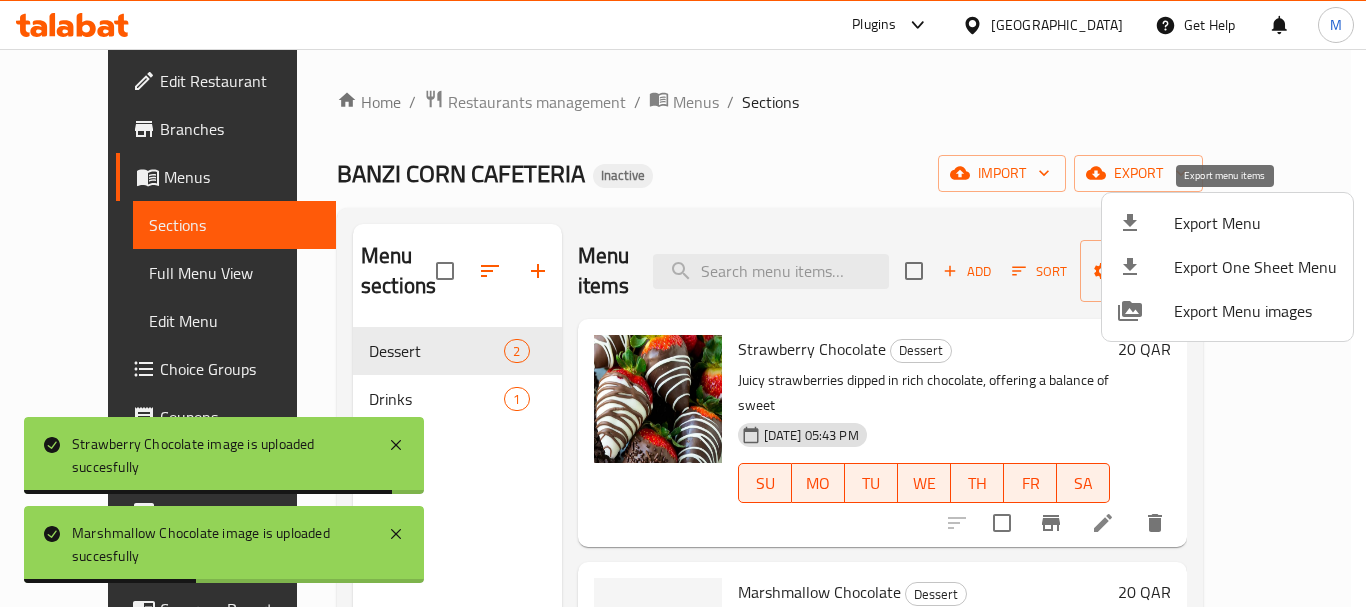click on "Export Menu" at bounding box center [1255, 223] 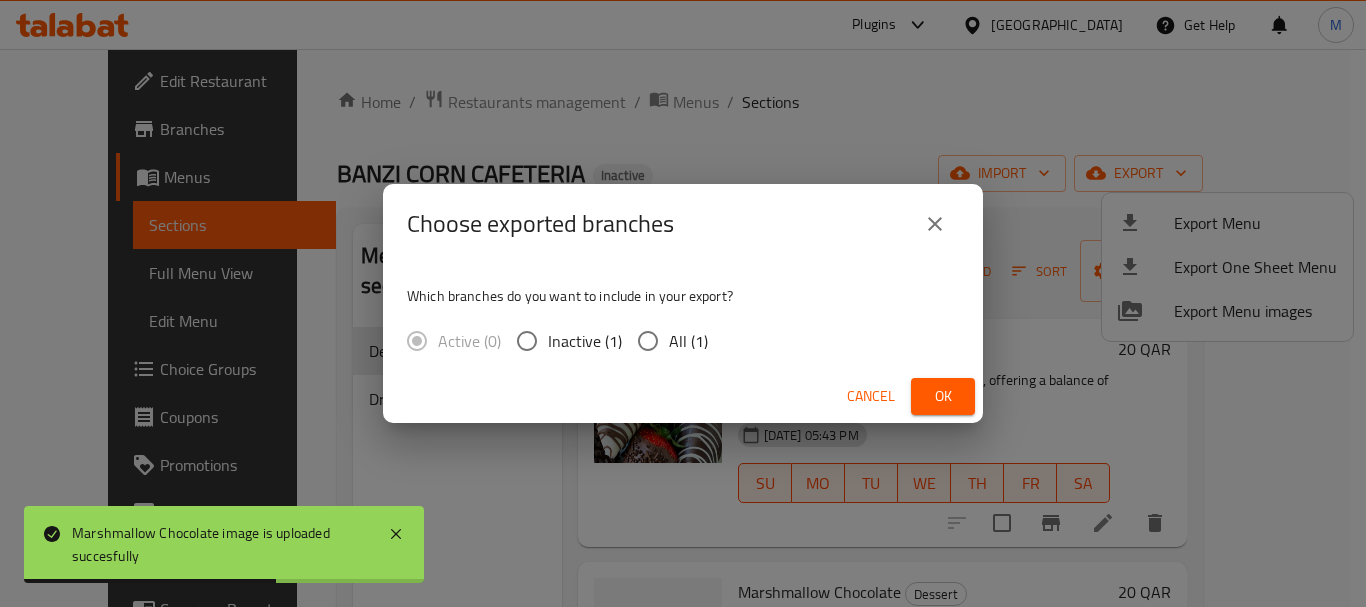 click on "All (1)" at bounding box center (688, 341) 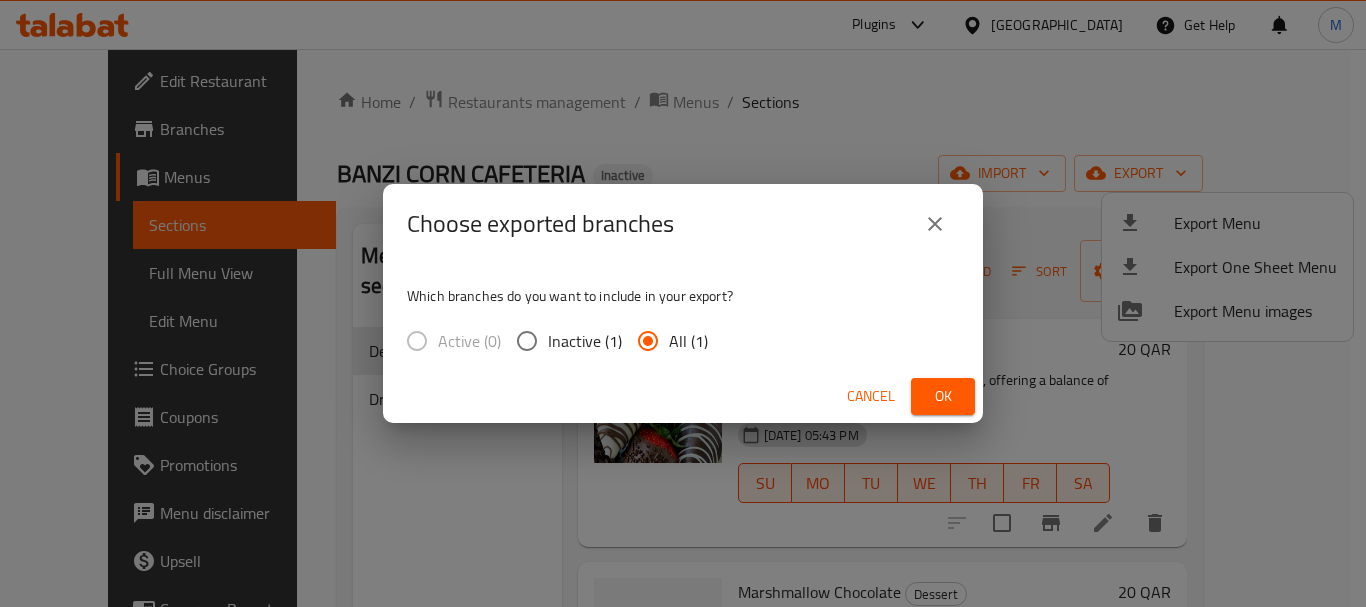 drag, startPoint x: 887, startPoint y: 398, endPoint x: 366, endPoint y: 399, distance: 521.001 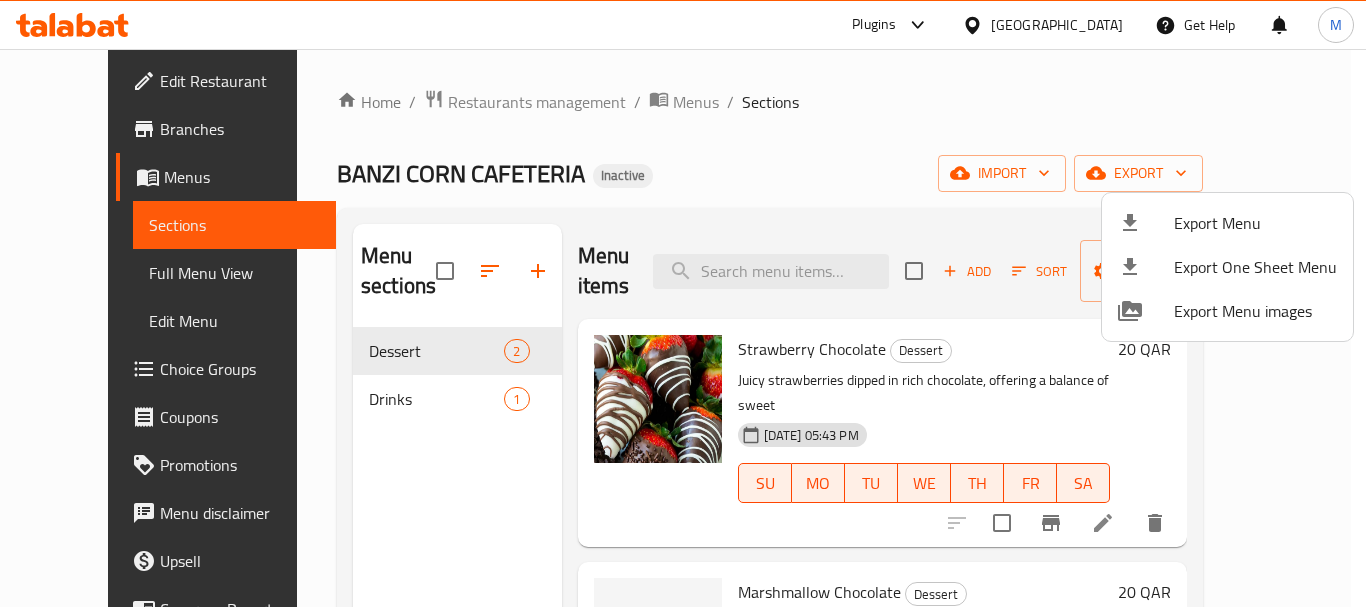 click at bounding box center (683, 303) 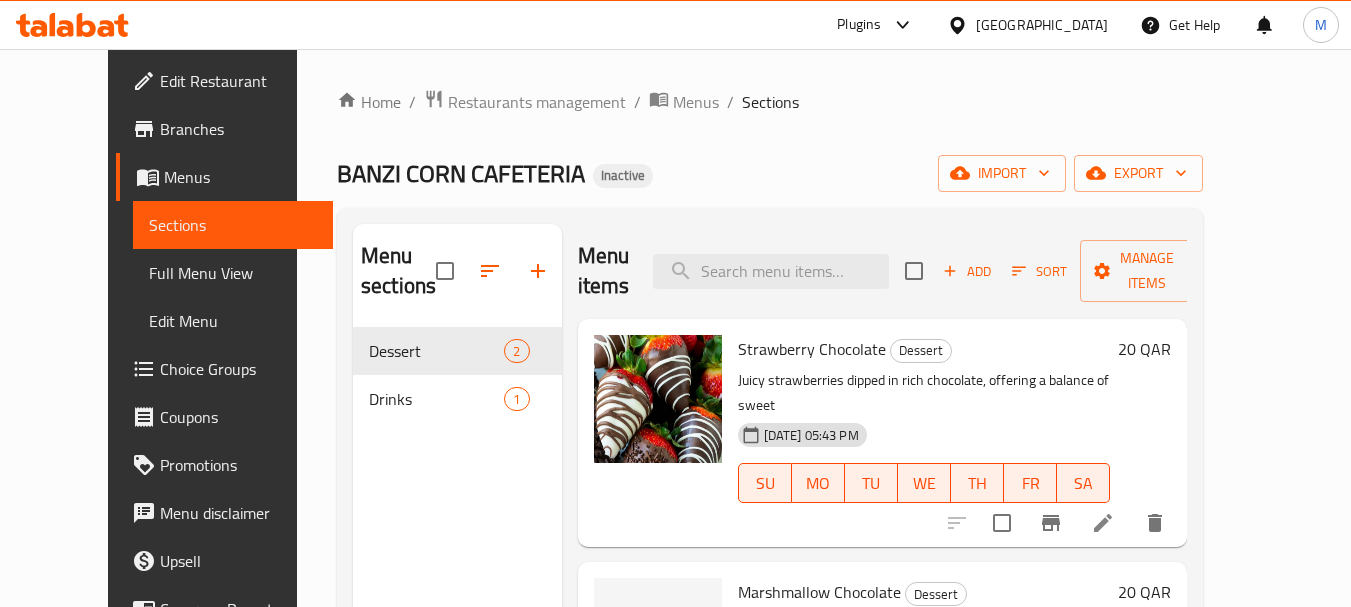 click on "Drinks" at bounding box center (436, 399) 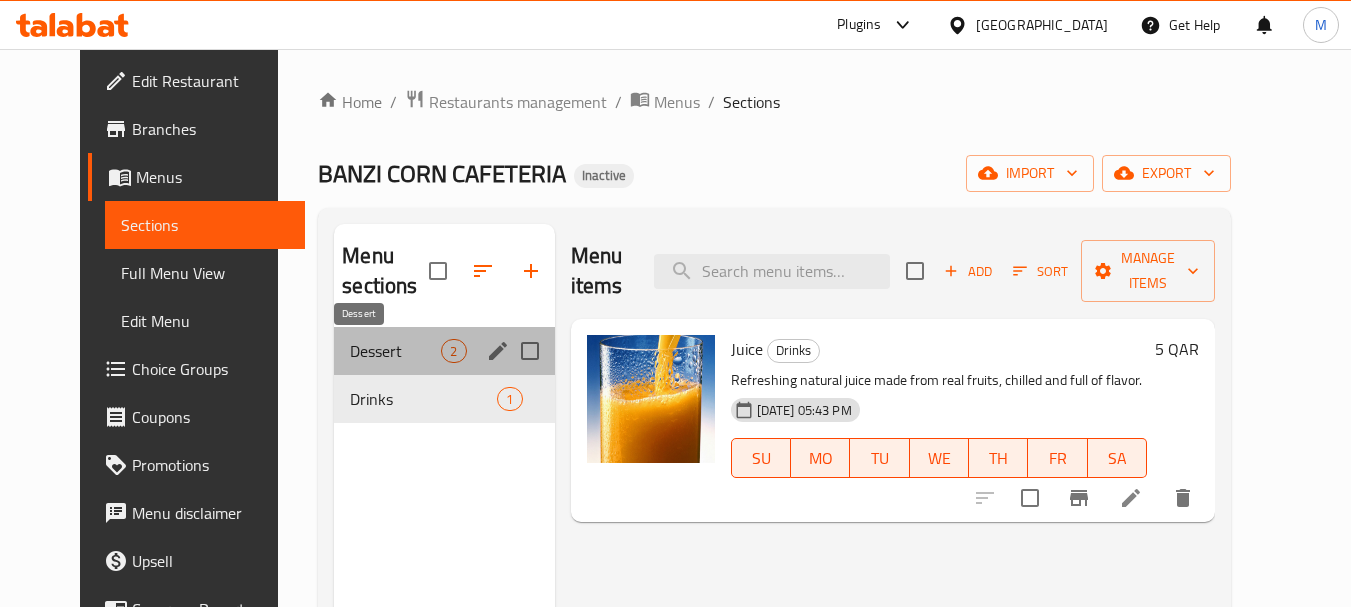 click on "Dessert" at bounding box center [395, 351] 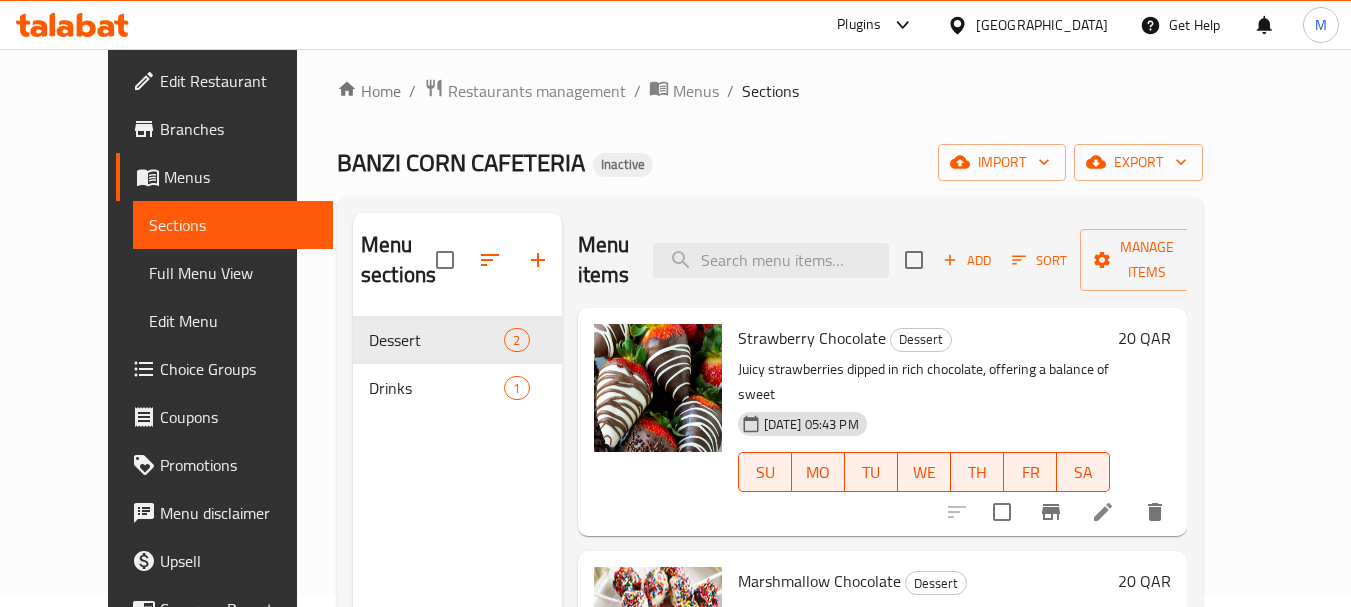 scroll, scrollTop: 0, scrollLeft: 0, axis: both 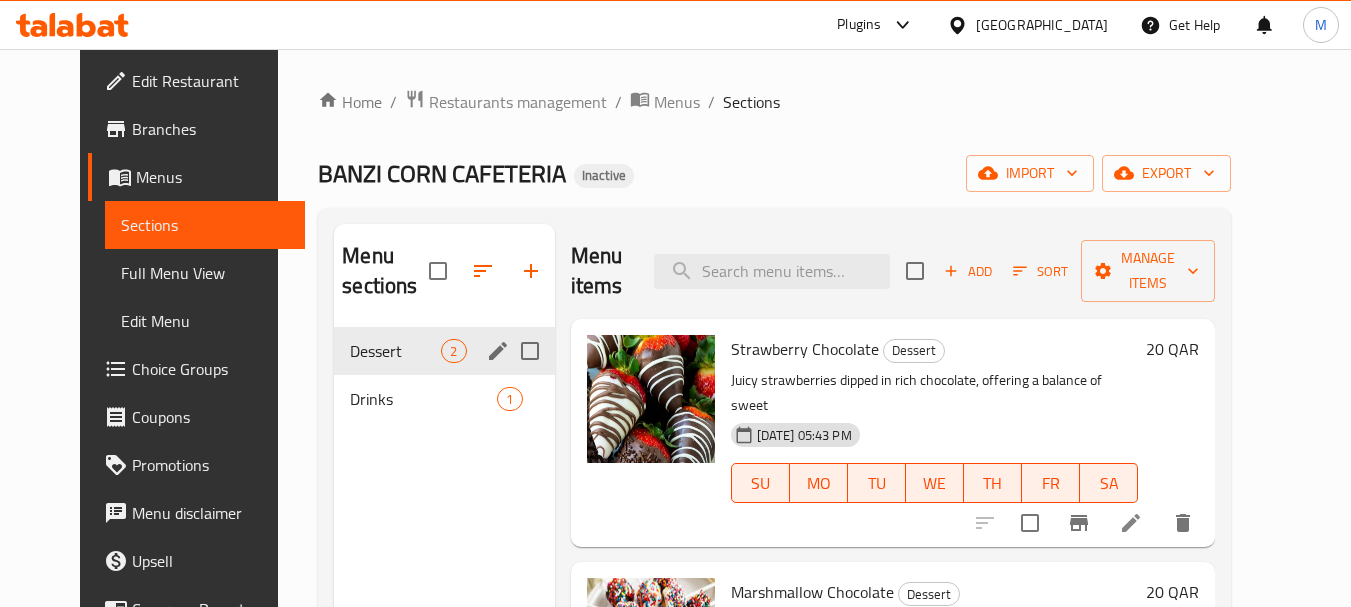 click on "Drinks  1" at bounding box center [444, 399] 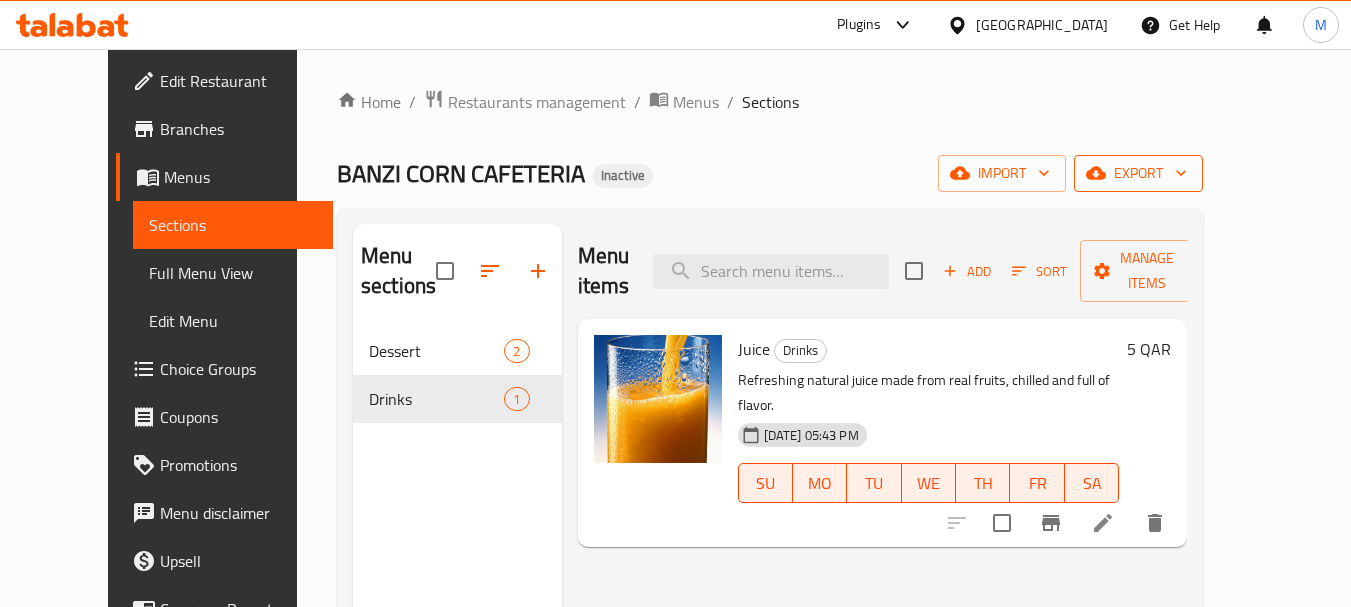 click 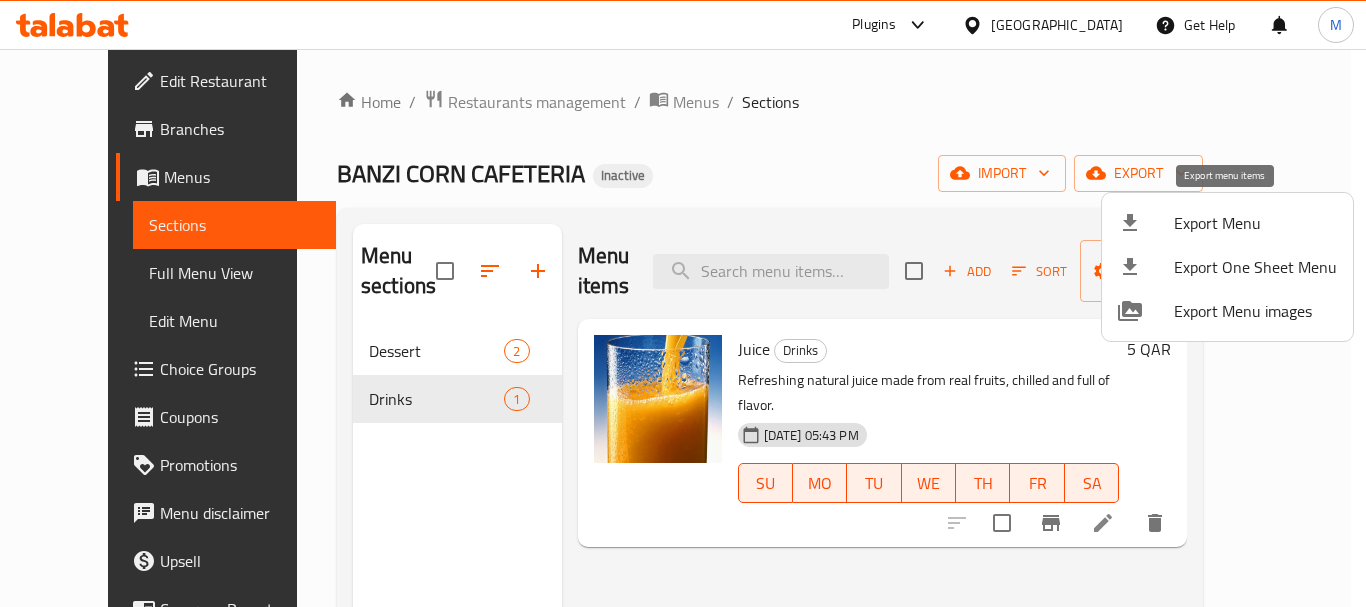 click on "Export Menu" at bounding box center (1255, 223) 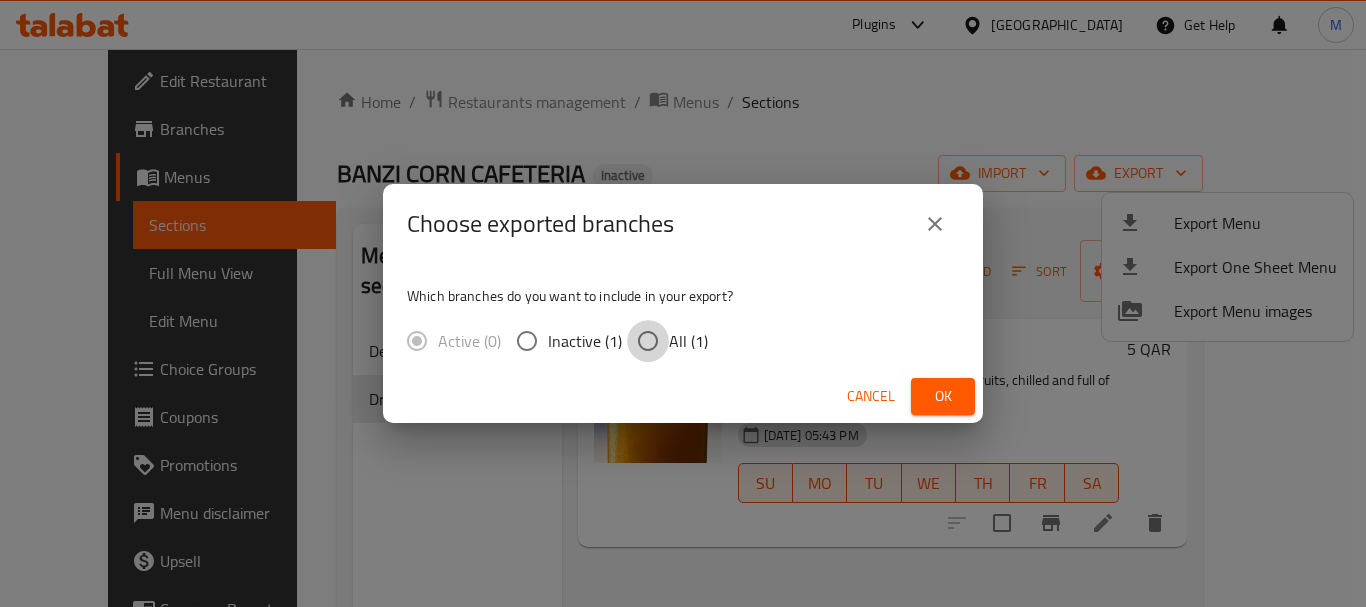 click on "All (1)" at bounding box center (648, 341) 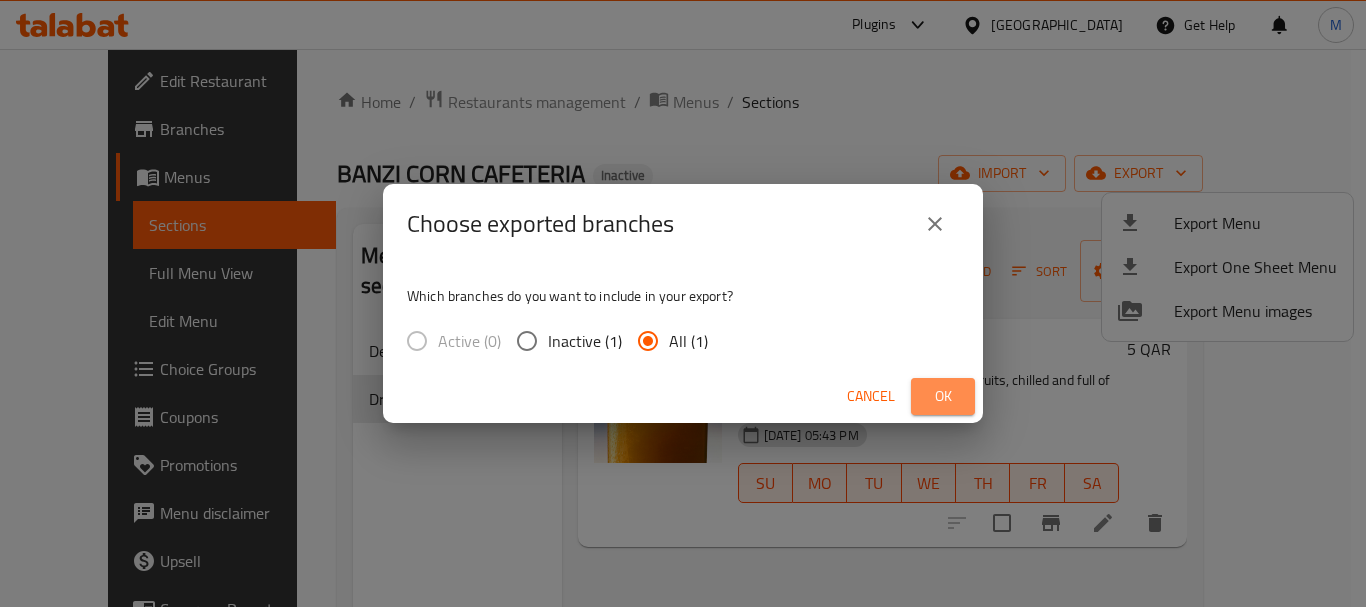 click on "Ok" at bounding box center [943, 396] 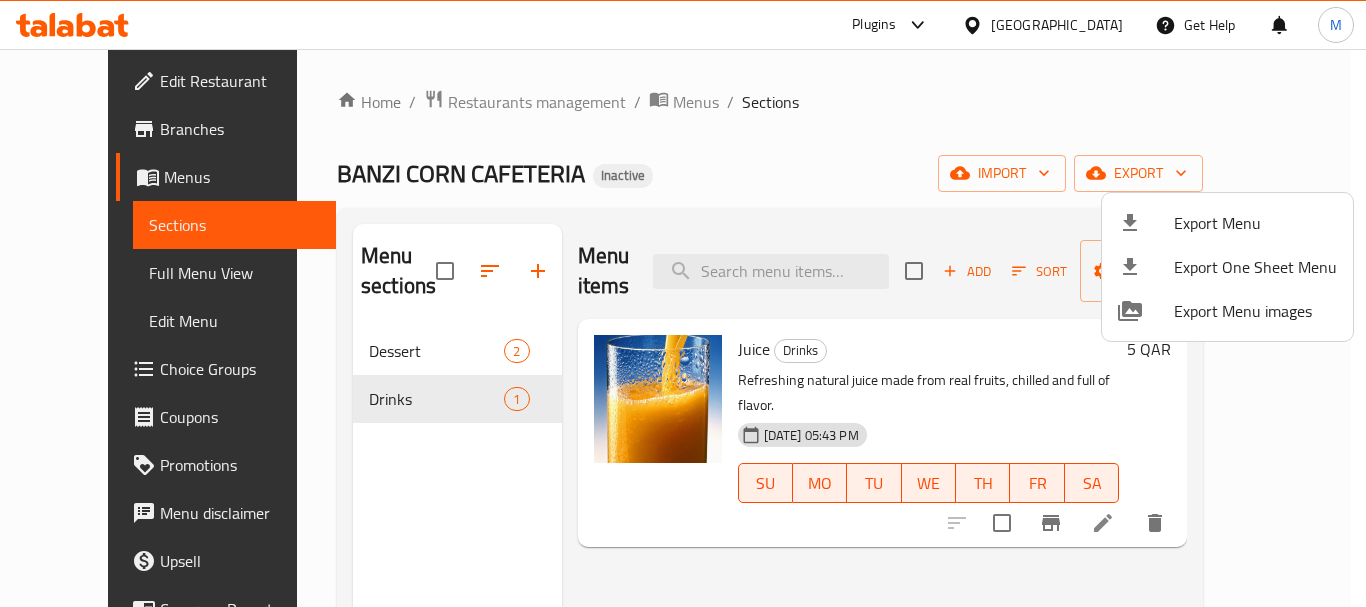 click at bounding box center [683, 303] 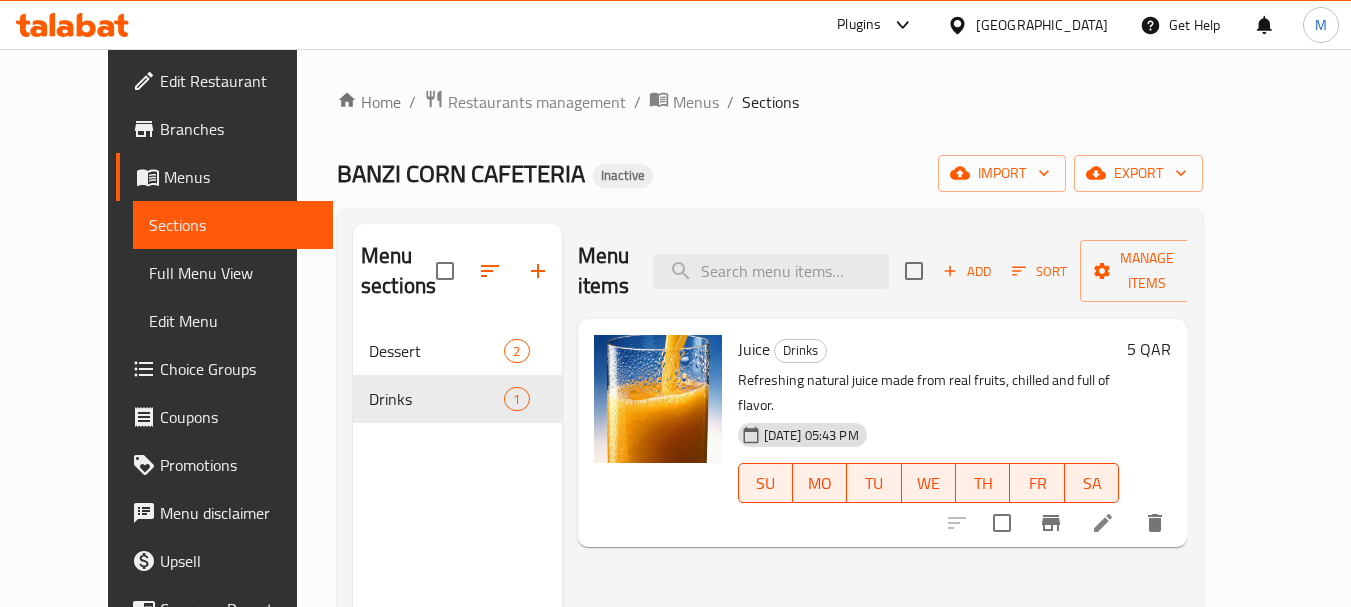 click on "Branches" at bounding box center (239, 129) 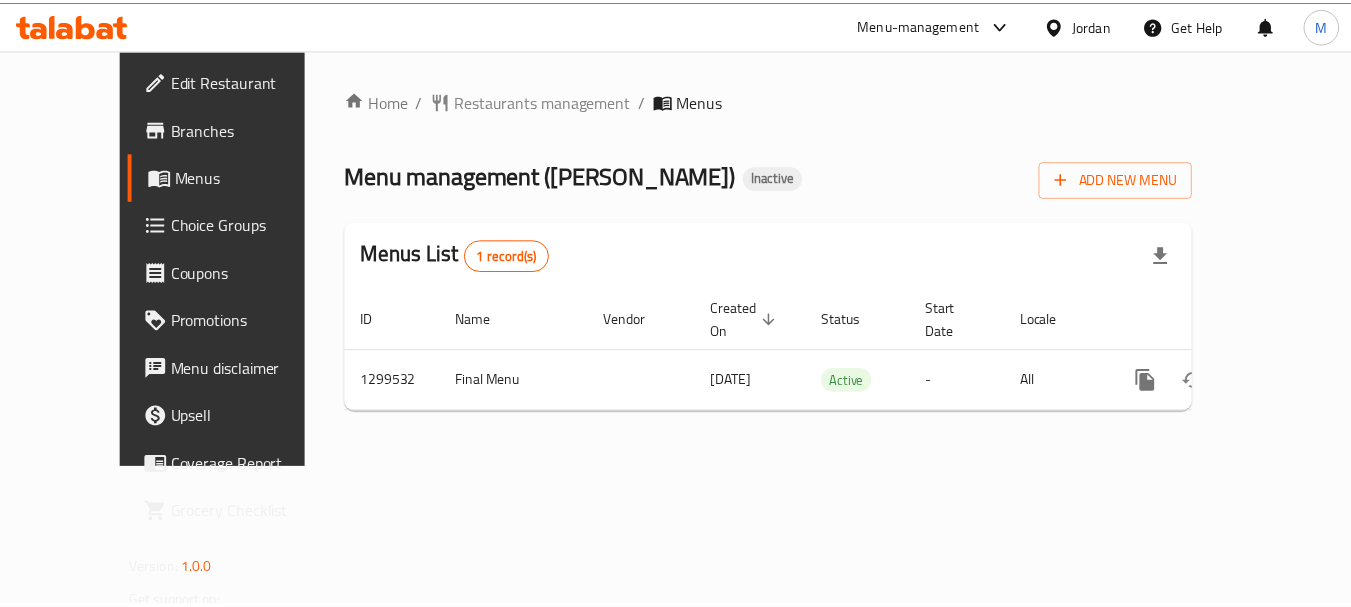 scroll, scrollTop: 0, scrollLeft: 0, axis: both 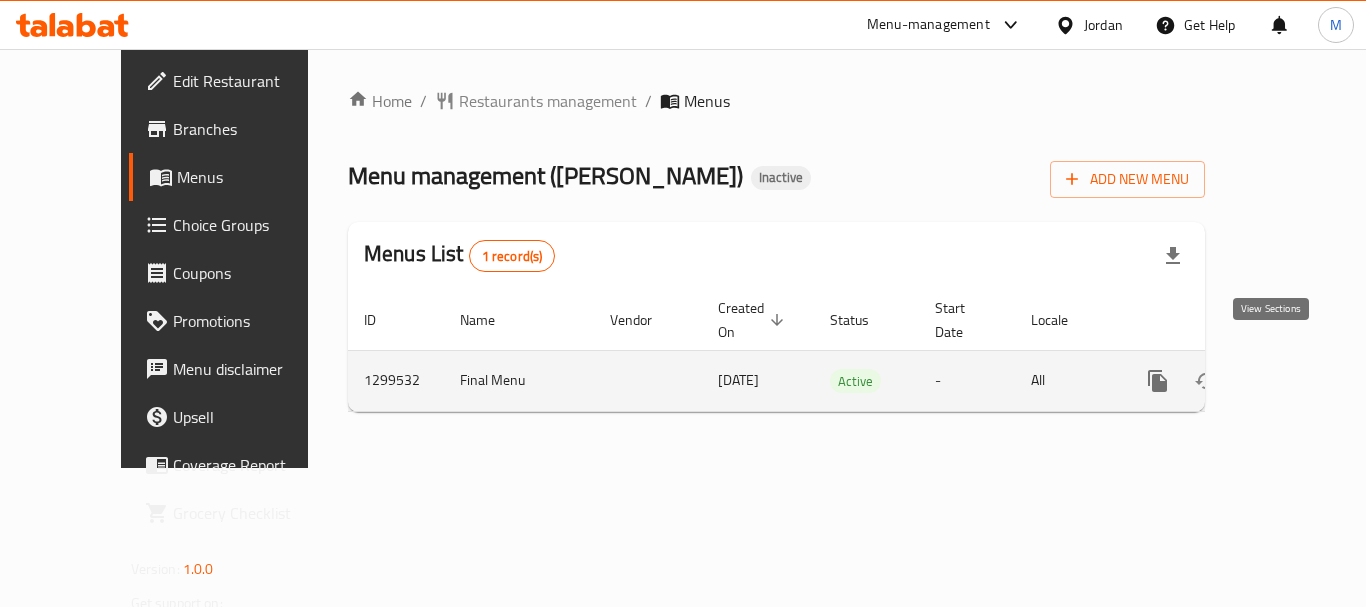 click 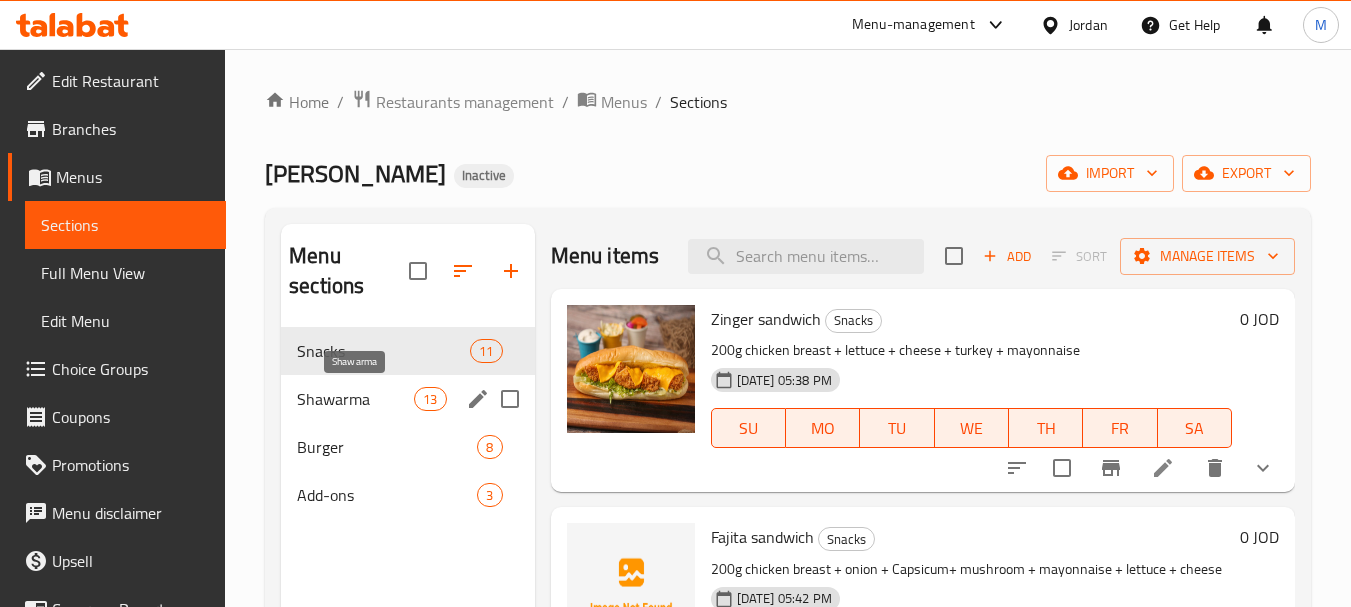 click on "Shawarma" at bounding box center (355, 399) 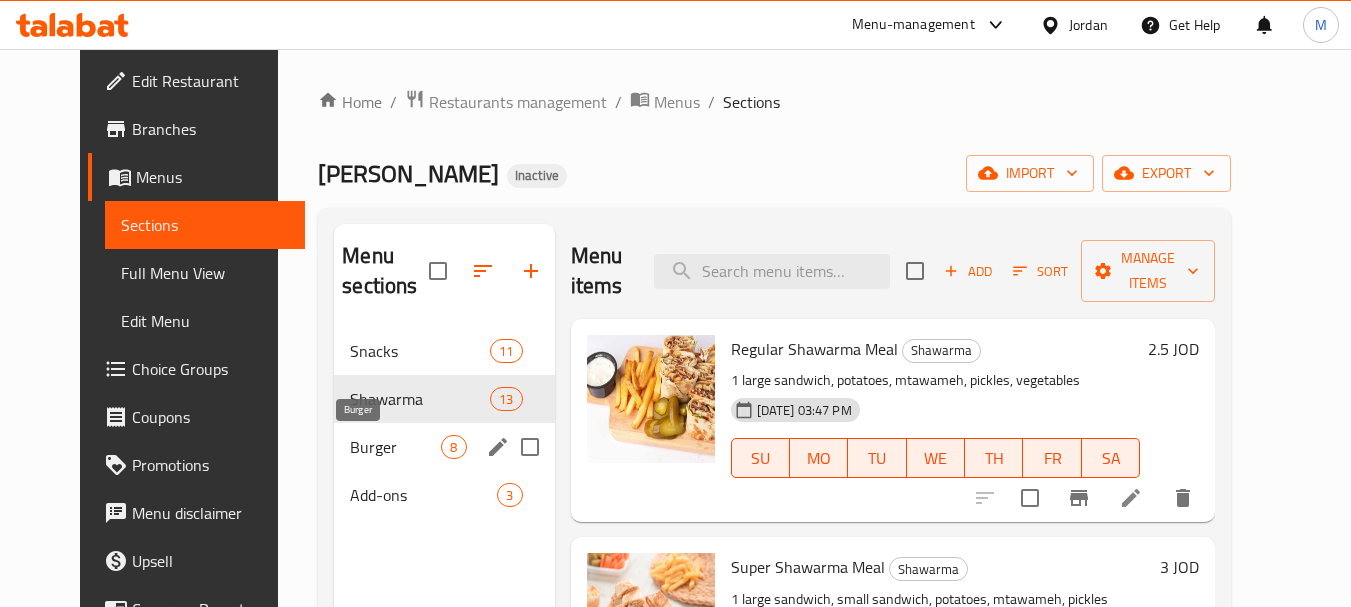 click on "Burger" at bounding box center [395, 447] 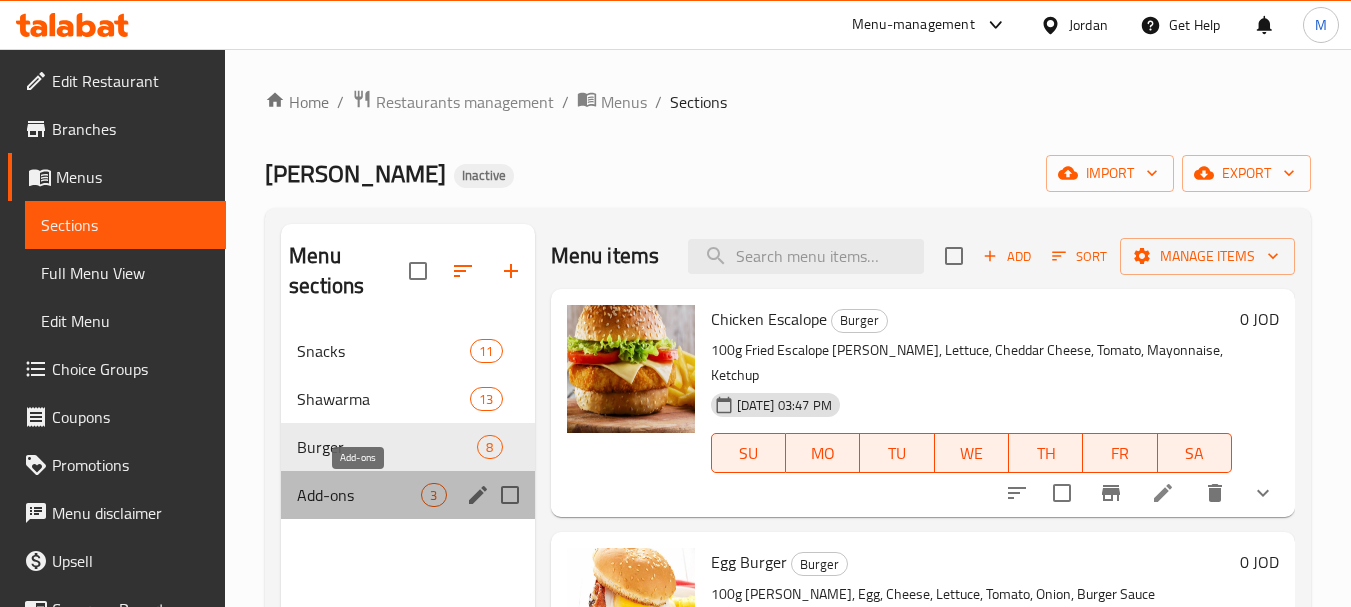 click on "Add-ons" at bounding box center [359, 495] 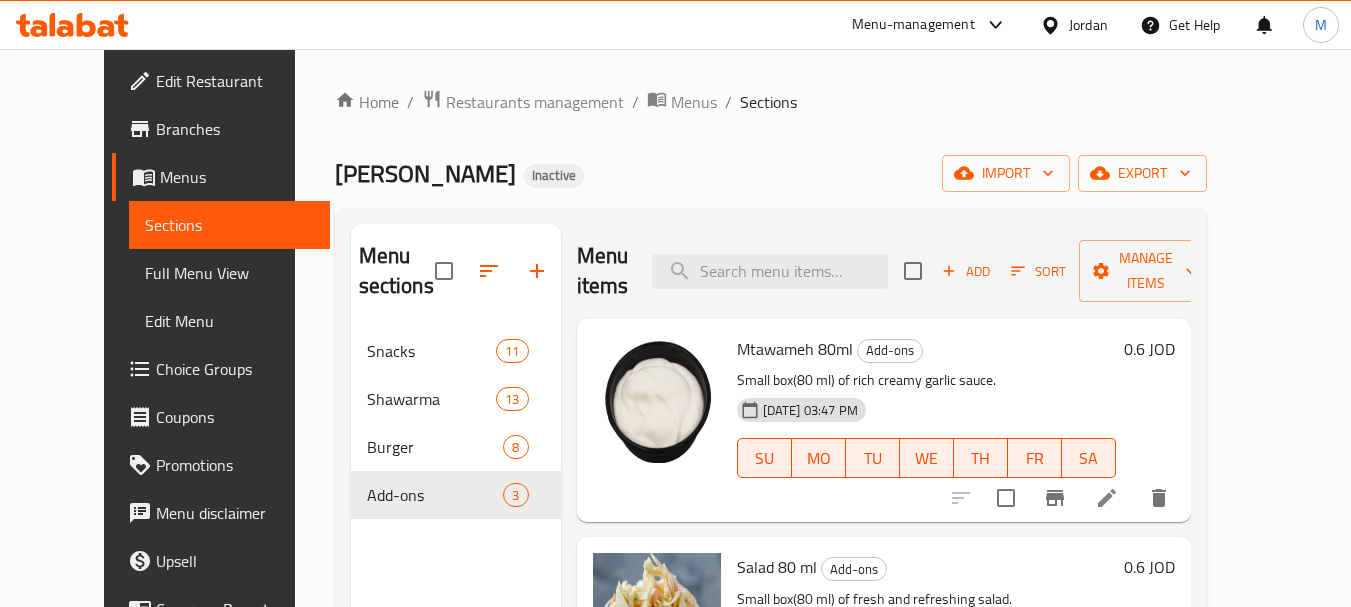 click on "Edit Restaurant" at bounding box center [235, 81] 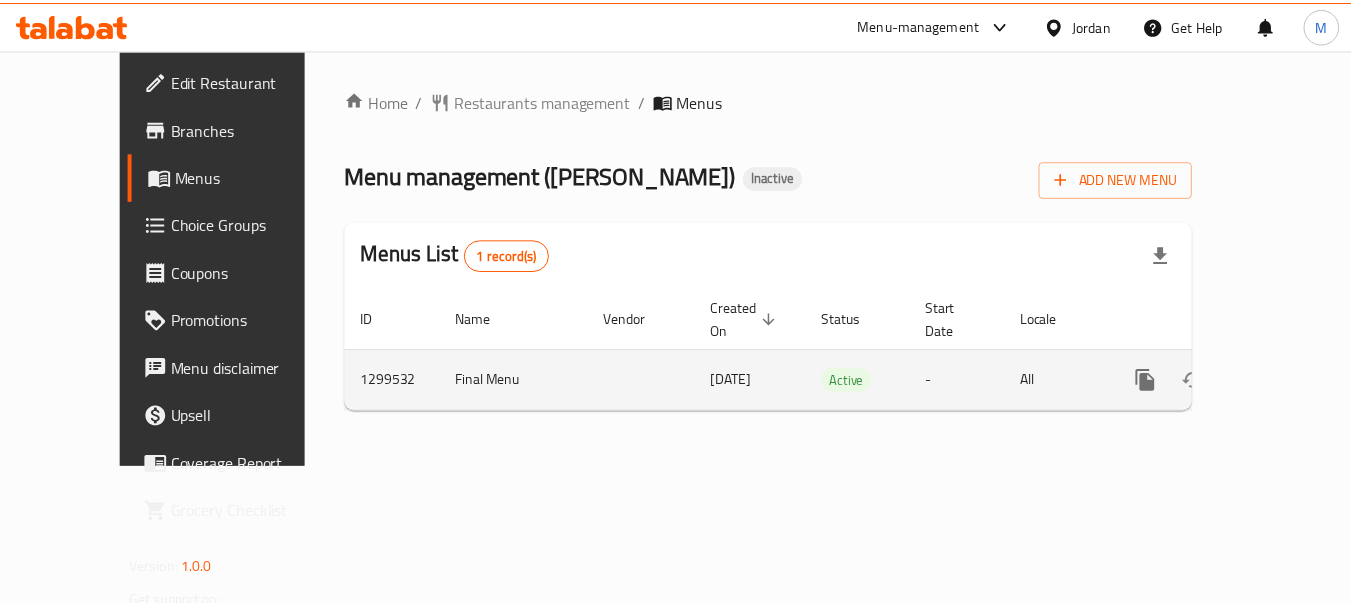 scroll, scrollTop: 0, scrollLeft: 0, axis: both 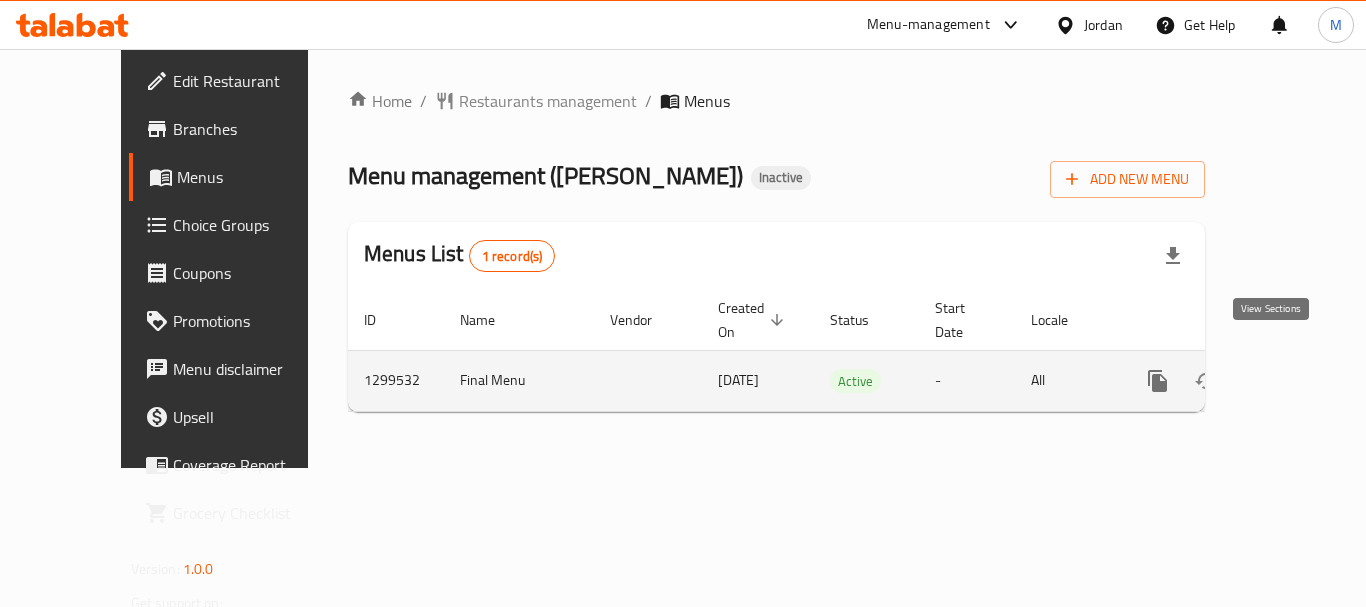 click at bounding box center (1302, 381) 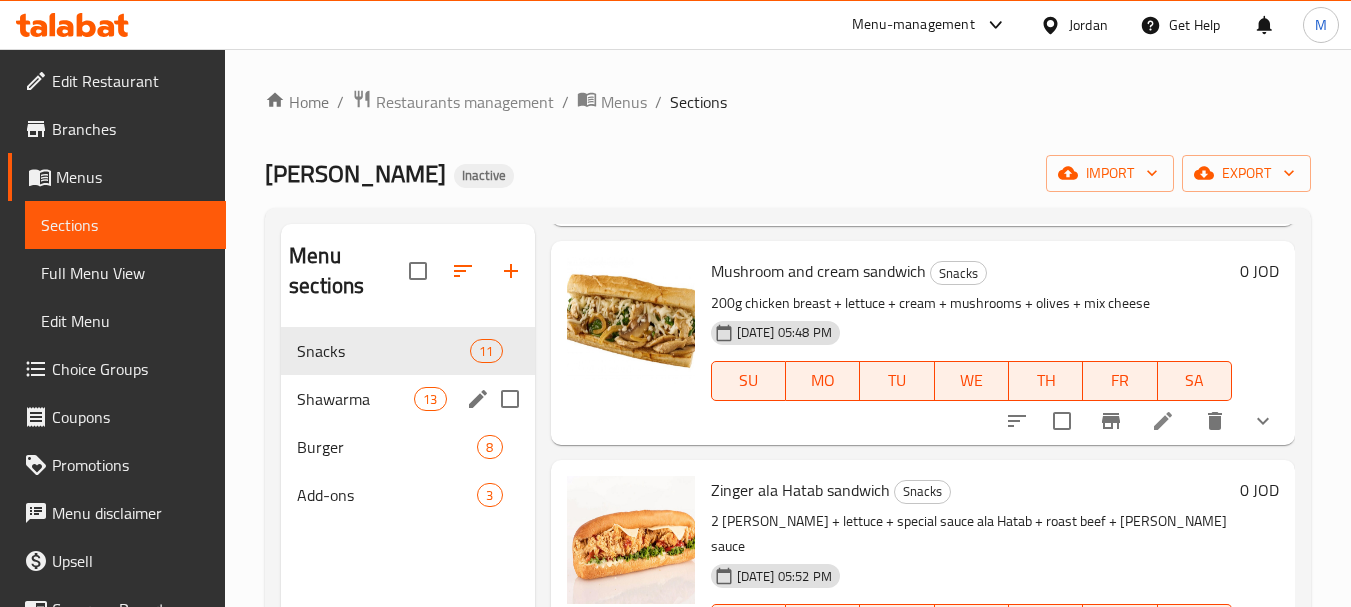 scroll, scrollTop: 1700, scrollLeft: 0, axis: vertical 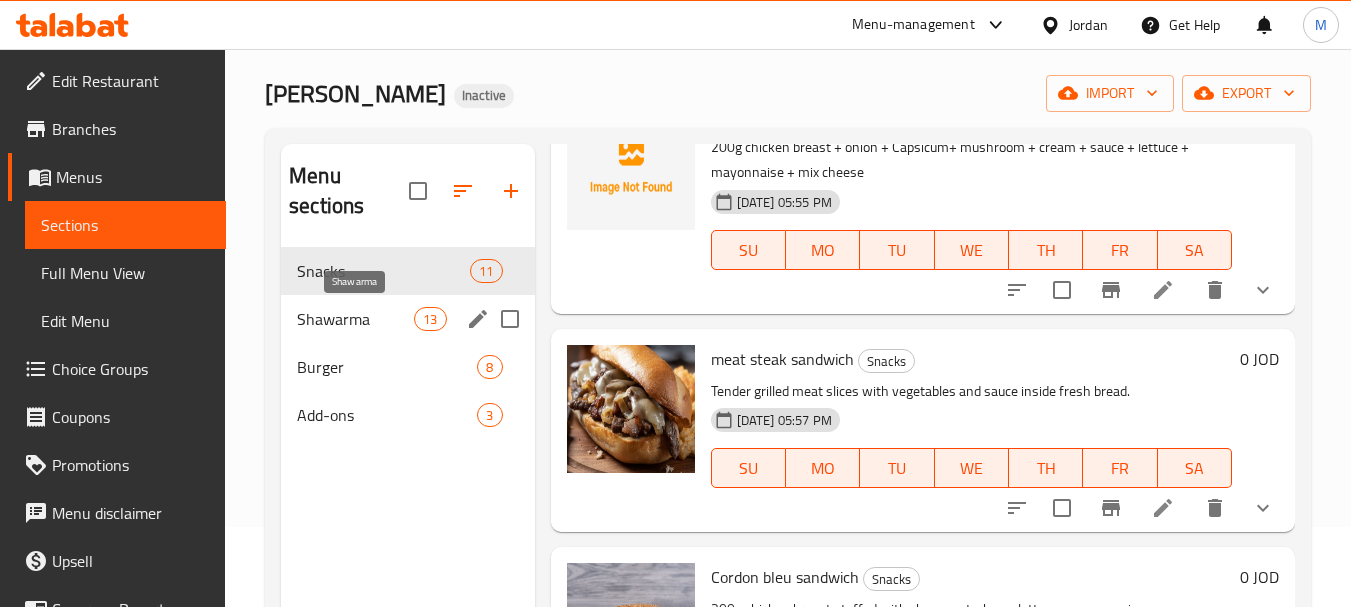 click on "Shawarma" at bounding box center [355, 319] 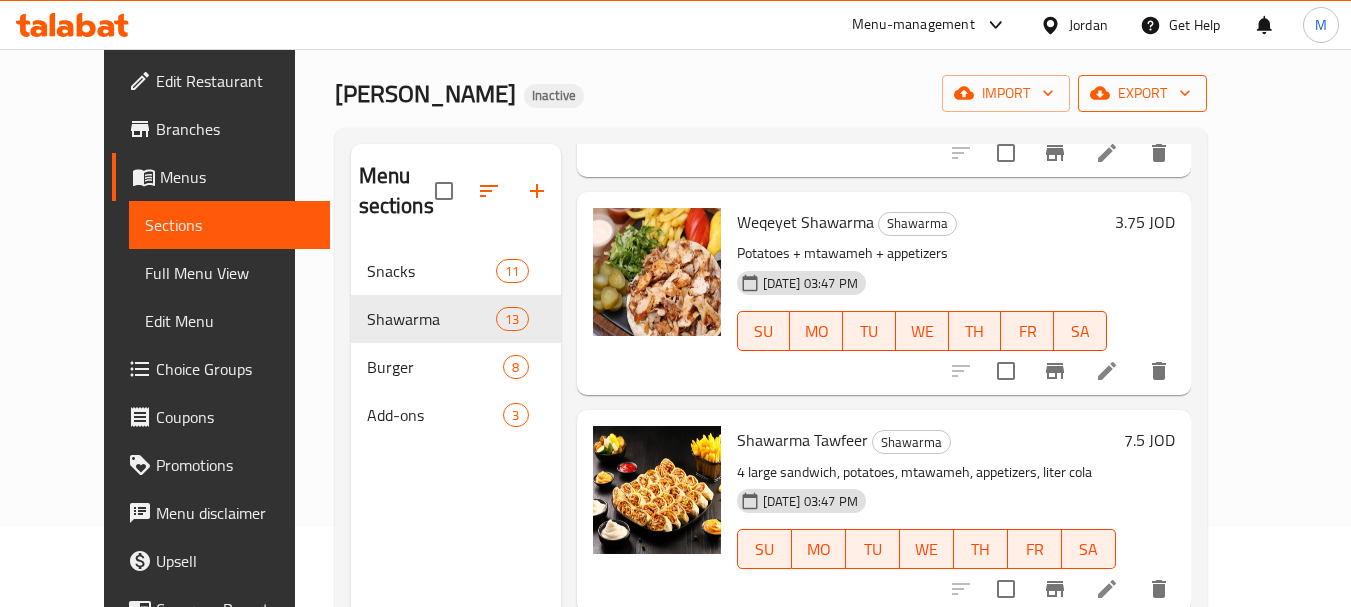 scroll, scrollTop: 2313, scrollLeft: 0, axis: vertical 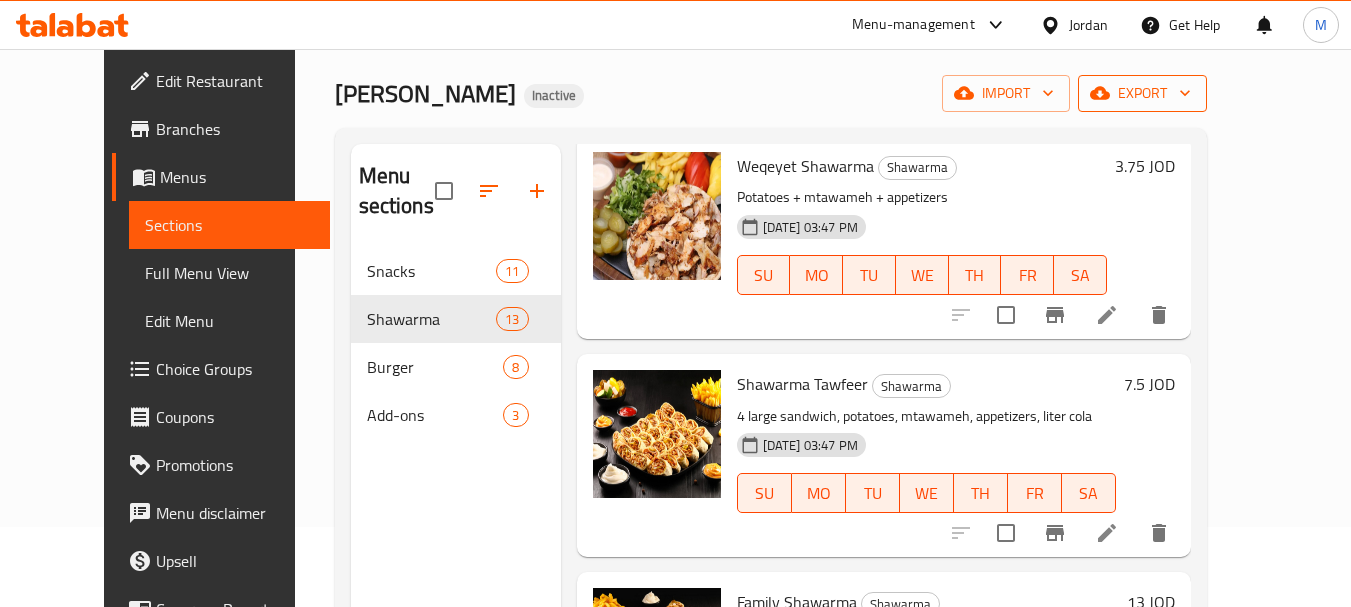 click on "export" at bounding box center [1142, 93] 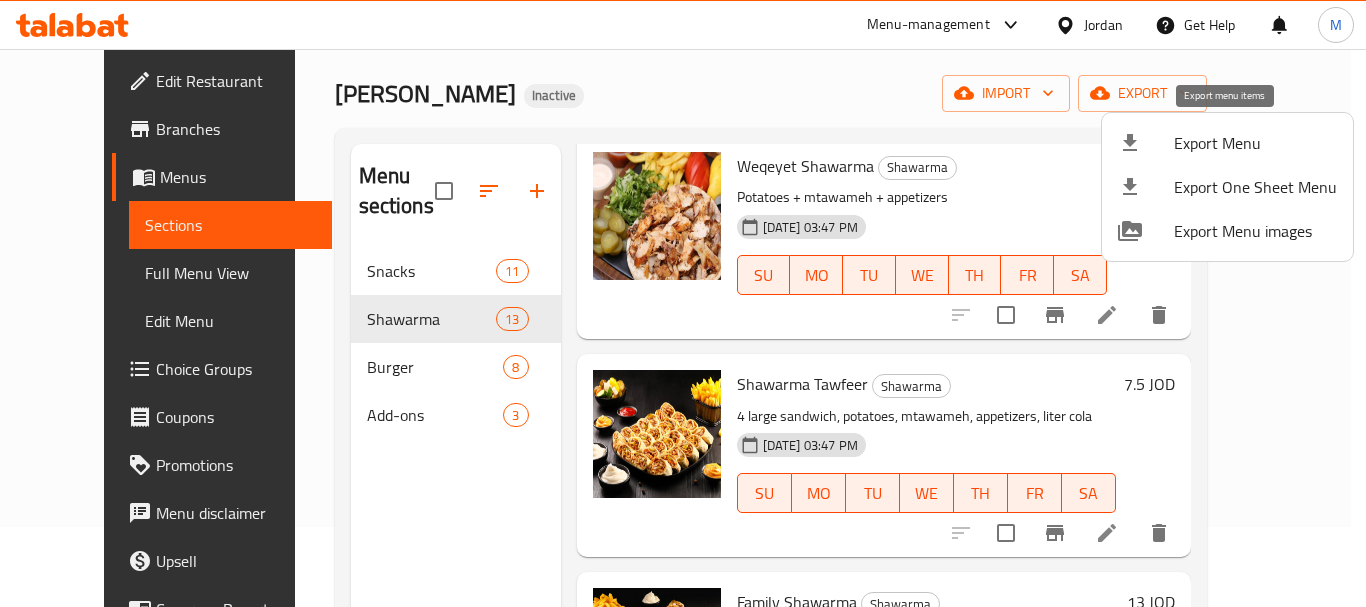 click on "Export Menu" at bounding box center [1255, 143] 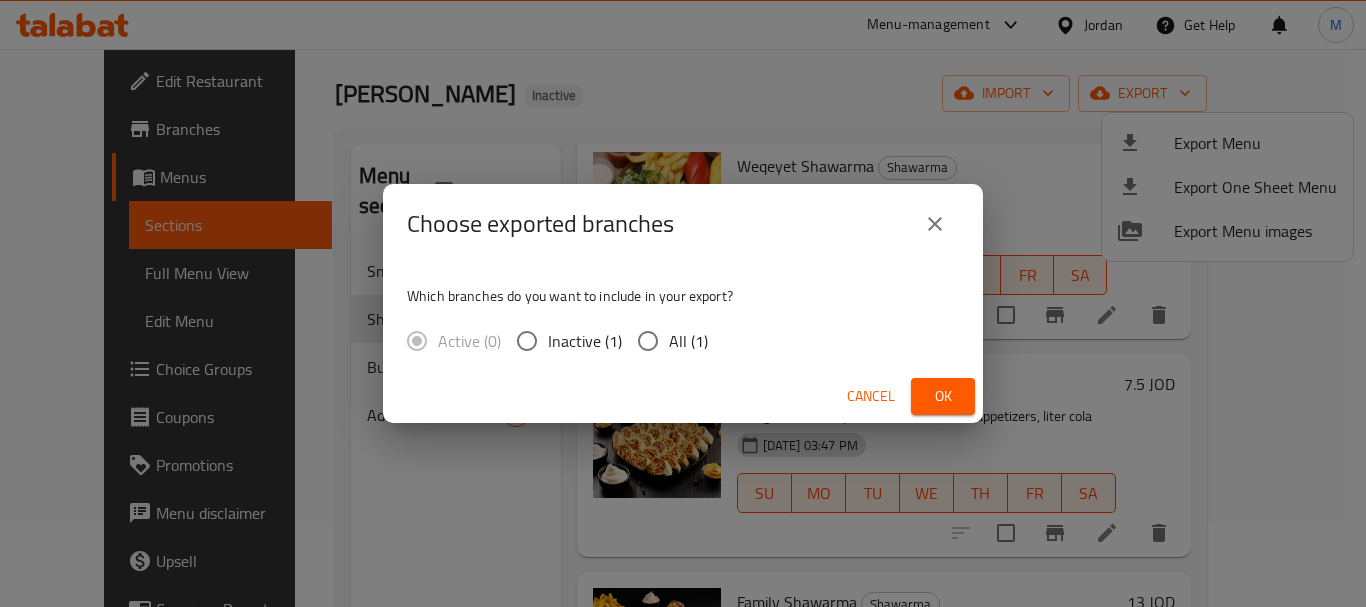 drag, startPoint x: 674, startPoint y: 339, endPoint x: 912, endPoint y: 393, distance: 244.04918 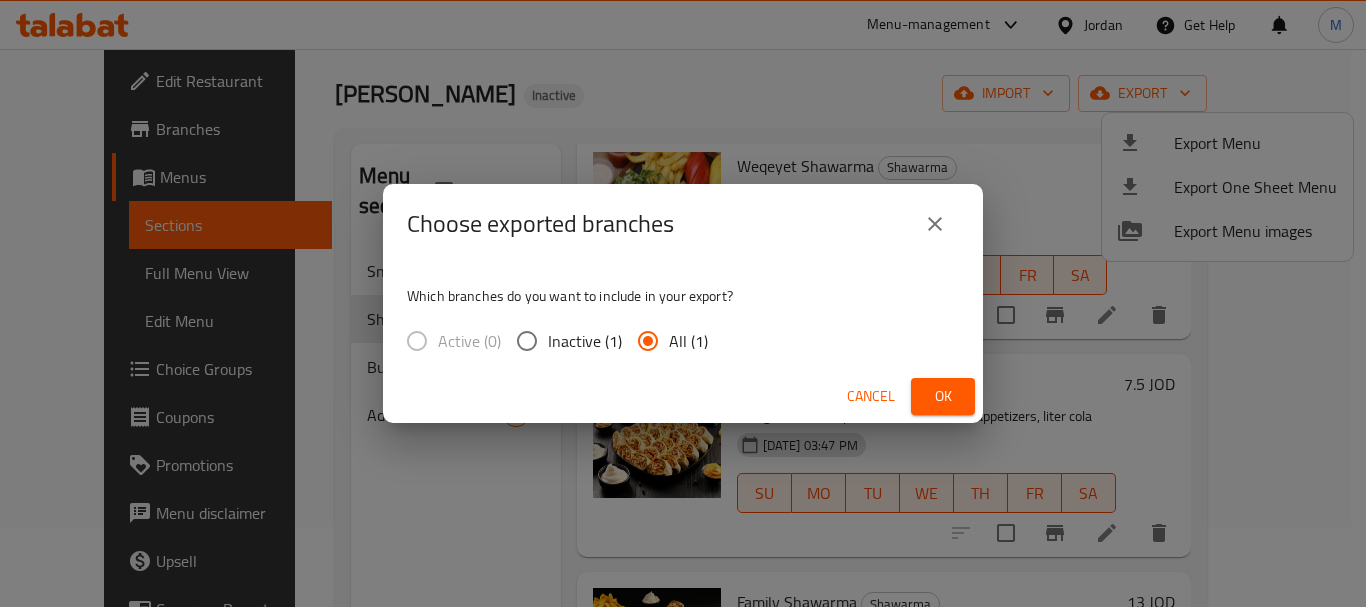 click on "Ok" at bounding box center (943, 396) 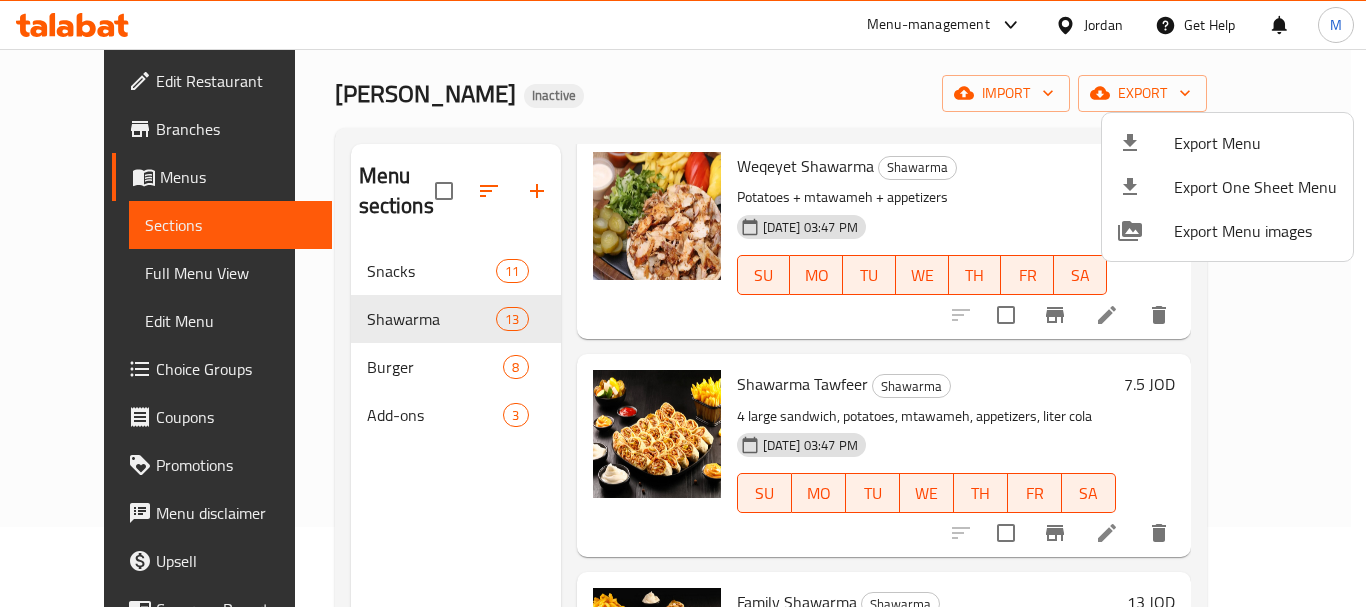 click at bounding box center (683, 303) 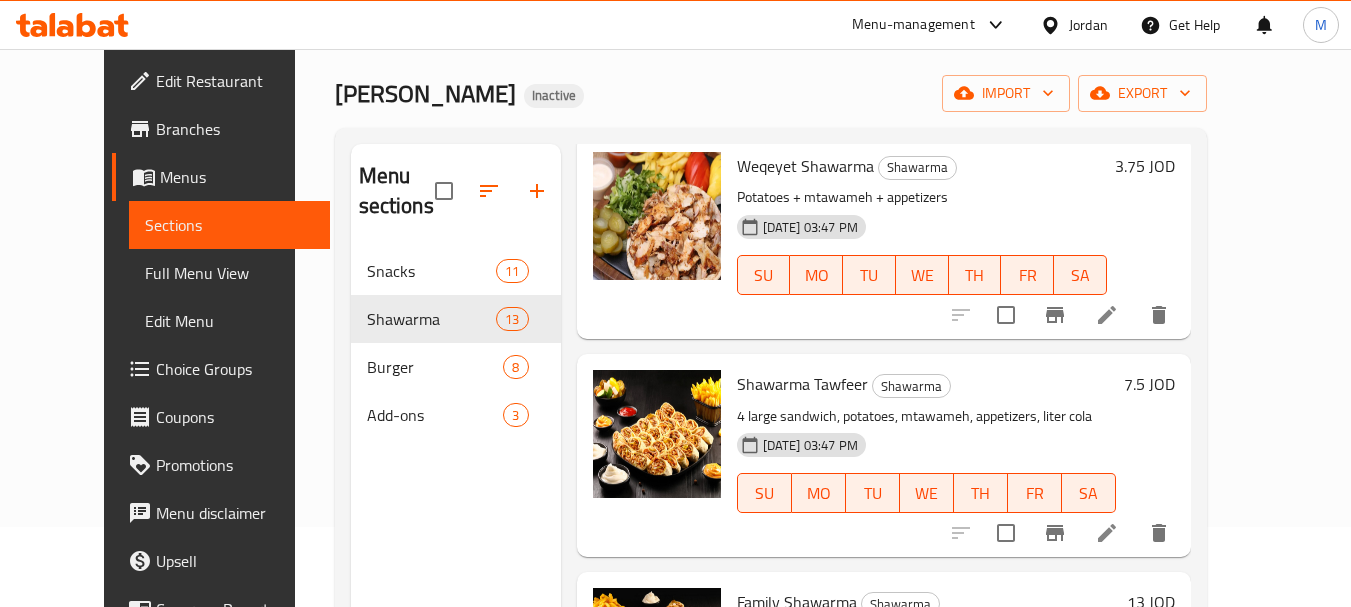 click on "Jordan" at bounding box center (1088, 25) 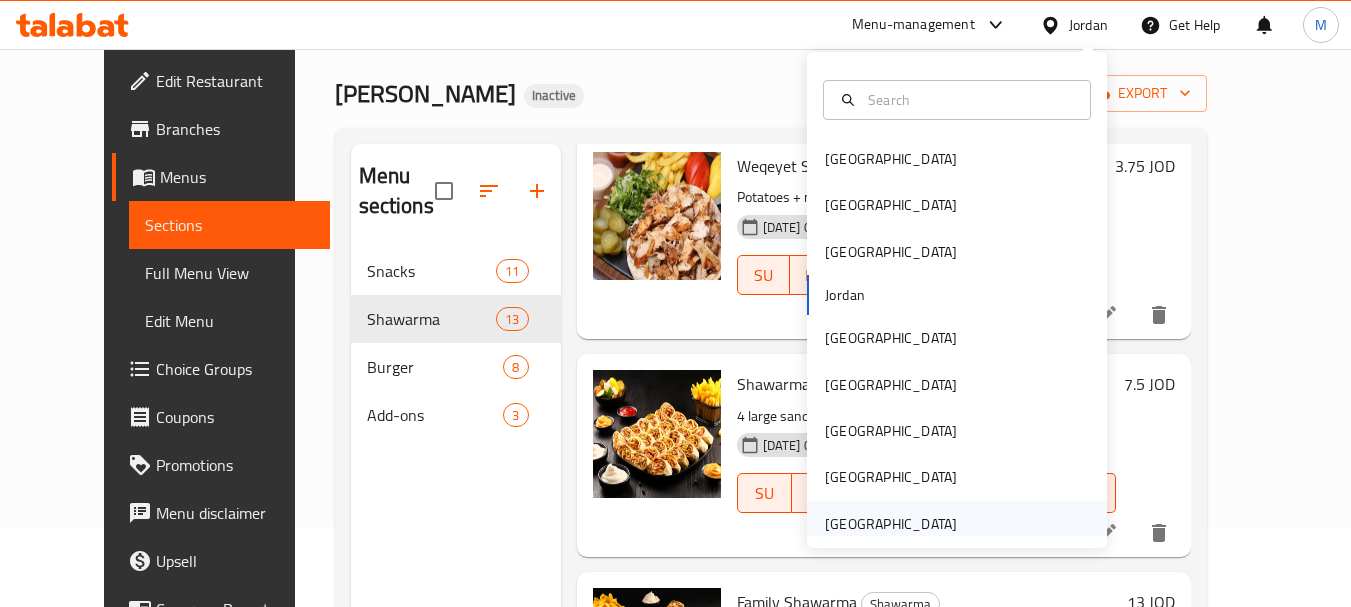 click on "United Arab Emirates" at bounding box center (891, 524) 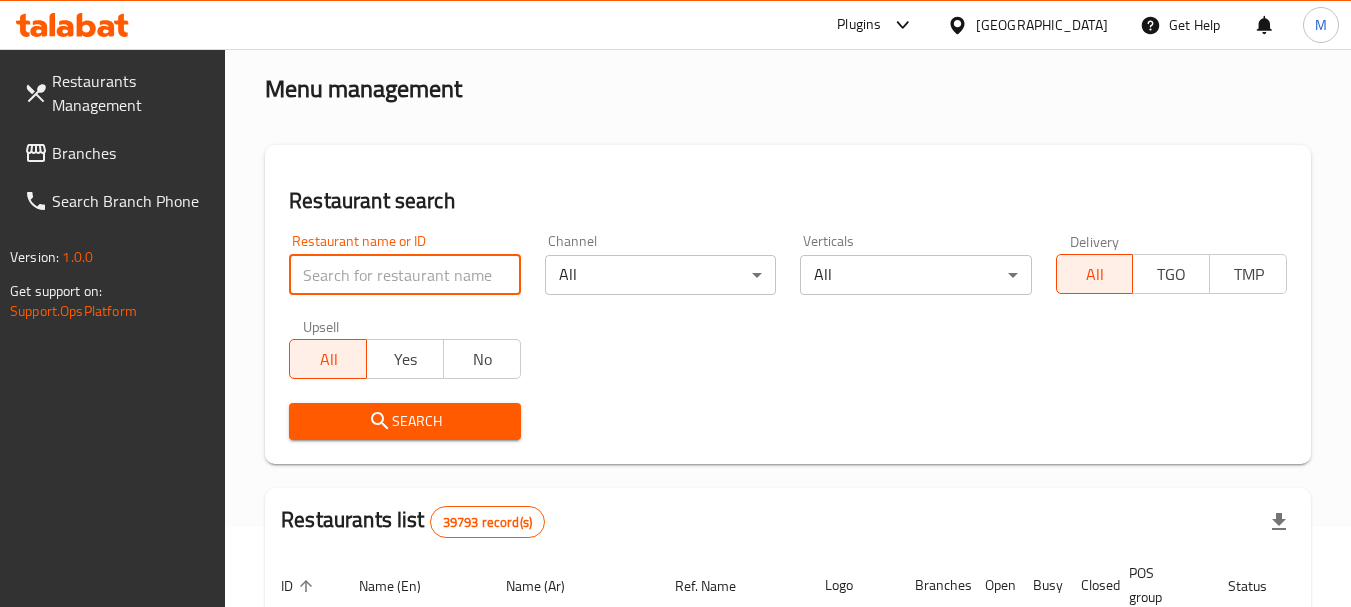 click at bounding box center [404, 275] 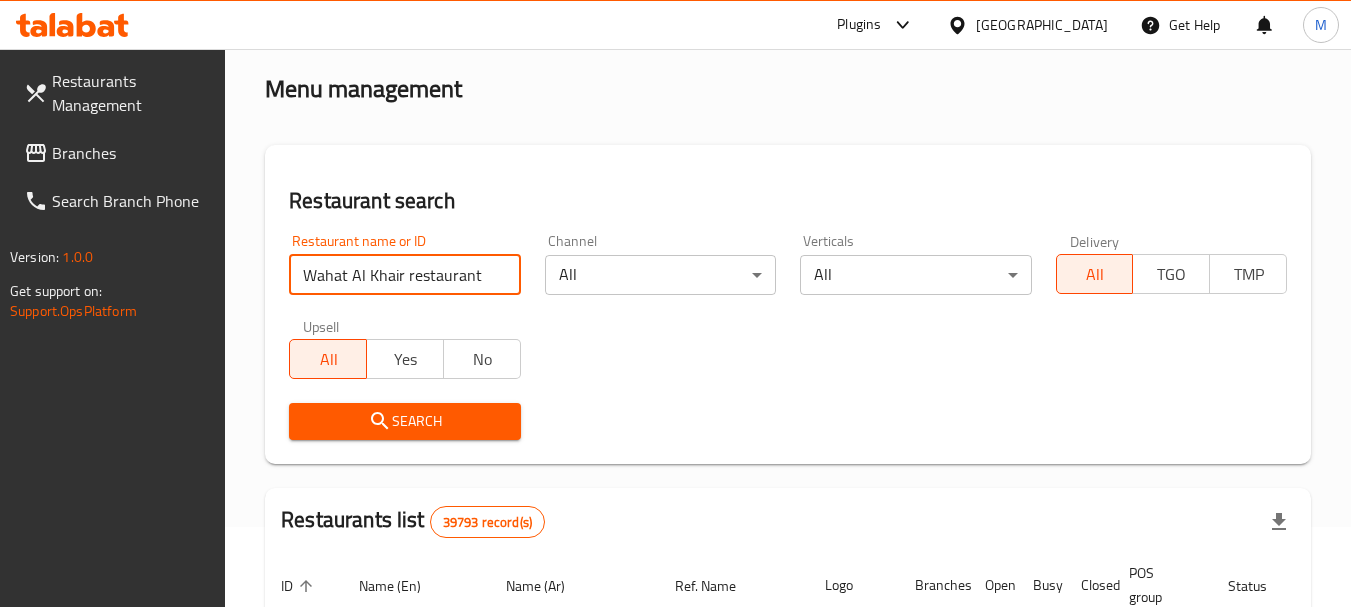 type on "Wahat Al Khair restaurant" 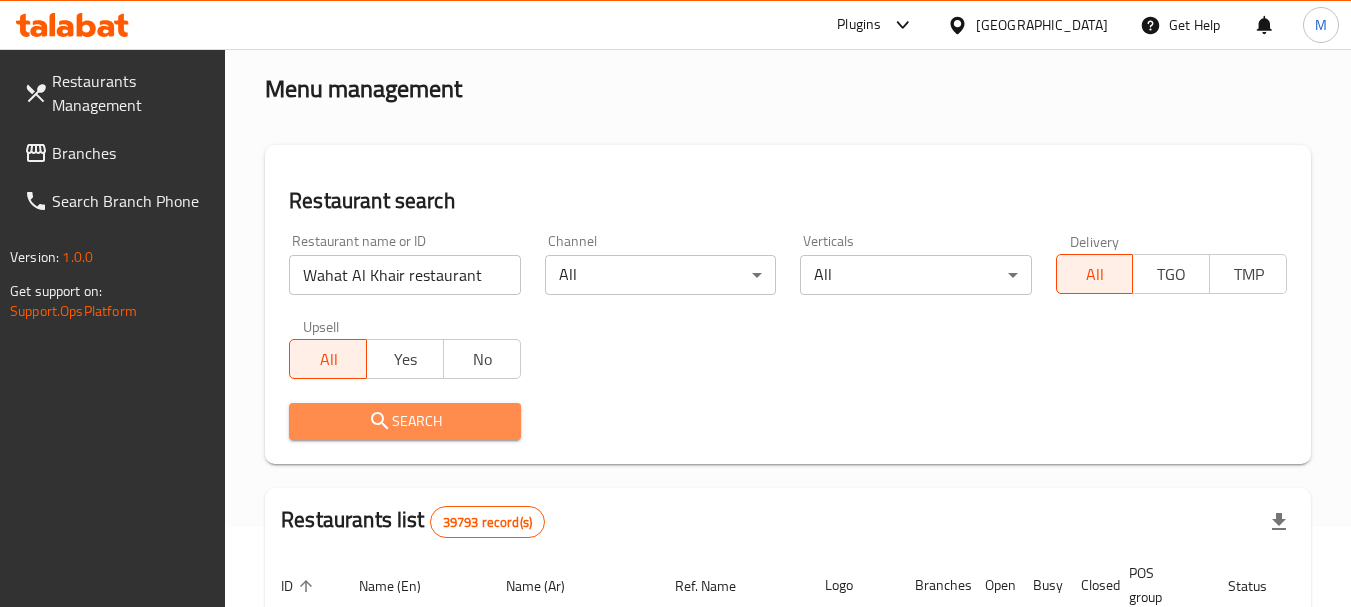 click 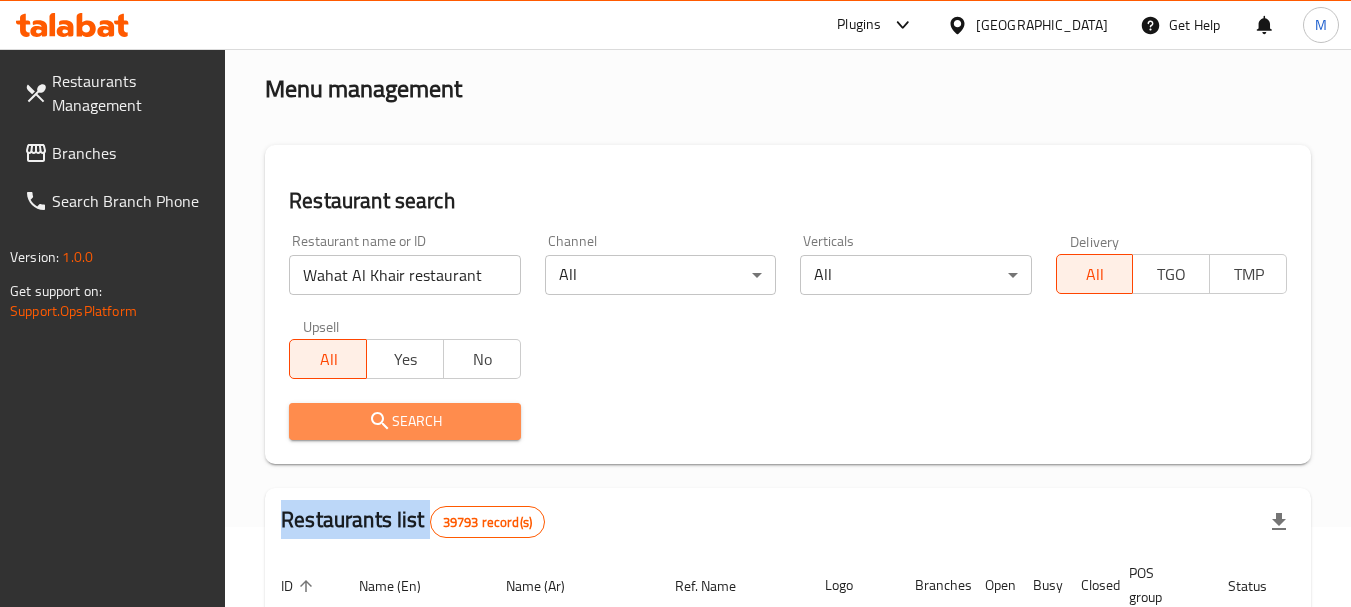 drag, startPoint x: 368, startPoint y: 414, endPoint x: 749, endPoint y: 398, distance: 381.33582 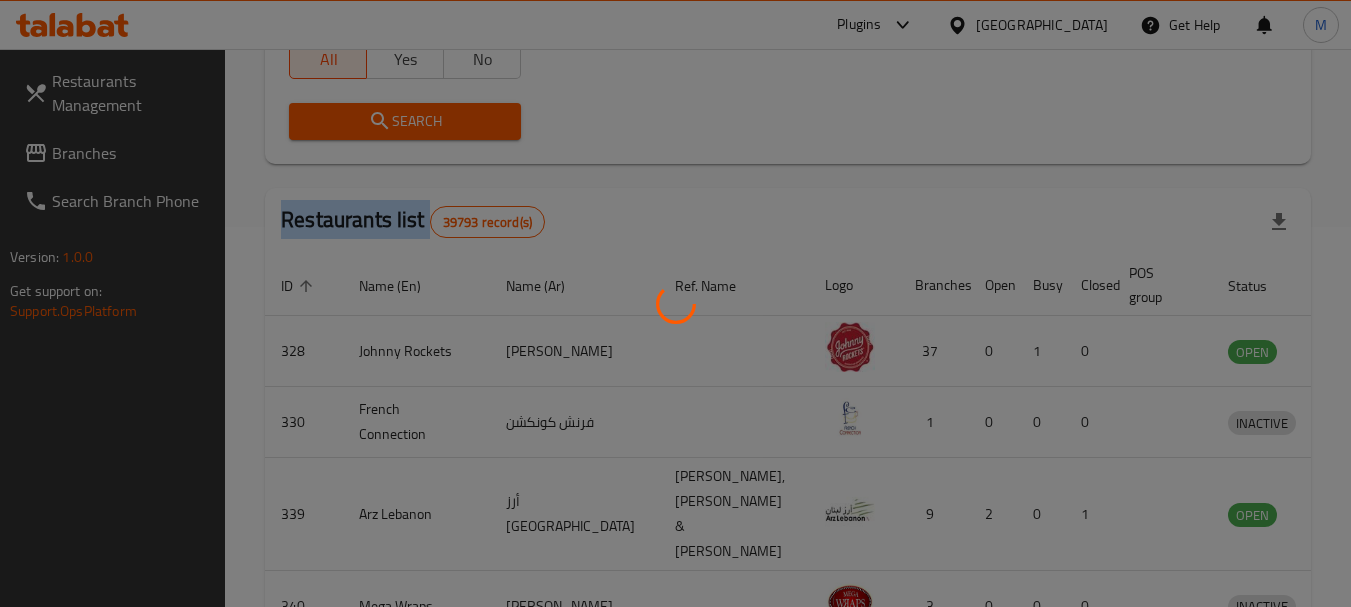 scroll, scrollTop: 310, scrollLeft: 0, axis: vertical 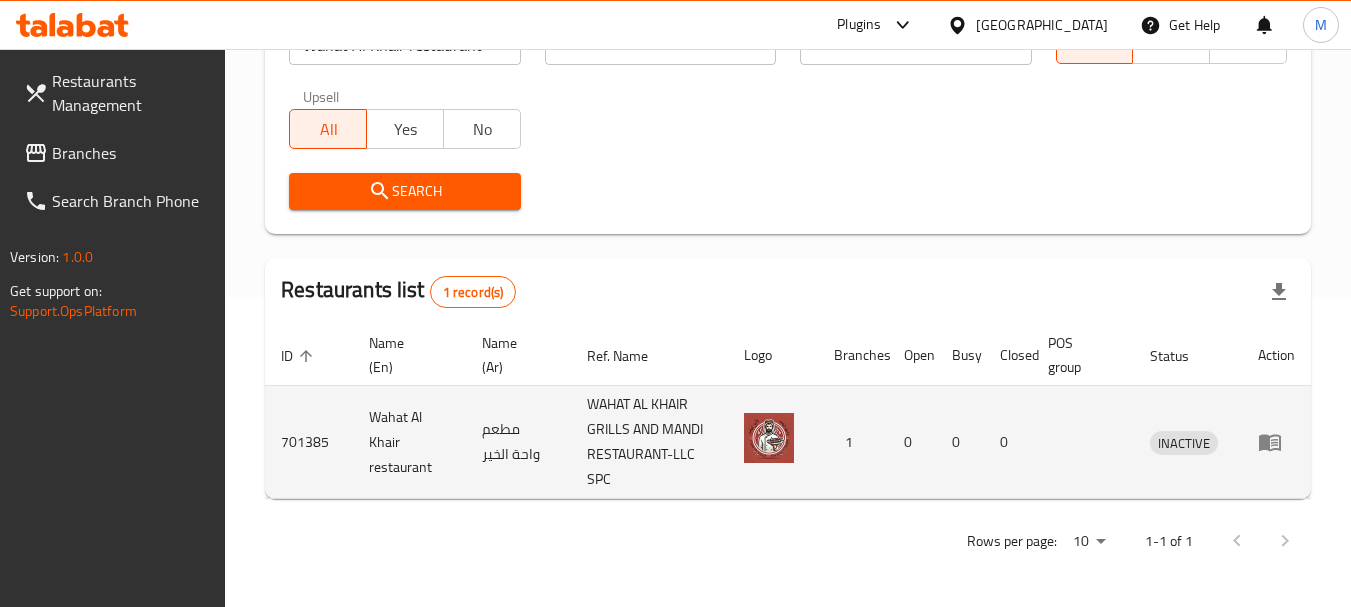 click at bounding box center [1276, 442] 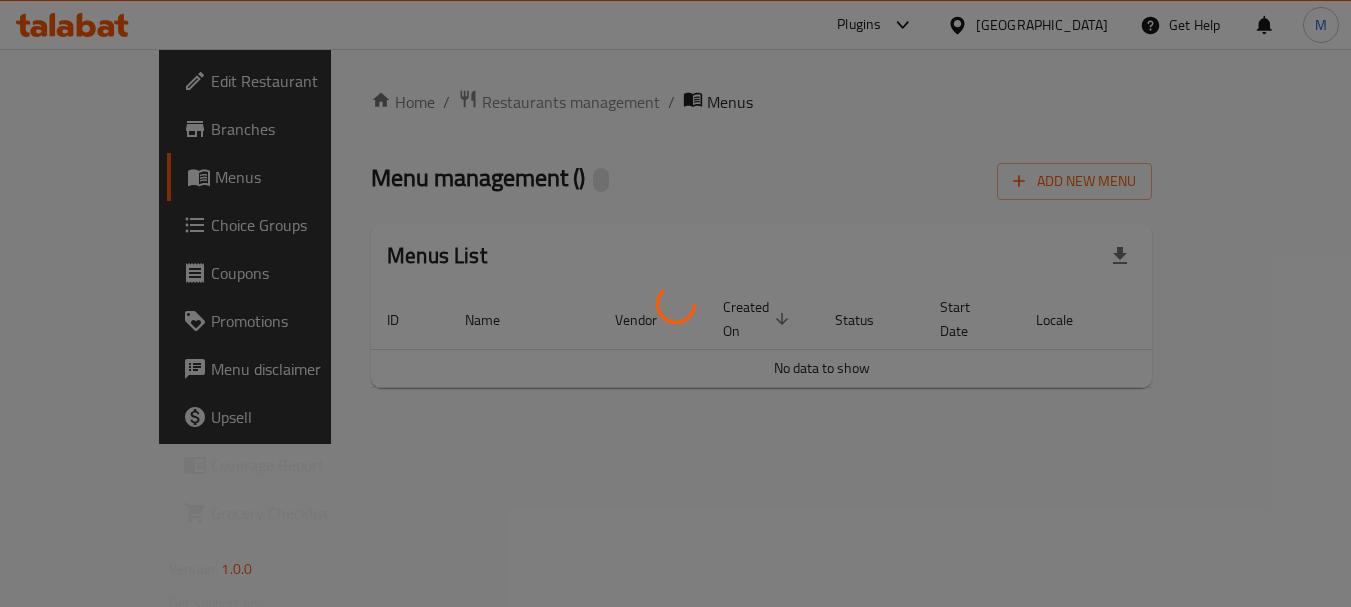 scroll, scrollTop: 0, scrollLeft: 0, axis: both 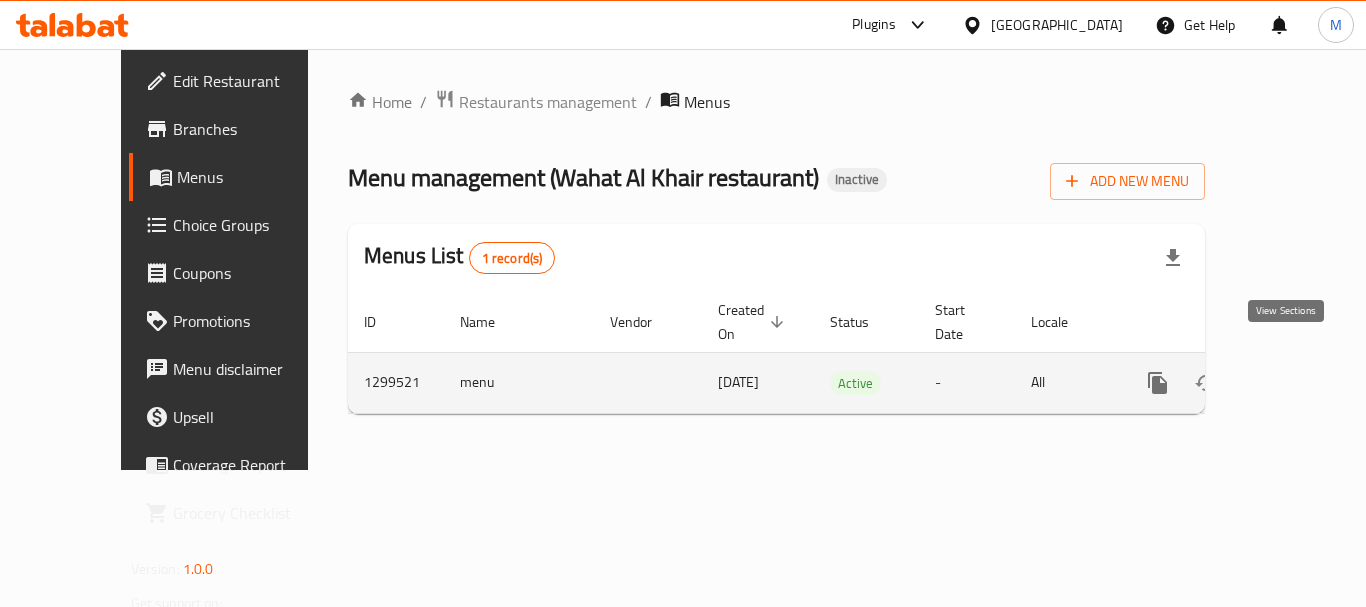 click at bounding box center [1302, 383] 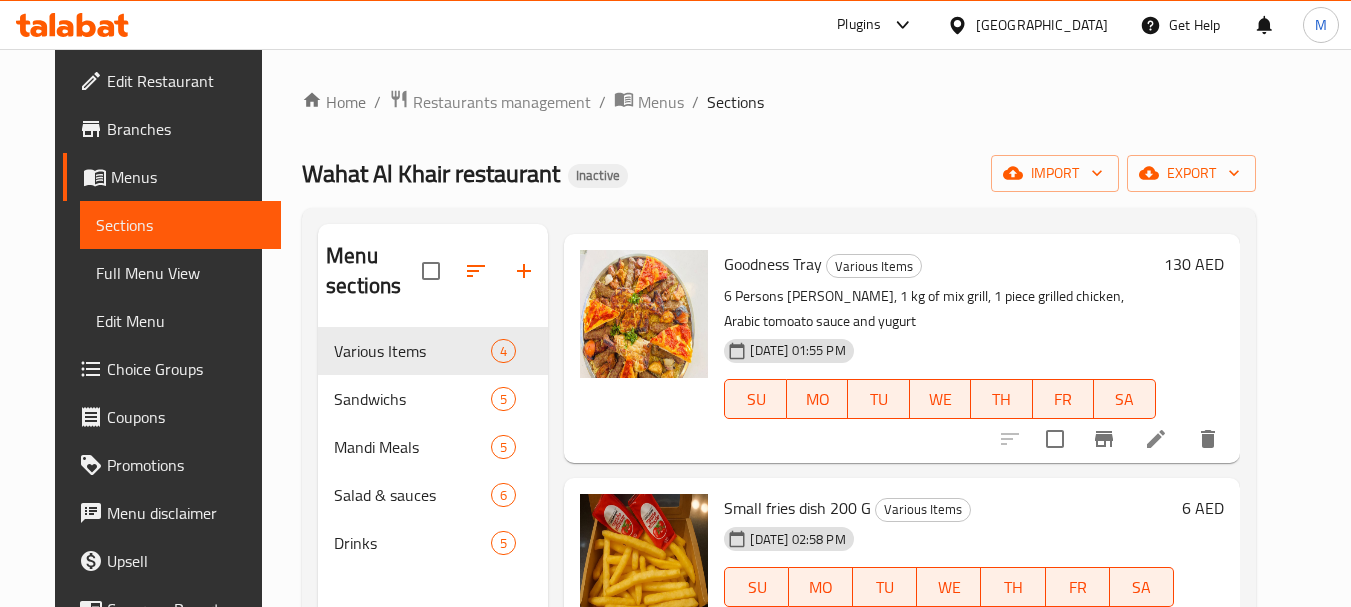 scroll, scrollTop: 312, scrollLeft: 0, axis: vertical 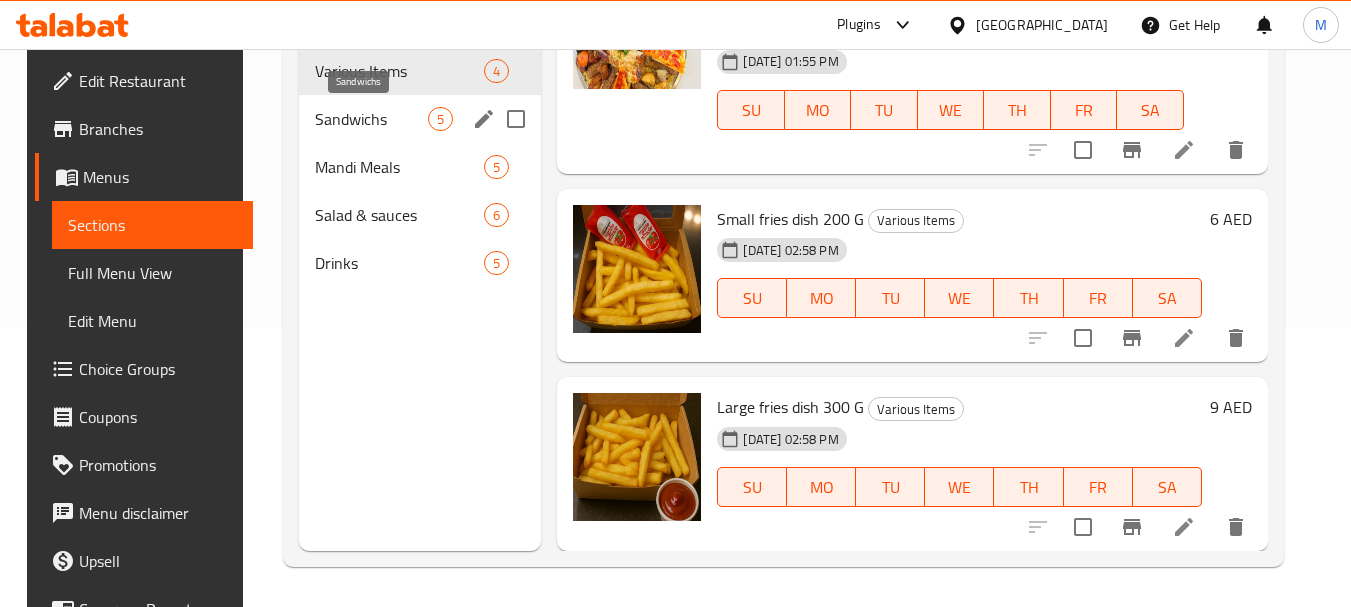 click on "Sandwichs" at bounding box center (371, 119) 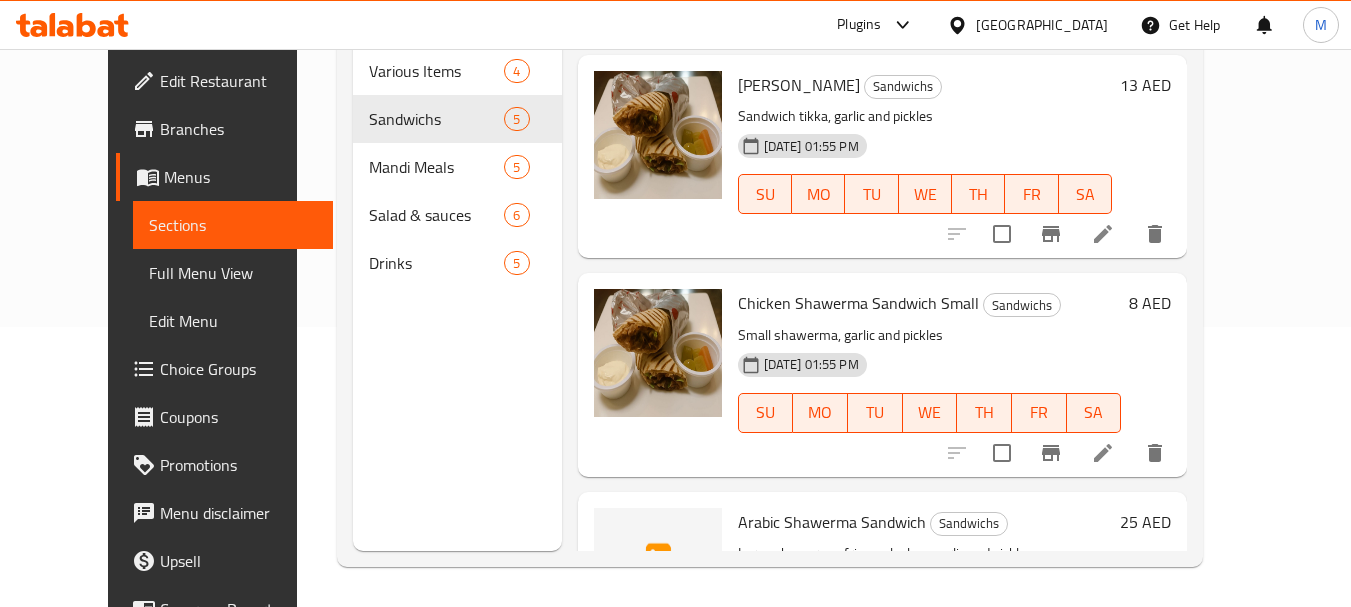 scroll, scrollTop: 565, scrollLeft: 0, axis: vertical 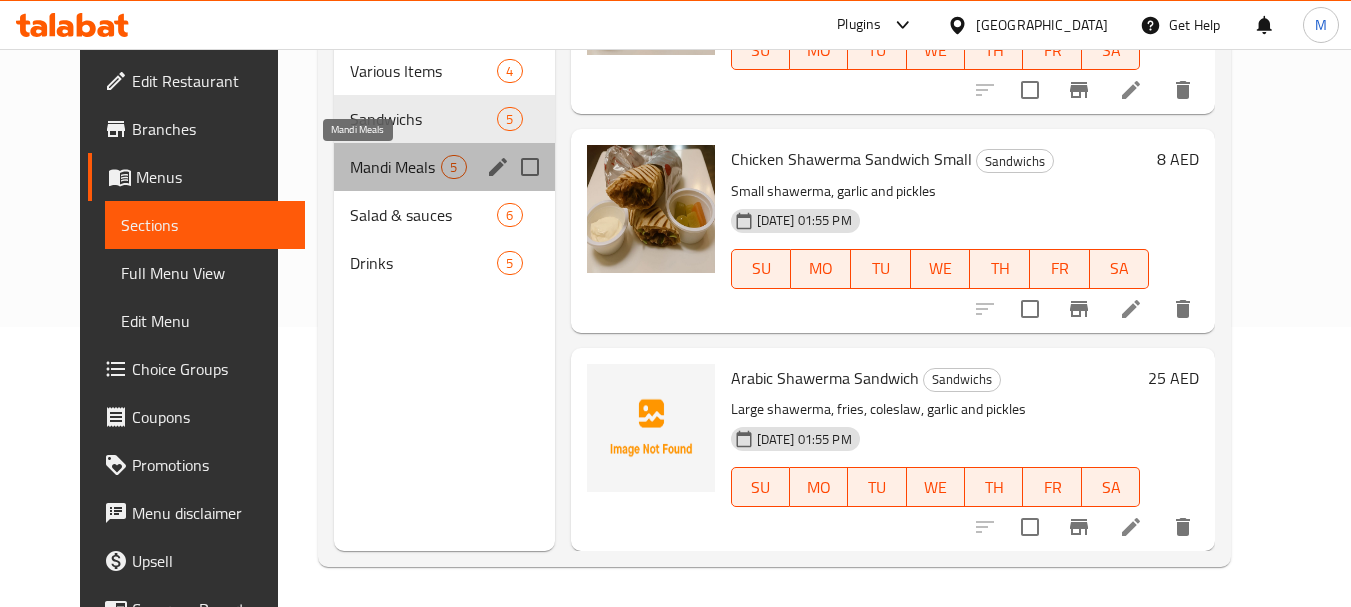 click on "Mandi Meals" at bounding box center [395, 167] 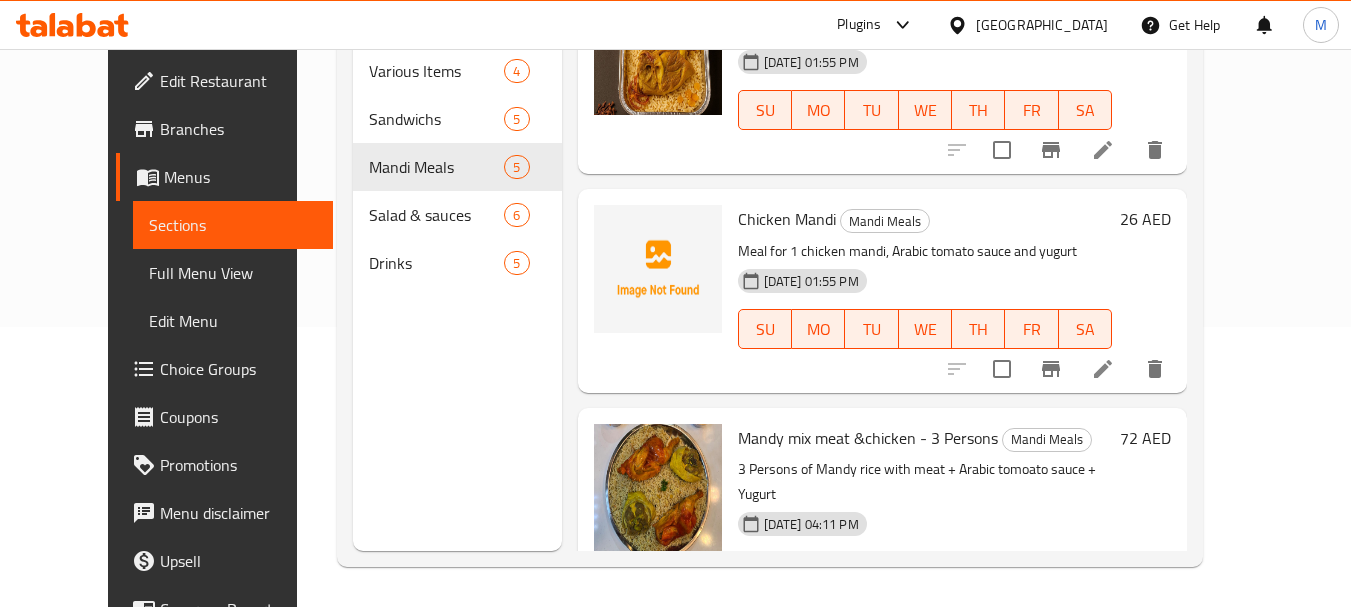 scroll, scrollTop: 0, scrollLeft: 0, axis: both 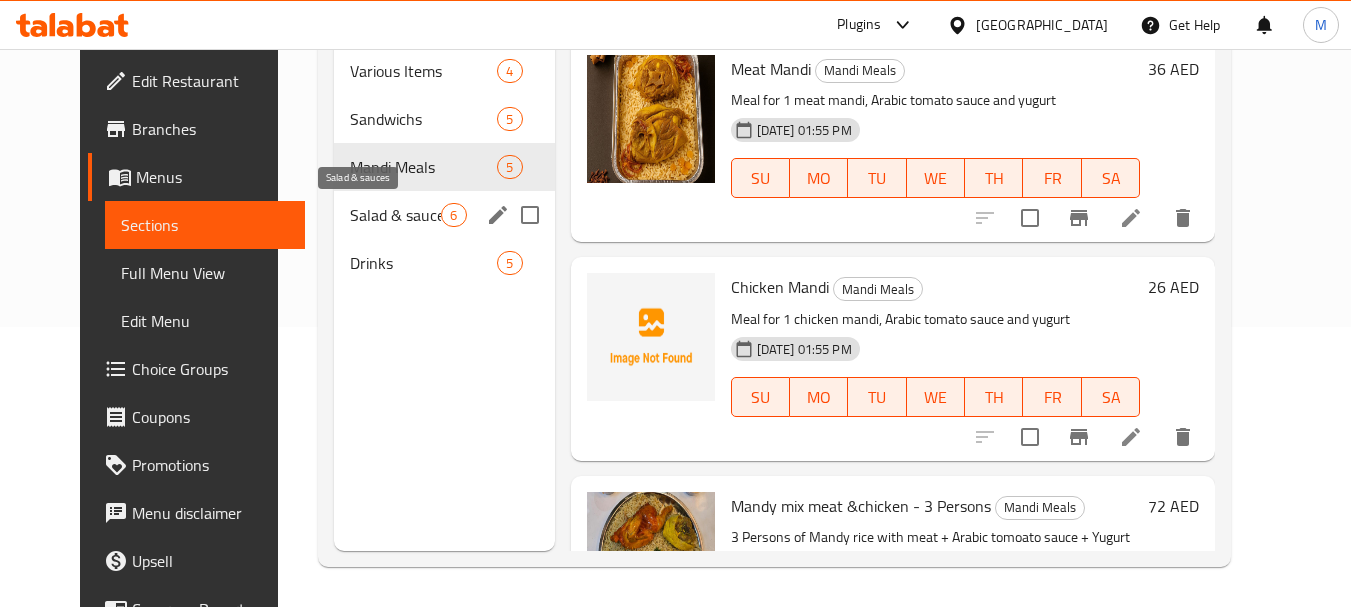 click on "Salad & sauces" at bounding box center (395, 215) 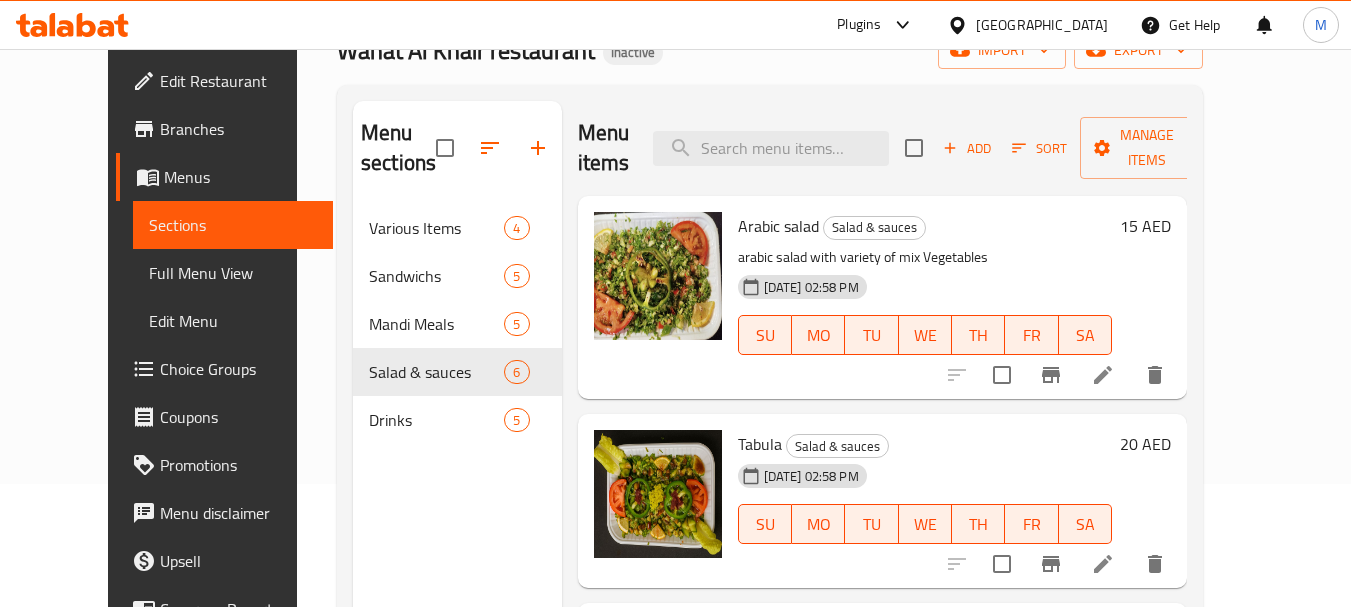 scroll, scrollTop: 0, scrollLeft: 0, axis: both 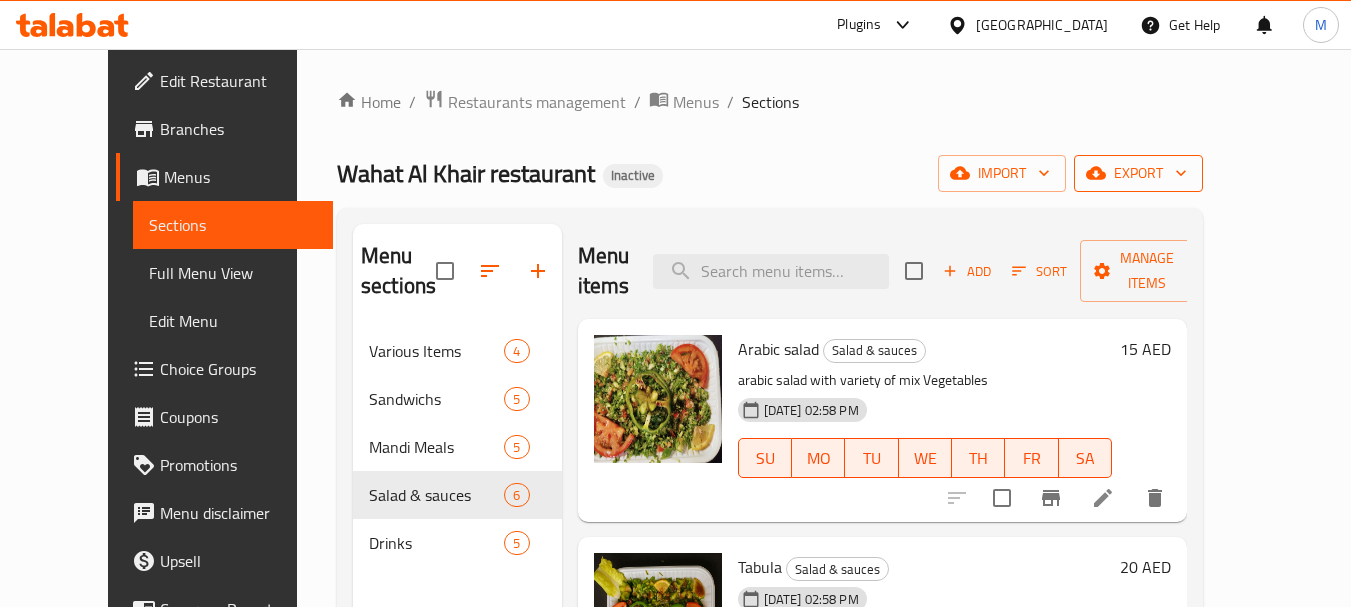 click on "export" at bounding box center [1138, 173] 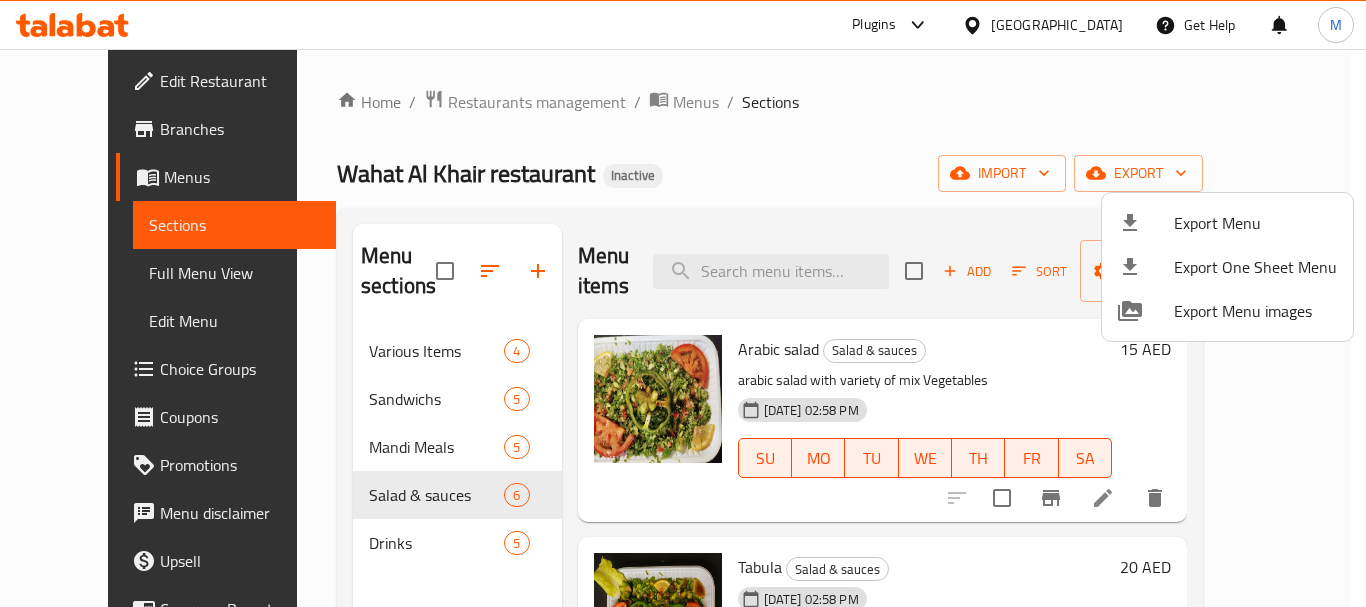 click on "Export Menu" at bounding box center [1255, 223] 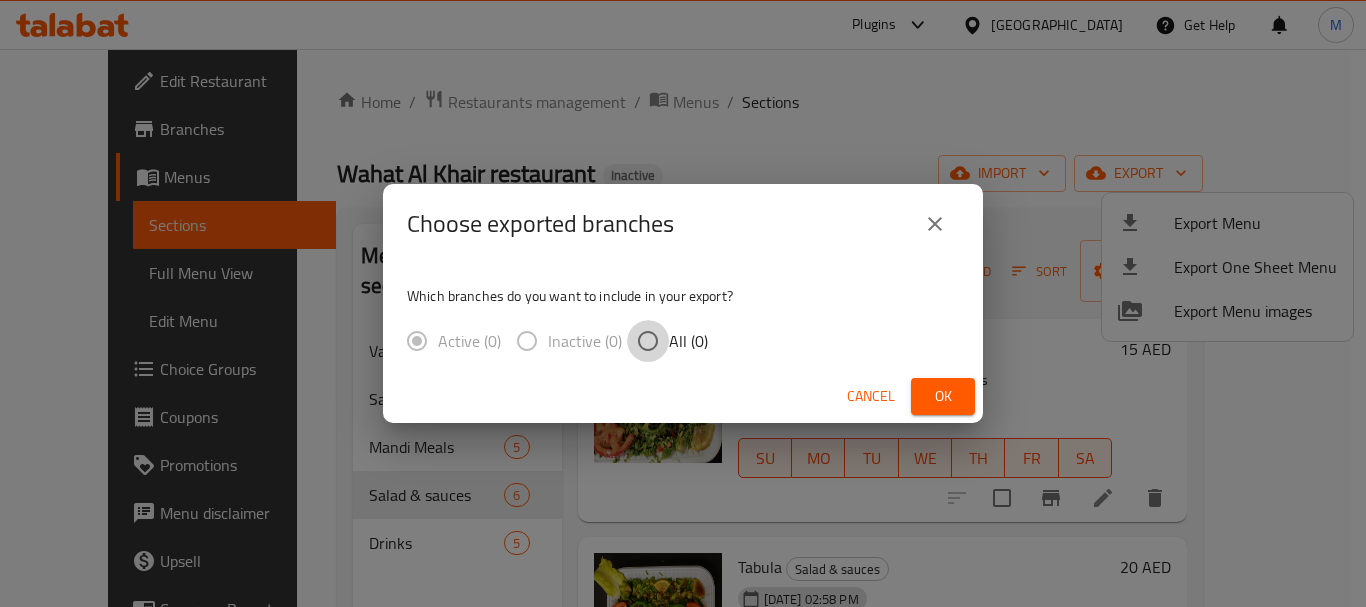 drag, startPoint x: 655, startPoint y: 325, endPoint x: 797, endPoint y: 393, distance: 157.44205 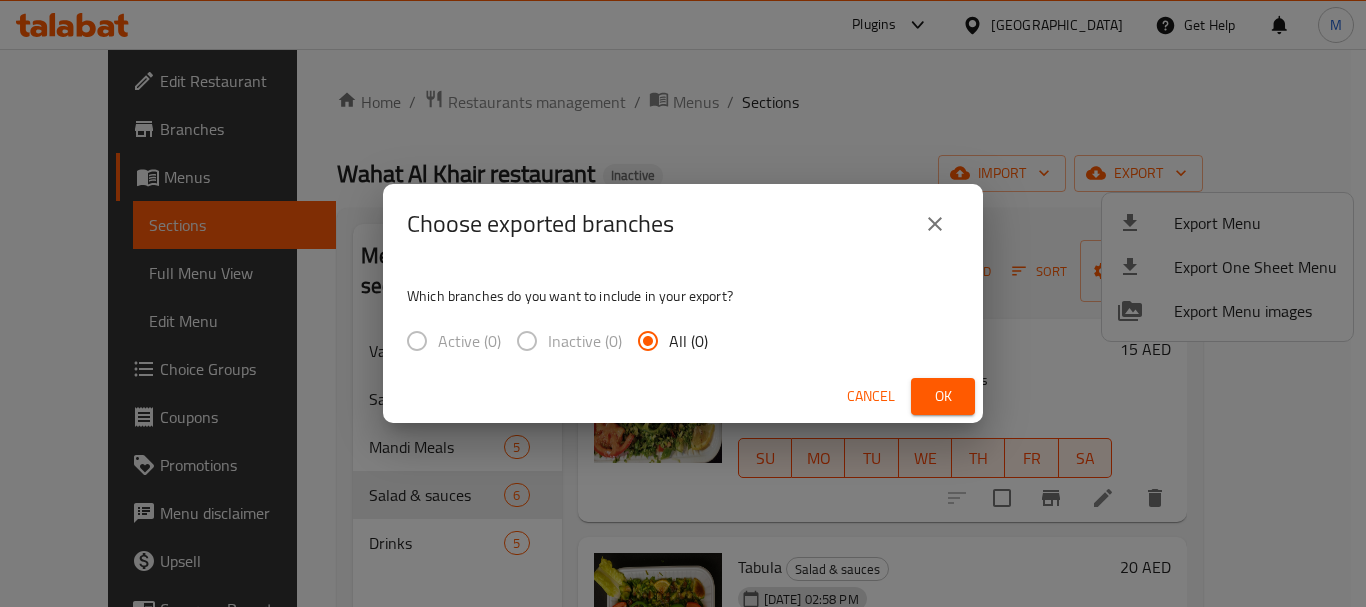 click on "Cancel" at bounding box center (871, 396) 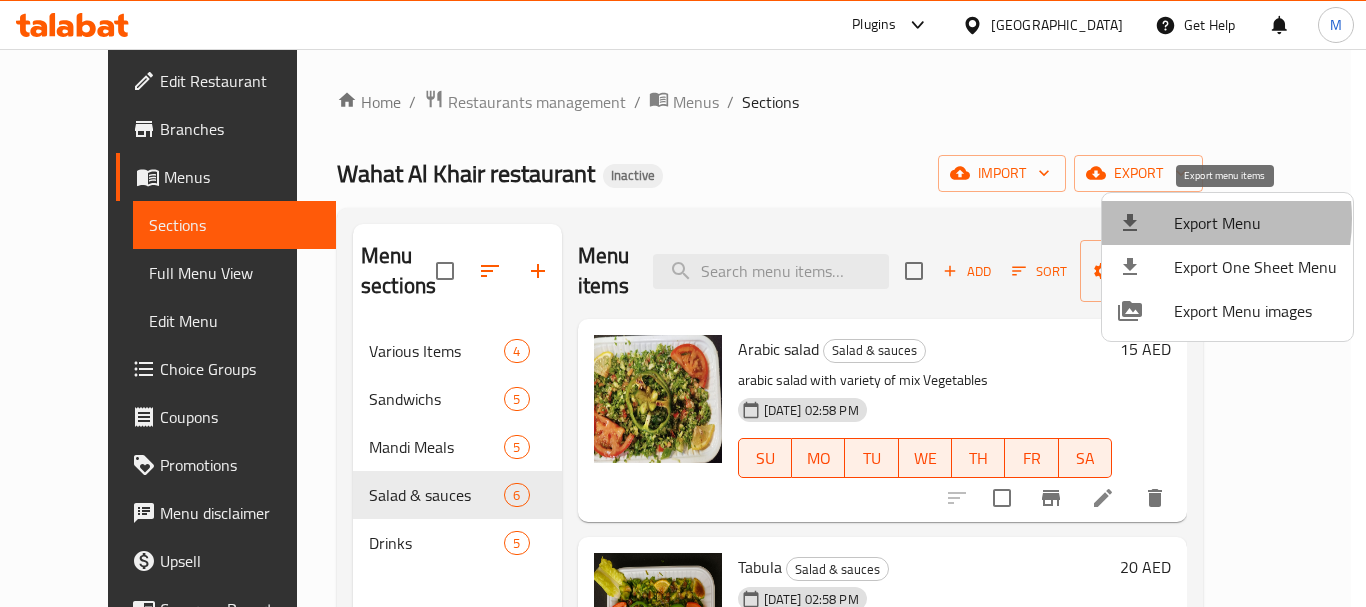 click at bounding box center (1146, 223) 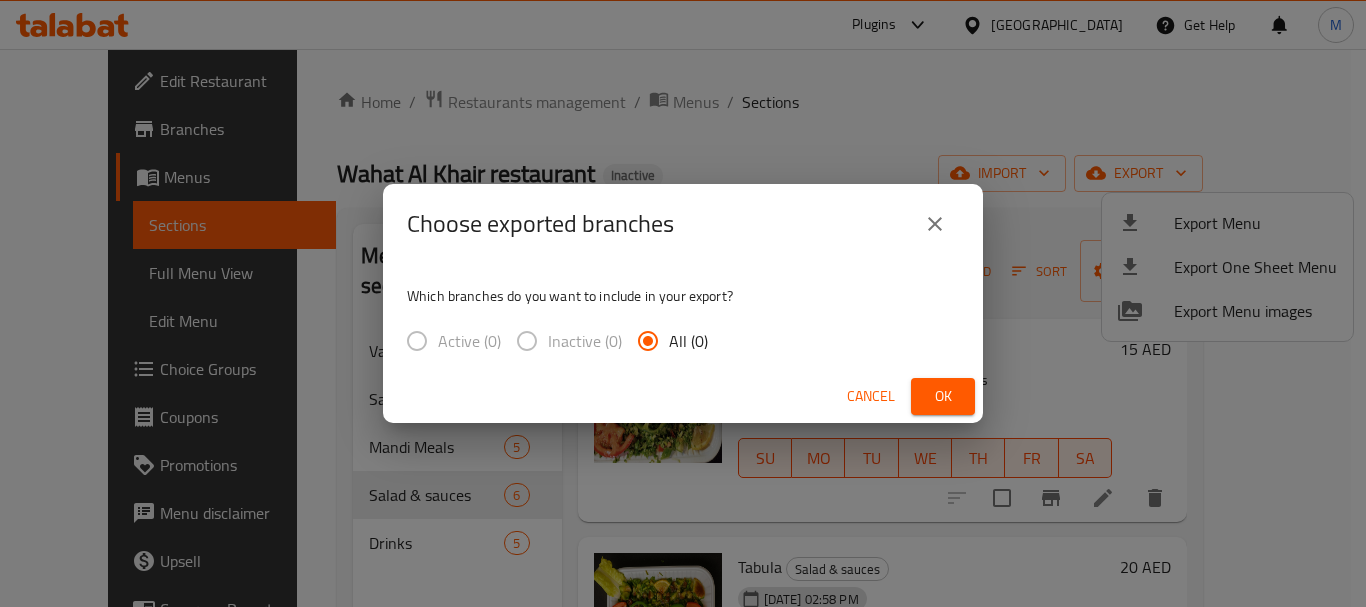 click on "All (0)" at bounding box center [688, 341] 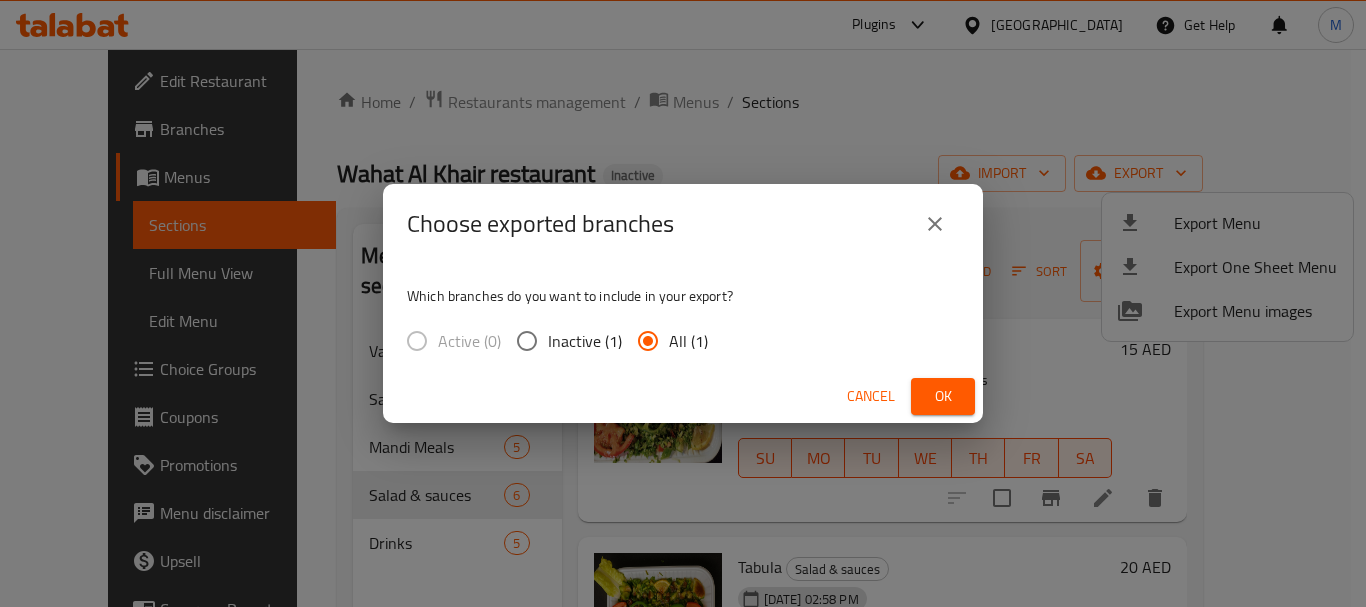 click on "Cancel Ok" at bounding box center [683, 396] 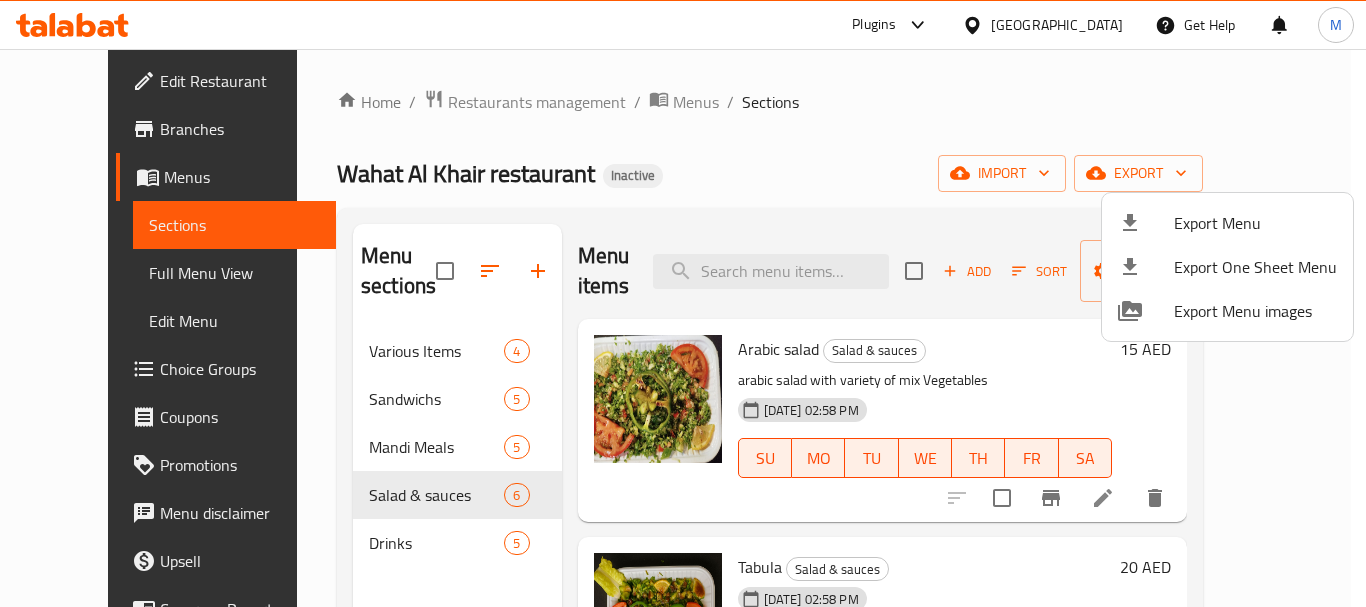 click at bounding box center (683, 303) 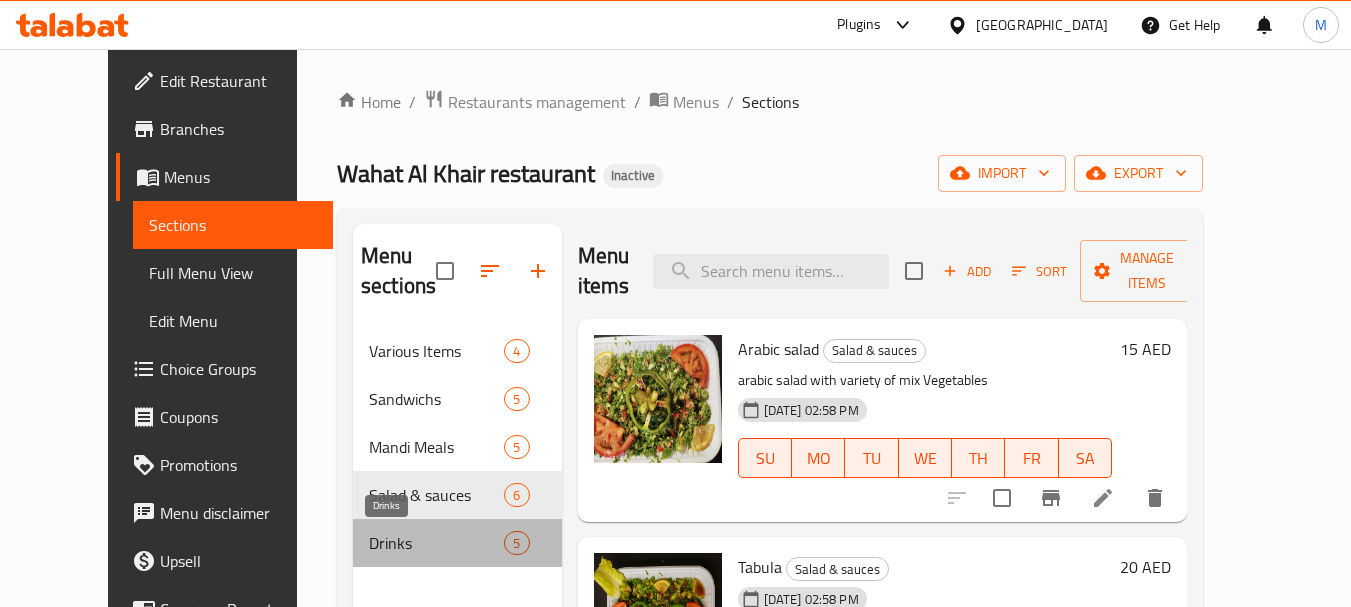 click on "Drinks" at bounding box center (436, 543) 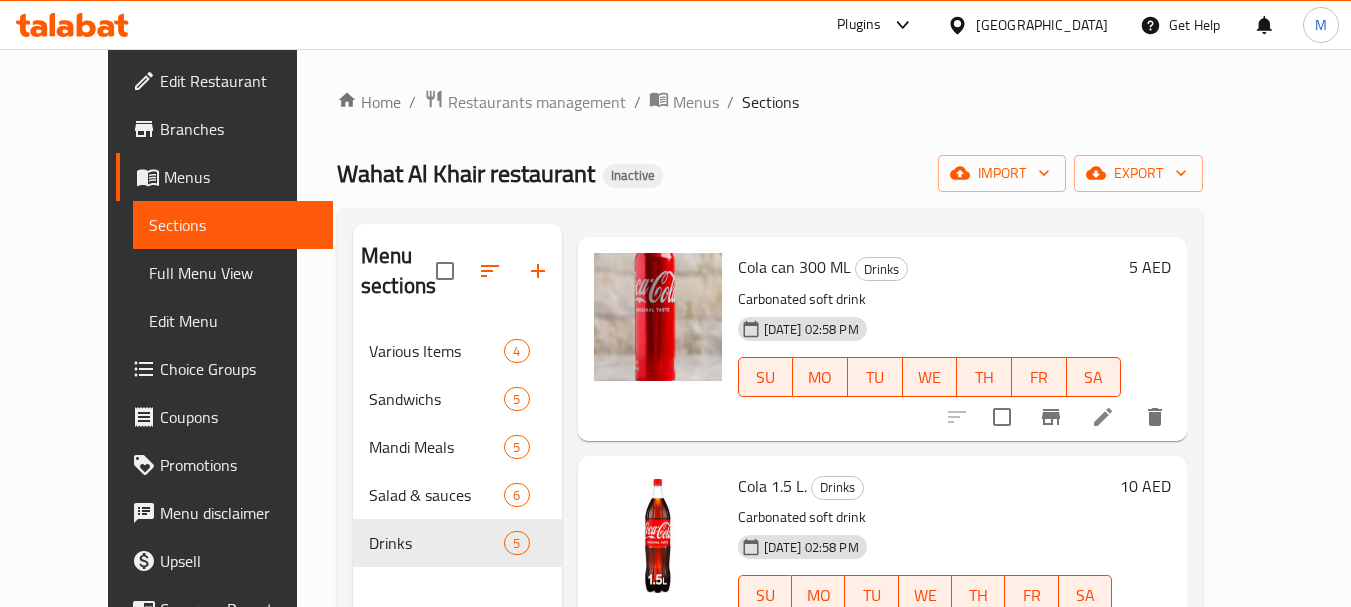 scroll, scrollTop: 0, scrollLeft: 0, axis: both 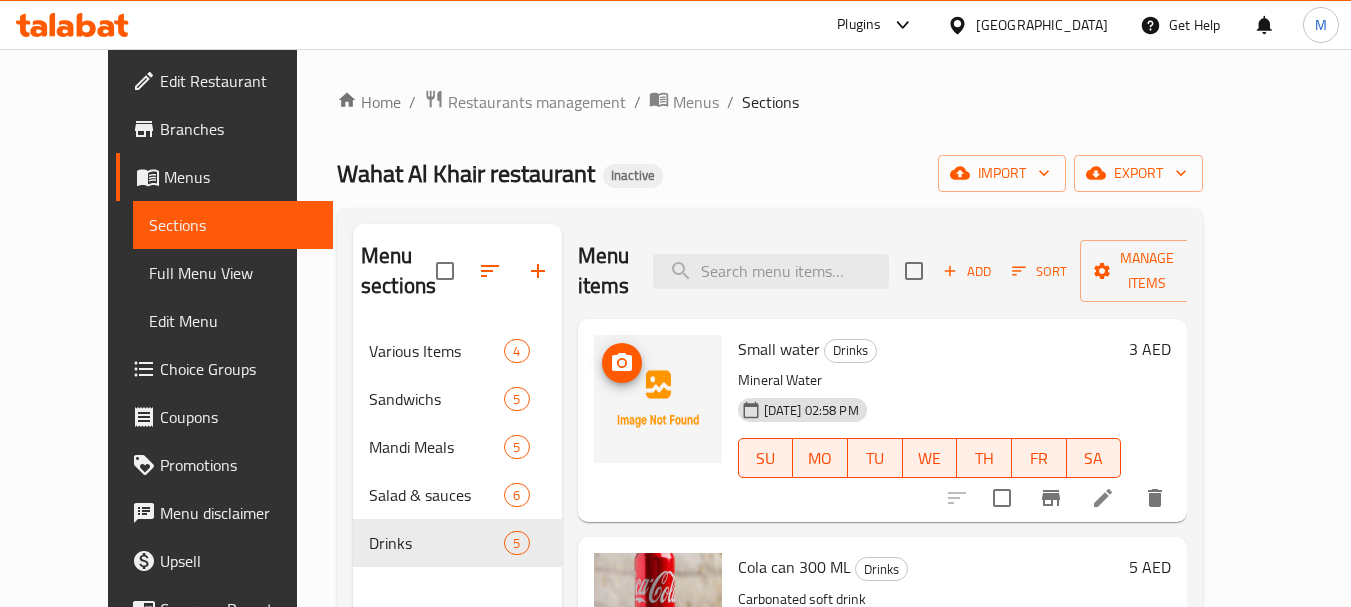 click 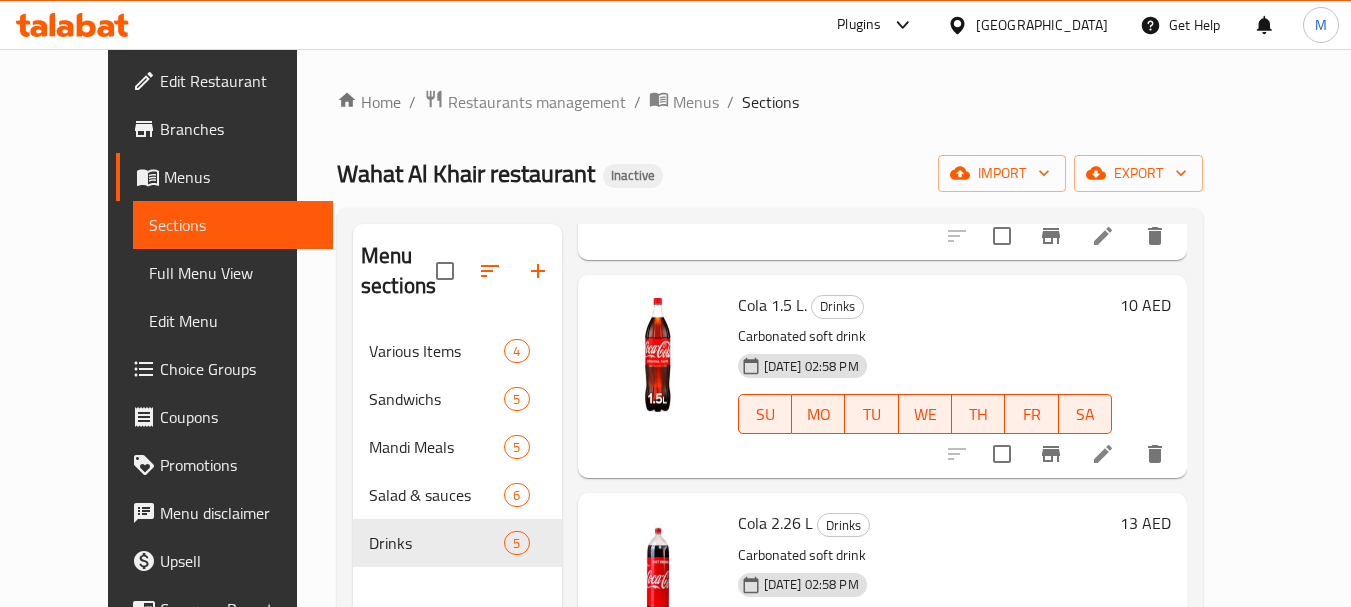 scroll, scrollTop: 565, scrollLeft: 0, axis: vertical 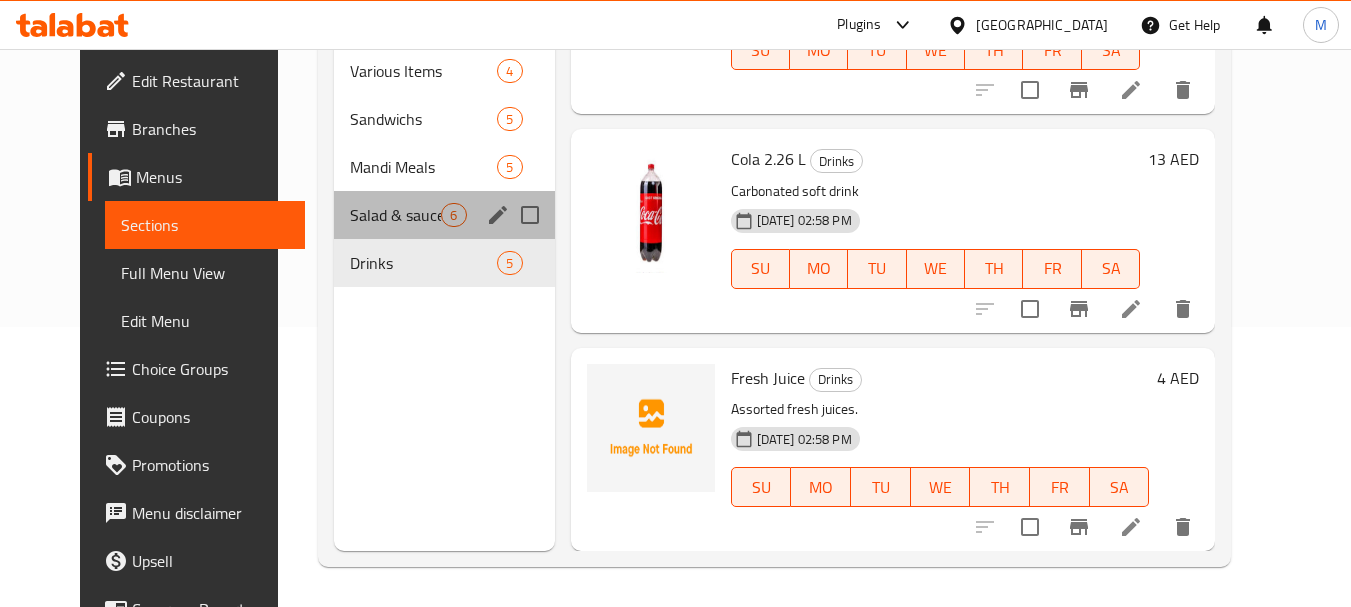 click on "Salad & sauces 6" at bounding box center [444, 215] 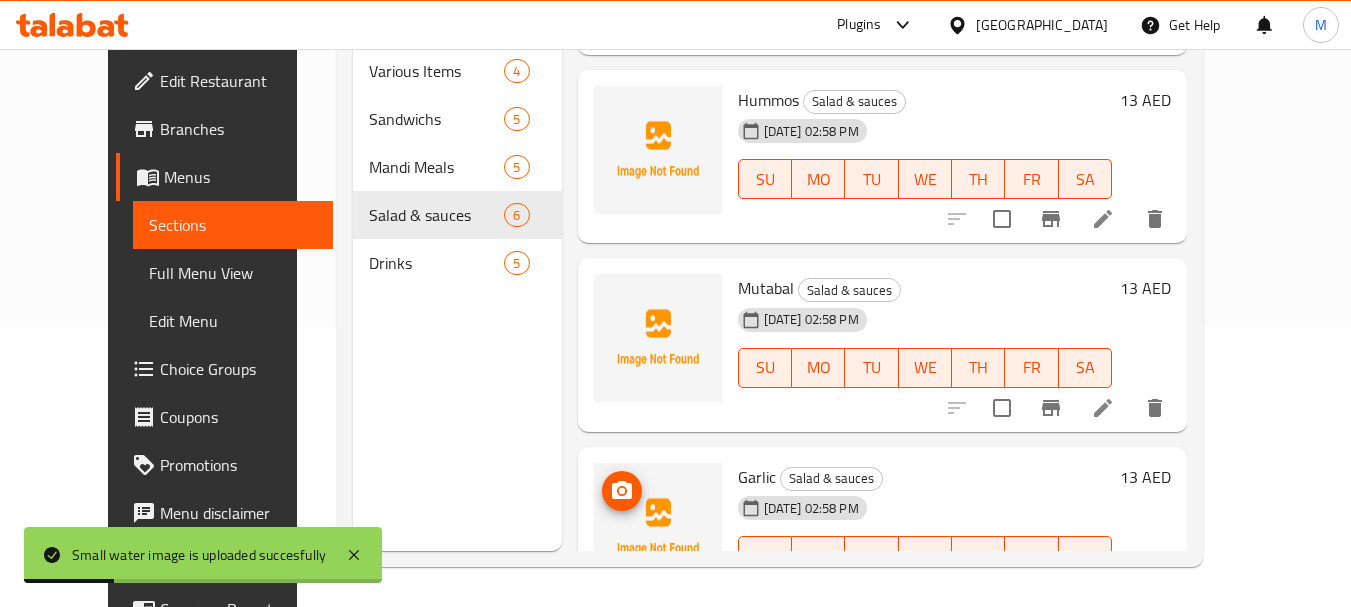 click 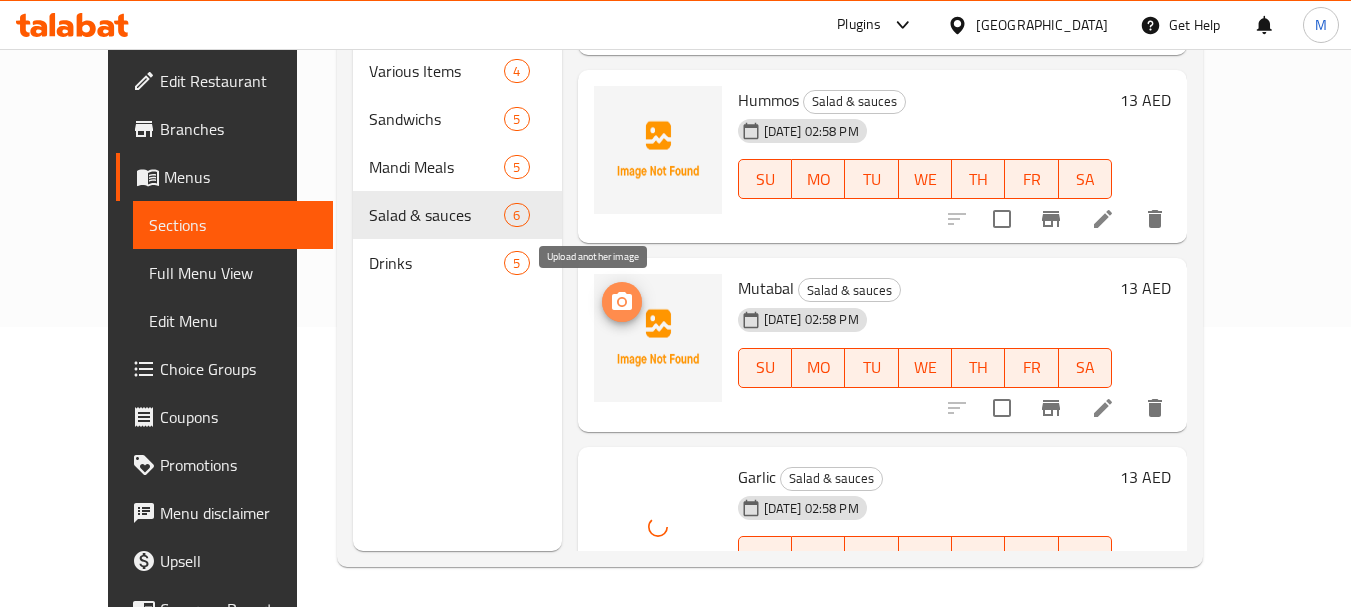 click 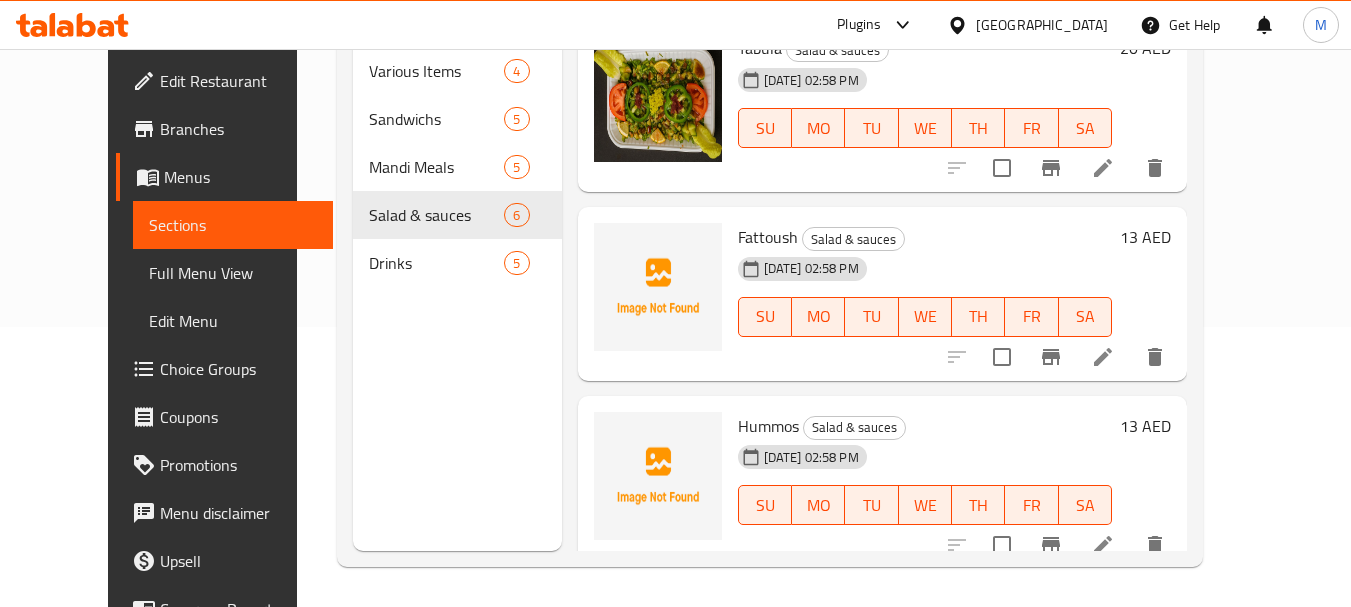 scroll, scrollTop: 234, scrollLeft: 0, axis: vertical 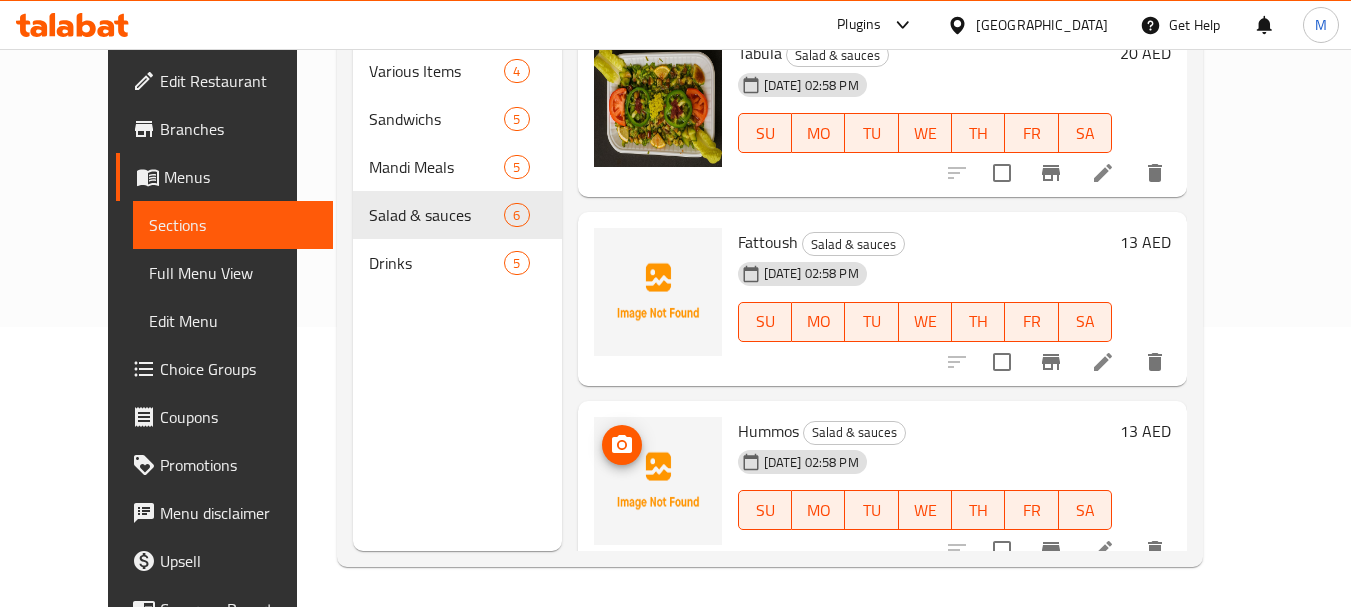click 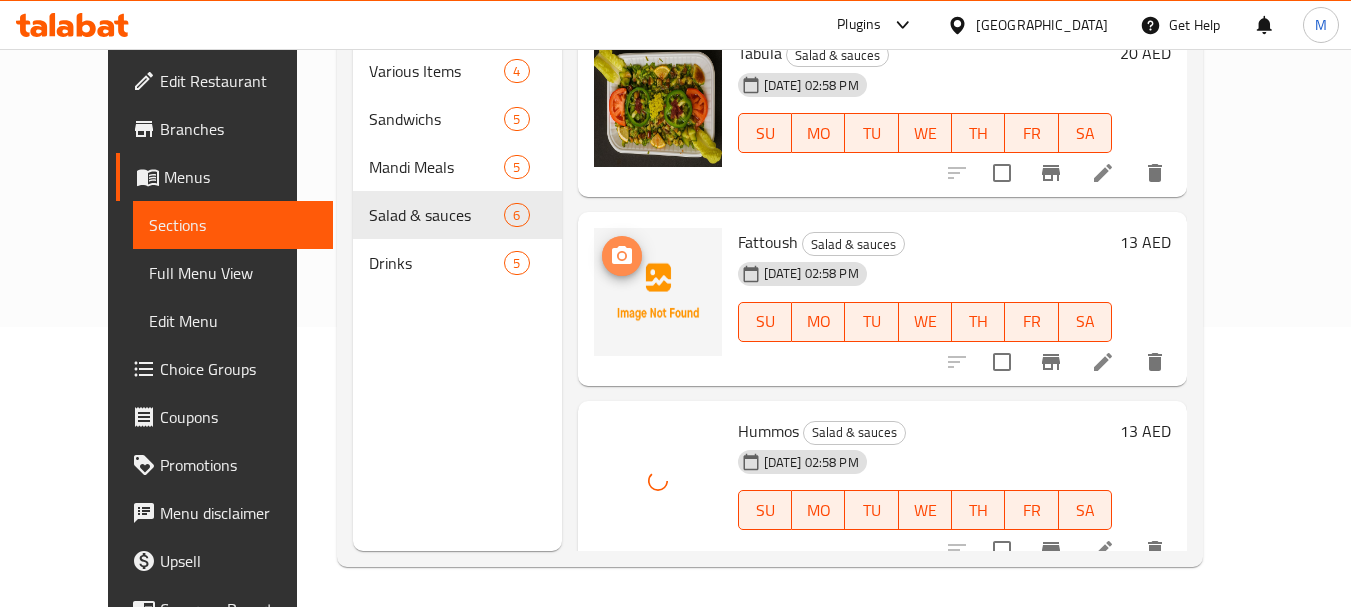 click 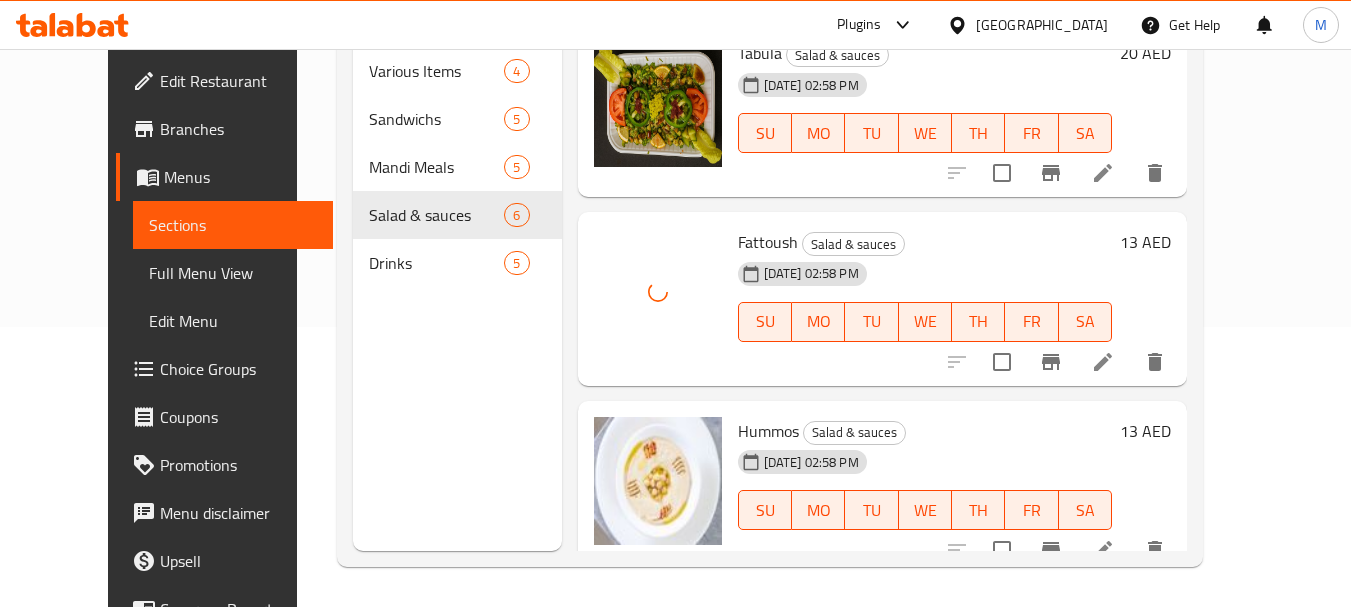 scroll, scrollTop: 634, scrollLeft: 0, axis: vertical 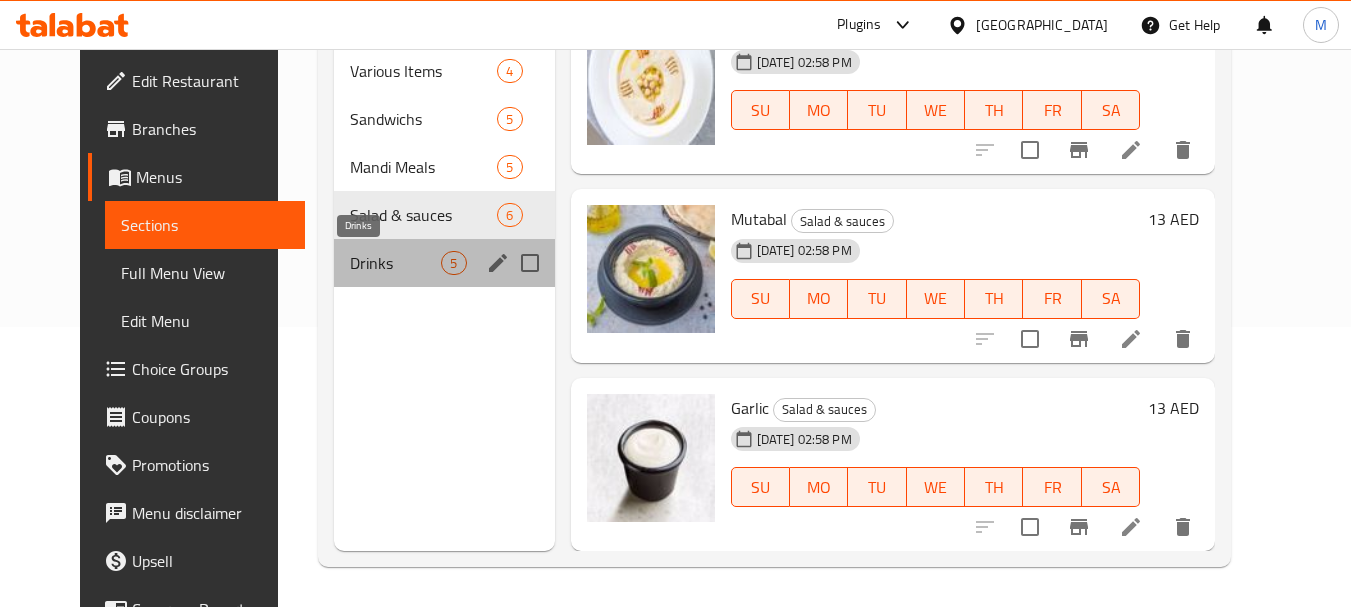 click on "Drinks" at bounding box center [395, 263] 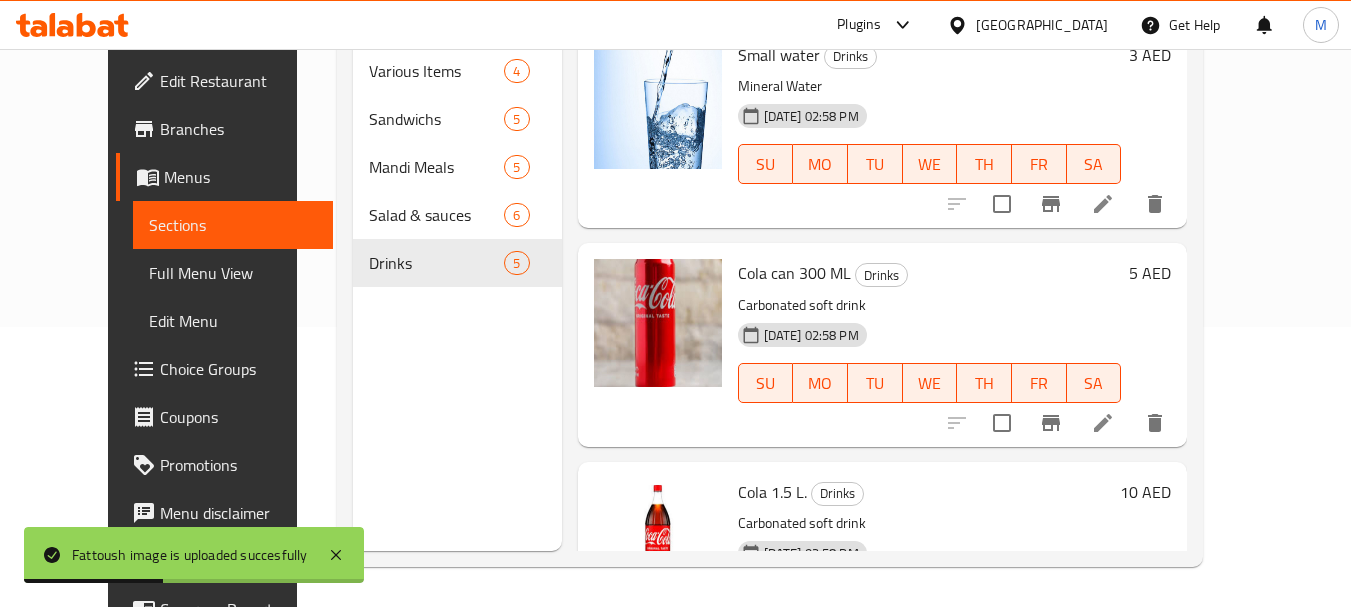 scroll, scrollTop: 0, scrollLeft: 0, axis: both 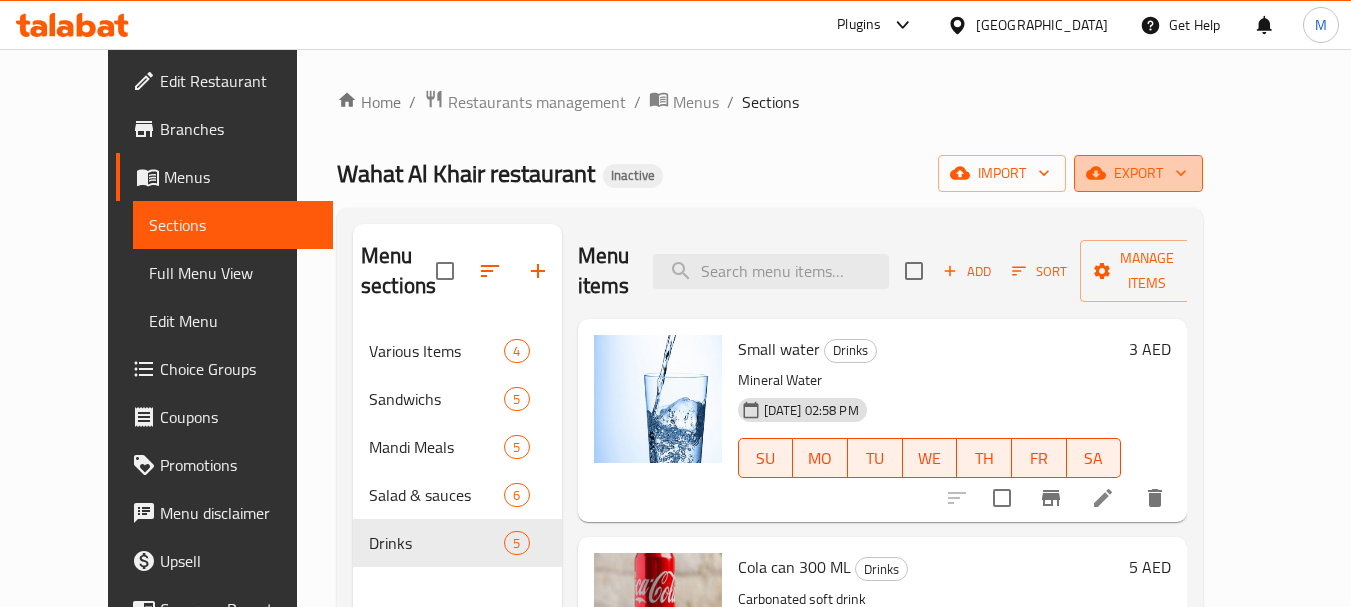 click on "export" at bounding box center (1138, 173) 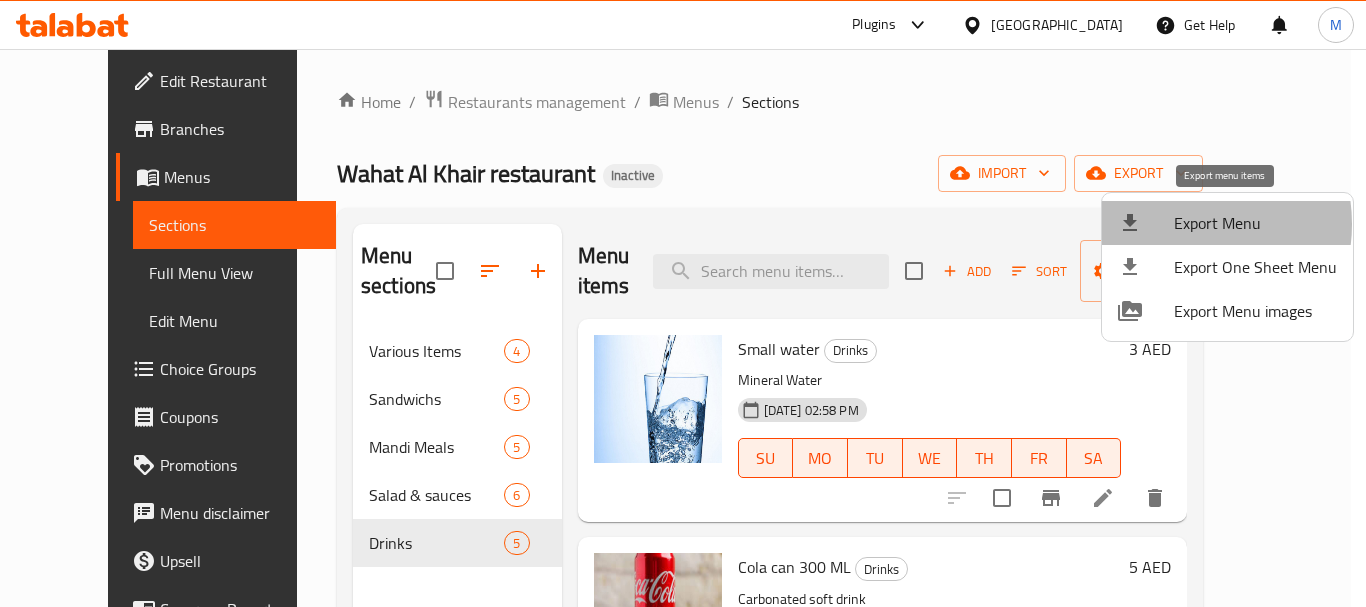 click on "Export Menu" at bounding box center [1255, 223] 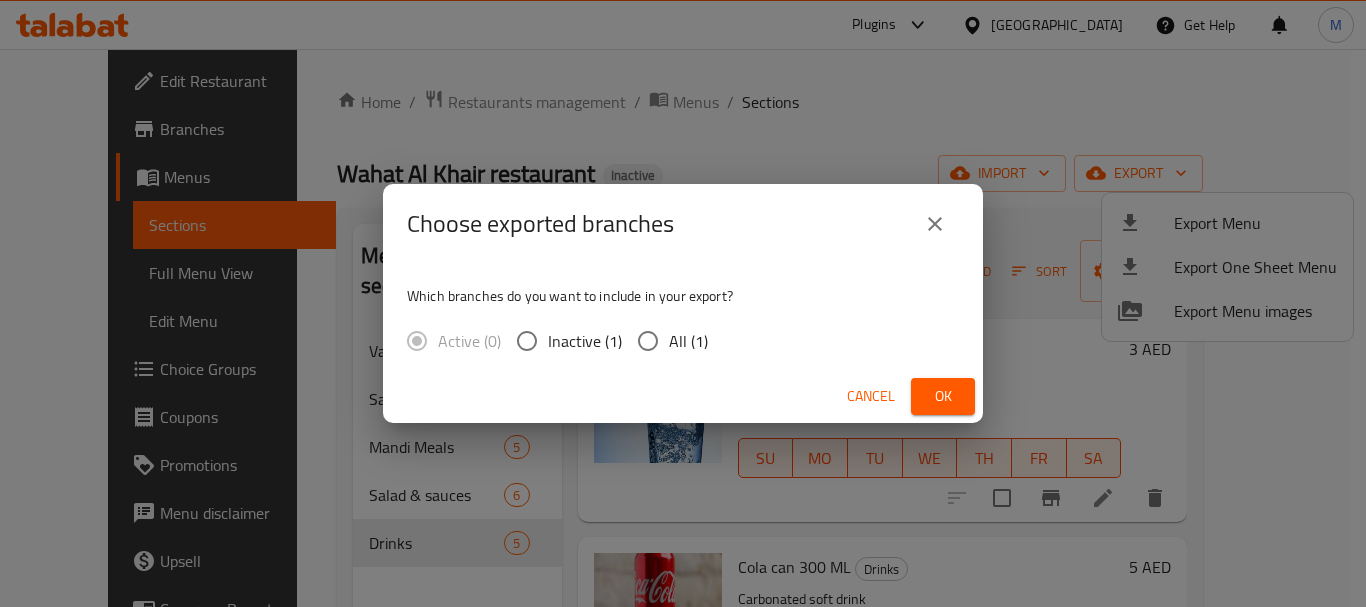 drag, startPoint x: 656, startPoint y: 351, endPoint x: 667, endPoint y: 342, distance: 14.21267 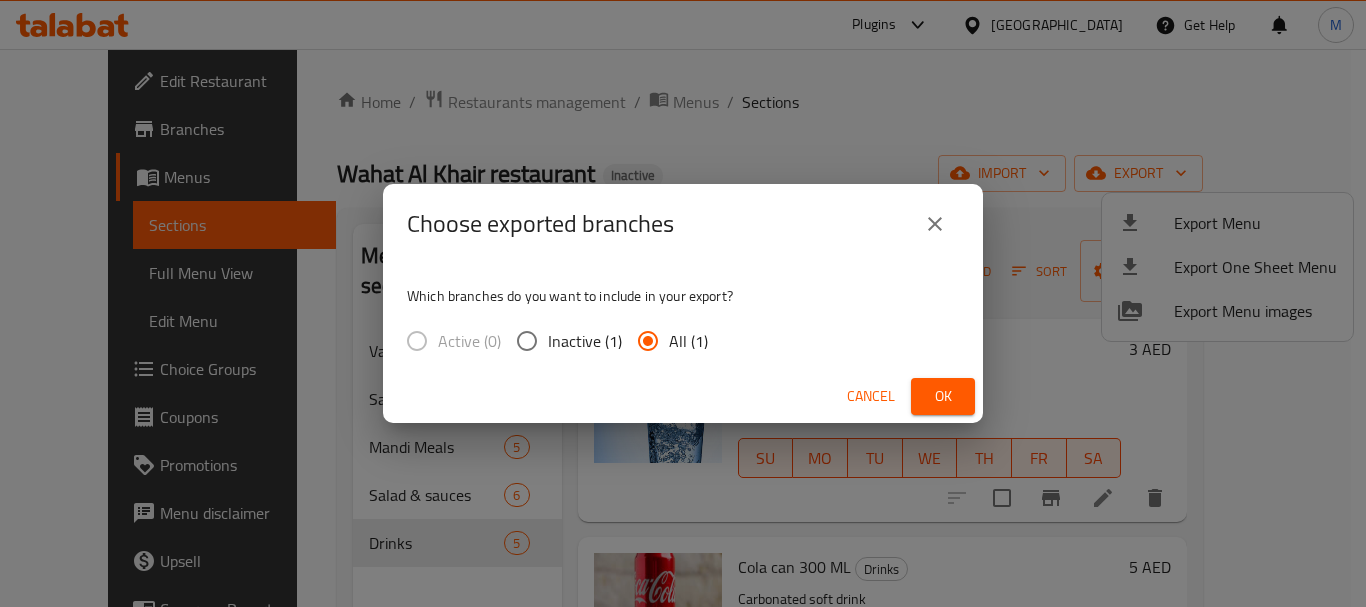 drag, startPoint x: 956, startPoint y: 392, endPoint x: 928, endPoint y: 408, distance: 32.24903 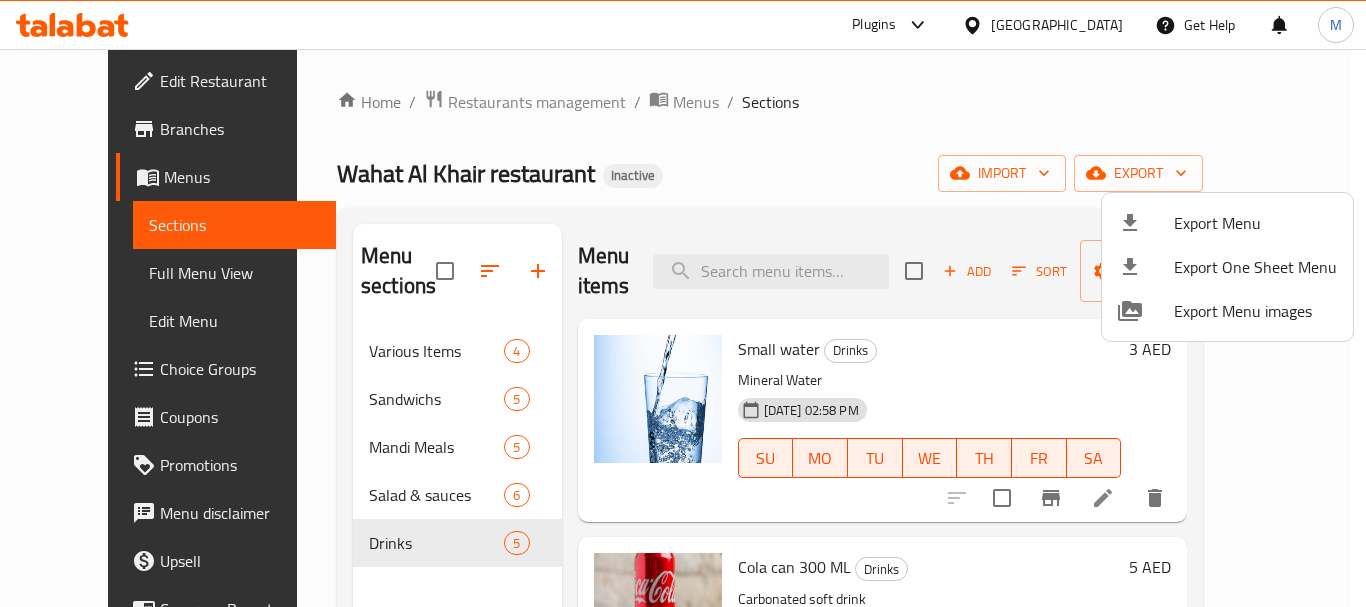 click at bounding box center [683, 303] 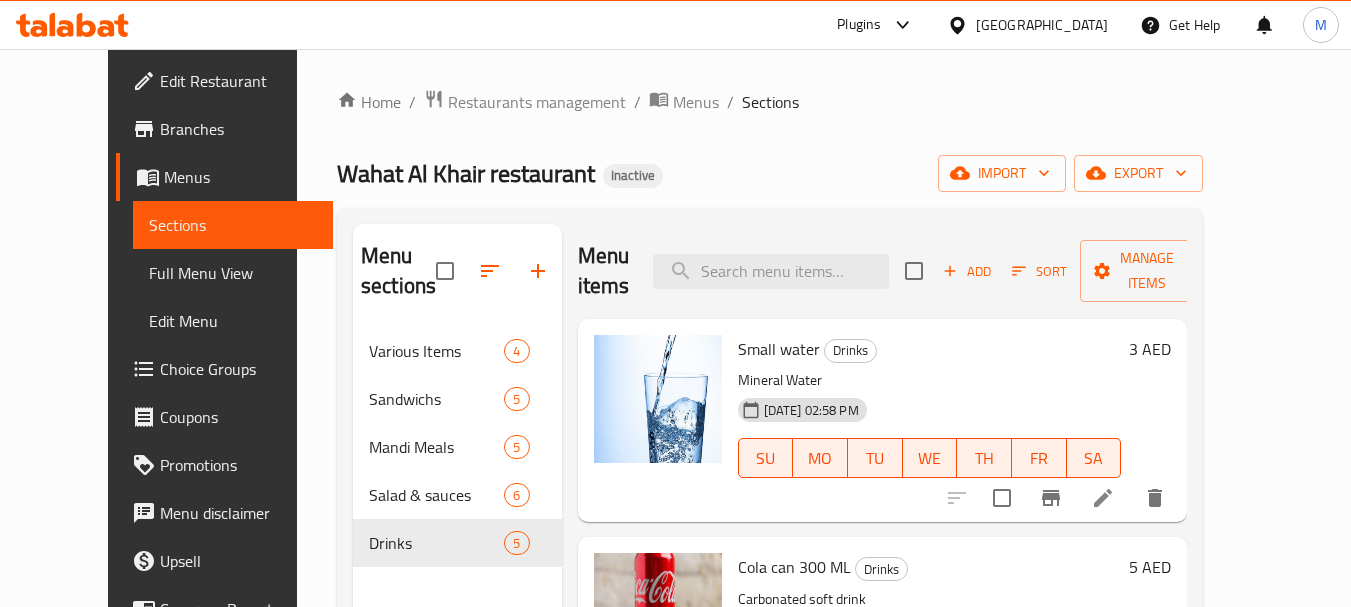 click on "Edit Restaurant" at bounding box center (239, 81) 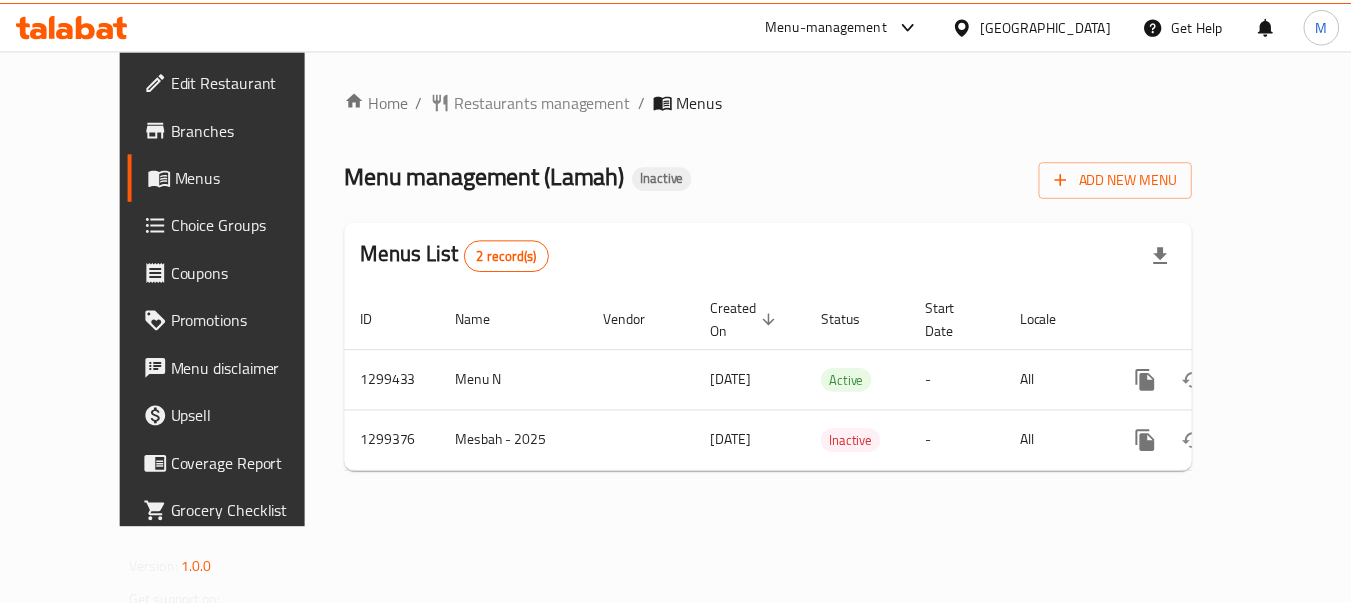 scroll, scrollTop: 0, scrollLeft: 0, axis: both 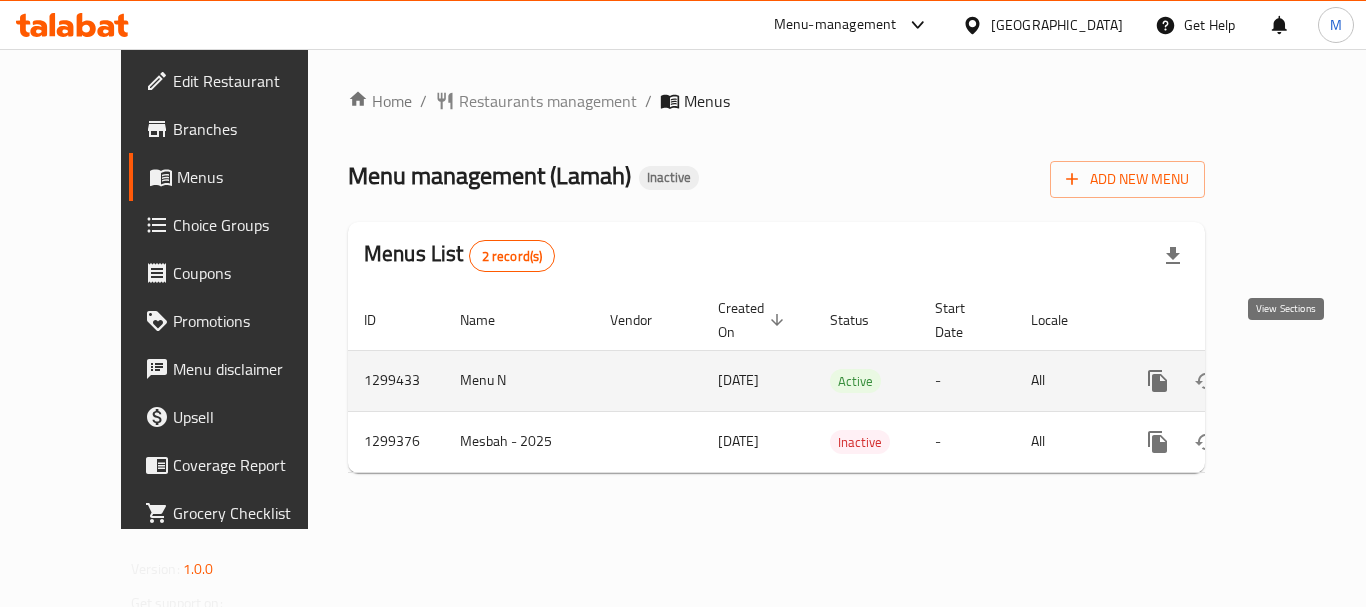 click at bounding box center [1302, 381] 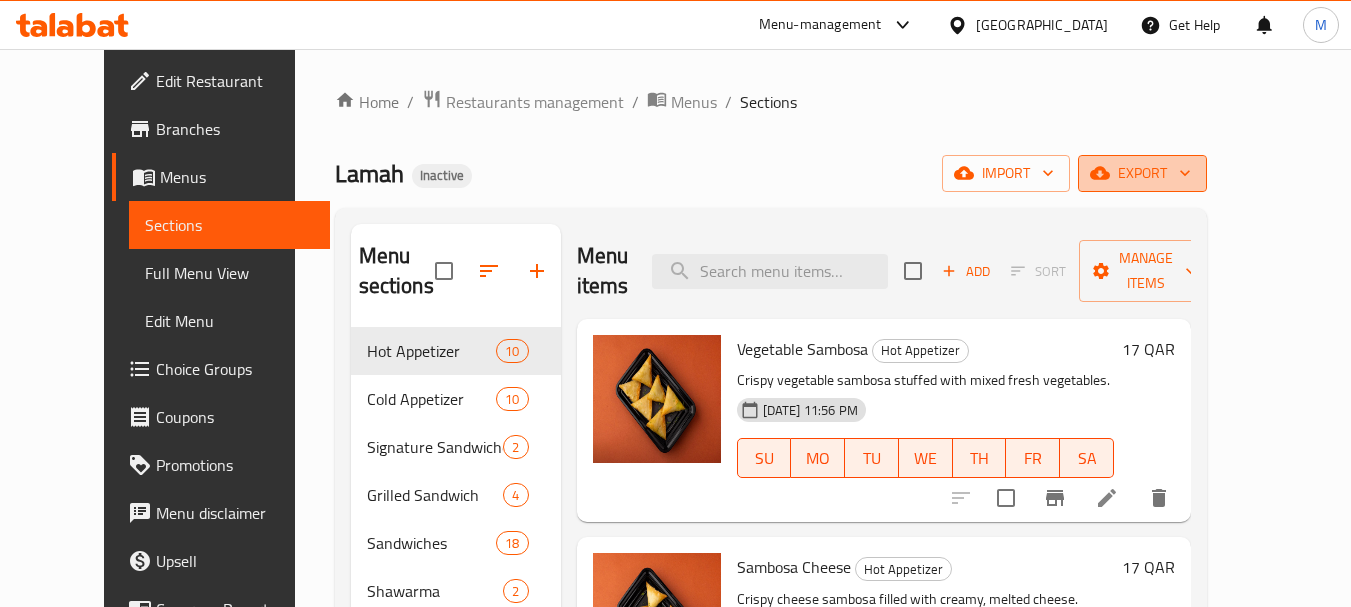 click on "export" at bounding box center (1142, 173) 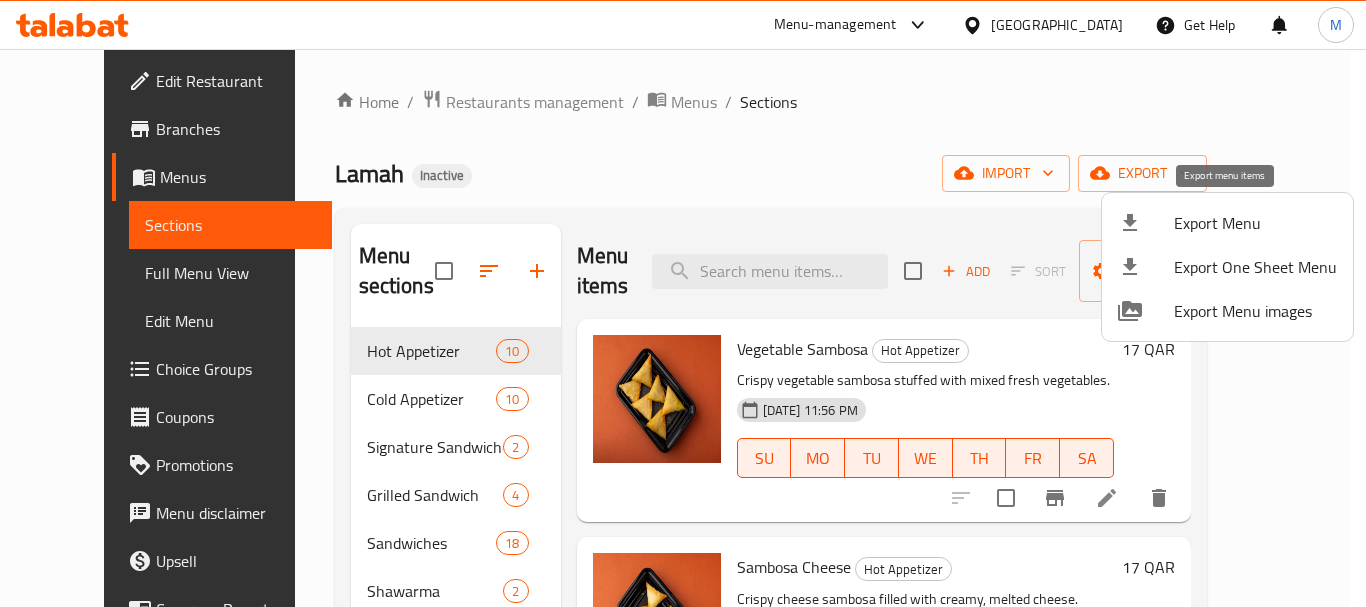 click on "Export Menu" at bounding box center [1255, 223] 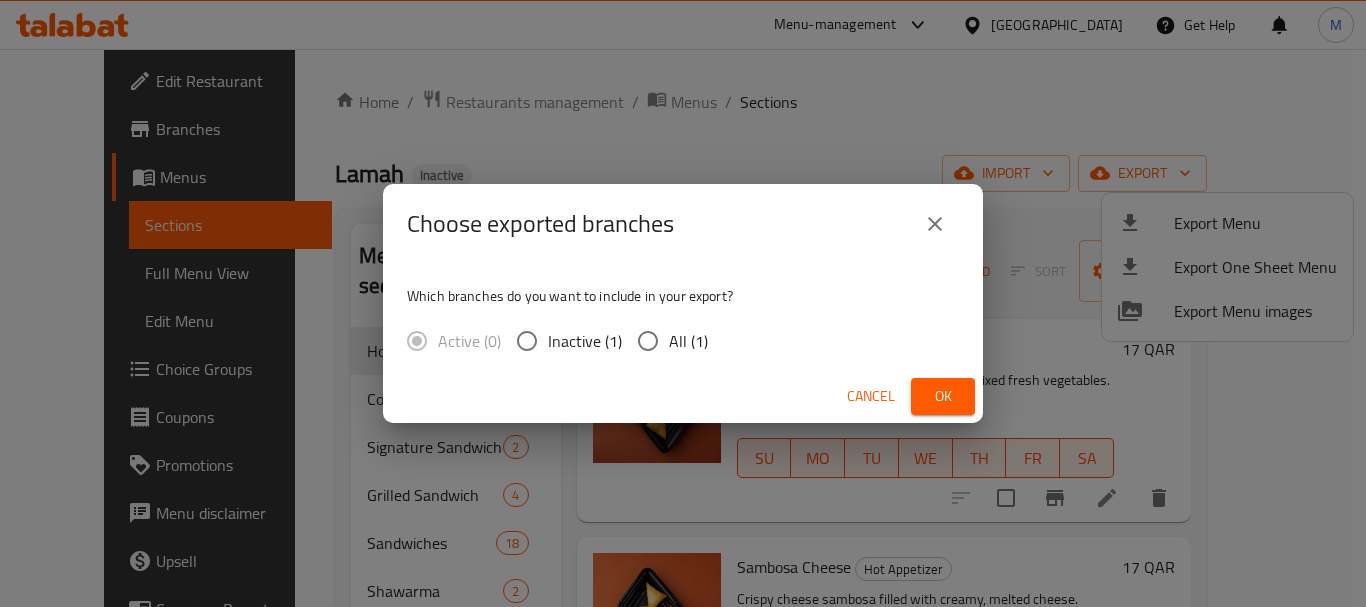 click on "All (1)" at bounding box center (688, 341) 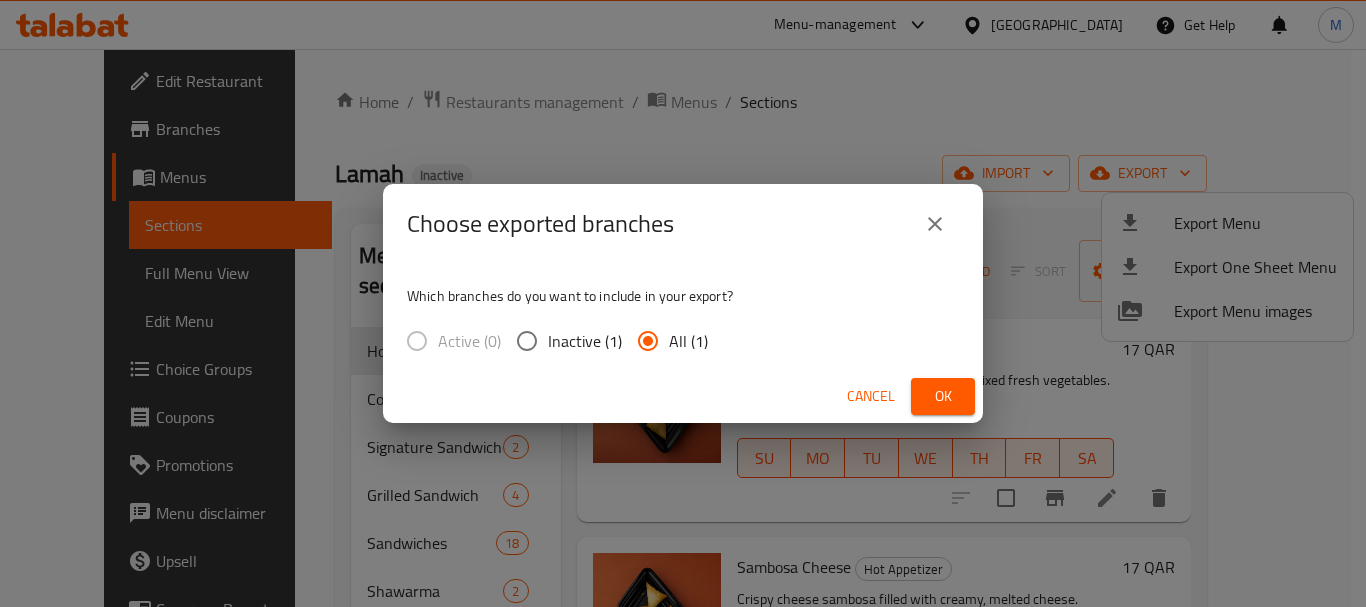 click on "Ok" at bounding box center (943, 396) 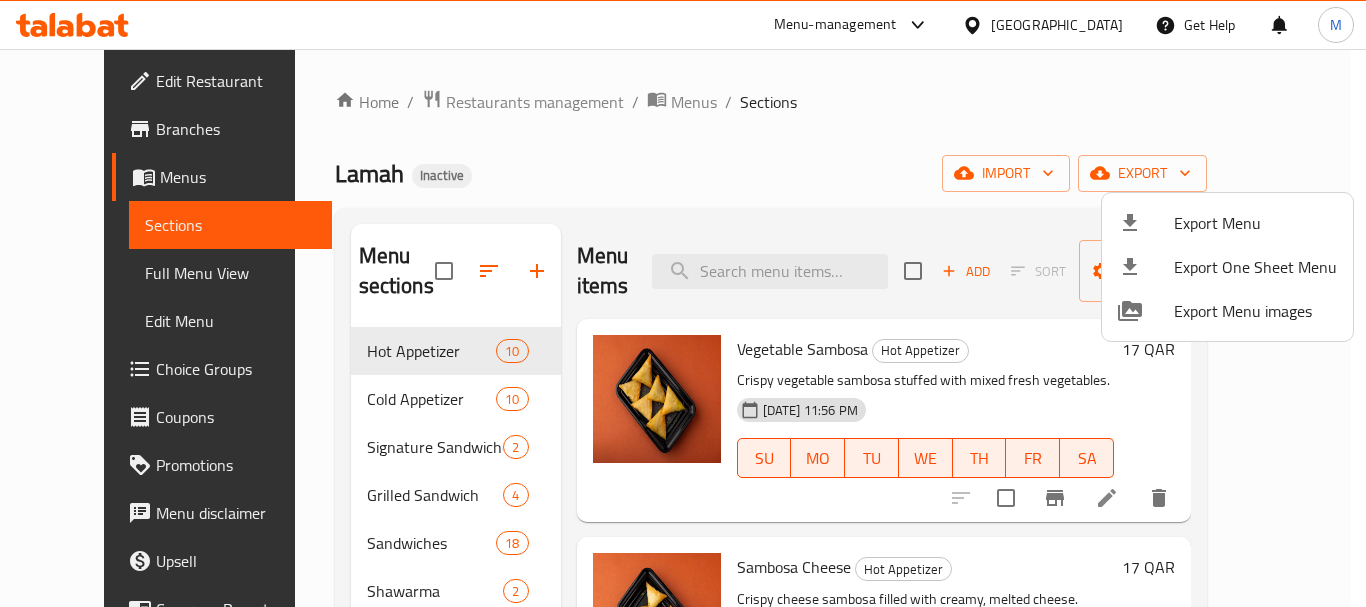 click at bounding box center (683, 303) 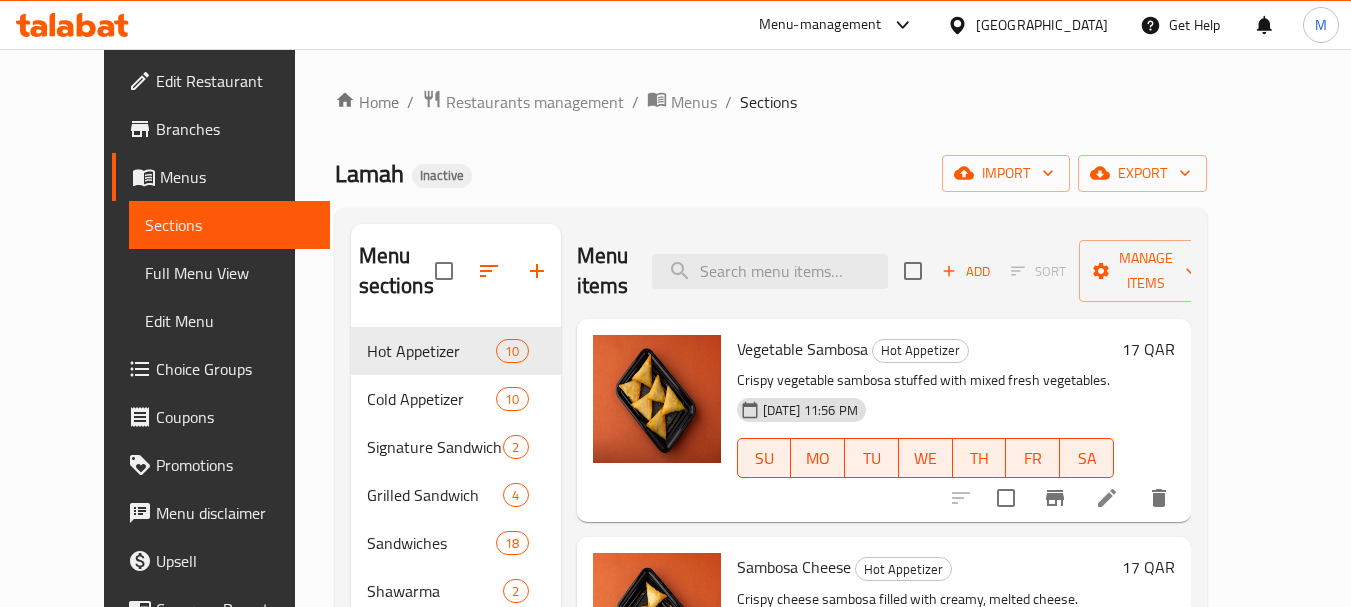 click on "[GEOGRAPHIC_DATA]" at bounding box center [1042, 25] 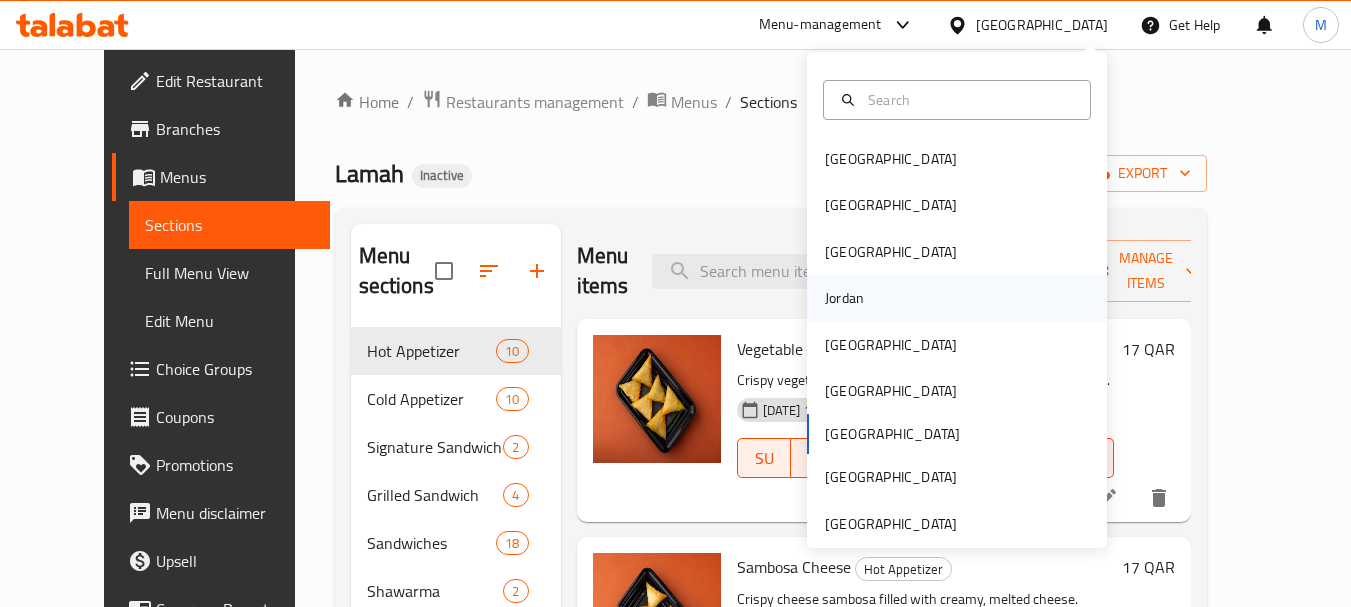 click on "Jordan" at bounding box center (844, 298) 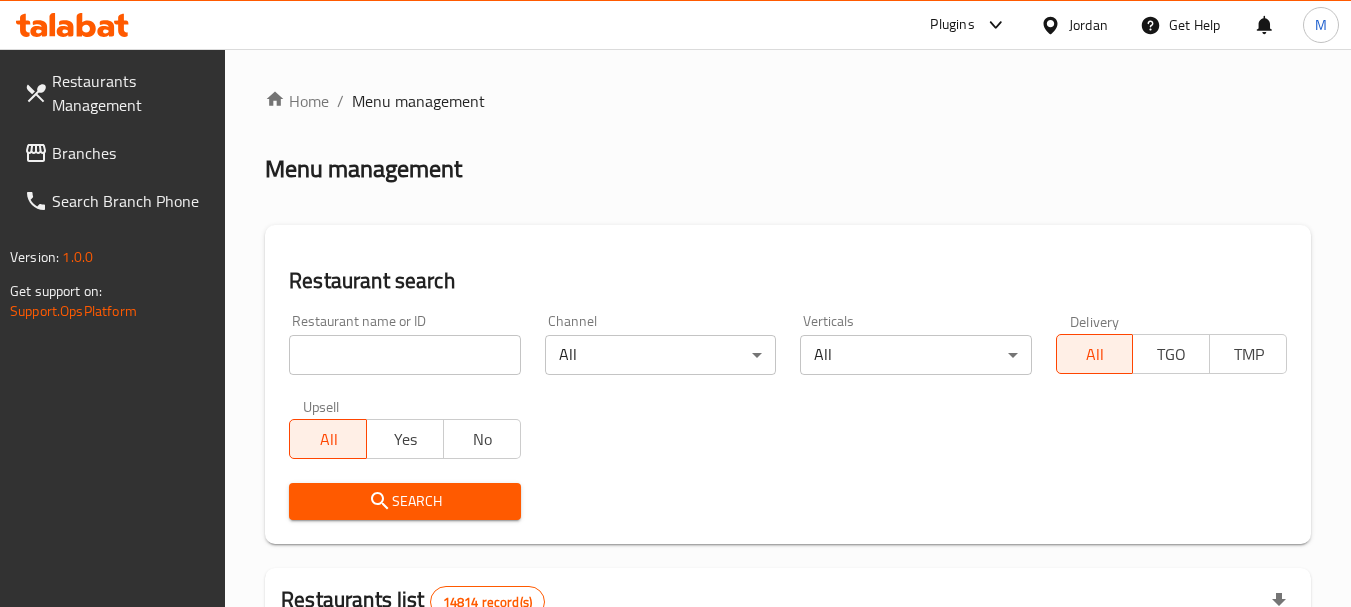 click on "Branches" at bounding box center (131, 153) 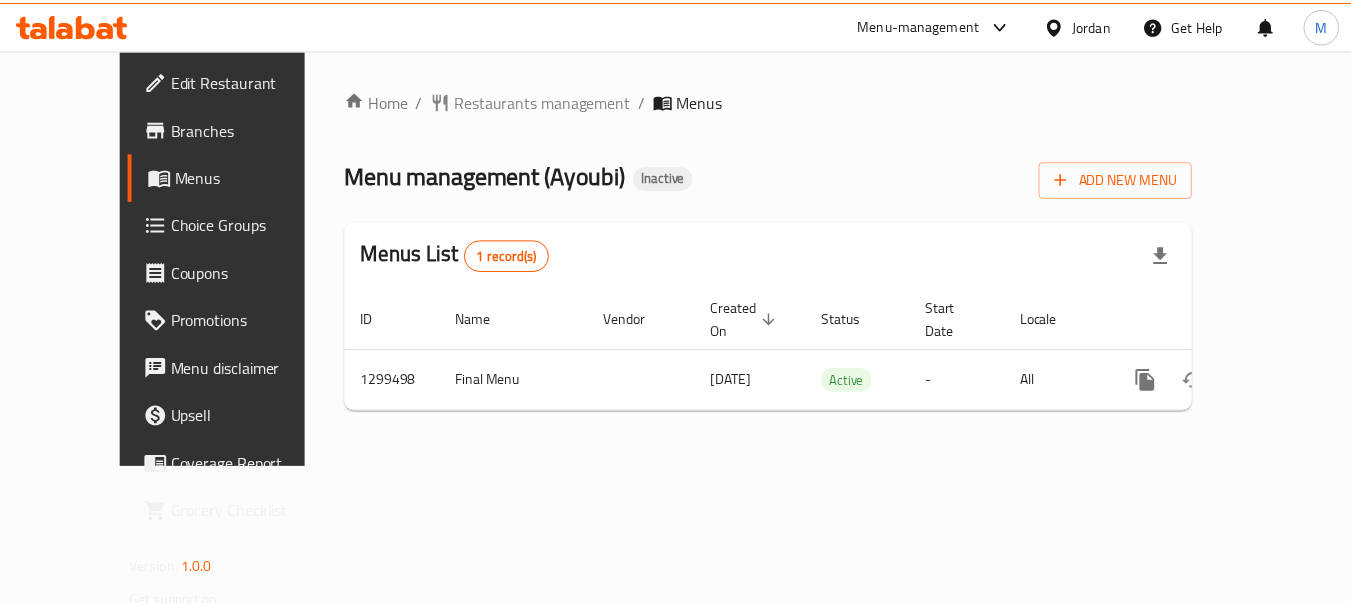 scroll, scrollTop: 0, scrollLeft: 0, axis: both 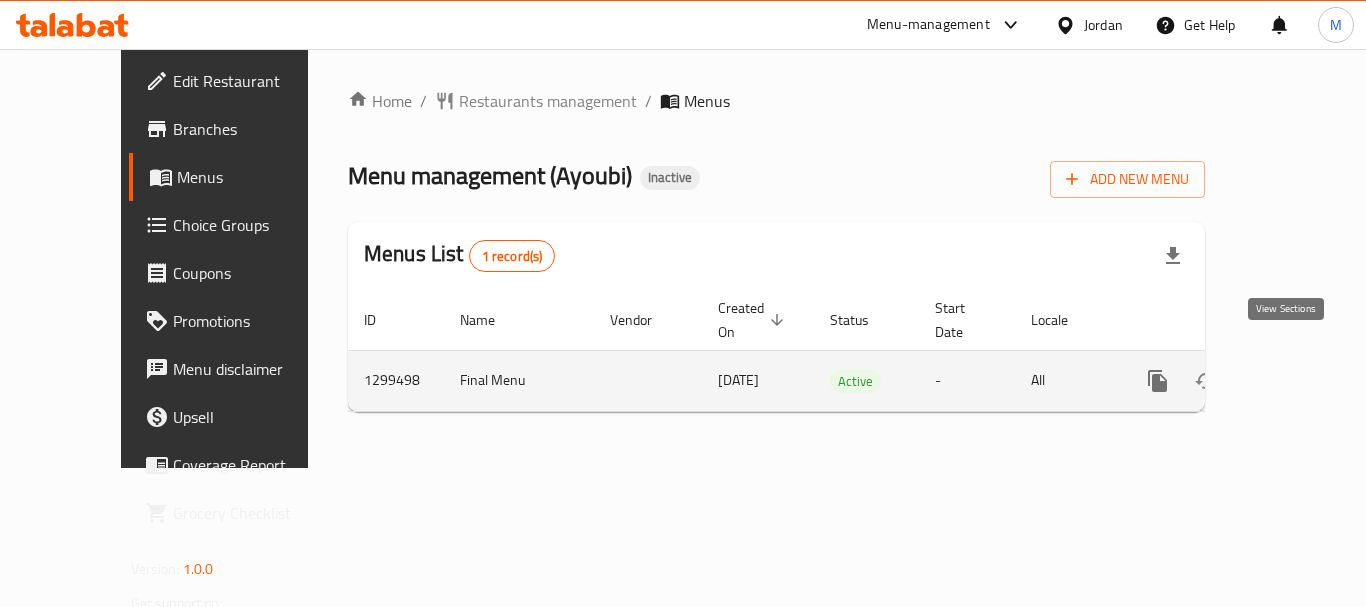 click at bounding box center [1302, 381] 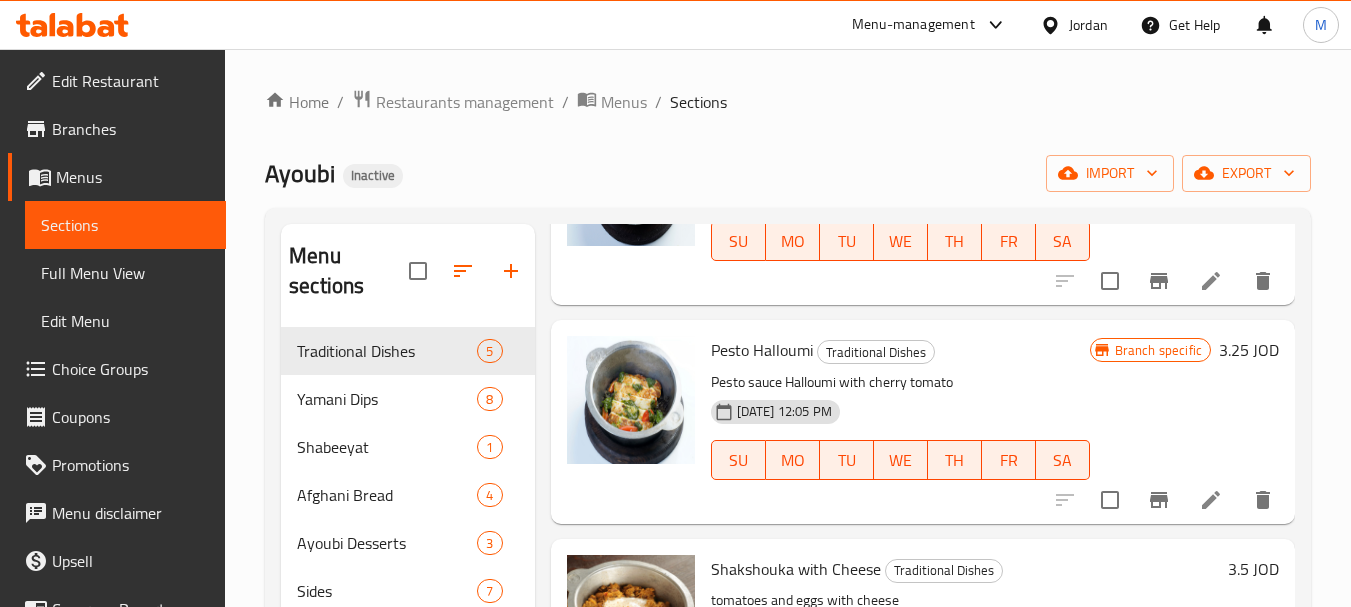 scroll, scrollTop: 200, scrollLeft: 0, axis: vertical 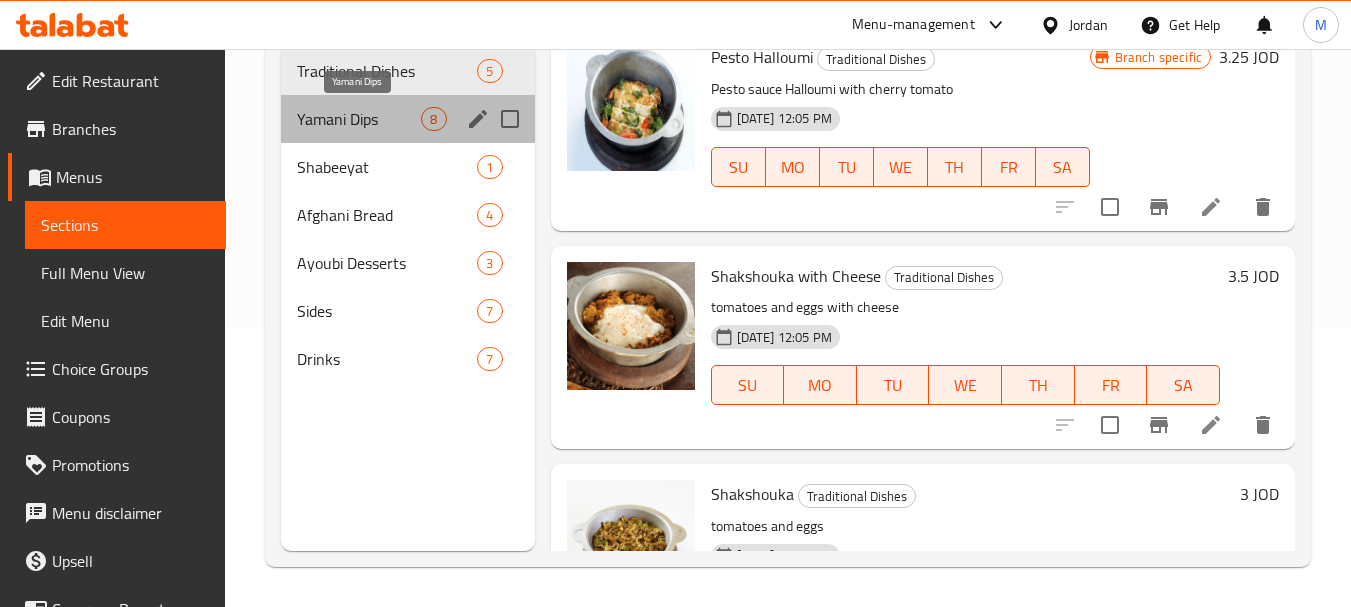 click on "Yamani Dips" at bounding box center (359, 119) 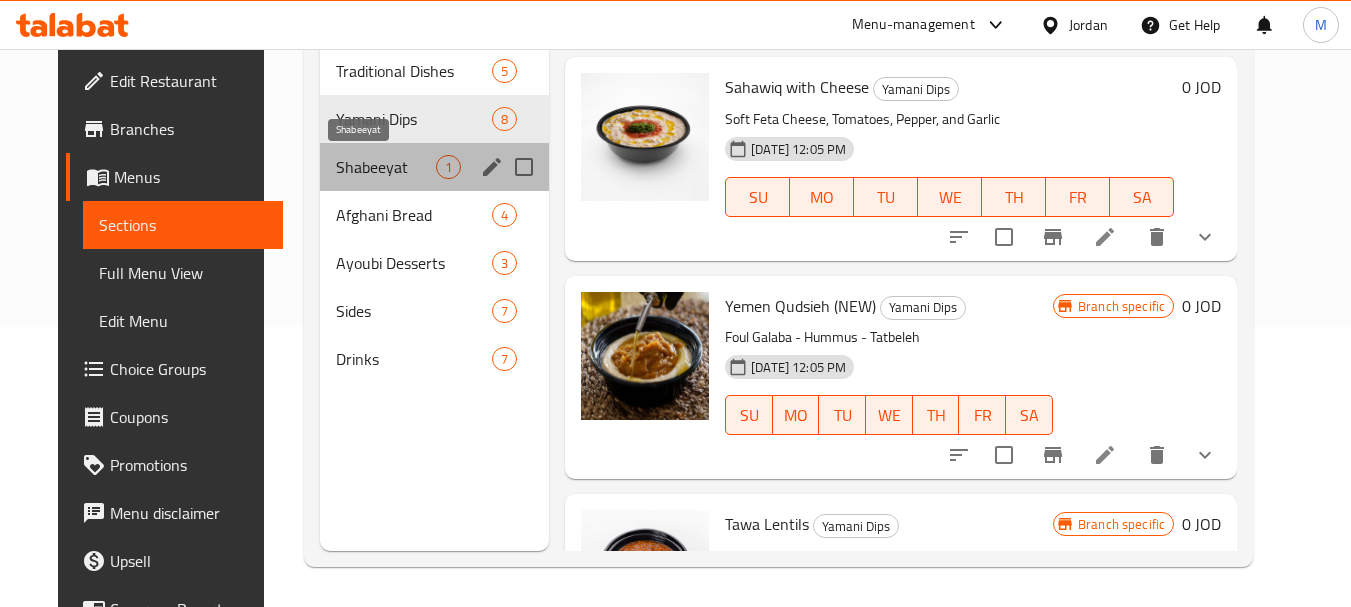 click on "Shabeeyat" at bounding box center (386, 167) 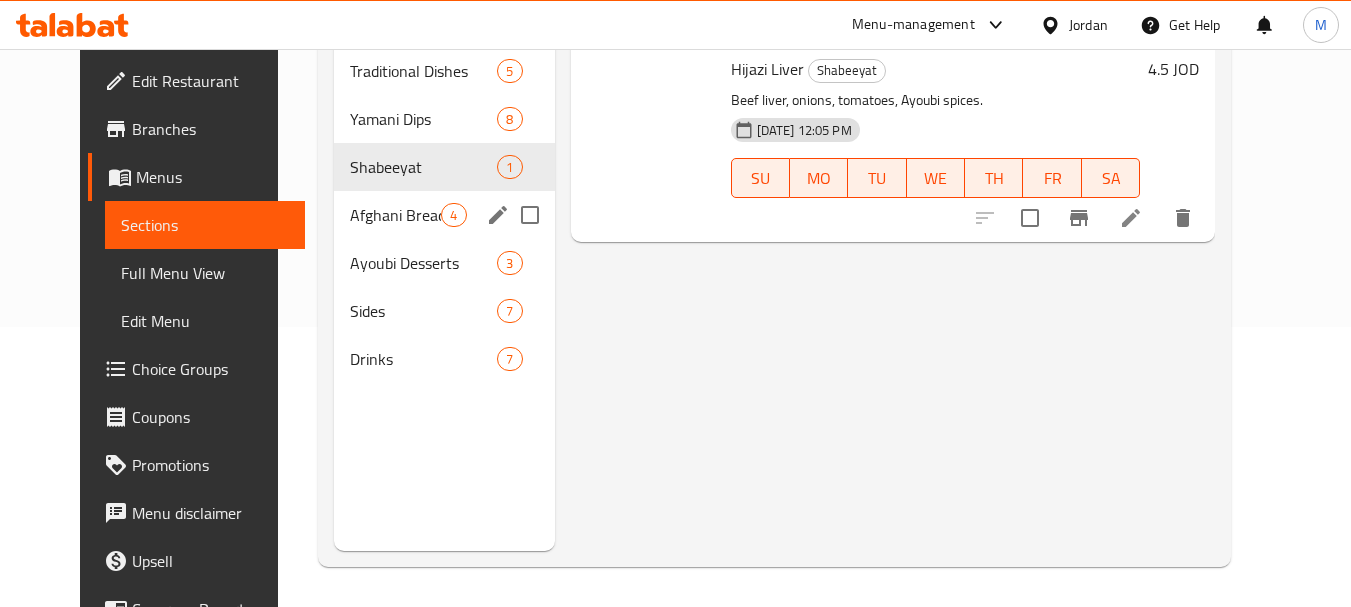 scroll, scrollTop: 0, scrollLeft: 0, axis: both 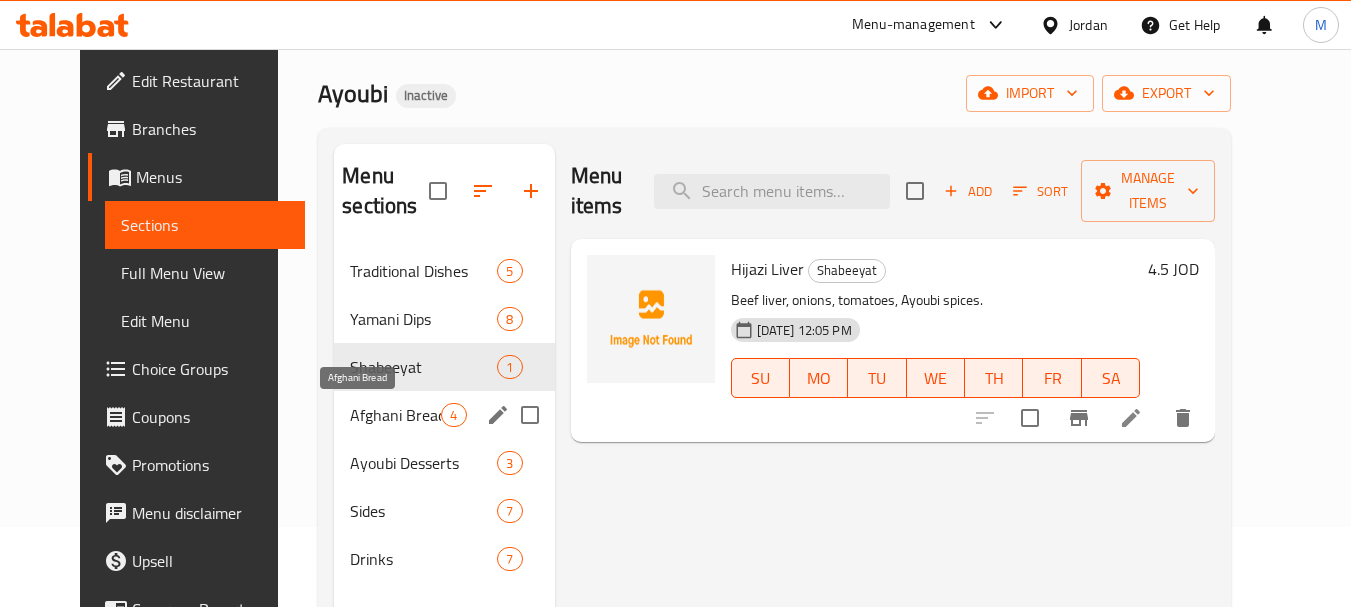 click on "Afghani Bread" at bounding box center (395, 415) 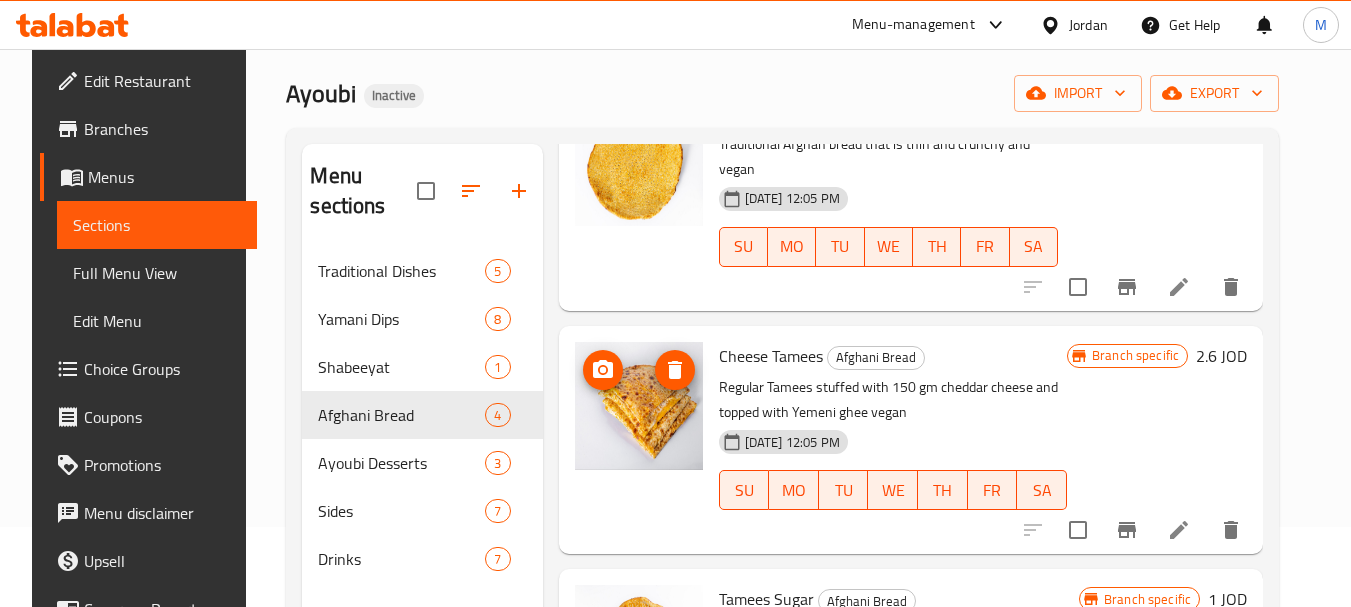 scroll, scrollTop: 422, scrollLeft: 0, axis: vertical 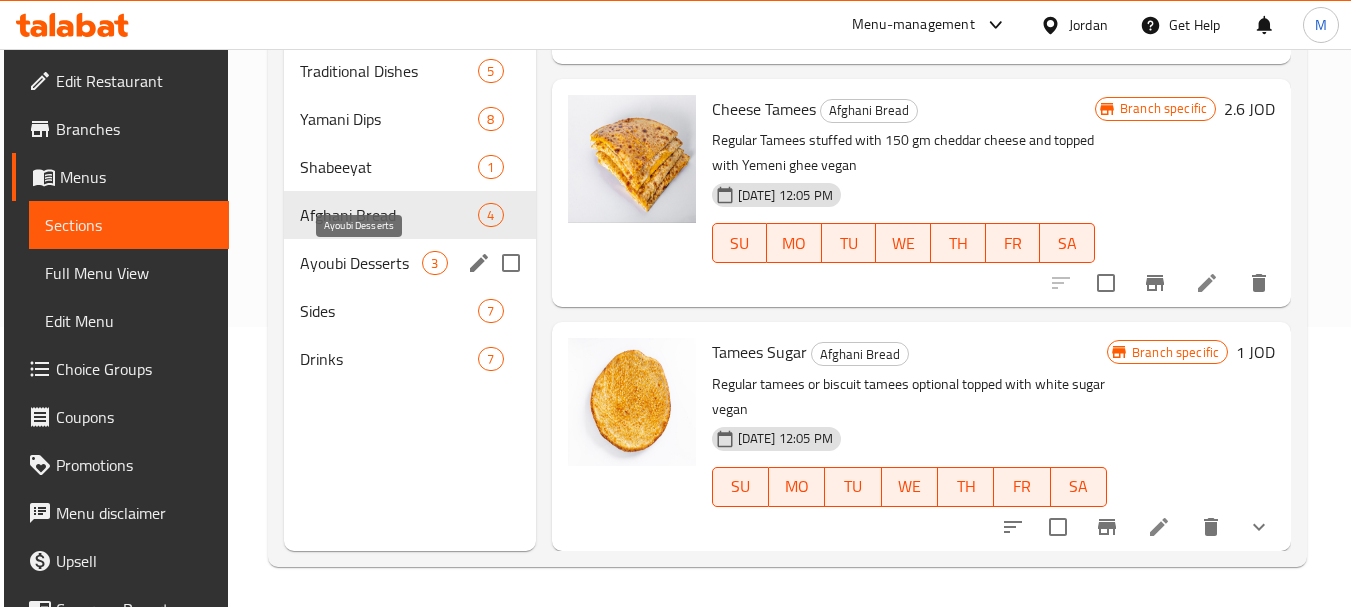click on "Ayoubi Desserts" at bounding box center (361, 263) 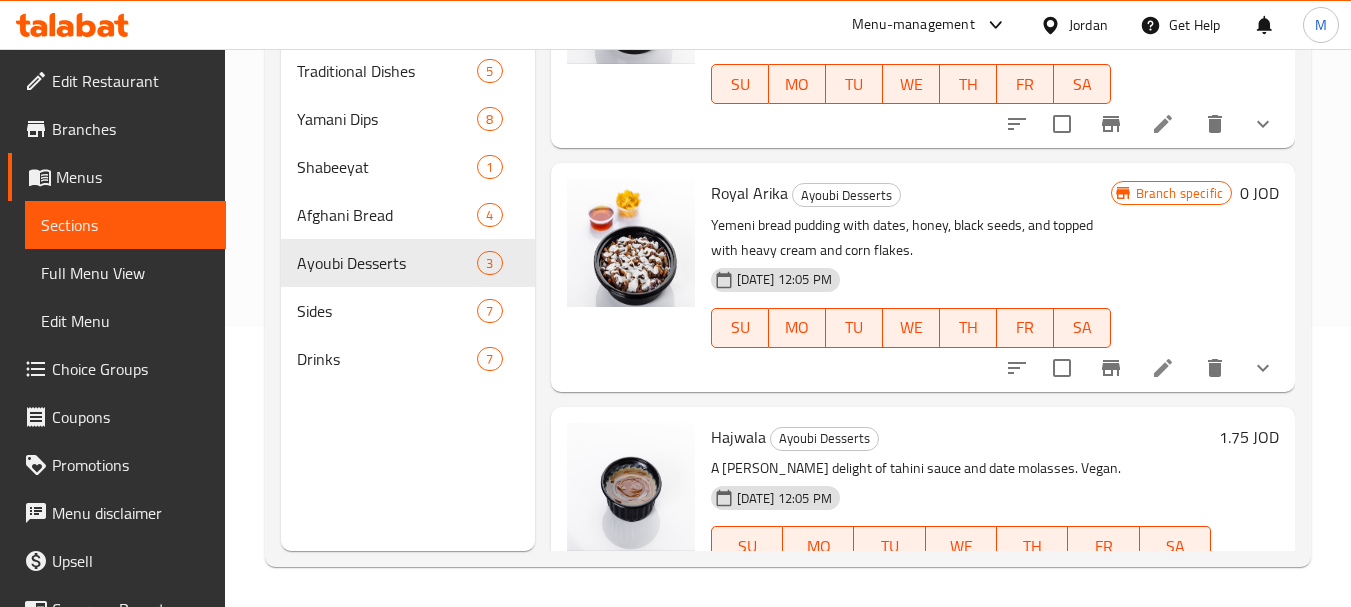 scroll, scrollTop: 0, scrollLeft: 0, axis: both 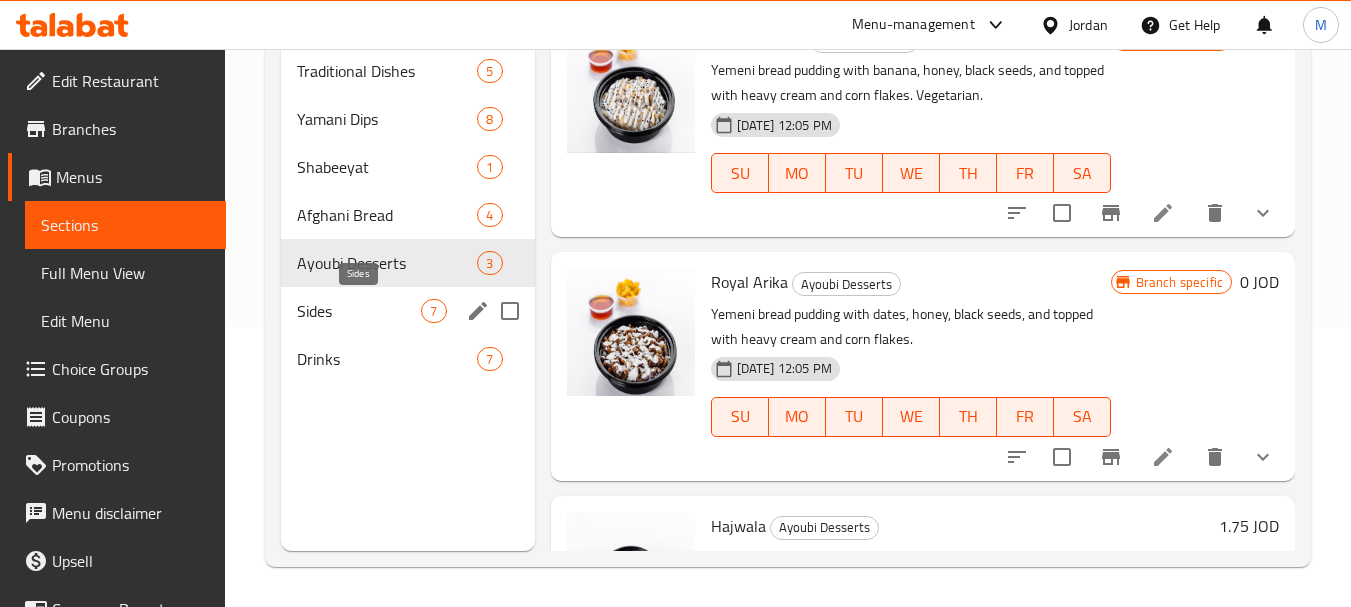 click on "Sides" at bounding box center (359, 311) 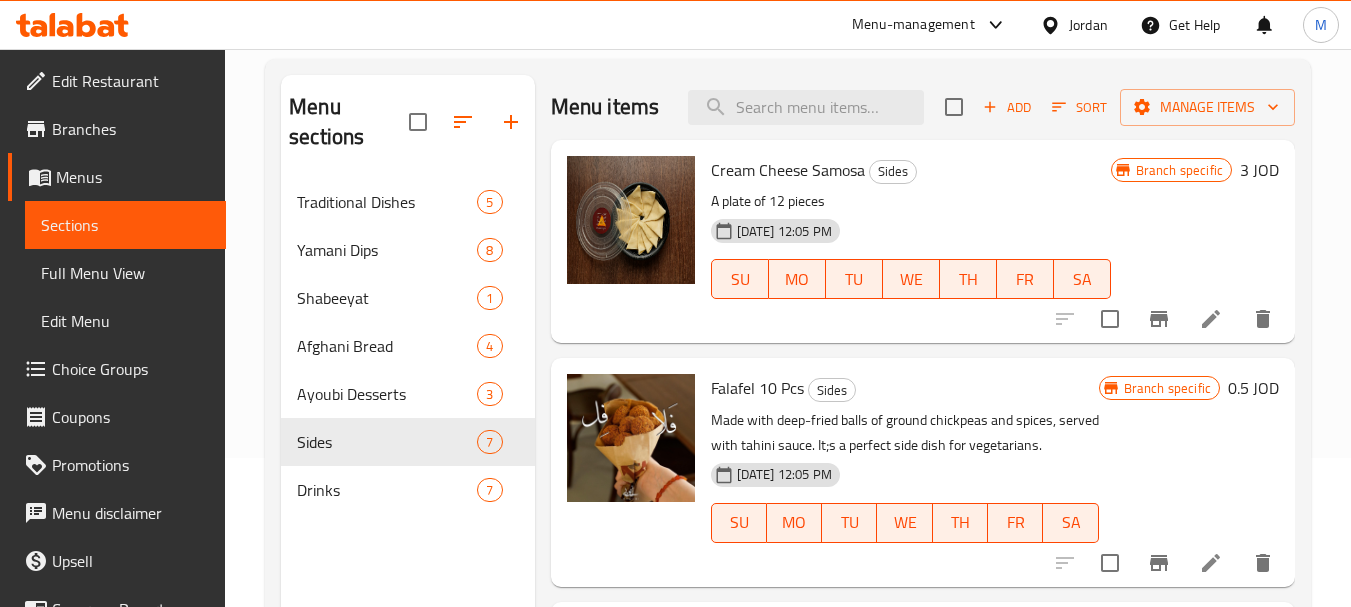 scroll, scrollTop: 280, scrollLeft: 0, axis: vertical 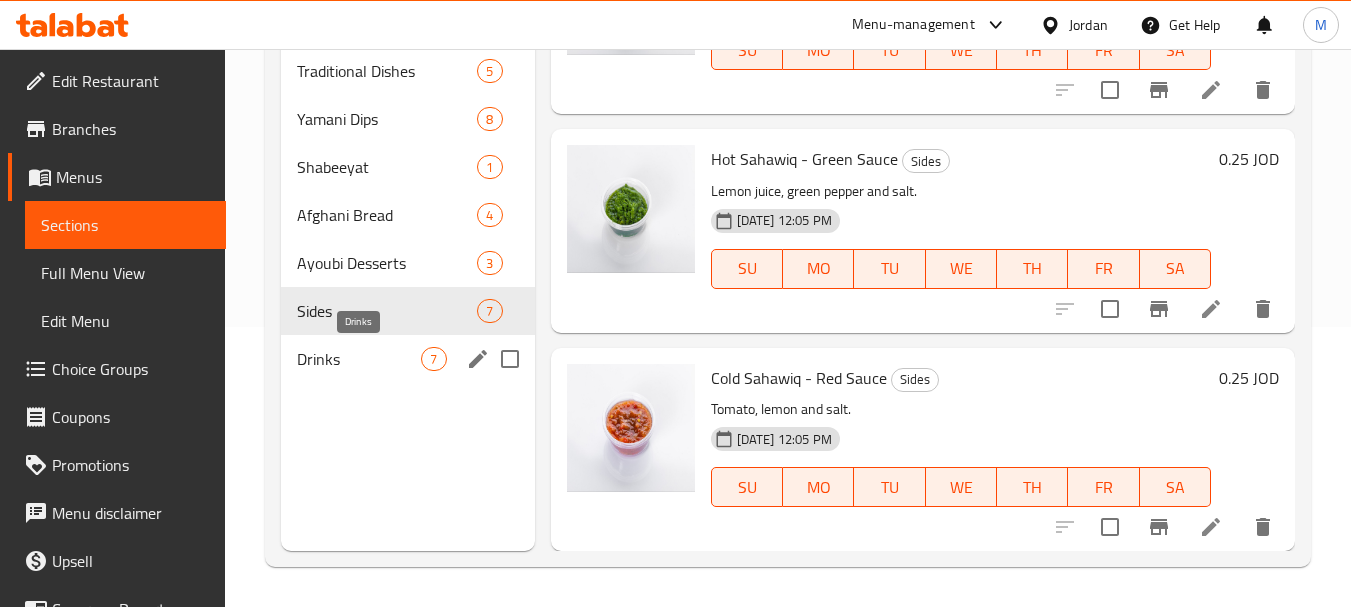 click on "Drinks" at bounding box center [359, 359] 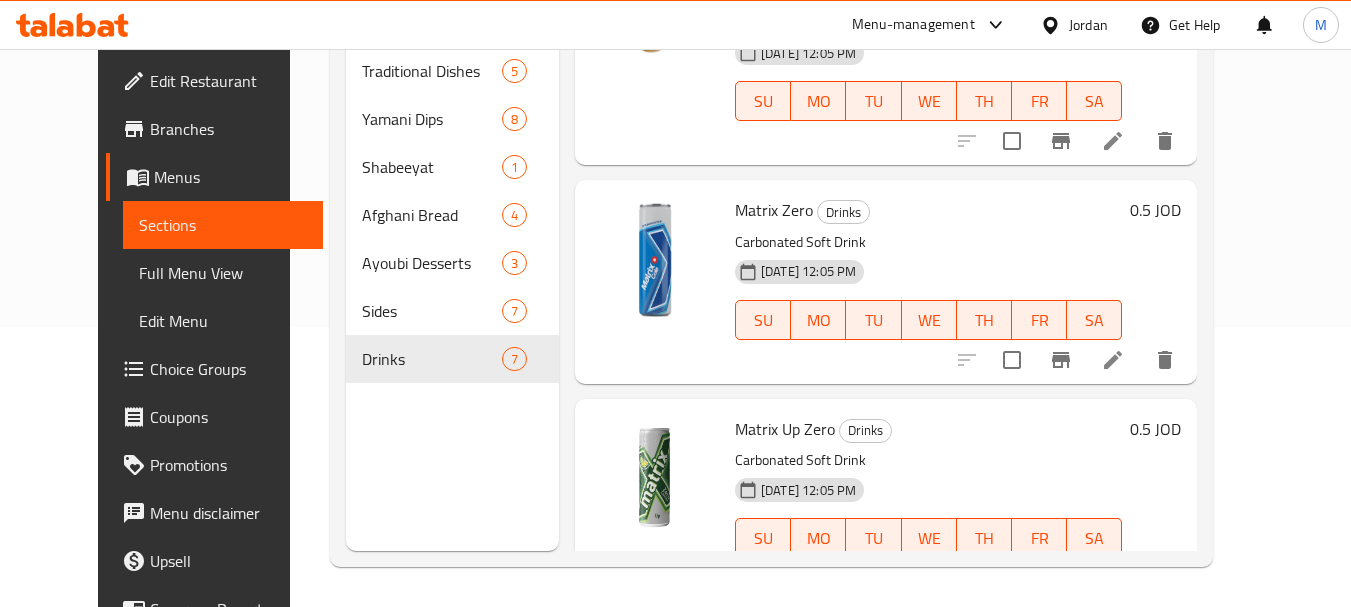 scroll, scrollTop: 0, scrollLeft: 0, axis: both 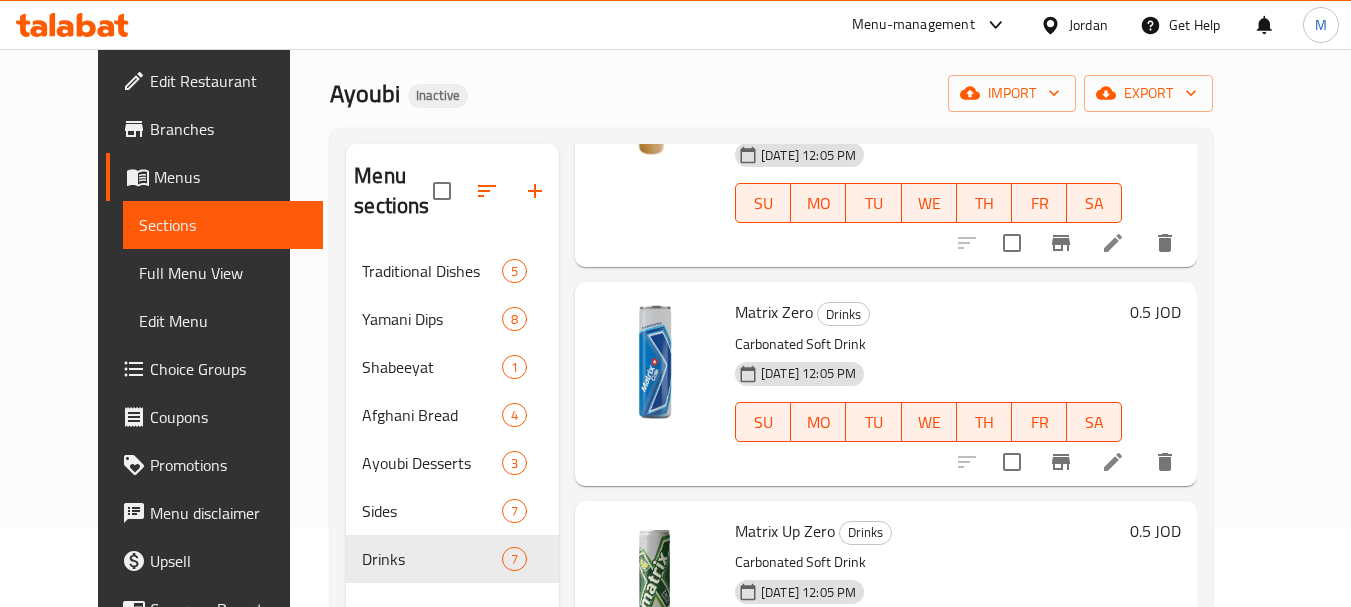 click on "Edit Restaurant" at bounding box center [229, 81] 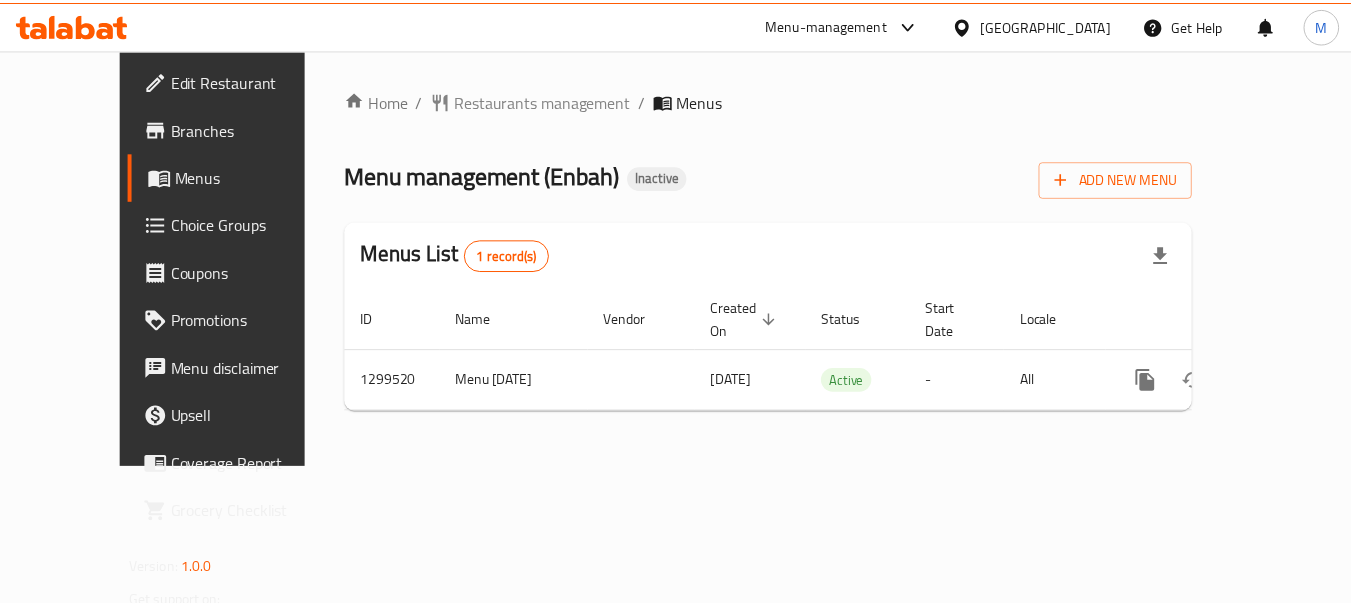 scroll, scrollTop: 0, scrollLeft: 0, axis: both 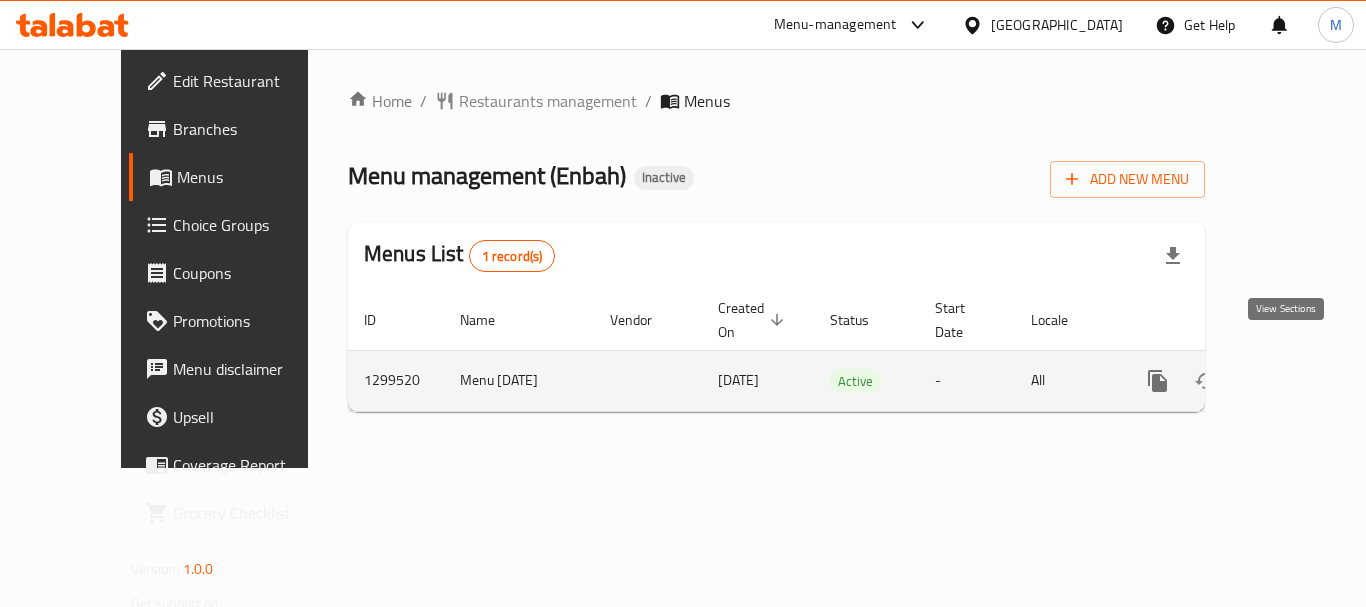 click 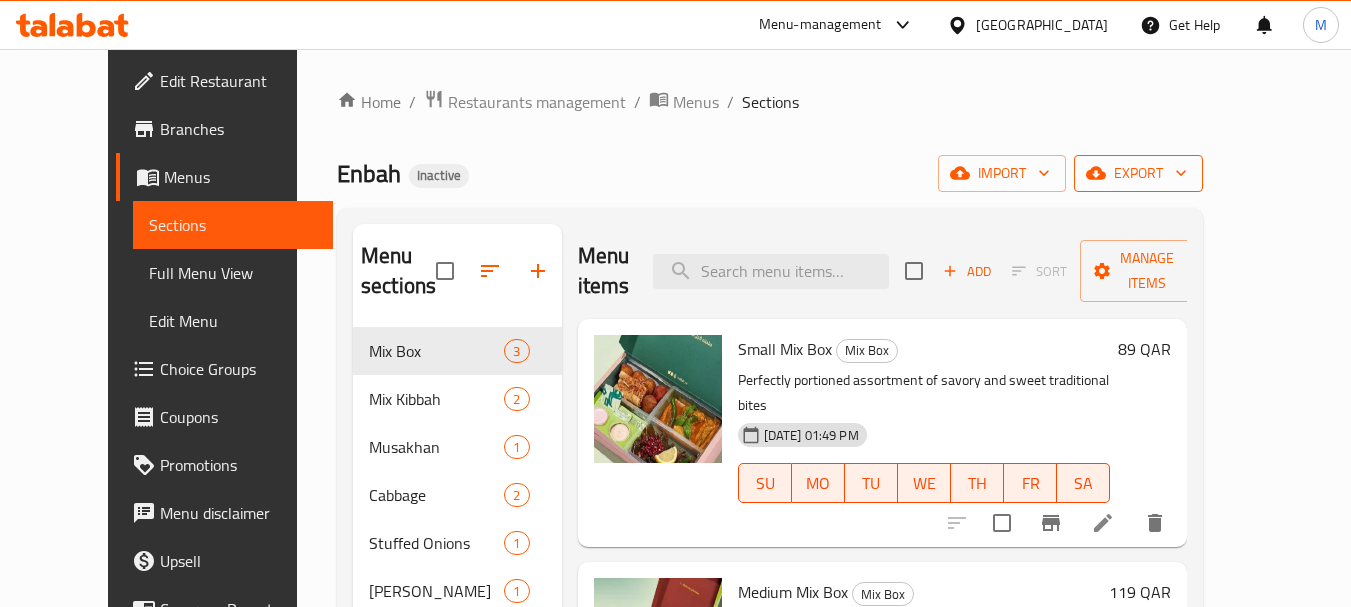 click 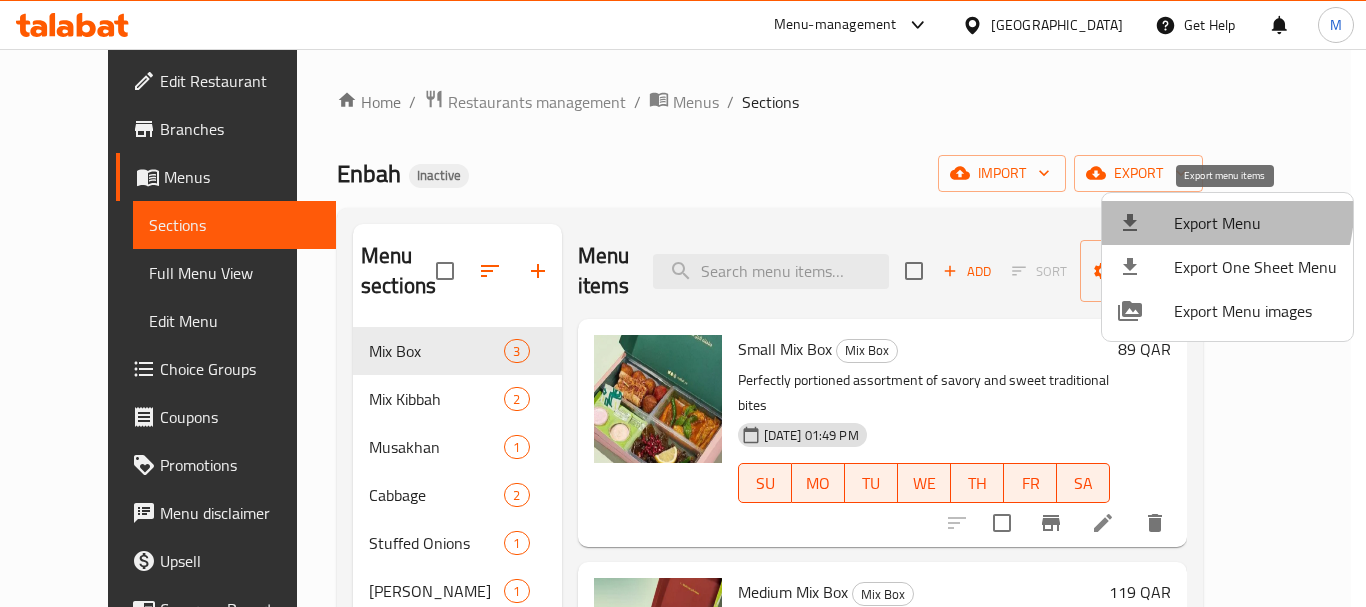 click on "Export Menu" at bounding box center [1255, 223] 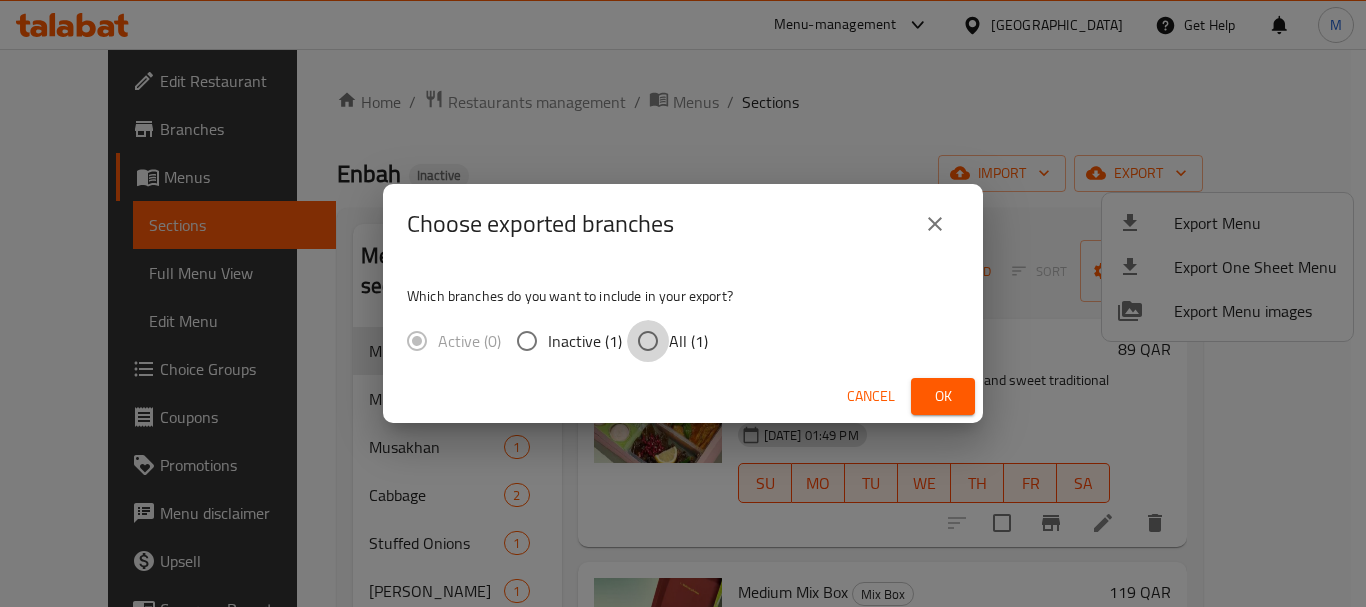 click on "All (1)" at bounding box center (648, 341) 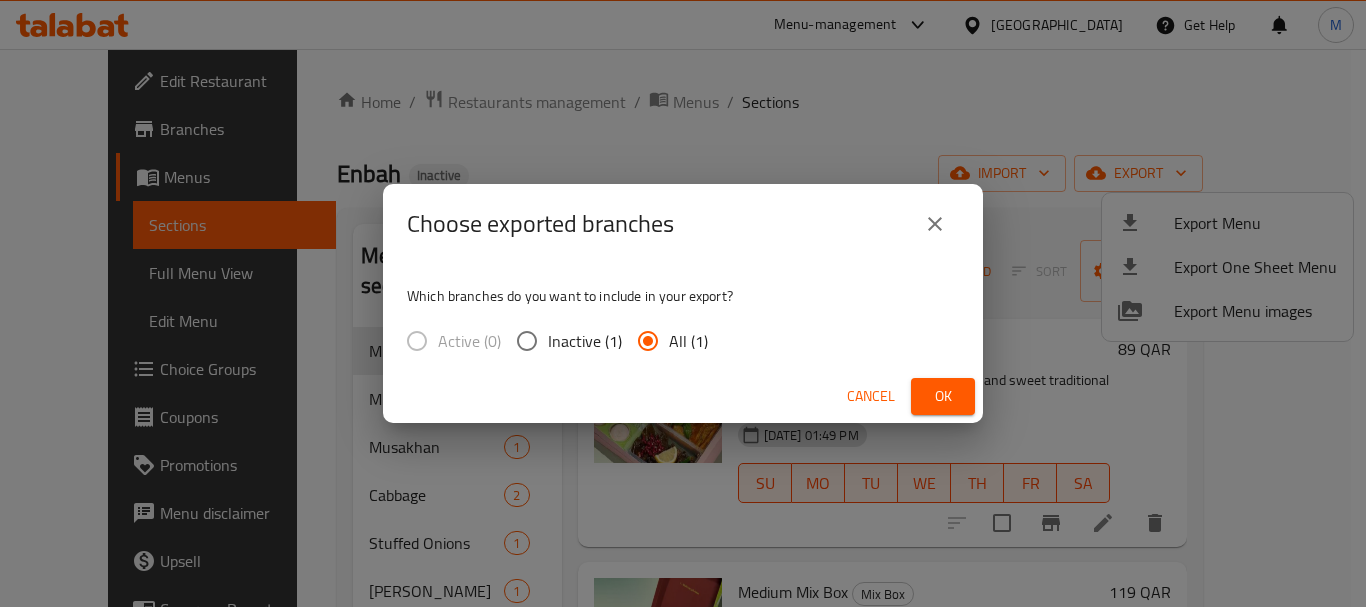 click on "Ok" at bounding box center (943, 396) 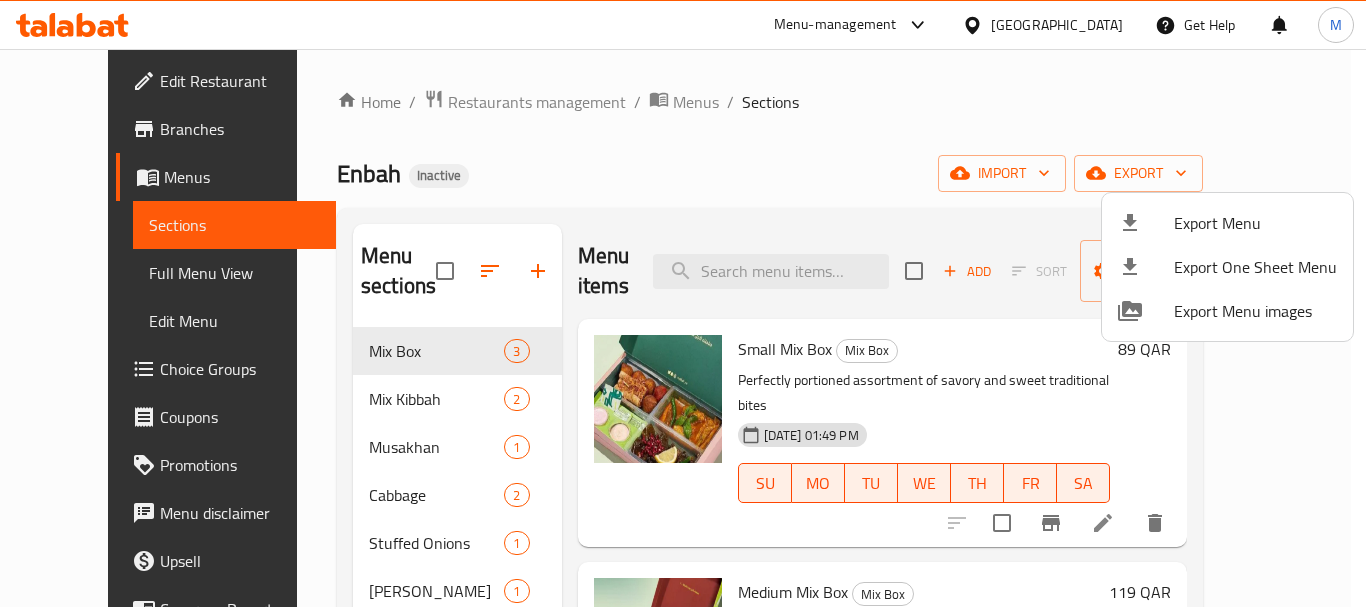 click at bounding box center (683, 303) 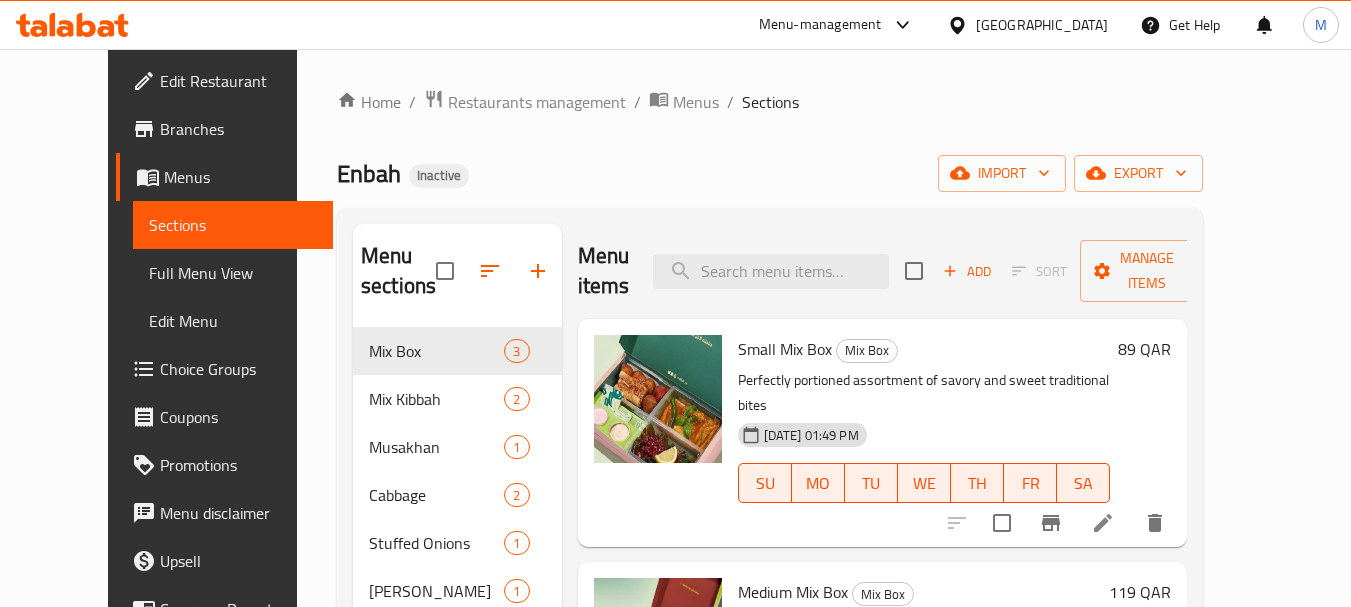 click on "Restaurants management" at bounding box center (537, 102) 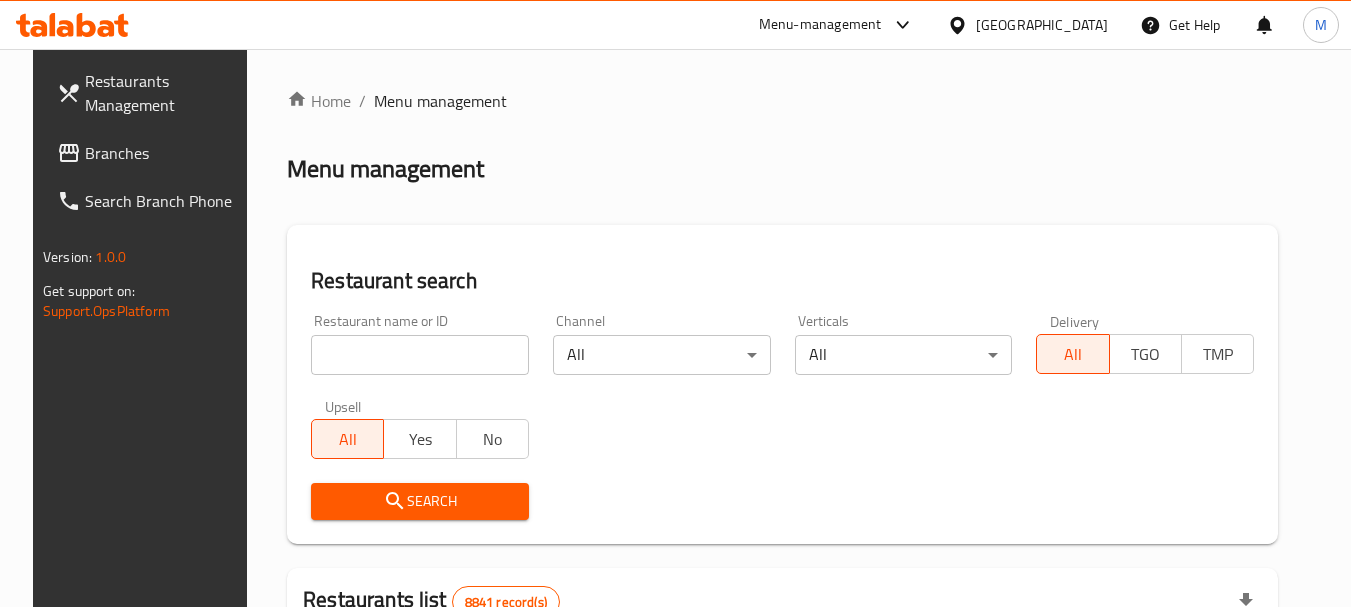 click on "[GEOGRAPHIC_DATA]" at bounding box center [1042, 25] 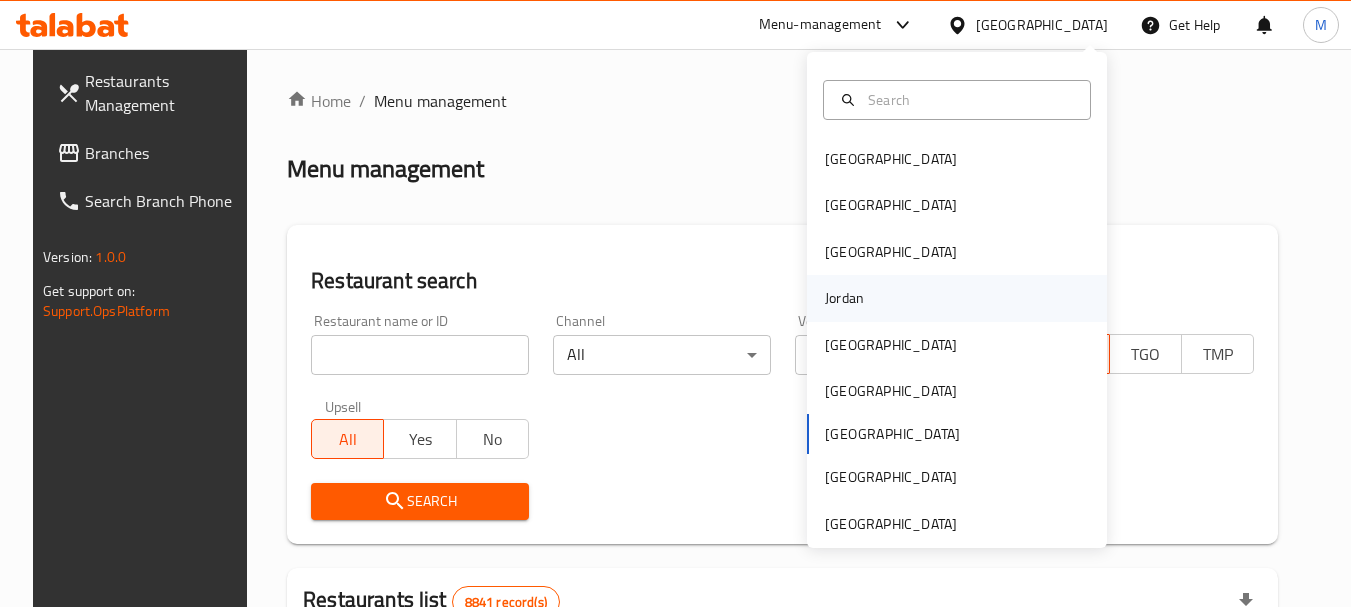 click on "Jordan" at bounding box center (957, 298) 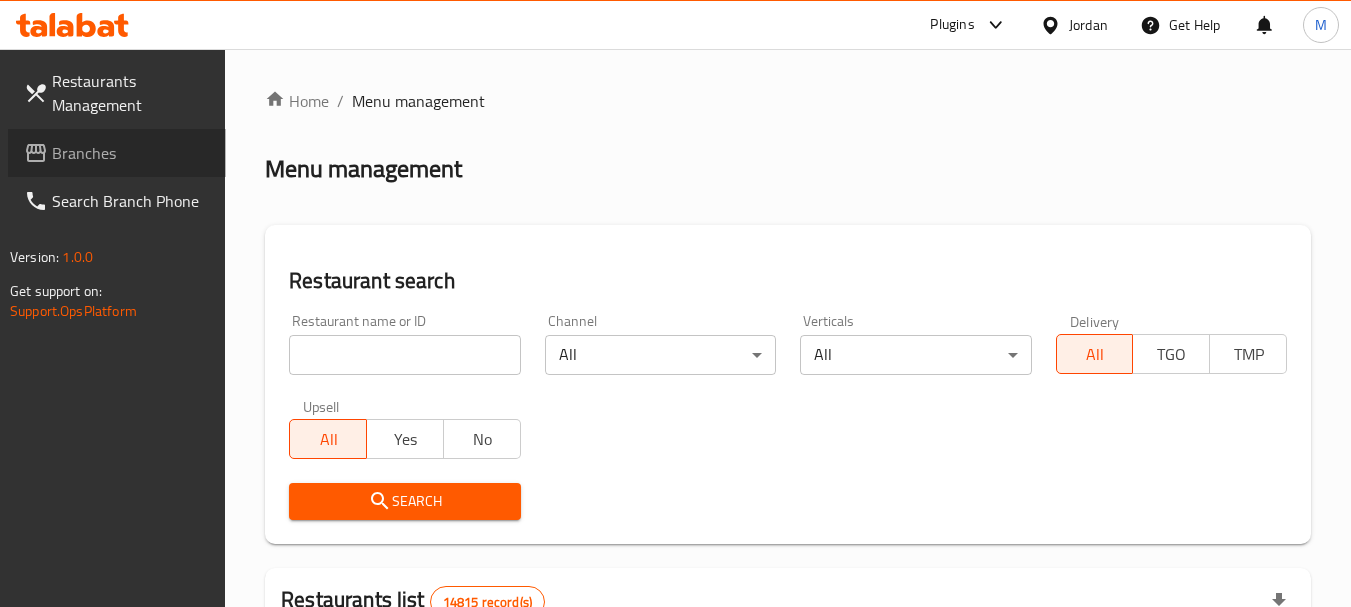 click on "Branches" at bounding box center (131, 153) 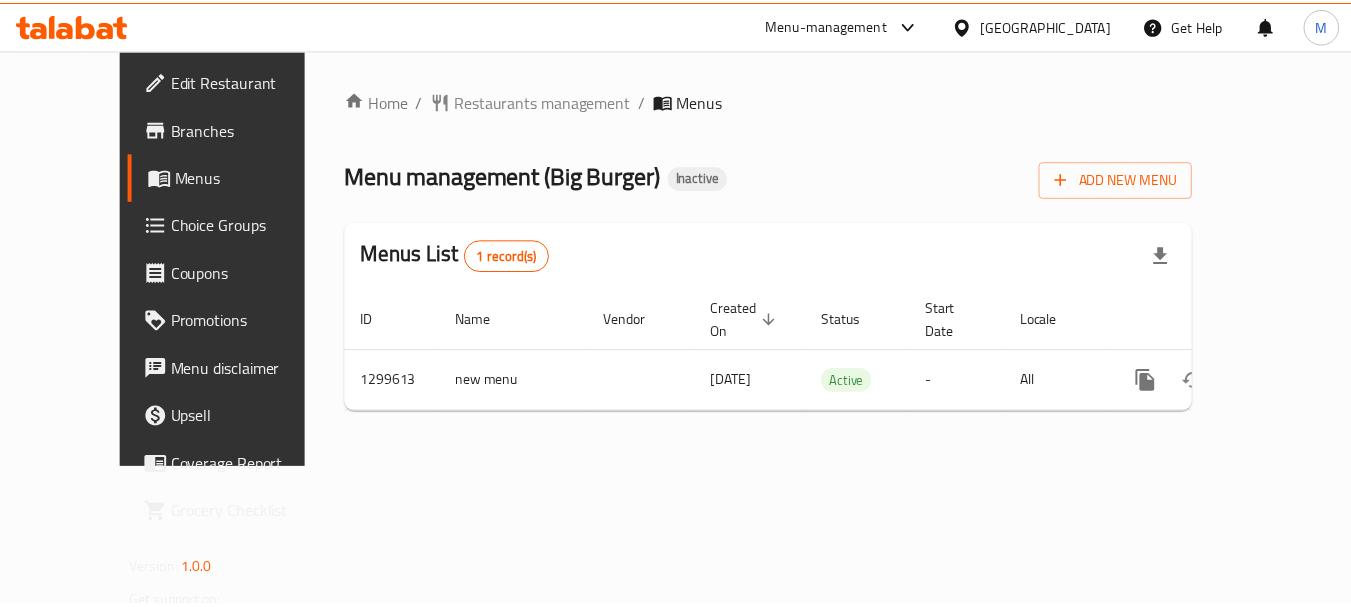 scroll, scrollTop: 0, scrollLeft: 0, axis: both 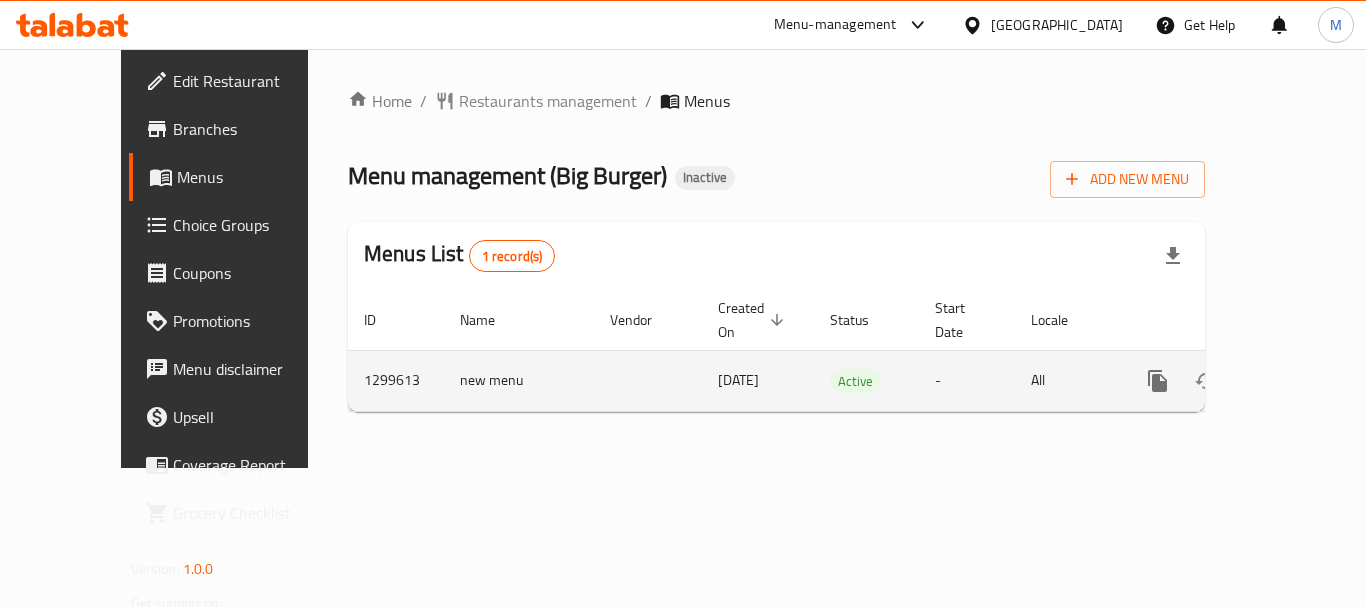 click 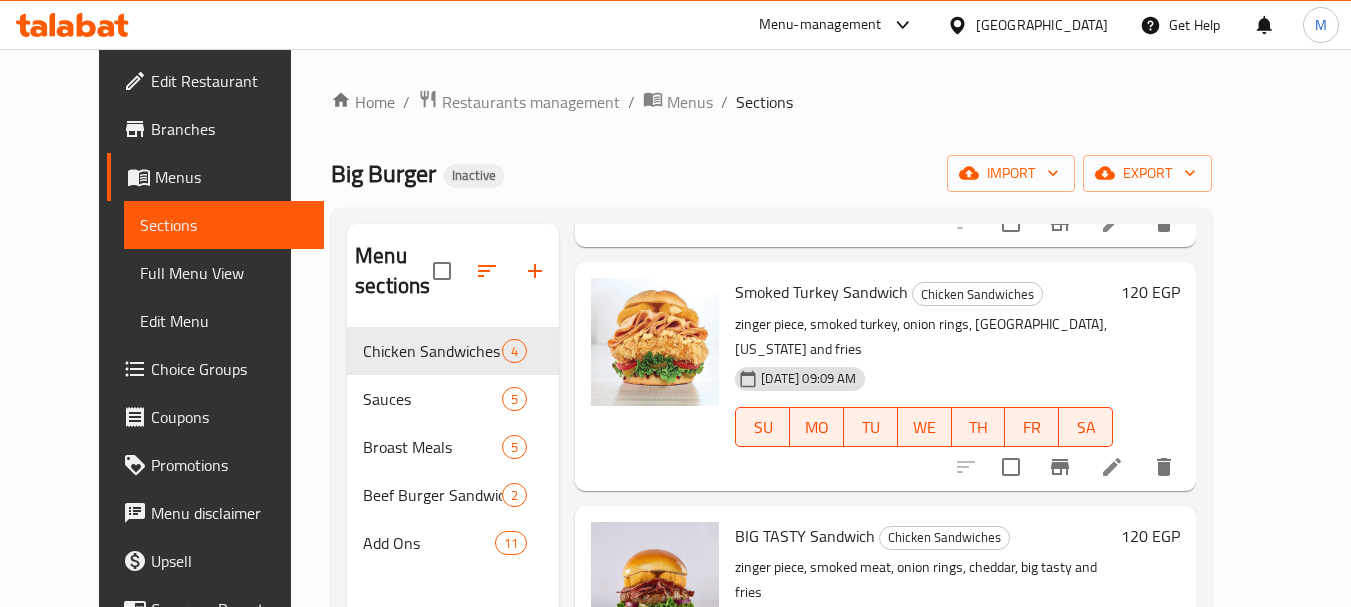 scroll, scrollTop: 347, scrollLeft: 0, axis: vertical 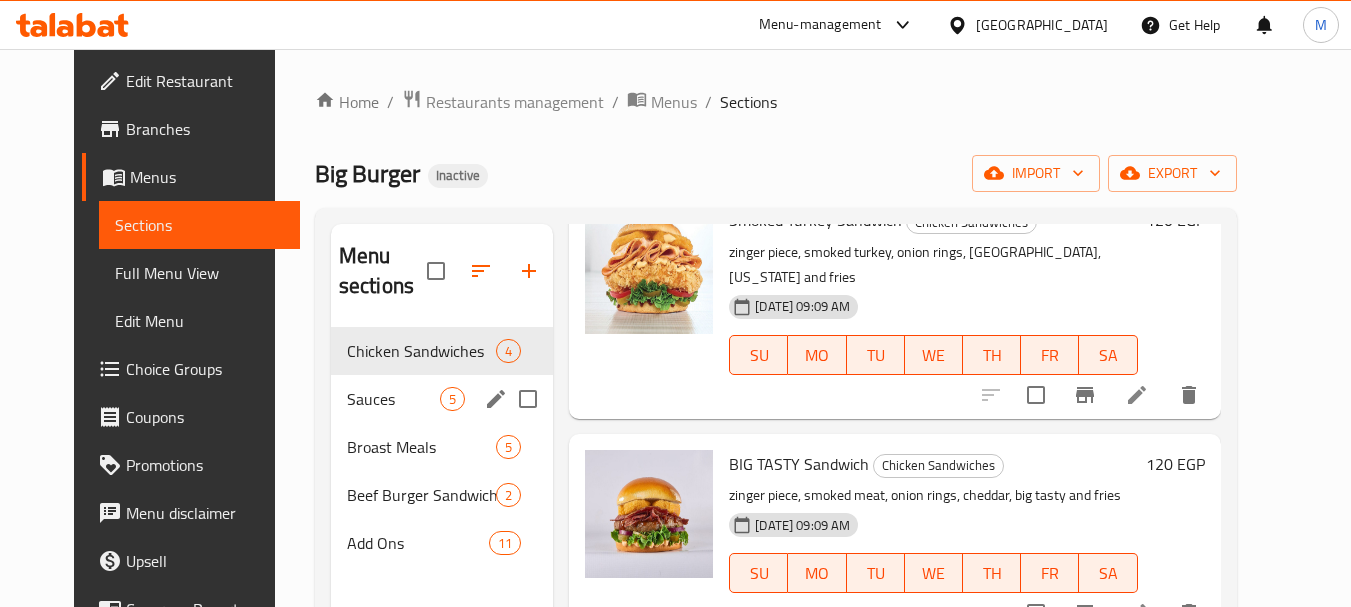 click on "Sauces" at bounding box center [393, 399] 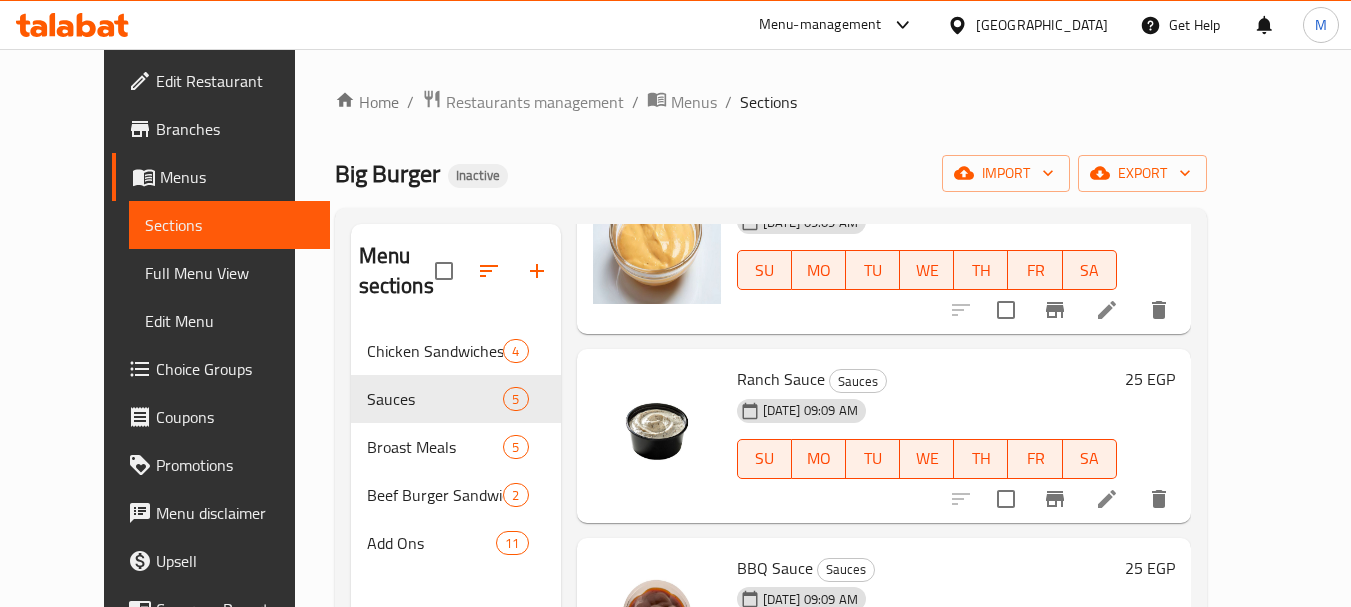 scroll, scrollTop: 416, scrollLeft: 0, axis: vertical 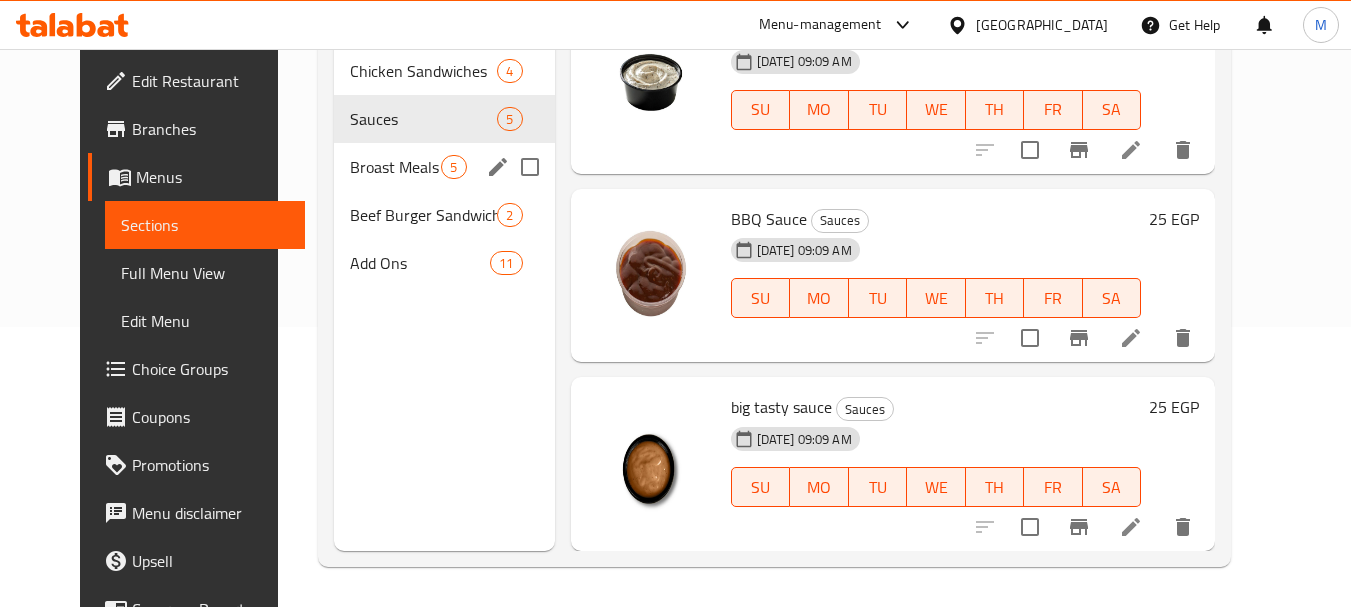 click on "Broast Meals" at bounding box center (395, 167) 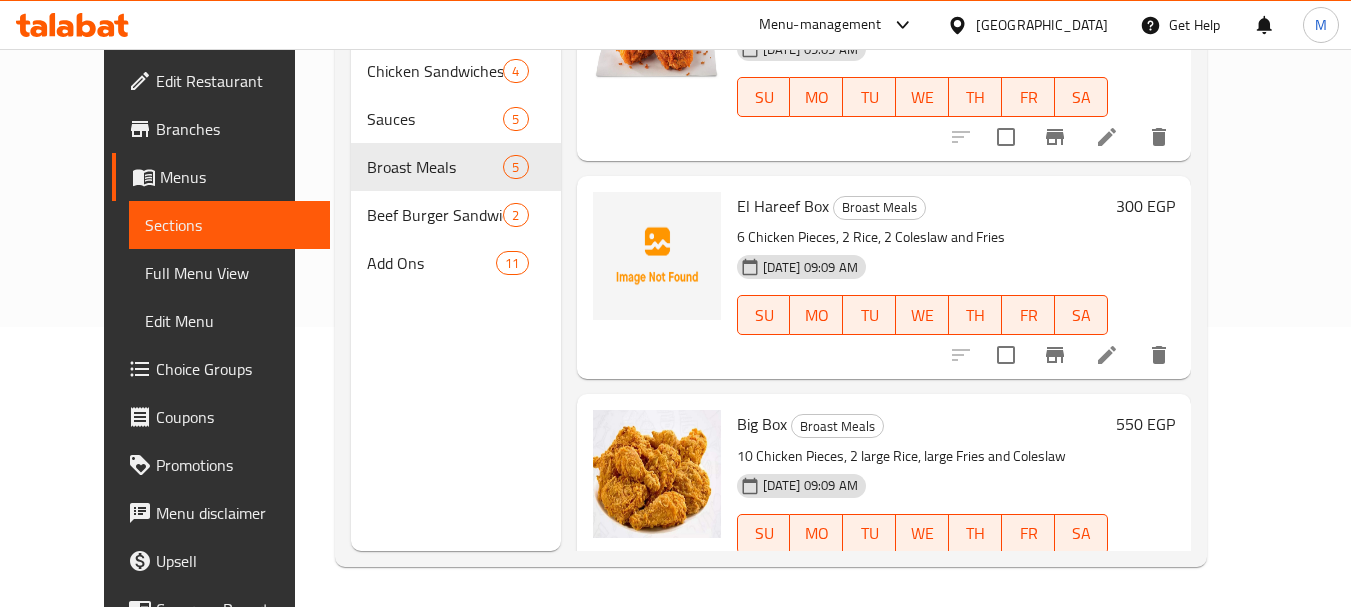 scroll, scrollTop: 565, scrollLeft: 0, axis: vertical 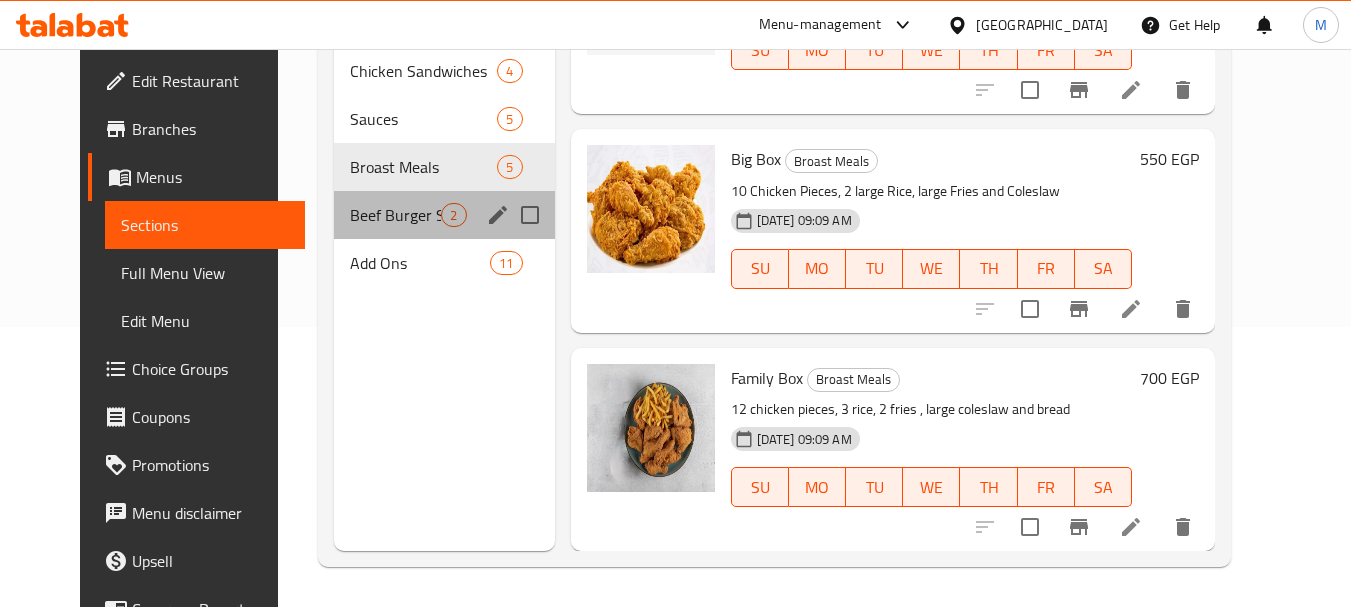 click on "Beef Burger Sandwiches 2" at bounding box center [444, 215] 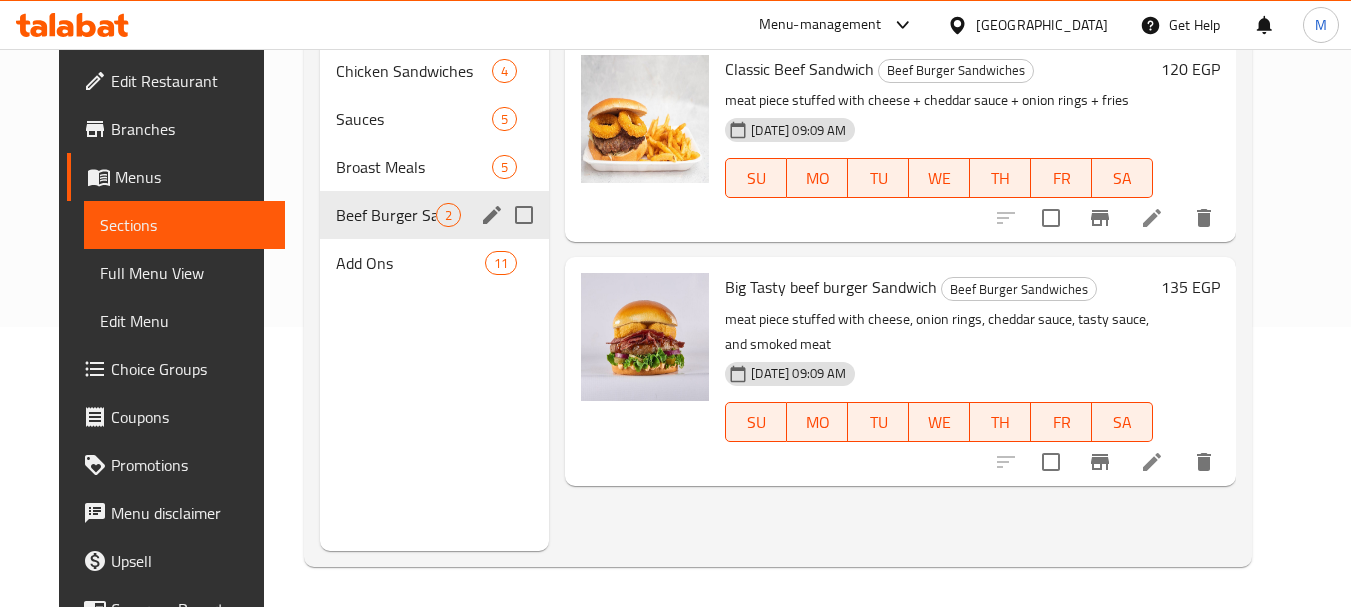 scroll, scrollTop: 0, scrollLeft: 0, axis: both 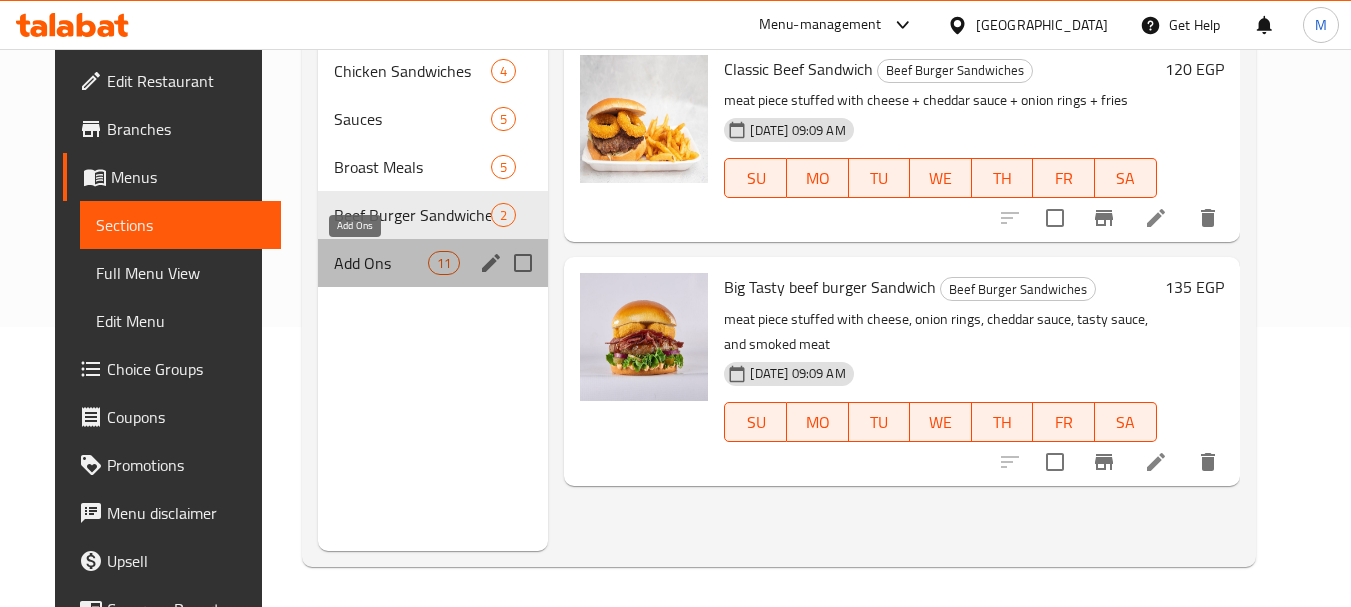click on "Add Ons" at bounding box center [381, 263] 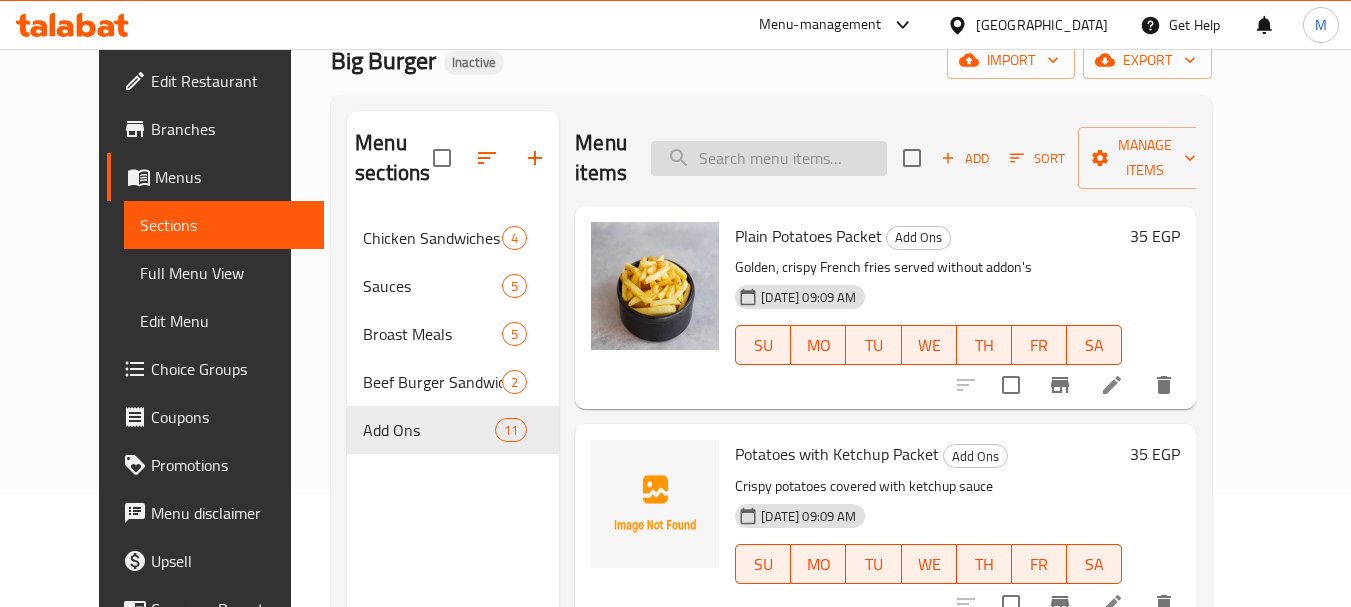 scroll, scrollTop: 280, scrollLeft: 0, axis: vertical 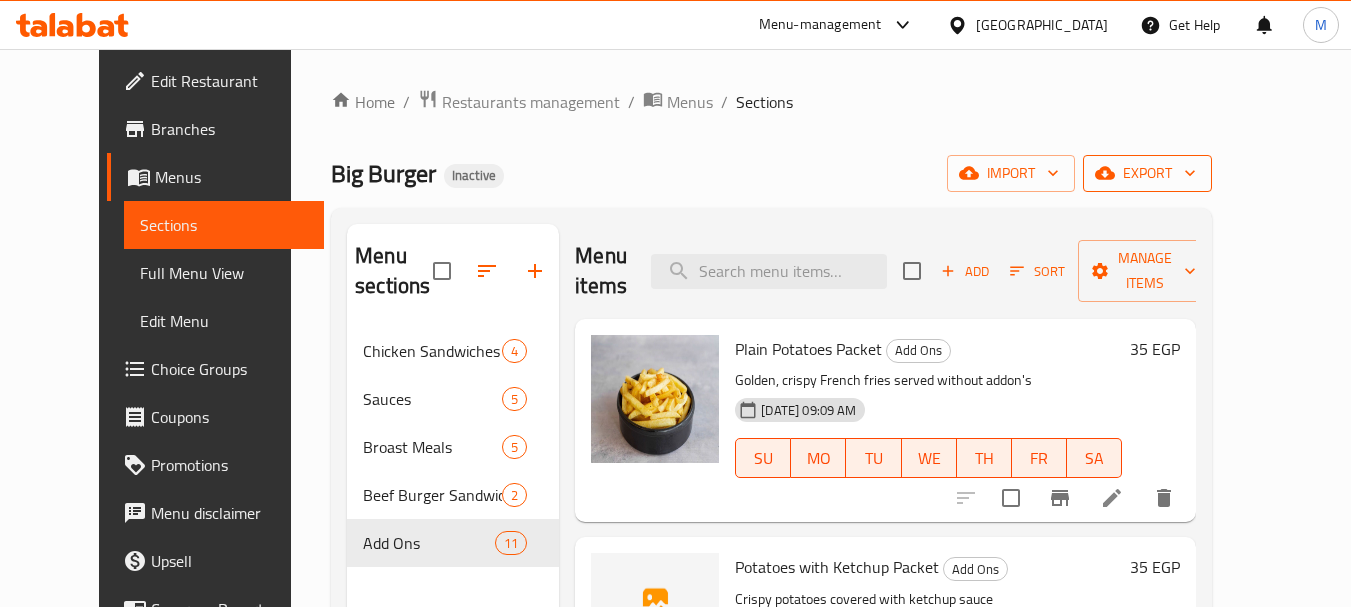 click on "export" at bounding box center [1147, 173] 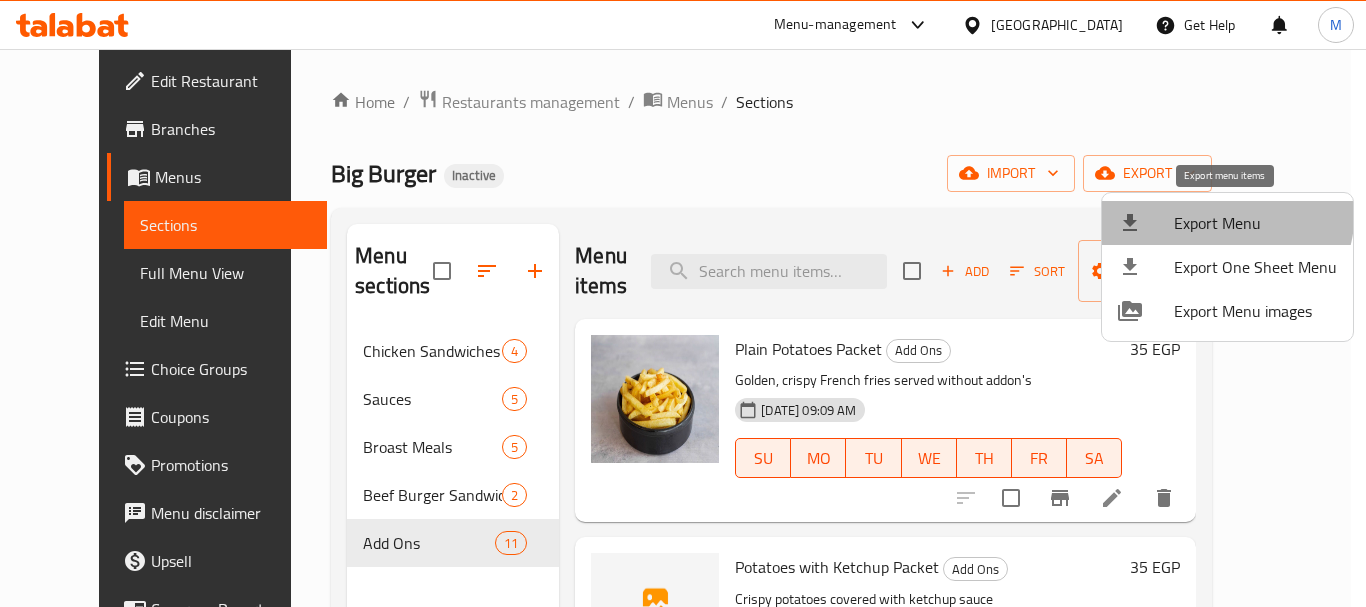 click on "Export Menu" at bounding box center [1255, 223] 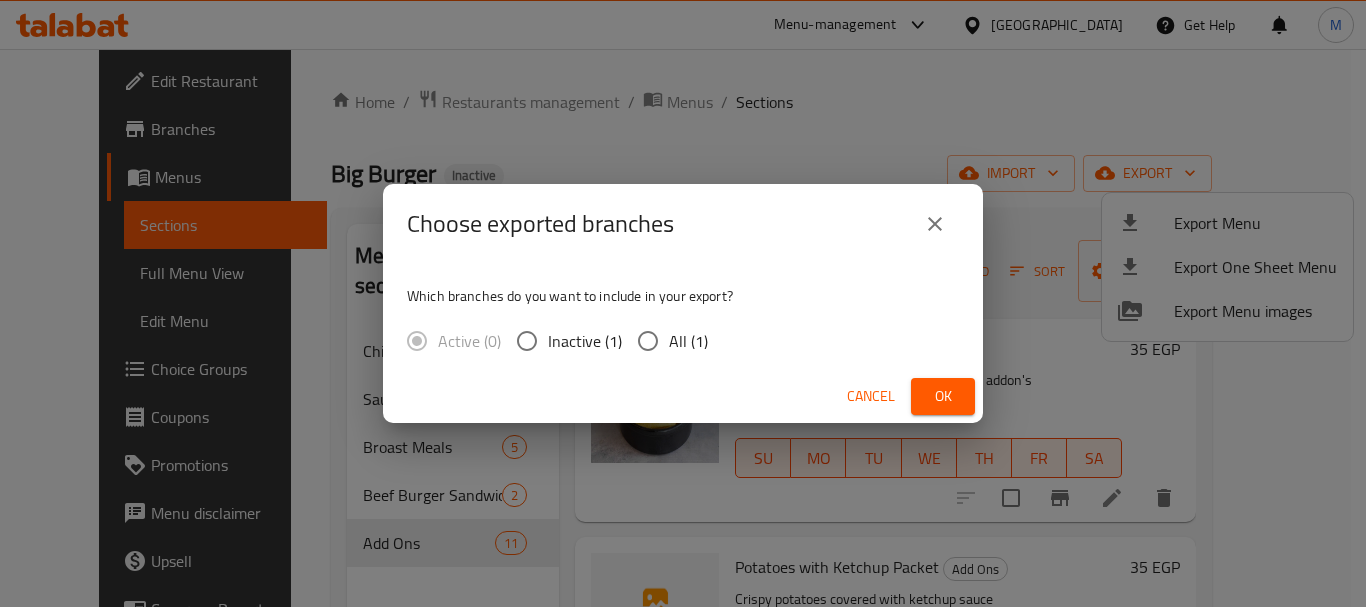 click on "All (1)" at bounding box center (688, 341) 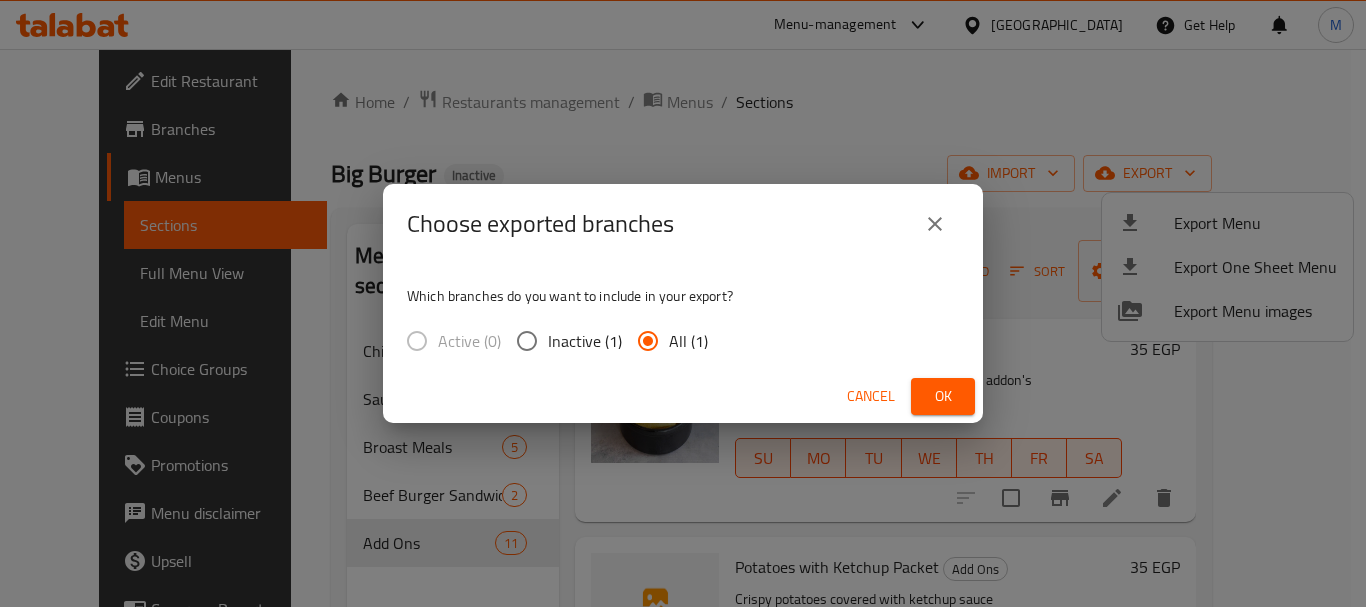 drag, startPoint x: 953, startPoint y: 390, endPoint x: 778, endPoint y: 518, distance: 216.81558 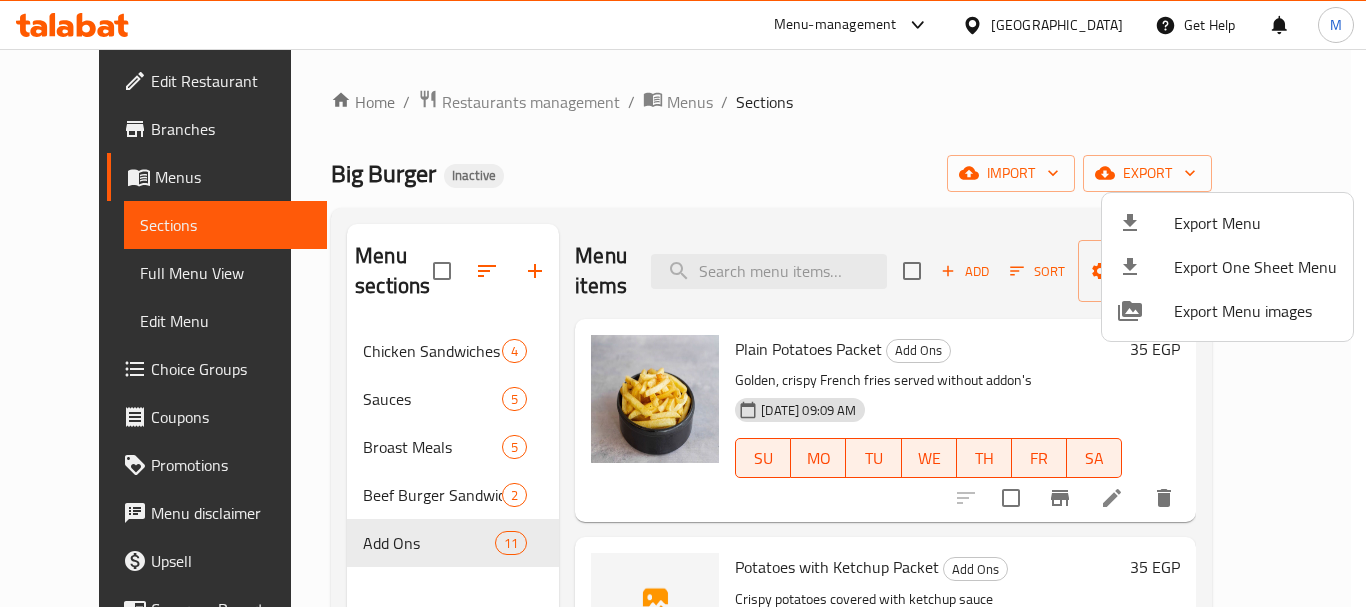 drag, startPoint x: 1068, startPoint y: 28, endPoint x: 1033, endPoint y: 18, distance: 36.40055 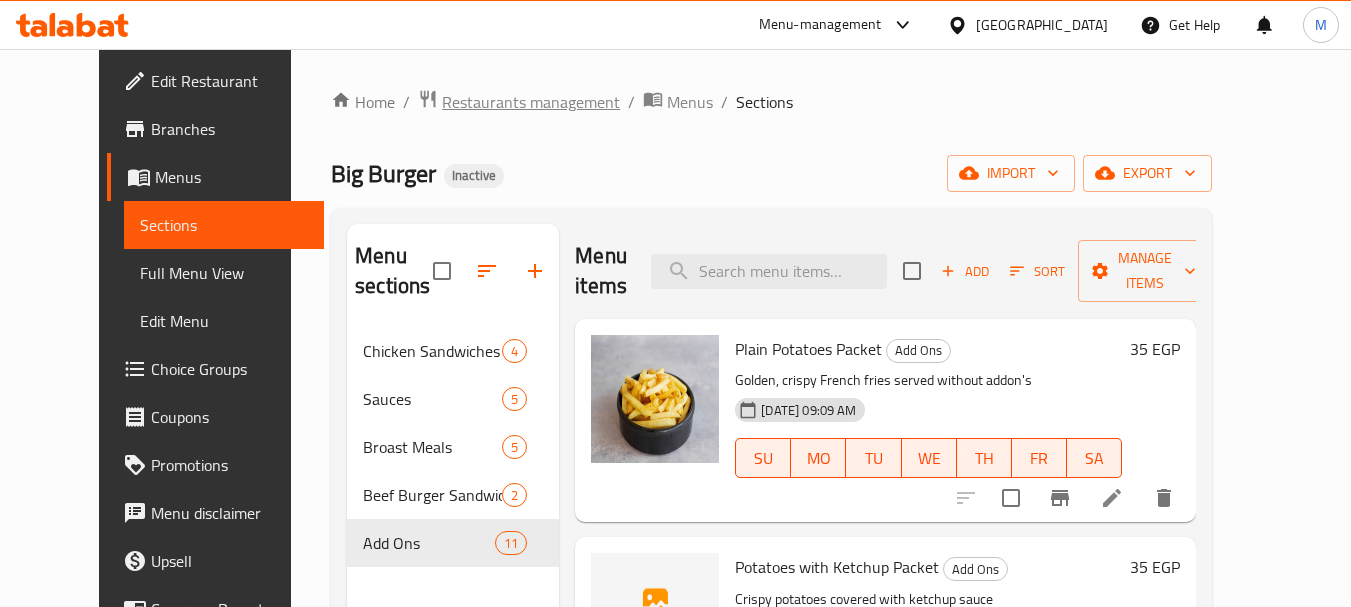 click on "Restaurants management" at bounding box center (531, 102) 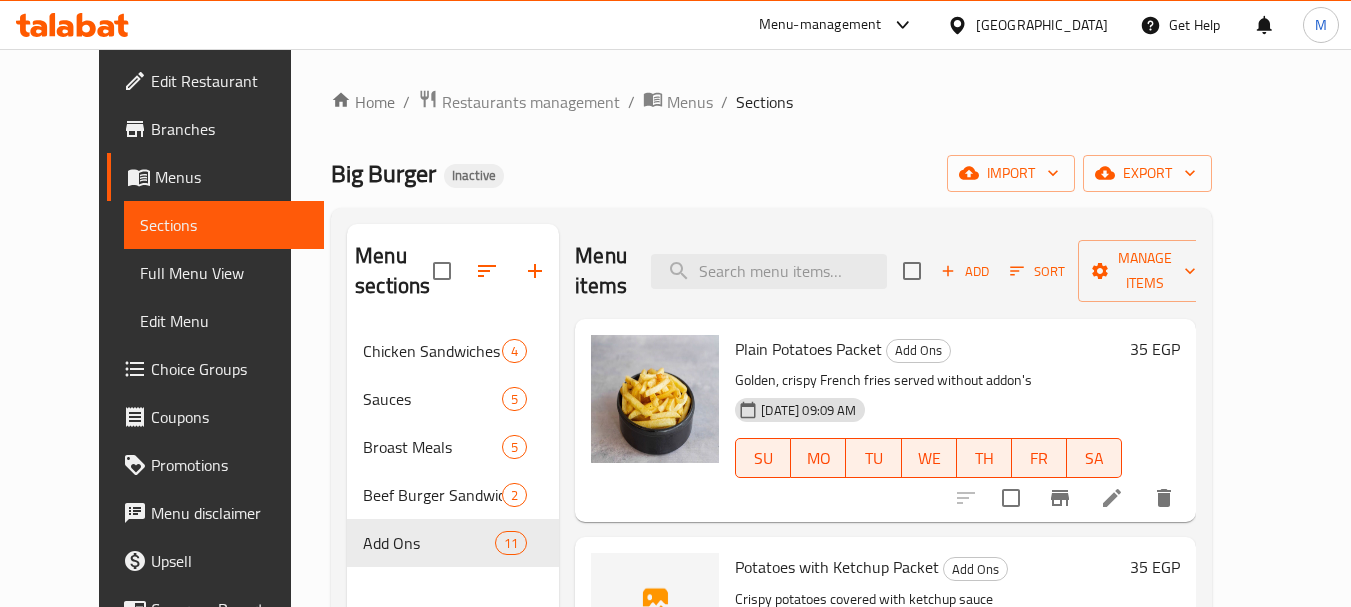 scroll, scrollTop: 0, scrollLeft: 0, axis: both 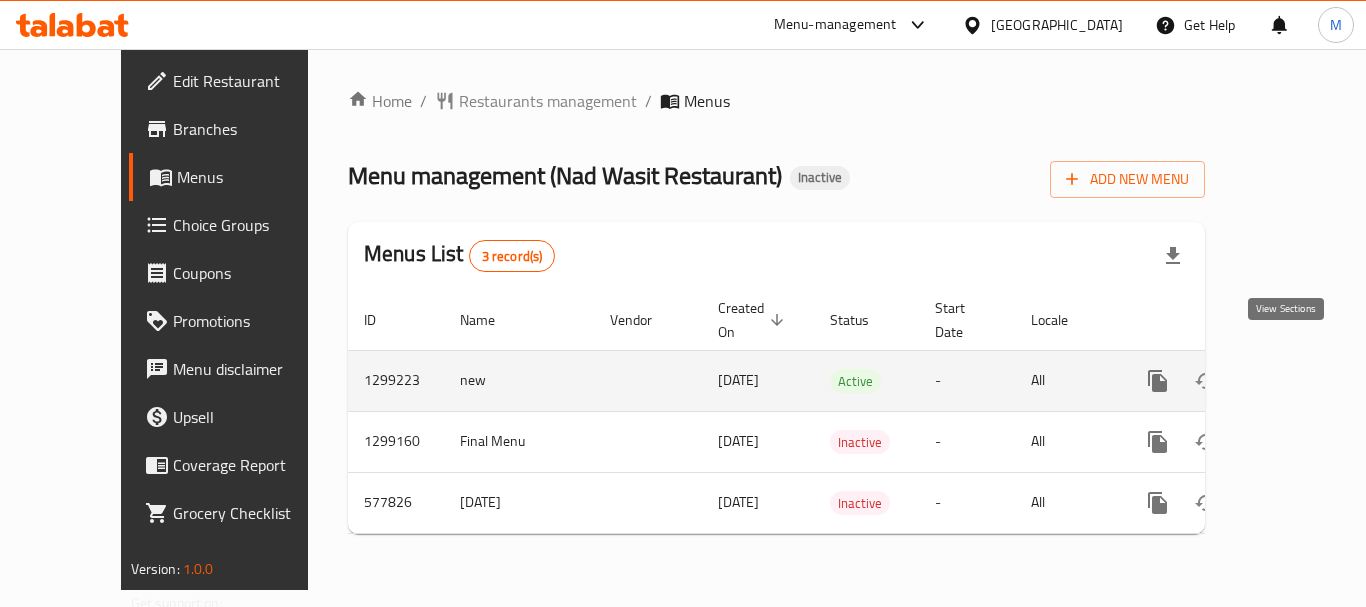 click 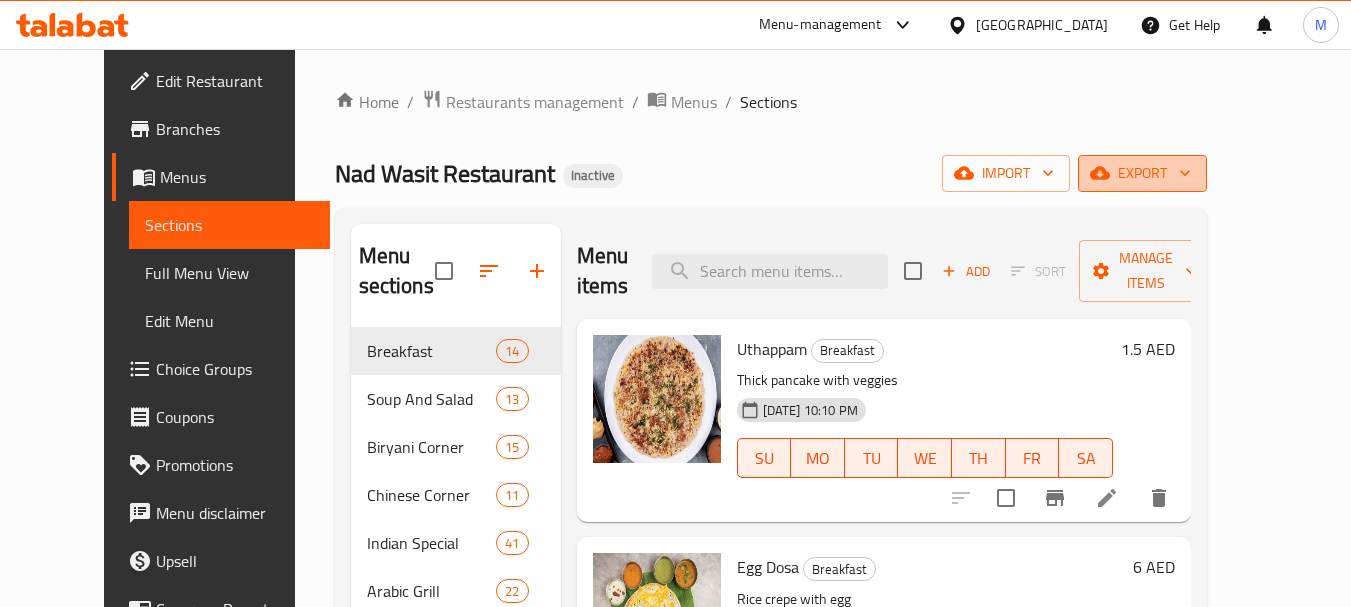 click on "export" at bounding box center [1142, 173] 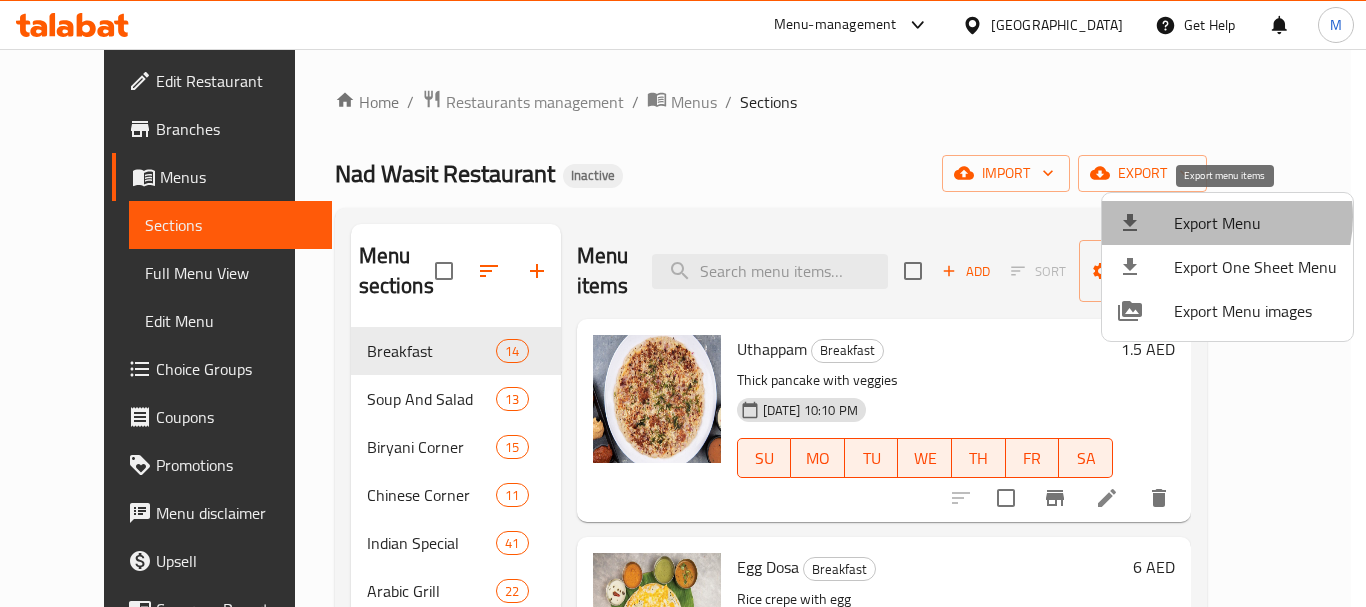 click on "Export Menu" at bounding box center [1255, 223] 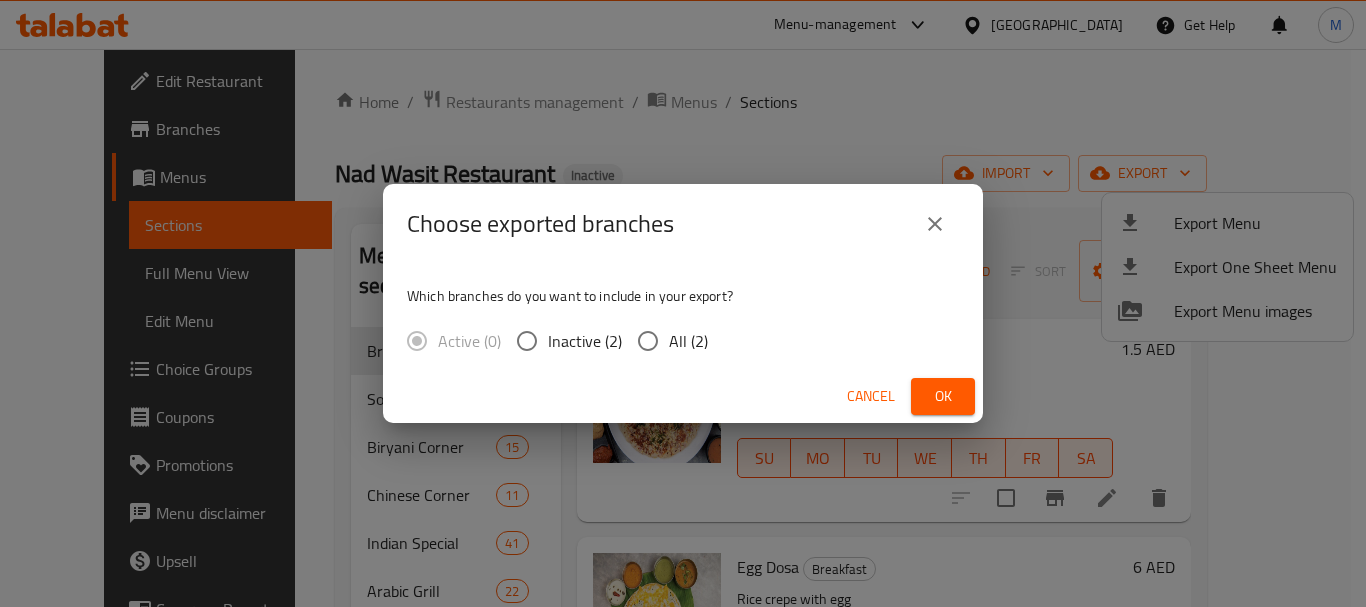 click on "All (2)" at bounding box center [688, 341] 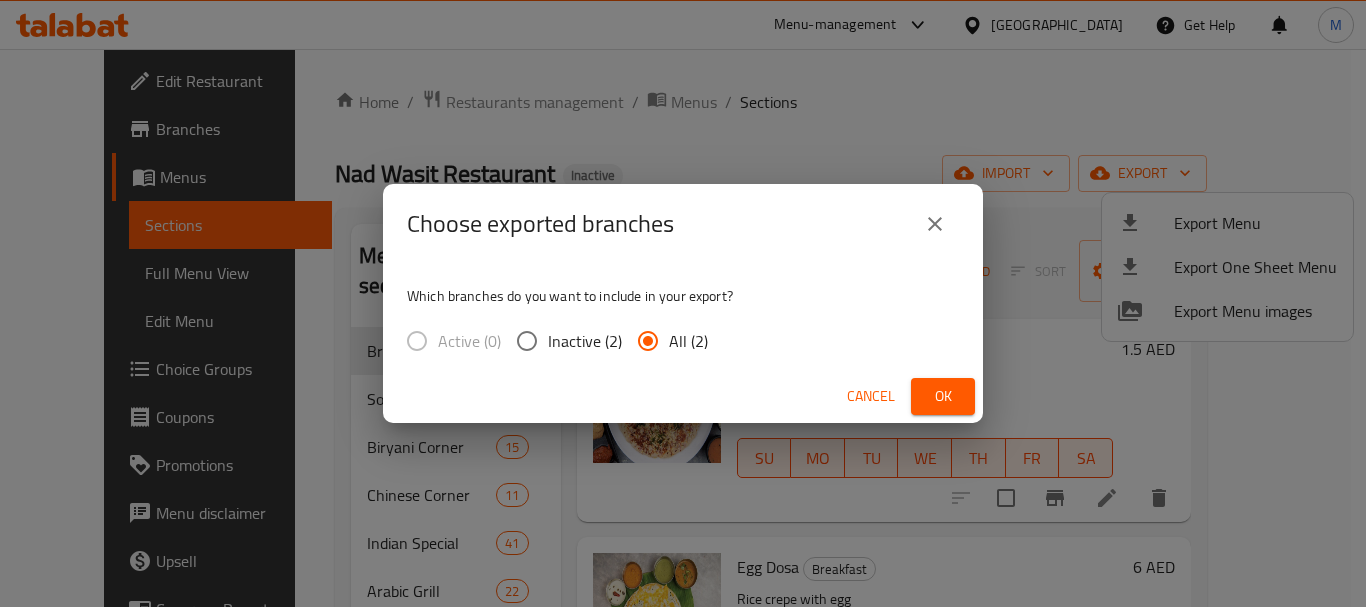 click on "Ok" at bounding box center [943, 396] 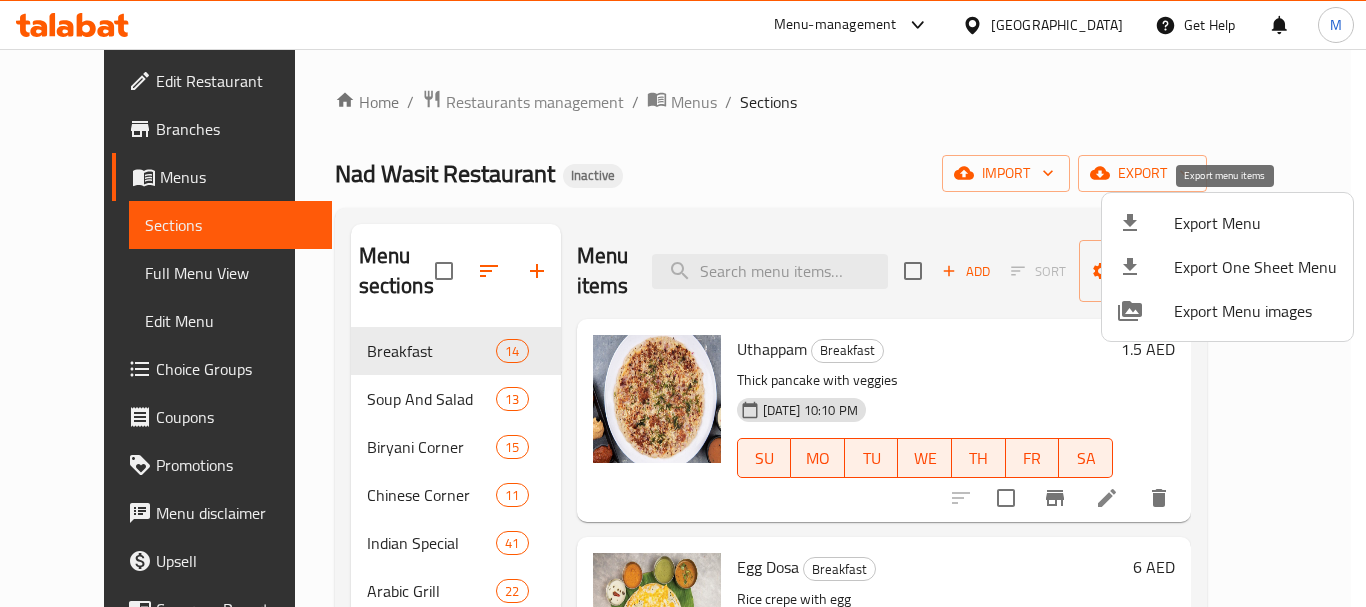 click on "Export Menu" at bounding box center [1255, 223] 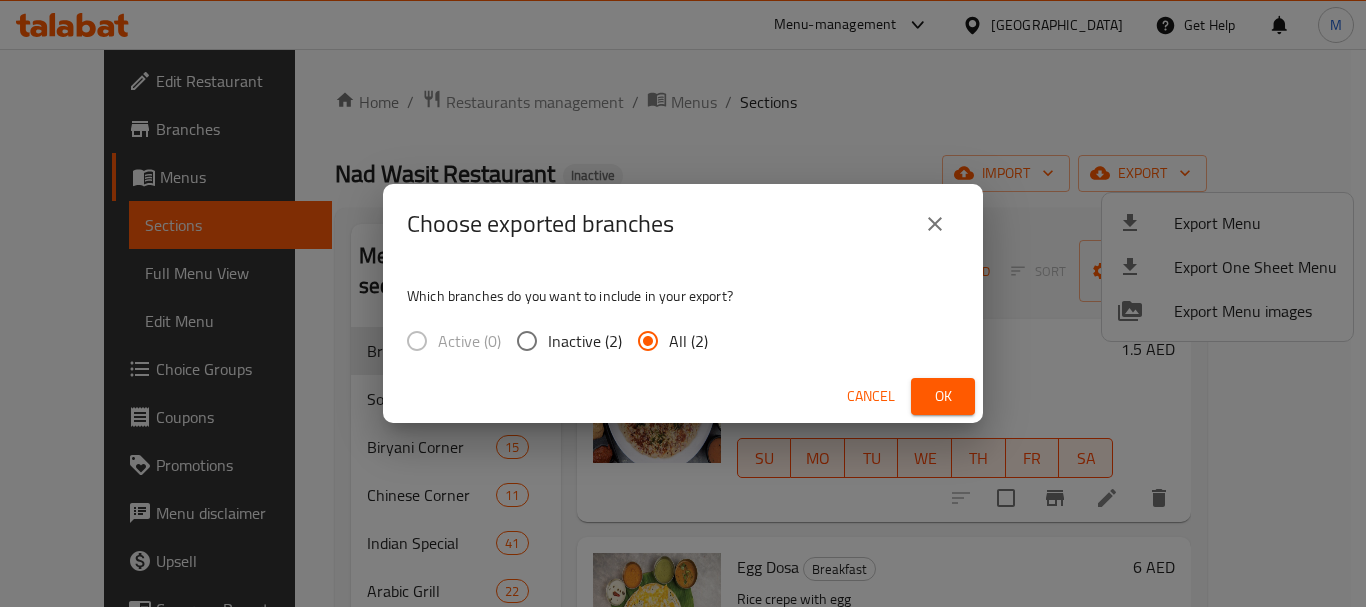 click on "Ok" at bounding box center (943, 396) 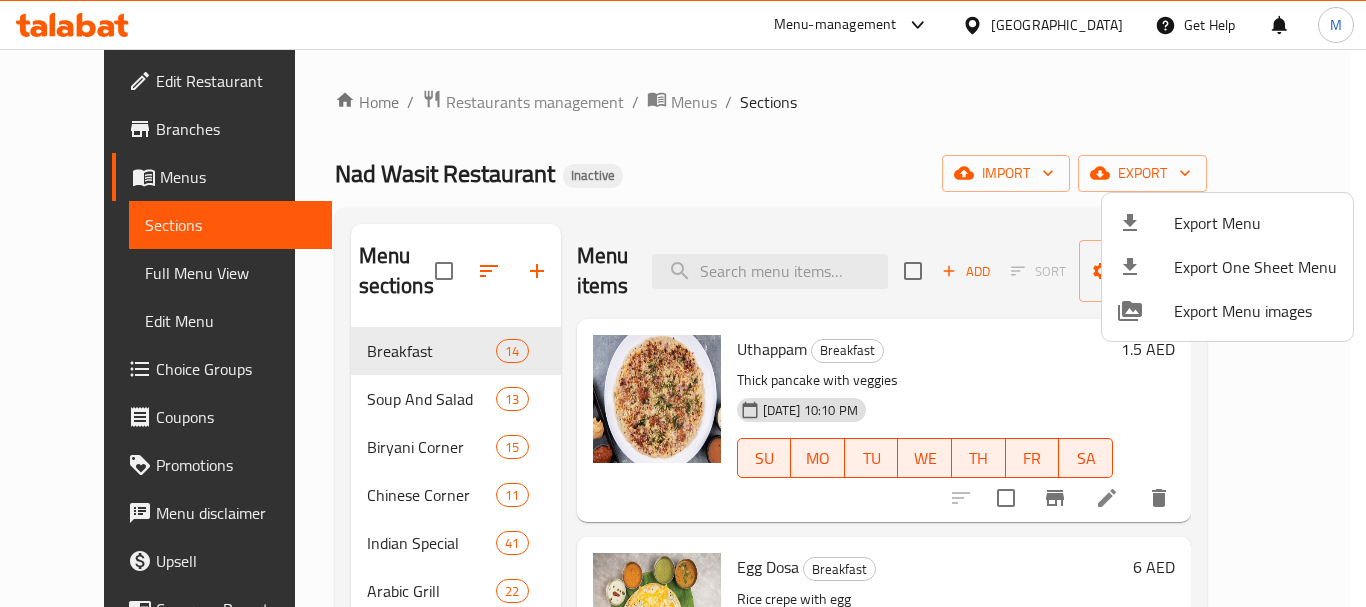 click at bounding box center (683, 303) 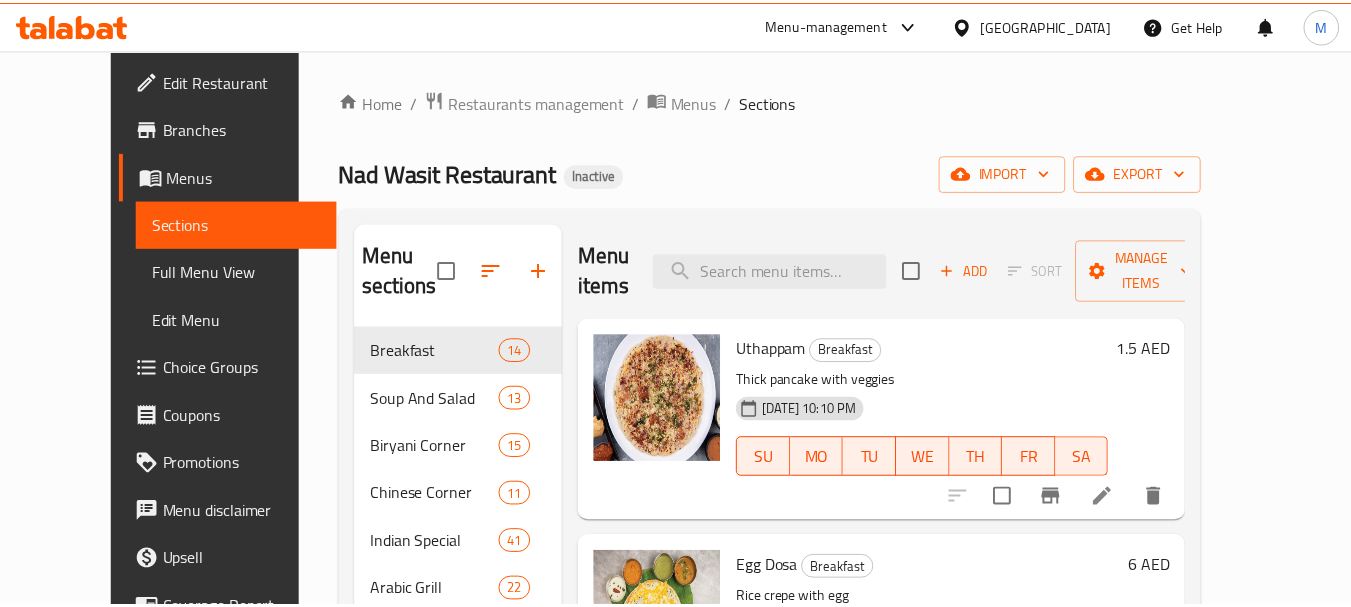 scroll, scrollTop: 700, scrollLeft: 0, axis: vertical 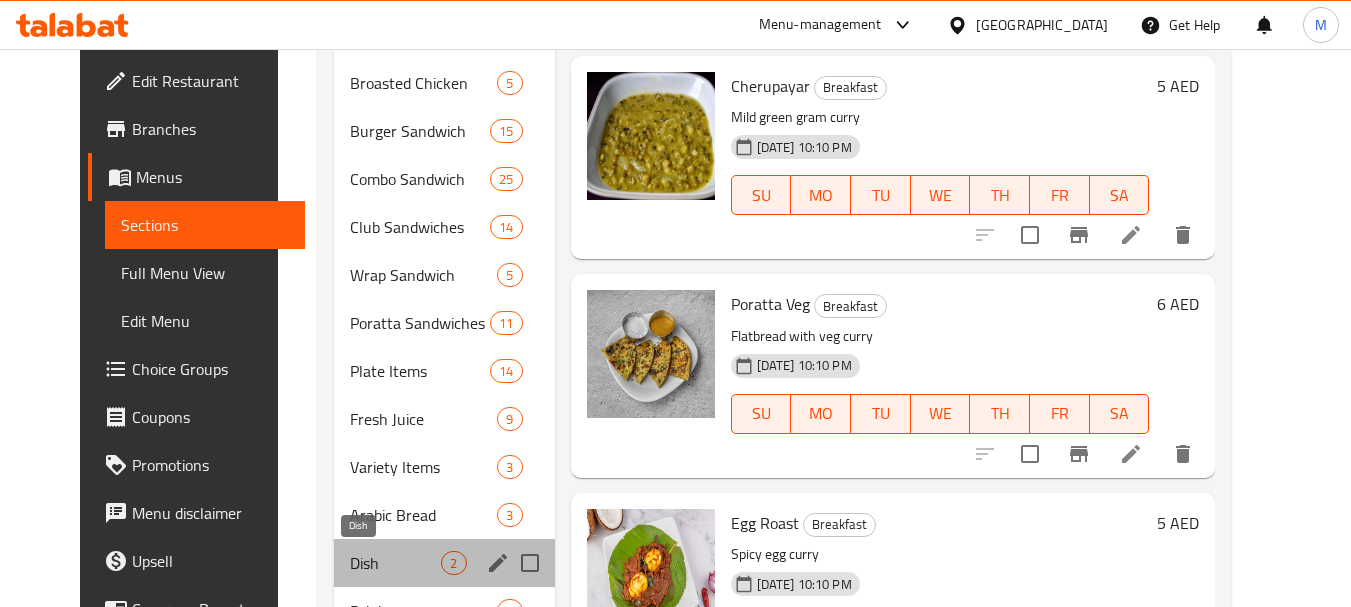 click on "Dish" at bounding box center (395, 563) 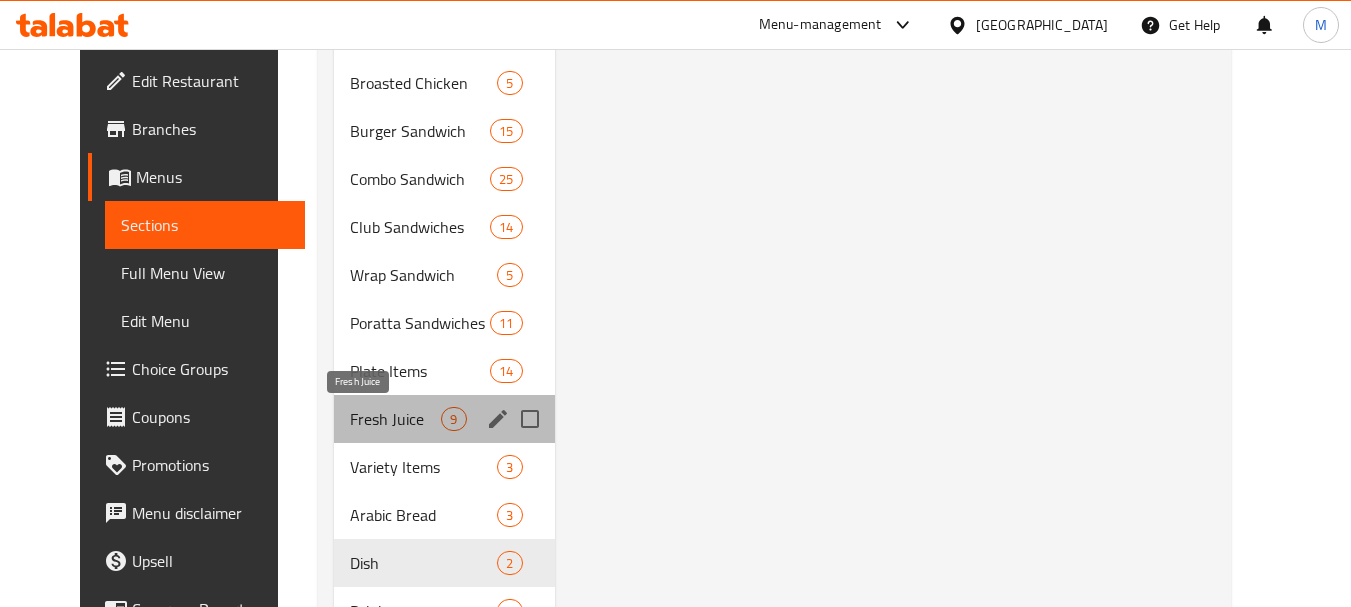 click on "Fresh Juice" at bounding box center [395, 419] 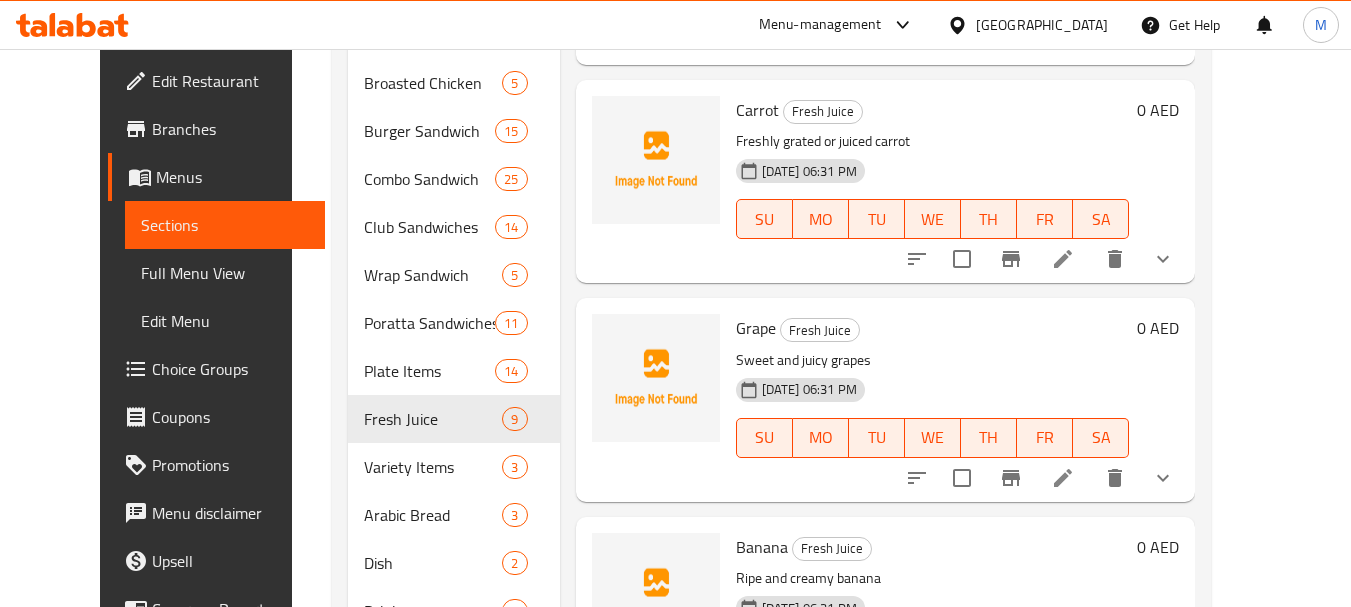 scroll, scrollTop: 952, scrollLeft: 0, axis: vertical 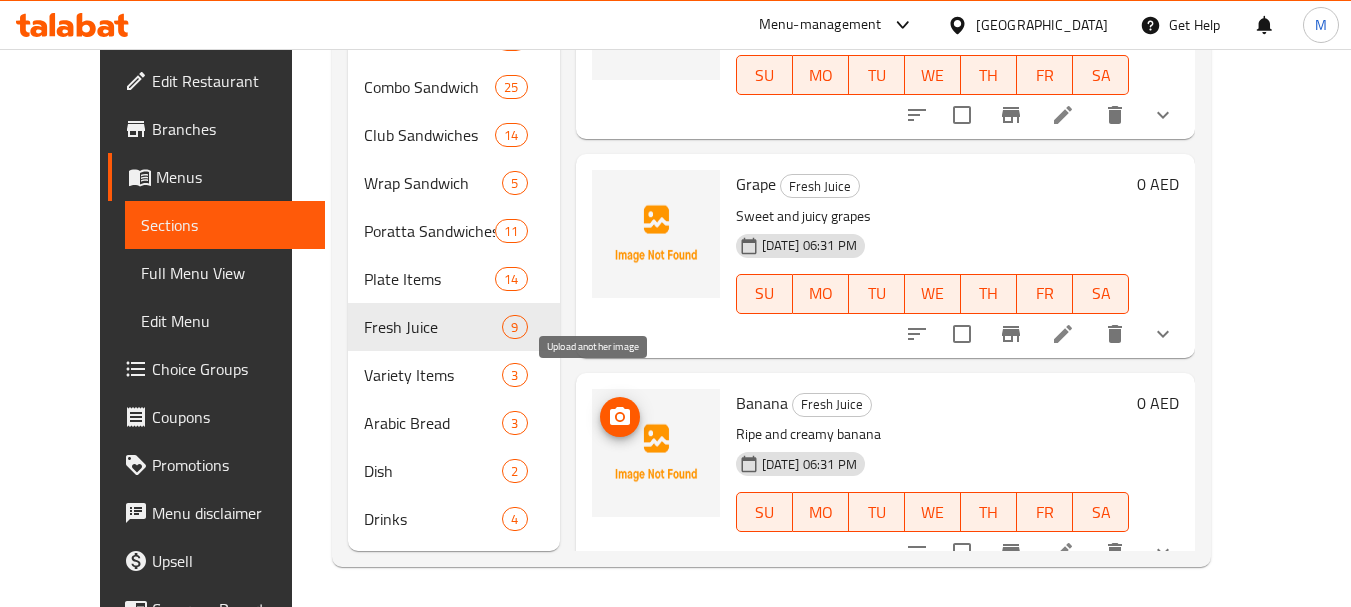 click 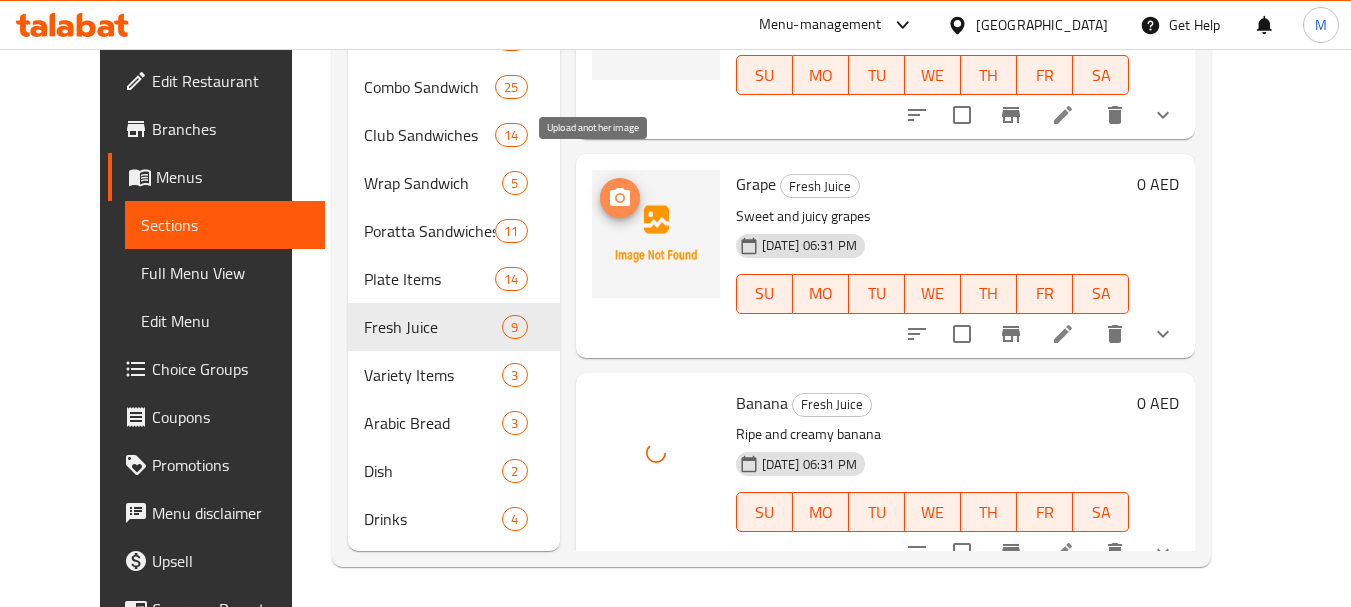 click 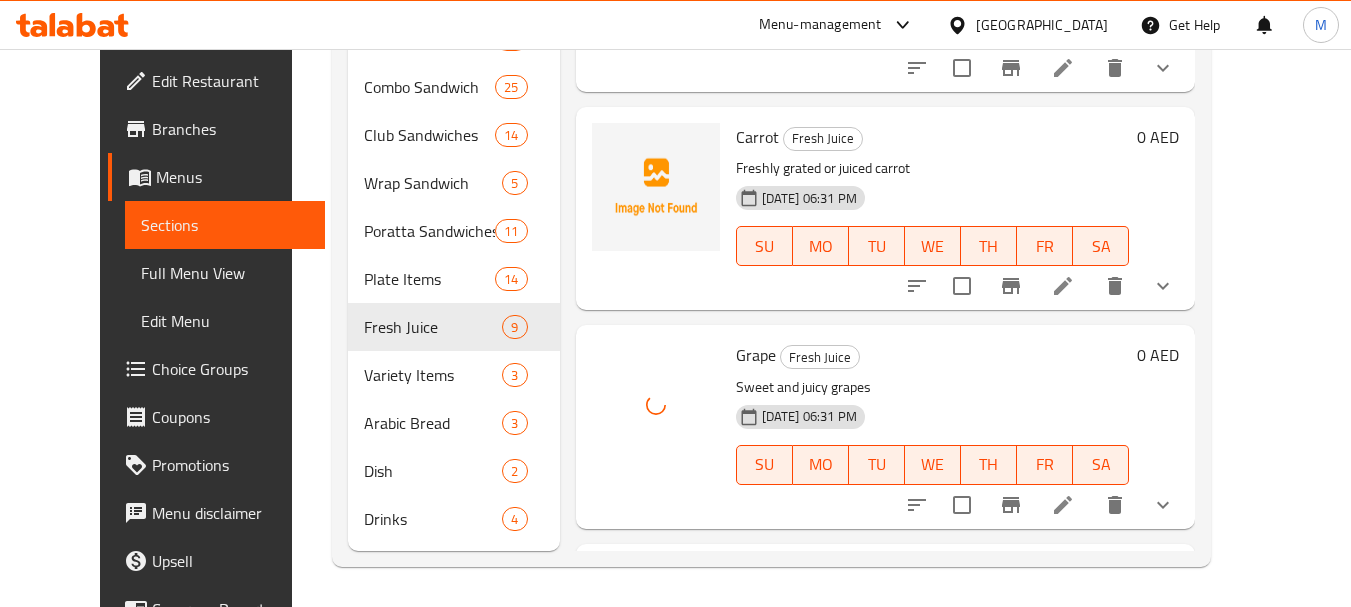 scroll, scrollTop: 652, scrollLeft: 0, axis: vertical 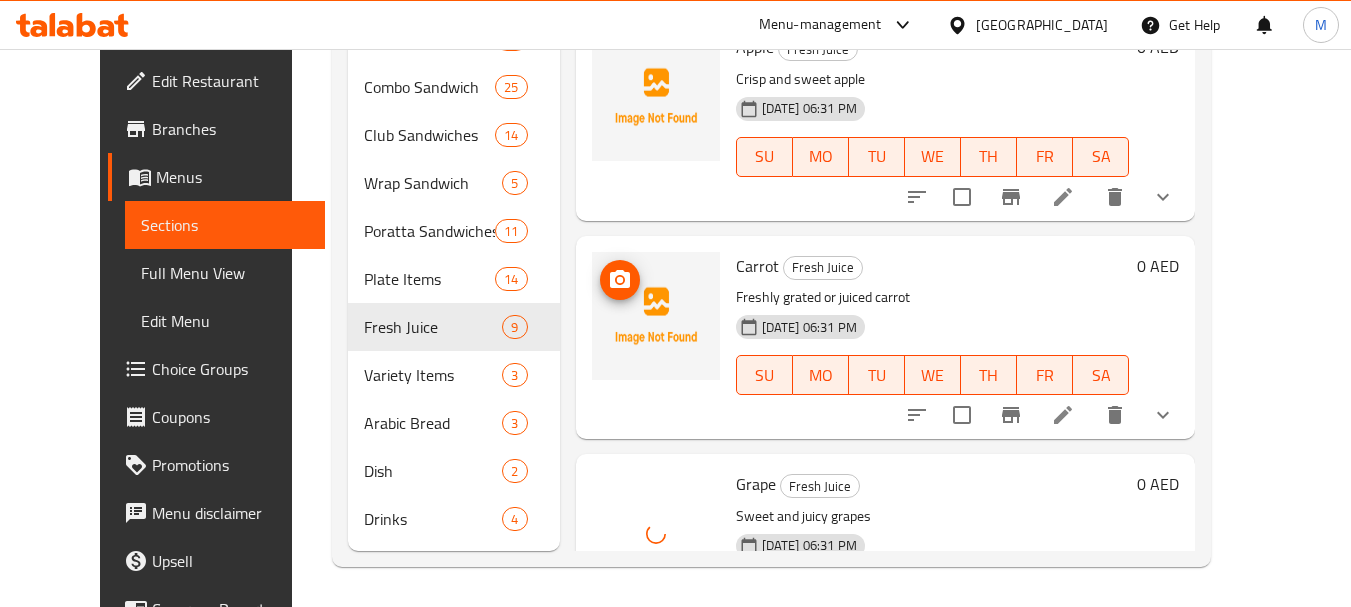 click 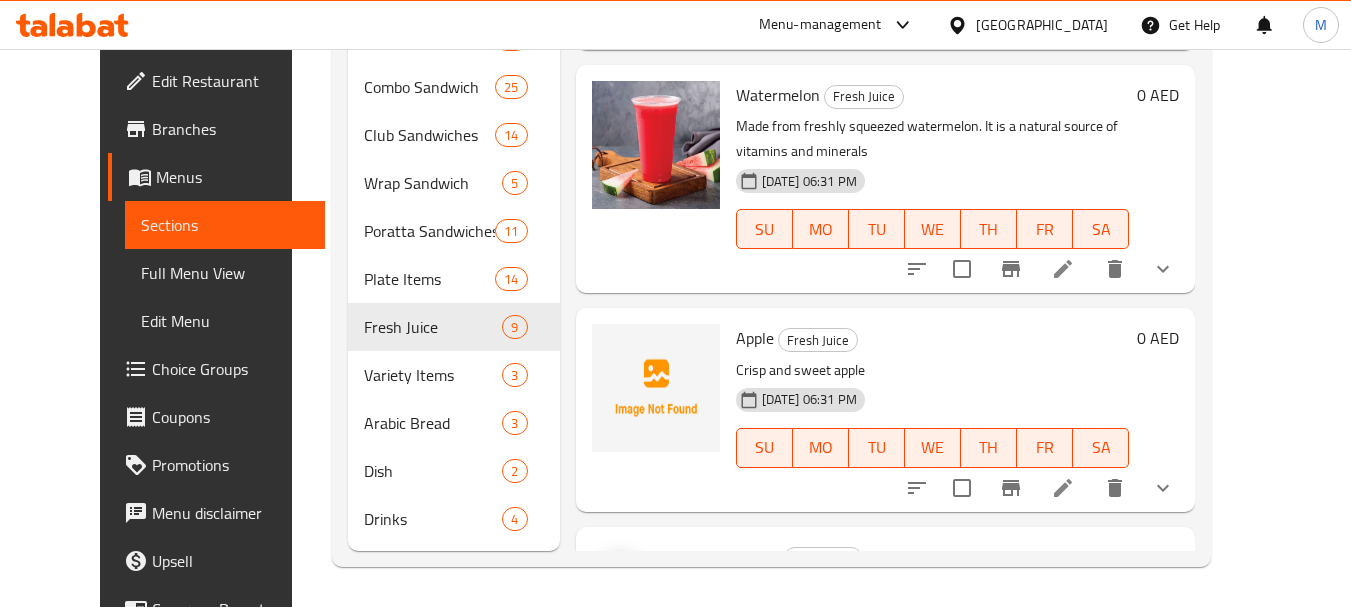 scroll, scrollTop: 352, scrollLeft: 0, axis: vertical 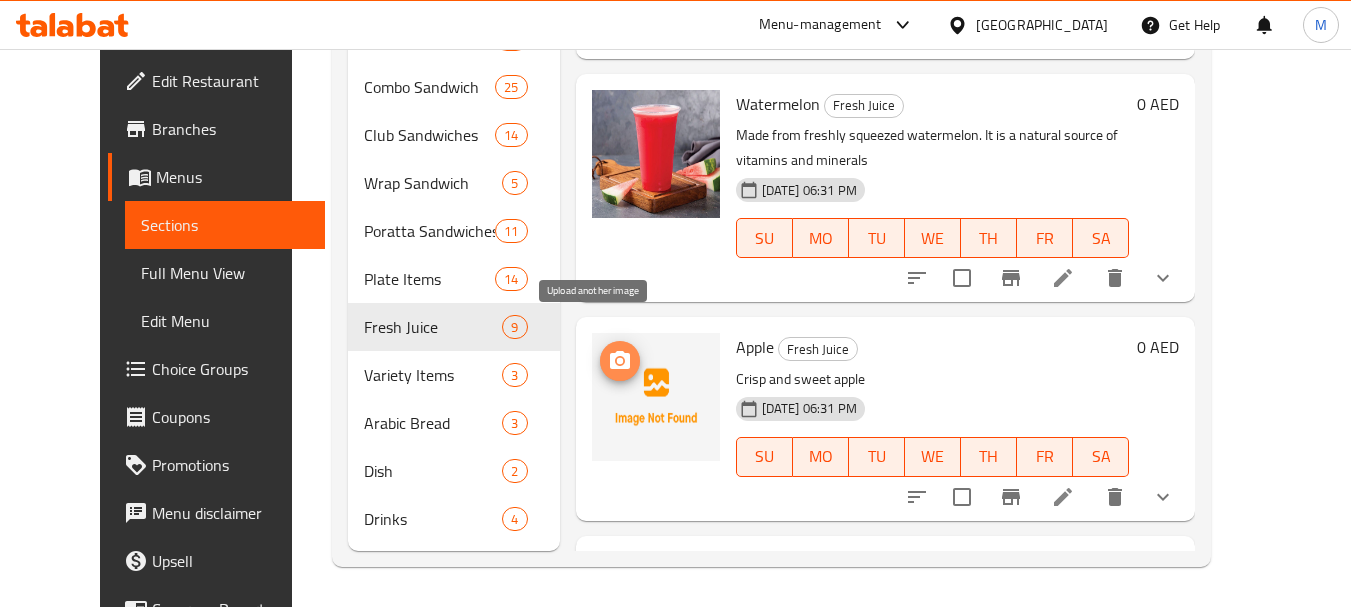 click 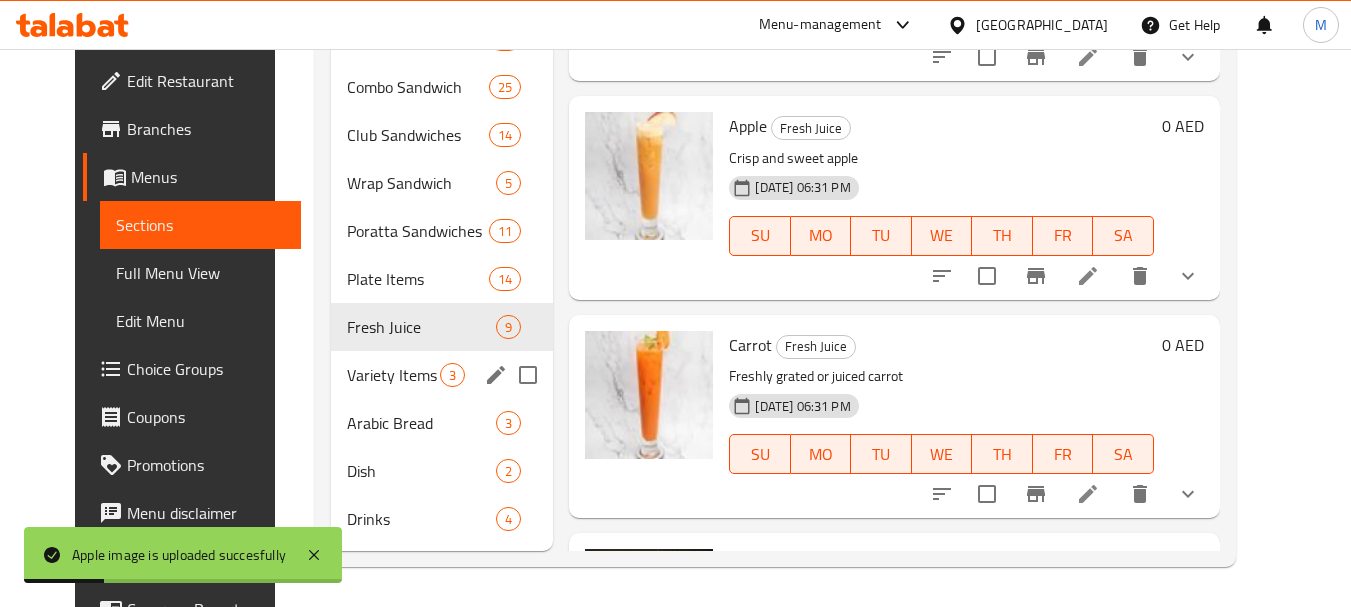 scroll, scrollTop: 600, scrollLeft: 0, axis: vertical 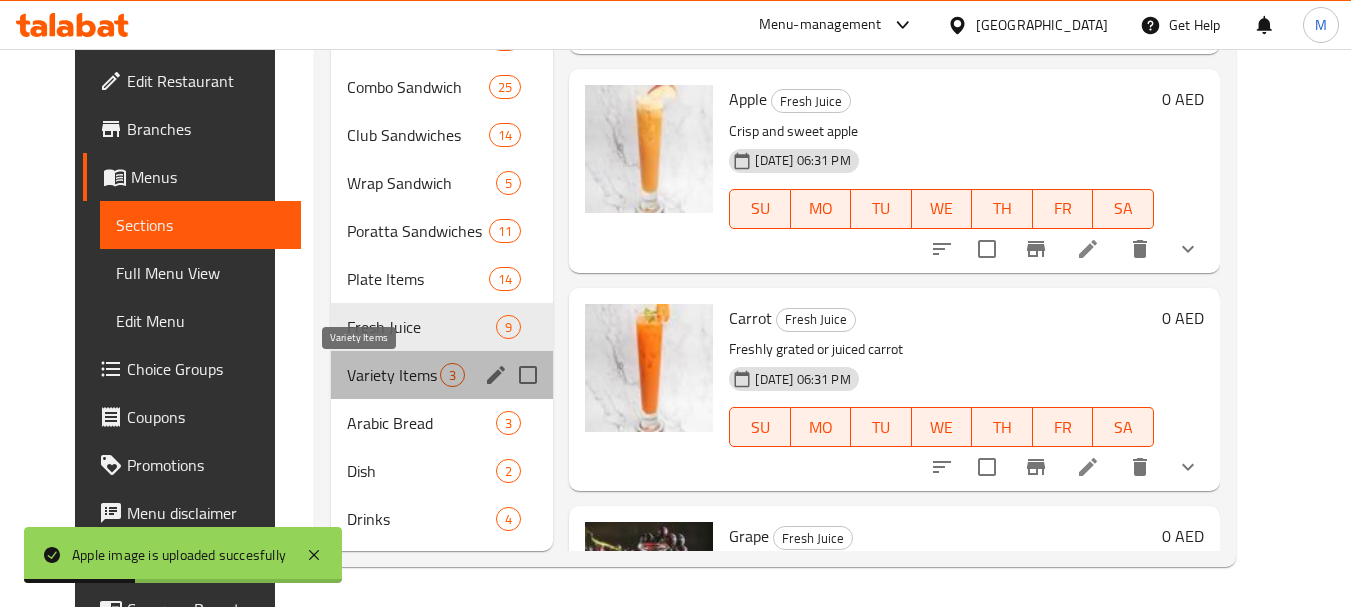 click on "Variety Items" at bounding box center [393, 375] 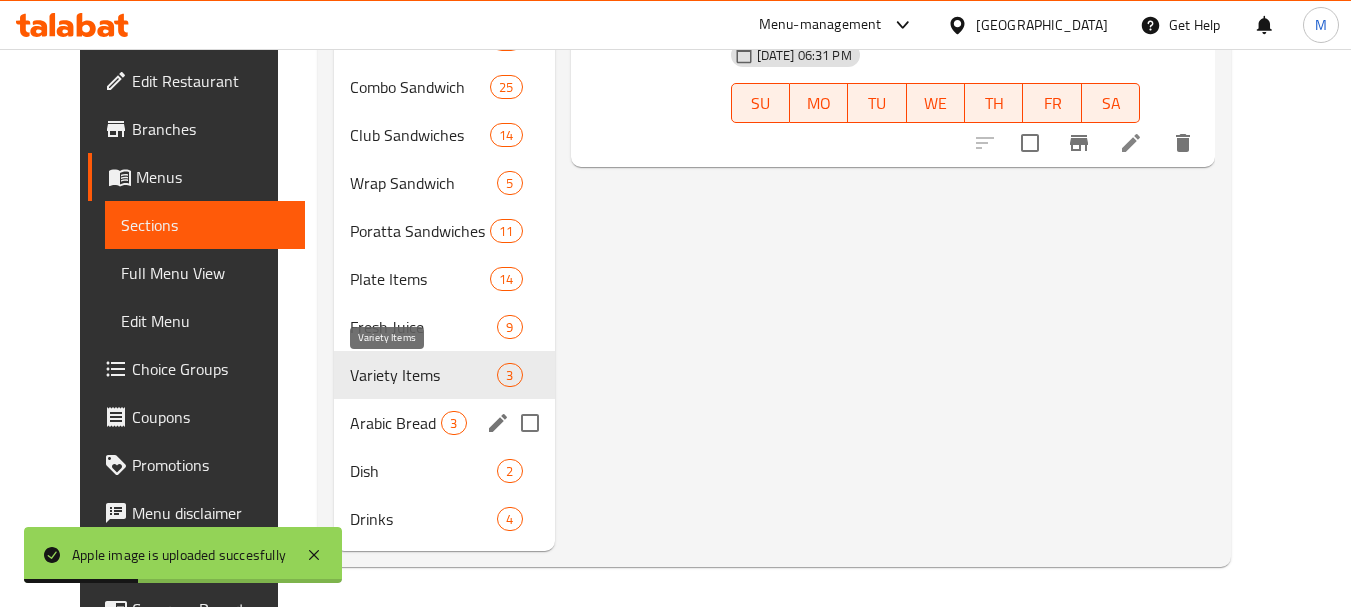 scroll, scrollTop: 0, scrollLeft: 0, axis: both 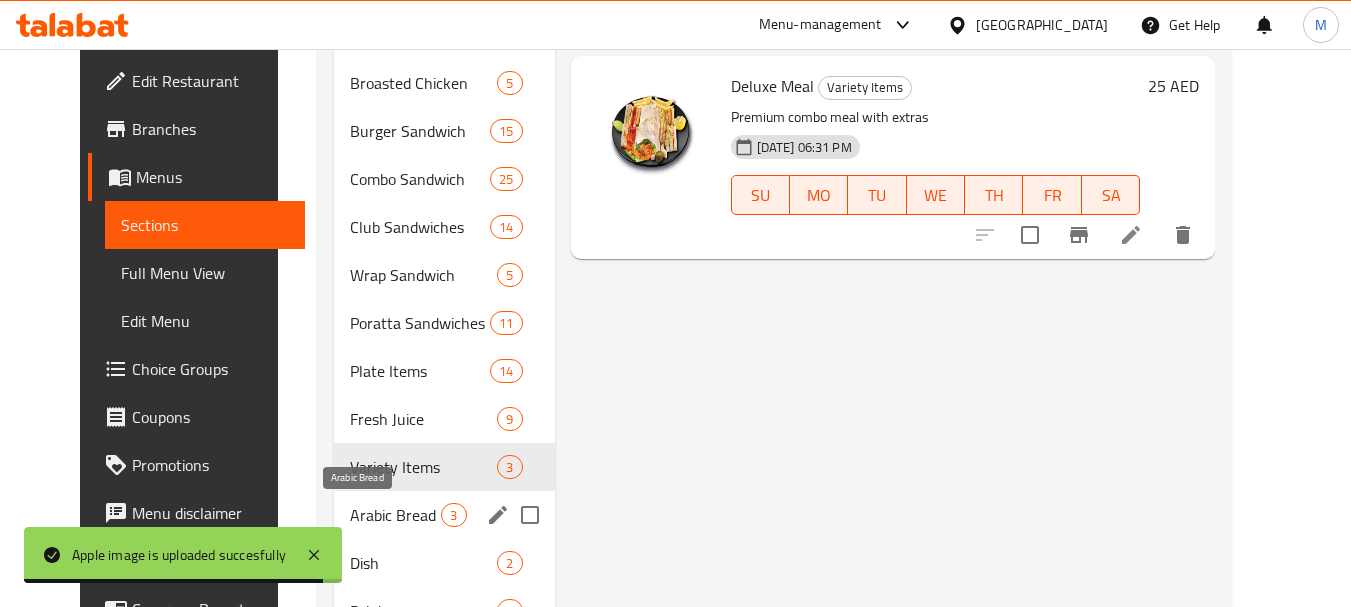 click on "Arabic Bread" at bounding box center [395, 515] 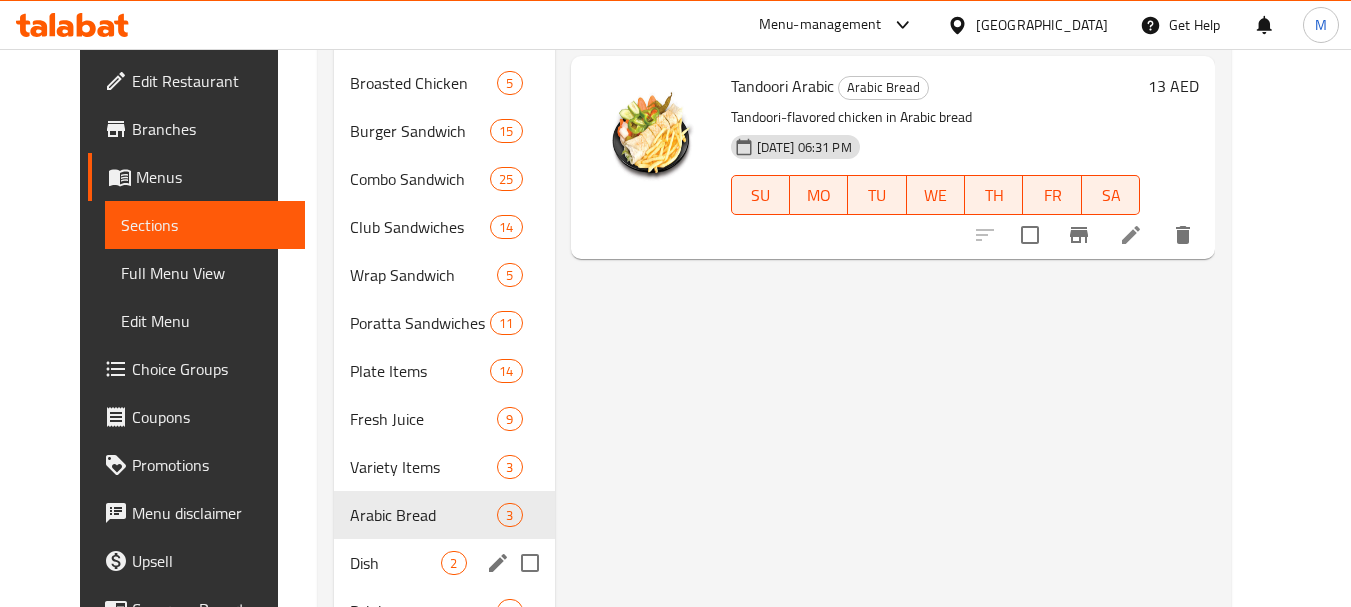 scroll, scrollTop: 792, scrollLeft: 0, axis: vertical 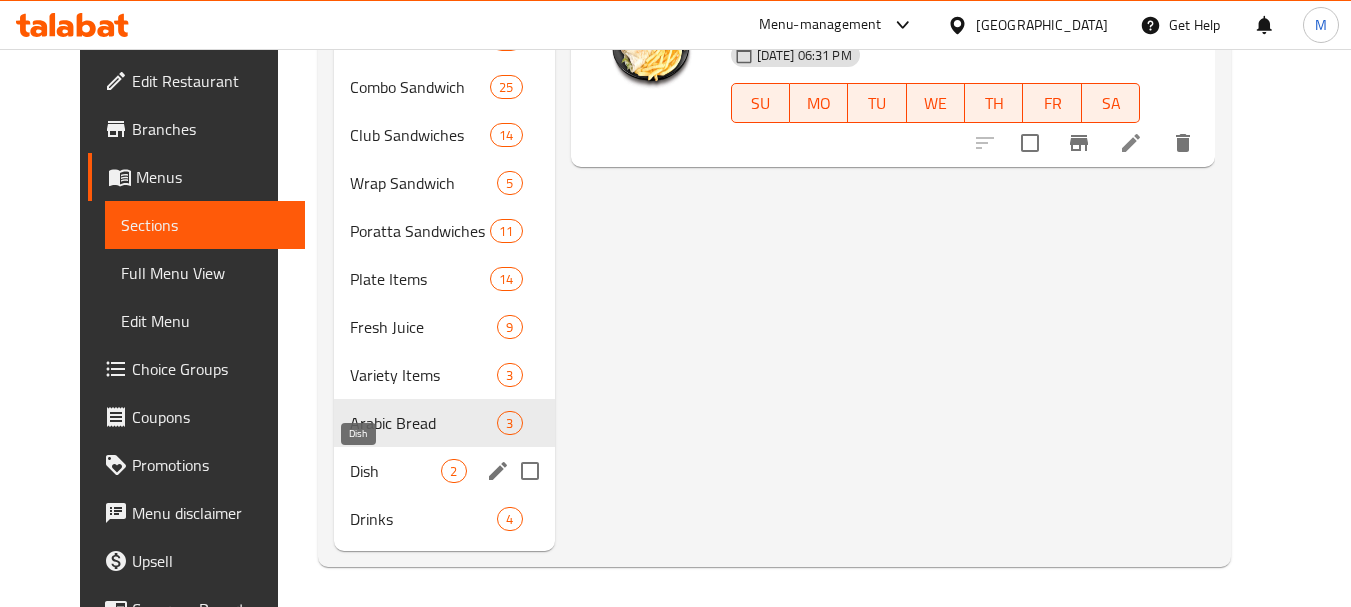 click on "Dish" at bounding box center [395, 471] 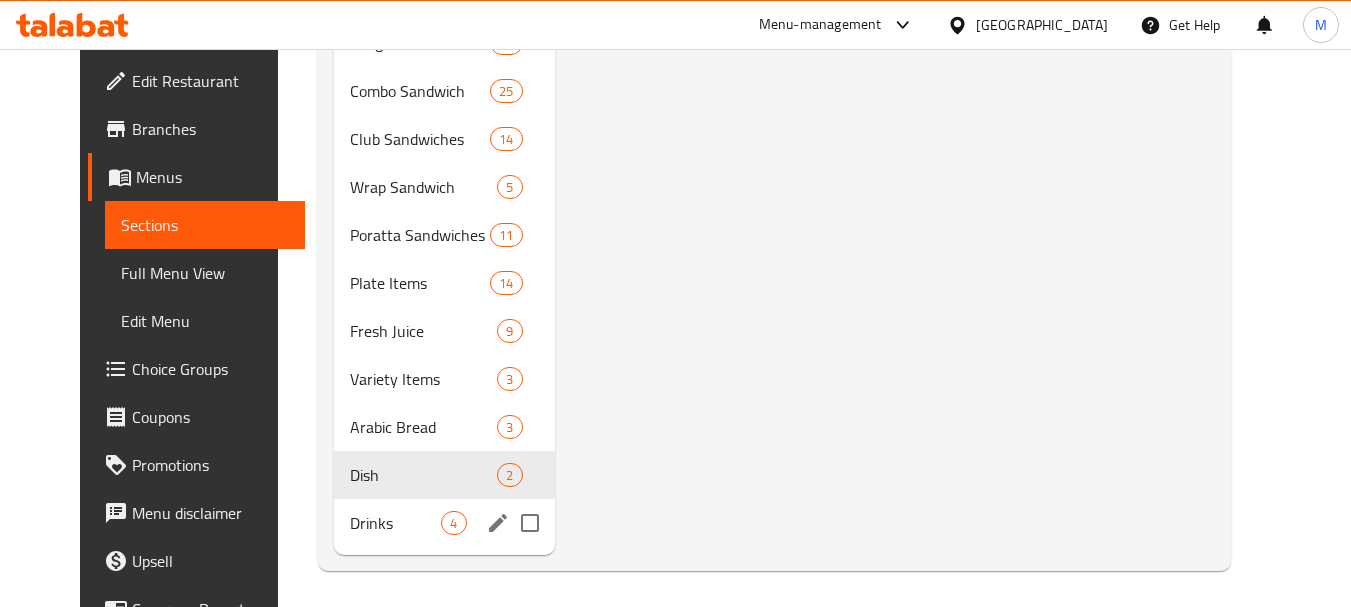 scroll, scrollTop: 792, scrollLeft: 0, axis: vertical 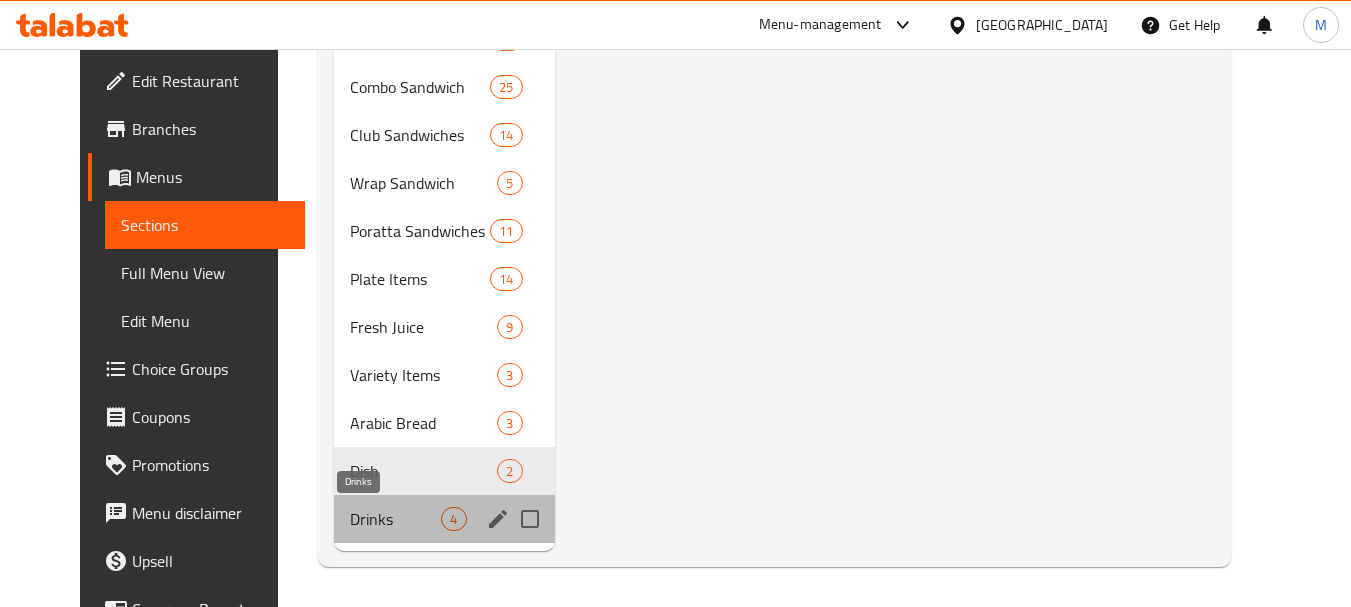 click on "Drinks" at bounding box center [395, 519] 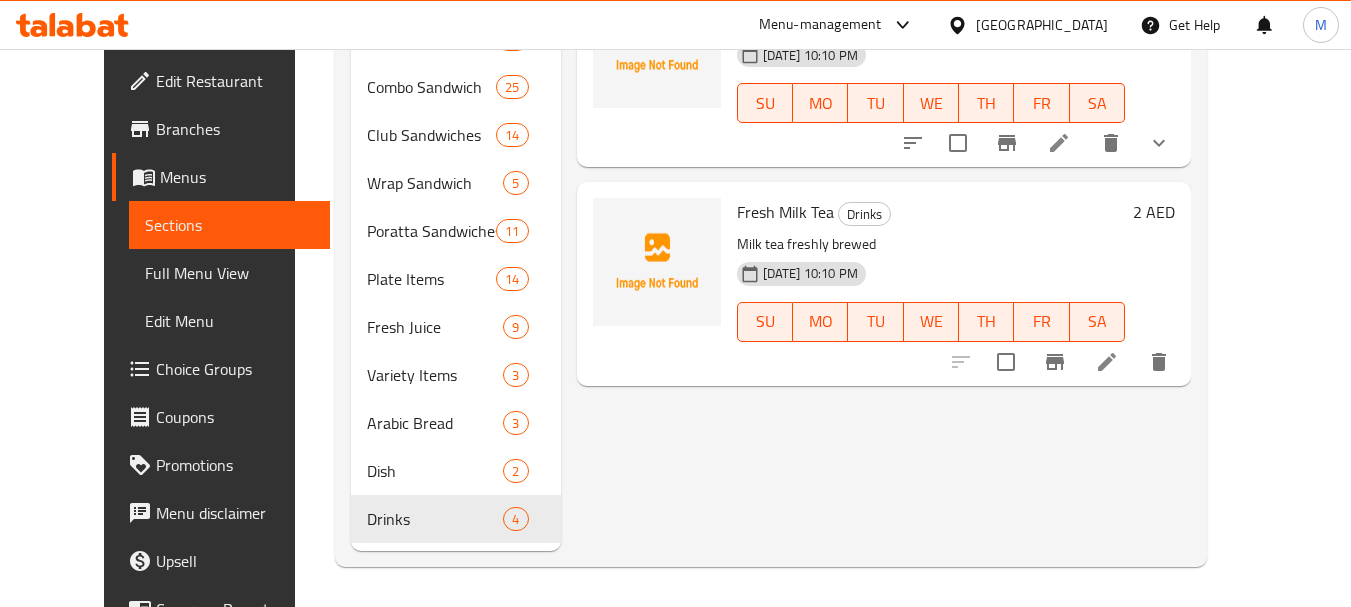 scroll, scrollTop: 592, scrollLeft: 0, axis: vertical 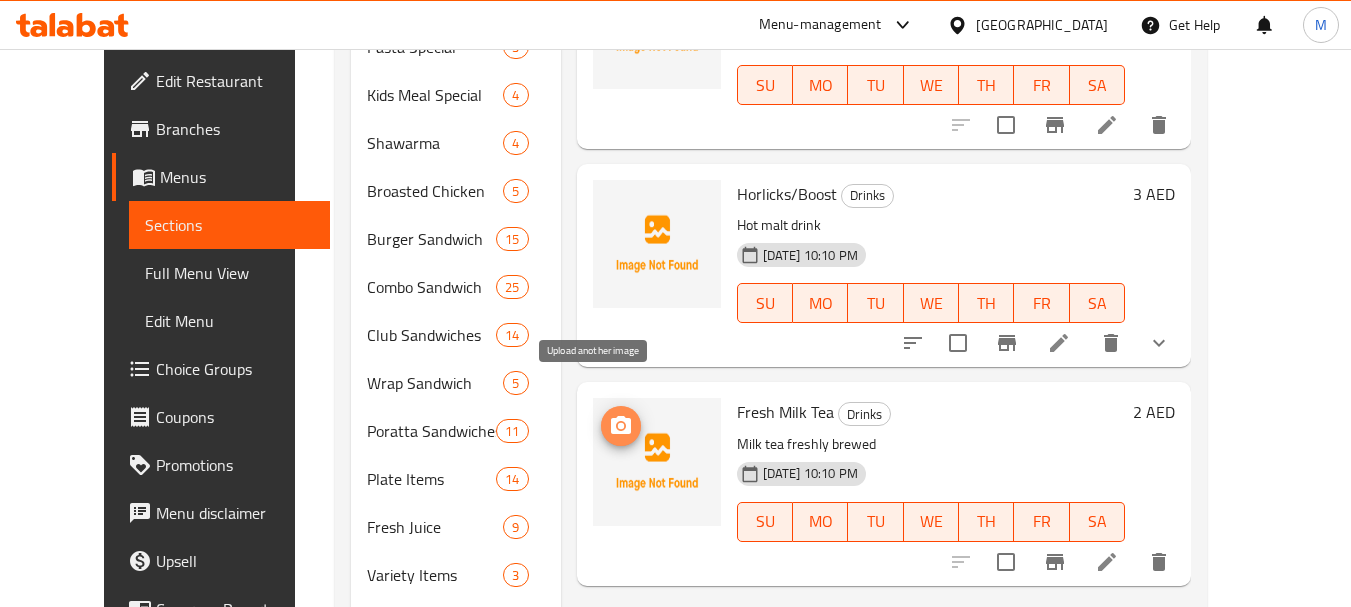 click 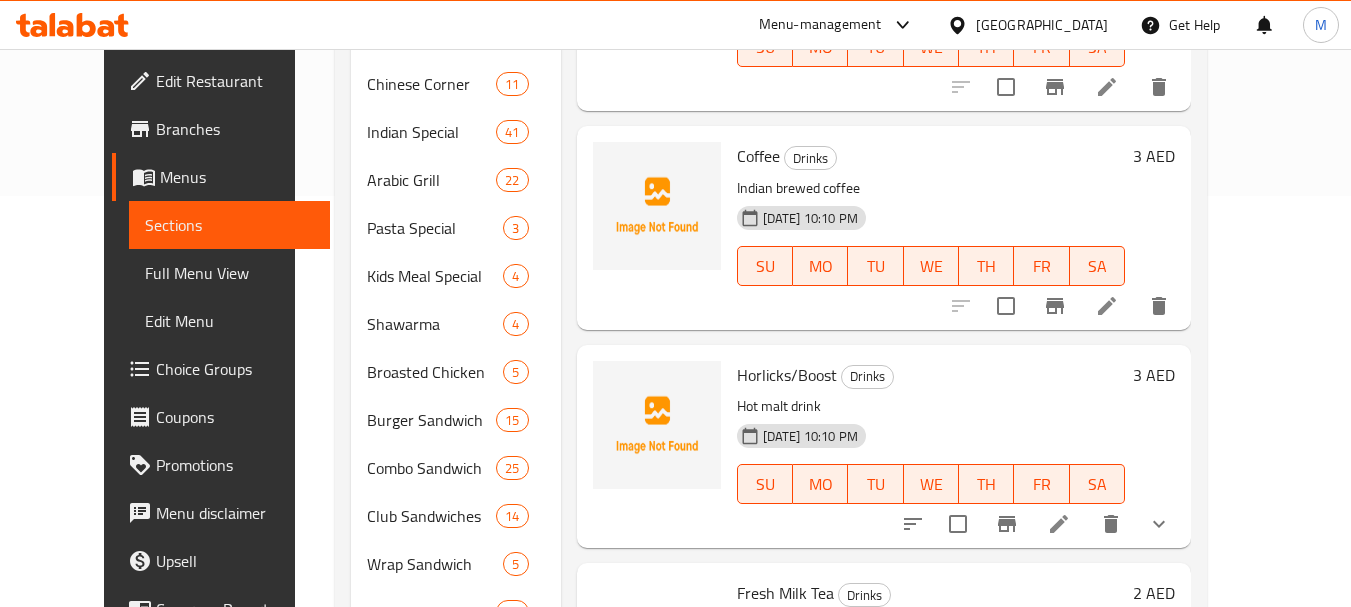 scroll, scrollTop: 392, scrollLeft: 0, axis: vertical 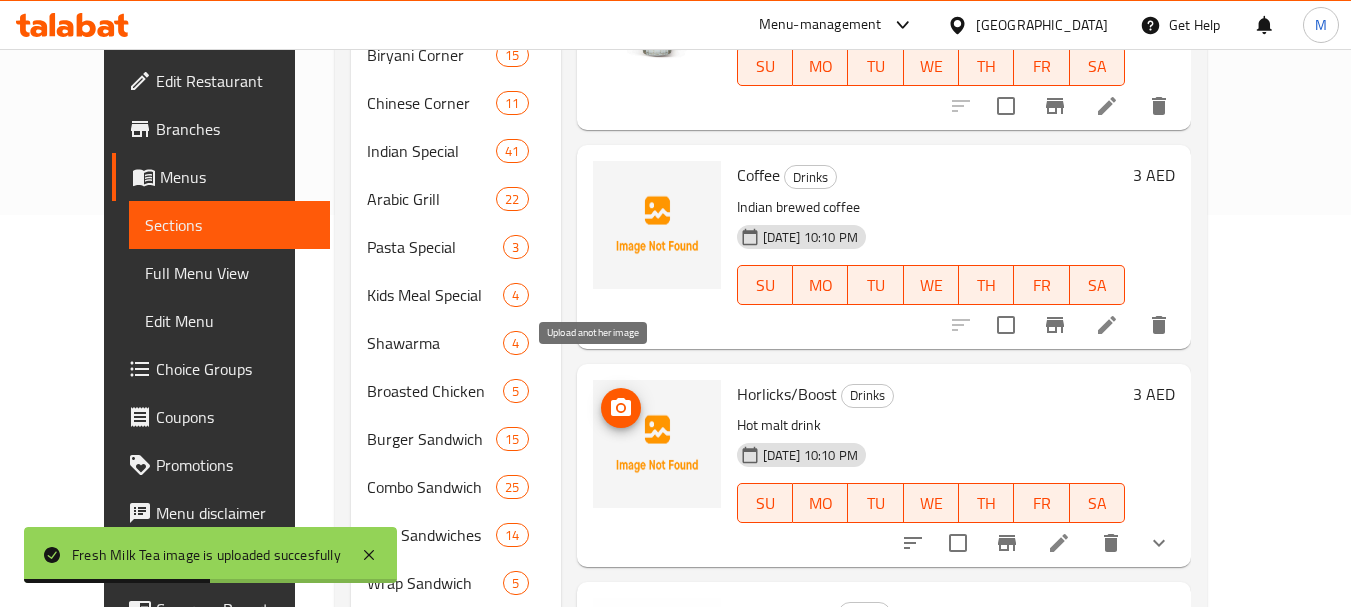click 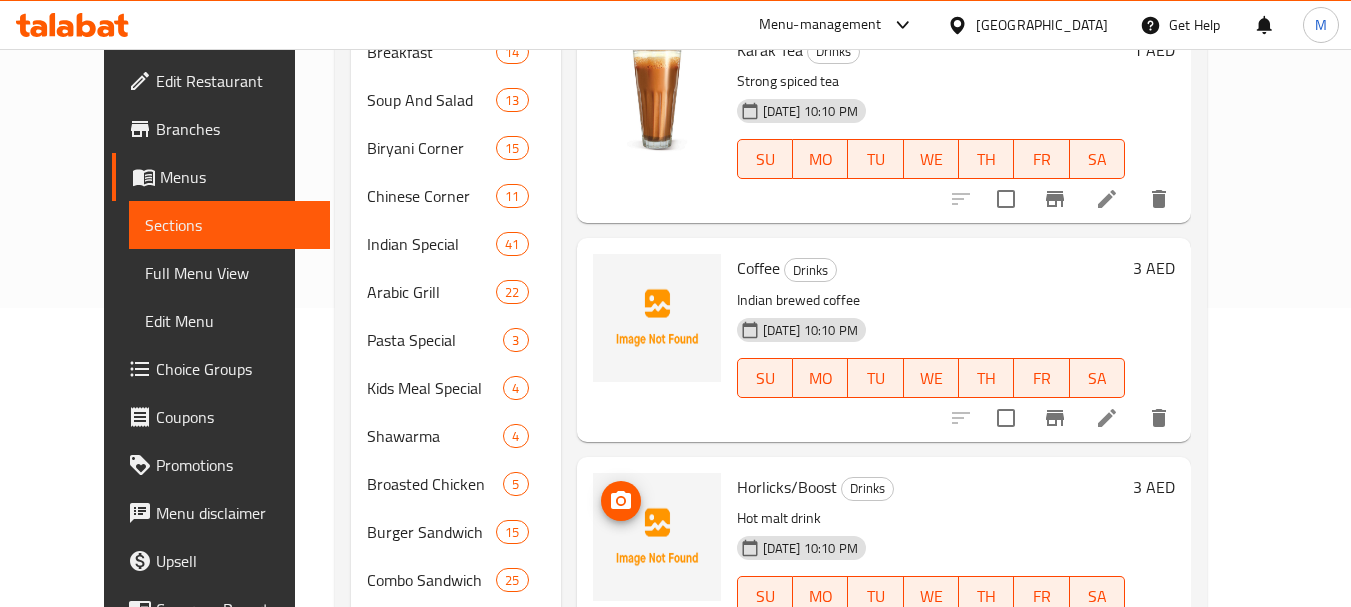 scroll, scrollTop: 192, scrollLeft: 0, axis: vertical 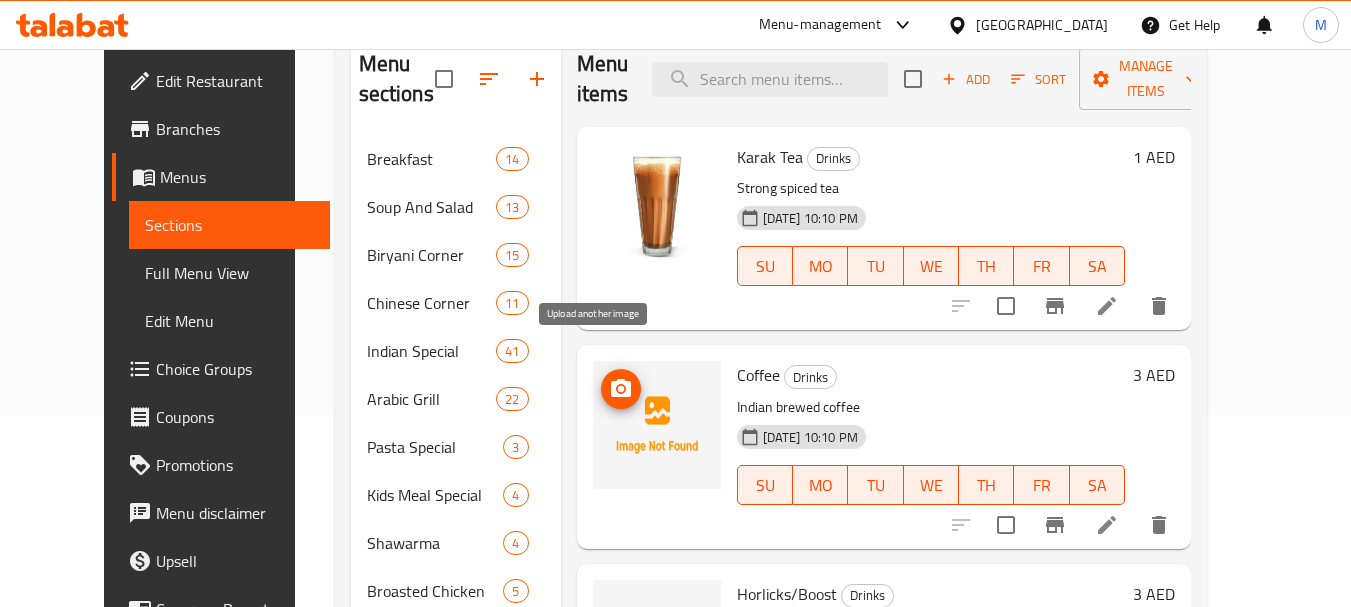 click 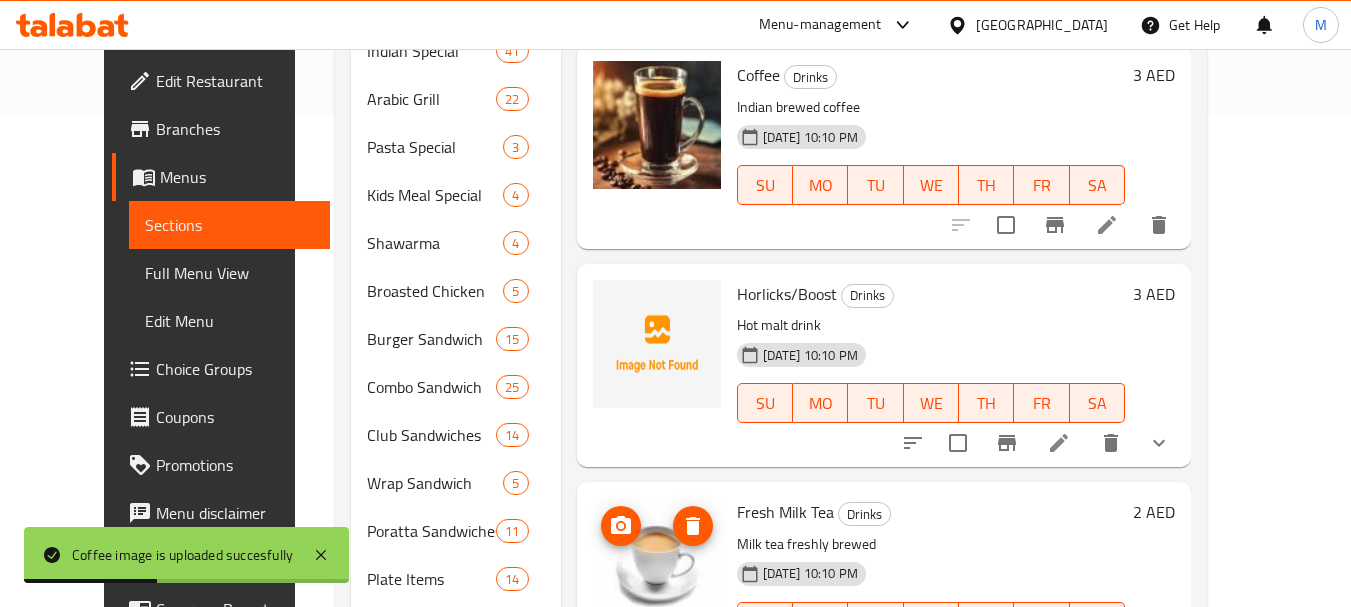 scroll, scrollTop: 792, scrollLeft: 0, axis: vertical 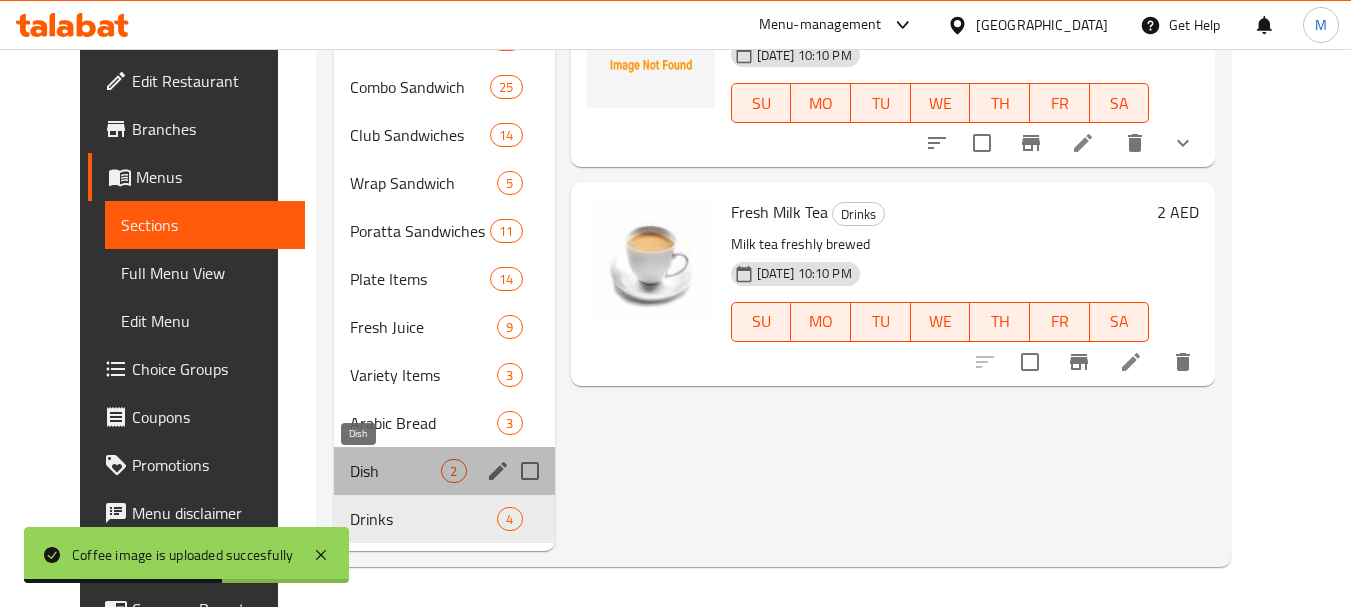 click on "Dish" at bounding box center [395, 471] 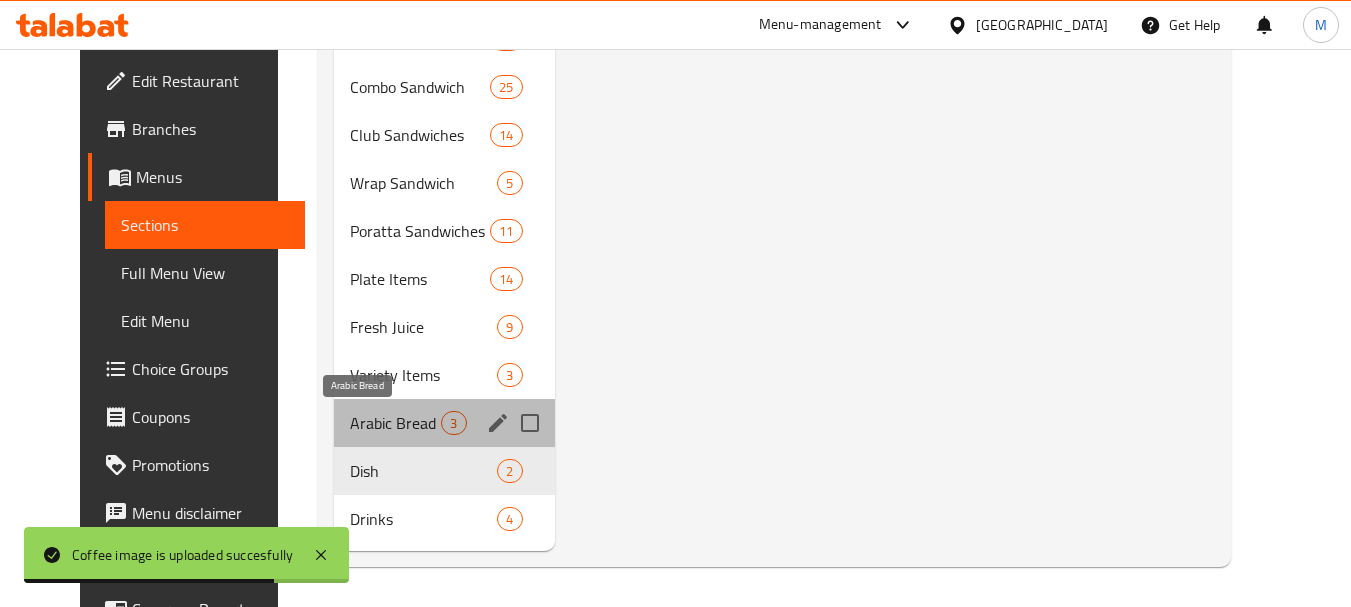click on "Arabic Bread" at bounding box center (395, 423) 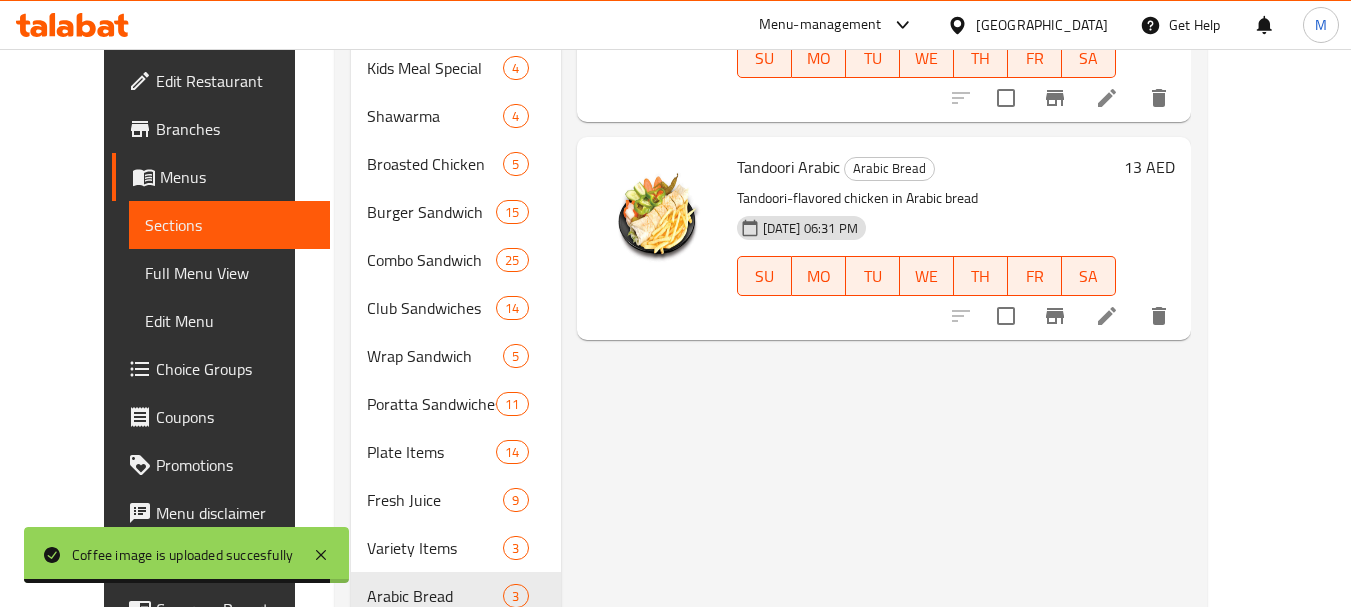 scroll, scrollTop: 492, scrollLeft: 0, axis: vertical 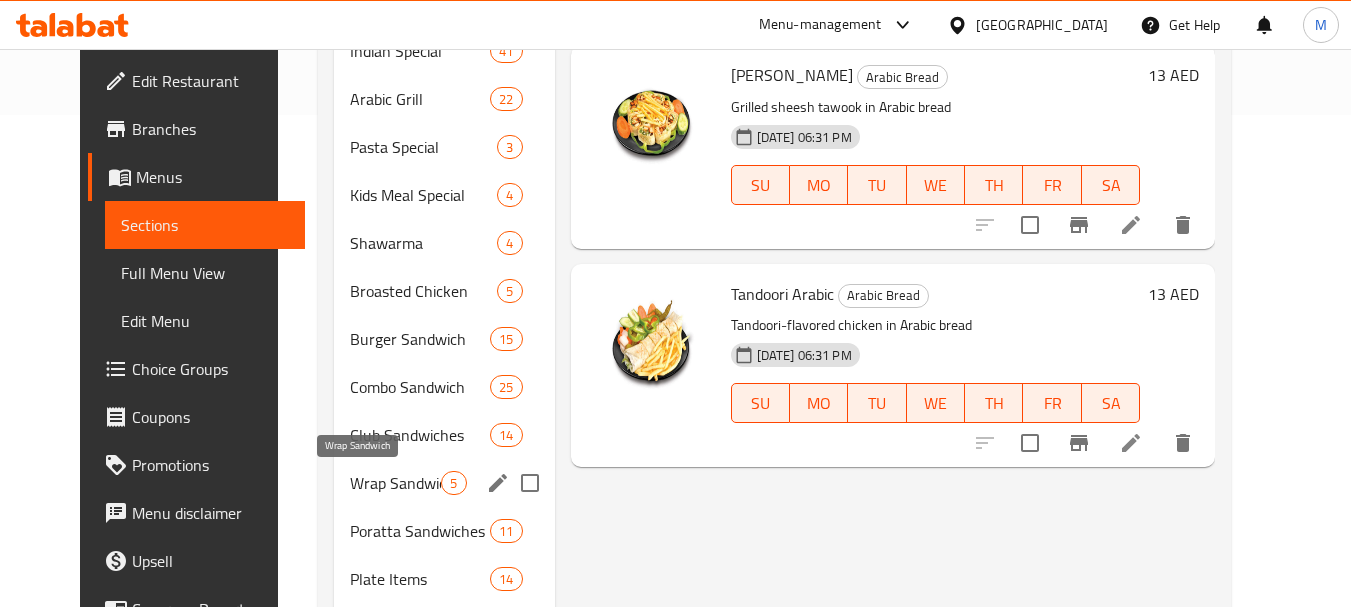 click on "Wrap Sandwich" at bounding box center [395, 483] 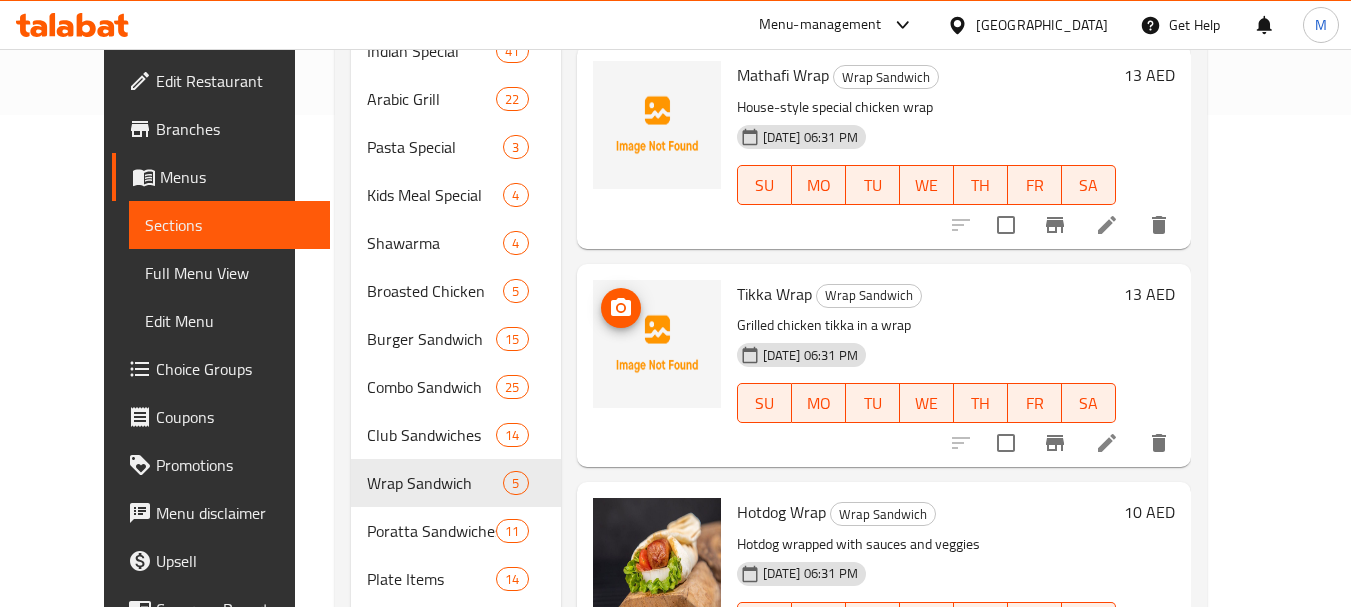 click 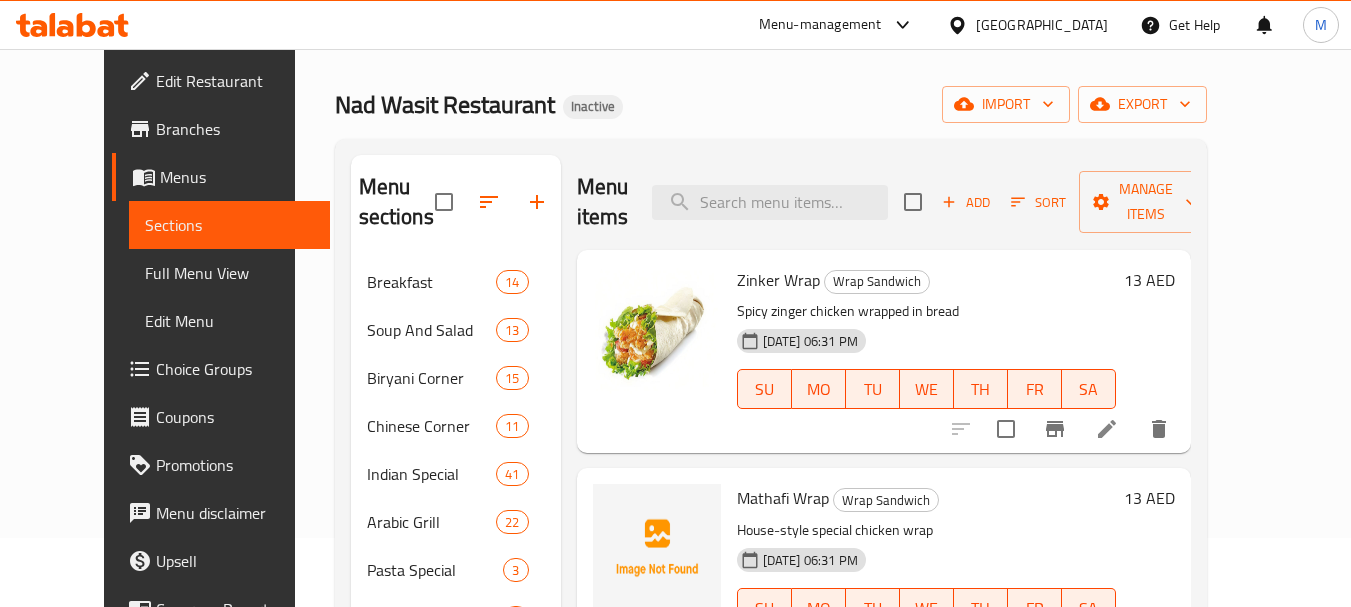 scroll, scrollTop: 0, scrollLeft: 0, axis: both 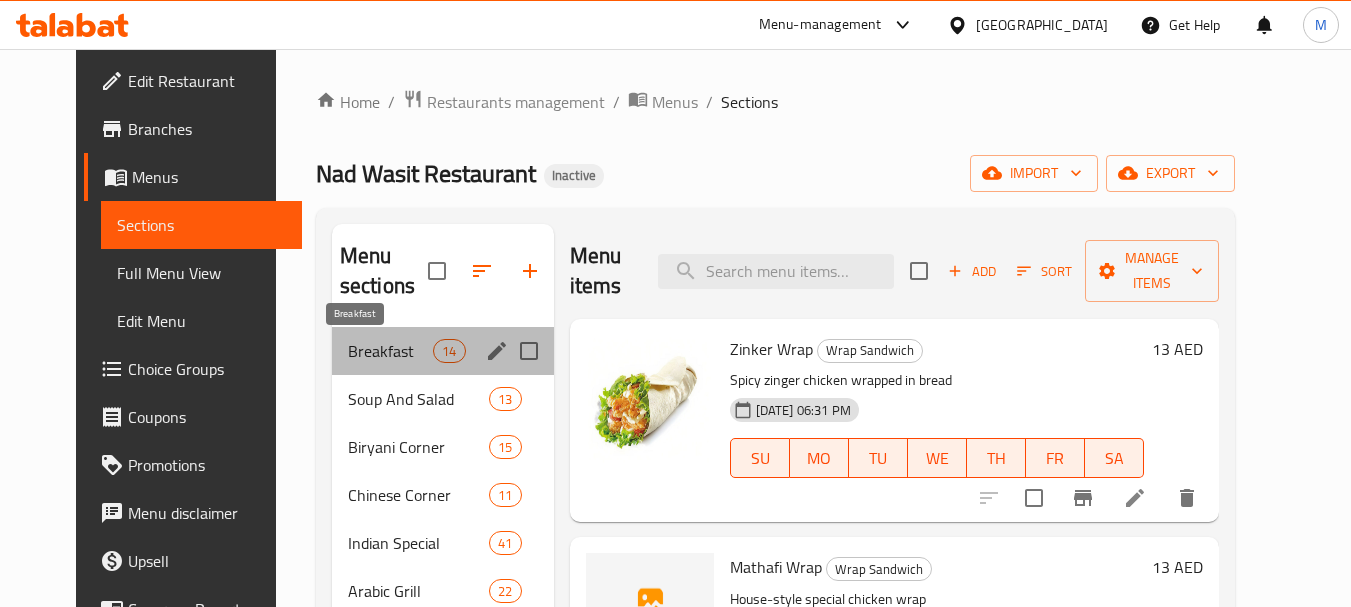 click on "Breakfast" at bounding box center [390, 351] 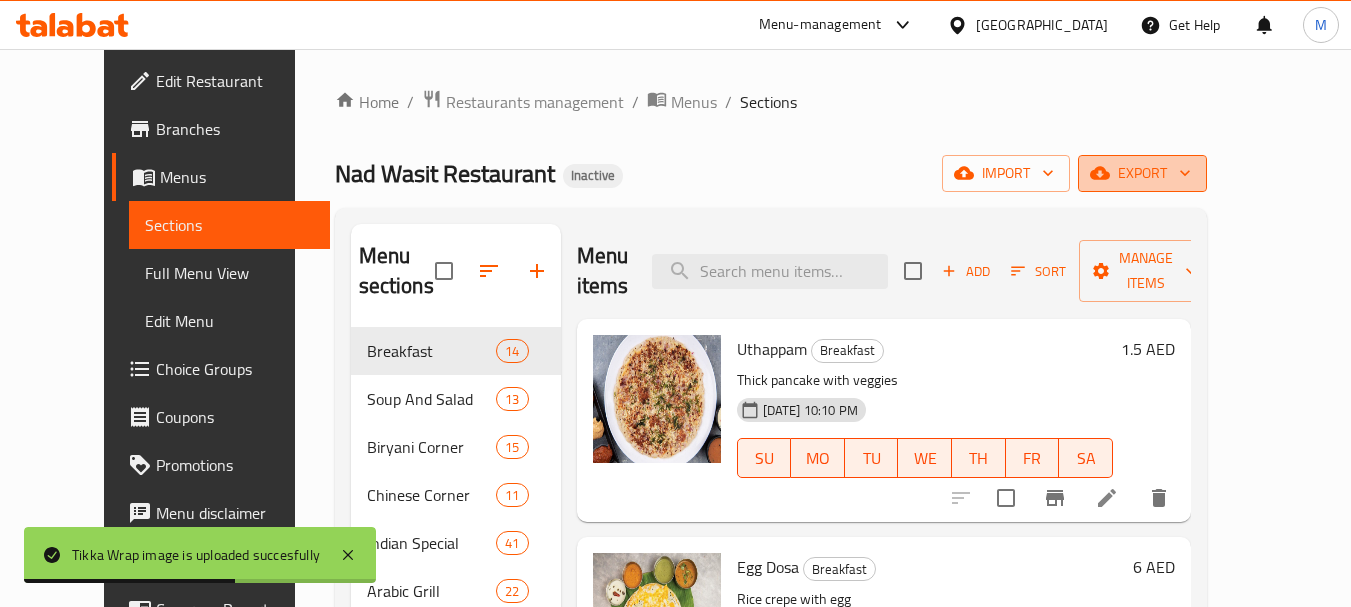 click on "export" at bounding box center (1142, 173) 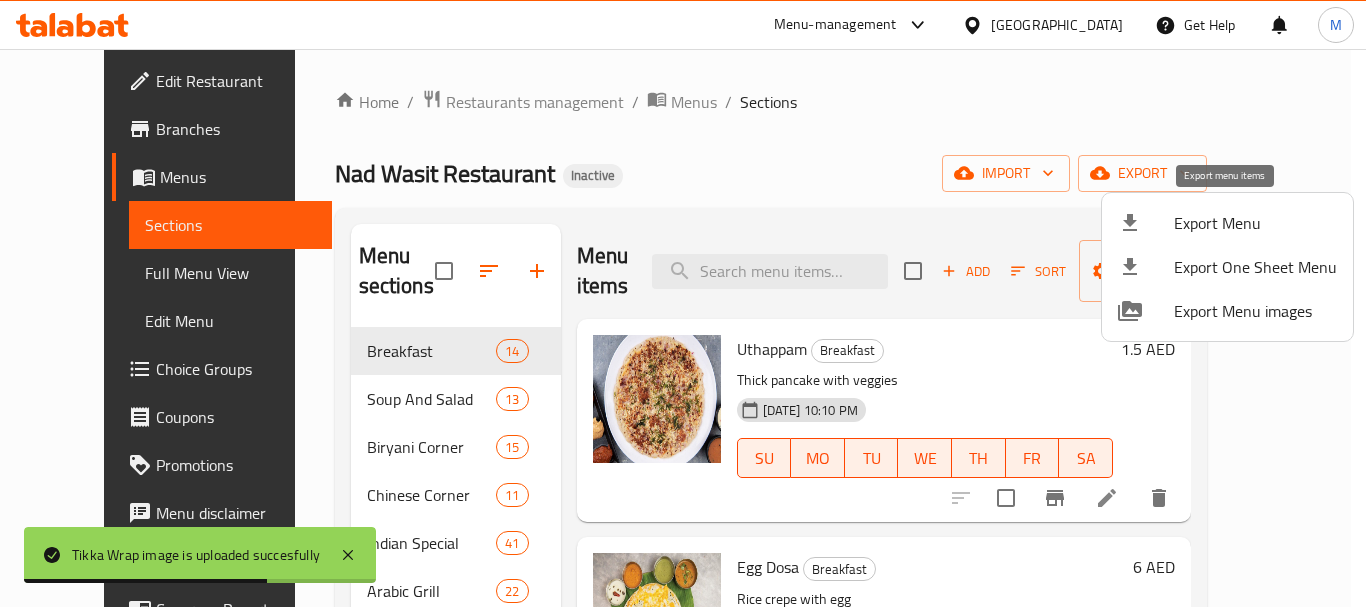 click on "Export Menu" at bounding box center [1255, 223] 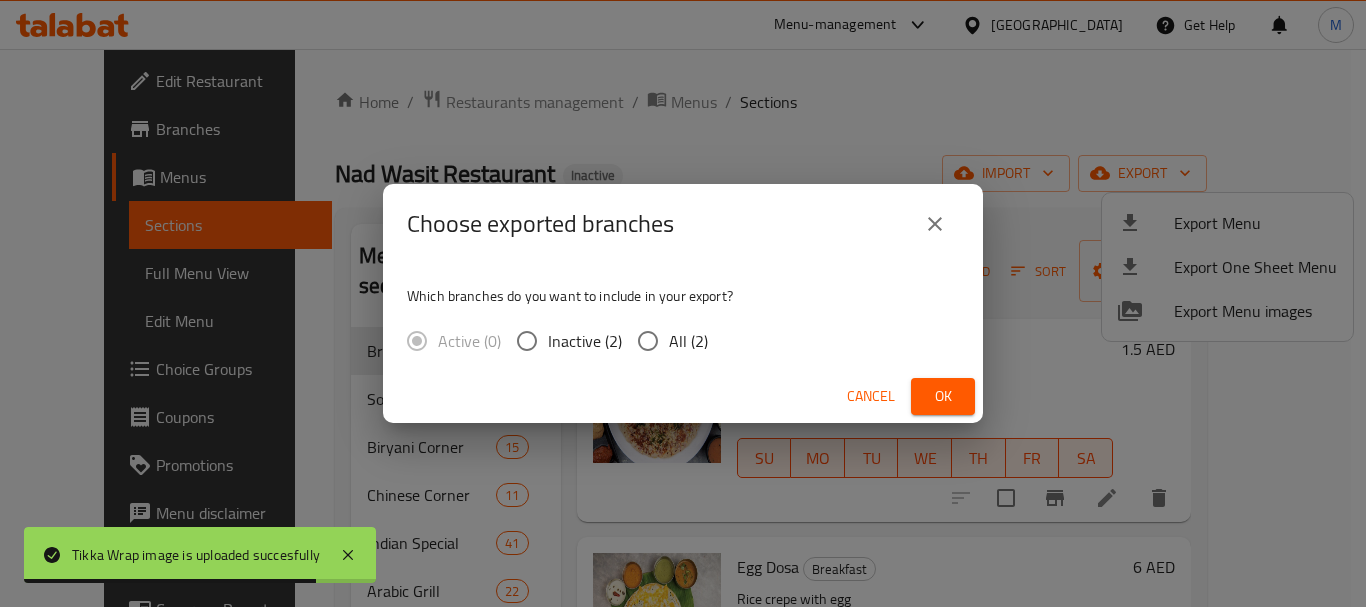 click on "All (2)" at bounding box center (688, 341) 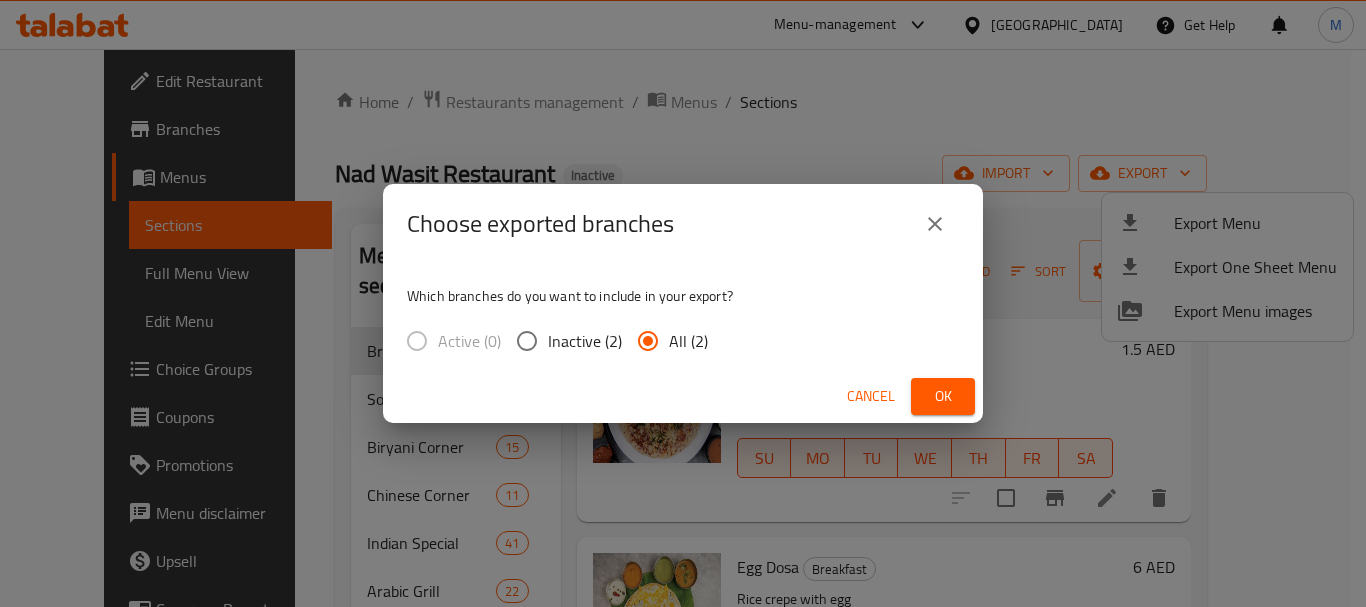 click on "Ok" at bounding box center (943, 396) 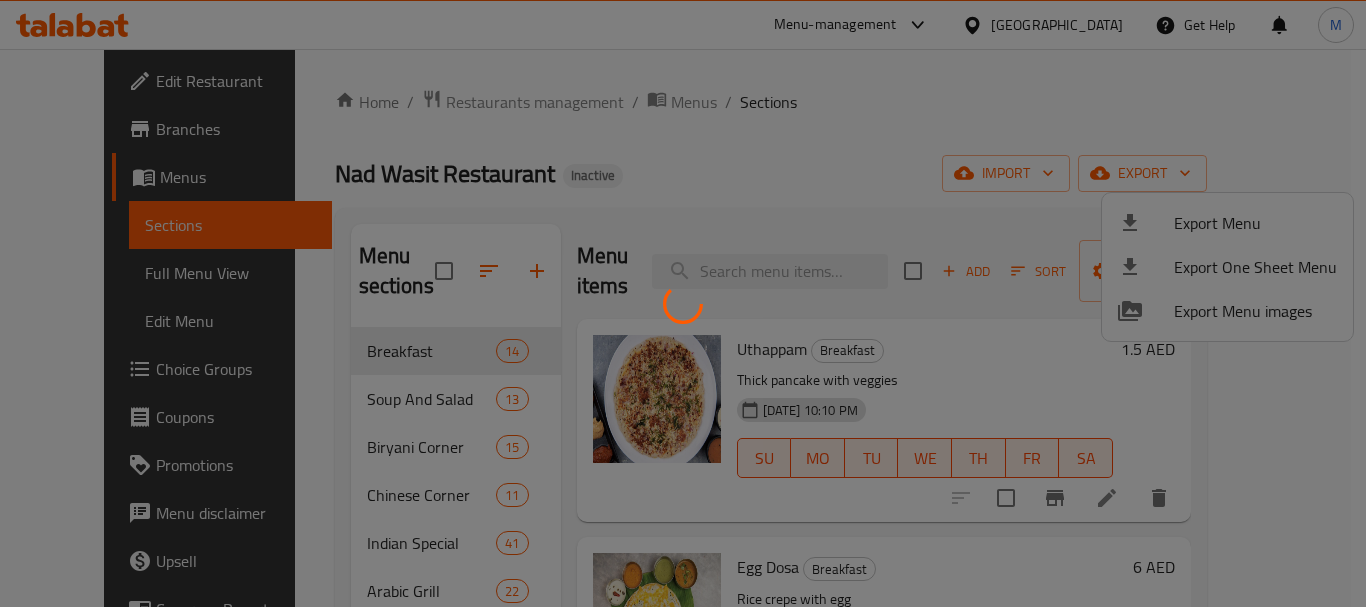drag, startPoint x: 143, startPoint y: 92, endPoint x: 114, endPoint y: 65, distance: 39.623226 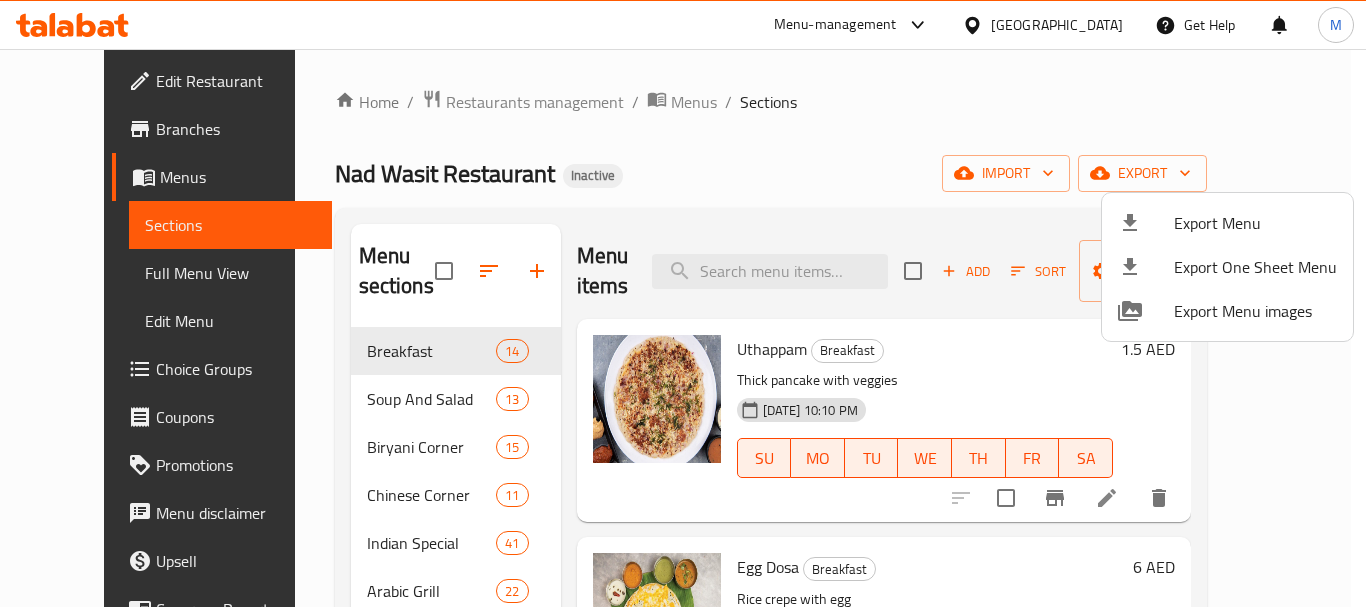 click on "Export Menu Export One Sheet Menu Export Menu images" at bounding box center (683, 303) 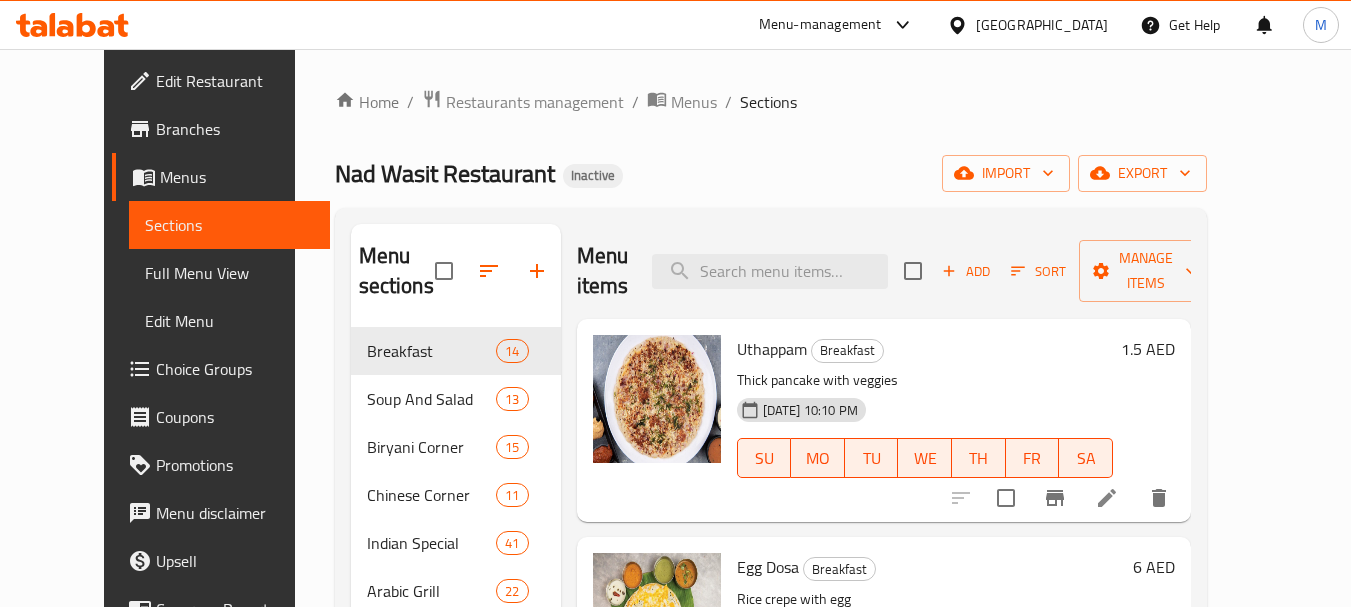 click on "Edit Restaurant" at bounding box center (235, 81) 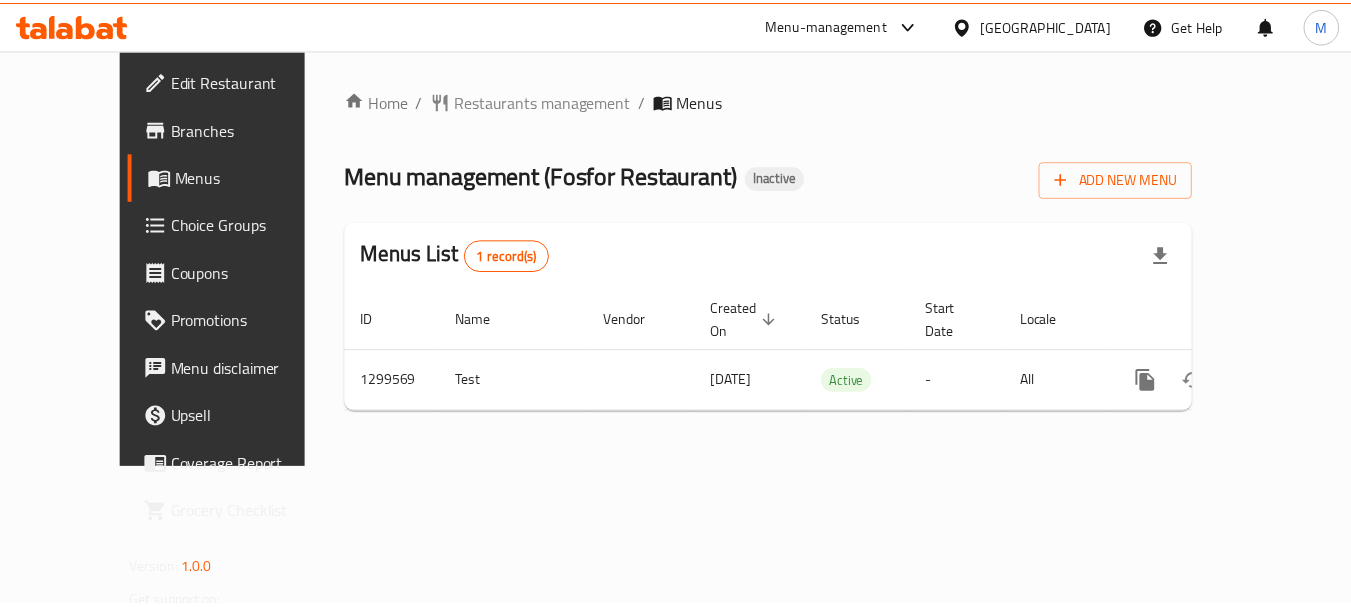 scroll, scrollTop: 0, scrollLeft: 0, axis: both 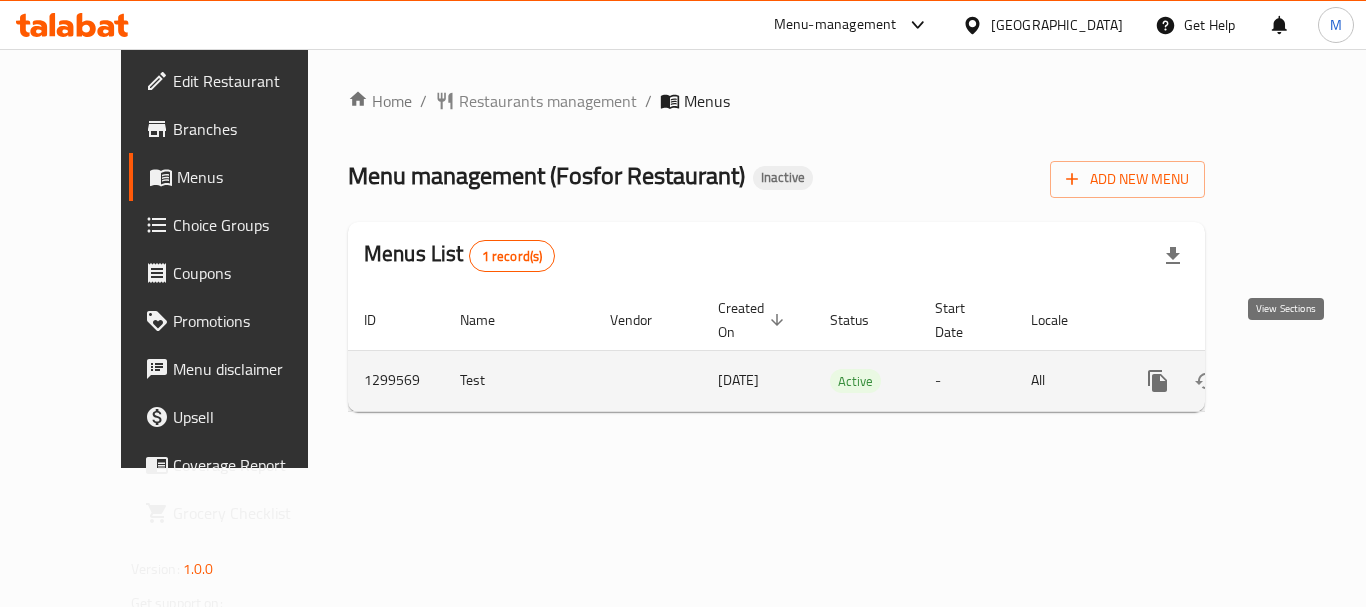 click 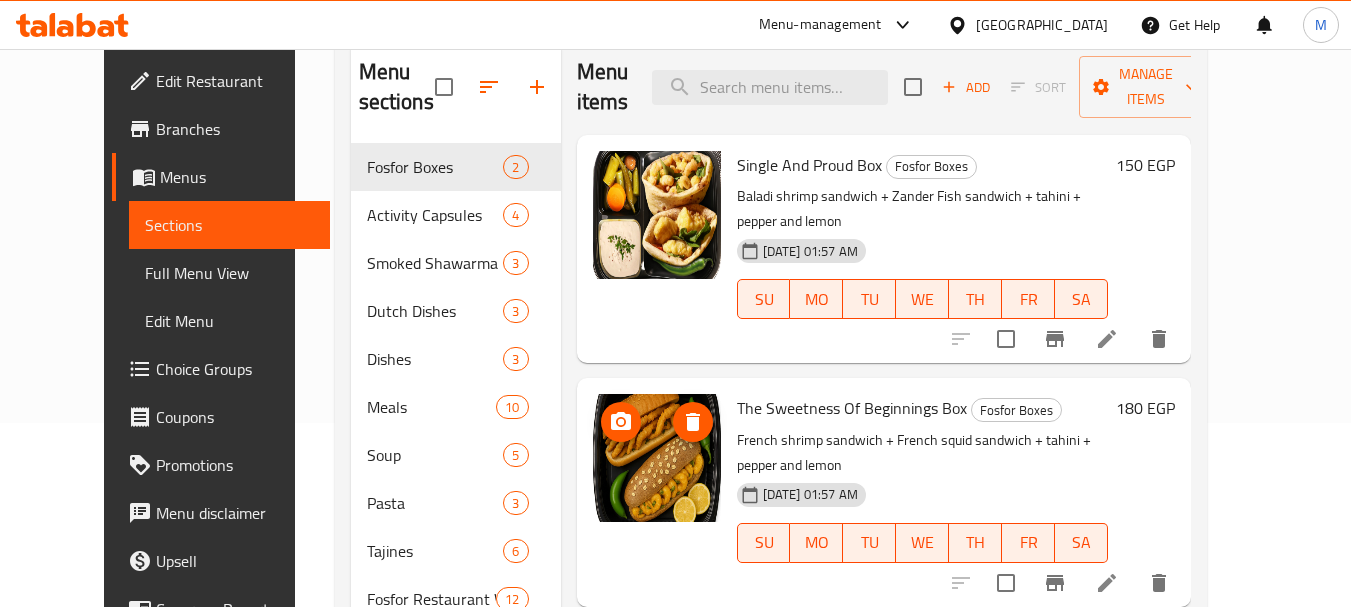 scroll, scrollTop: 200, scrollLeft: 0, axis: vertical 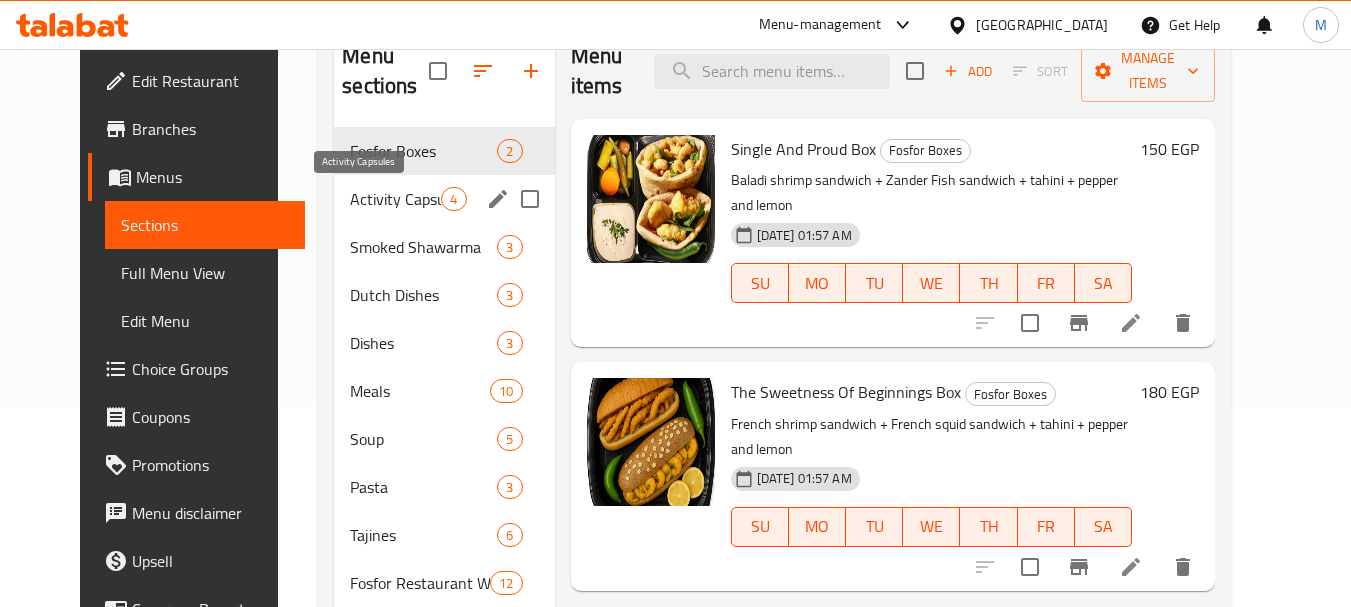 click on "Activity Capsules" at bounding box center [395, 199] 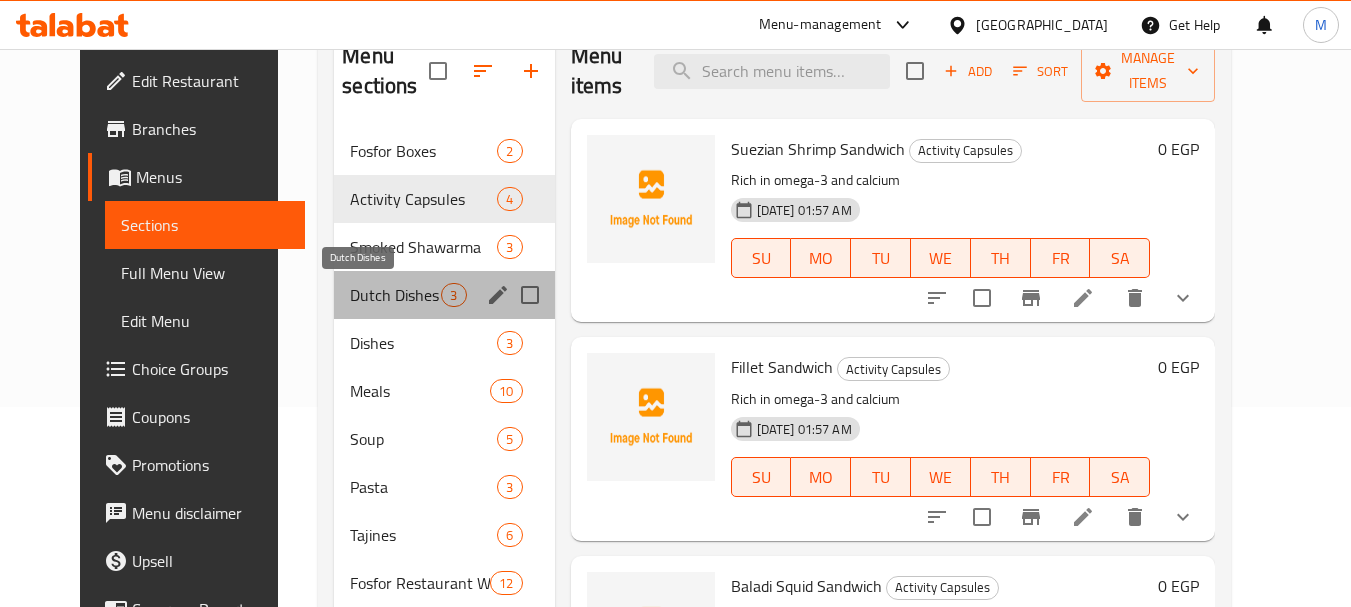 click on "Dutch Dishes" at bounding box center [395, 295] 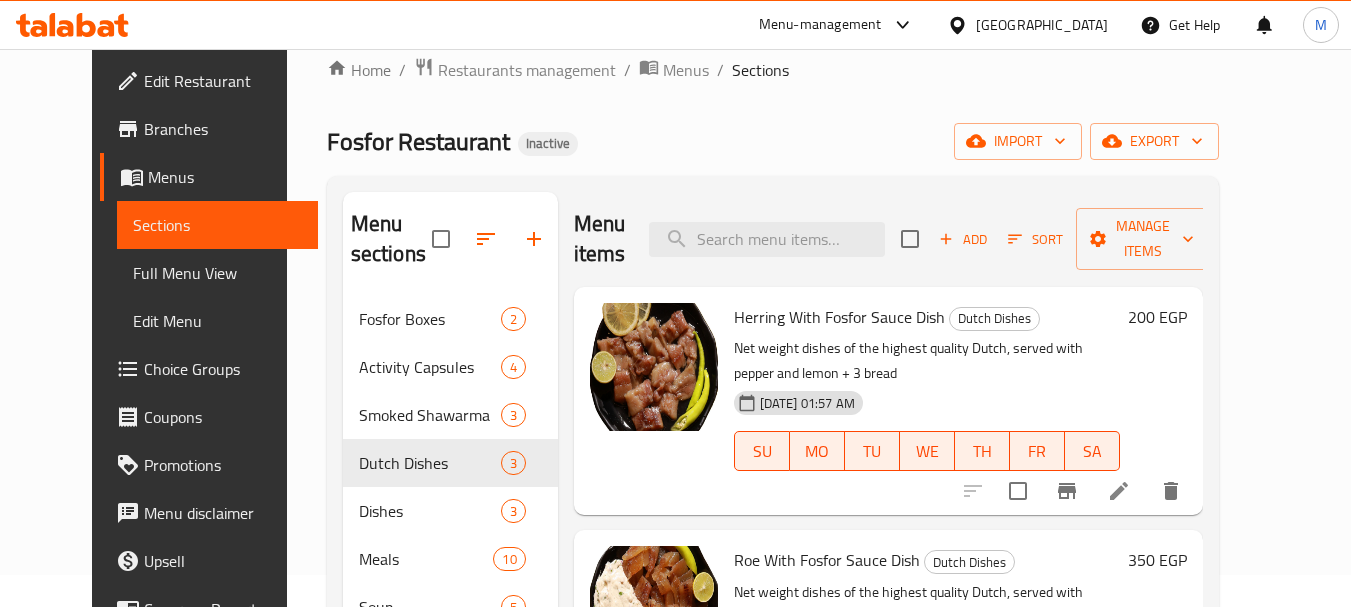scroll, scrollTop: 0, scrollLeft: 0, axis: both 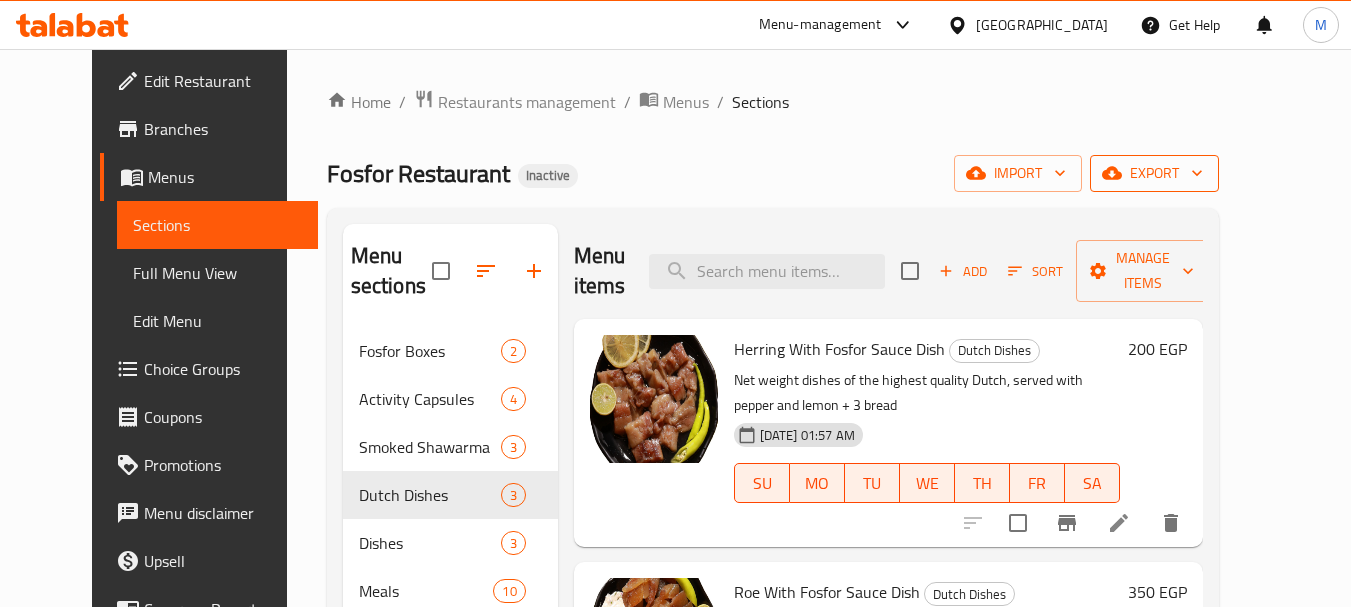 click on "export" at bounding box center (1154, 173) 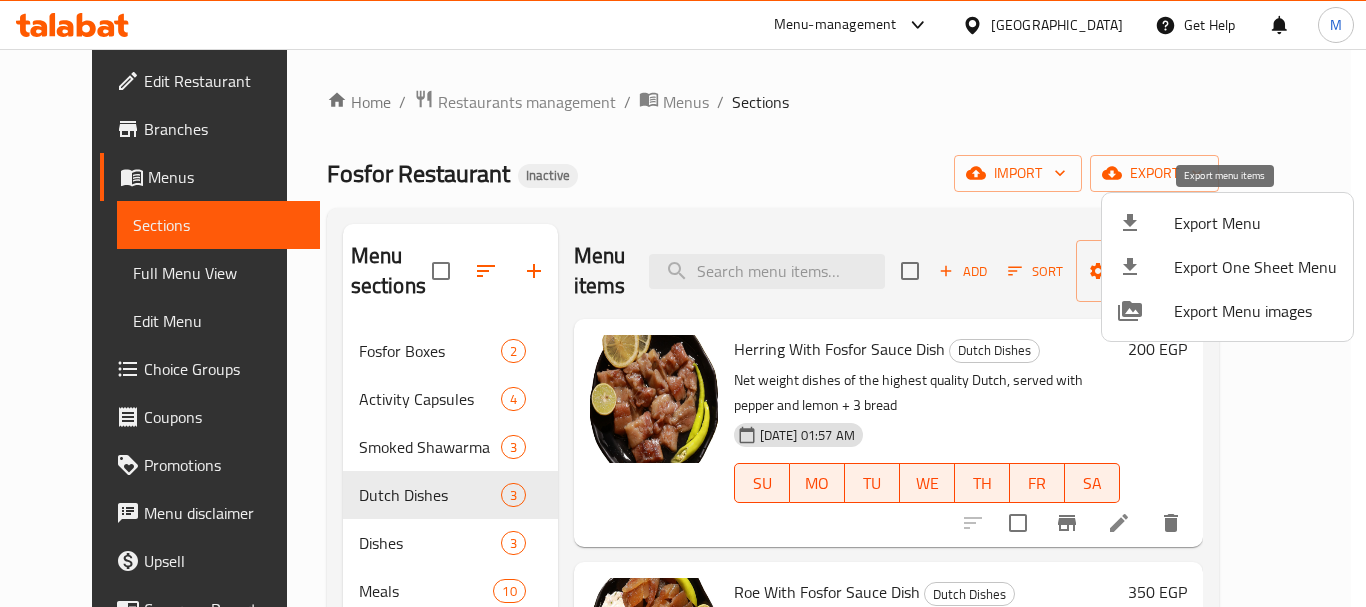 click on "Export Menu" at bounding box center (1255, 223) 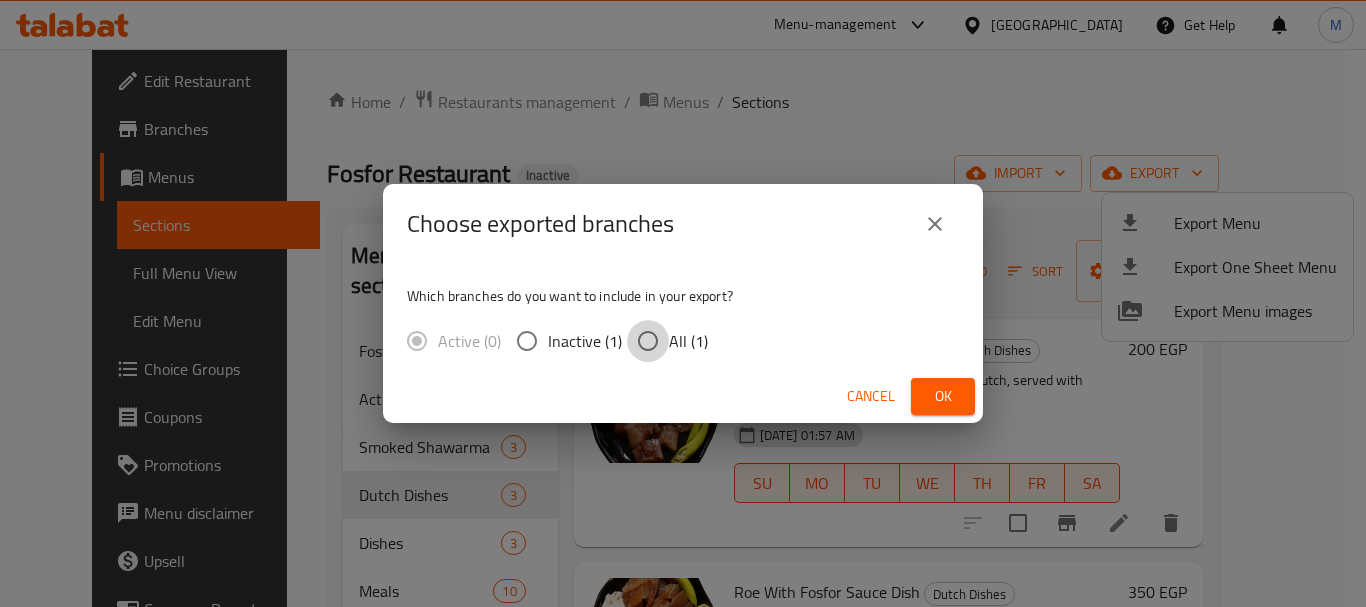 click on "All (1)" at bounding box center (648, 341) 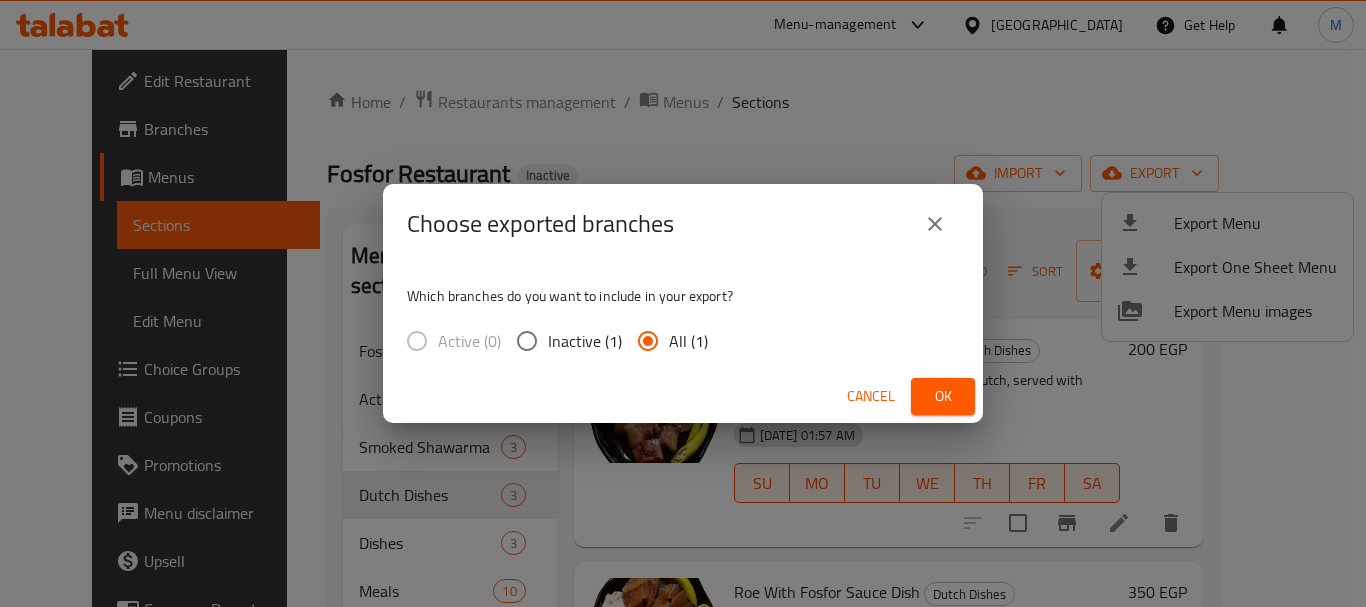 click on "Ok" at bounding box center [943, 396] 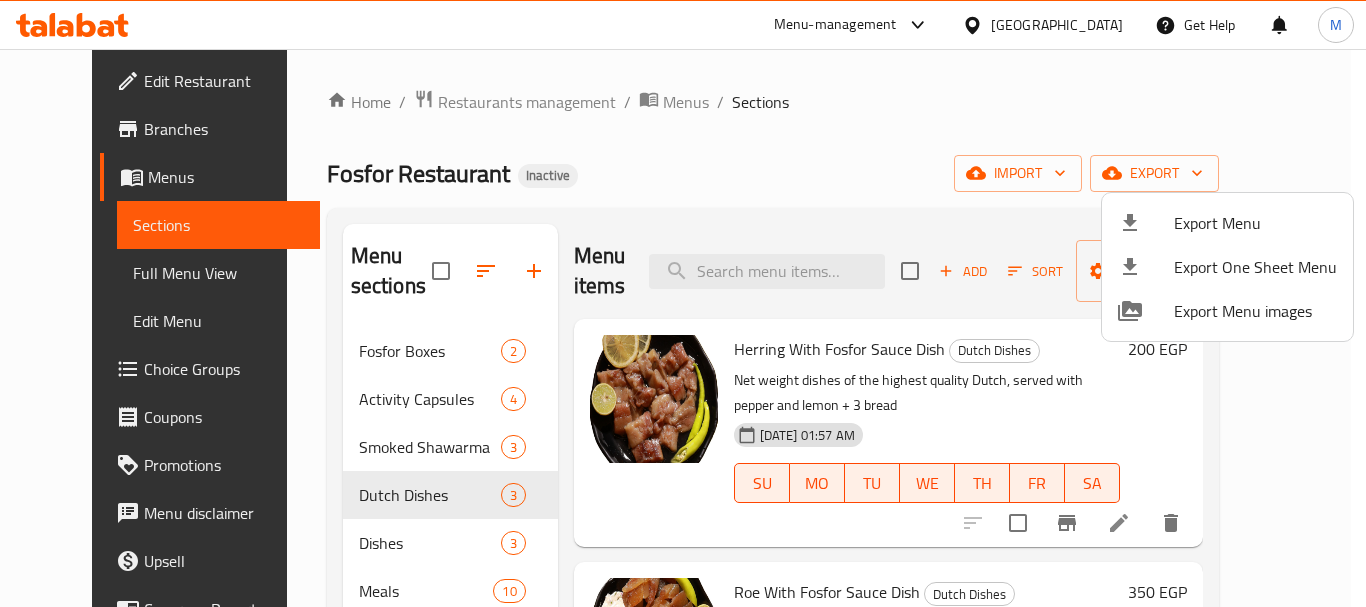 click at bounding box center [683, 303] 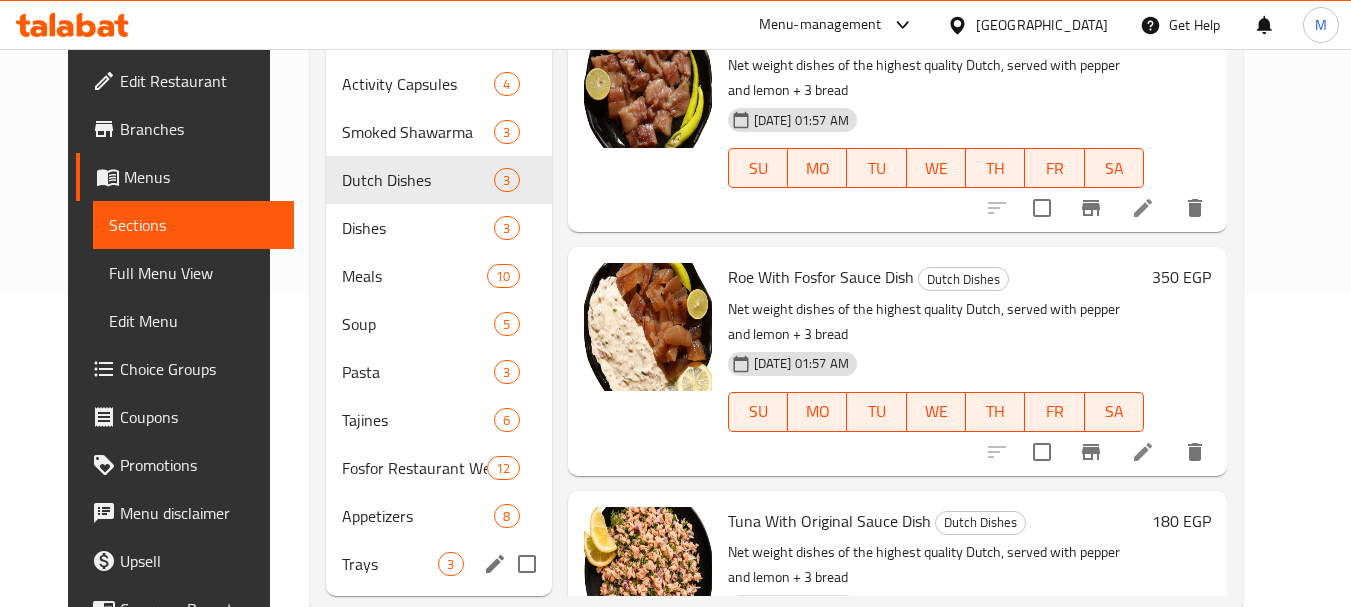 scroll, scrollTop: 360, scrollLeft: 0, axis: vertical 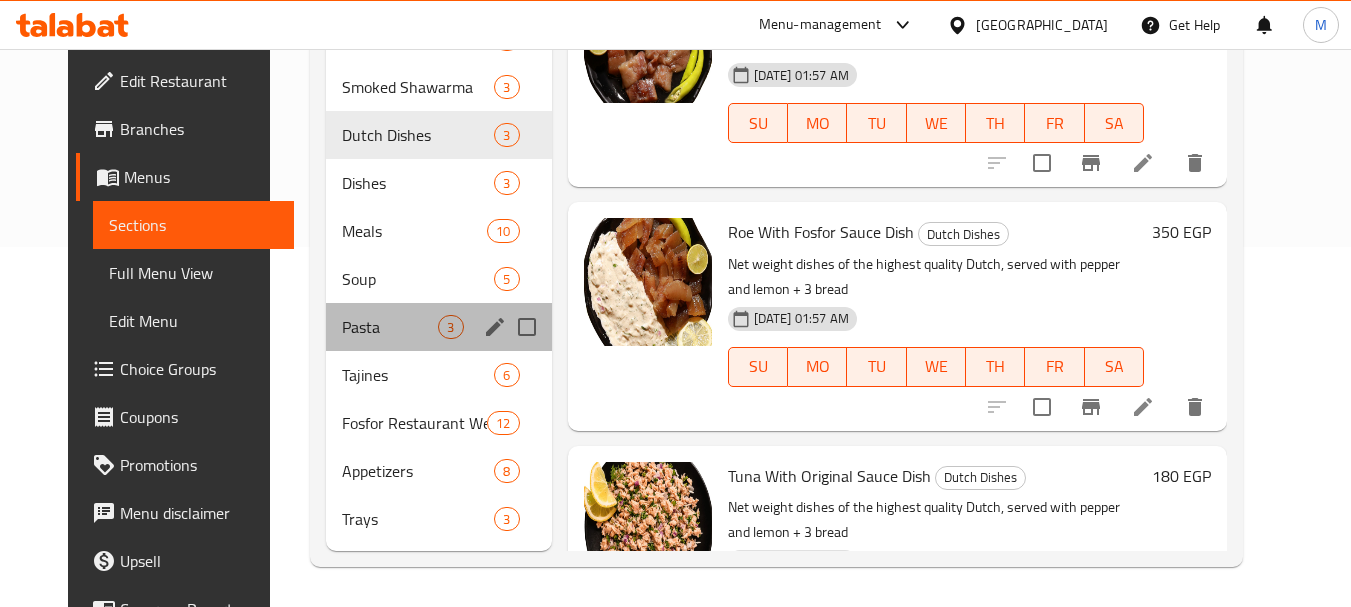 click on "Pasta 3" at bounding box center (438, 327) 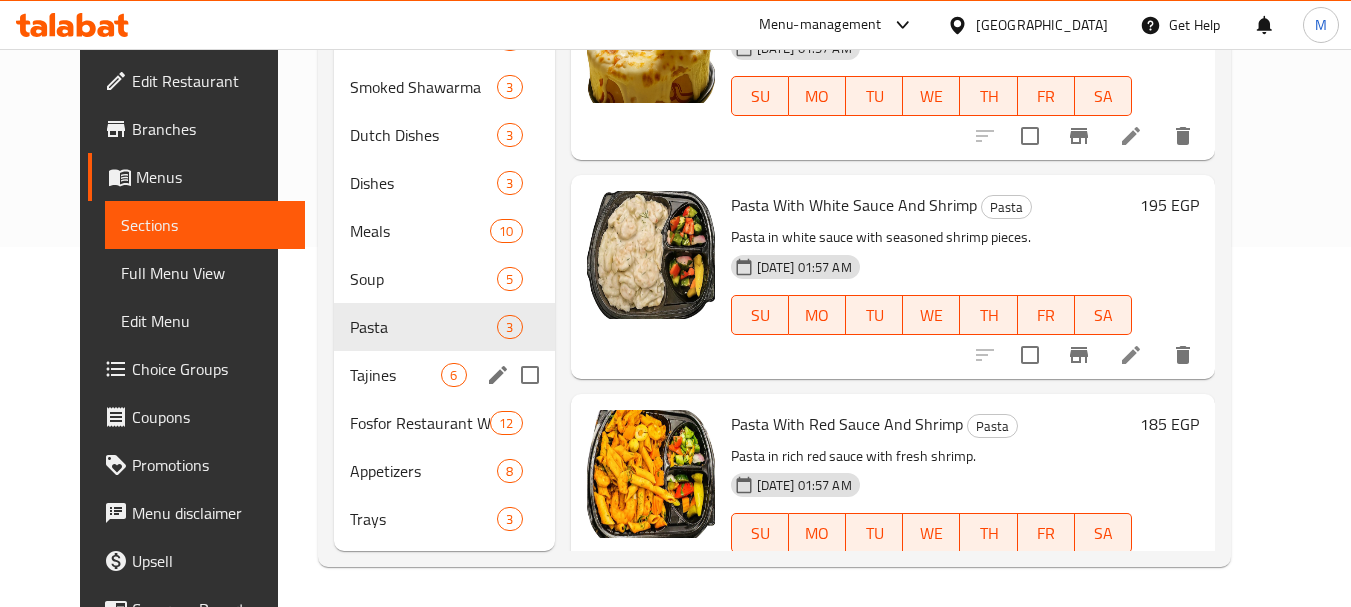 drag, startPoint x: 360, startPoint y: 389, endPoint x: 366, endPoint y: 473, distance: 84.21401 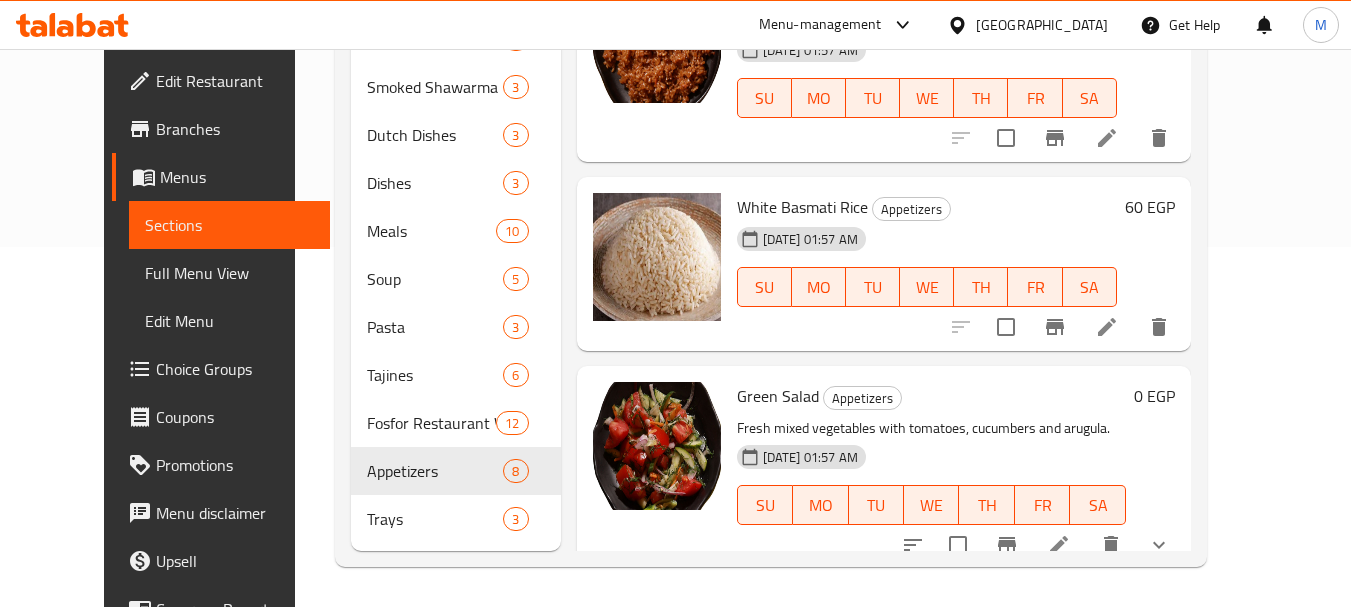 scroll, scrollTop: 0, scrollLeft: 0, axis: both 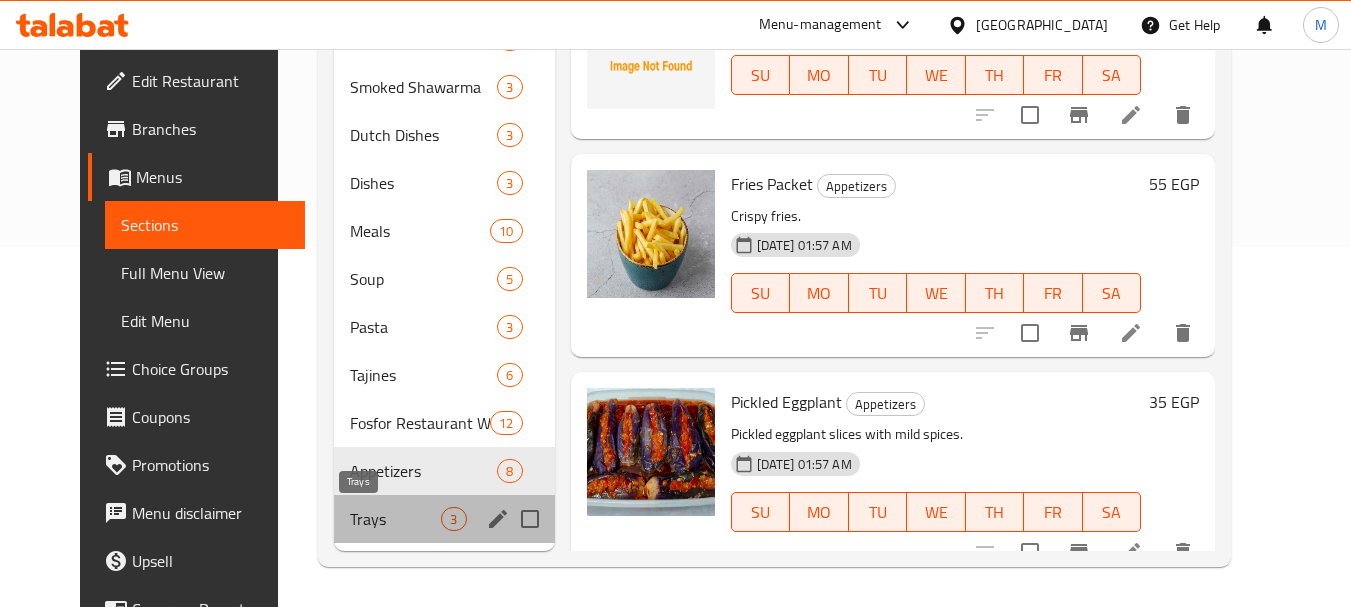 click on "Trays" at bounding box center (395, 519) 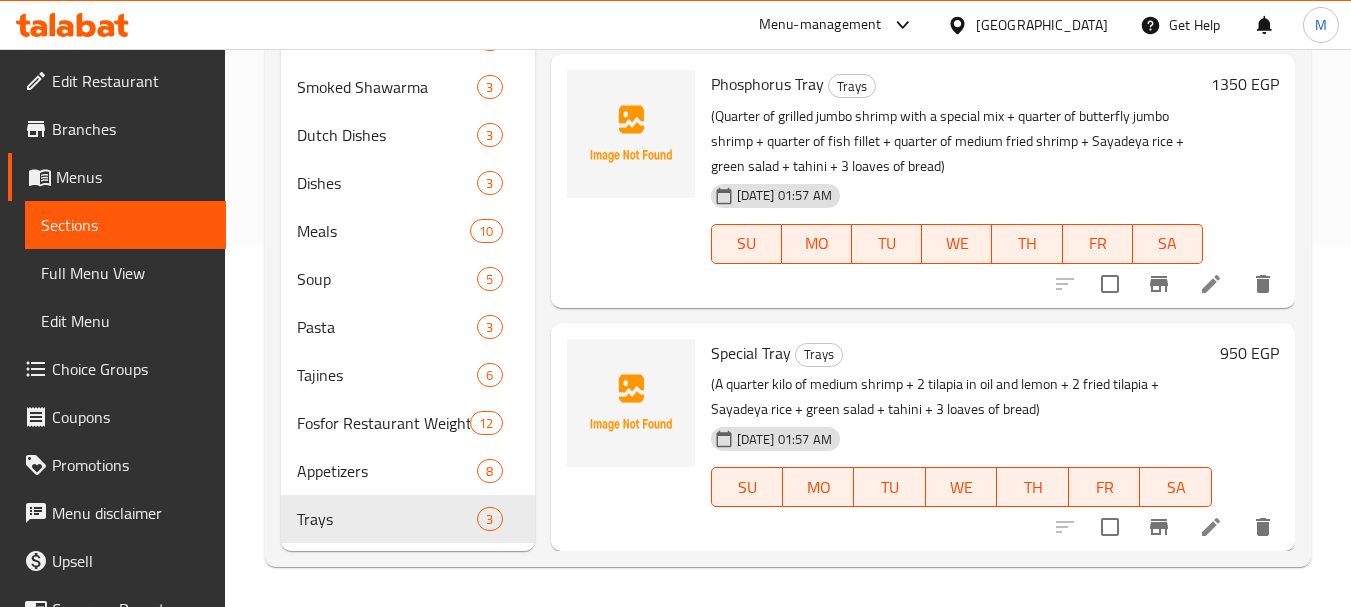 scroll, scrollTop: 0, scrollLeft: 0, axis: both 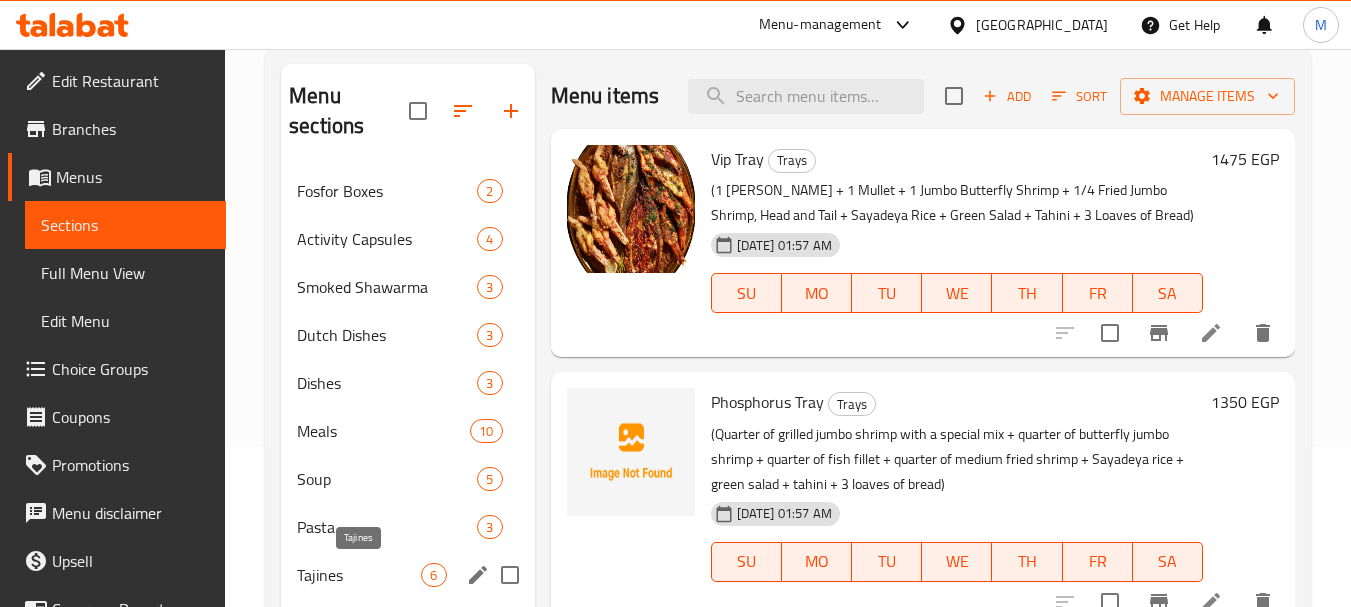 click on "Tajines" at bounding box center (359, 575) 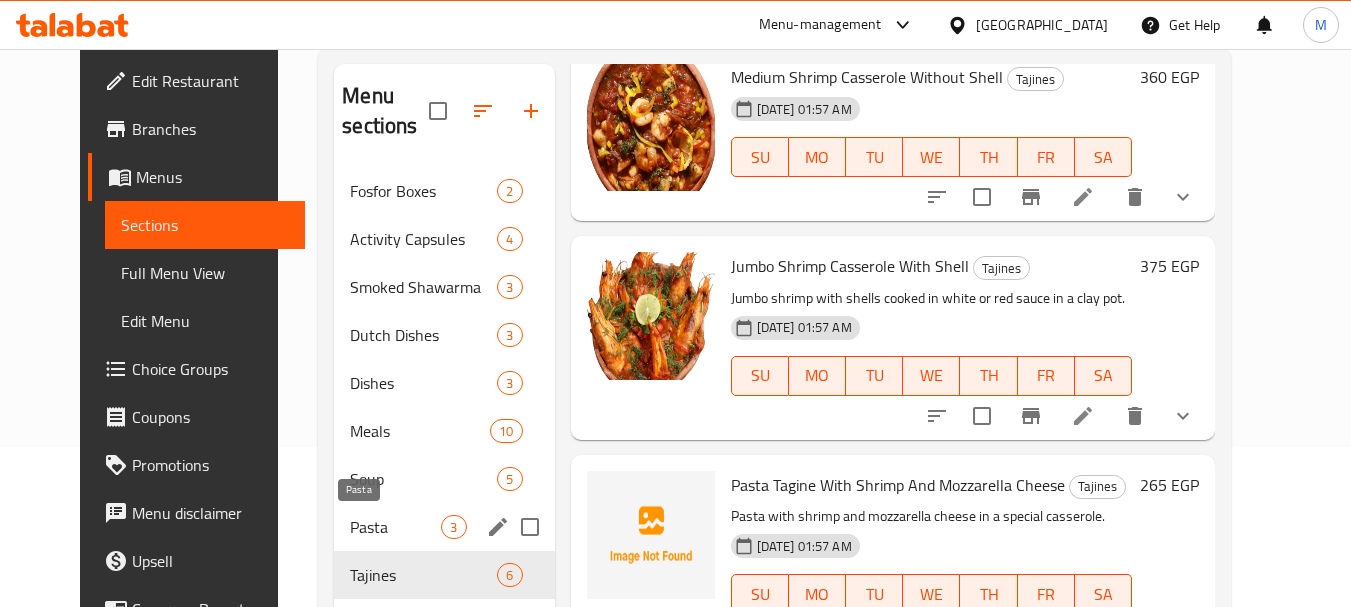click on "Pasta" at bounding box center [395, 527] 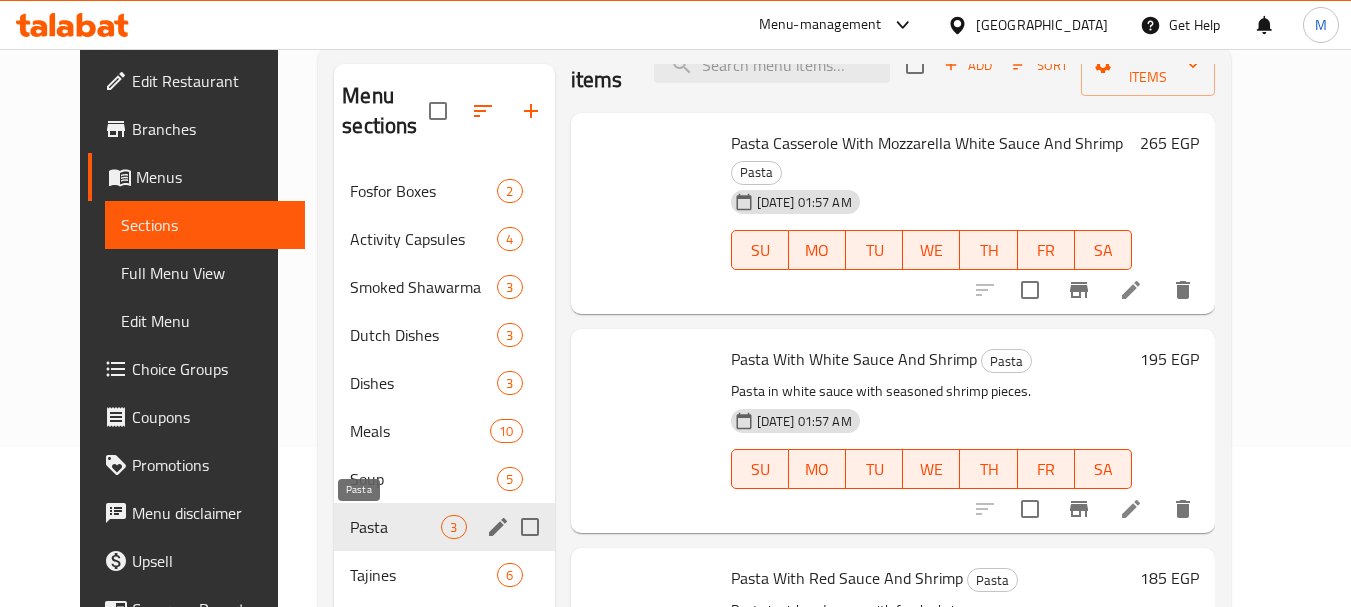scroll, scrollTop: 18, scrollLeft: 0, axis: vertical 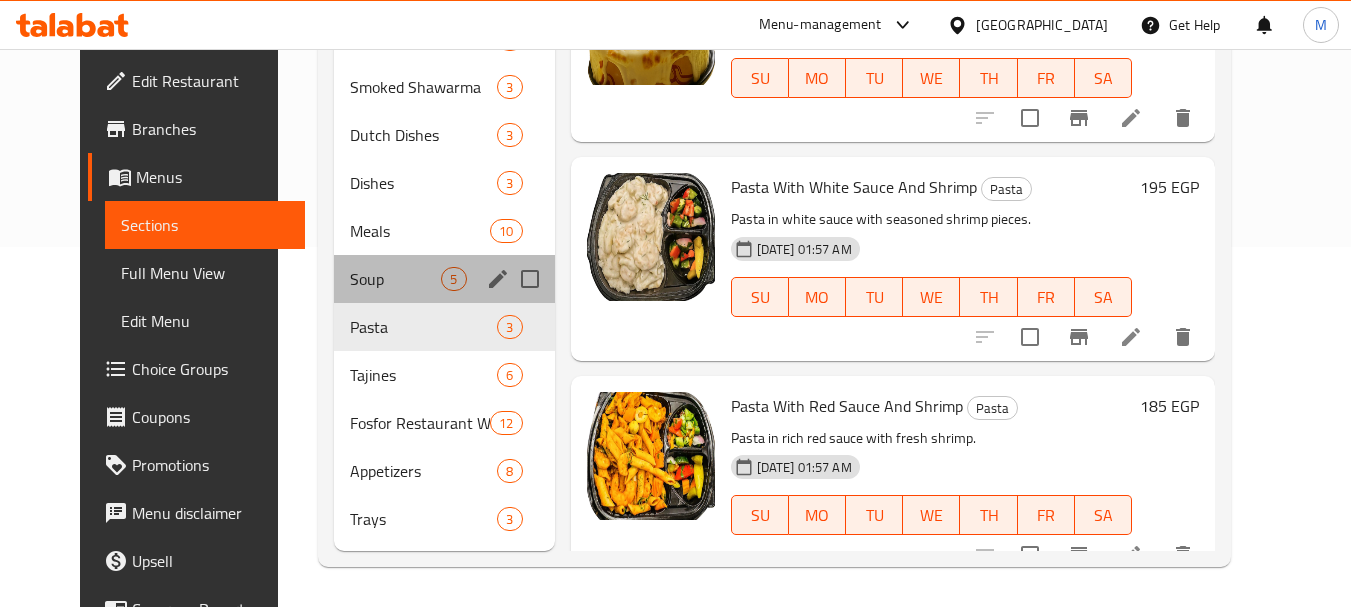 click on "Soup 5" at bounding box center (444, 279) 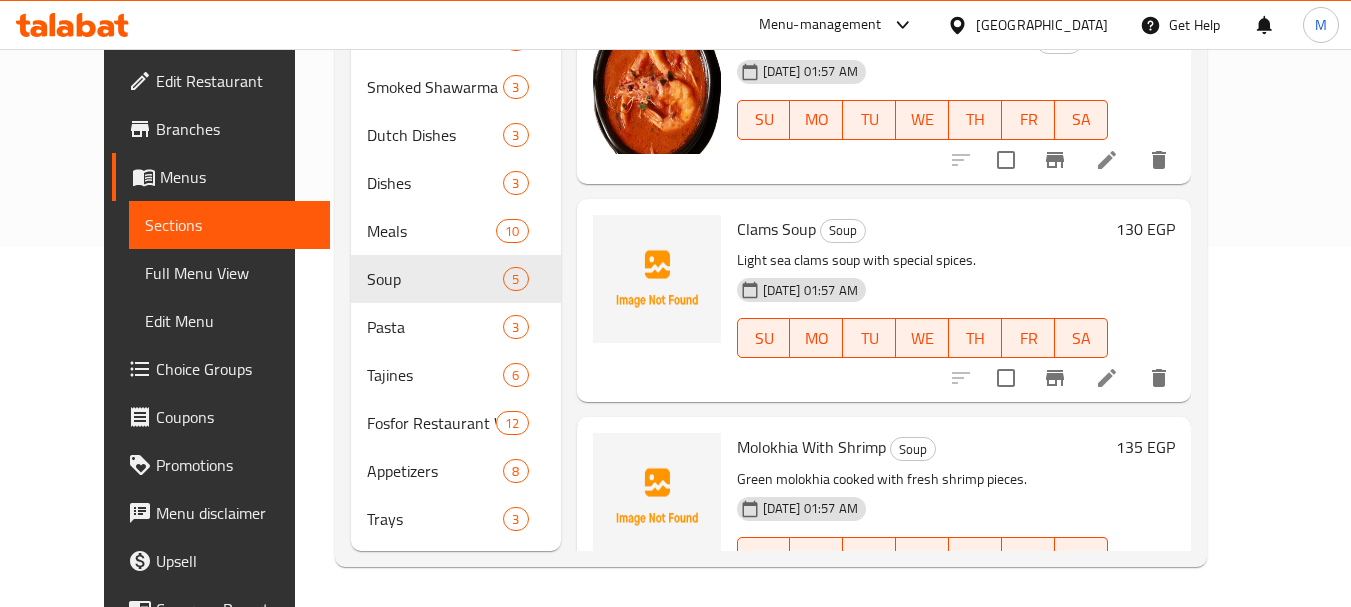 scroll, scrollTop: 396, scrollLeft: 0, axis: vertical 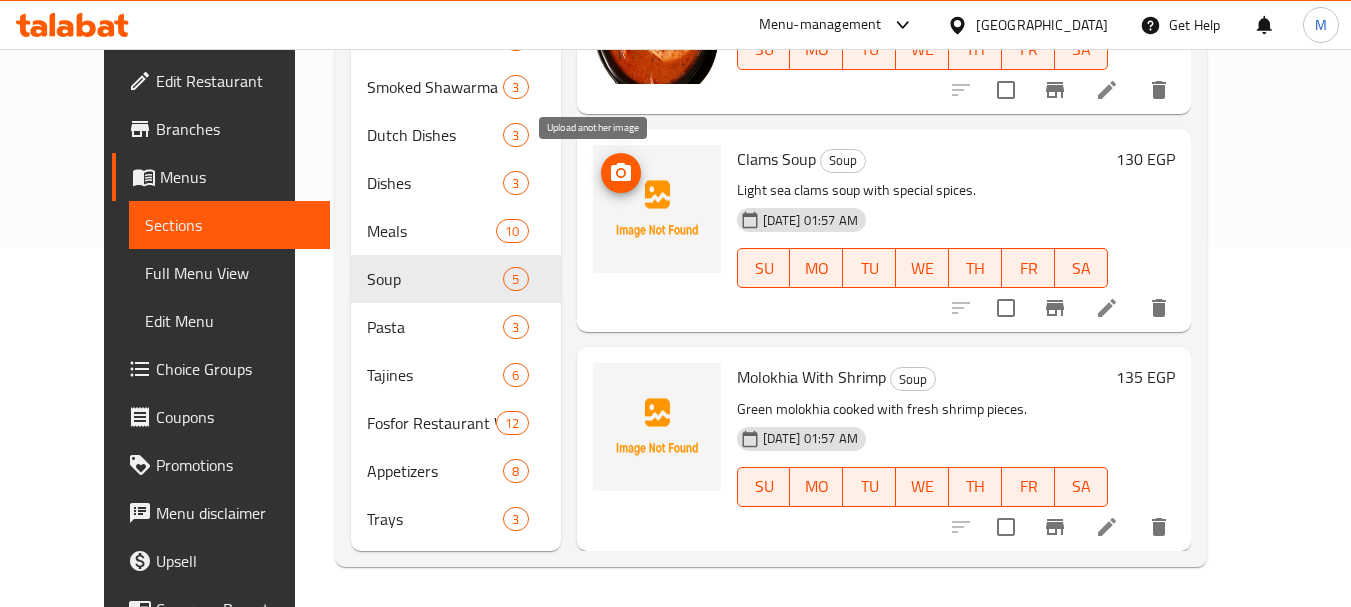 click 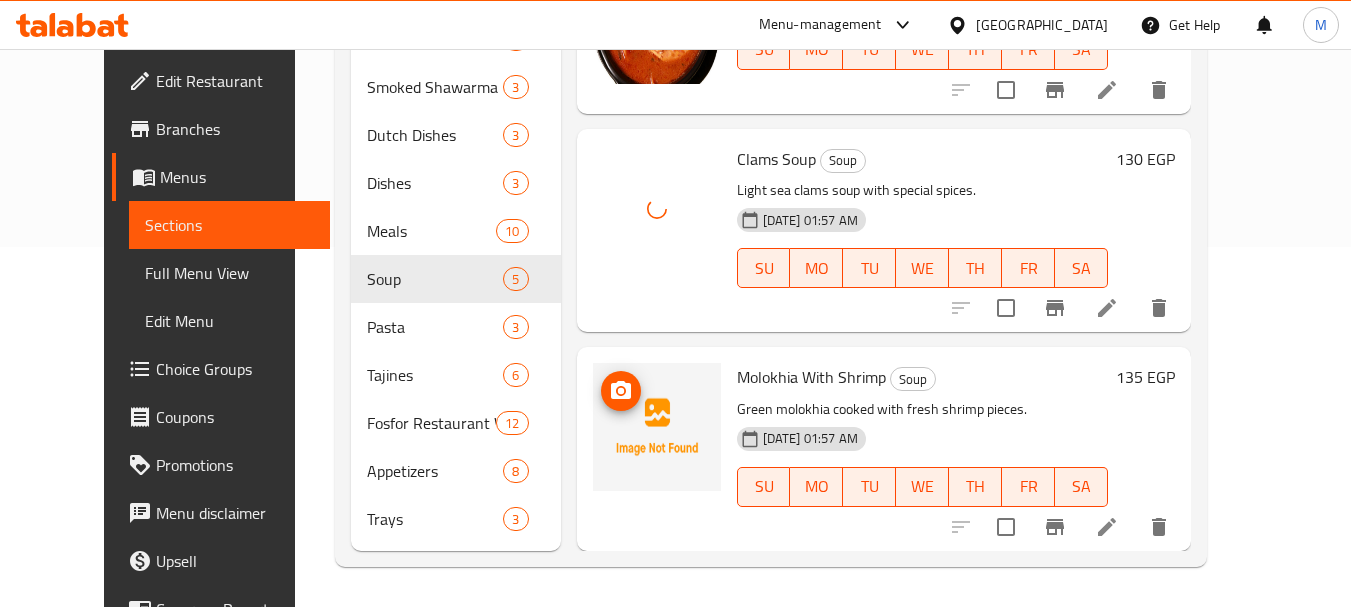 click 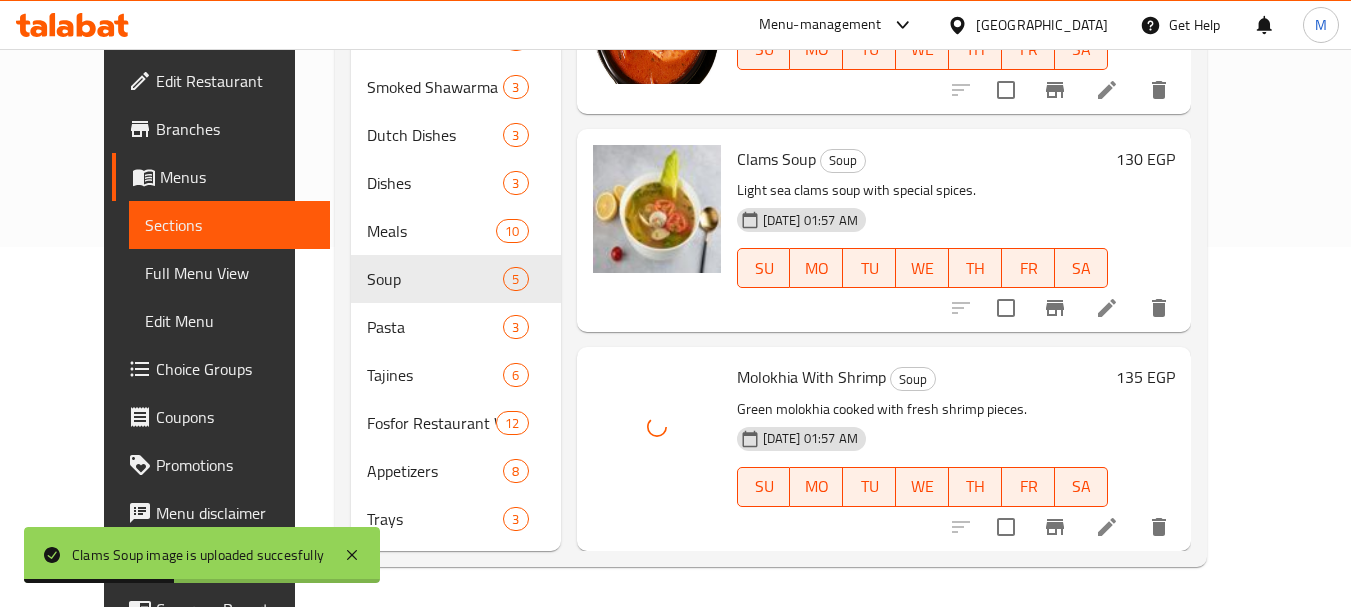 scroll, scrollTop: 0, scrollLeft: 0, axis: both 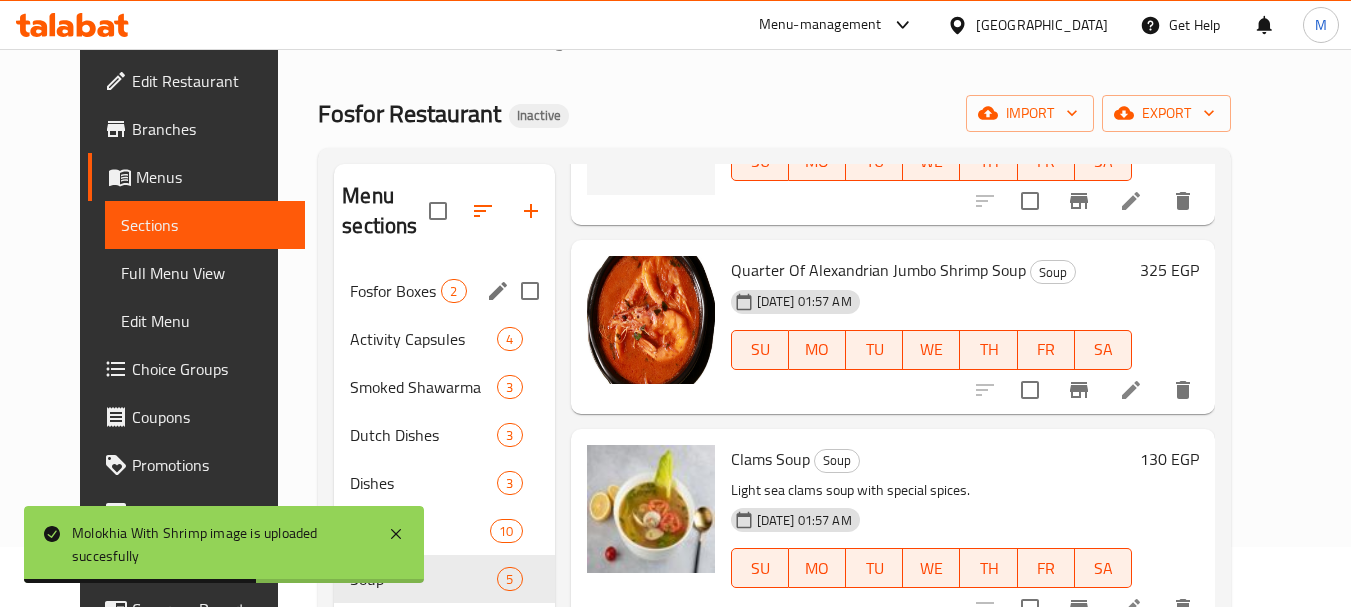 click on "Fosfor Boxes 2" at bounding box center [444, 291] 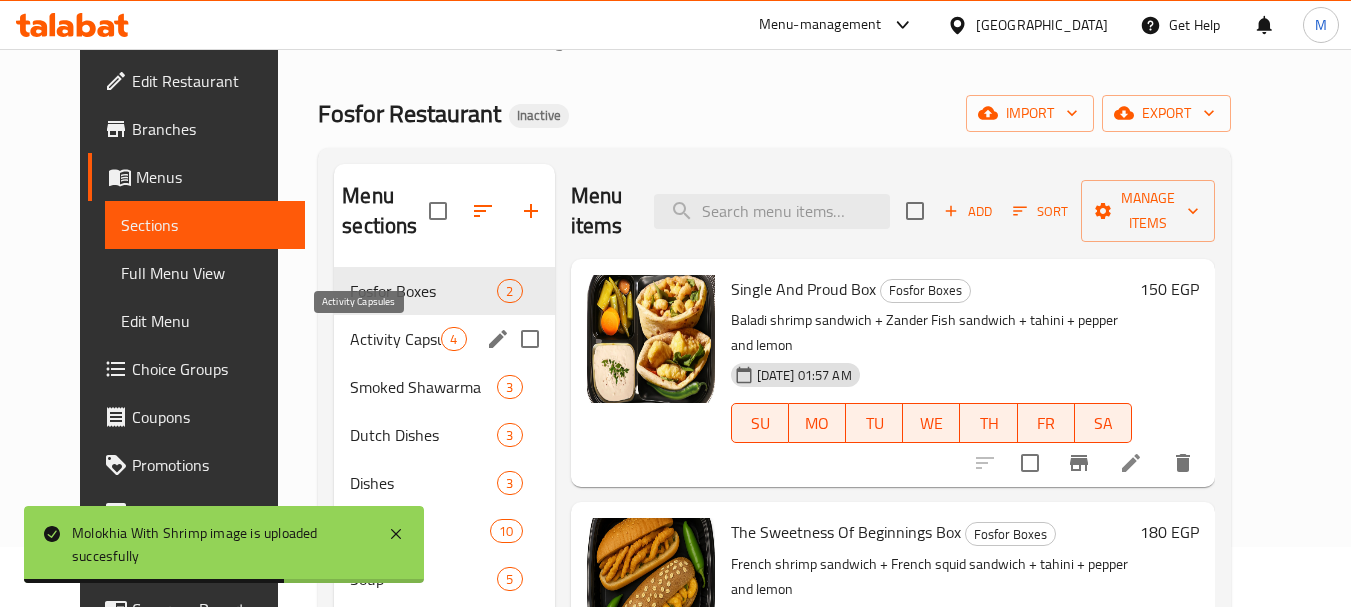 scroll, scrollTop: 0, scrollLeft: 0, axis: both 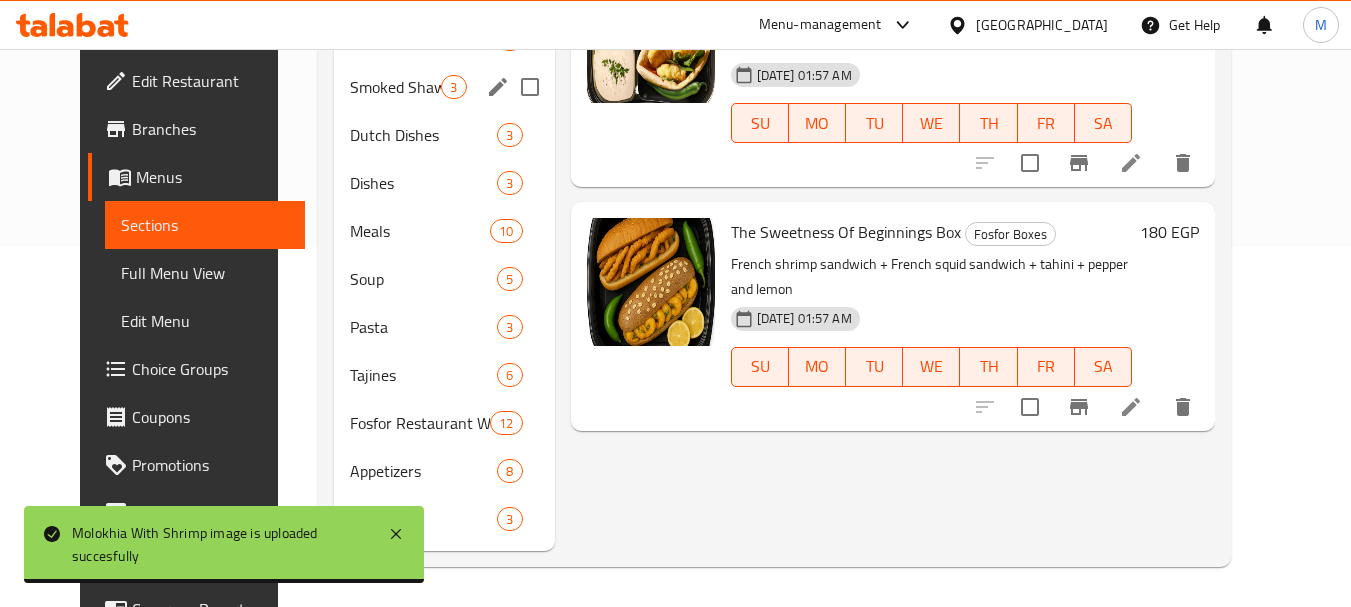 click on "Smoked Shawarma 3" at bounding box center (444, 87) 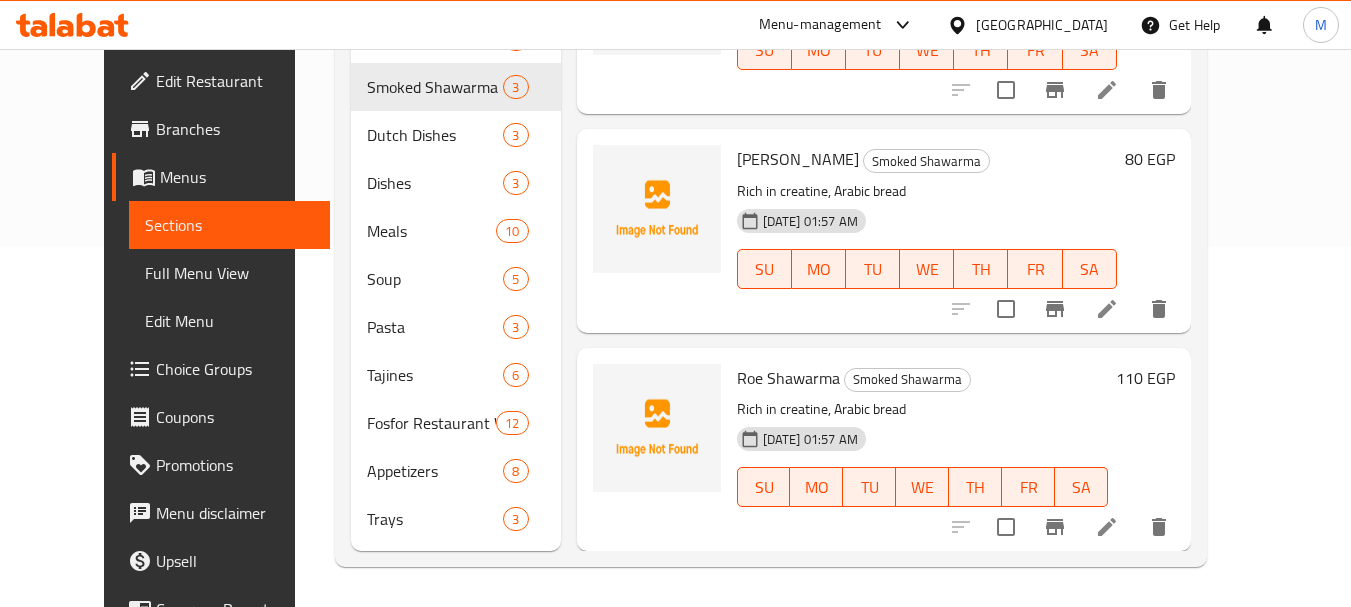 scroll, scrollTop: 0, scrollLeft: 0, axis: both 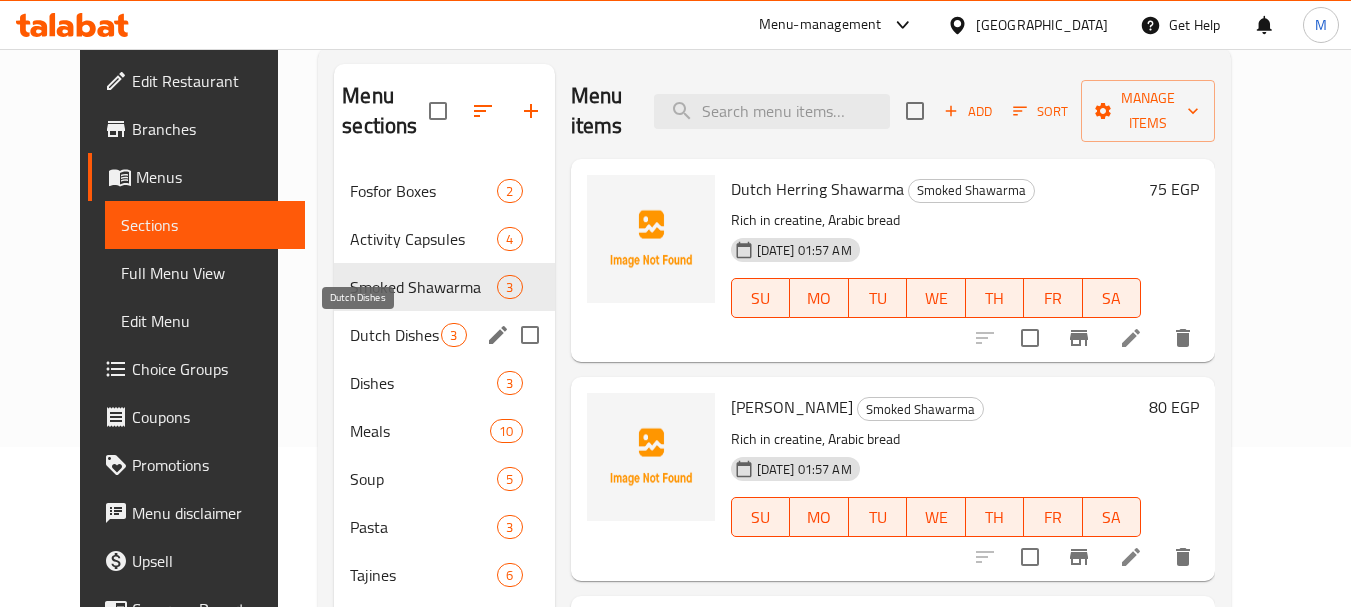 click on "Dutch Dishes" at bounding box center [395, 335] 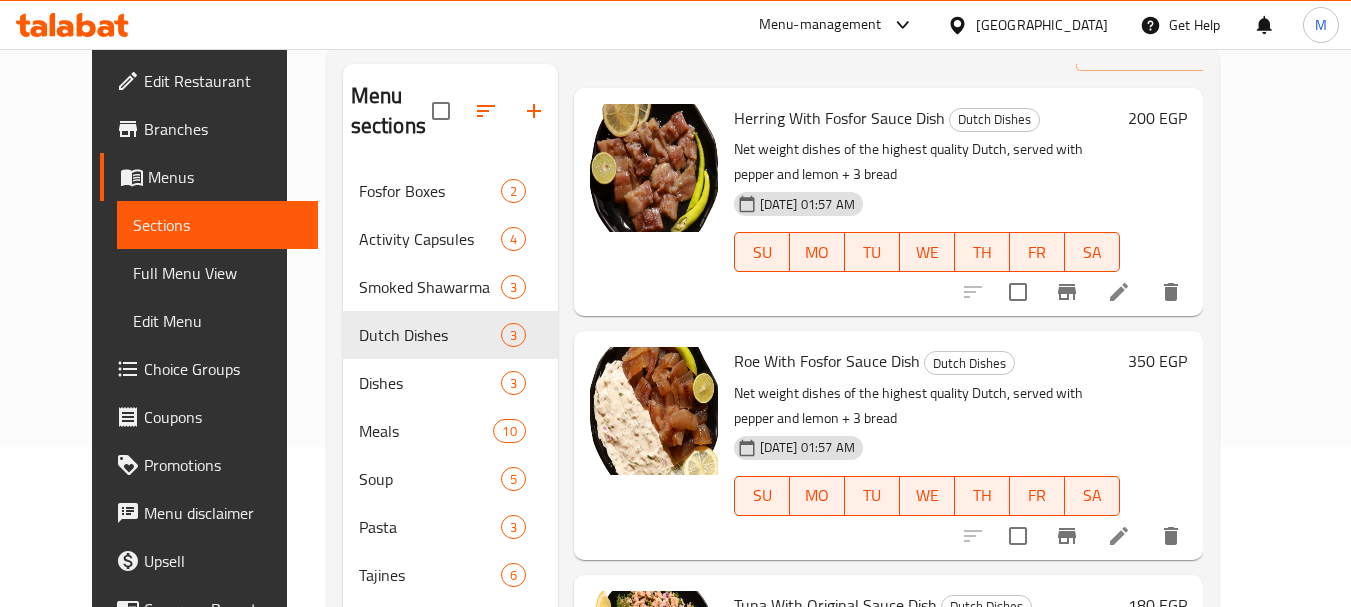 scroll, scrollTop: 123, scrollLeft: 0, axis: vertical 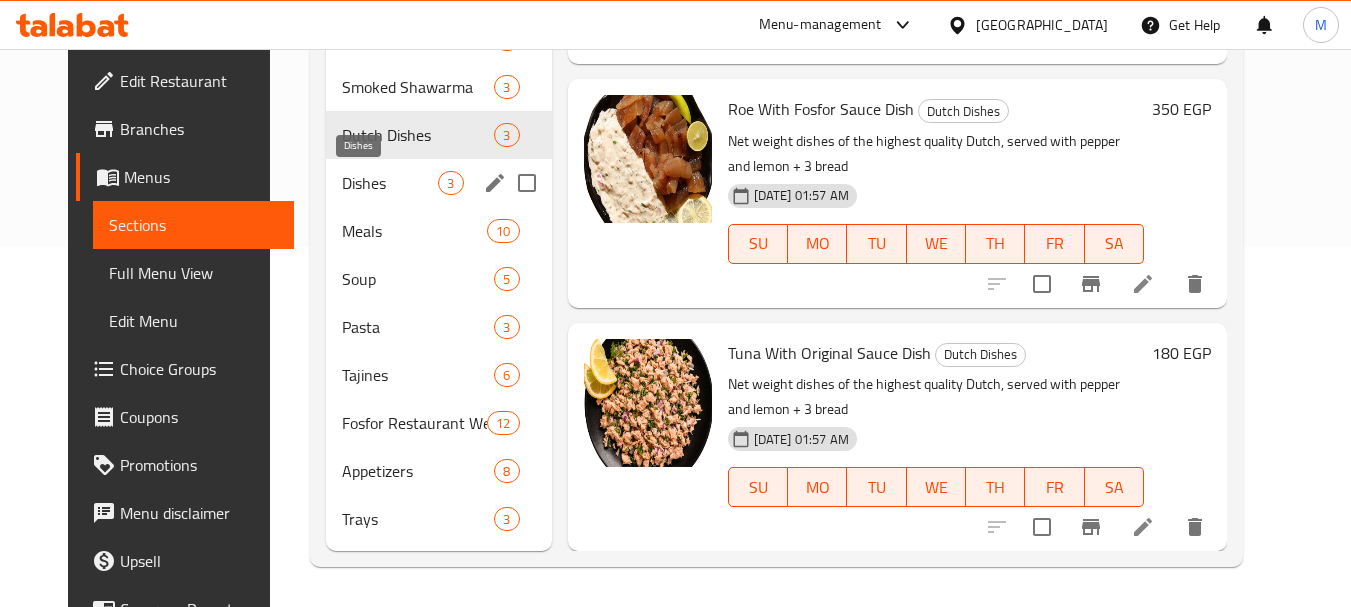 click on "Dishes" at bounding box center (390, 183) 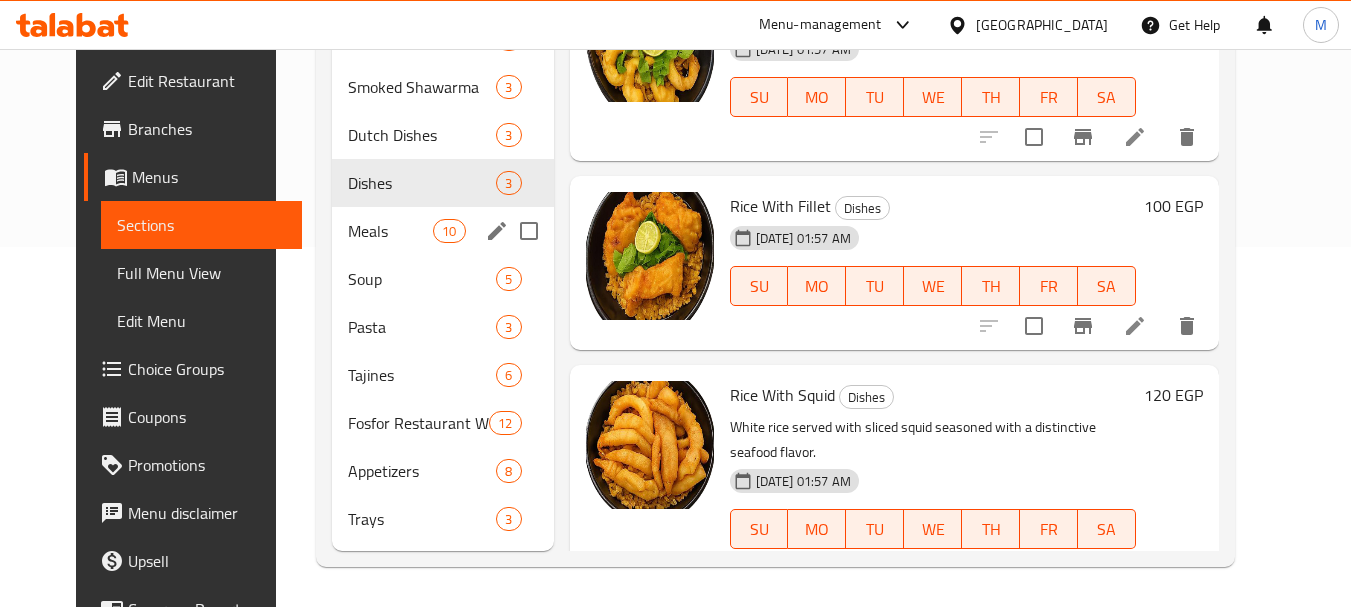 scroll, scrollTop: 0, scrollLeft: 0, axis: both 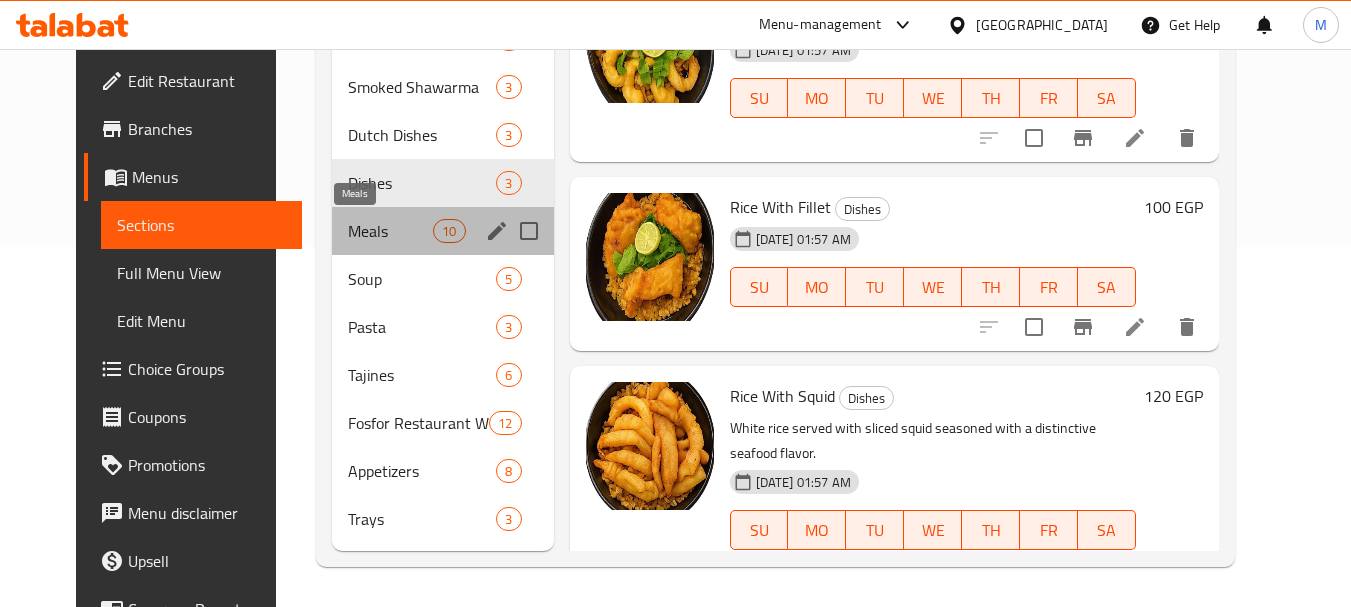 click on "Meals" at bounding box center [390, 231] 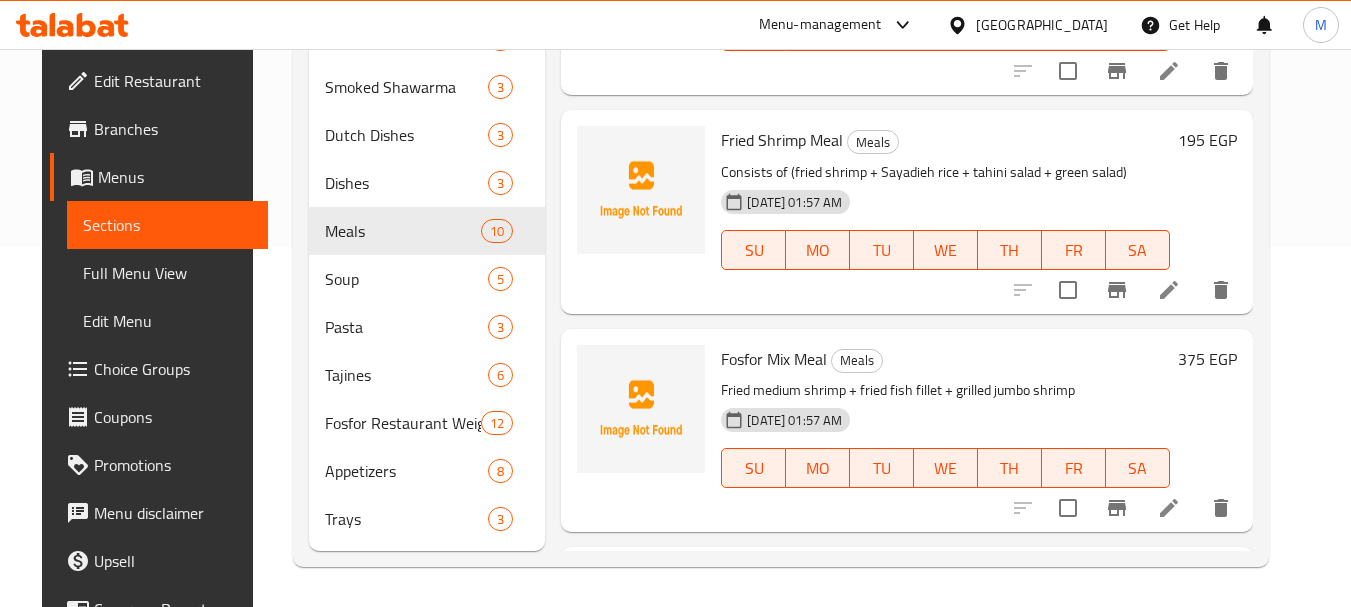 scroll, scrollTop: 100, scrollLeft: 0, axis: vertical 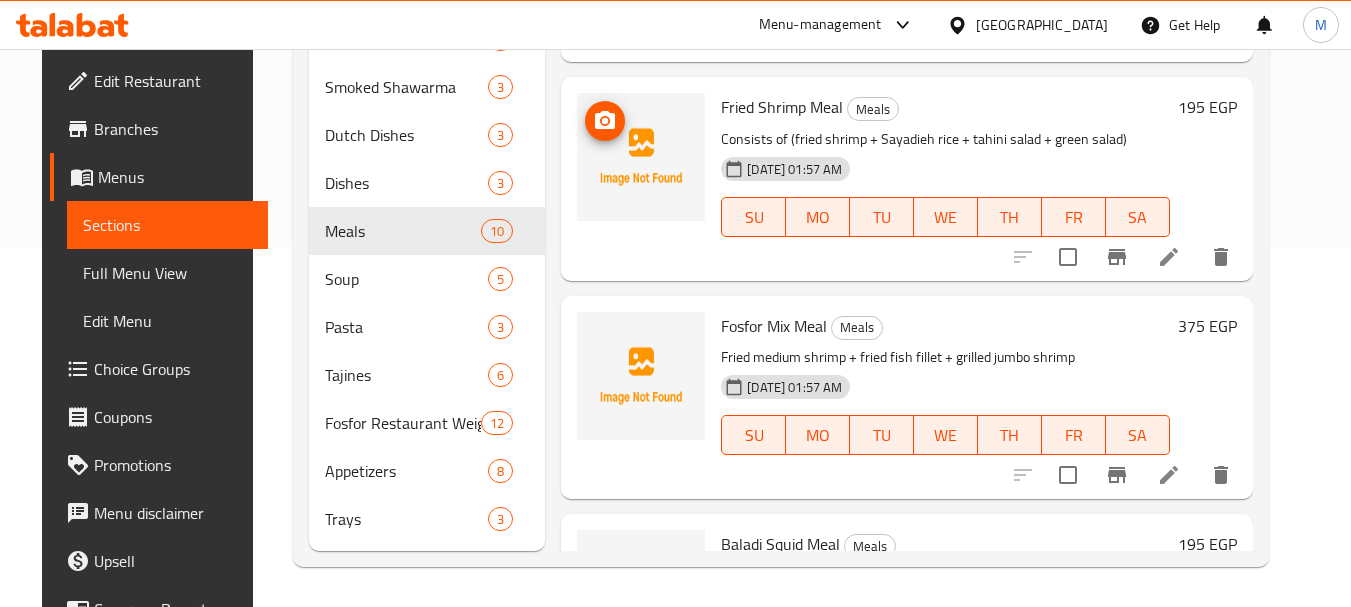 click 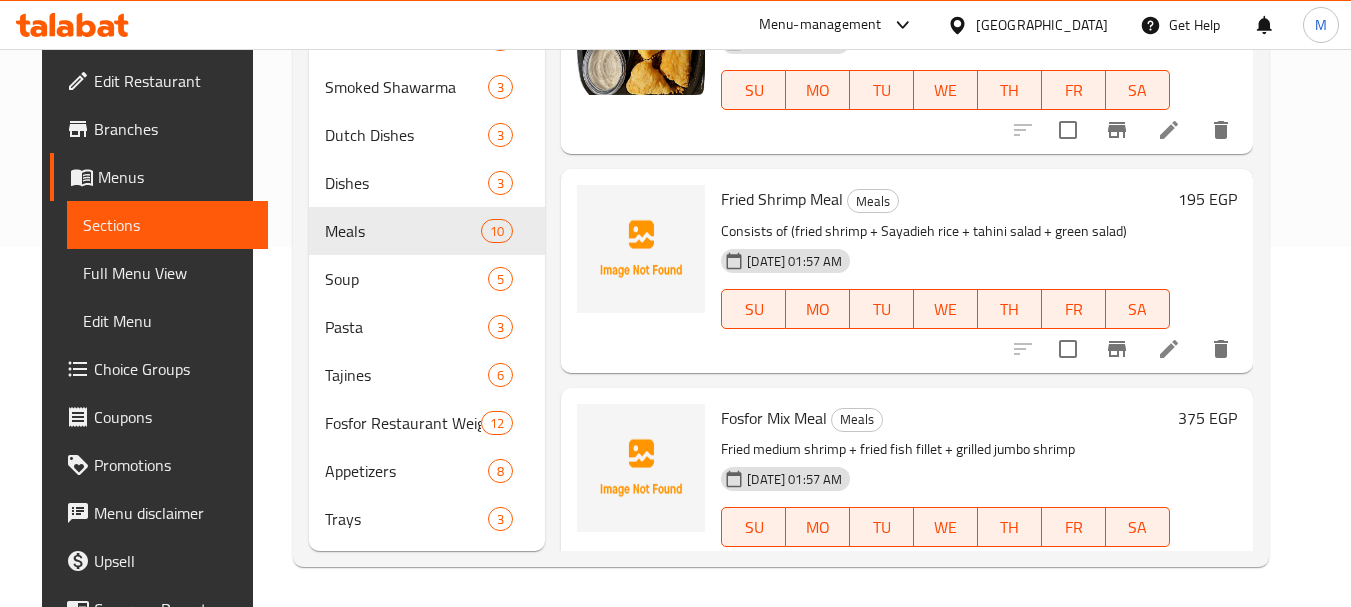 scroll, scrollTop: 0, scrollLeft: 0, axis: both 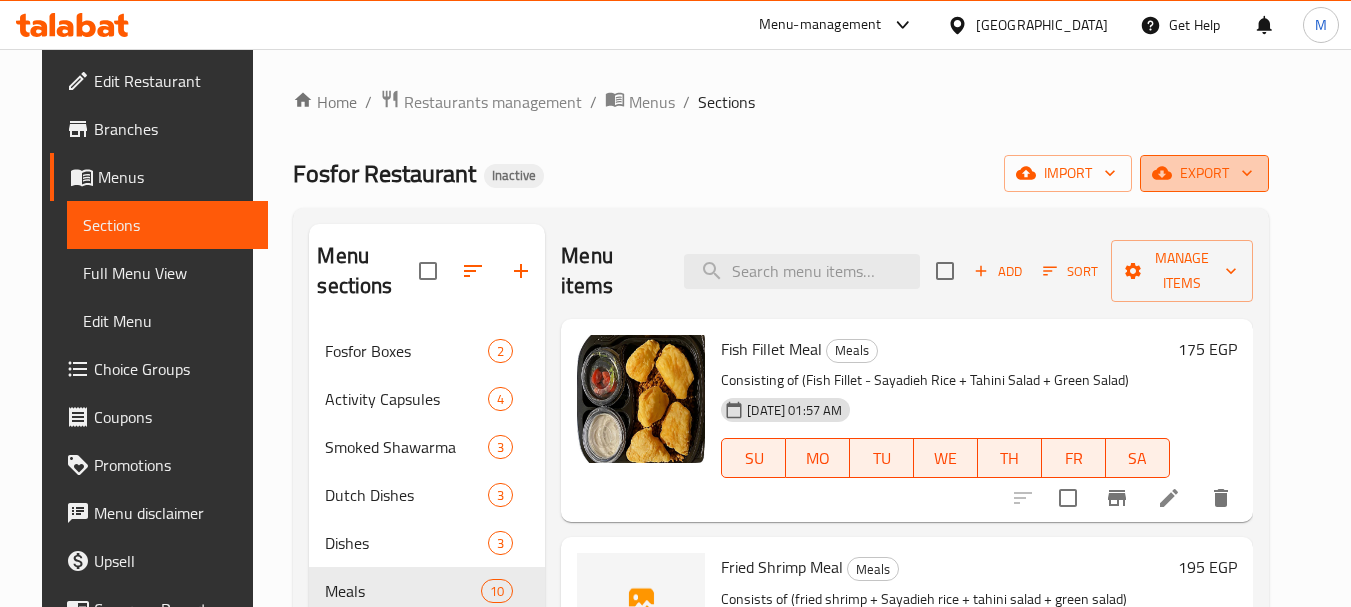 click on "export" at bounding box center [1204, 173] 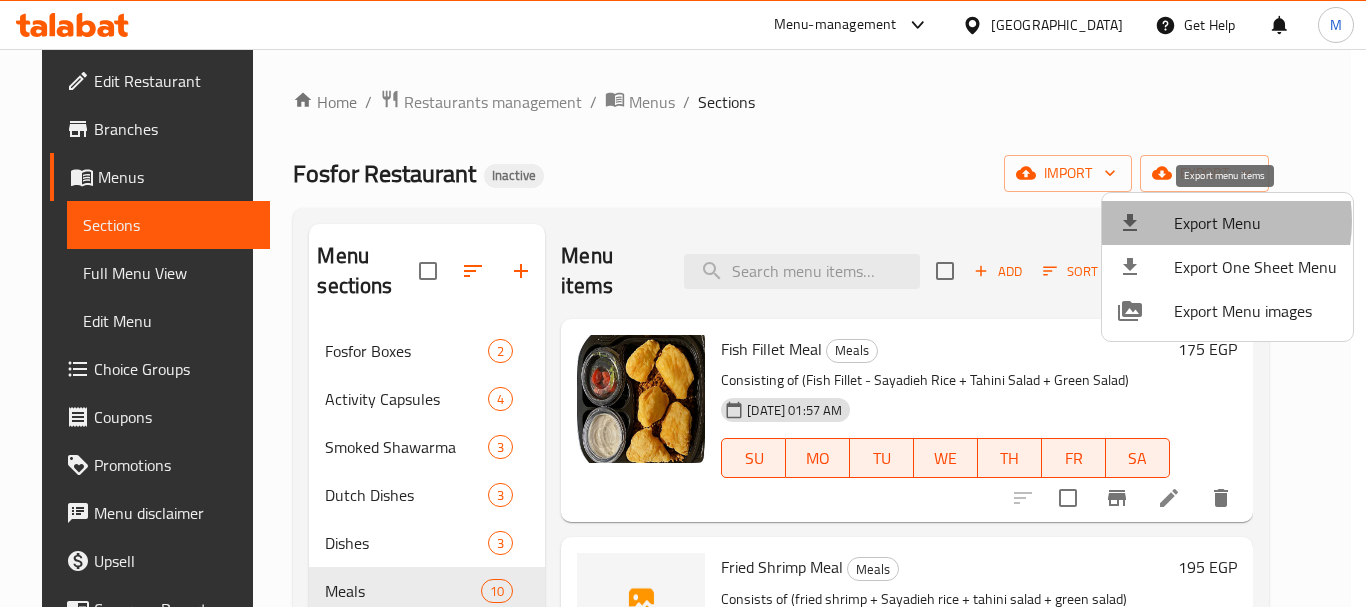 click on "Export Menu" at bounding box center (1255, 223) 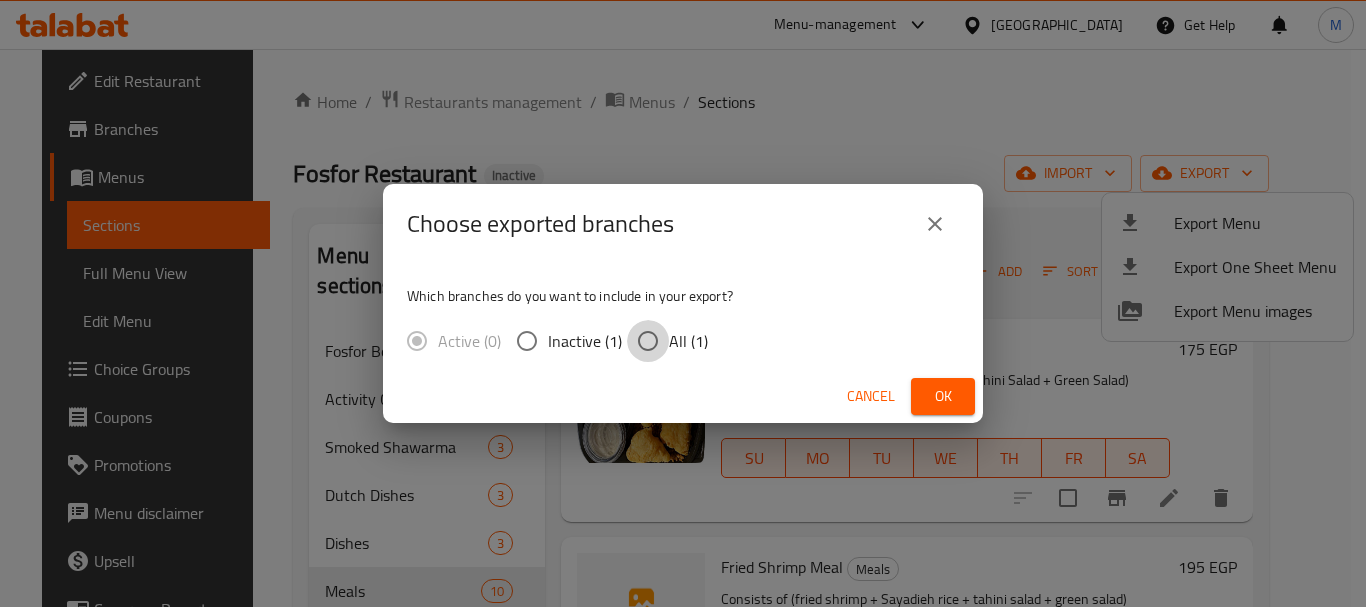 click on "All (1)" at bounding box center (648, 341) 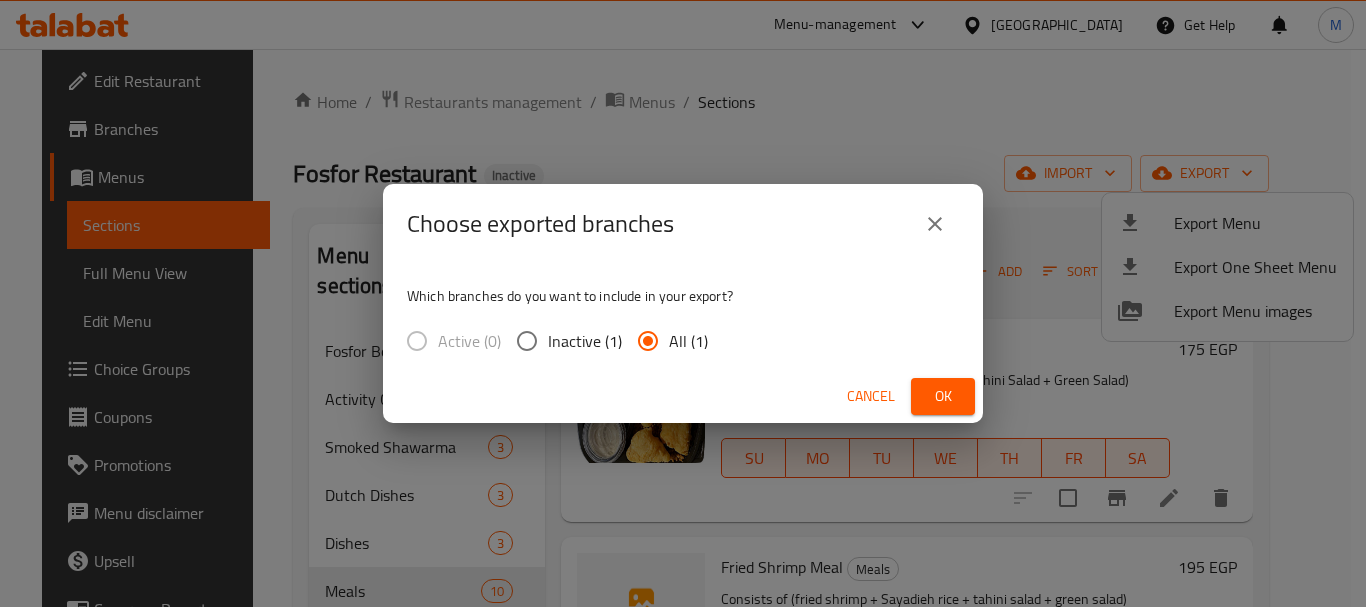 drag, startPoint x: 931, startPoint y: 405, endPoint x: 542, endPoint y: 42, distance: 532.062 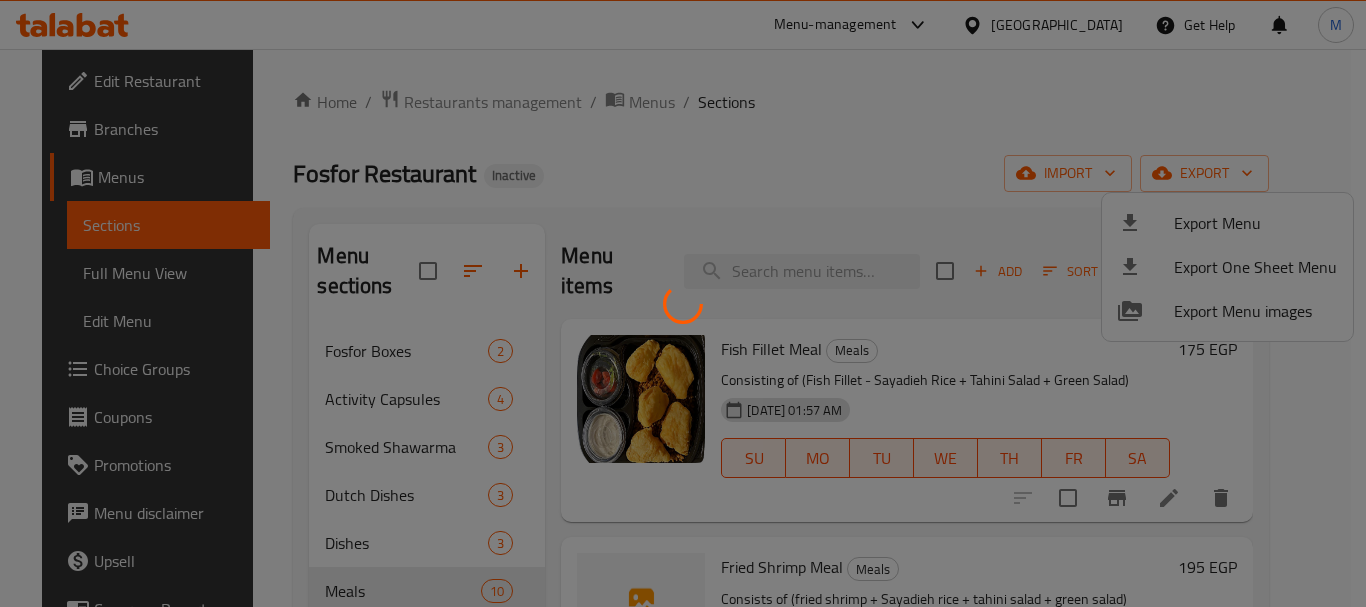 click at bounding box center (683, 303) 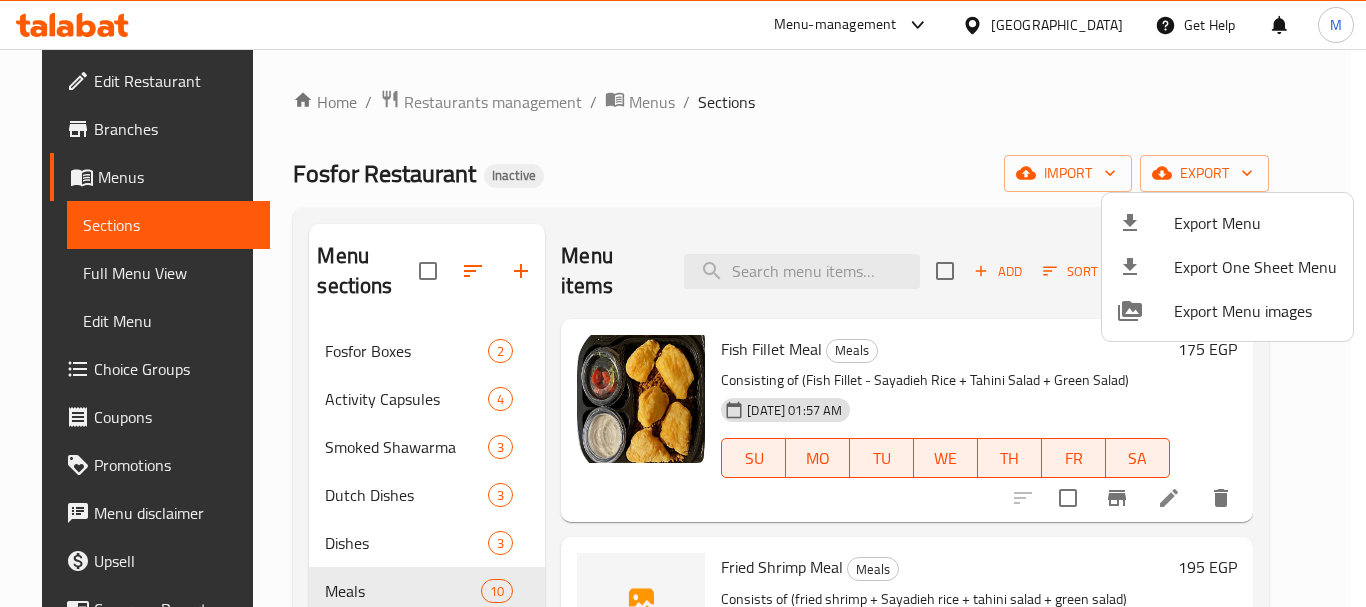 click at bounding box center (683, 303) 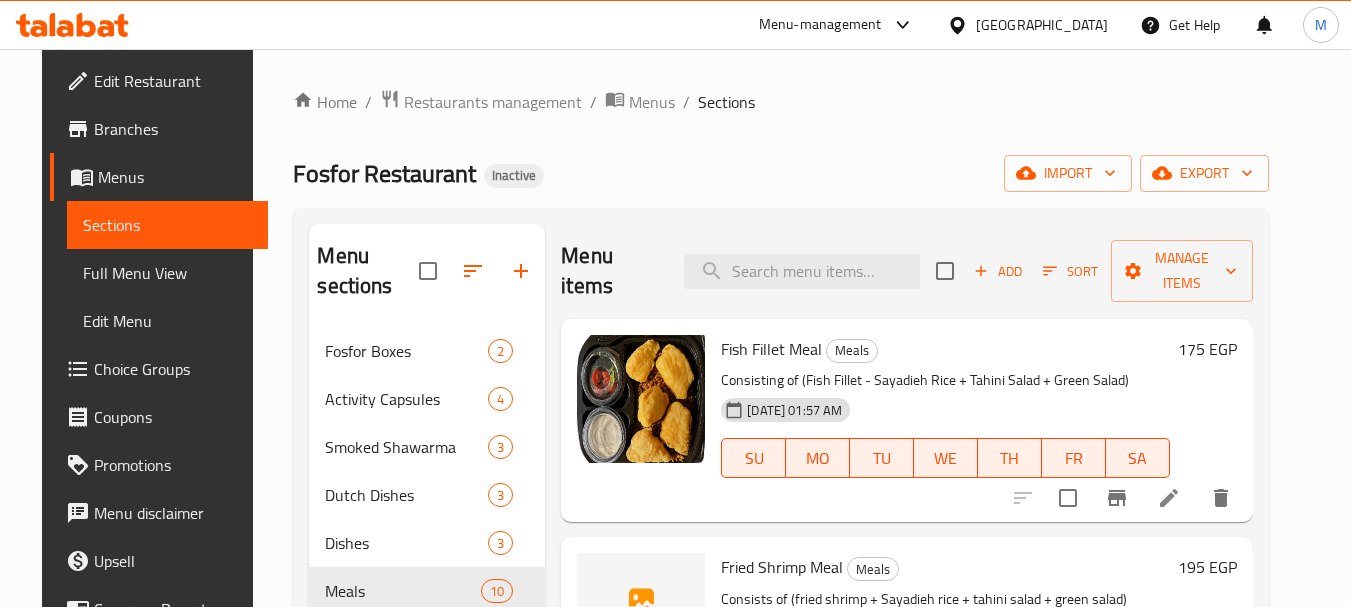 click on "Restaurants management" at bounding box center [493, 102] 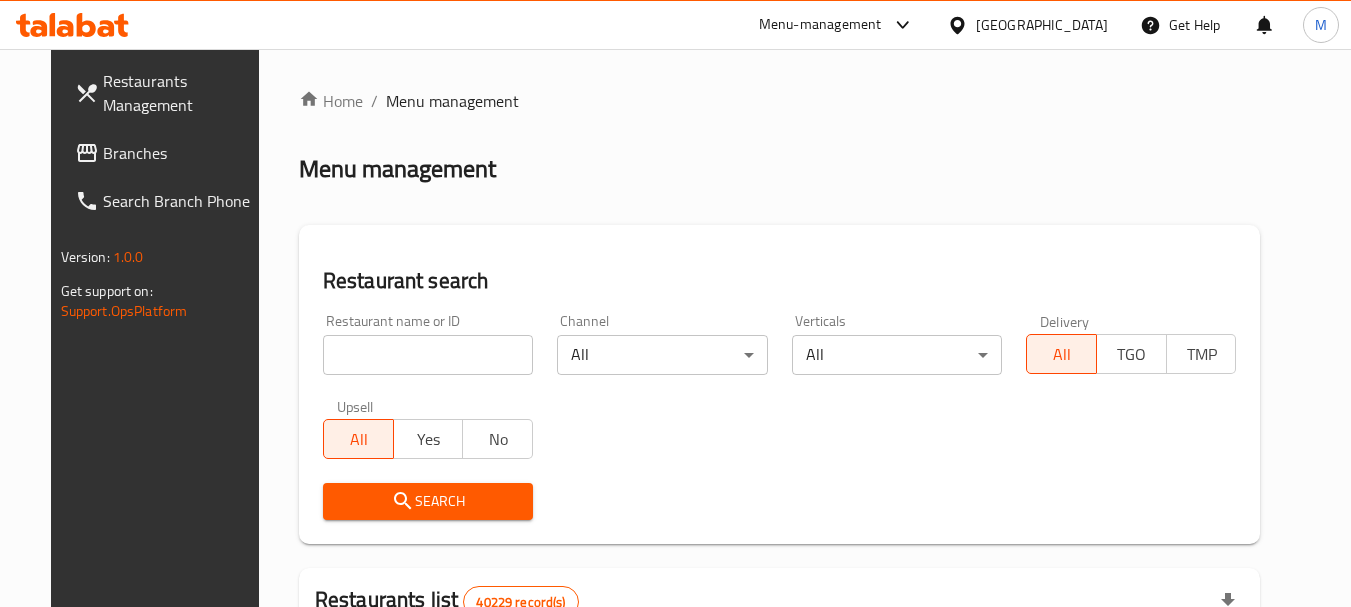 click at bounding box center (428, 355) 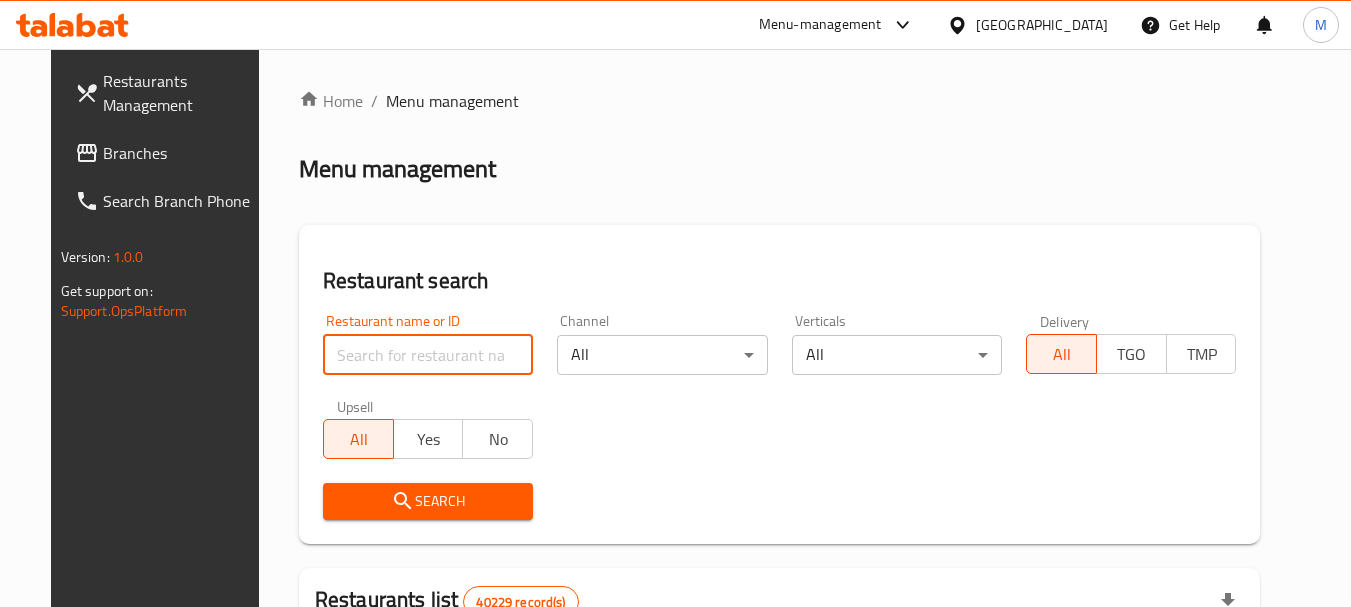 paste on "Keeva Cafe & restaura" 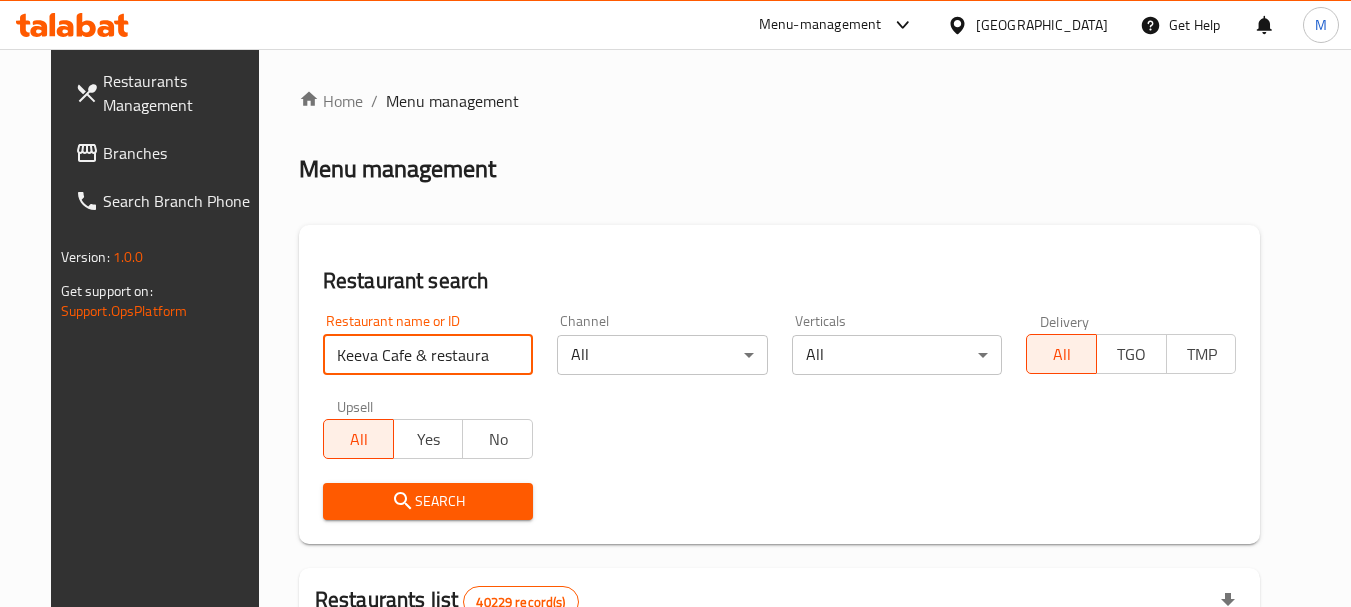 type on "Keeva Cafe & restaura" 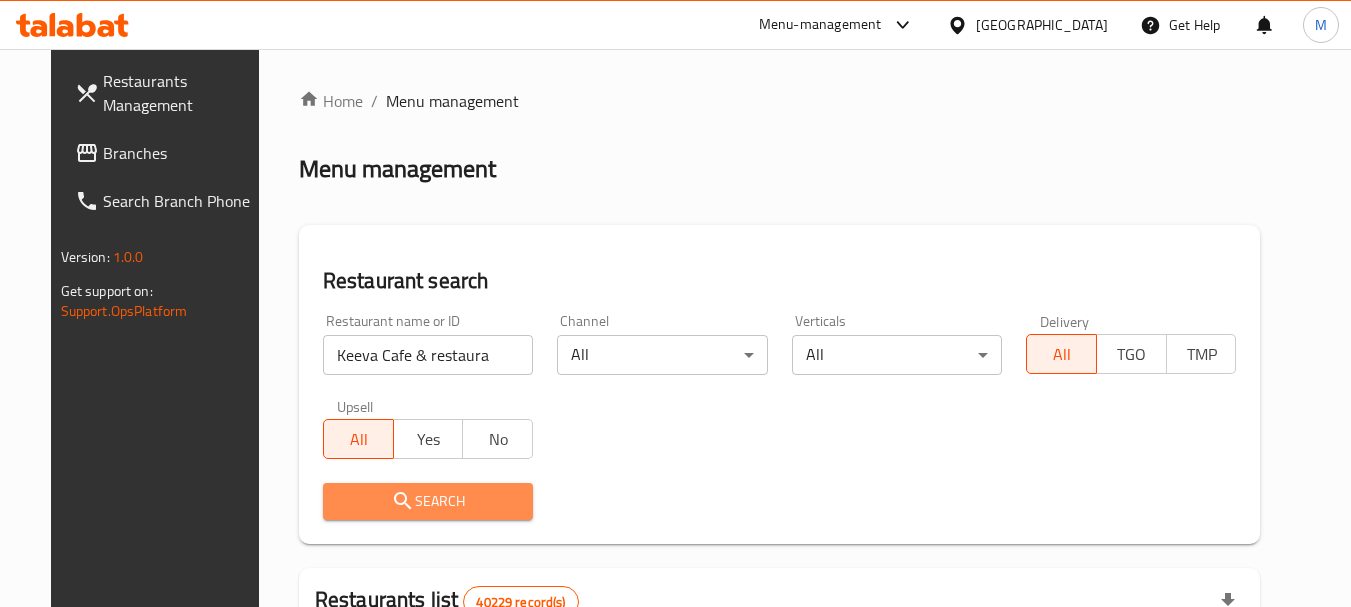 click on "Search" at bounding box center [428, 501] 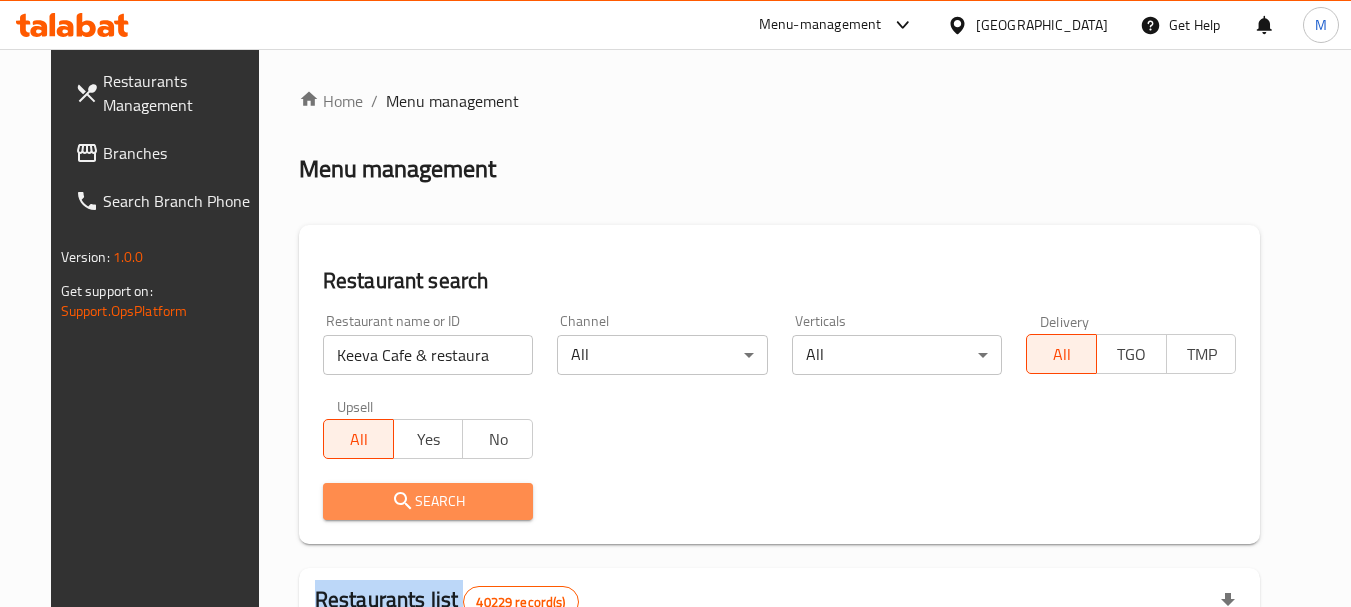 drag, startPoint x: 410, startPoint y: 492, endPoint x: 523, endPoint y: 480, distance: 113.63538 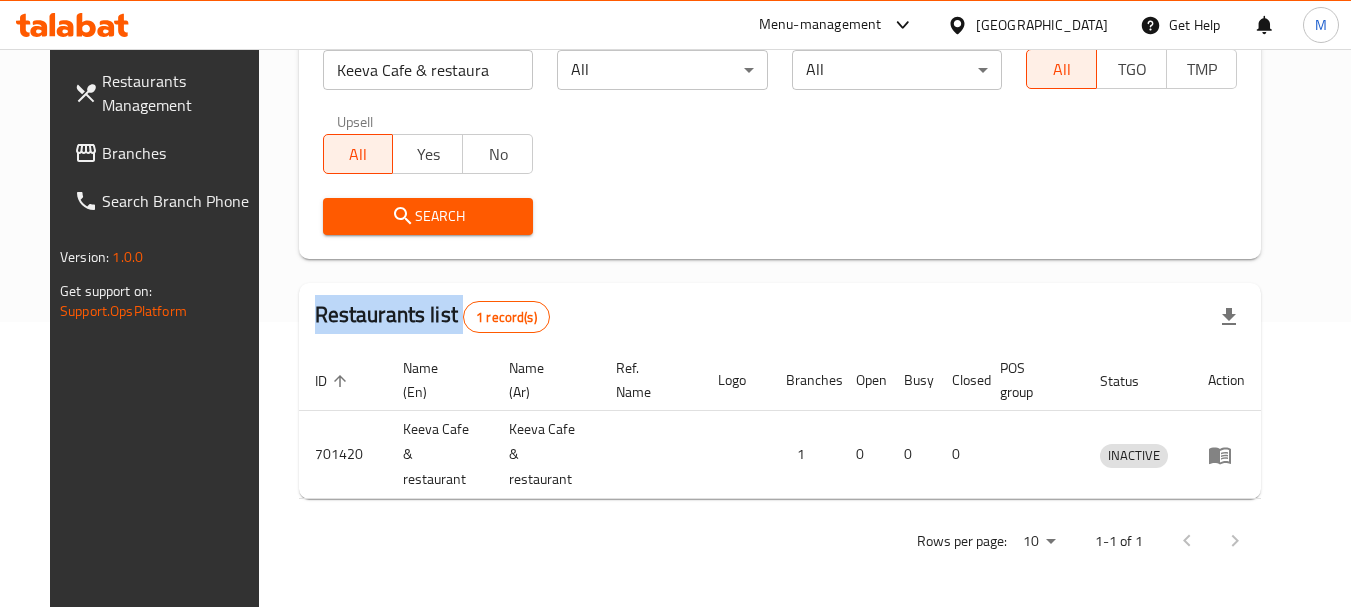 scroll, scrollTop: 268, scrollLeft: 0, axis: vertical 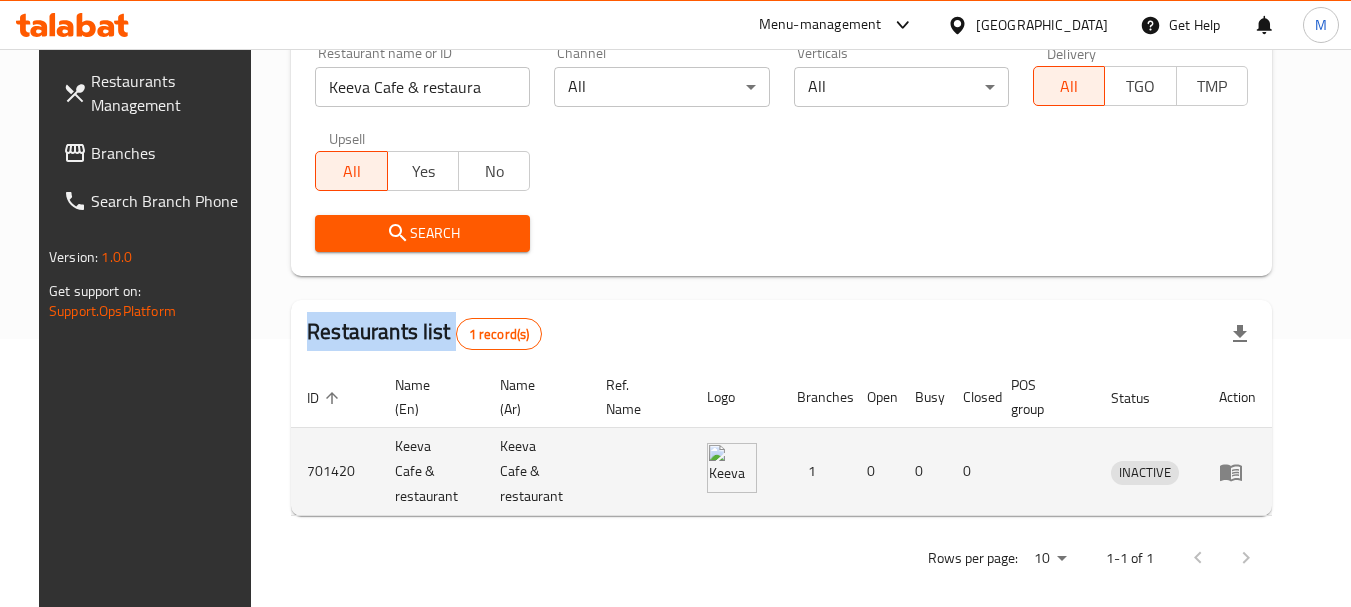click 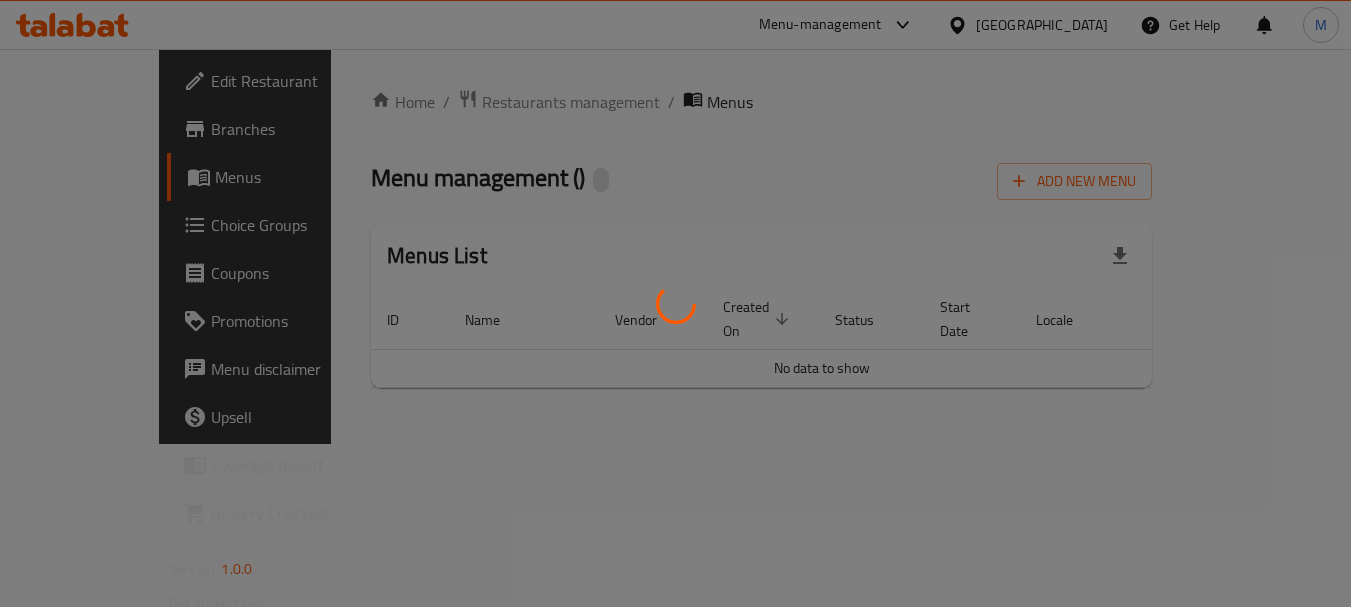 scroll, scrollTop: 0, scrollLeft: 0, axis: both 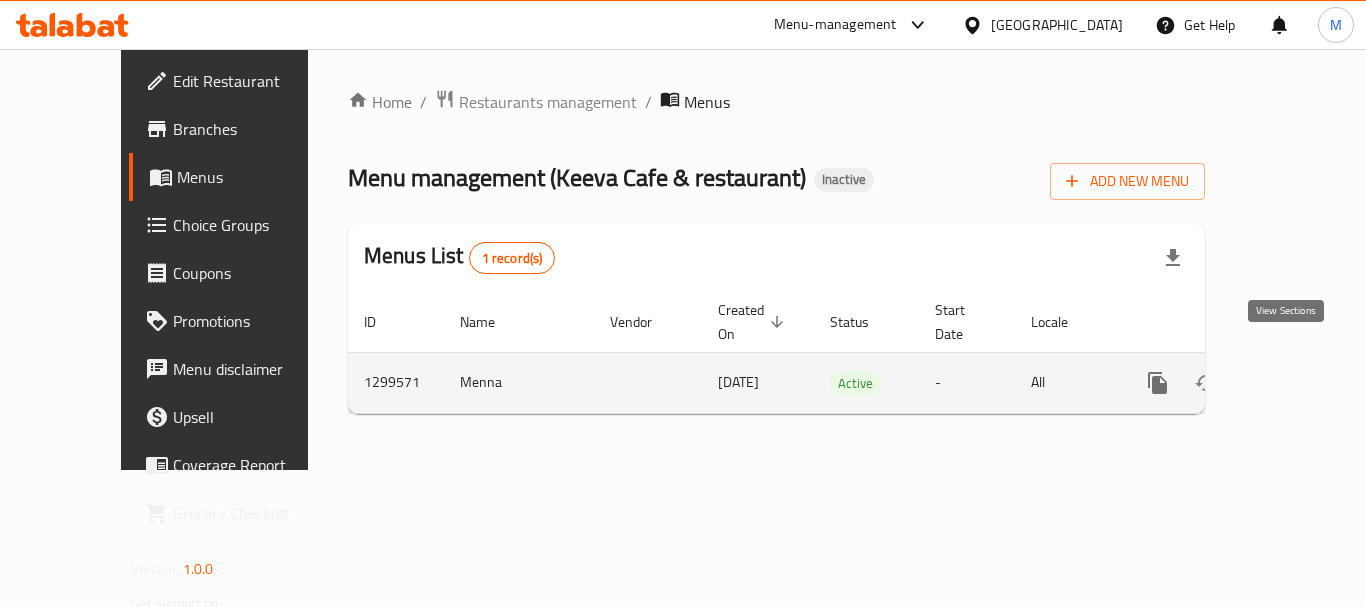 click 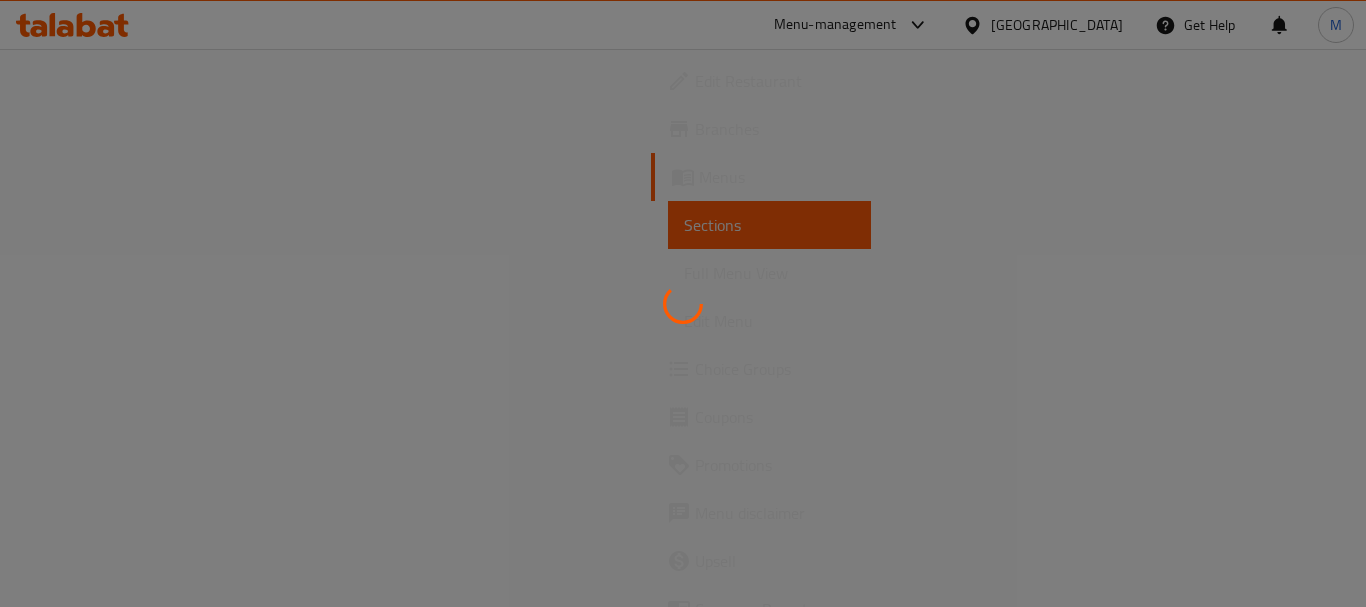 click at bounding box center [683, 303] 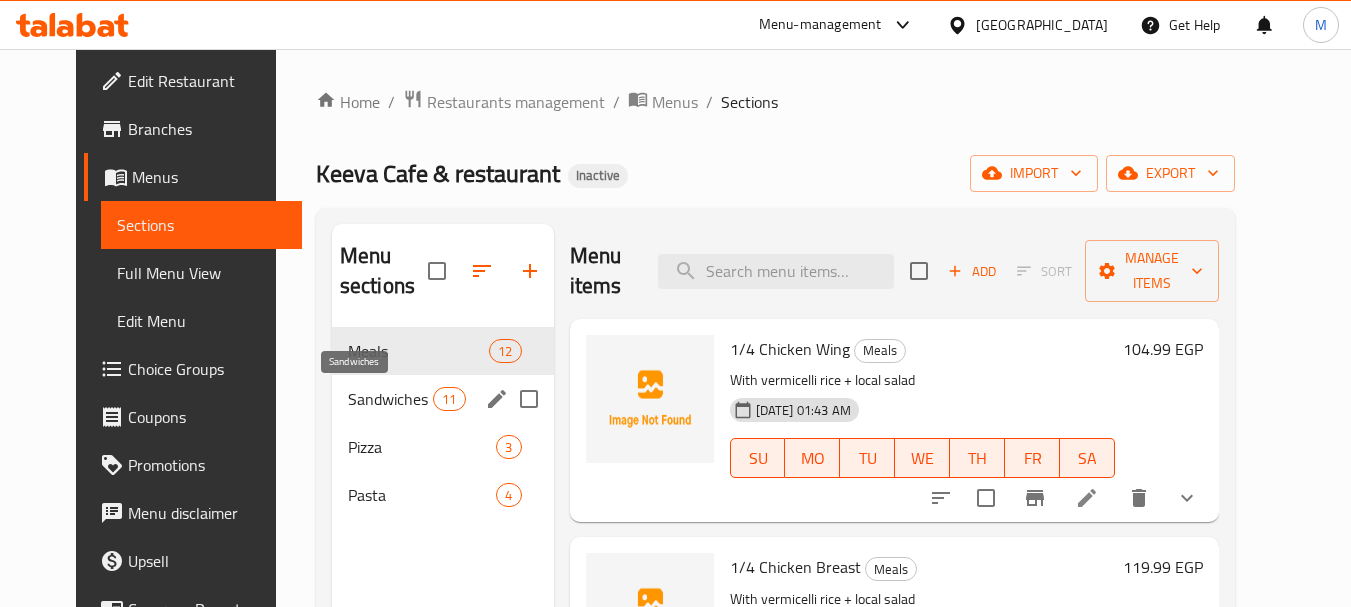 click on "Sandwiches" at bounding box center [390, 399] 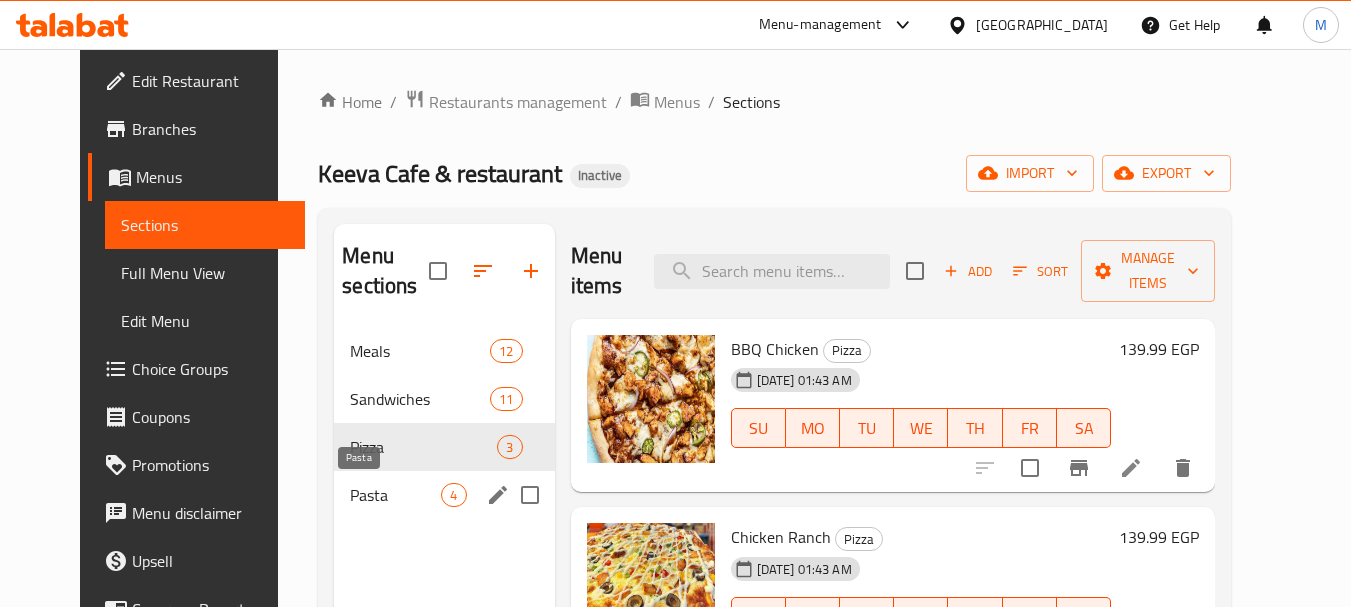 click on "Pasta" at bounding box center [395, 495] 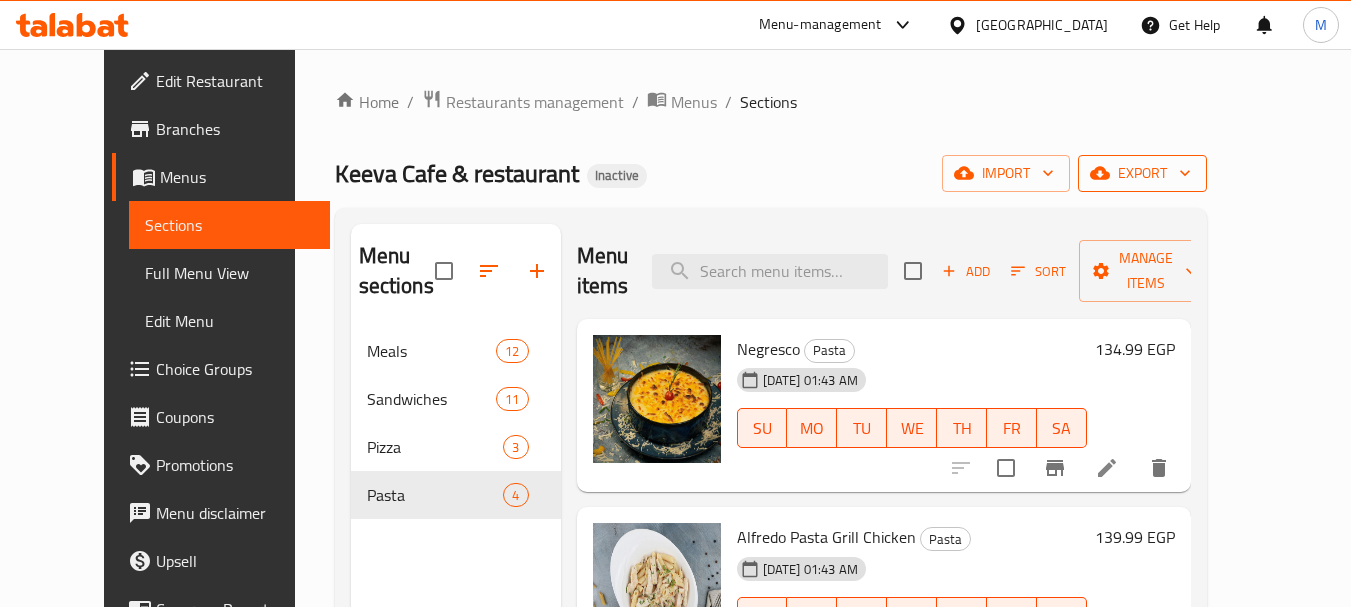 click 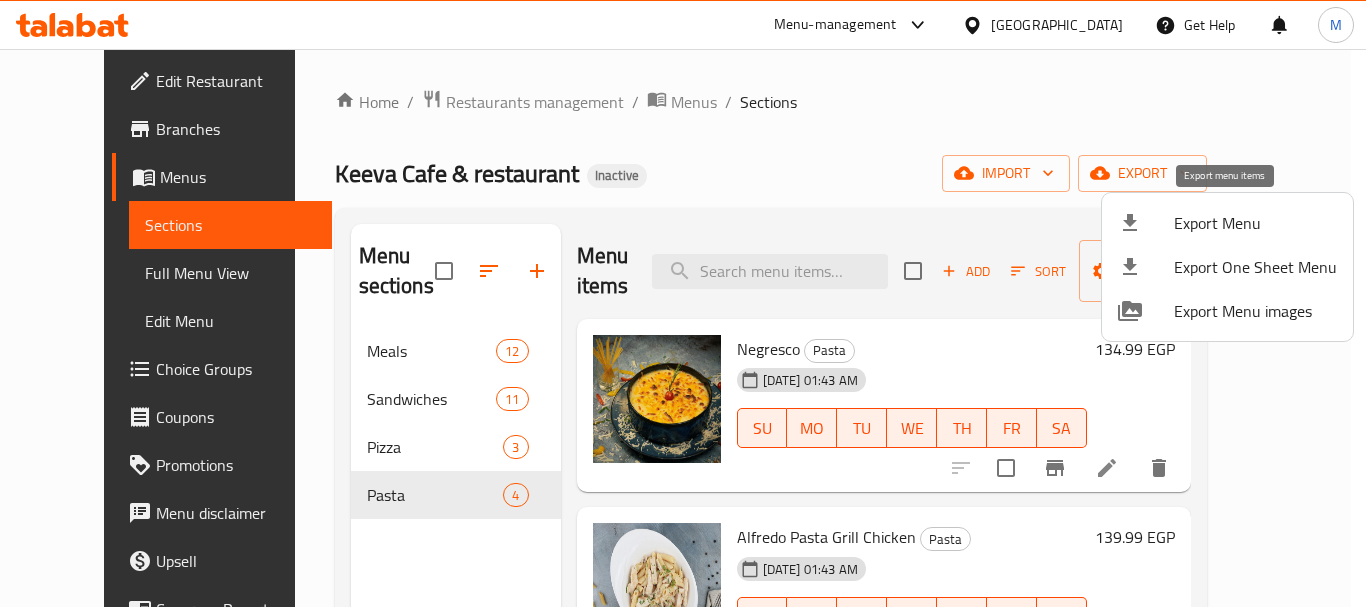 click at bounding box center (1146, 223) 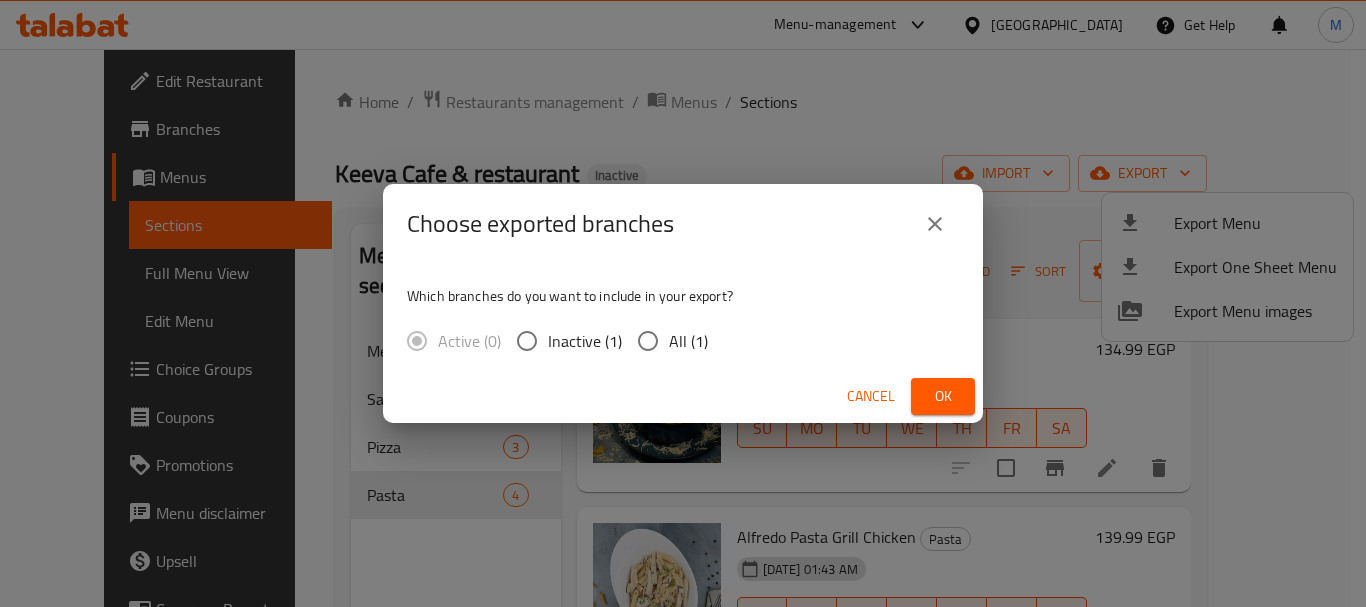 click on "All (1)" at bounding box center (688, 341) 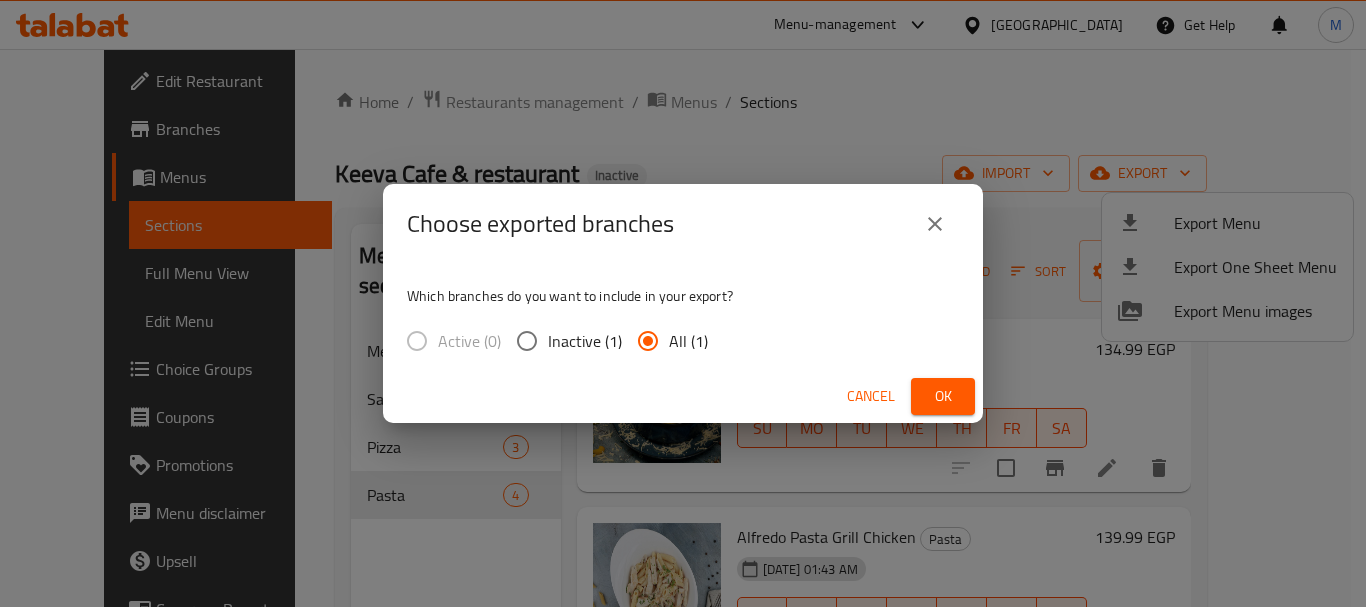 drag, startPoint x: 951, startPoint y: 396, endPoint x: 744, endPoint y: 342, distance: 213.92755 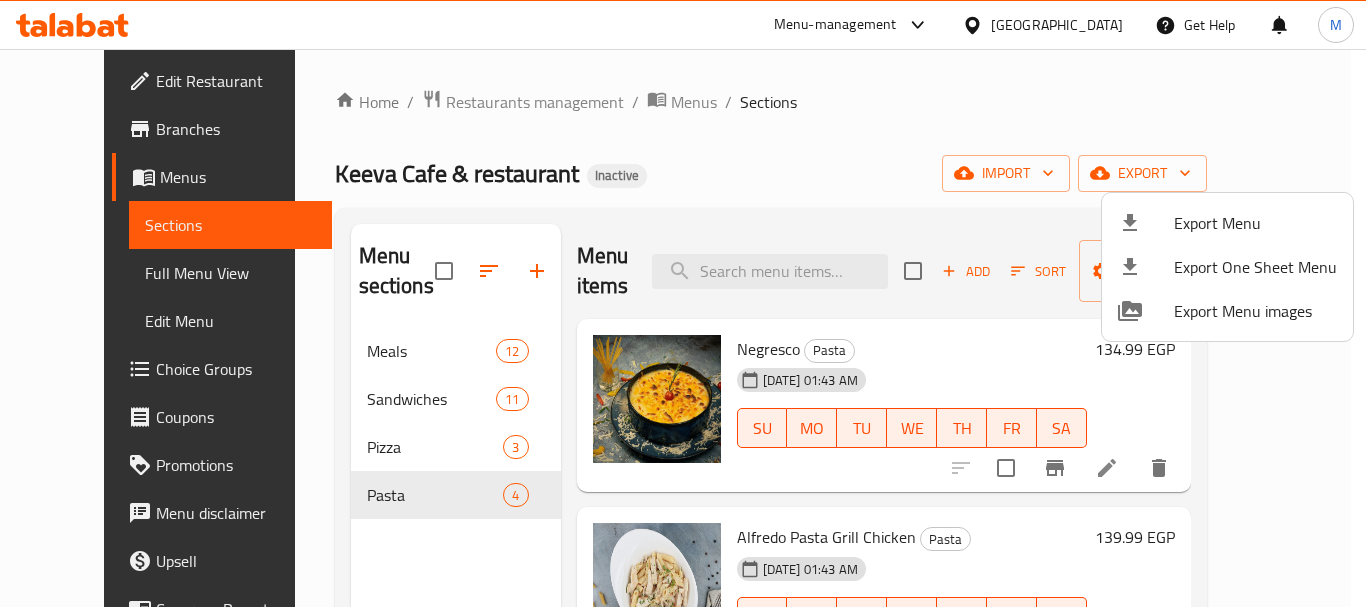 click at bounding box center (683, 303) 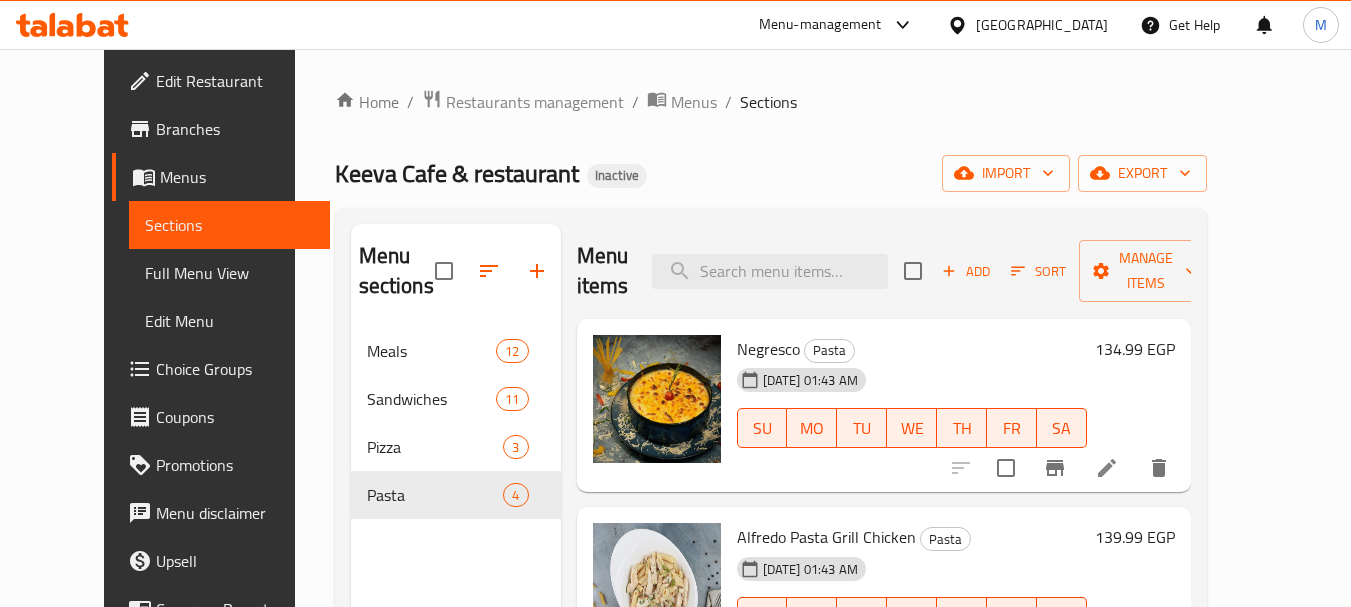 click on "Branches" at bounding box center [235, 129] 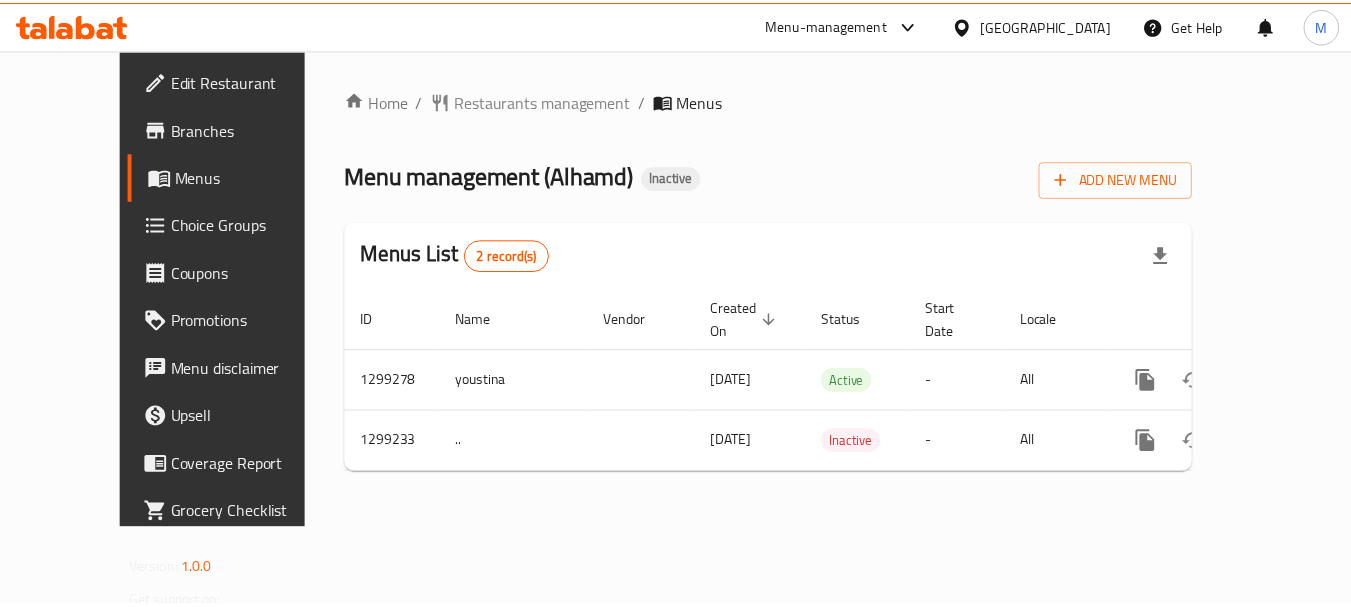 scroll, scrollTop: 0, scrollLeft: 0, axis: both 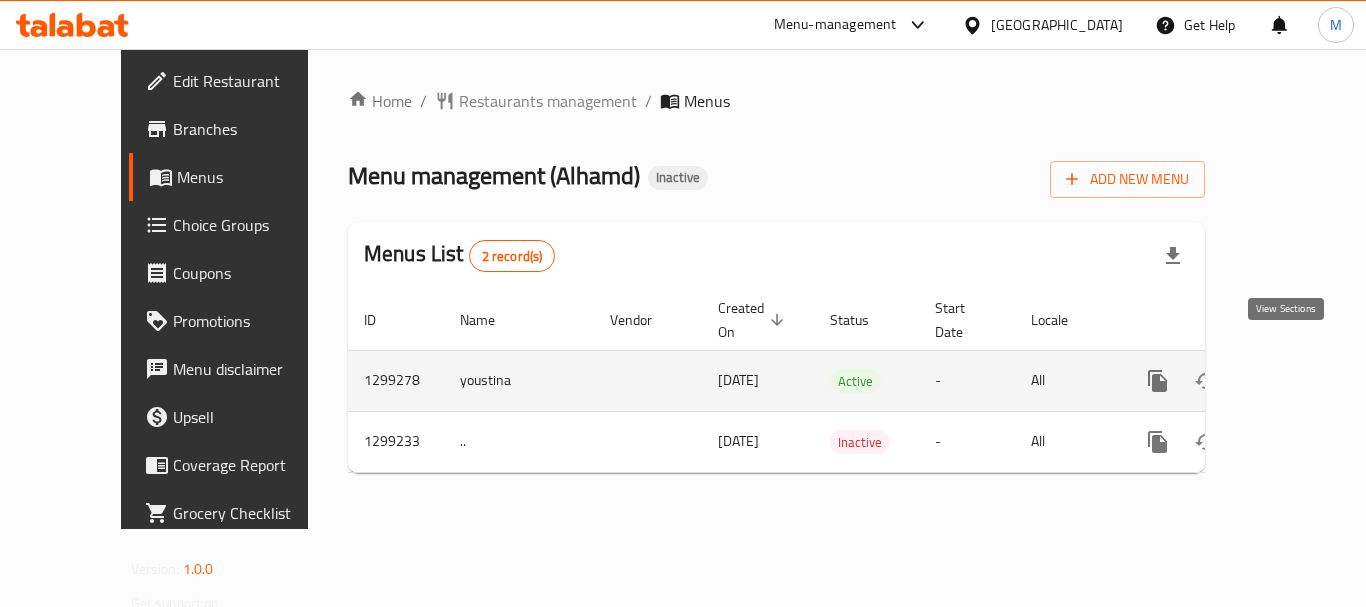 click 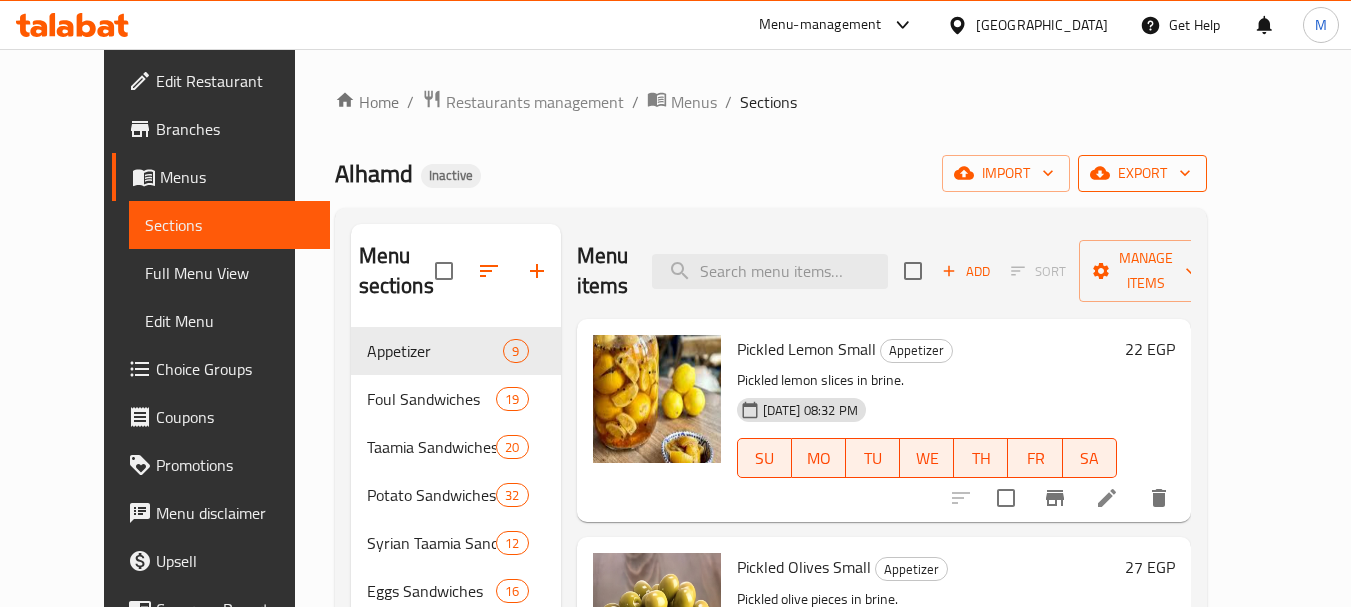 click on "export" at bounding box center (1142, 173) 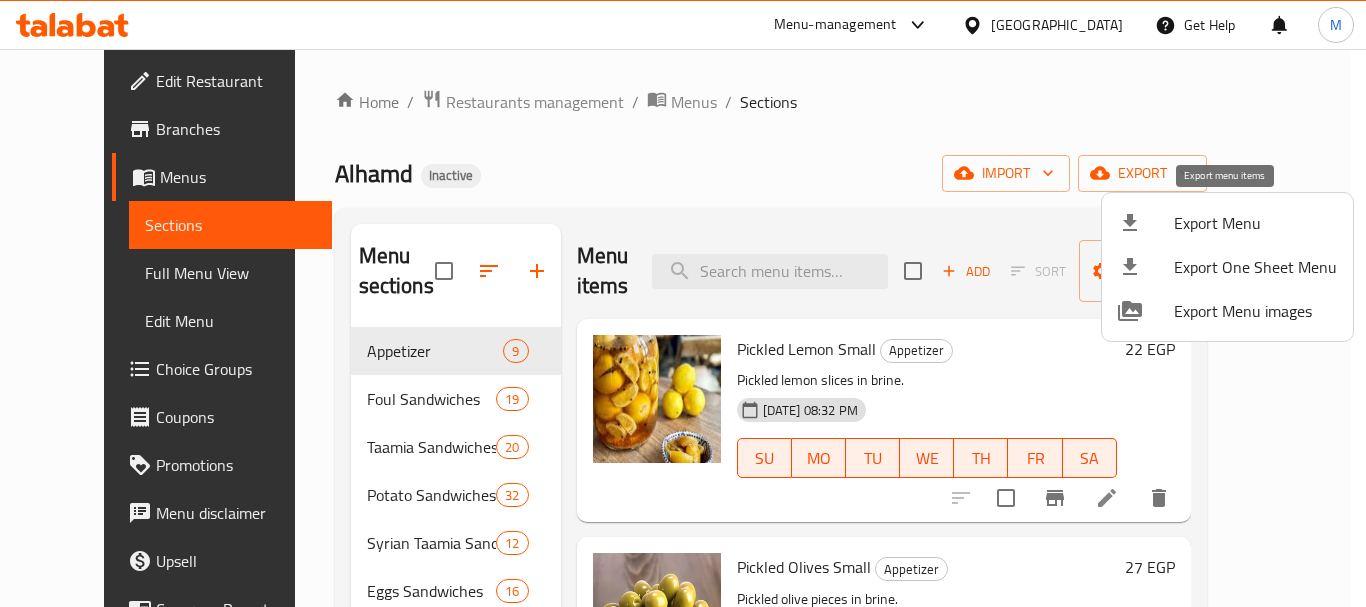 click on "Export Menu" at bounding box center [1255, 223] 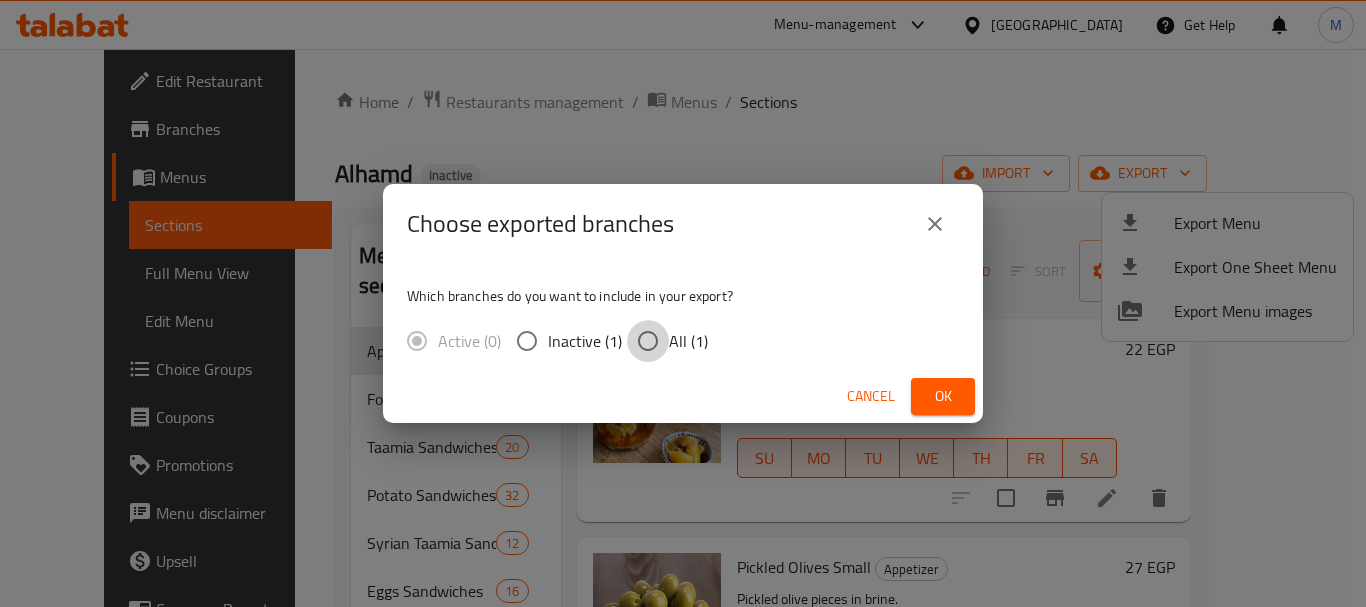 click on "All (1)" at bounding box center [648, 341] 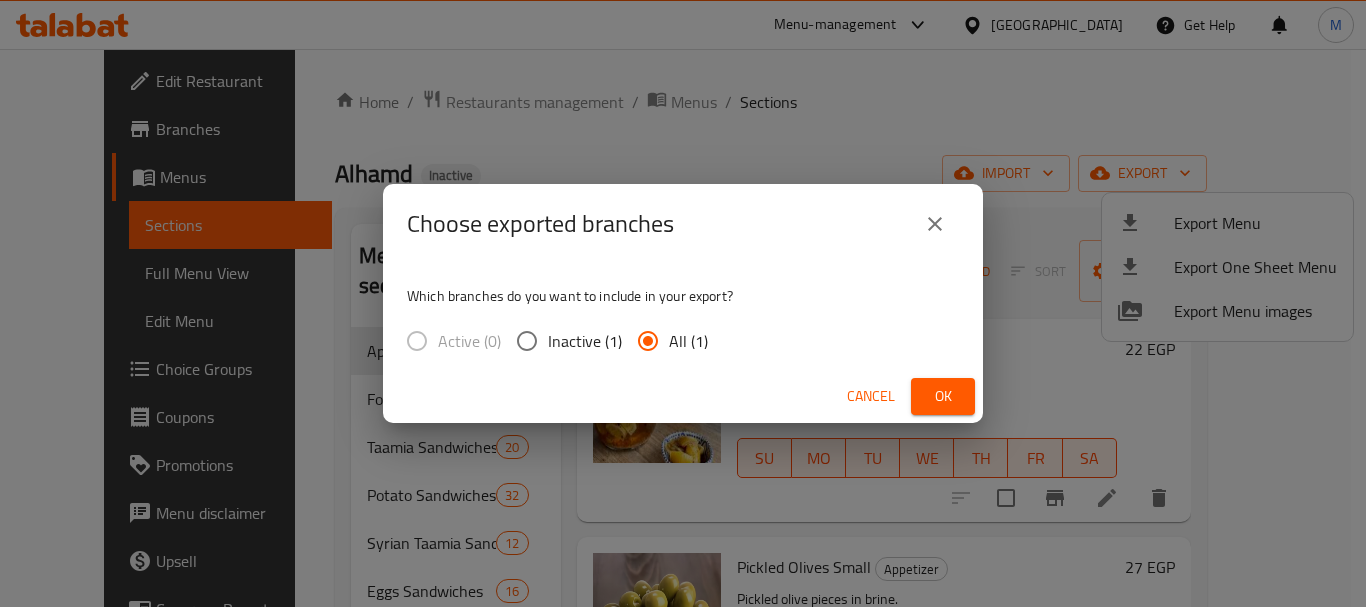 click on "Ok" at bounding box center [943, 396] 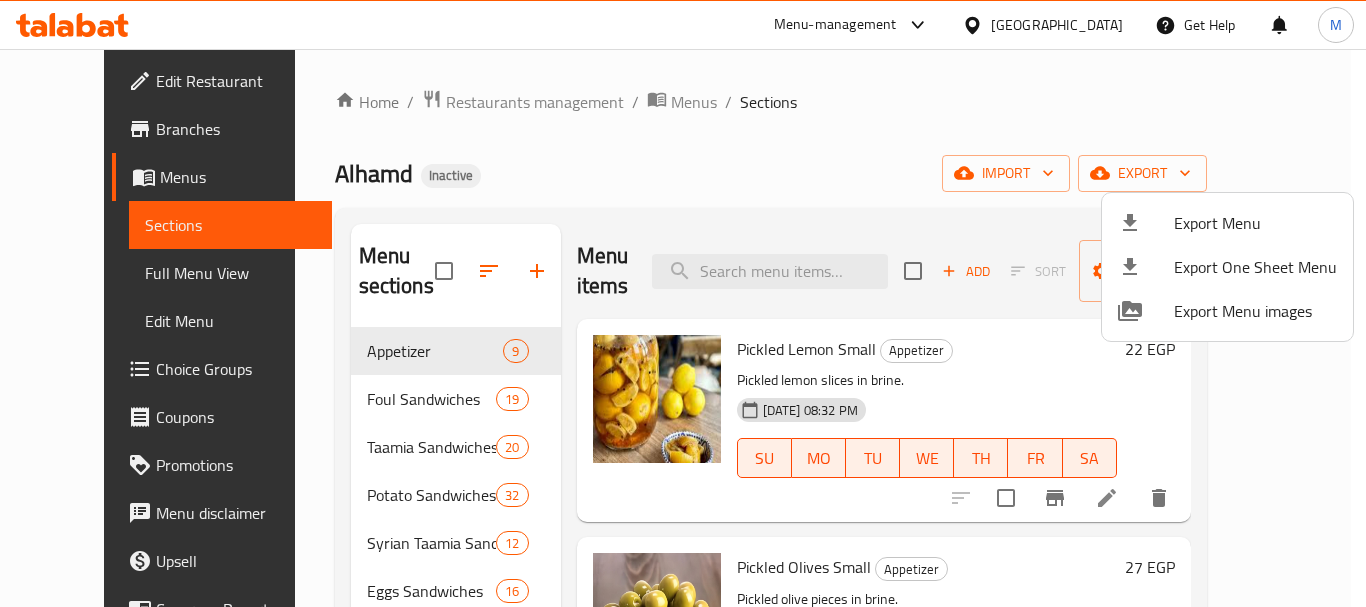 click at bounding box center (683, 303) 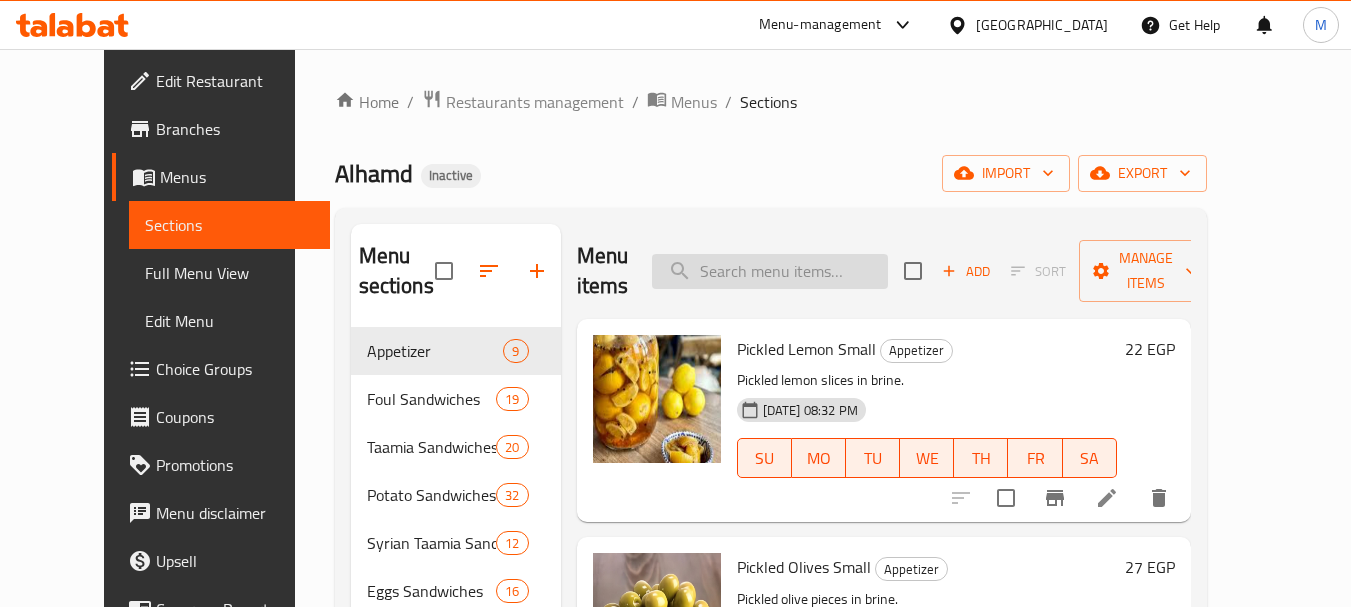 click at bounding box center [770, 271] 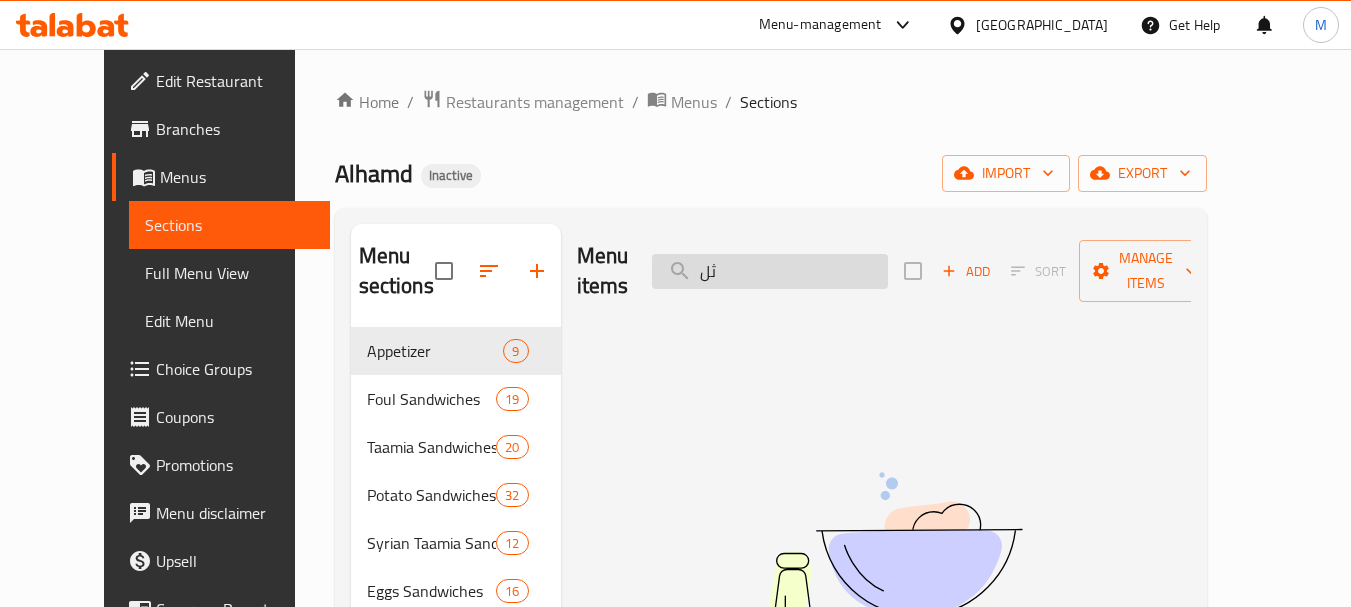 type on "ث" 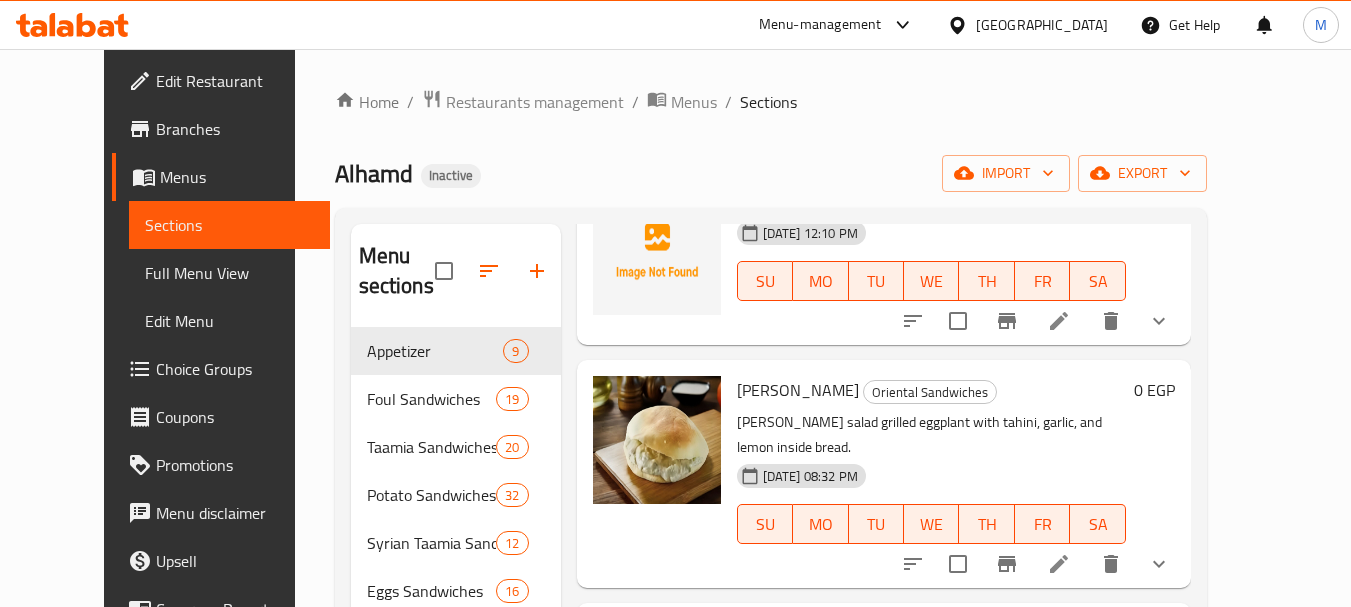 scroll, scrollTop: 1269, scrollLeft: 0, axis: vertical 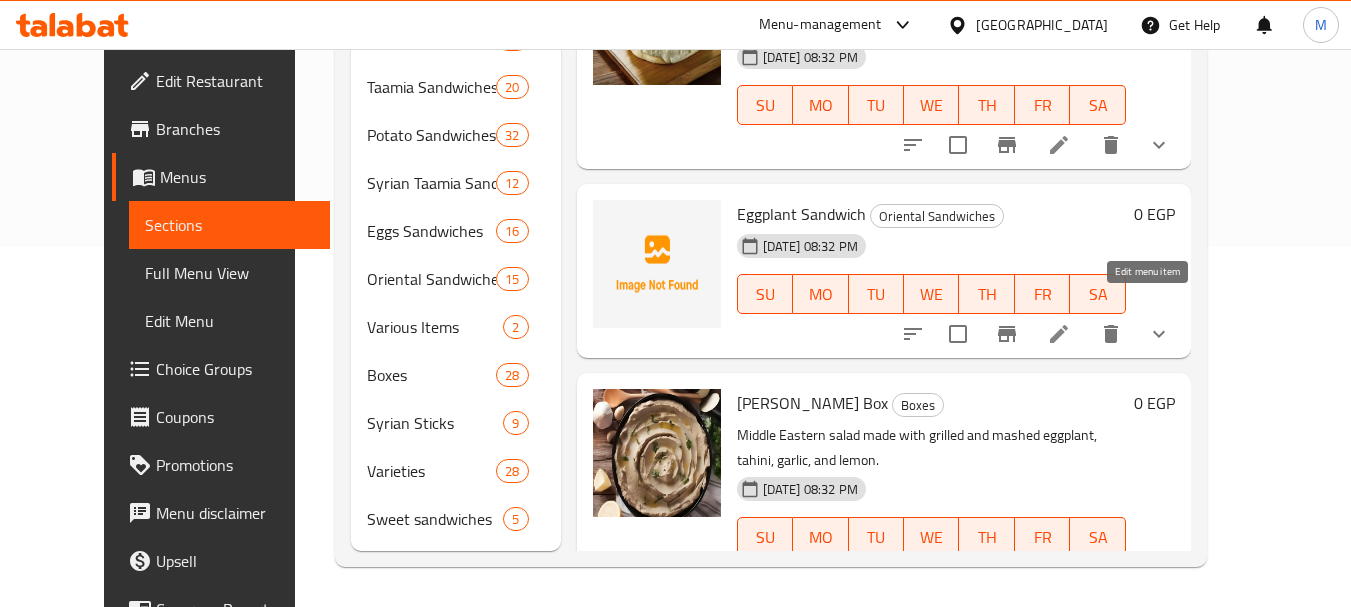type on "Eggpl" 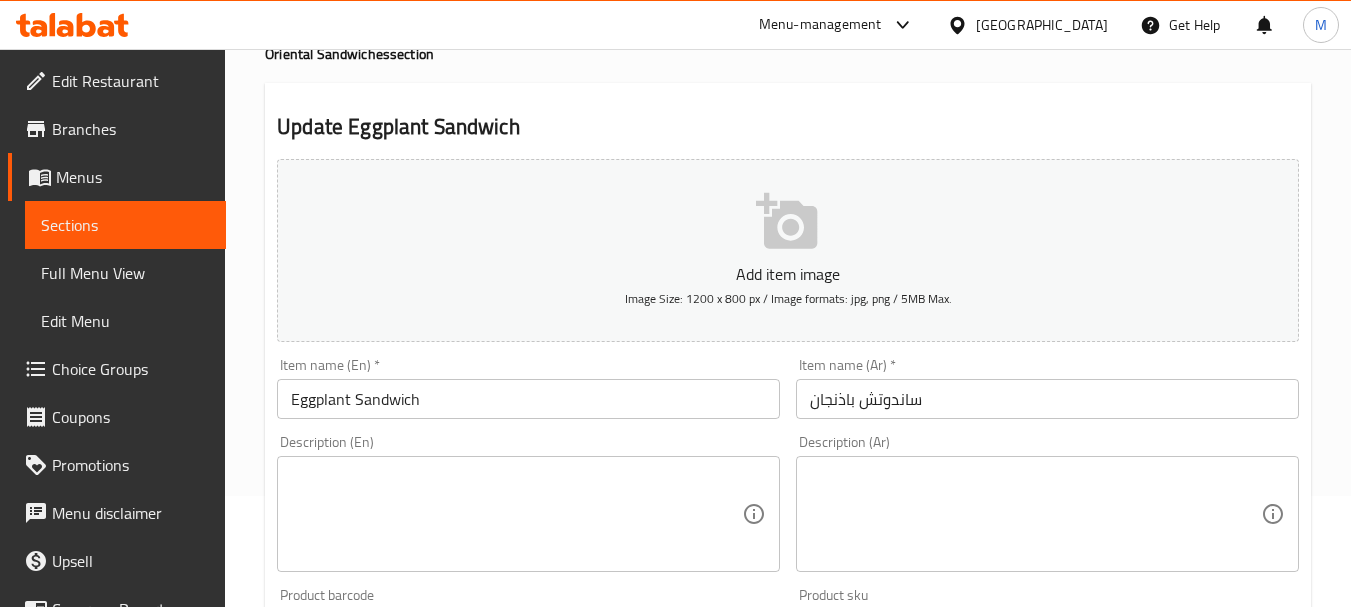 scroll, scrollTop: 200, scrollLeft: 0, axis: vertical 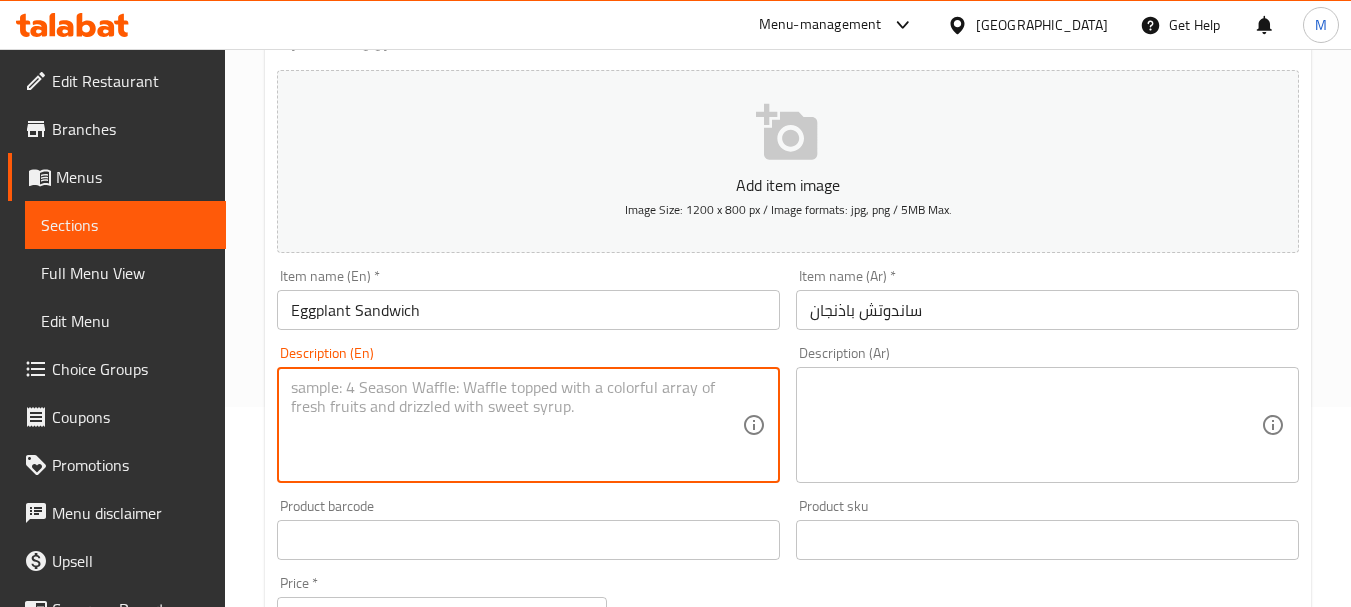 click at bounding box center [516, 425] 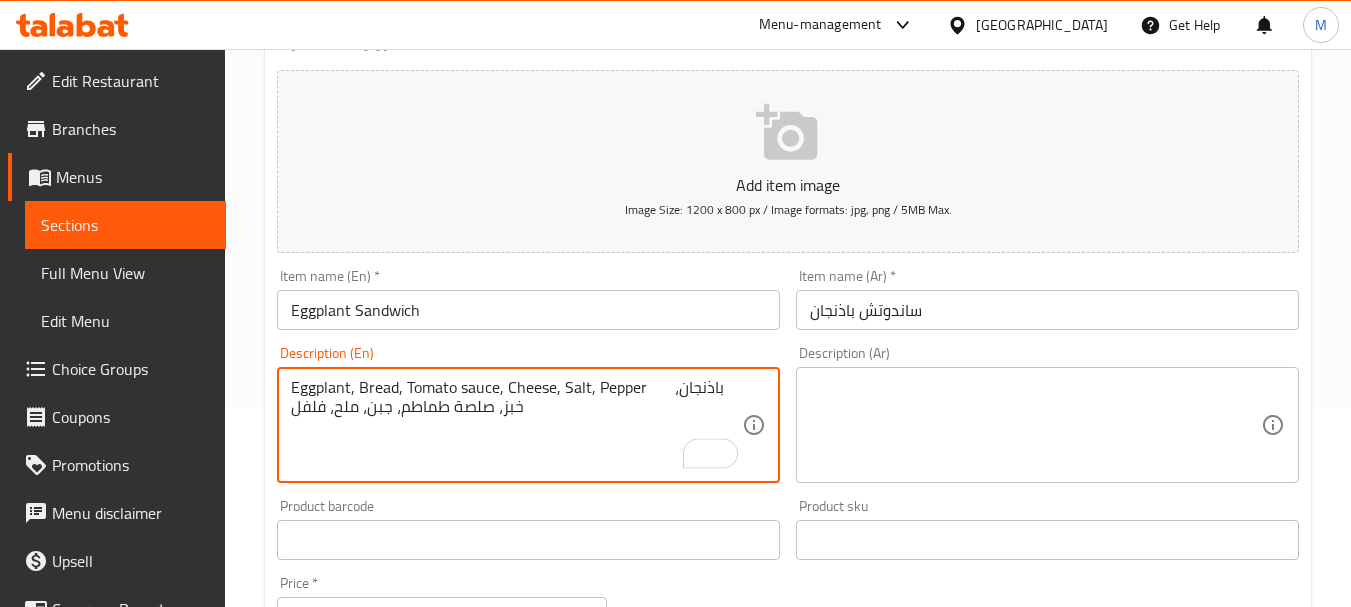 drag, startPoint x: 660, startPoint y: 390, endPoint x: 689, endPoint y: 432, distance: 51.0392 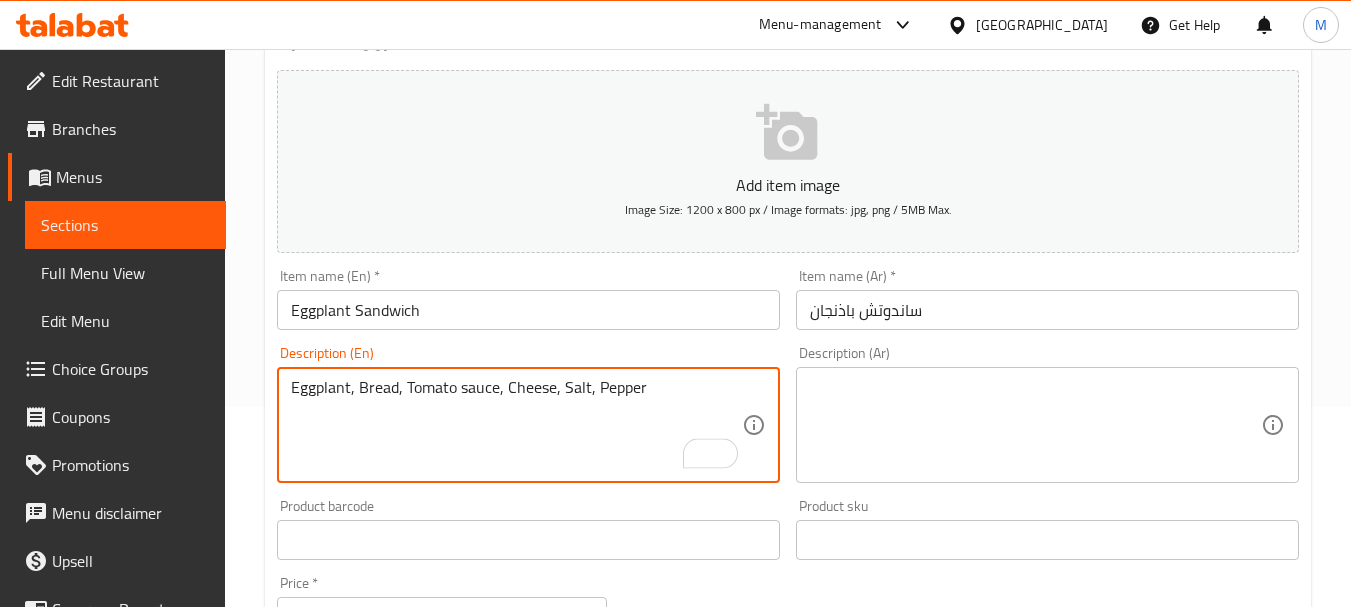type on "Eggplant, Bread, Tomato sauce, Cheese, Salt, Pepper" 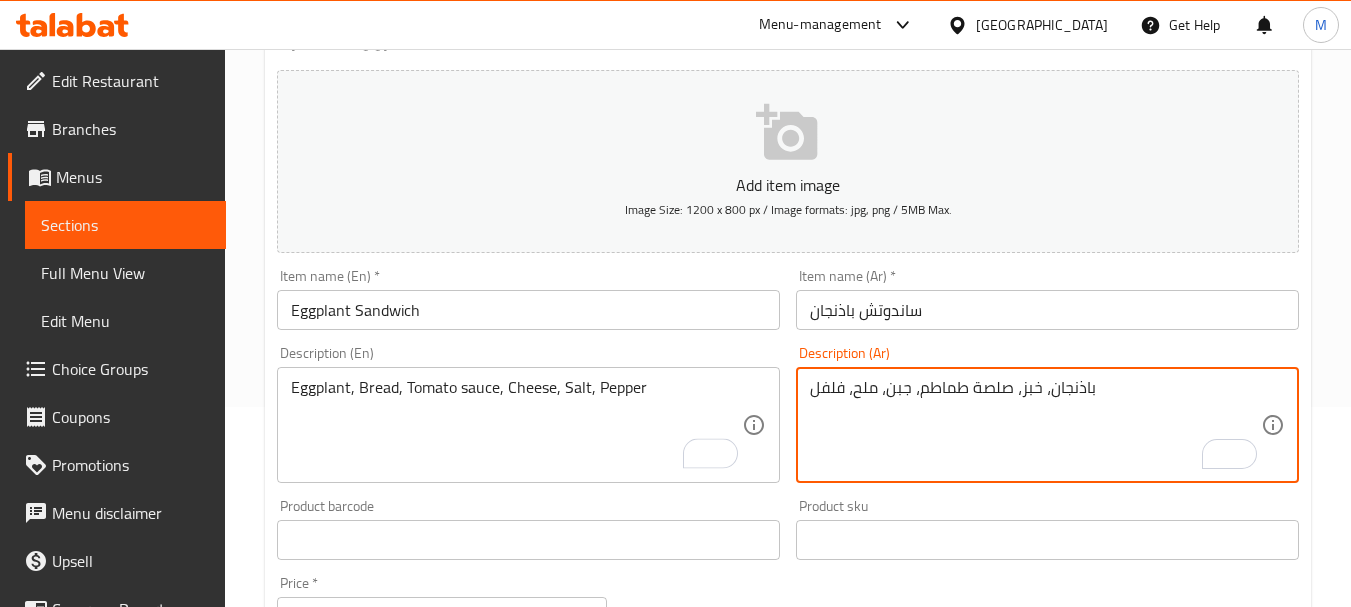 drag, startPoint x: 992, startPoint y: 389, endPoint x: 1038, endPoint y: 389, distance: 46 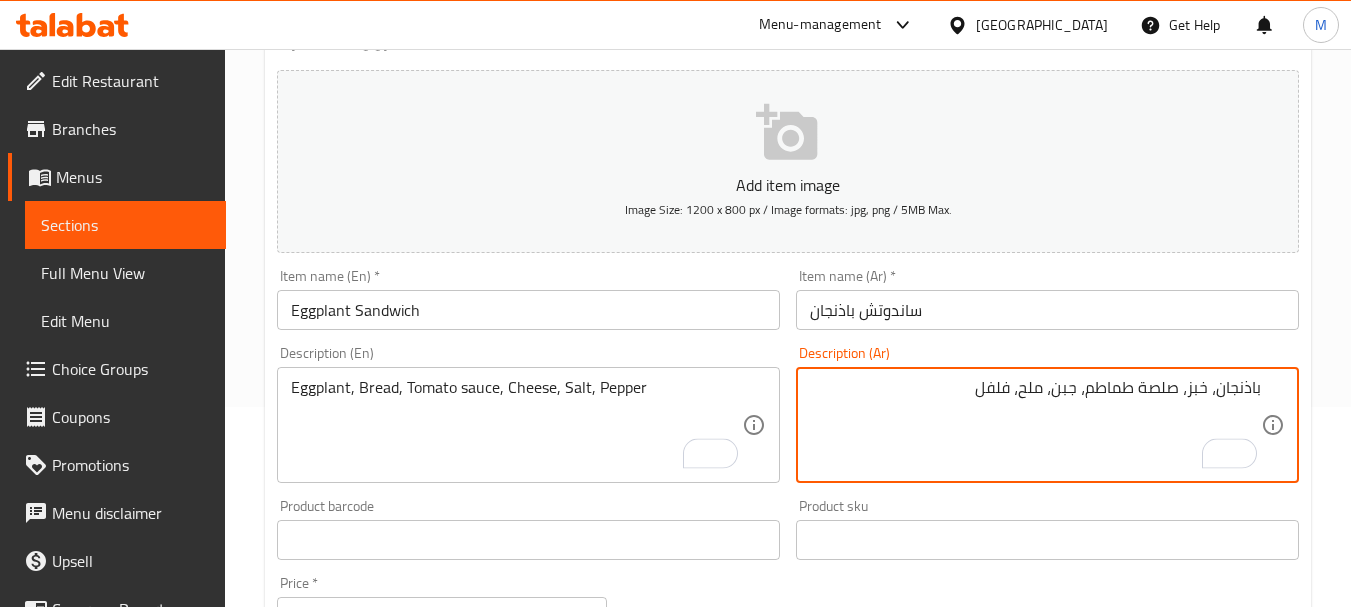 type on "باذنجان، خبز، صلصة طماطم، جبن، ملح، فلفل" 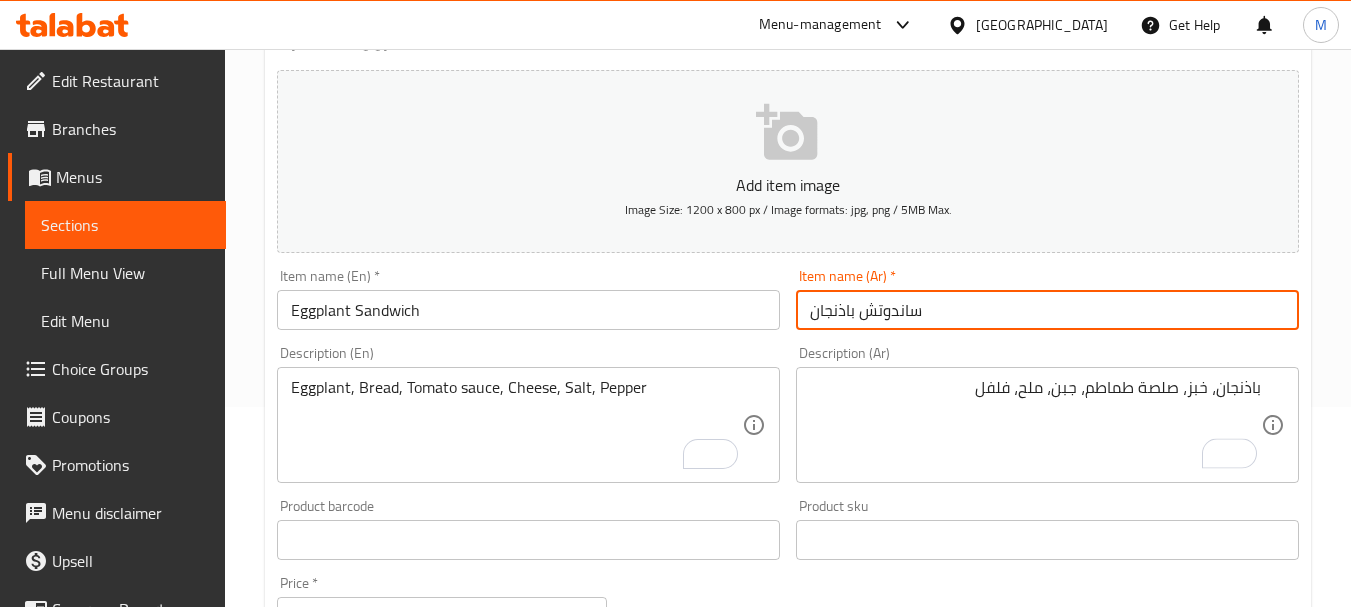 click on "ساندوتش باذنجان" at bounding box center [1047, 310] 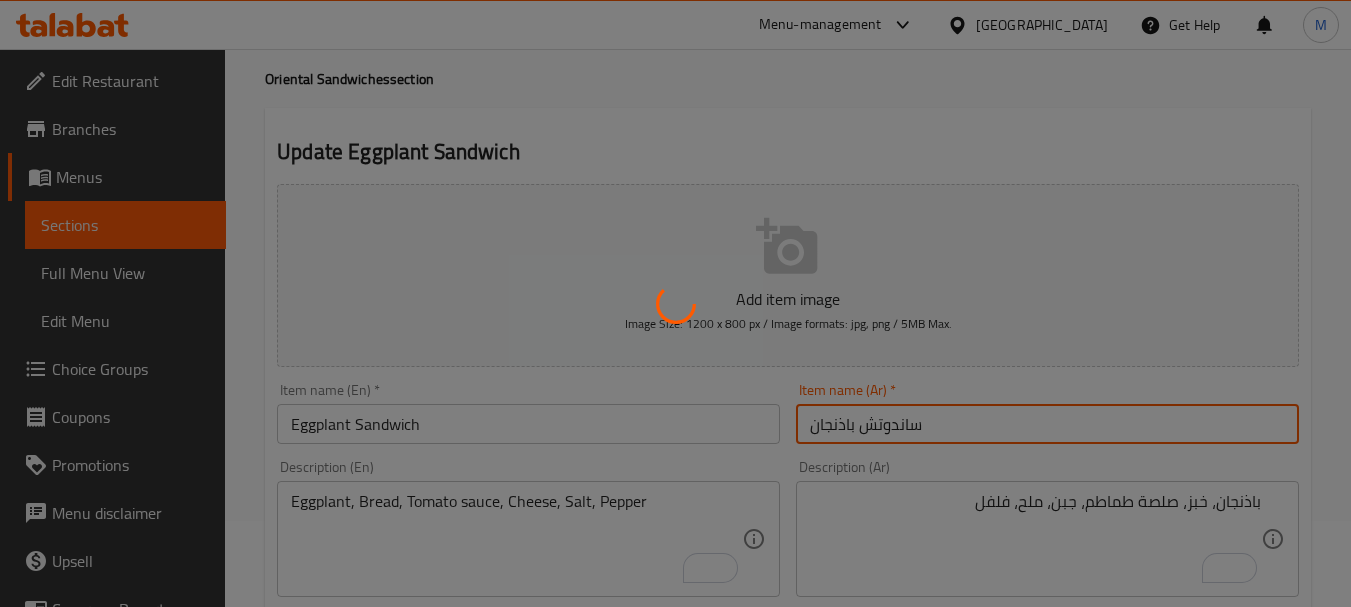 scroll, scrollTop: 0, scrollLeft: 0, axis: both 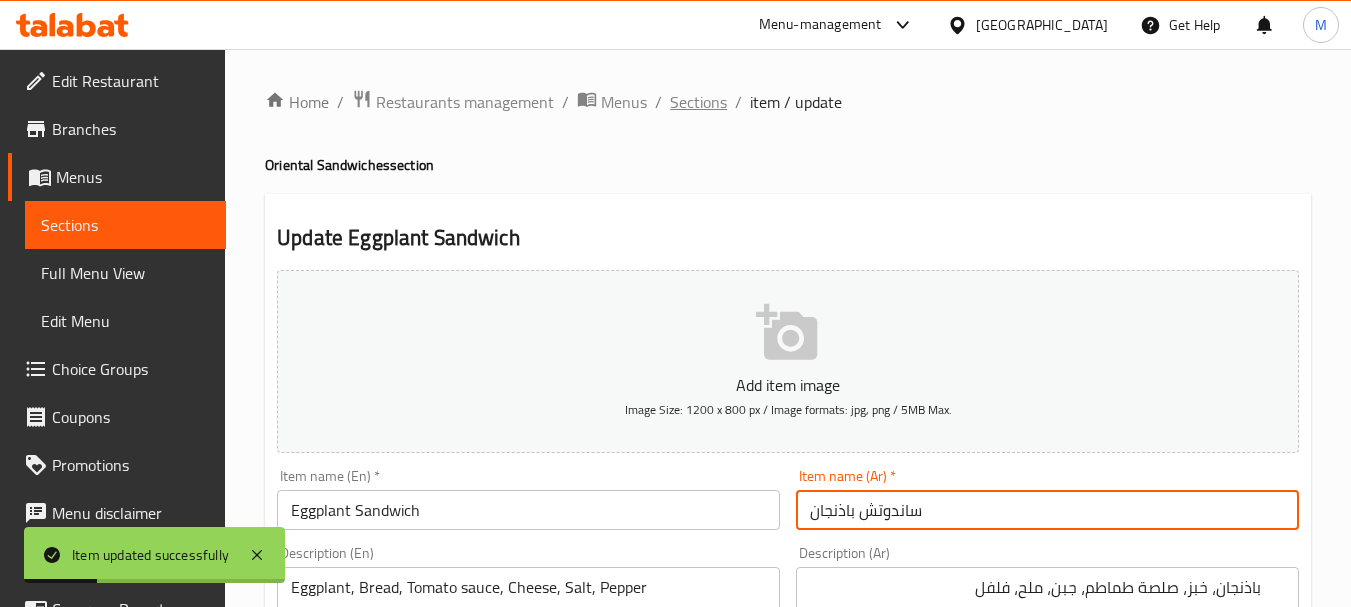 click on "Sections" at bounding box center (698, 102) 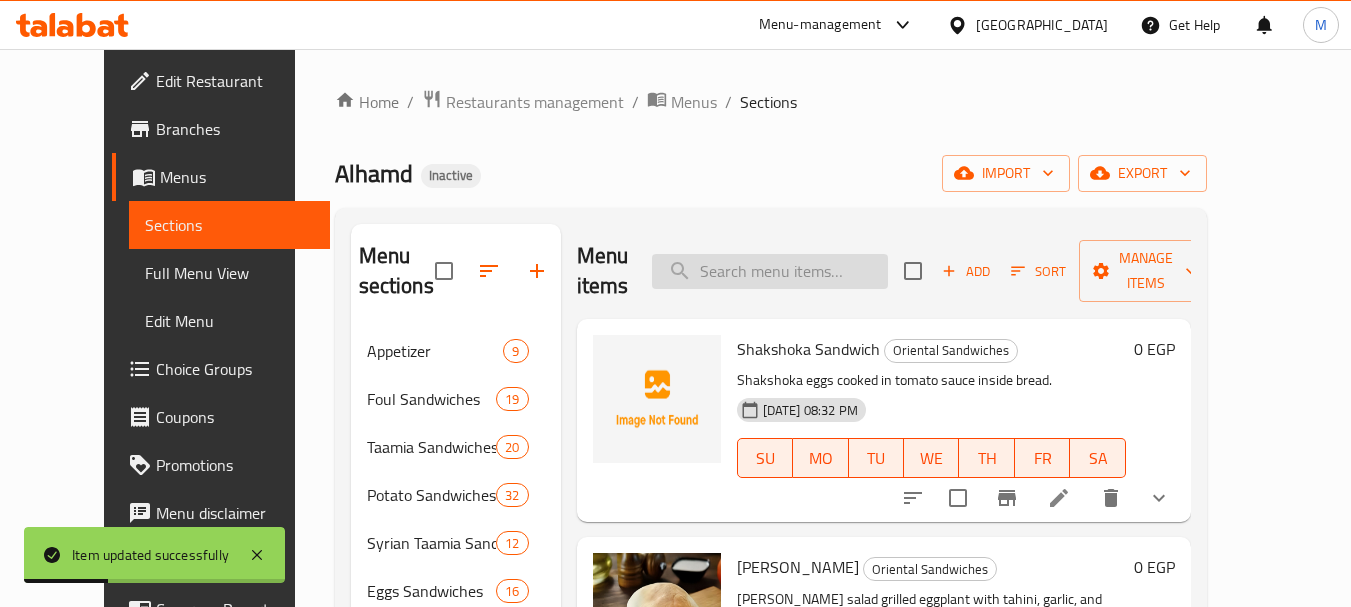 click at bounding box center [770, 271] 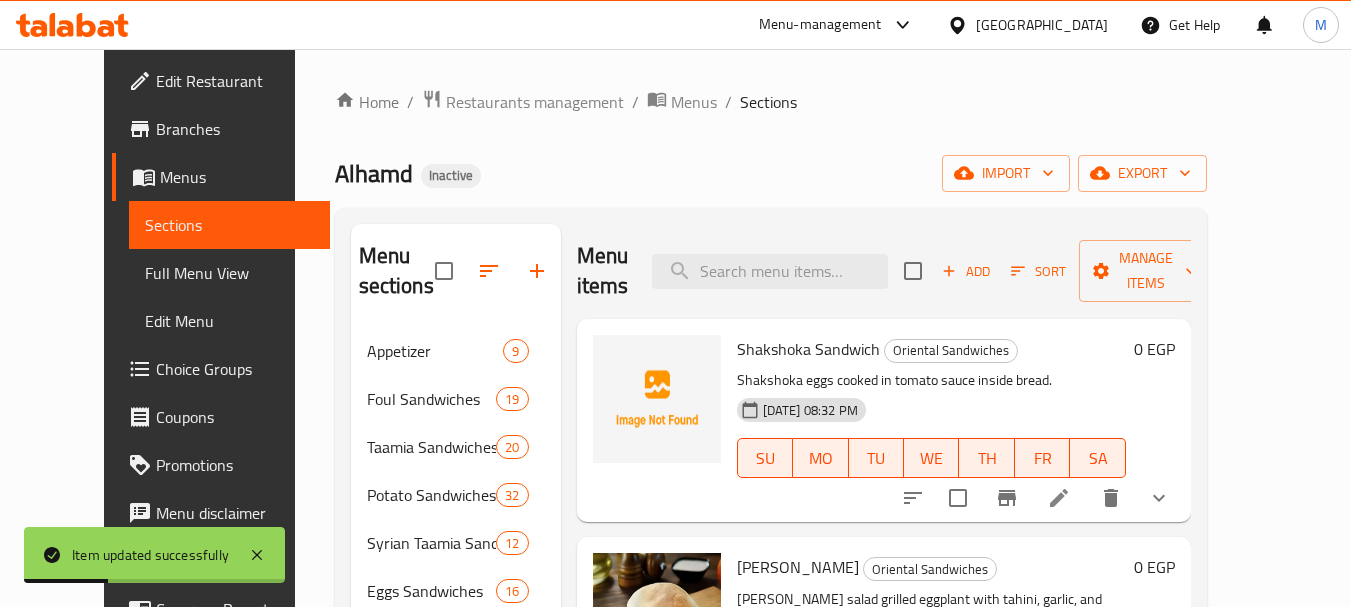 paste on "Halawa Sandwich" 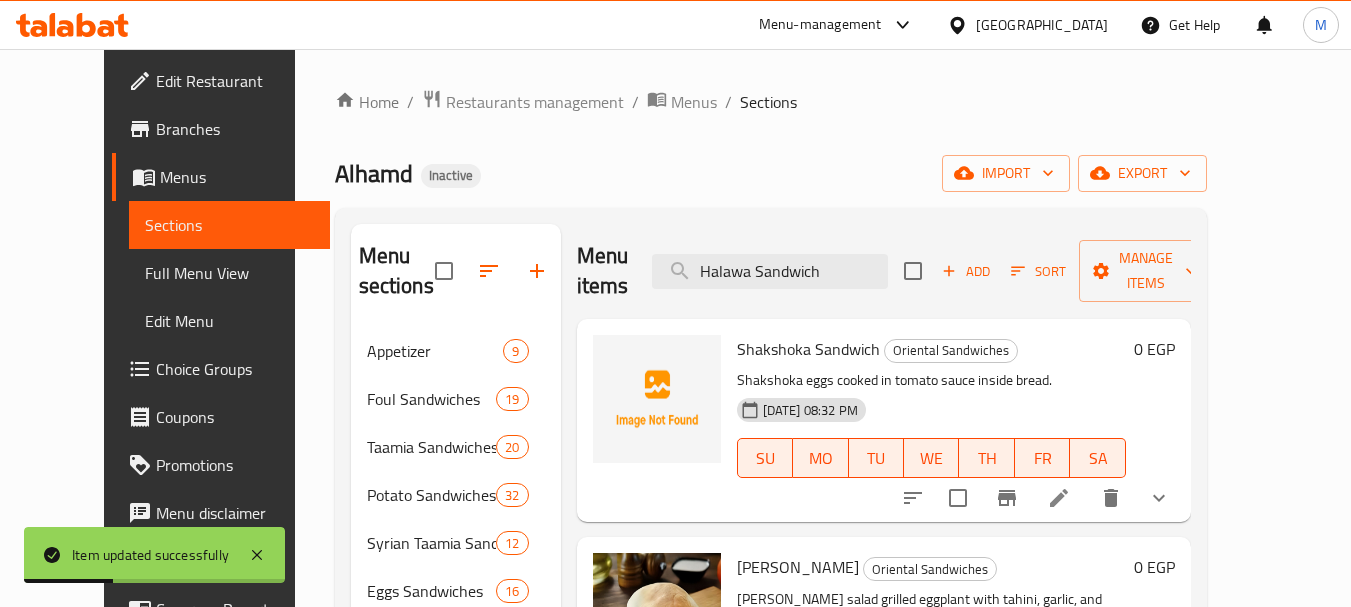 type on "Halawa Sandwich" 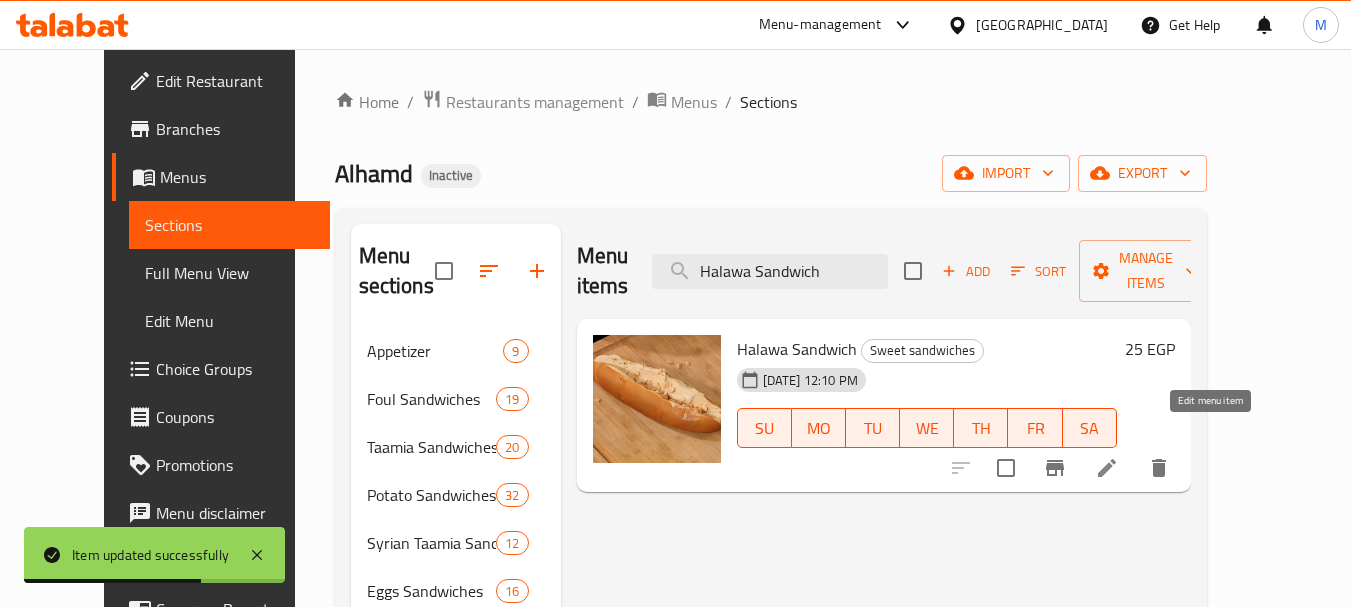click 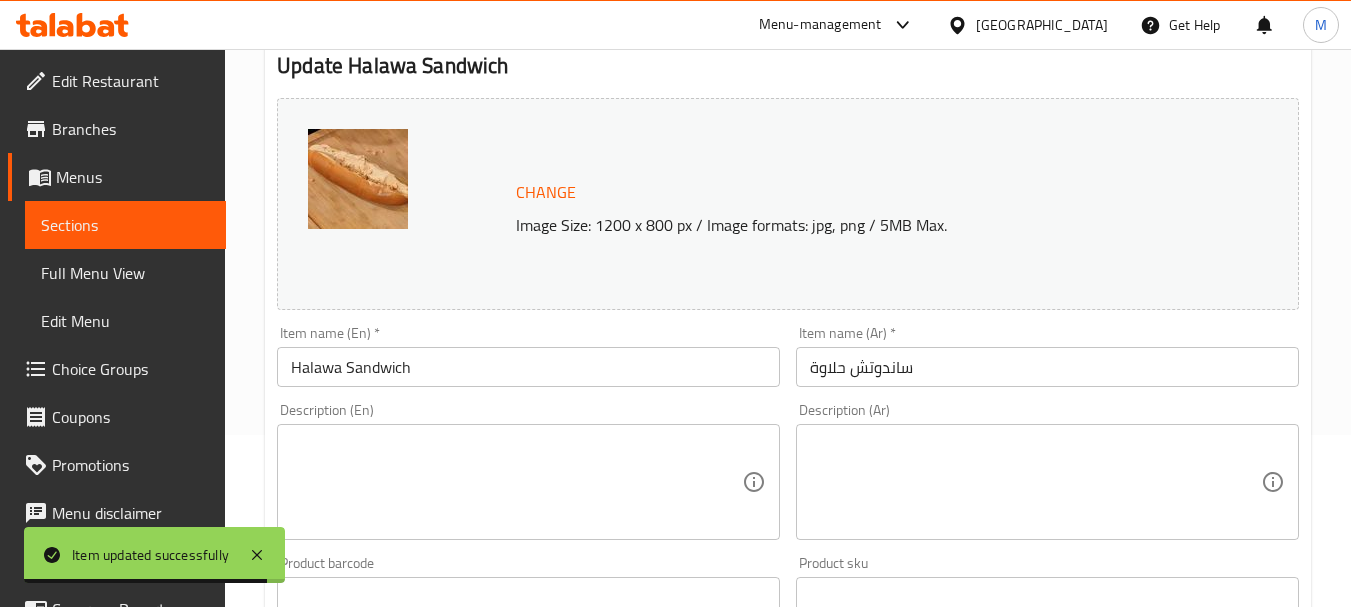 scroll, scrollTop: 300, scrollLeft: 0, axis: vertical 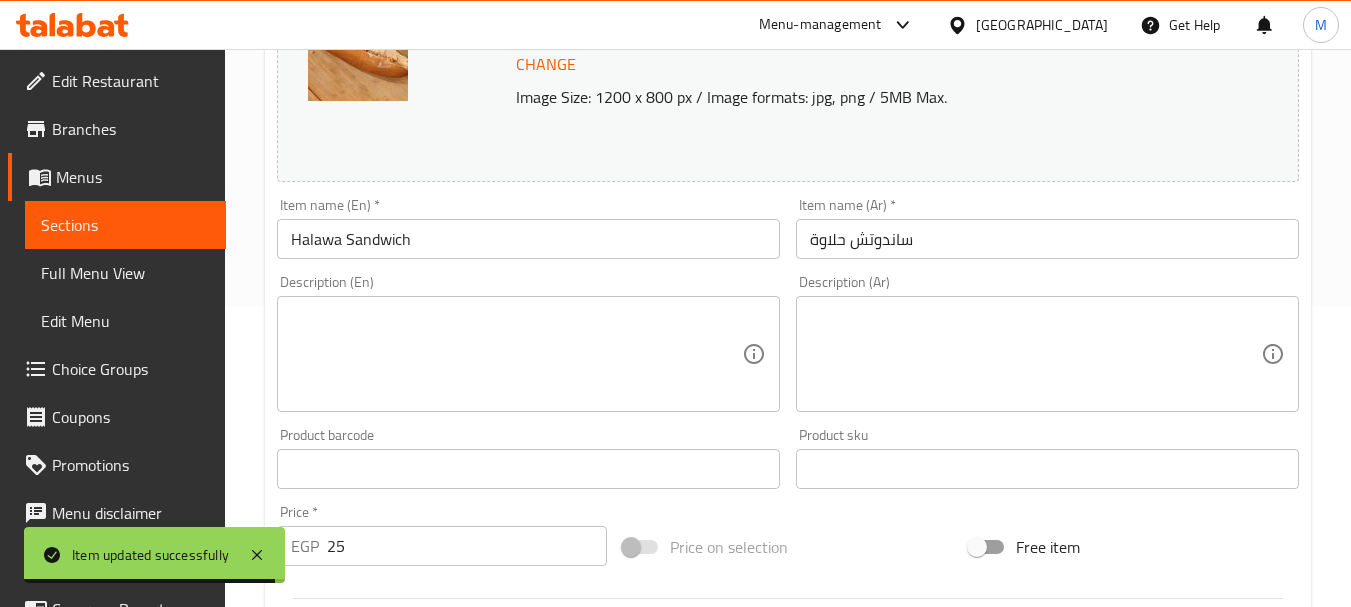 click at bounding box center [516, 354] 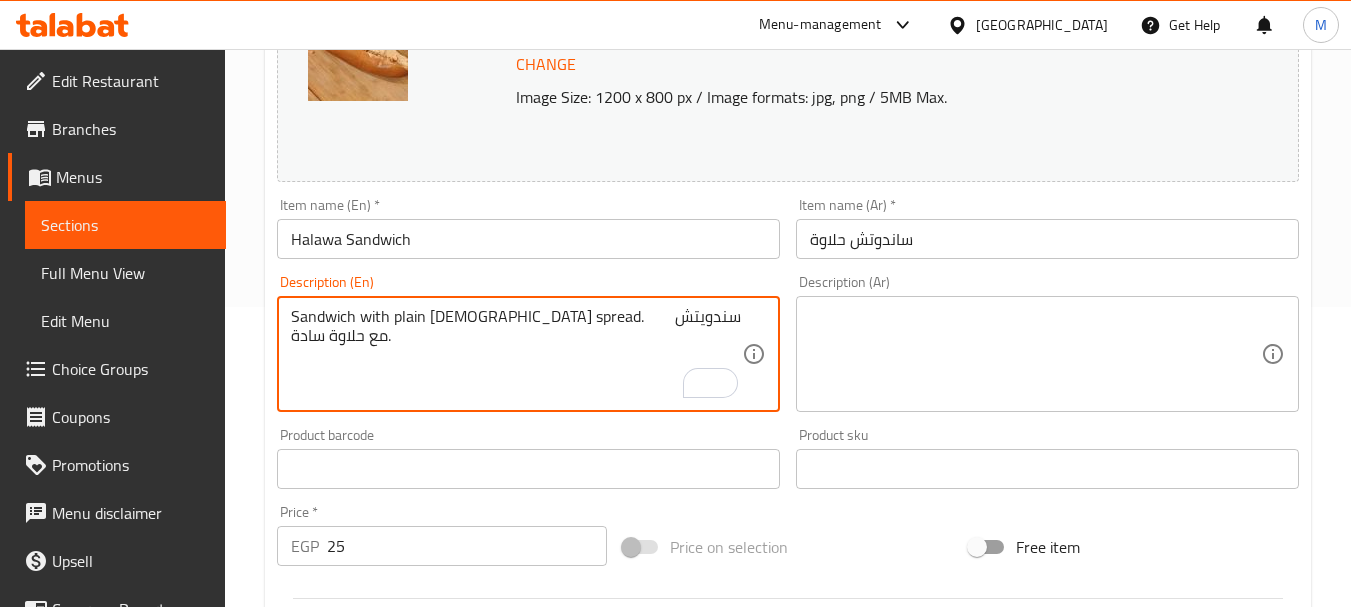 drag, startPoint x: 537, startPoint y: 314, endPoint x: 748, endPoint y: 313, distance: 211.00237 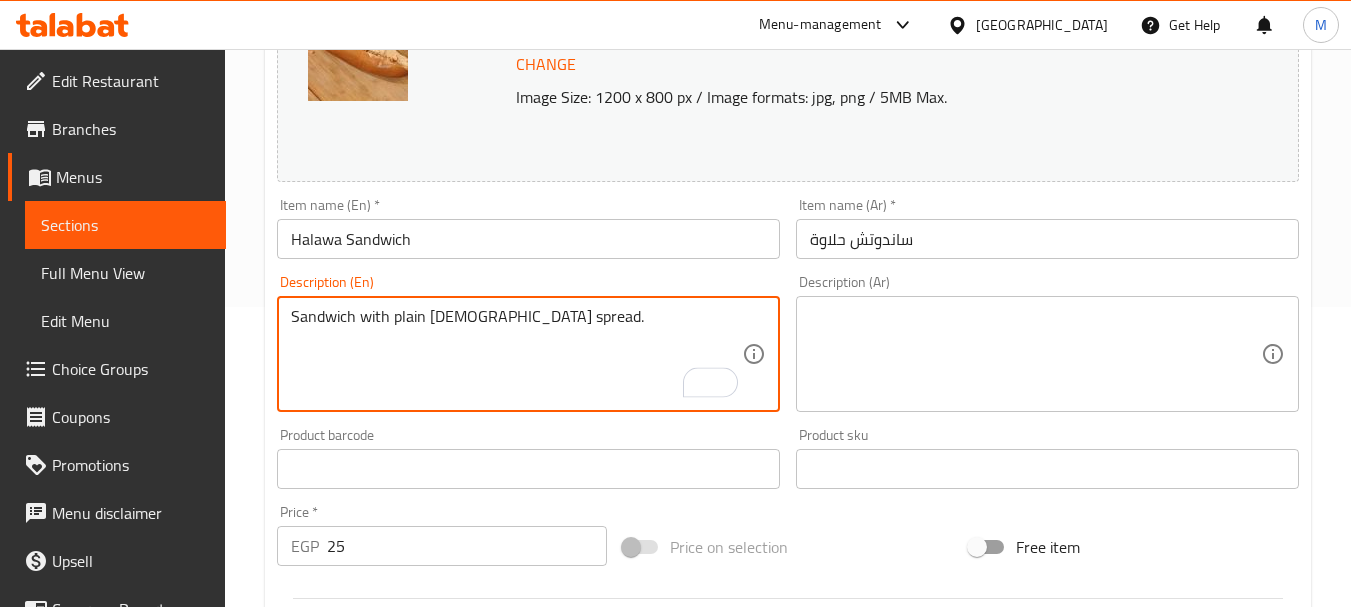 type on "Sandwich with plain [DEMOGRAPHIC_DATA] spread." 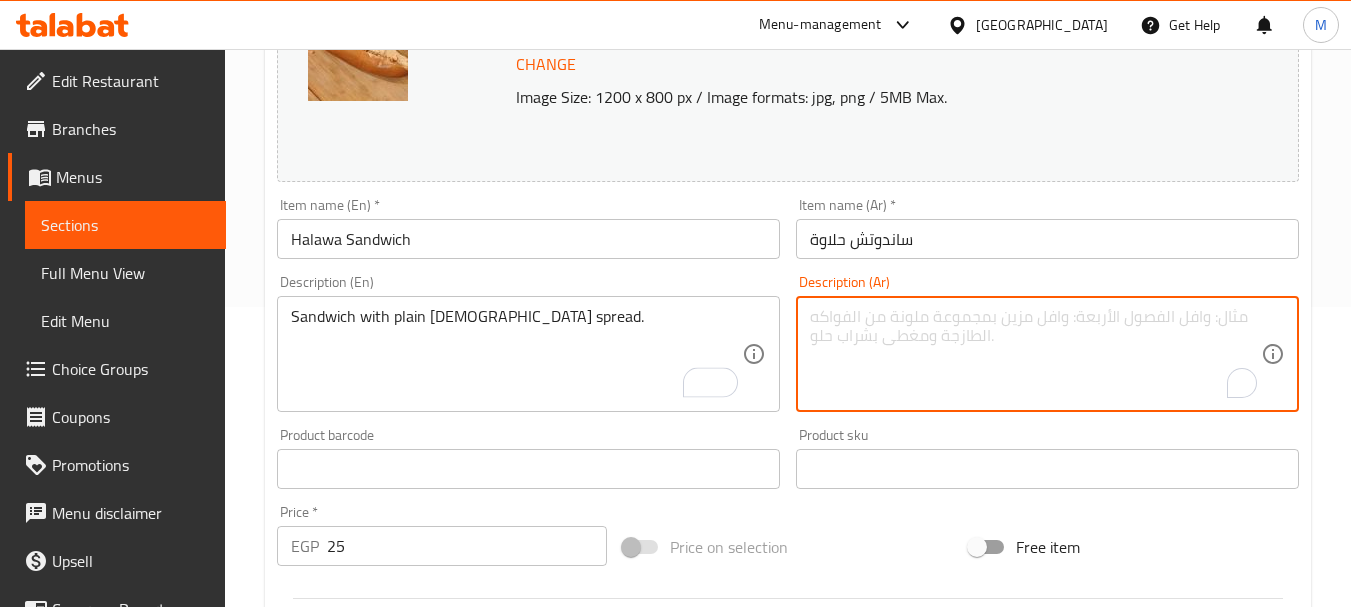 paste on "سندويتش مع حلاوة سادة." 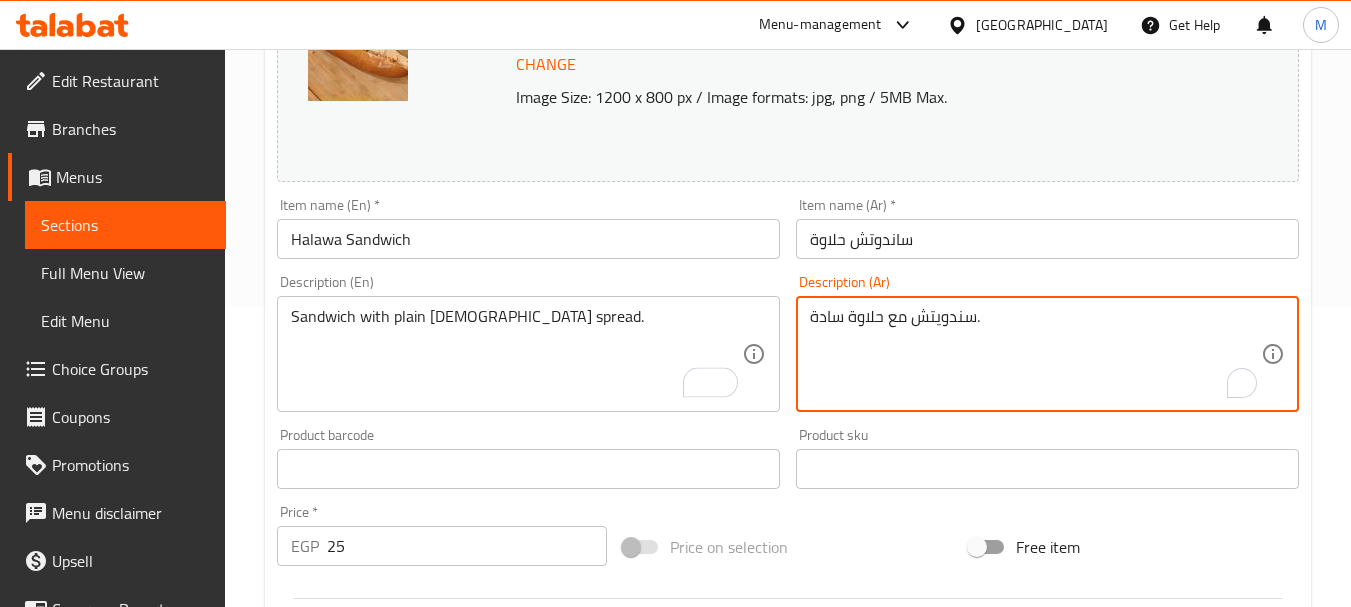 drag, startPoint x: 890, startPoint y: 322, endPoint x: 936, endPoint y: 322, distance: 46 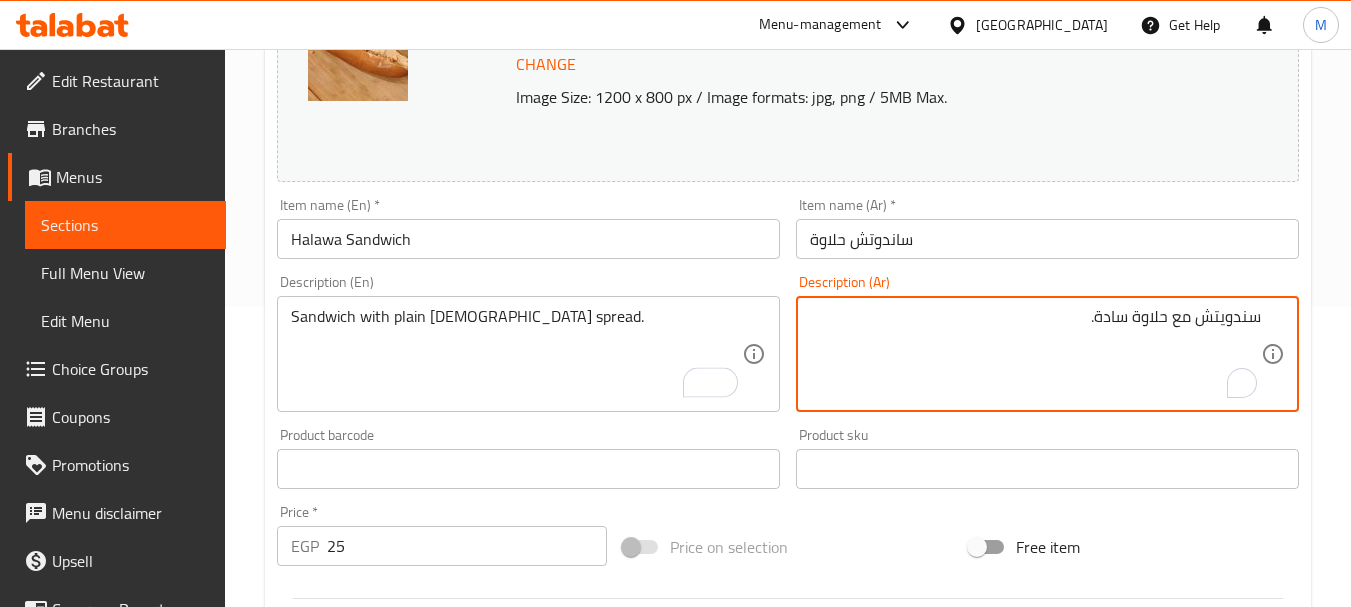 click on "سندويتش مع حلاوة سادة." at bounding box center (1035, 354) 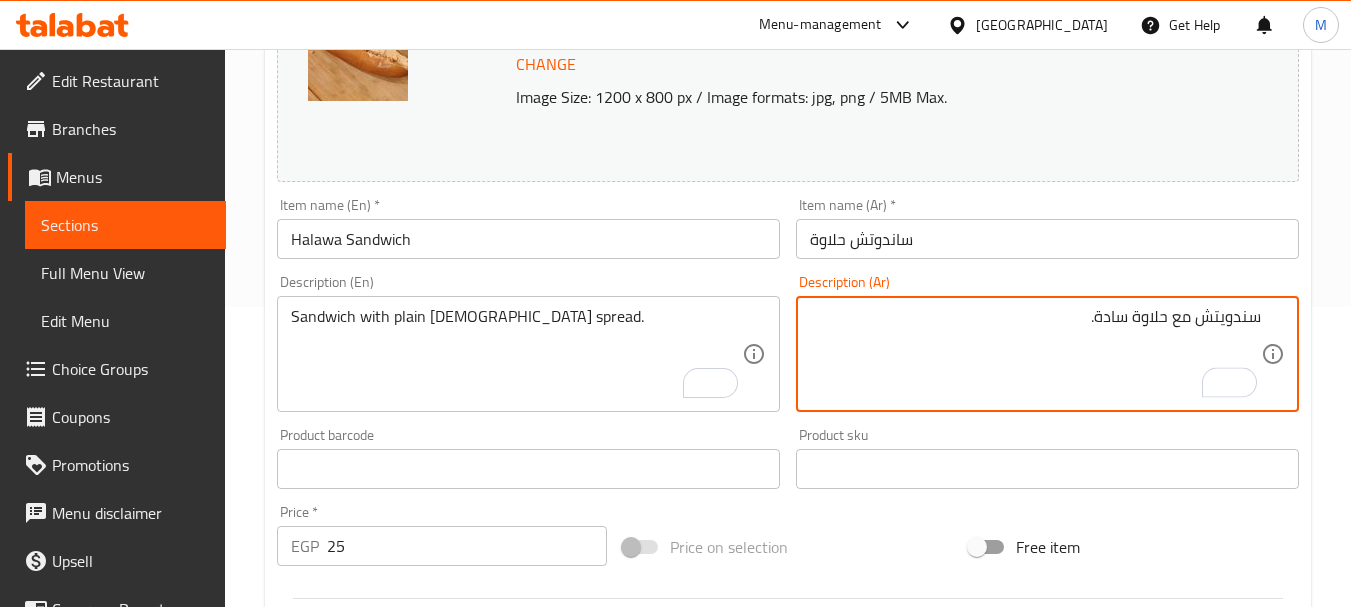 type on "سندويتش مع حلاوة سادة." 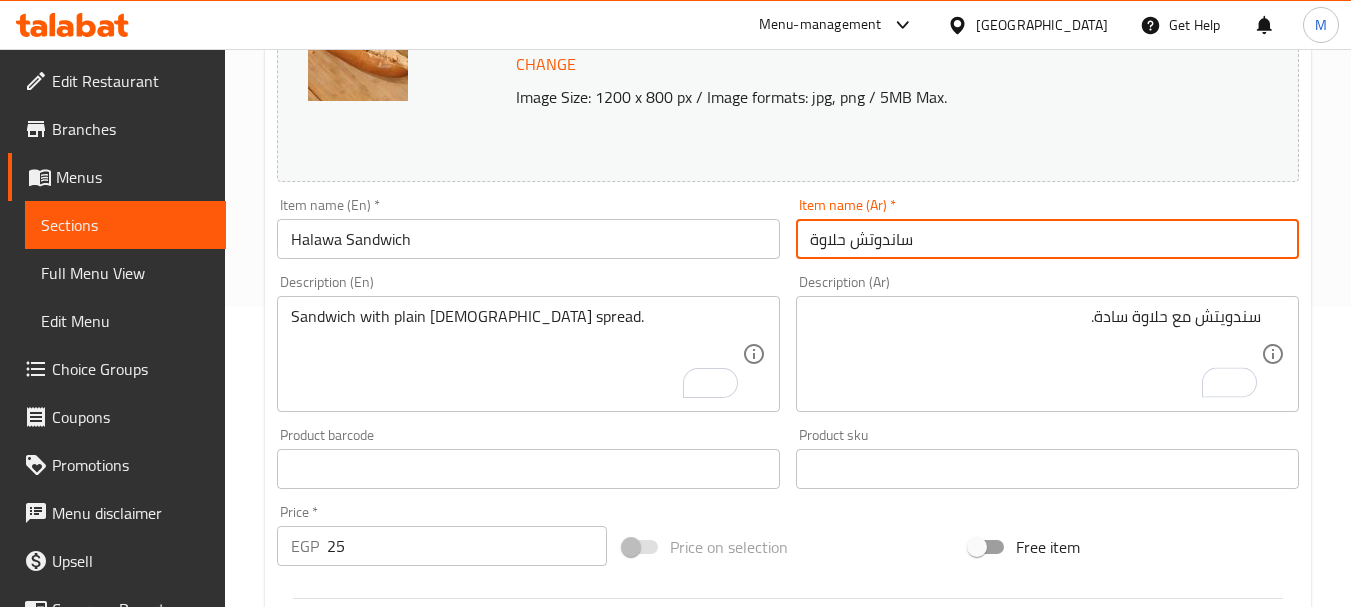 click on "ساندوتش حلاوة" at bounding box center [1047, 239] 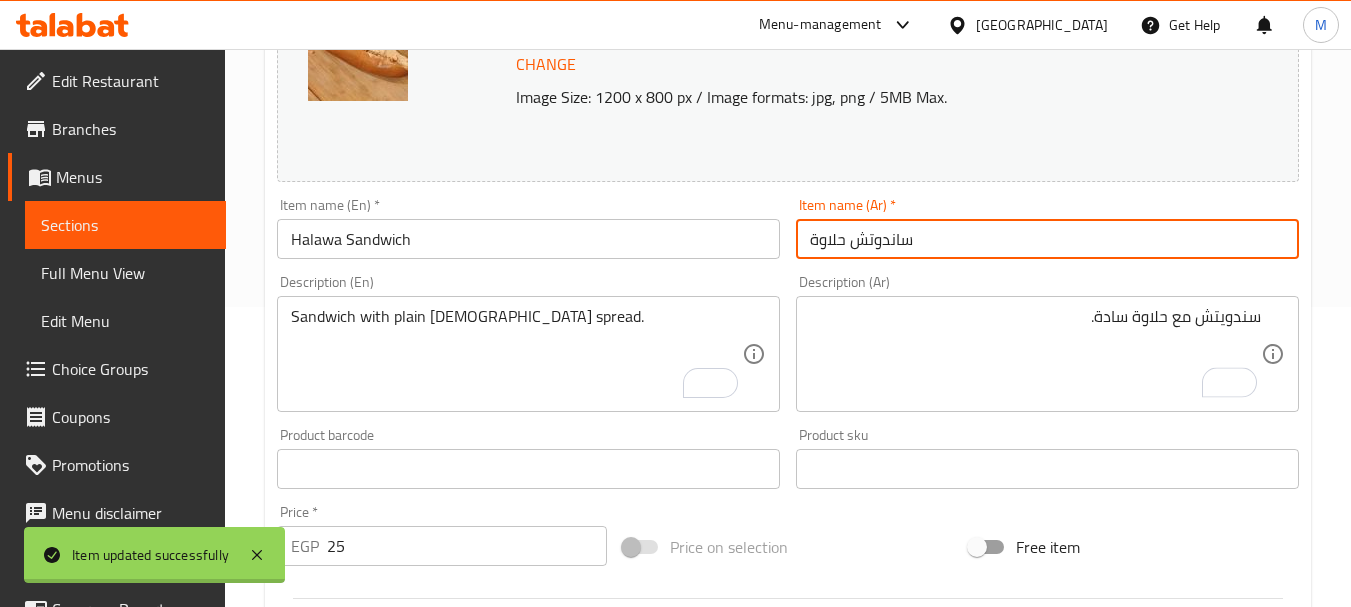 scroll, scrollTop: 200, scrollLeft: 0, axis: vertical 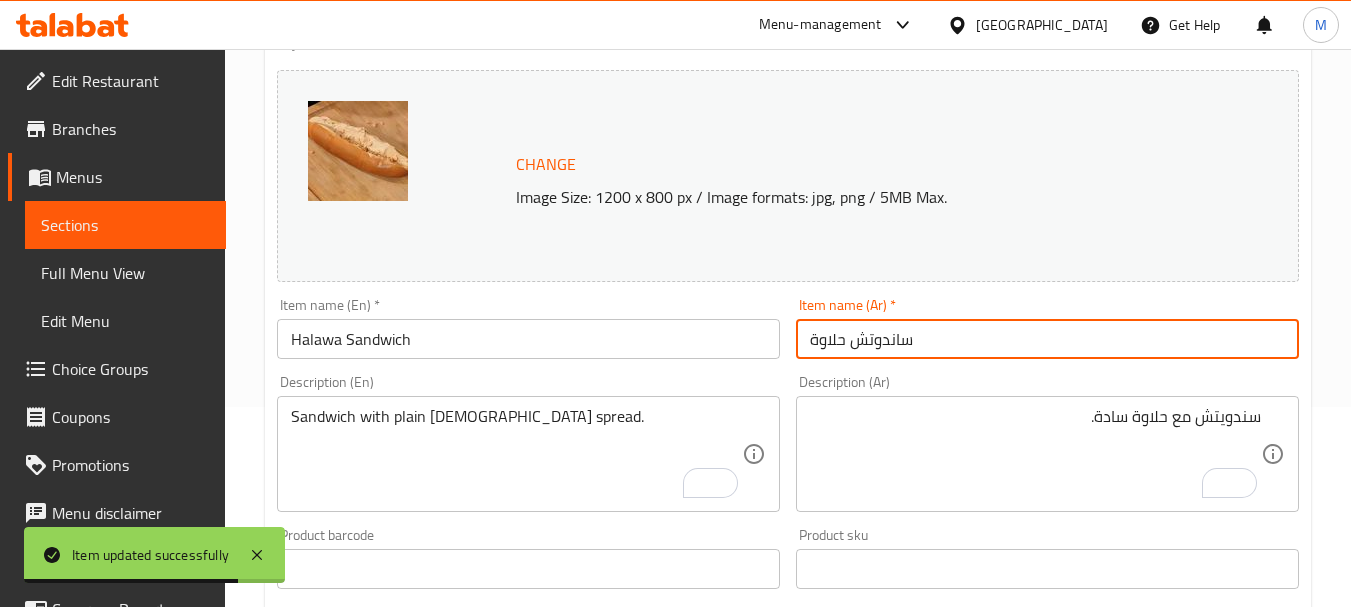 click on "Update" at bounding box center (398, 1155) 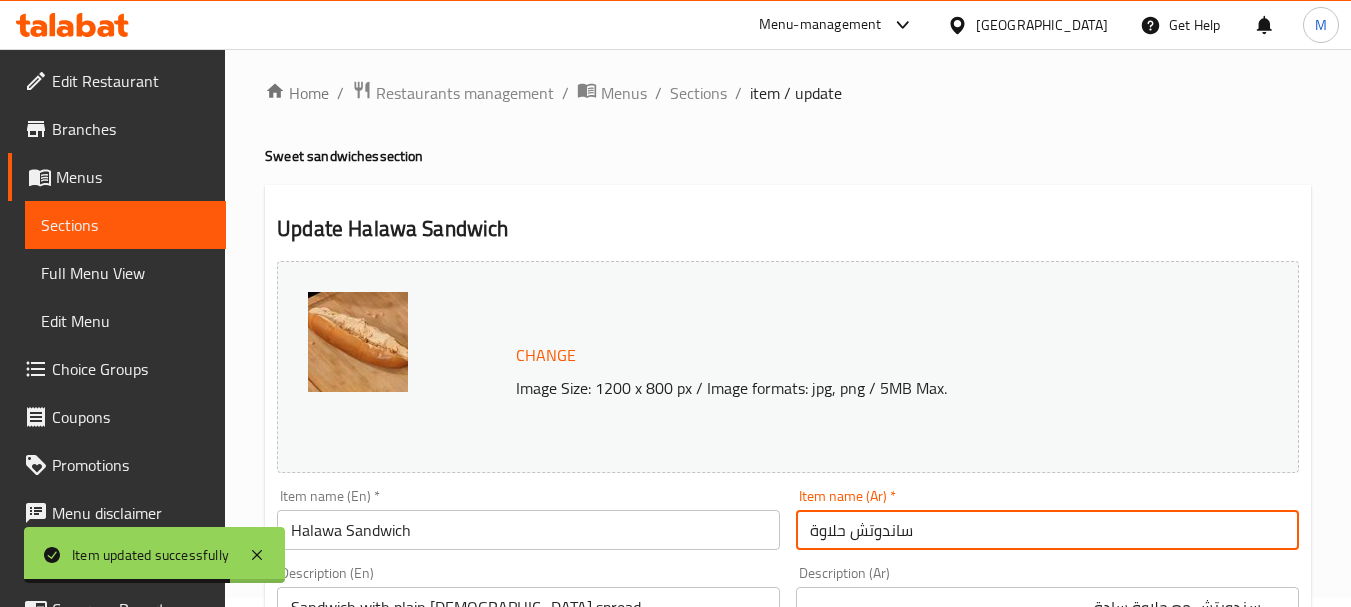 scroll, scrollTop: 0, scrollLeft: 0, axis: both 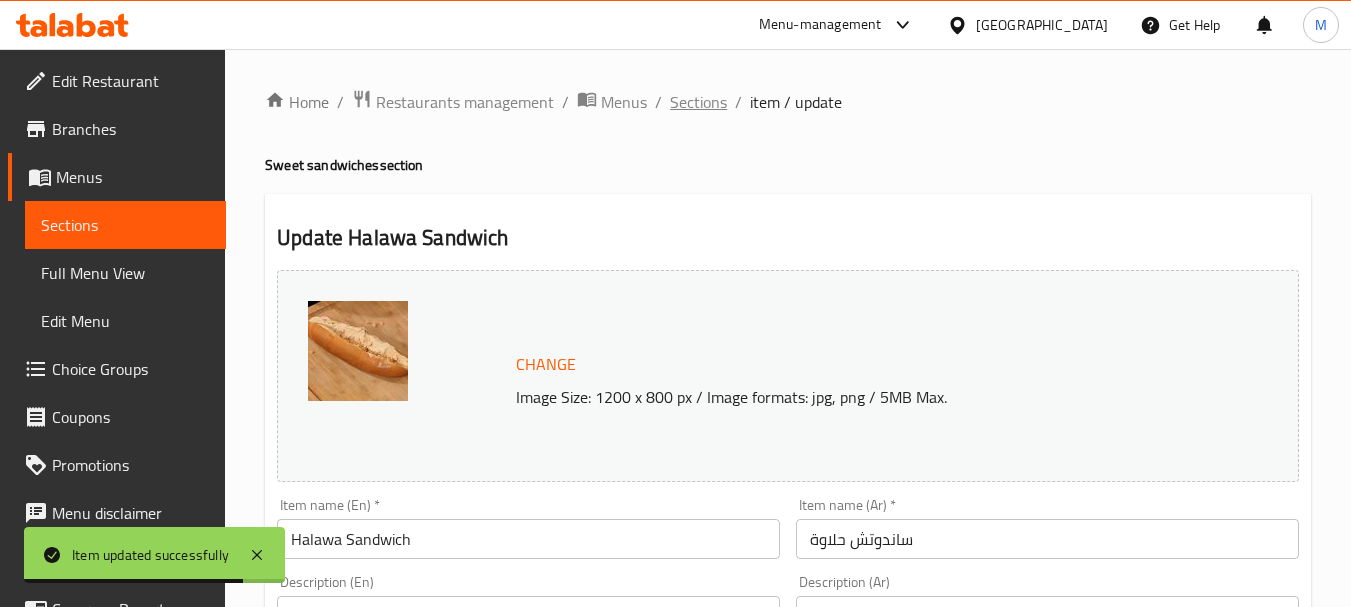 click on "Sections" at bounding box center [698, 102] 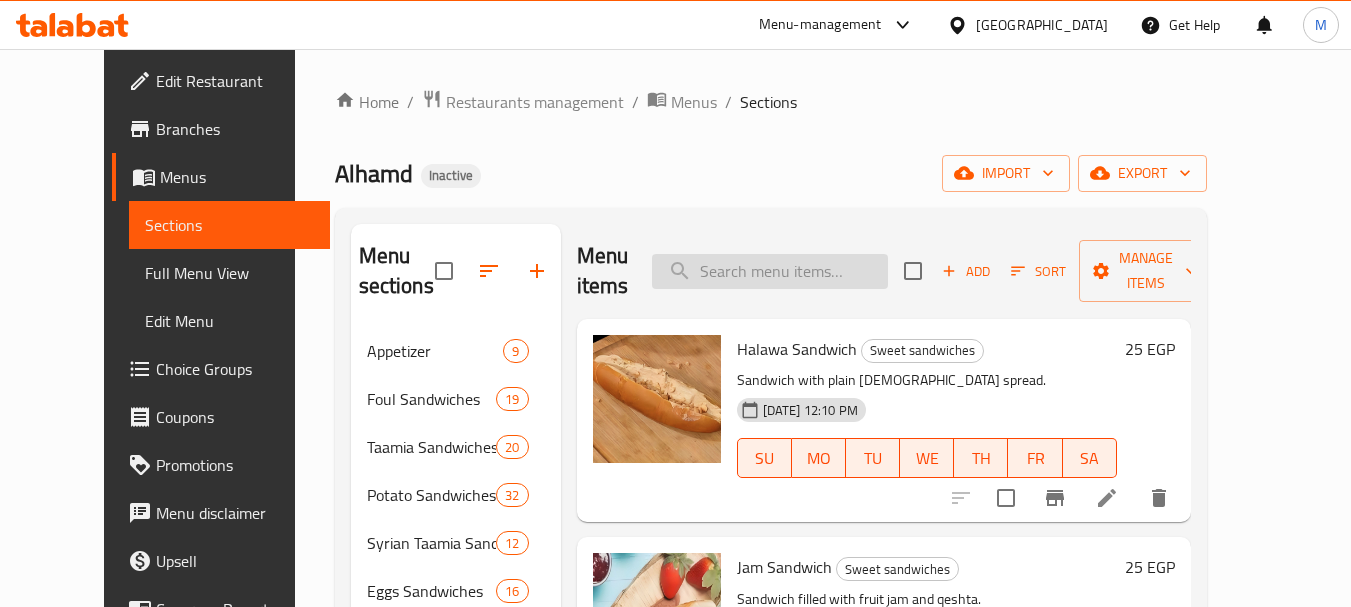 click at bounding box center (770, 271) 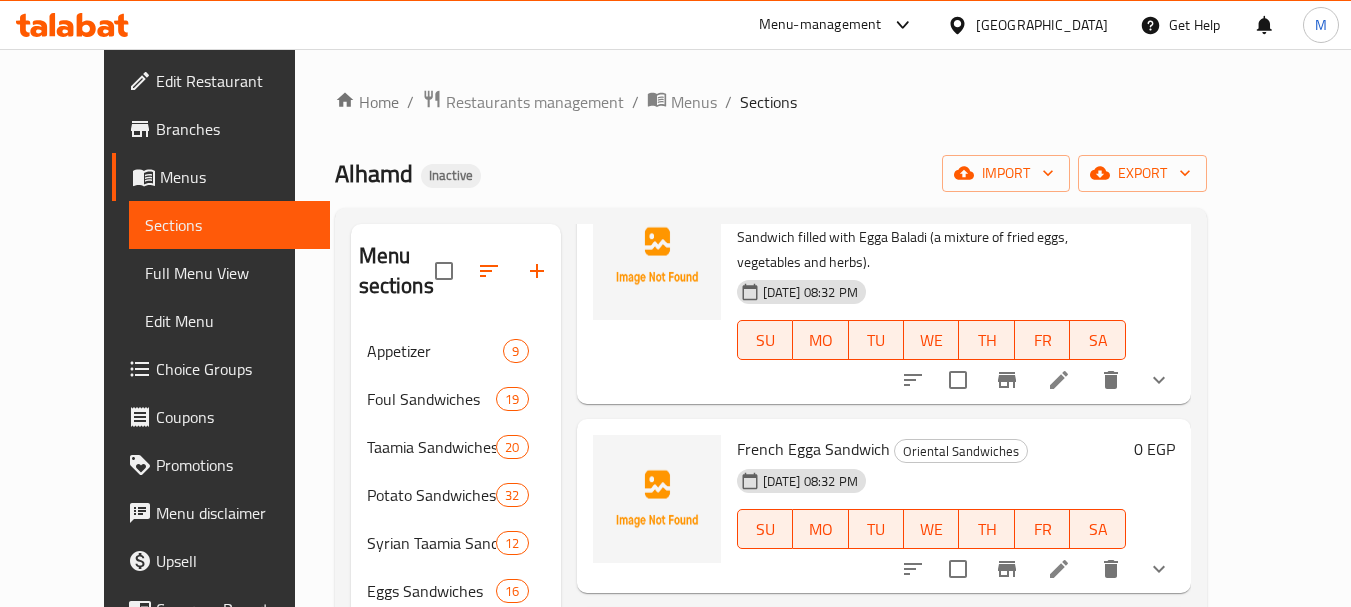 scroll, scrollTop: 177, scrollLeft: 0, axis: vertical 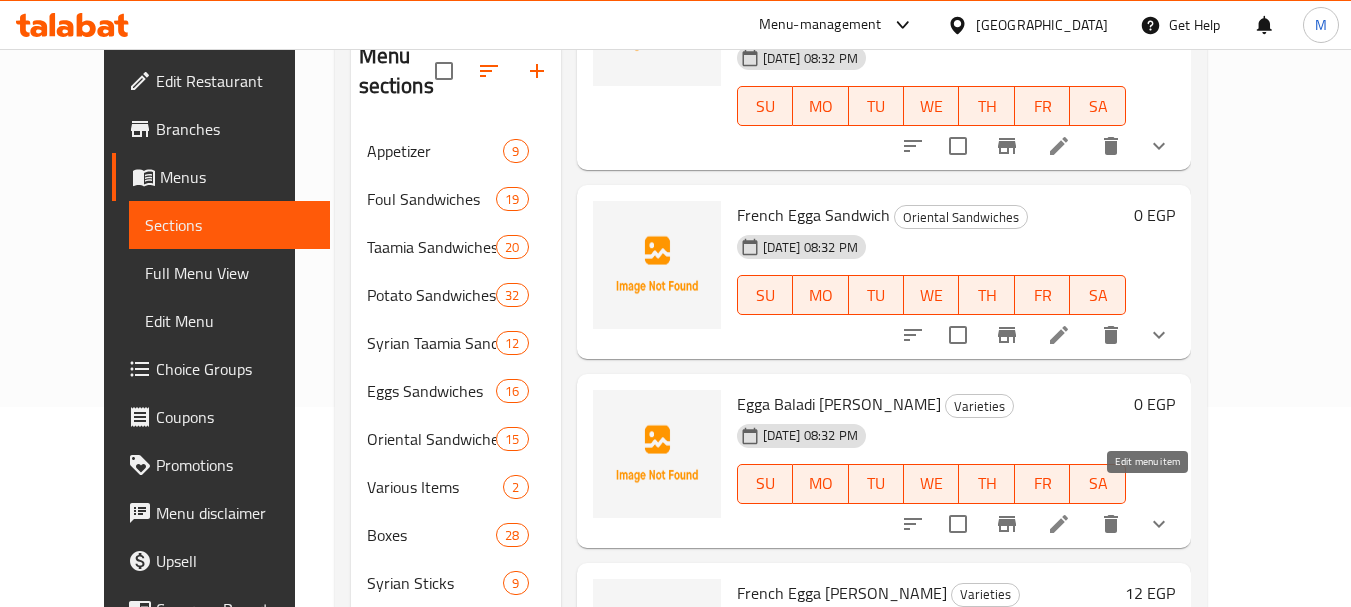 type on "egga" 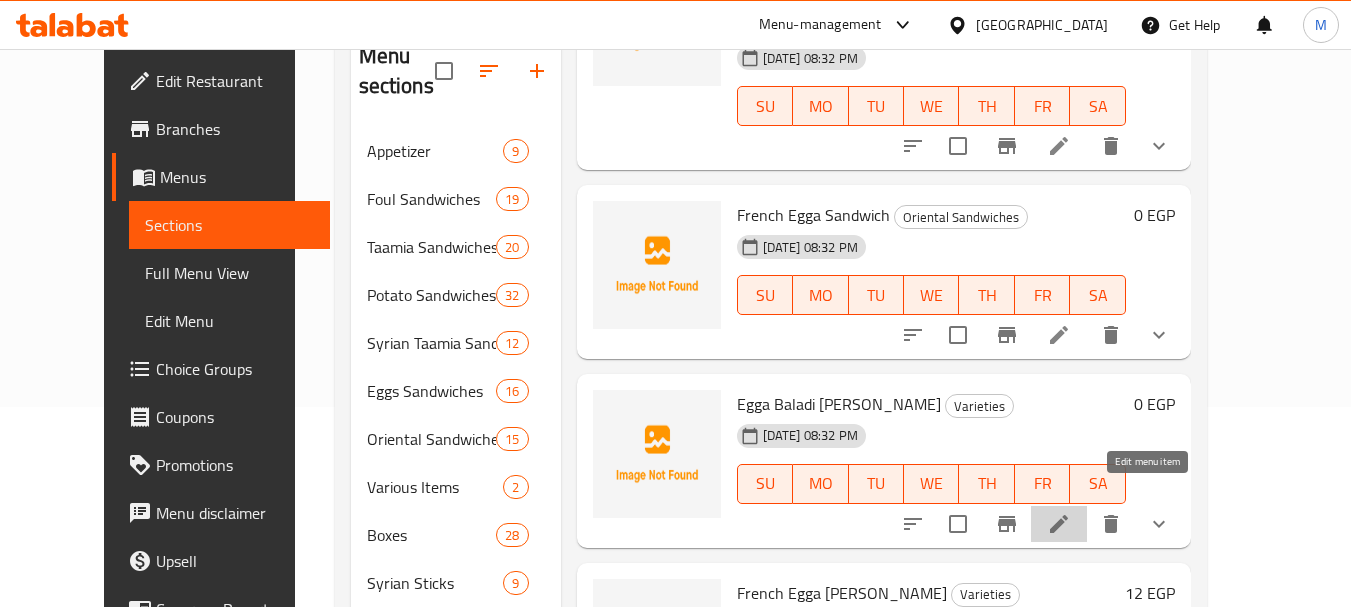 click 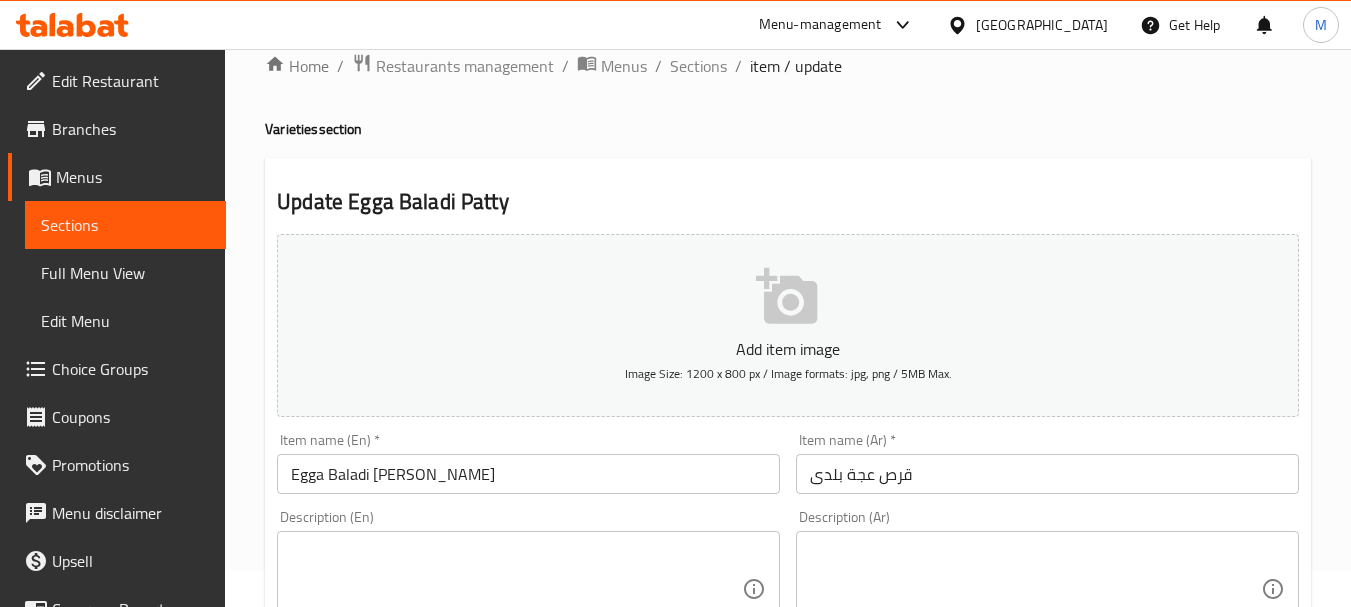 scroll, scrollTop: 100, scrollLeft: 0, axis: vertical 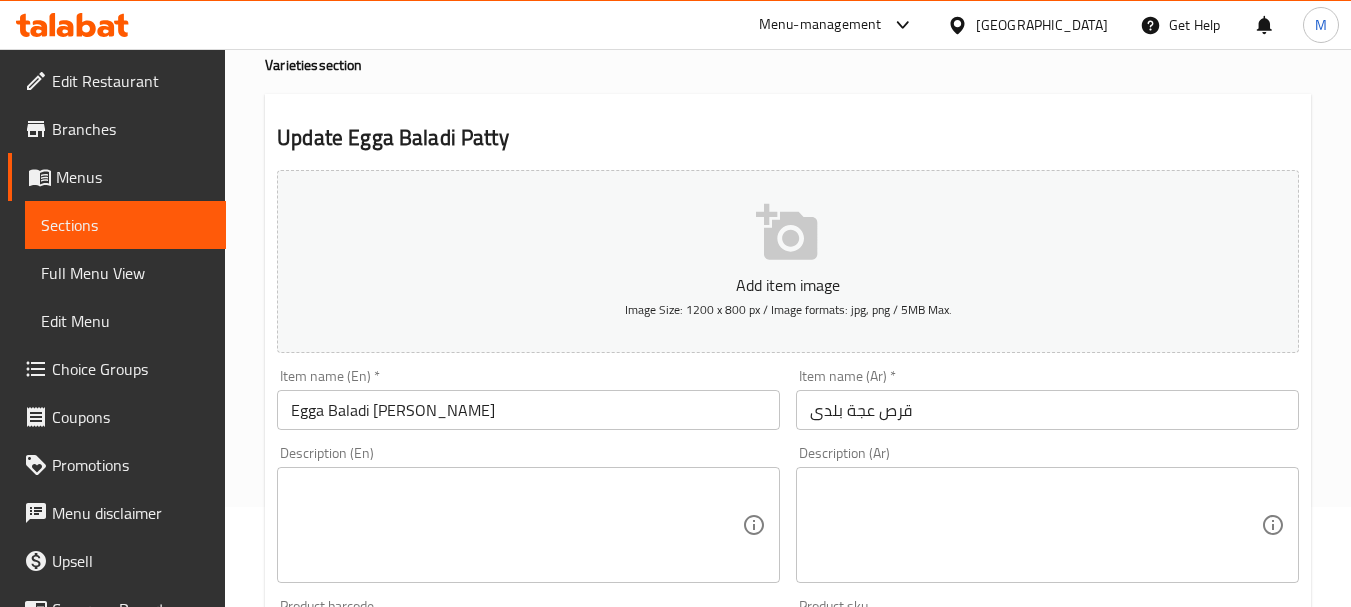 click at bounding box center [516, 525] 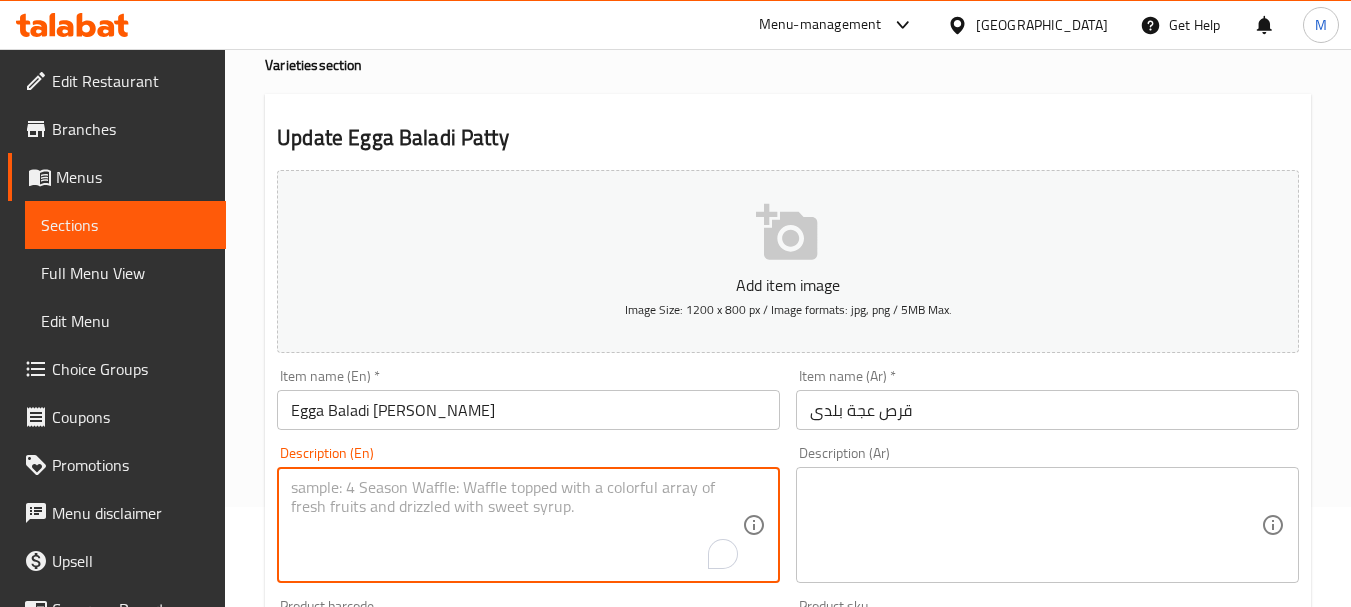 paste on "Eggs, chopped vegetables, and spices.	البيض والخضروات المفرومة والتوابل" 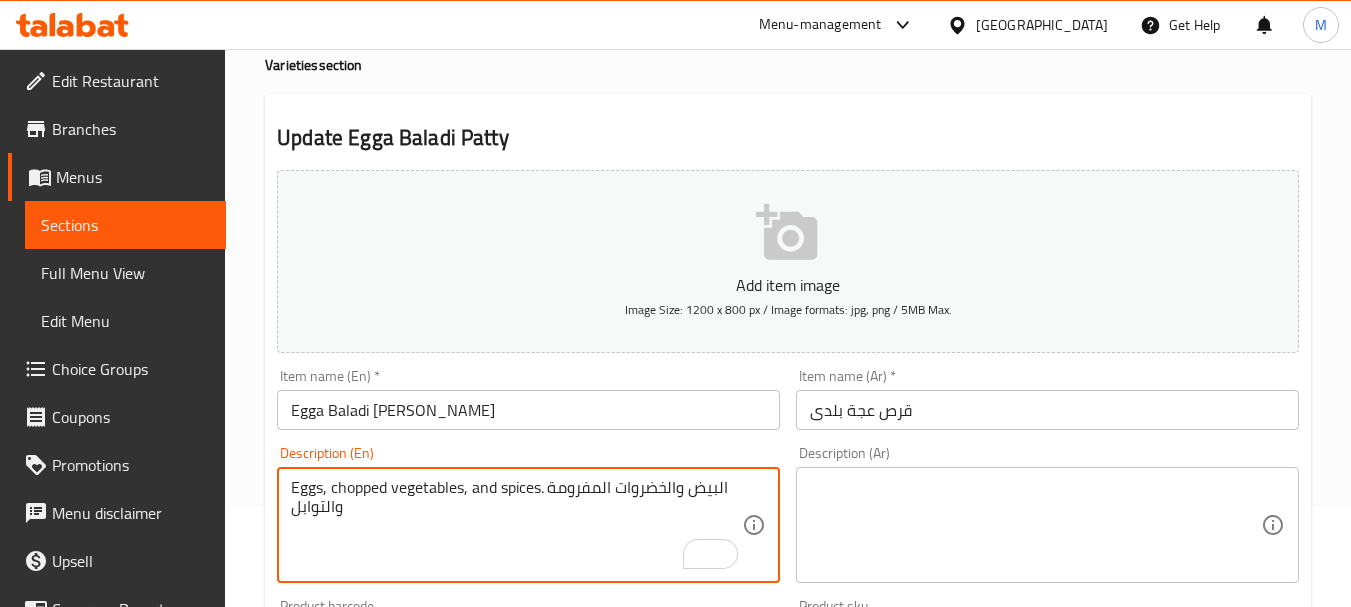 drag, startPoint x: 571, startPoint y: 501, endPoint x: 589, endPoint y: 537, distance: 40.24922 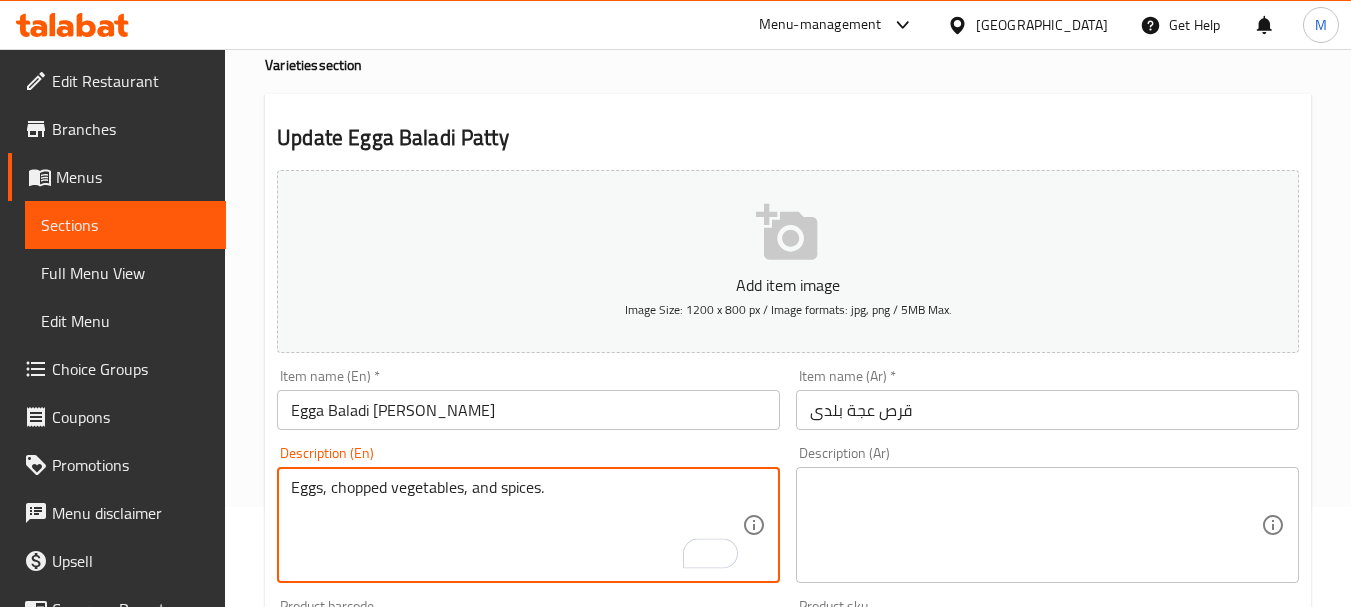 type on "Eggs, chopped vegetables, and spices." 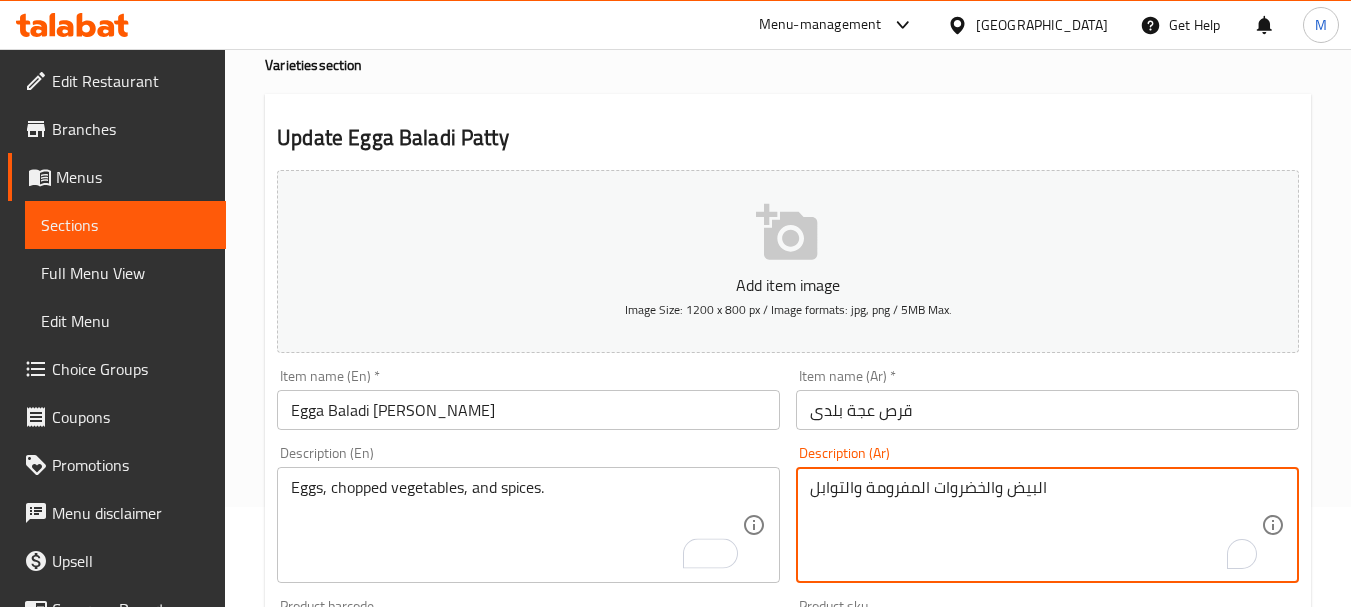 drag, startPoint x: 941, startPoint y: 496, endPoint x: 981, endPoint y: 496, distance: 40 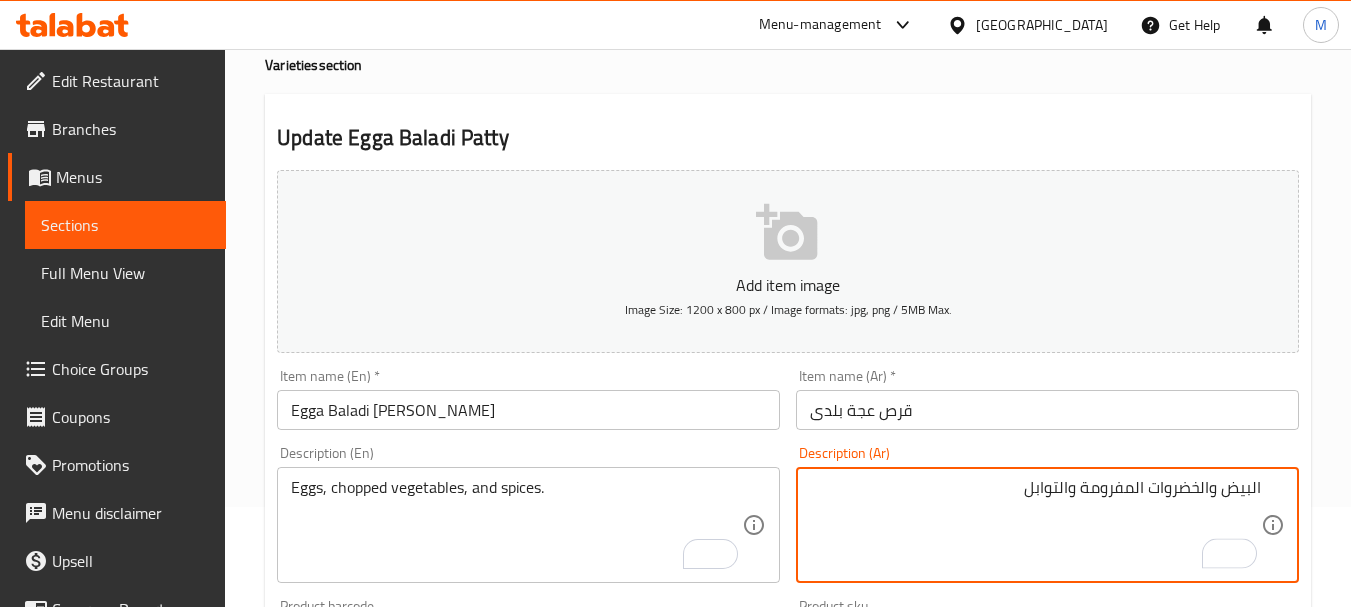 type on "البيض والخضروات المفرومة والتوابل" 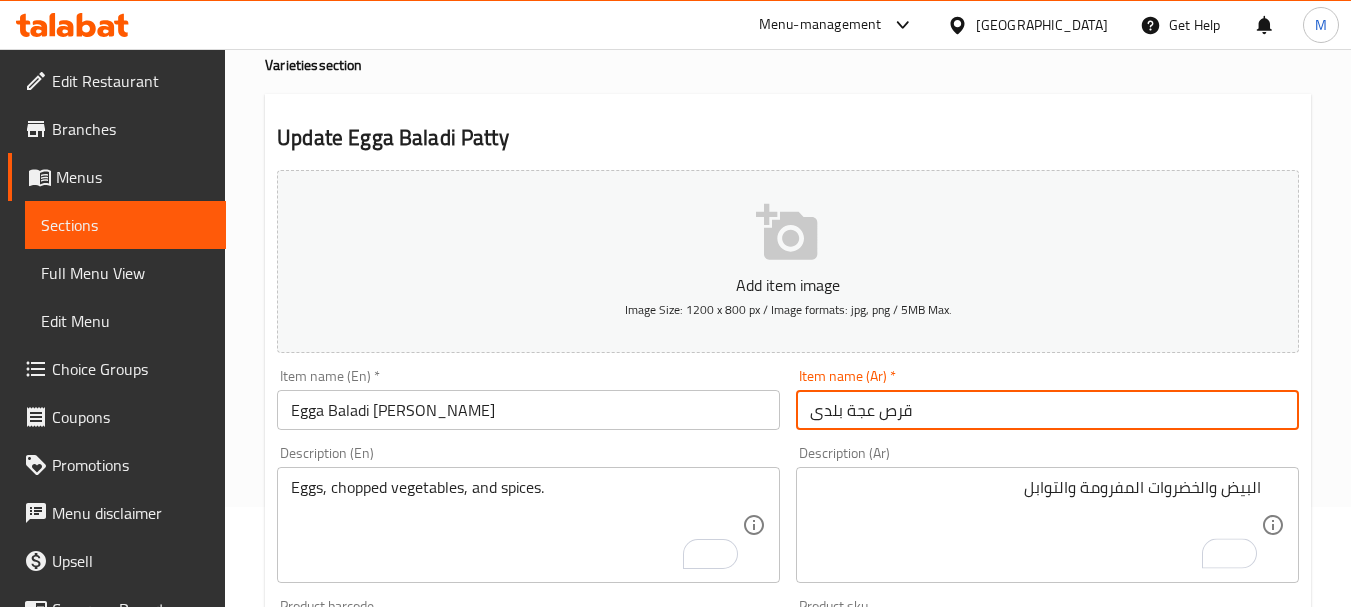 click on "قرص عجة بلدى" at bounding box center (1047, 410) 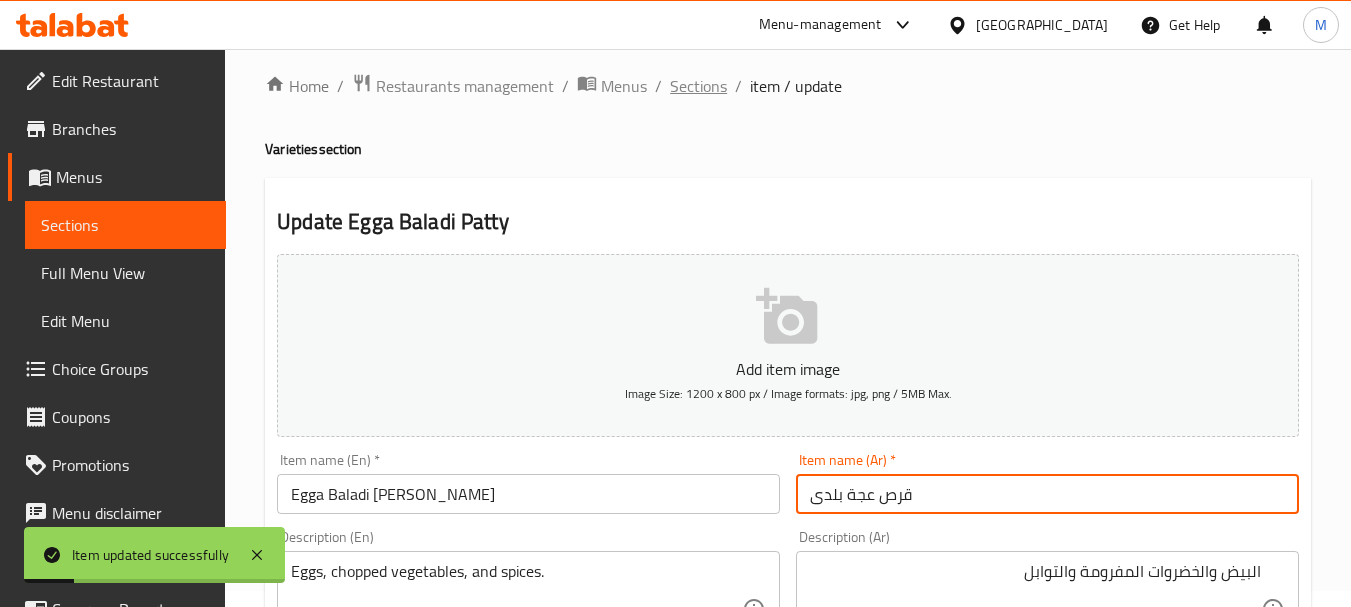 scroll, scrollTop: 0, scrollLeft: 0, axis: both 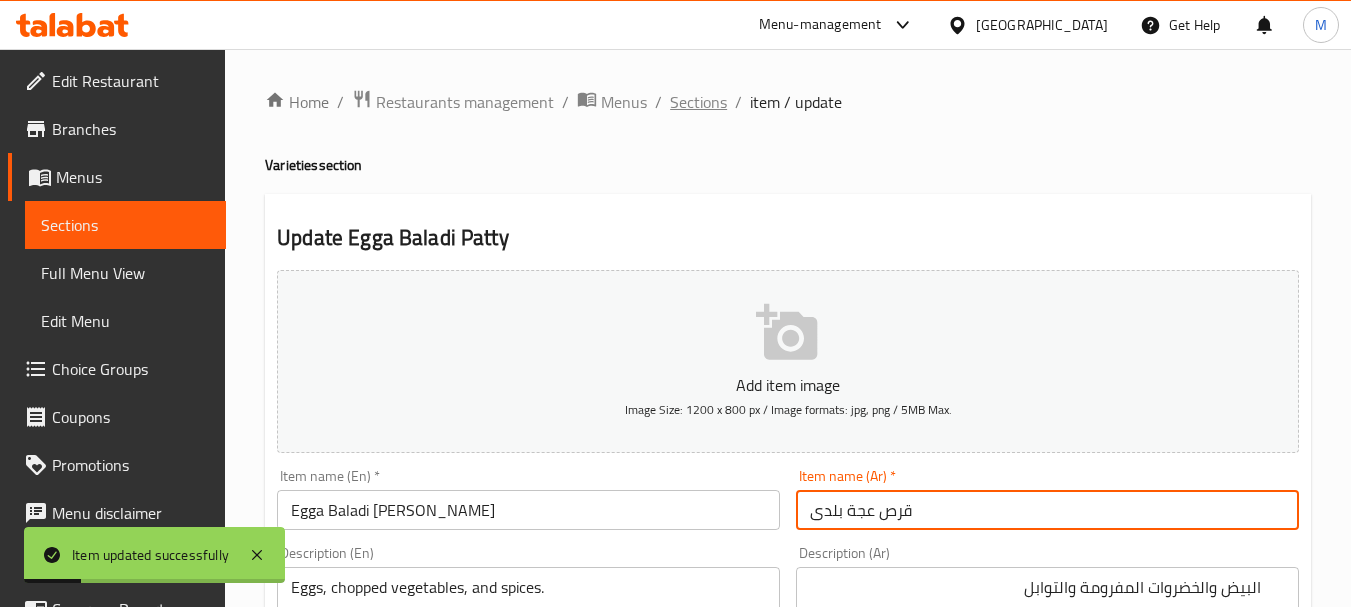 click on "Sections" at bounding box center (698, 102) 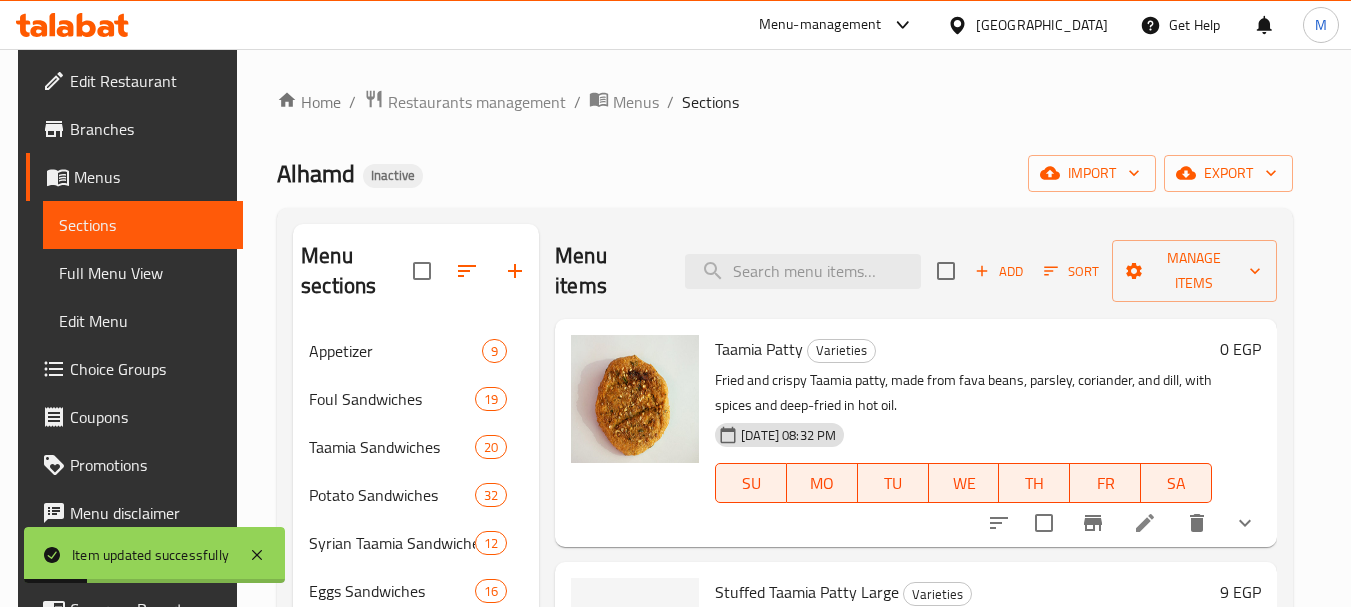 drag, startPoint x: 688, startPoint y: 97, endPoint x: 780, endPoint y: 264, distance: 190.66463 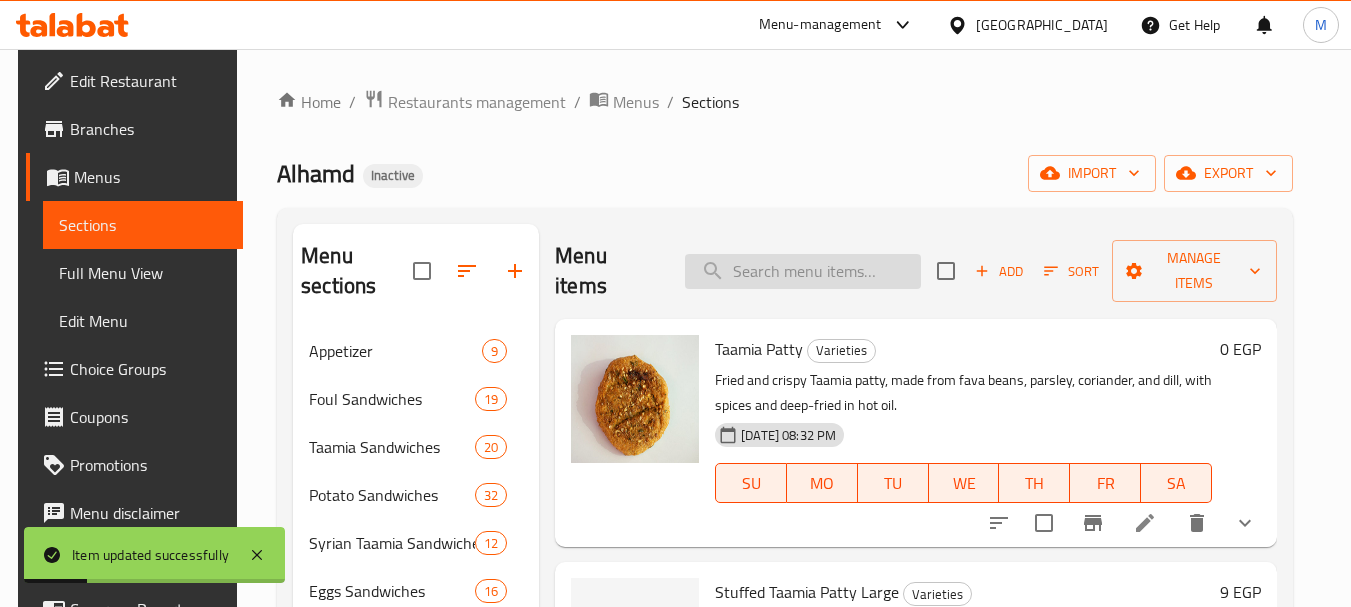 click at bounding box center (803, 271) 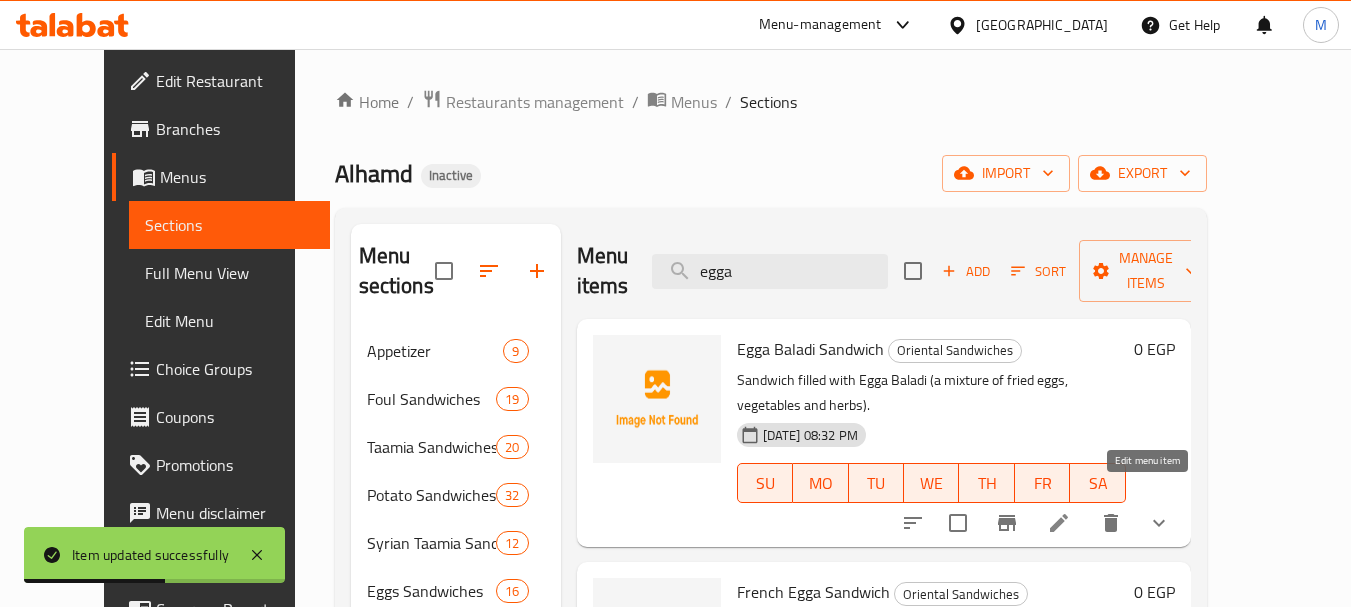 type on "egga" 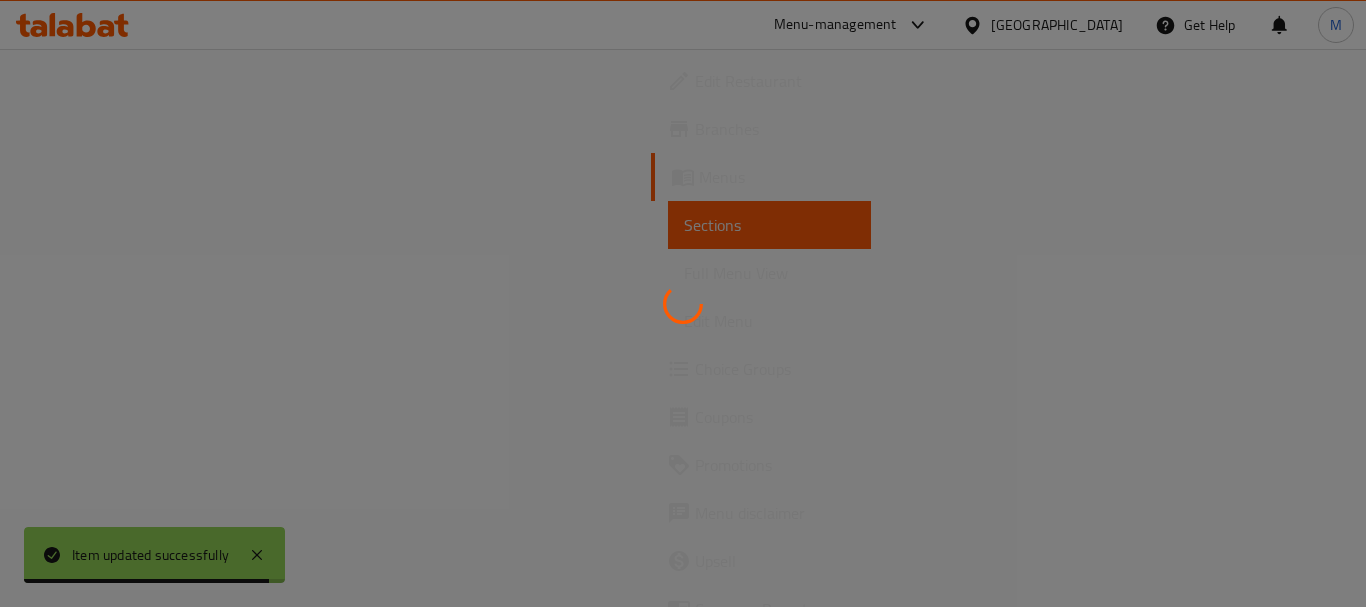 click at bounding box center [683, 303] 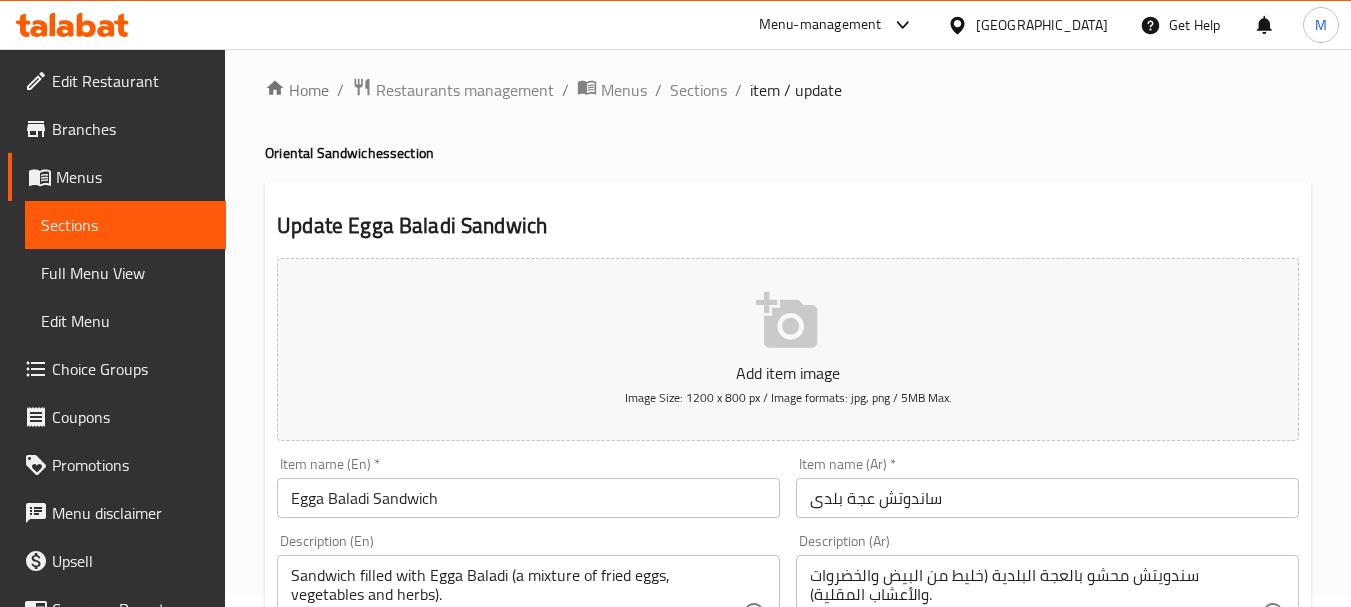 scroll, scrollTop: 0, scrollLeft: 0, axis: both 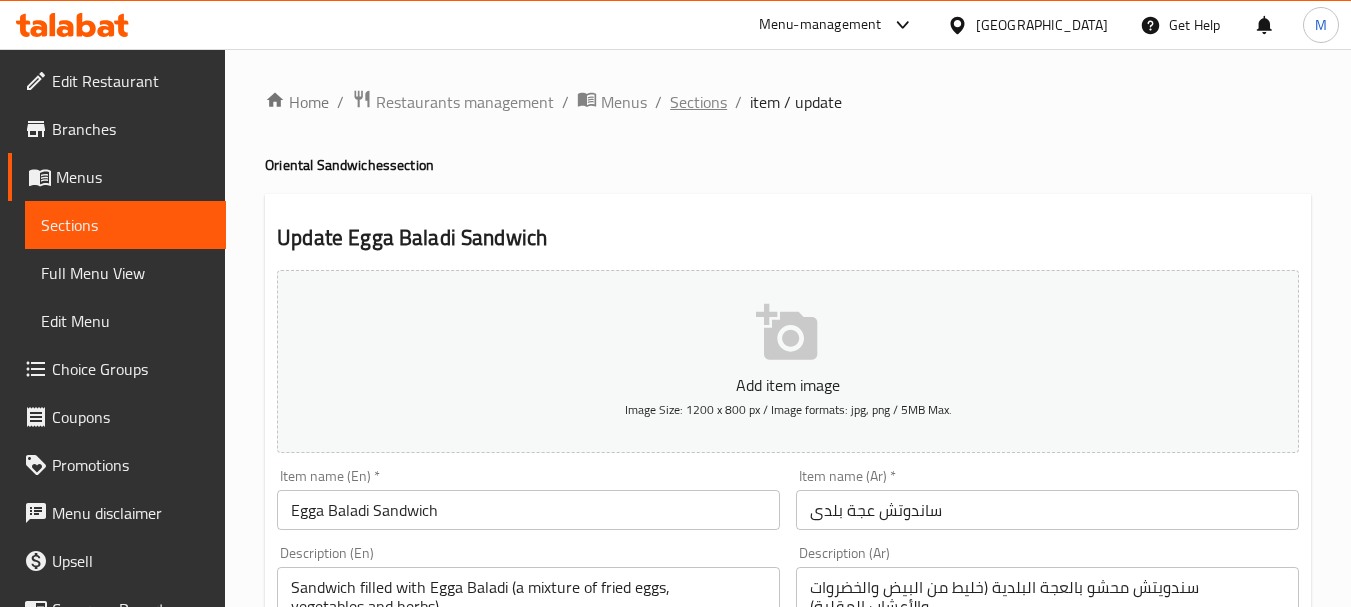click on "Sections" at bounding box center (698, 102) 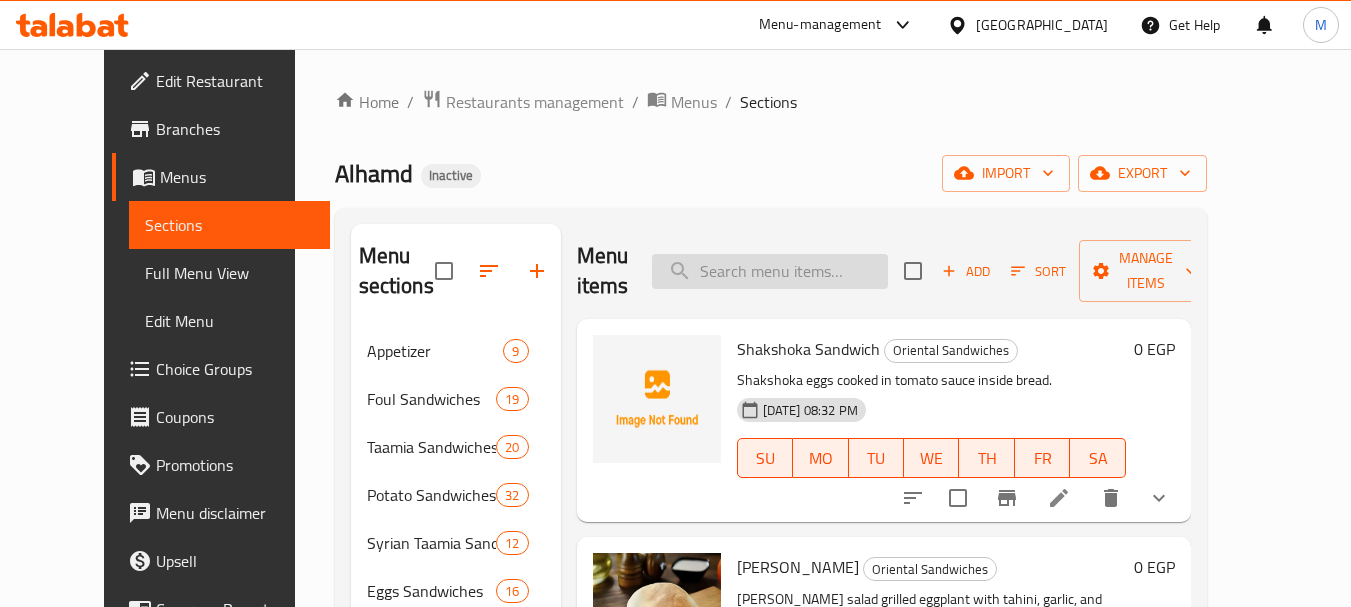 click at bounding box center (770, 271) 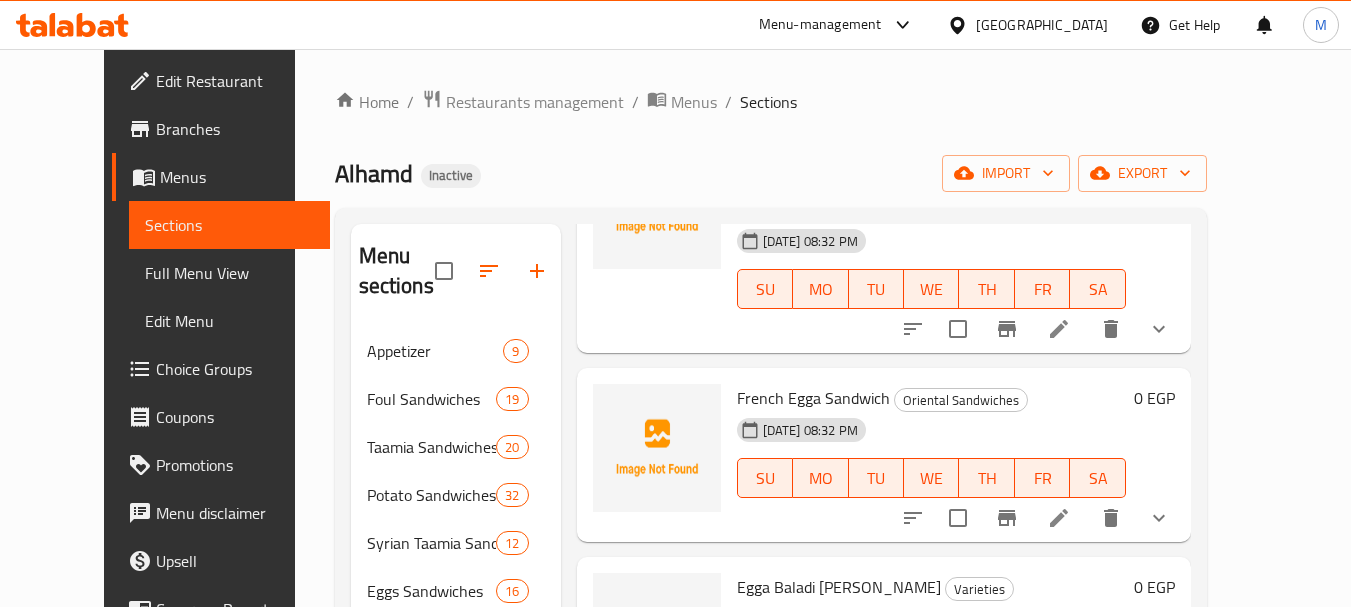 scroll, scrollTop: 207, scrollLeft: 0, axis: vertical 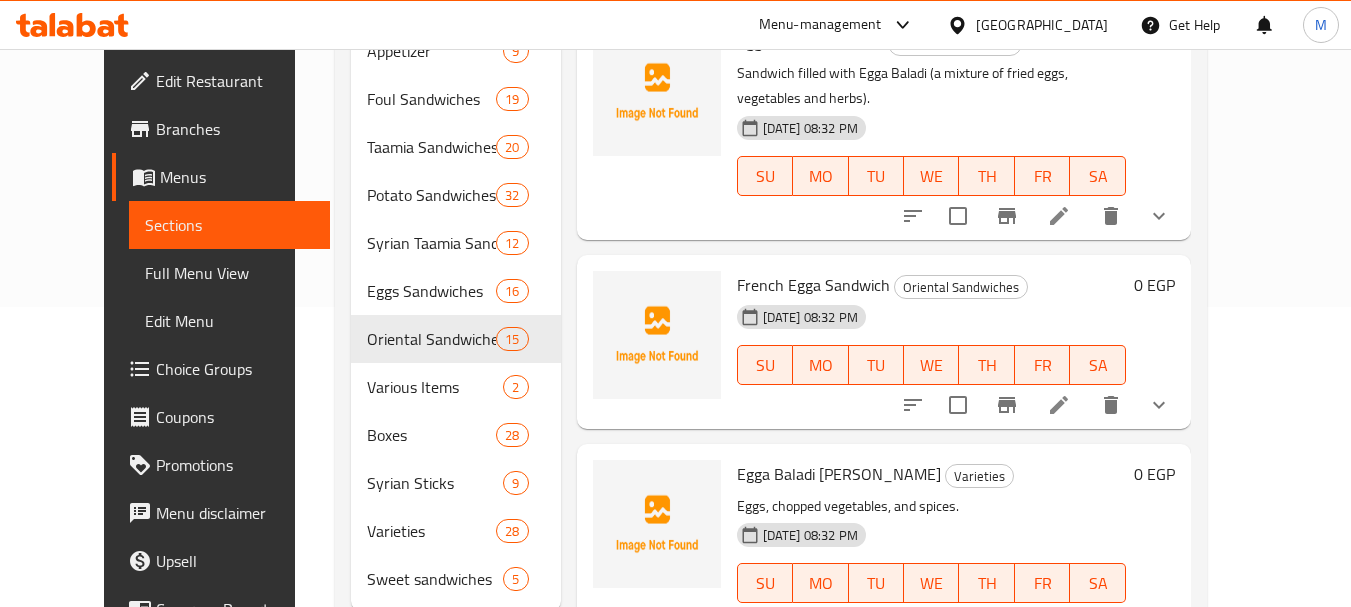 type on "egga" 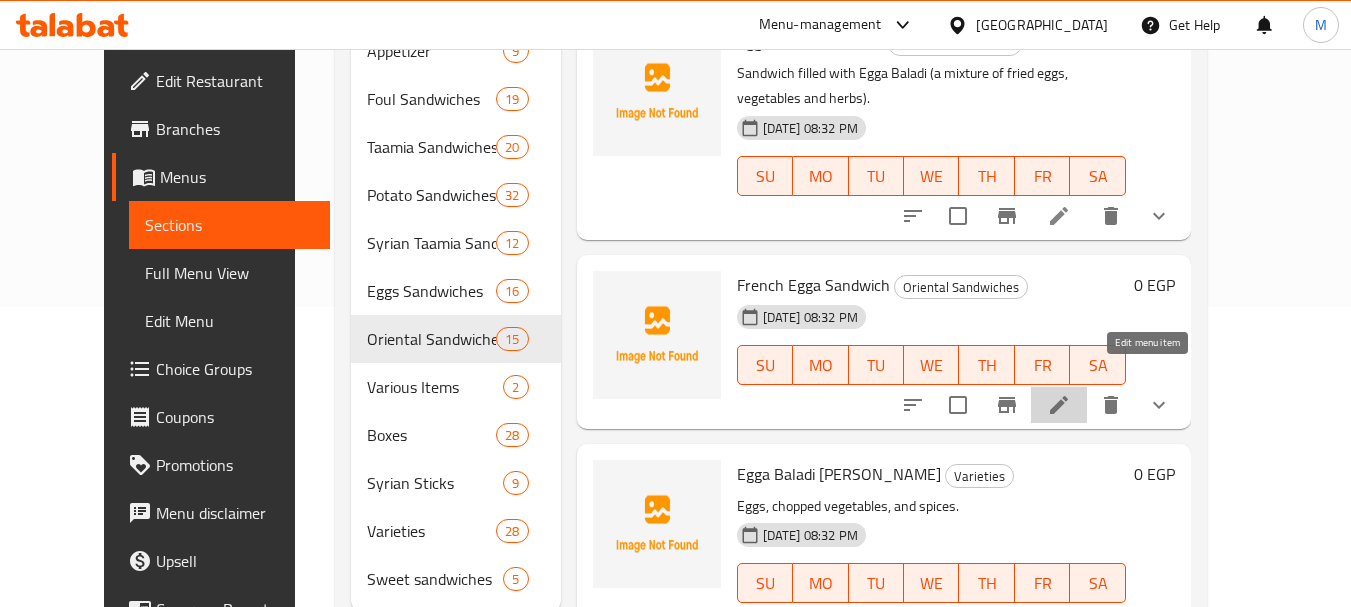 click 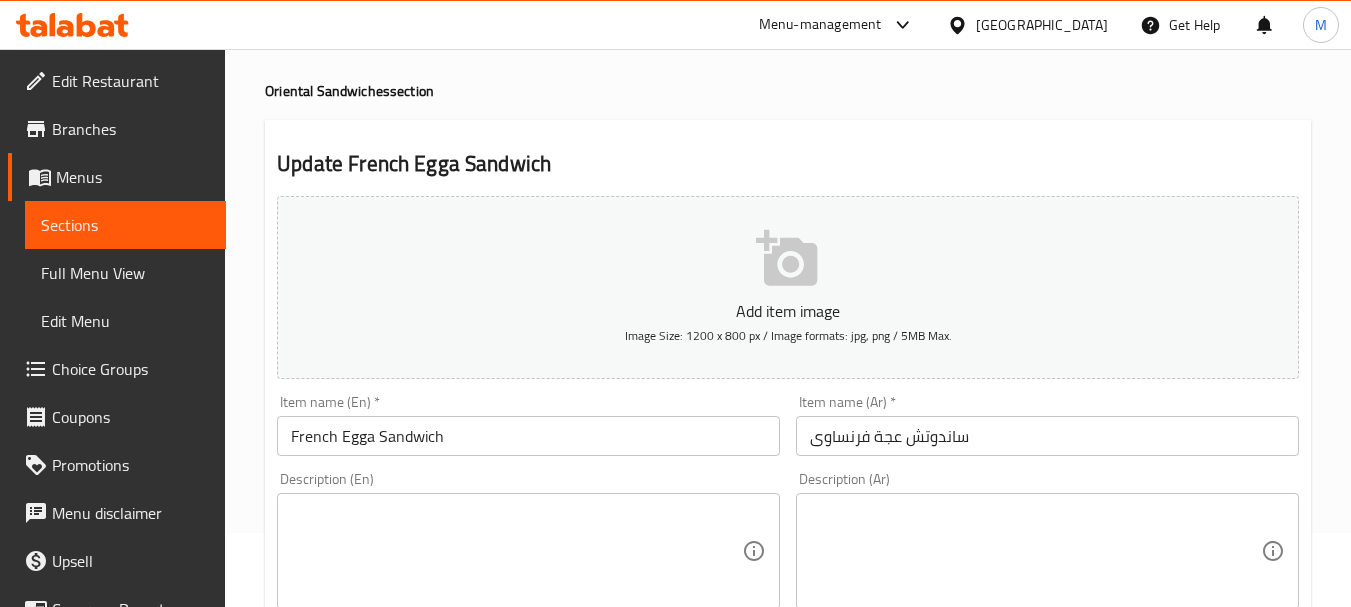 scroll, scrollTop: 200, scrollLeft: 0, axis: vertical 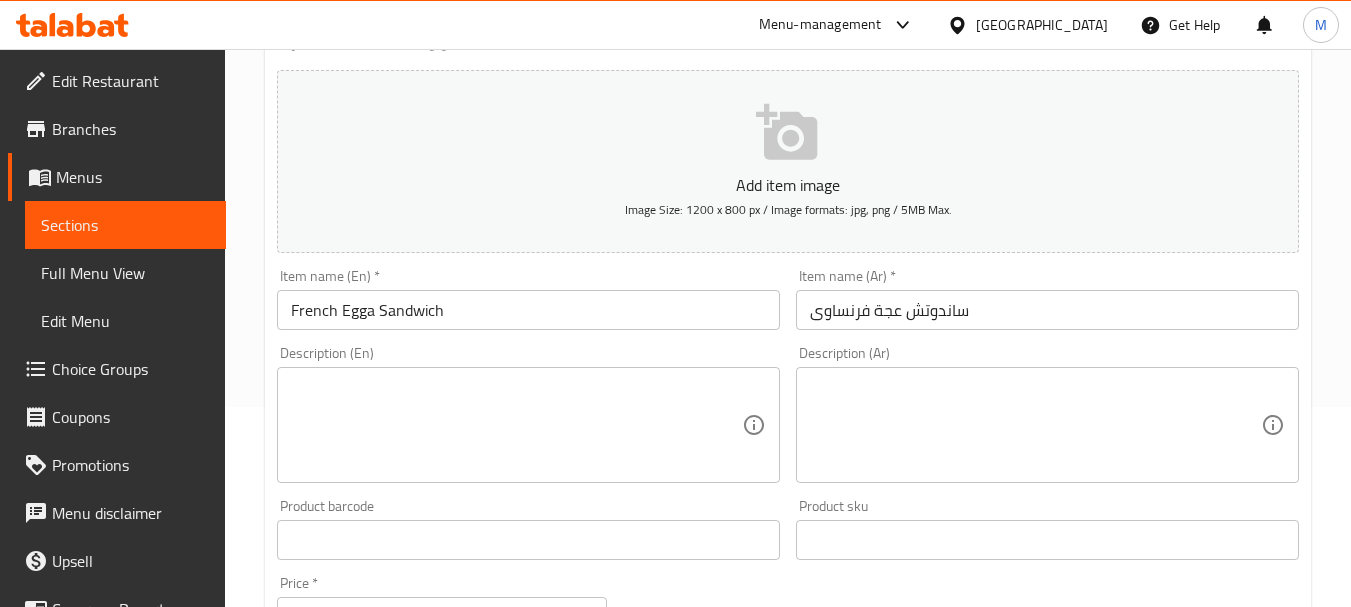 click at bounding box center [516, 425] 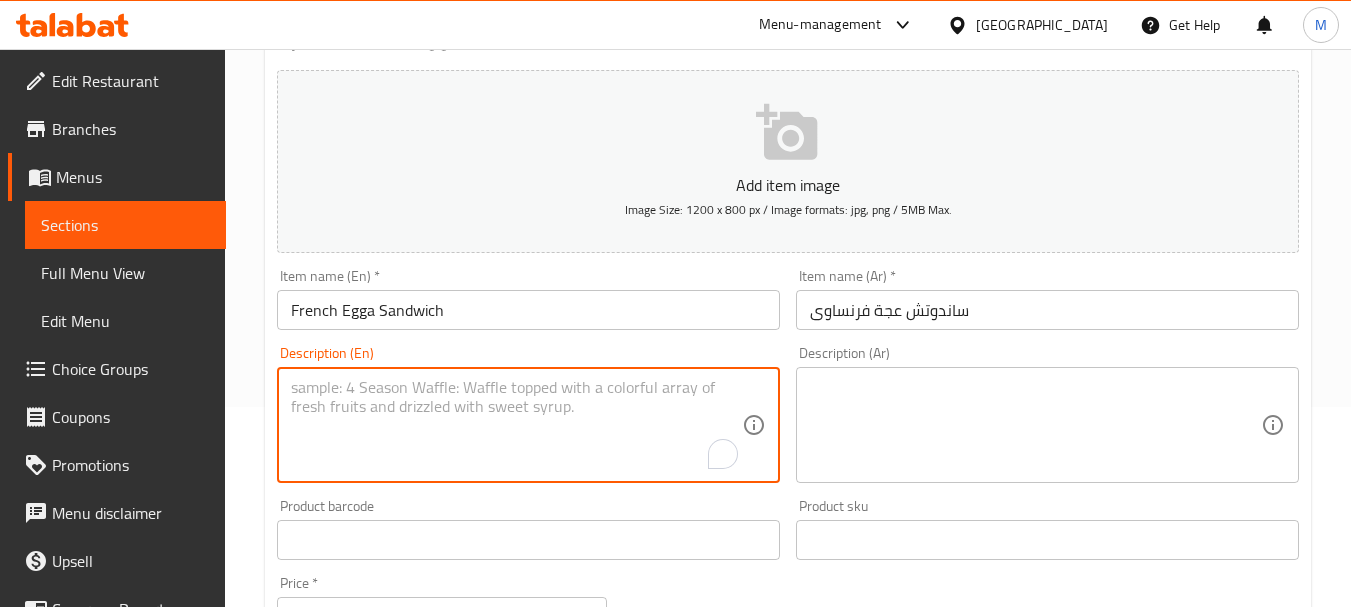 paste on "Fried and spiced egg, served in a sandwich.	بيض مقلي ومتبل، يقدم في [GEOGRAPHIC_DATA]." 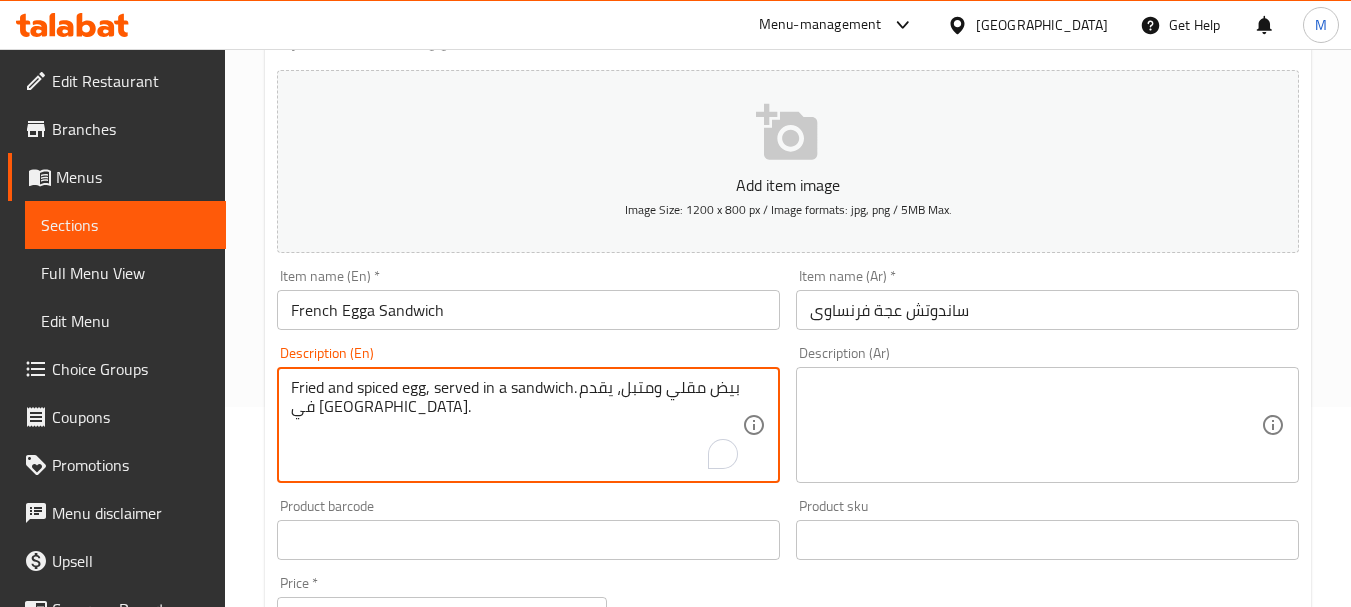 drag, startPoint x: 599, startPoint y: 390, endPoint x: 645, endPoint y: 443, distance: 70.178345 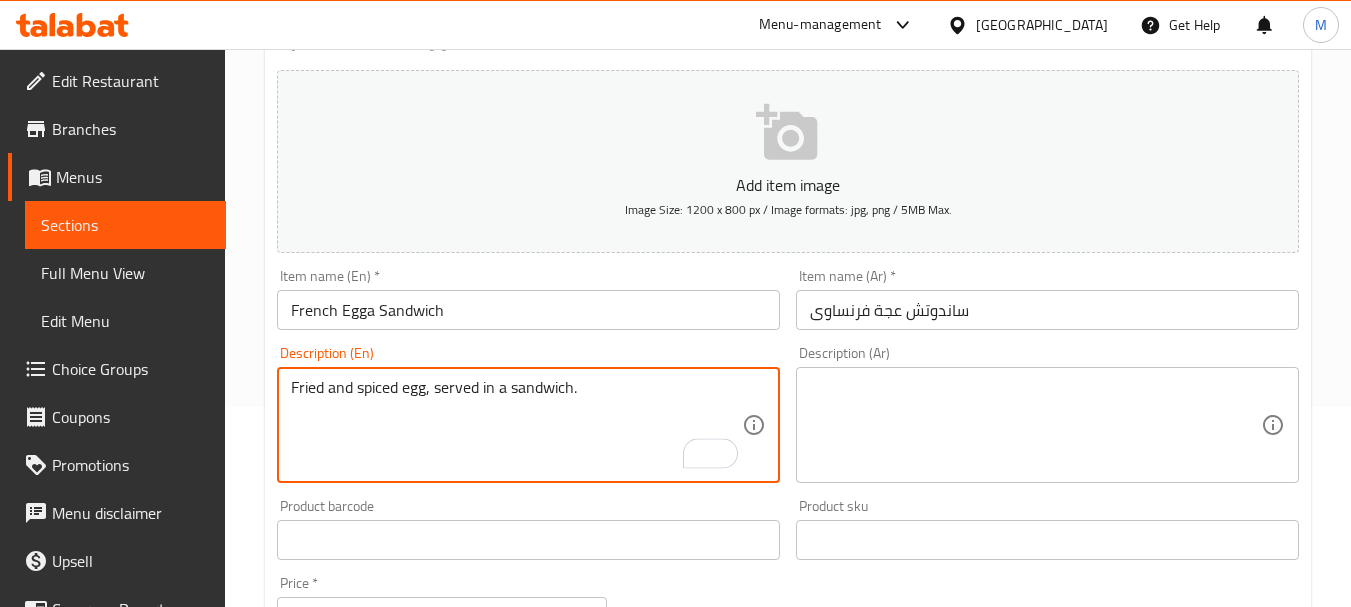 type on "Fried and spiced egg, served in a sandwich." 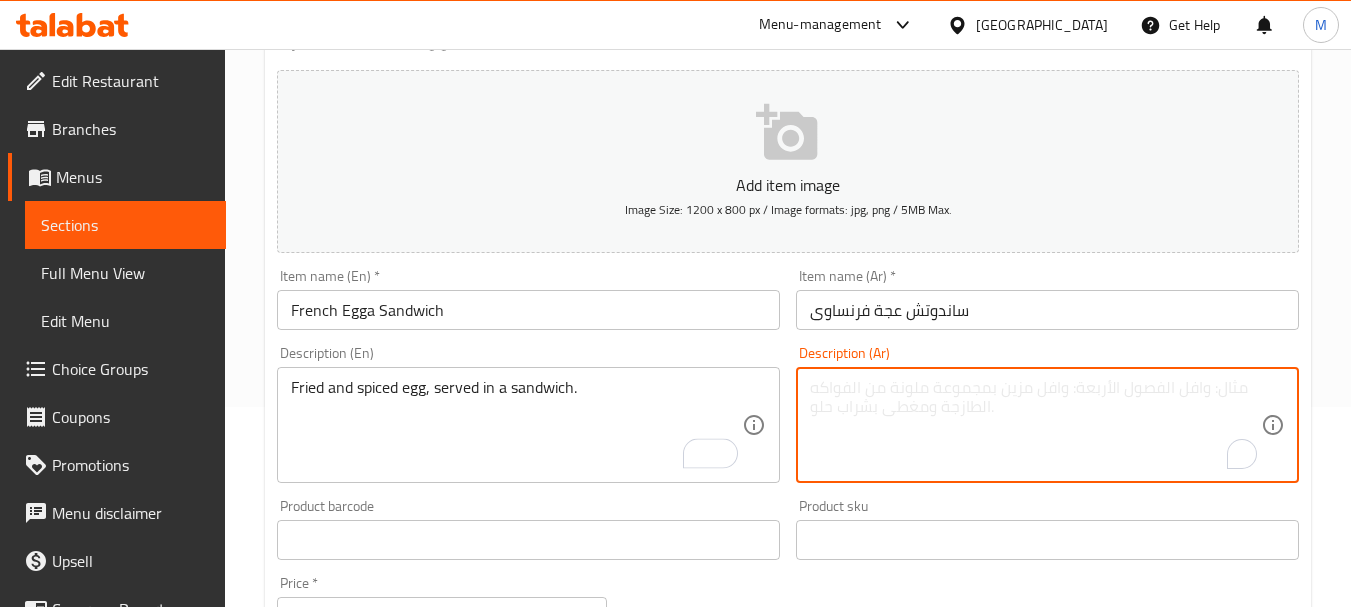 paste on "بيض مقلي ومتبل، يقدم في [GEOGRAPHIC_DATA]." 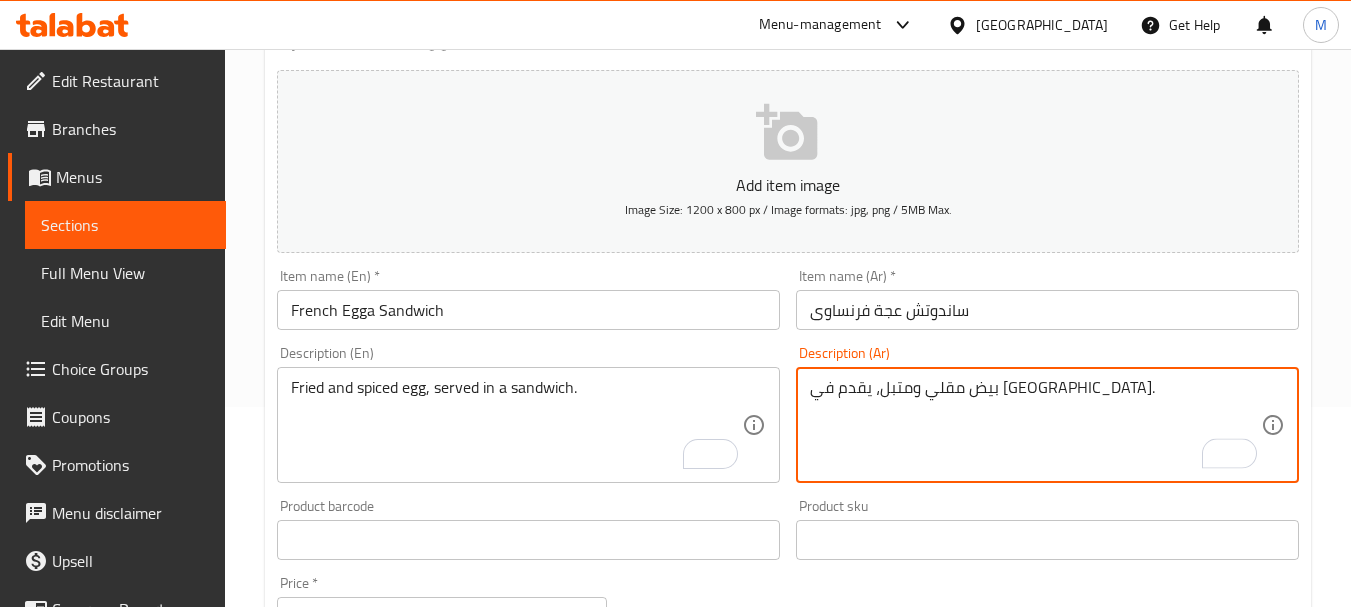 type on "بيض مقلي ومتبل، يقدم في [GEOGRAPHIC_DATA]." 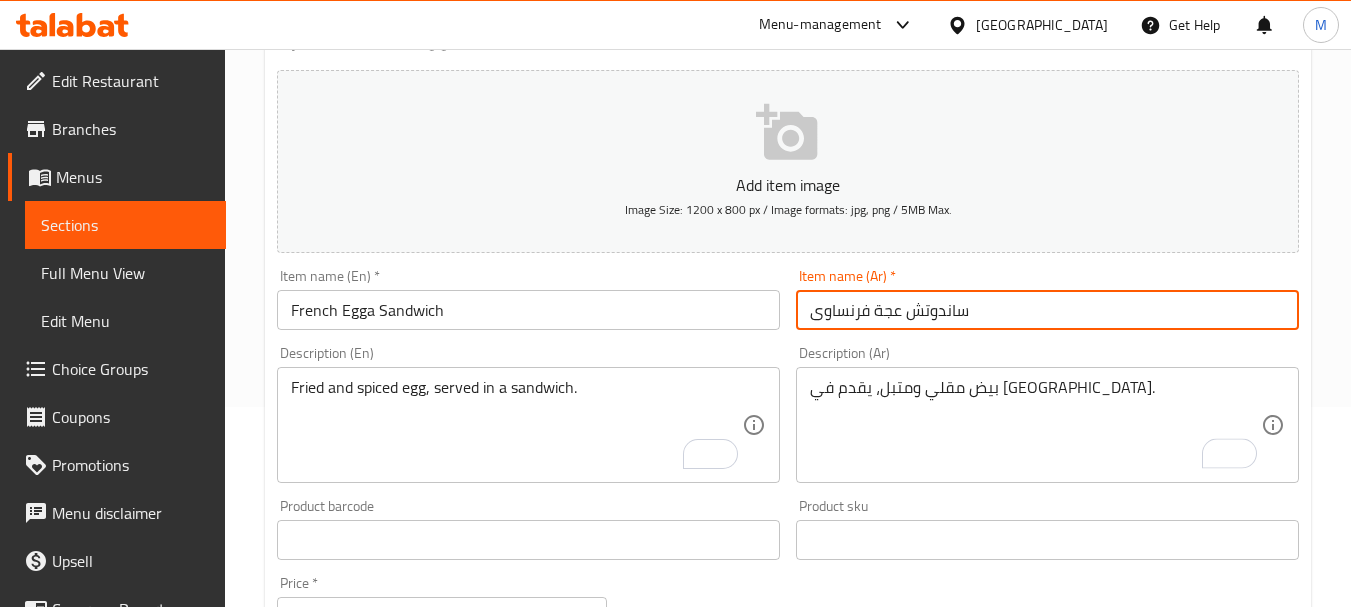 click on "ساندوتش عجة فرنساوى" at bounding box center [1047, 310] 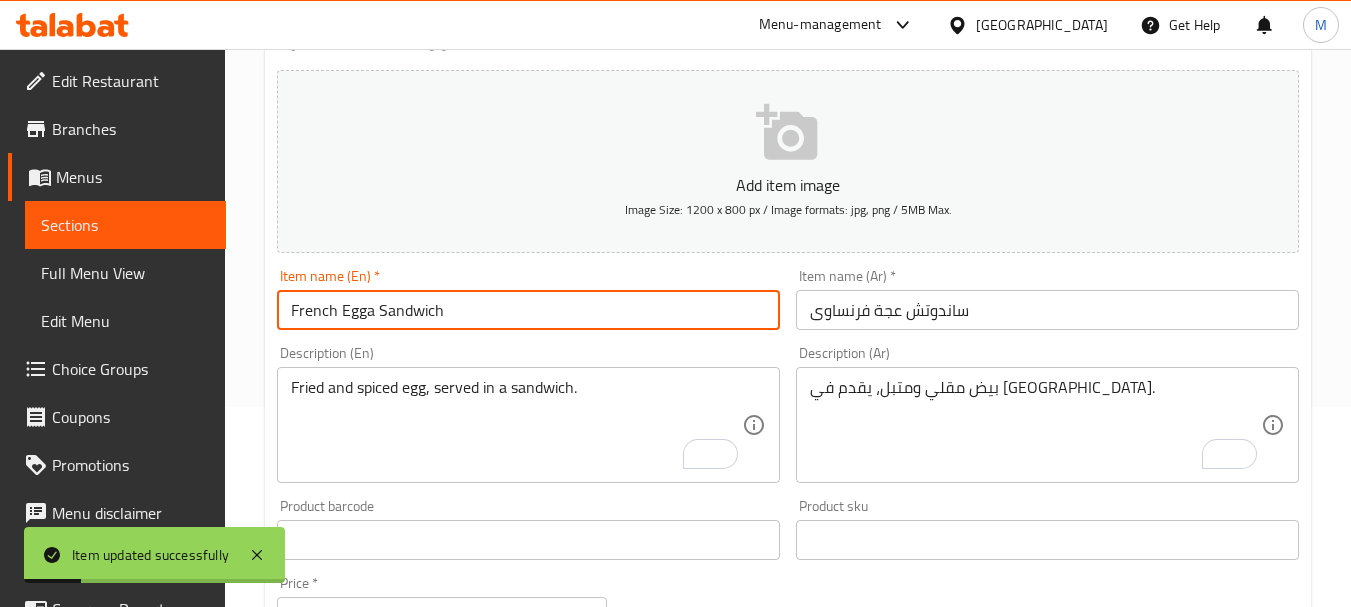 drag, startPoint x: 378, startPoint y: 311, endPoint x: 271, endPoint y: 311, distance: 107 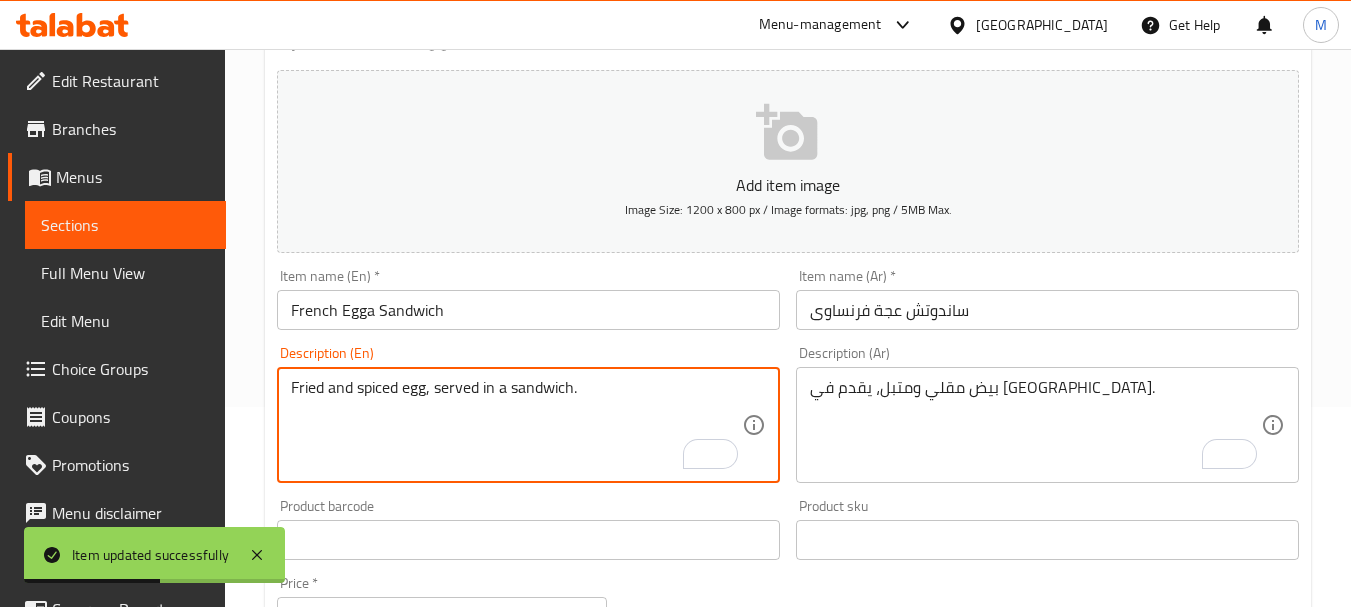 click on "Fried and spiced egg, served in a sandwich." at bounding box center (516, 425) 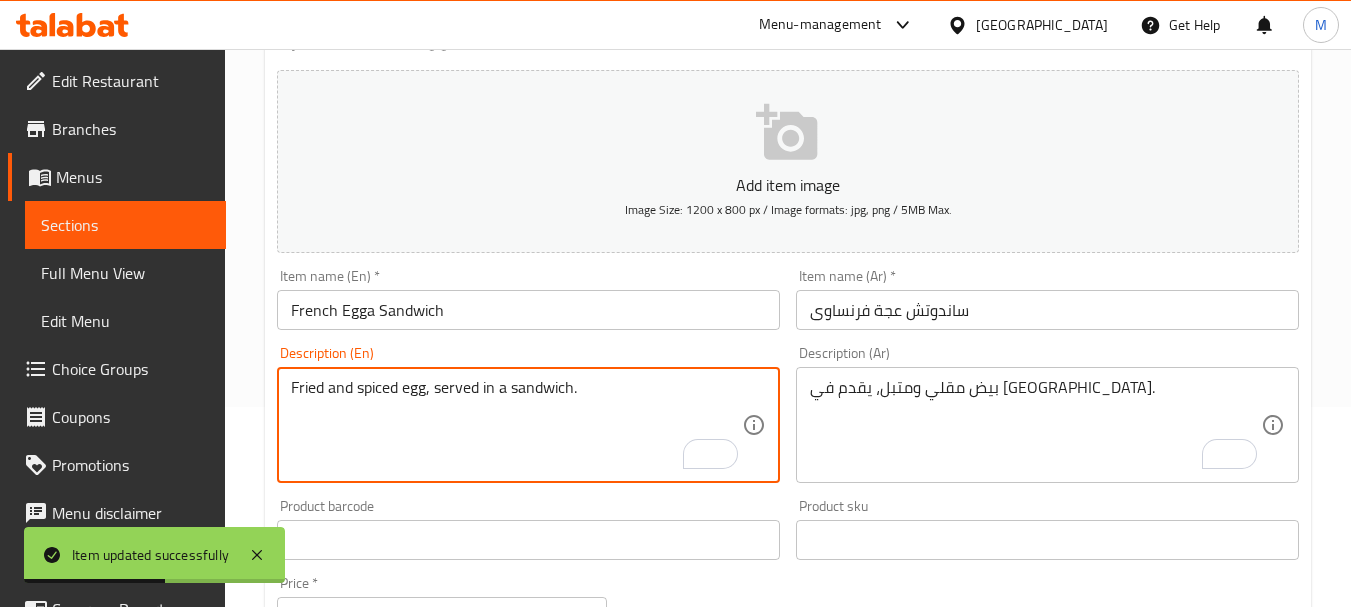 click on "Fried and spiced egg, served in a sandwich." at bounding box center [516, 425] 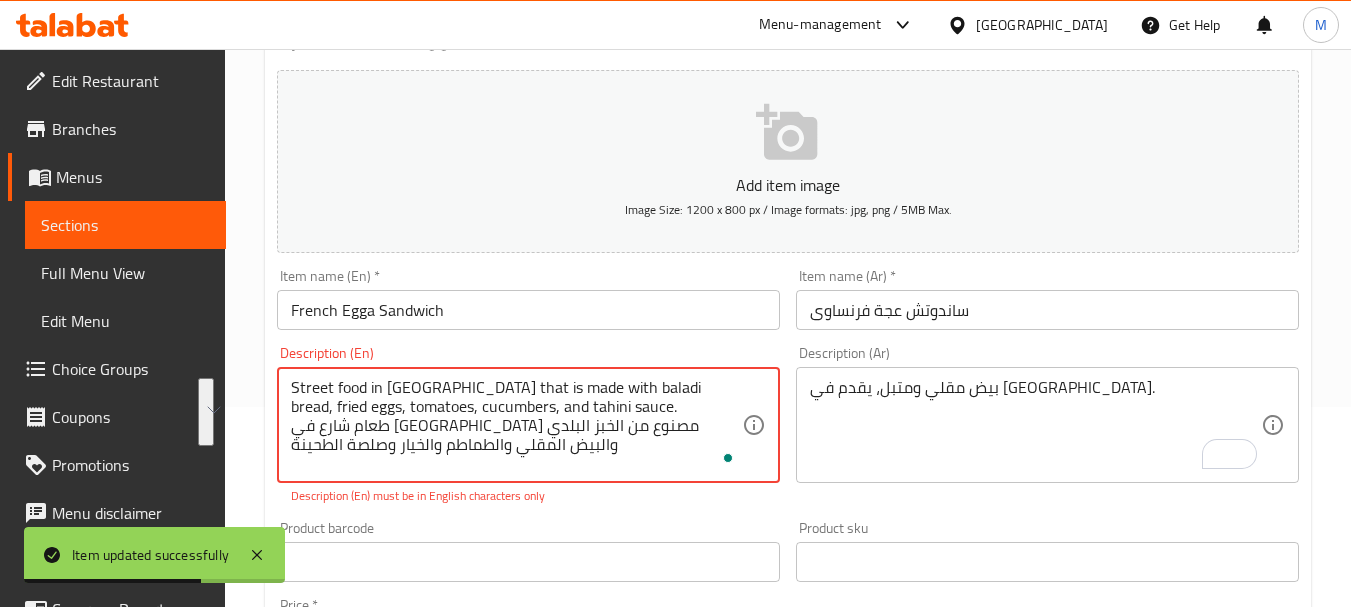 drag, startPoint x: 572, startPoint y: 407, endPoint x: 601, endPoint y: 443, distance: 46.227695 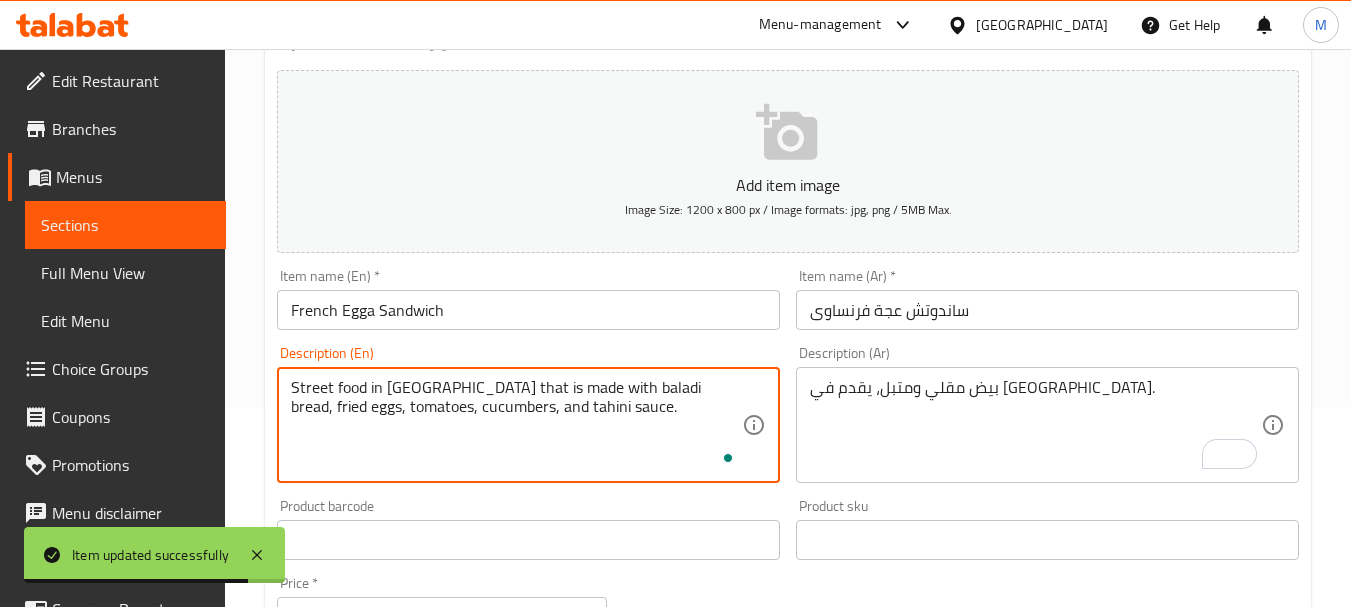 type on "Street food in [GEOGRAPHIC_DATA] that is made with baladi bread, fried eggs, tomatoes, cucumbers, and tahini sauce." 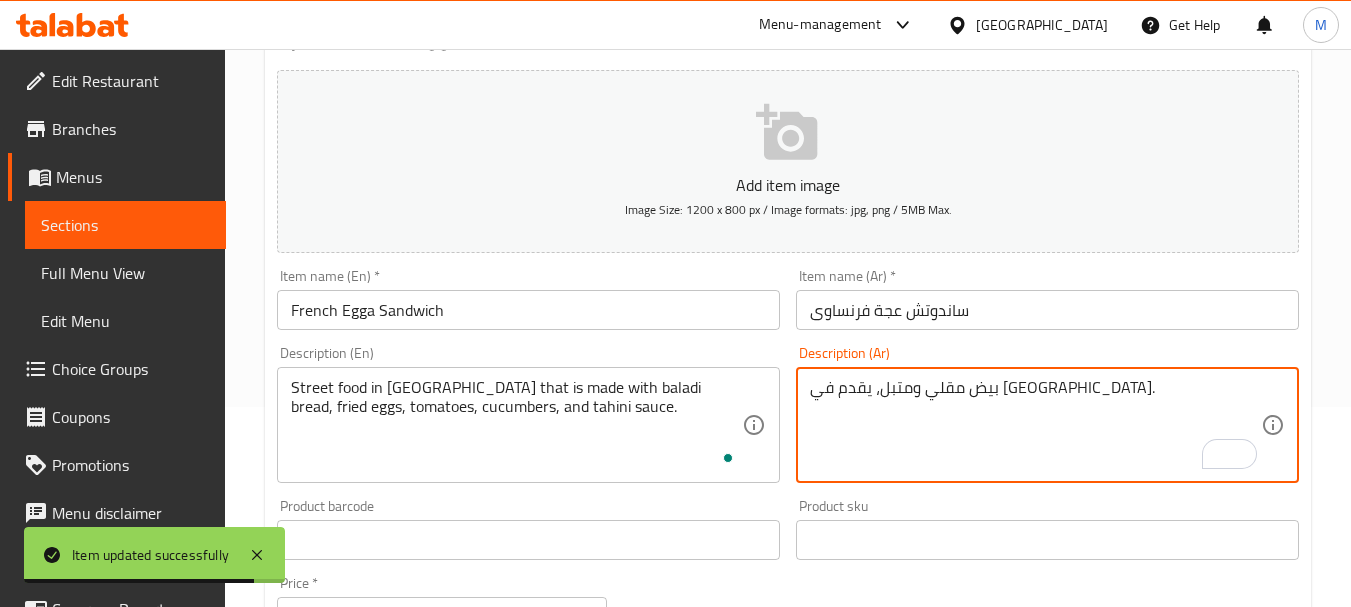 click on "بيض مقلي ومتبل، يقدم في [GEOGRAPHIC_DATA]." at bounding box center (1035, 425) 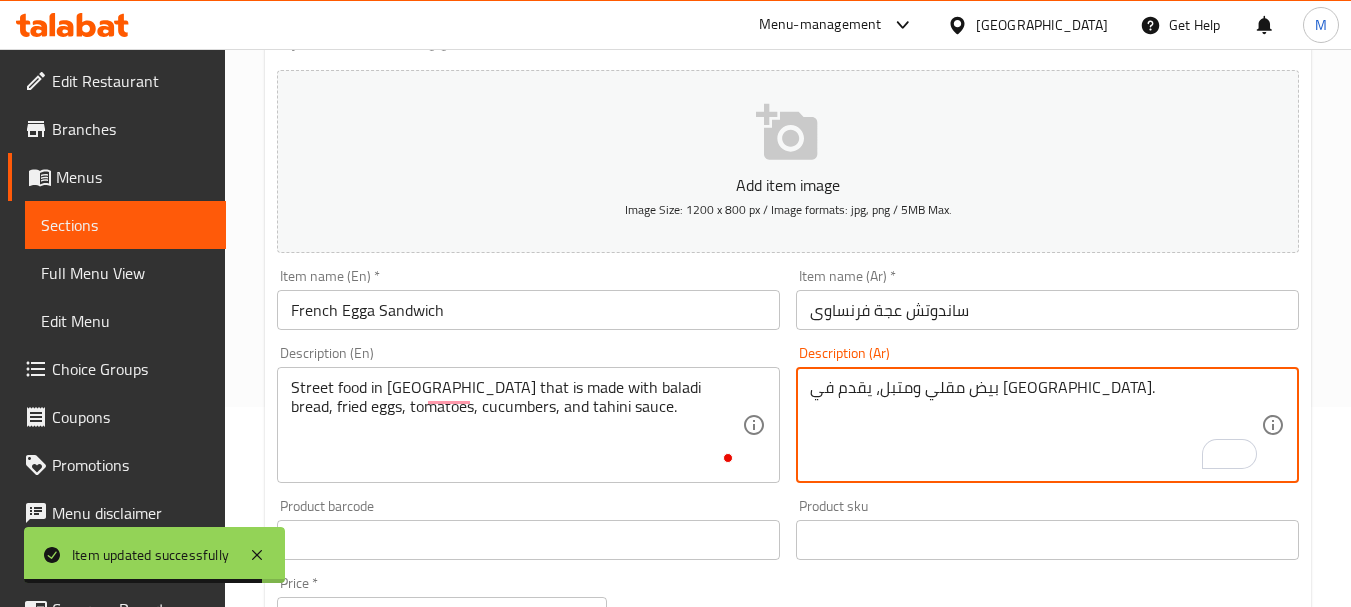 click on "بيض مقلي ومتبل، يقدم في [GEOGRAPHIC_DATA]." at bounding box center [1035, 425] 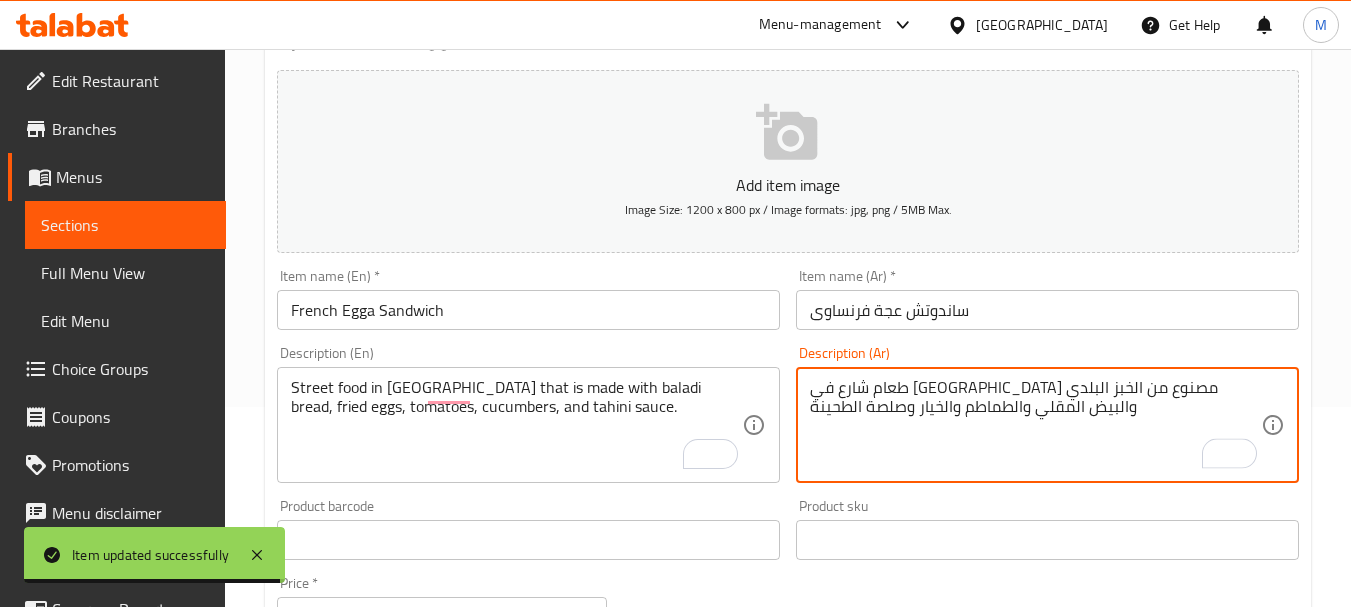 drag, startPoint x: 966, startPoint y: 399, endPoint x: 985, endPoint y: 395, distance: 19.416489 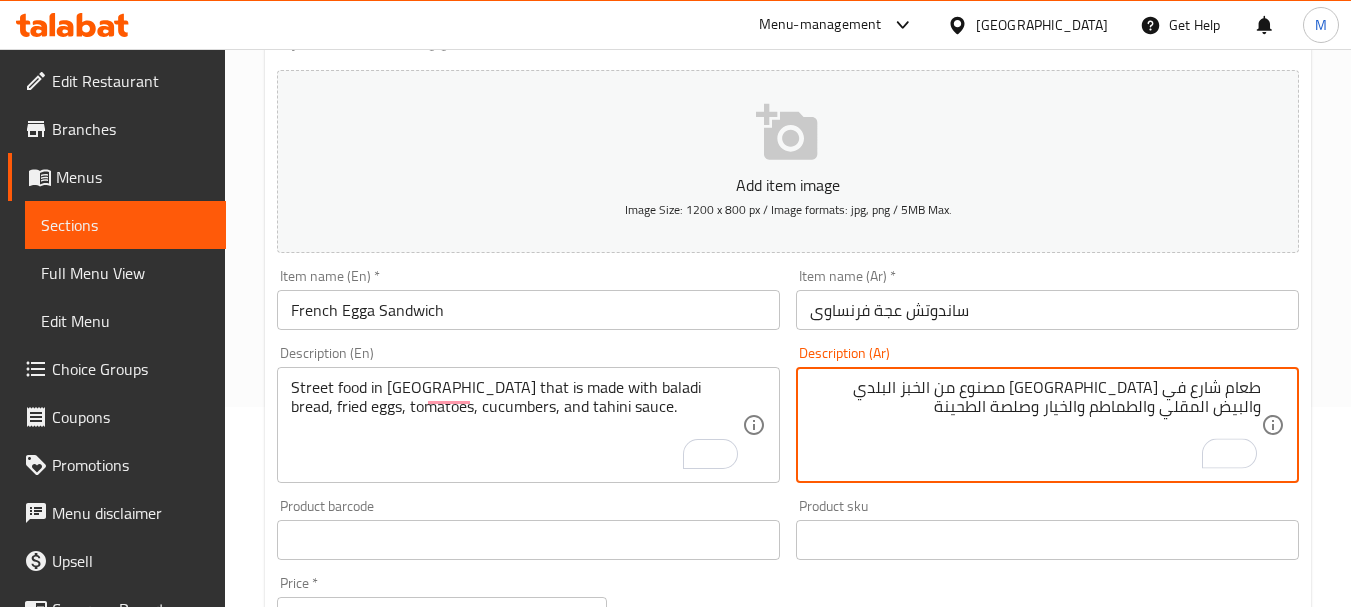 type on "طعام شارع في [GEOGRAPHIC_DATA] مصنوع من الخبز البلدي والبيض المقلي والطماطم والخيار وصلصة الطحينة" 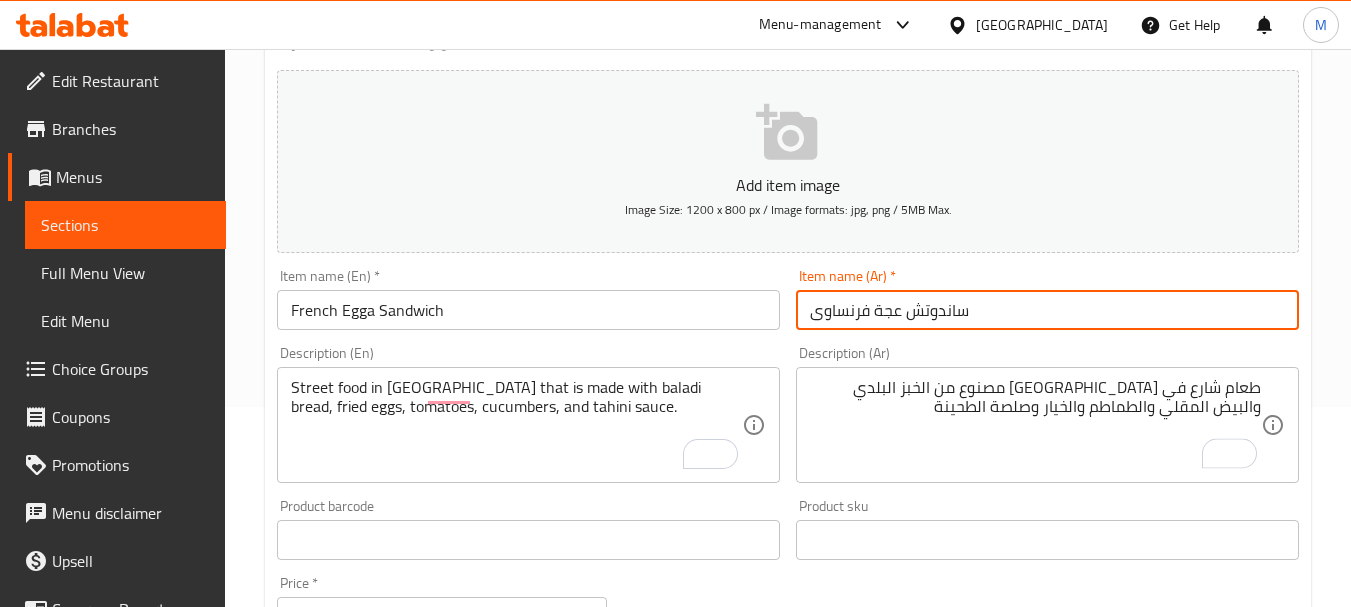 click on "ساندوتش عجة فرنساوى" at bounding box center [1047, 310] 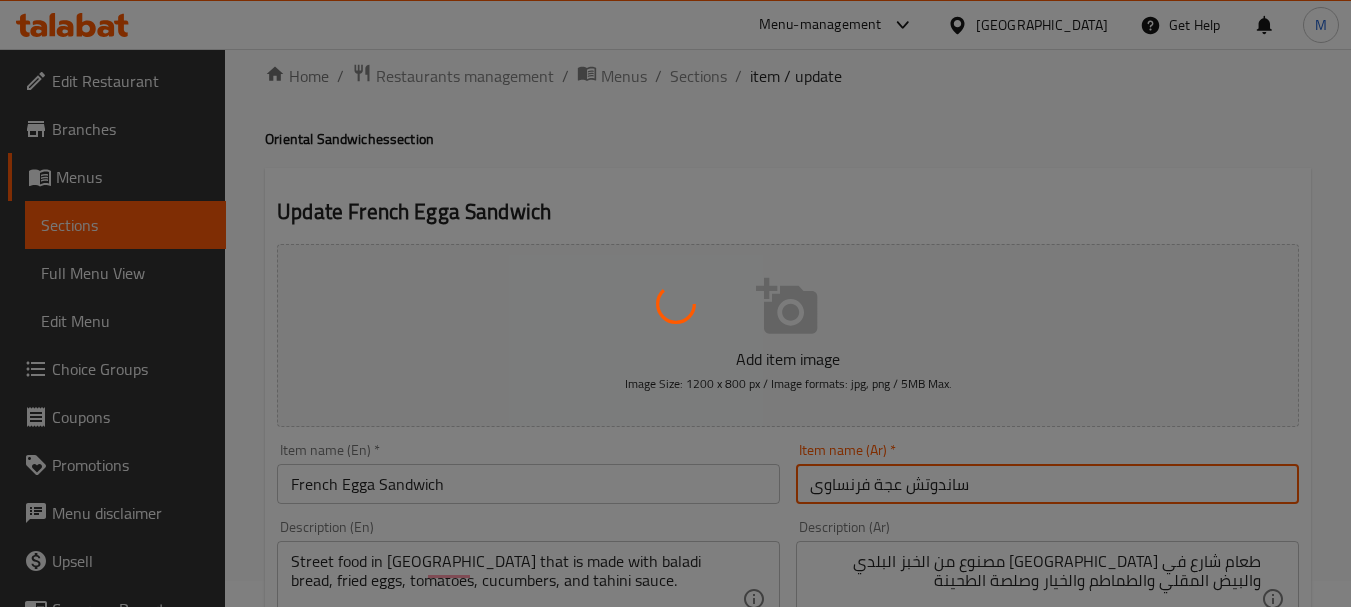 scroll, scrollTop: 0, scrollLeft: 0, axis: both 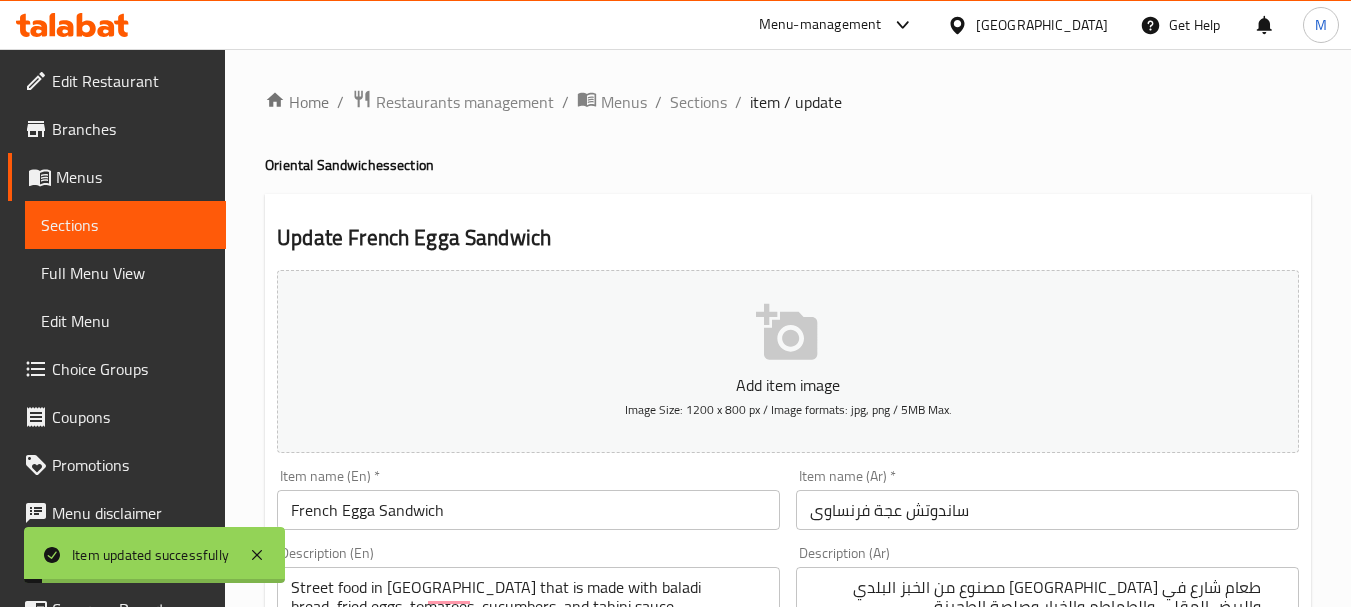 click on "Sections" at bounding box center [698, 102] 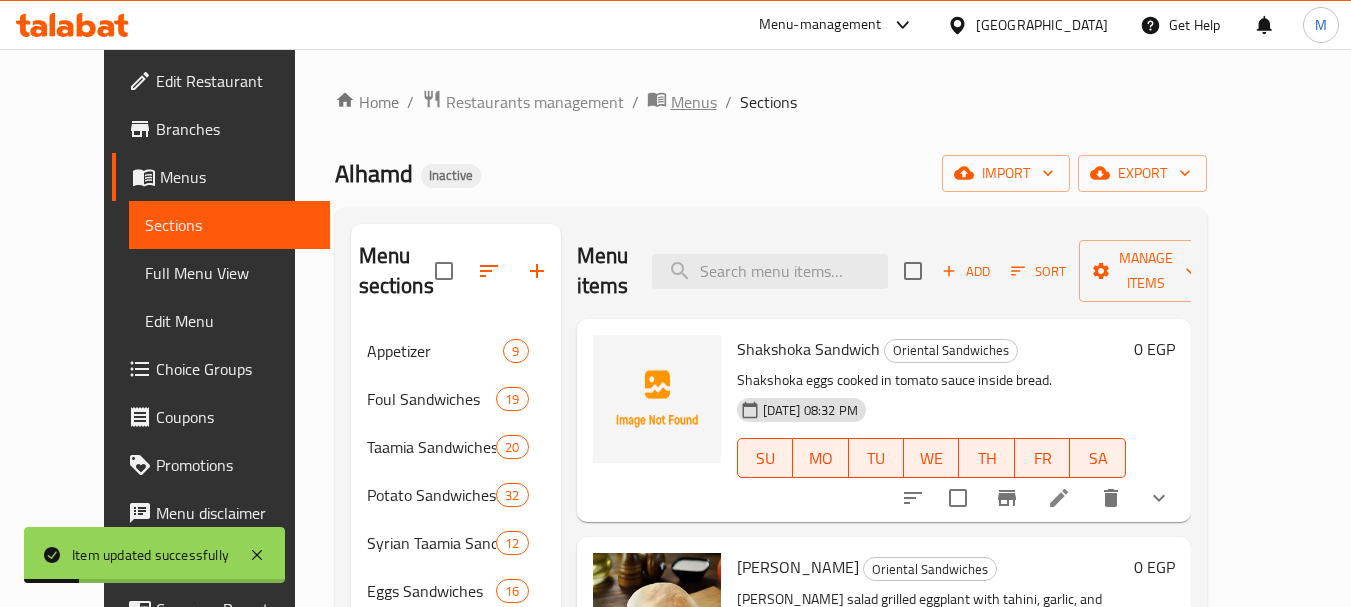 click on "Menus" at bounding box center [694, 102] 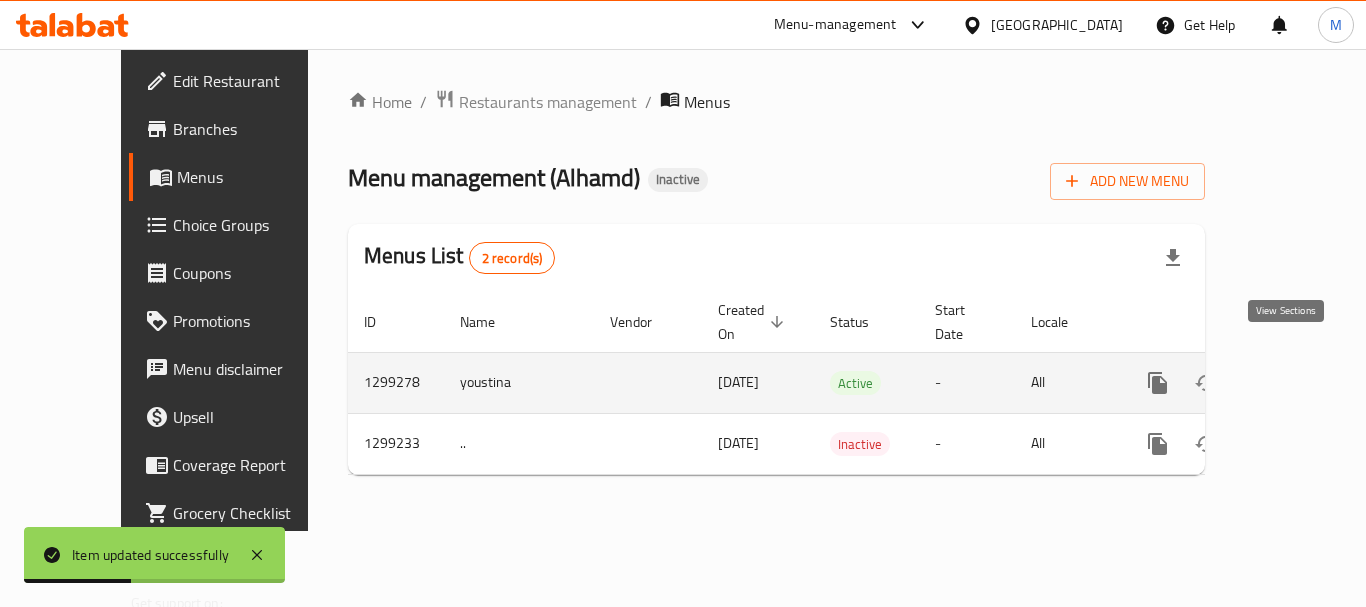 click 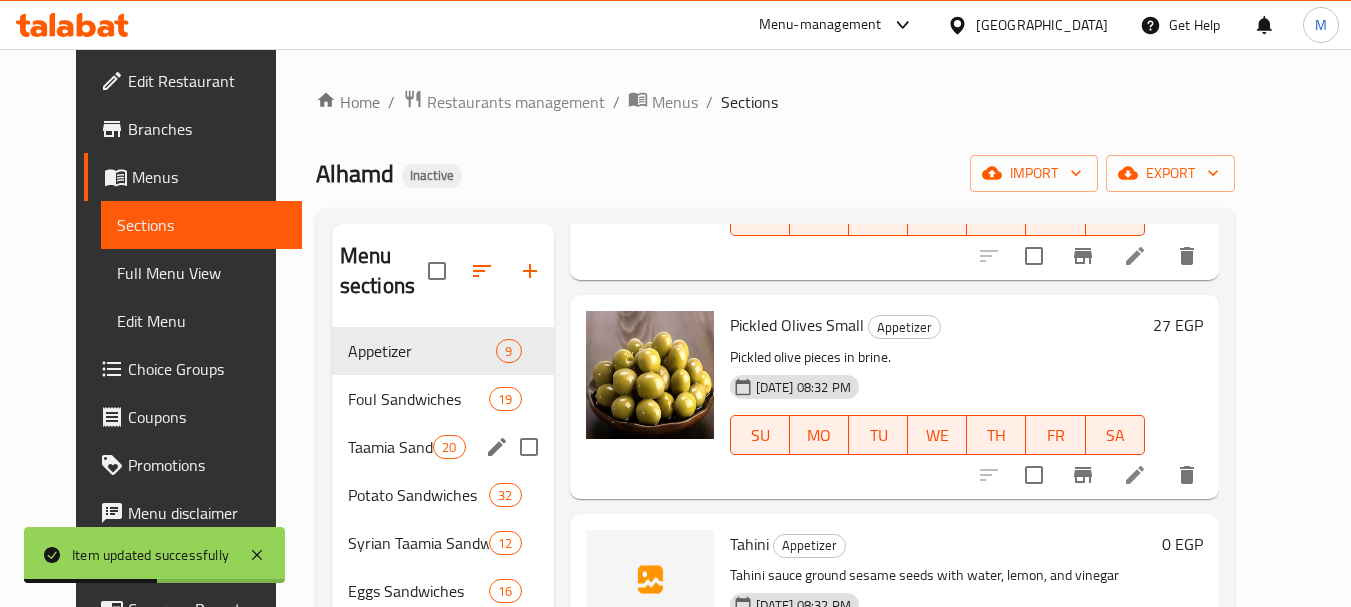 scroll, scrollTop: 400, scrollLeft: 0, axis: vertical 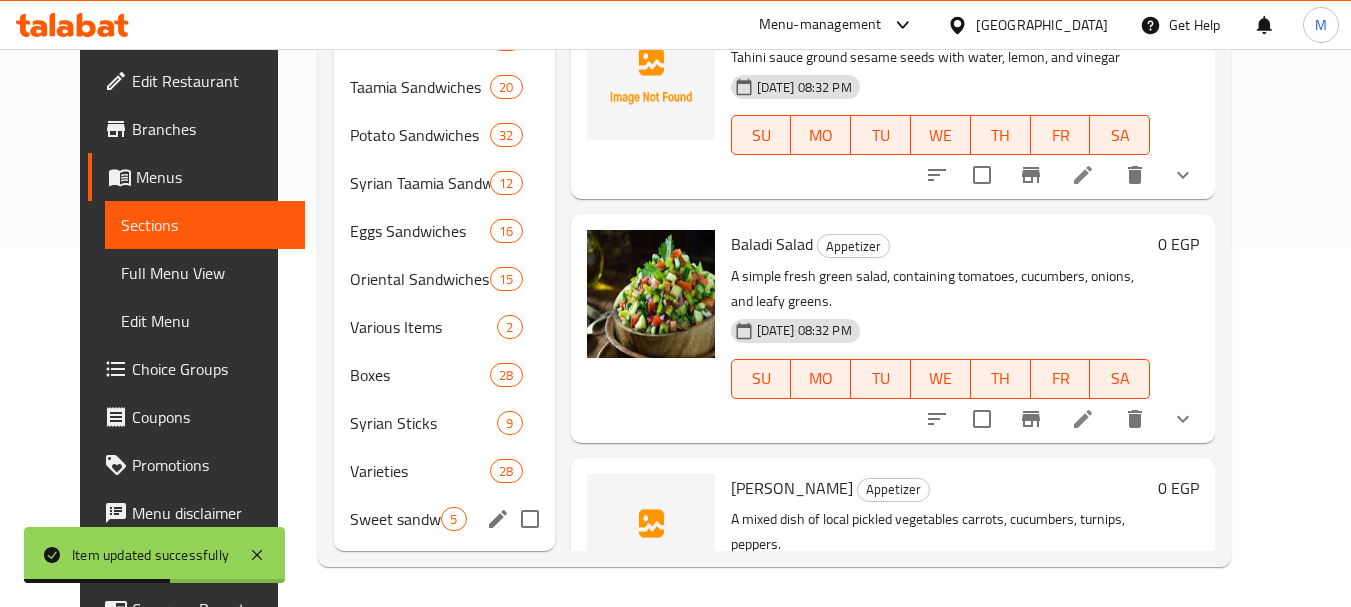 click on "Sweet sandwiches 5" at bounding box center [444, 519] 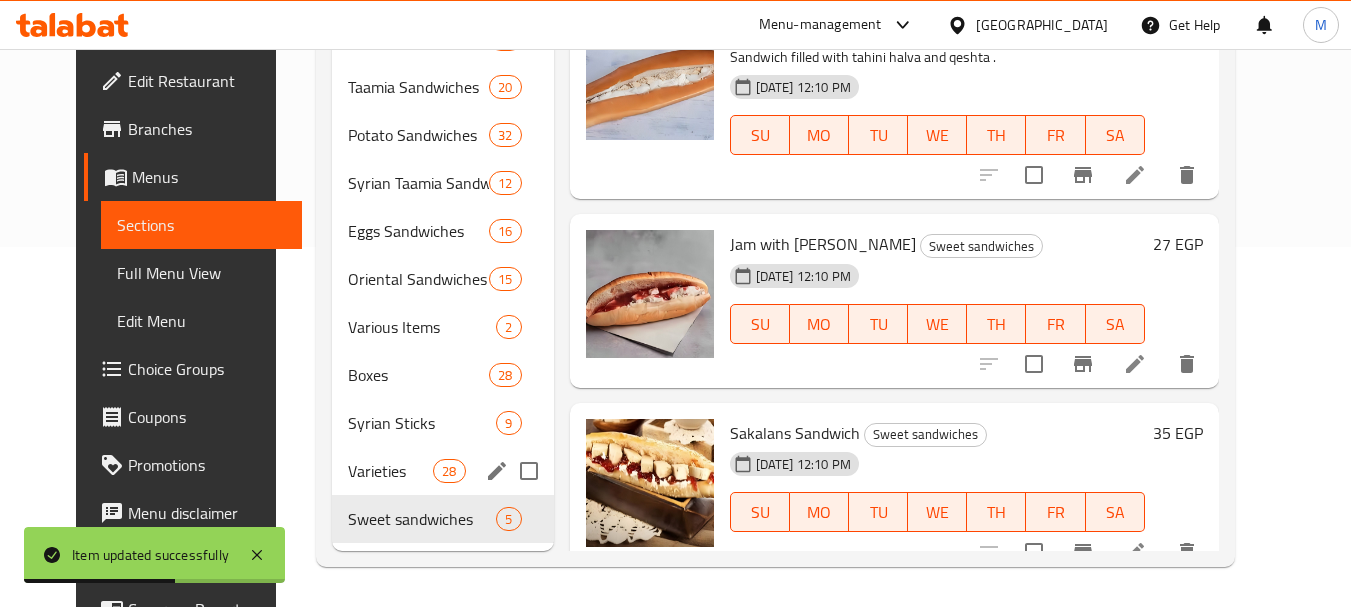 scroll, scrollTop: 0, scrollLeft: 0, axis: both 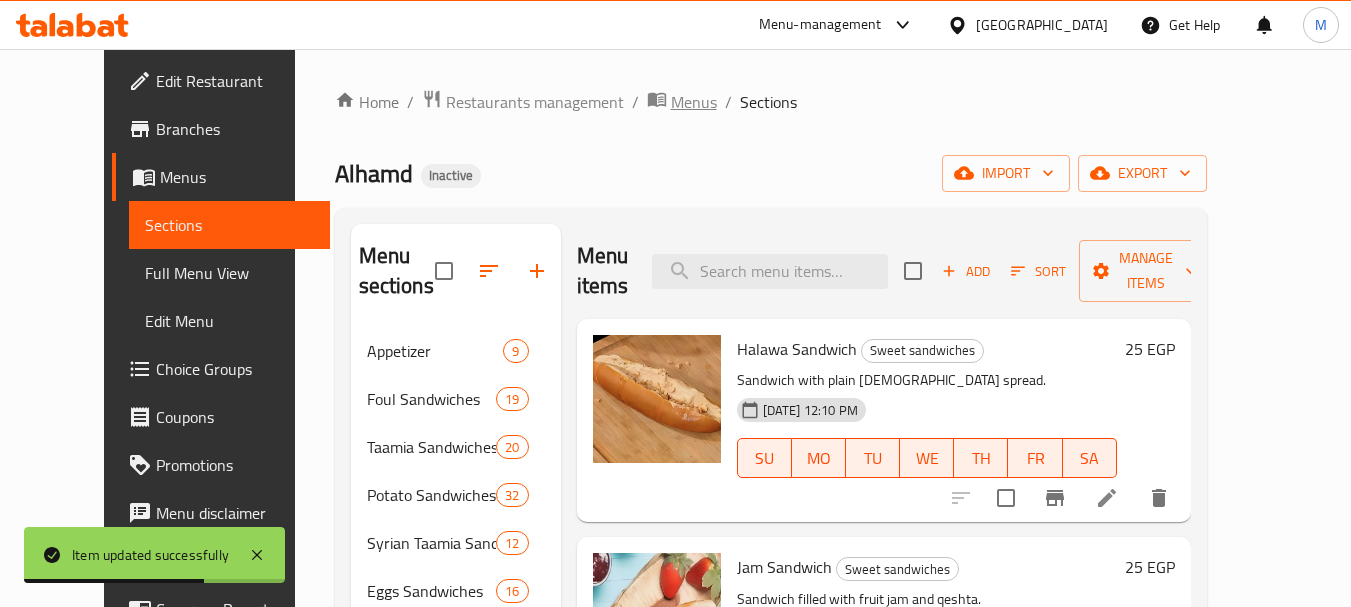 click on "Menus" at bounding box center [694, 102] 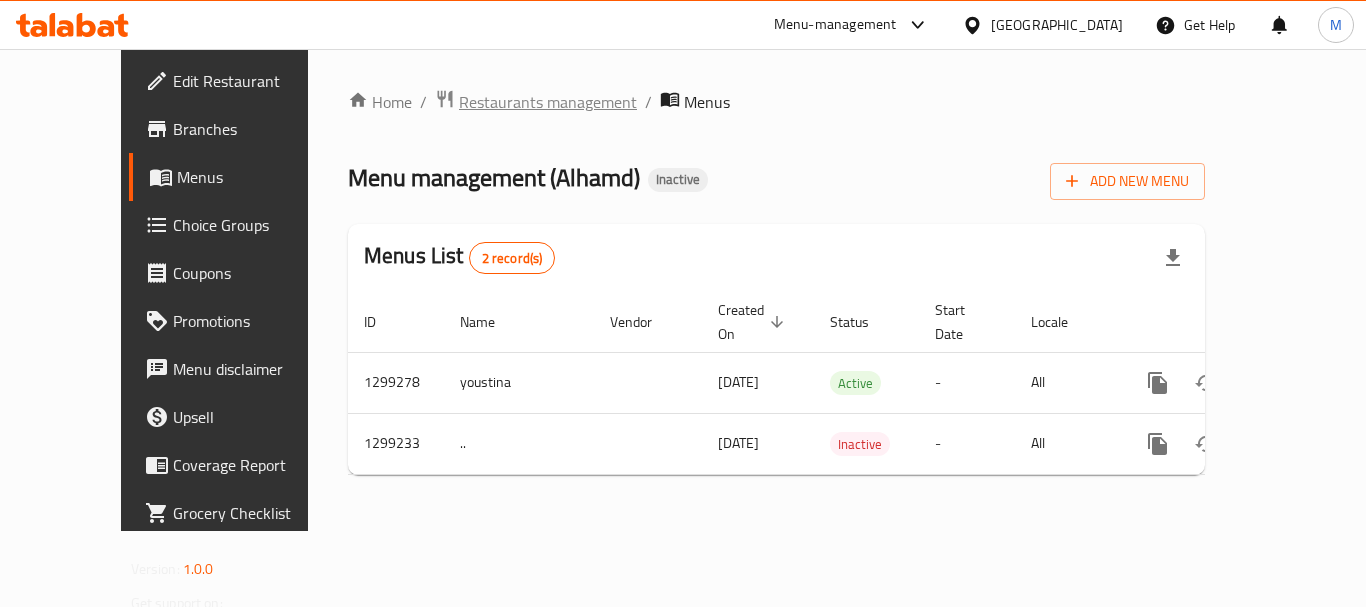 click on "Restaurants management" at bounding box center [548, 102] 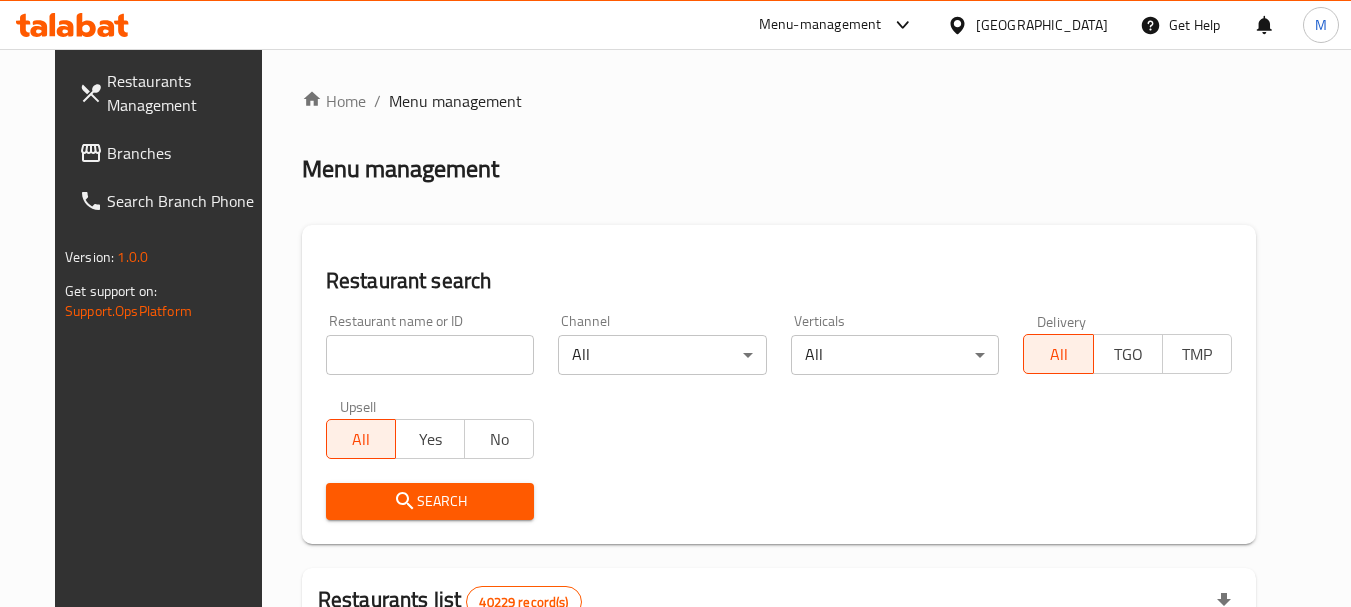click at bounding box center [675, 303] 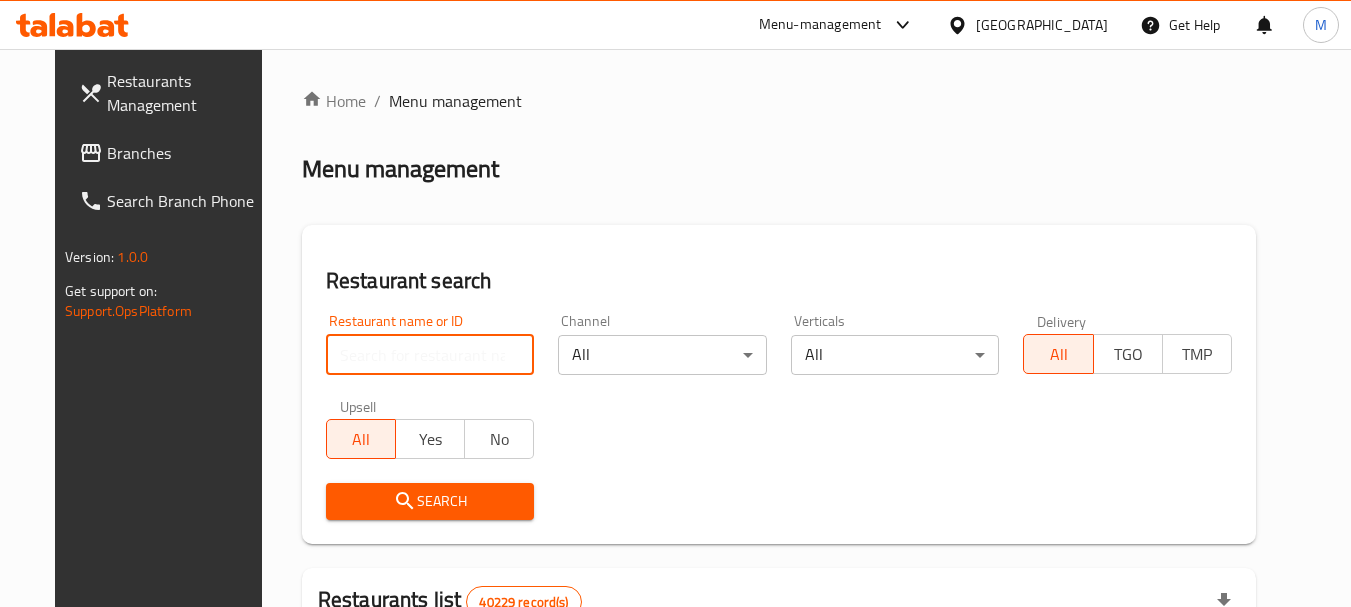 paste on "مطعم فول و فلافل [PERSON_NAME]" 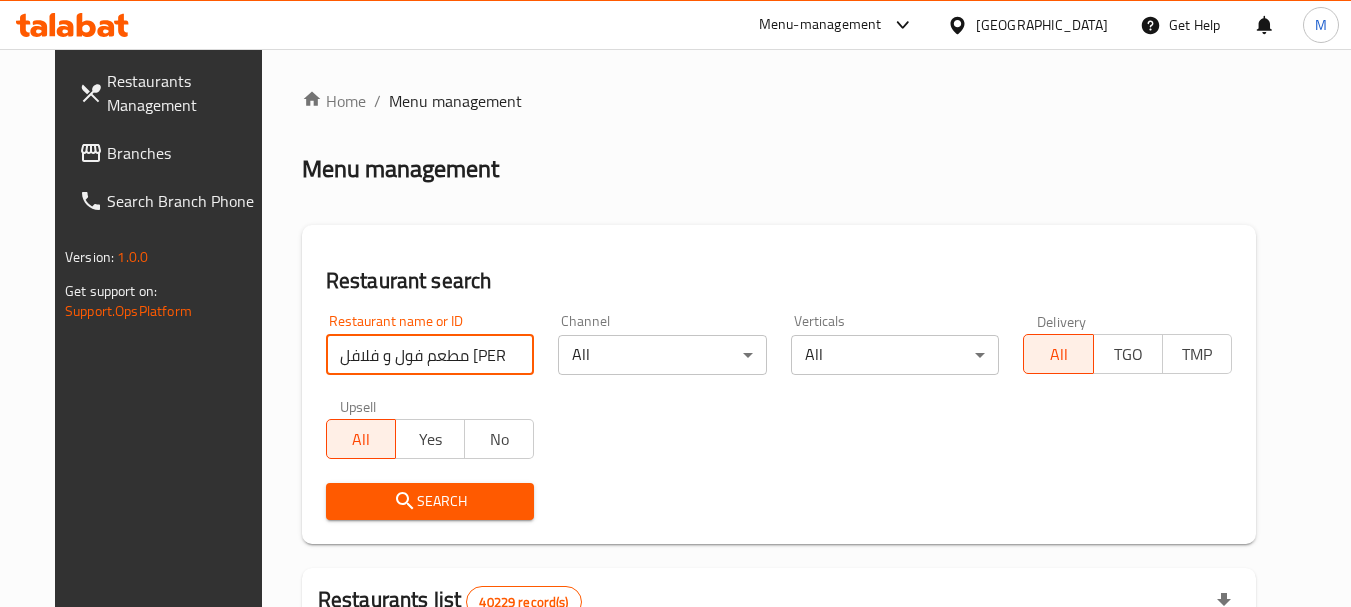 scroll, scrollTop: 0, scrollLeft: 44, axis: horizontal 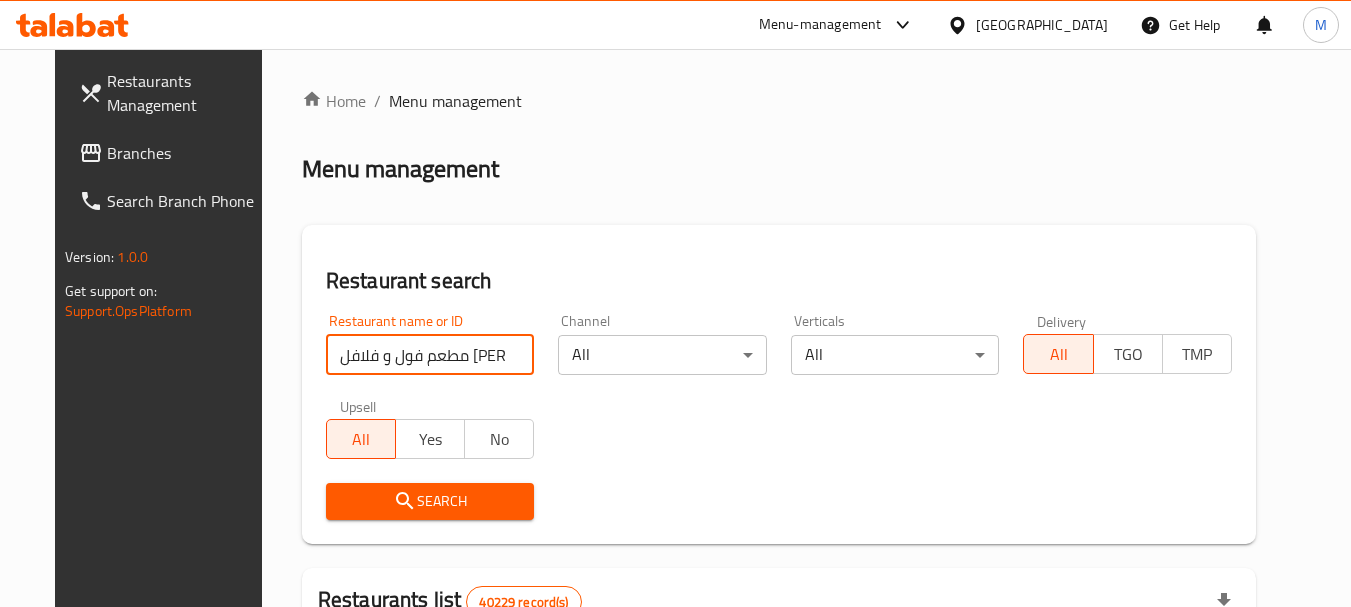 drag, startPoint x: 265, startPoint y: 353, endPoint x: 231, endPoint y: 353, distance: 34 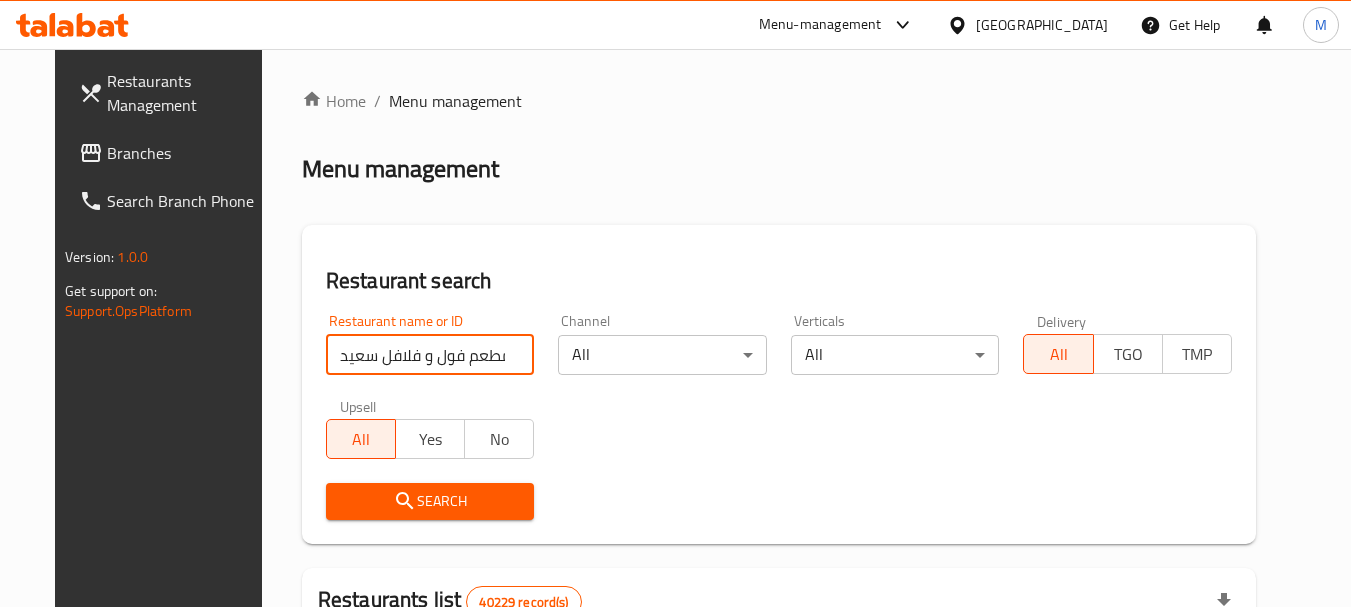 type on "مطعم فول و فلافل سعيد" 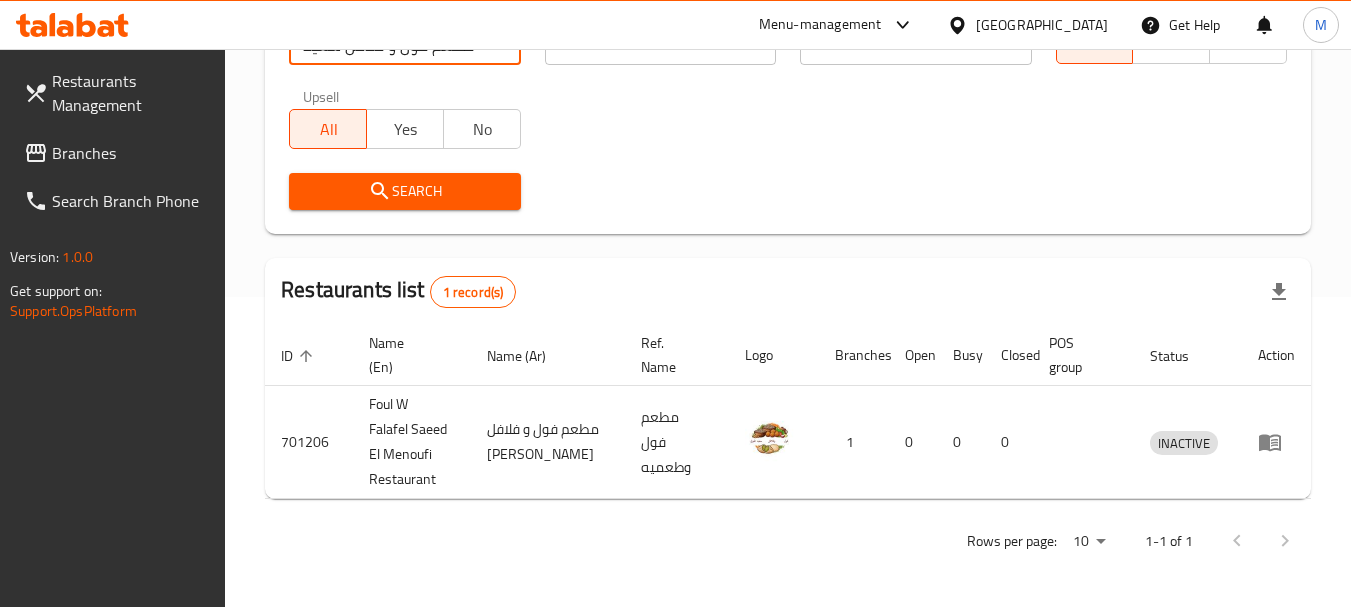 scroll, scrollTop: 310, scrollLeft: 0, axis: vertical 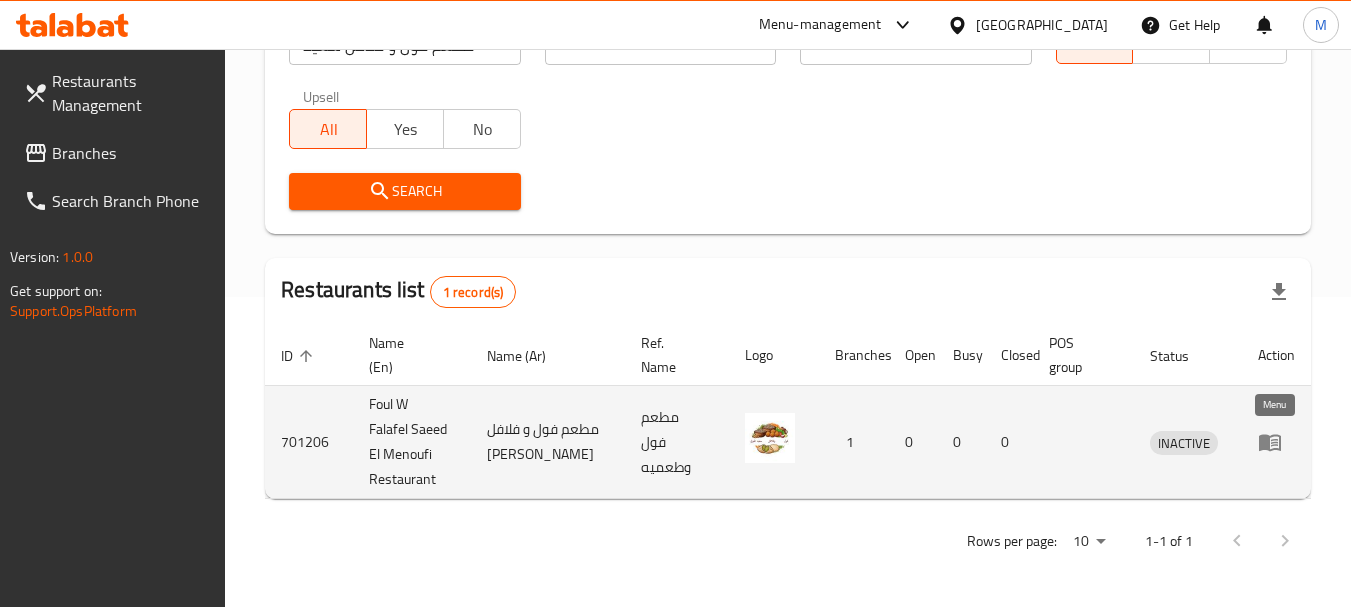 click 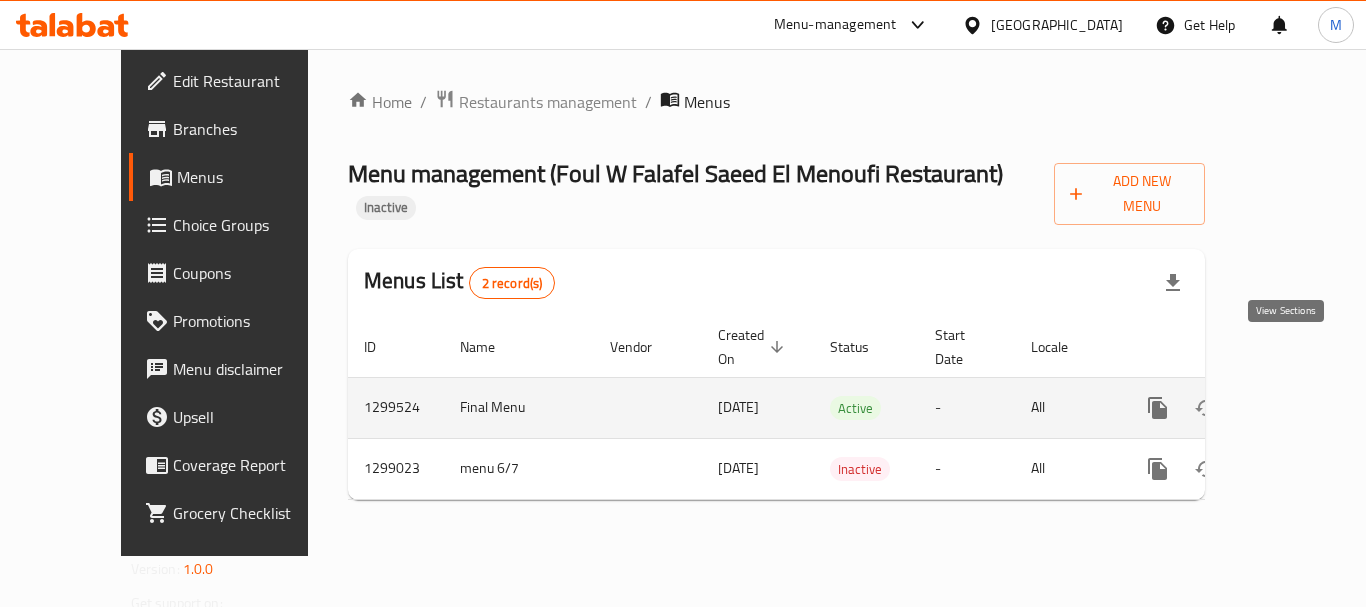 click 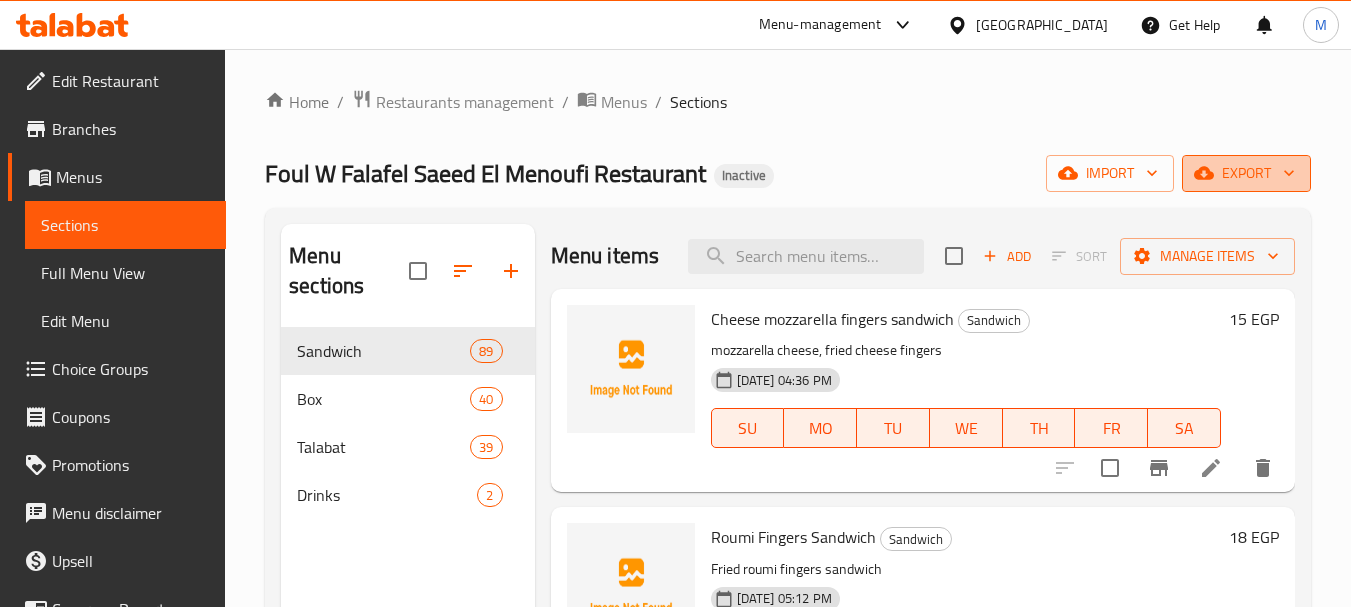 click on "export" at bounding box center [1246, 173] 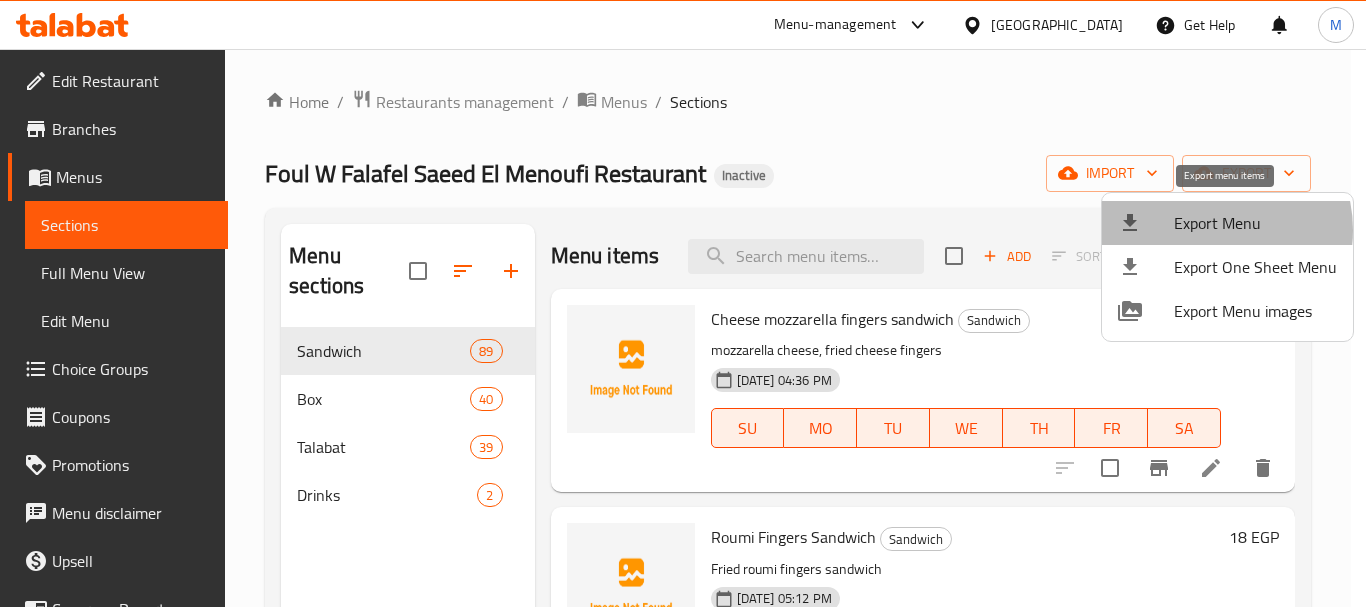 click on "Export Menu" at bounding box center [1255, 223] 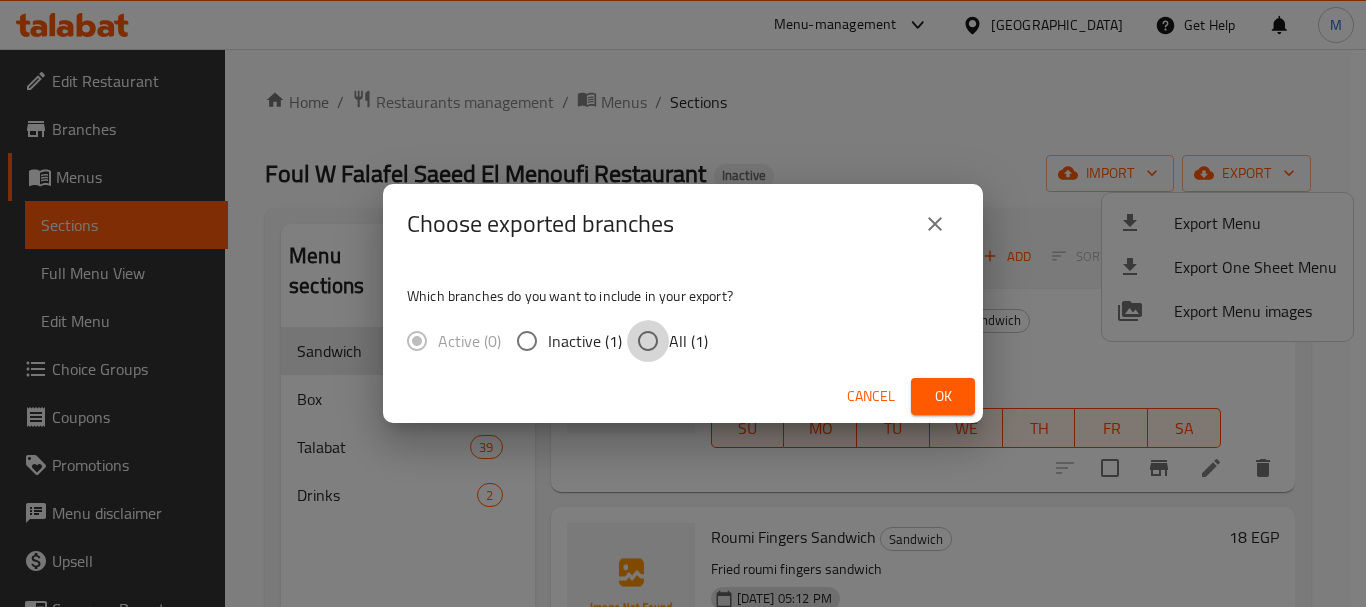 click on "All (1)" at bounding box center (648, 341) 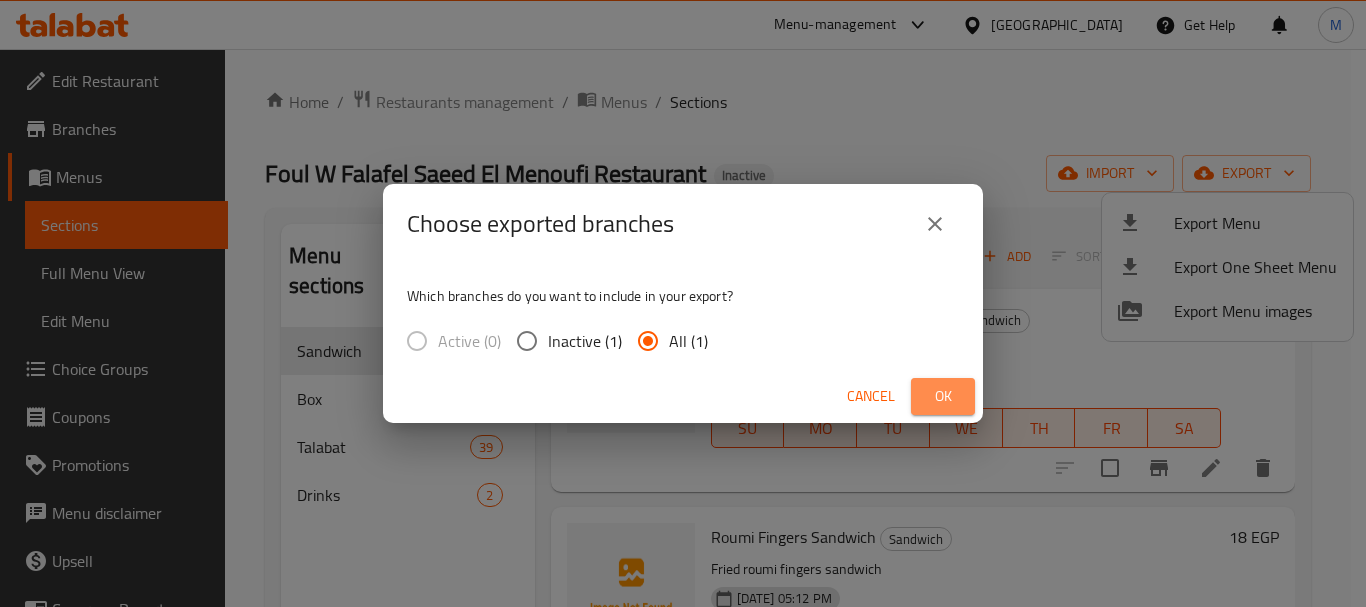 click on "Ok" at bounding box center (943, 396) 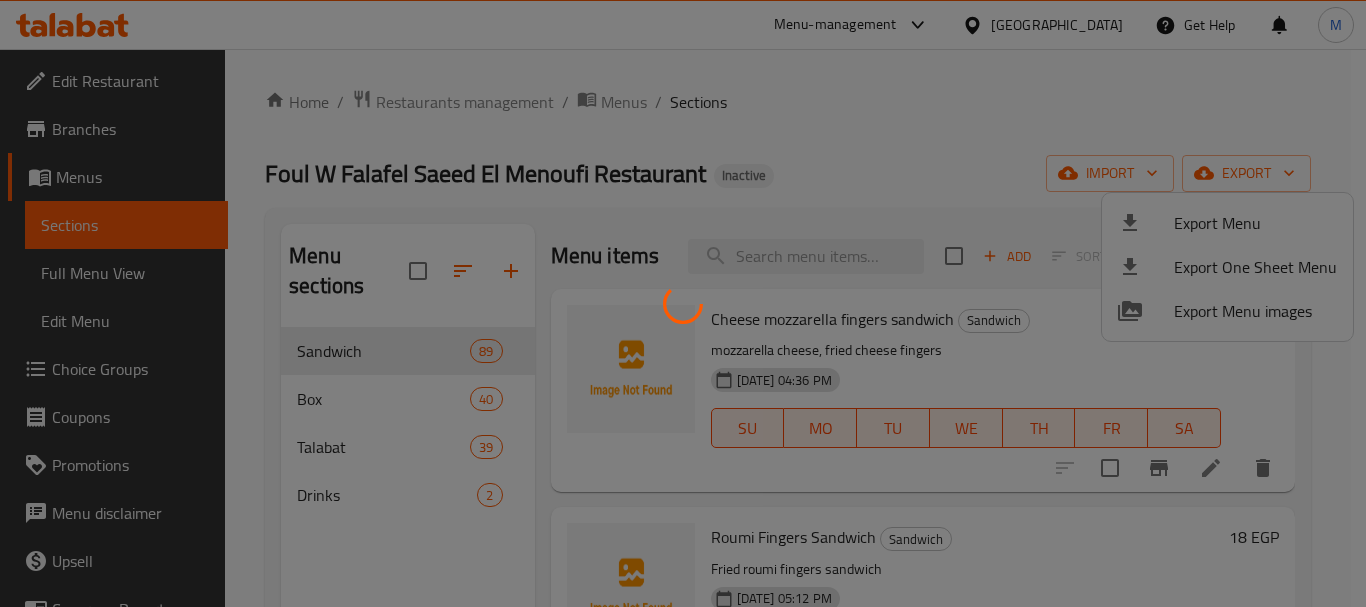 click at bounding box center (683, 303) 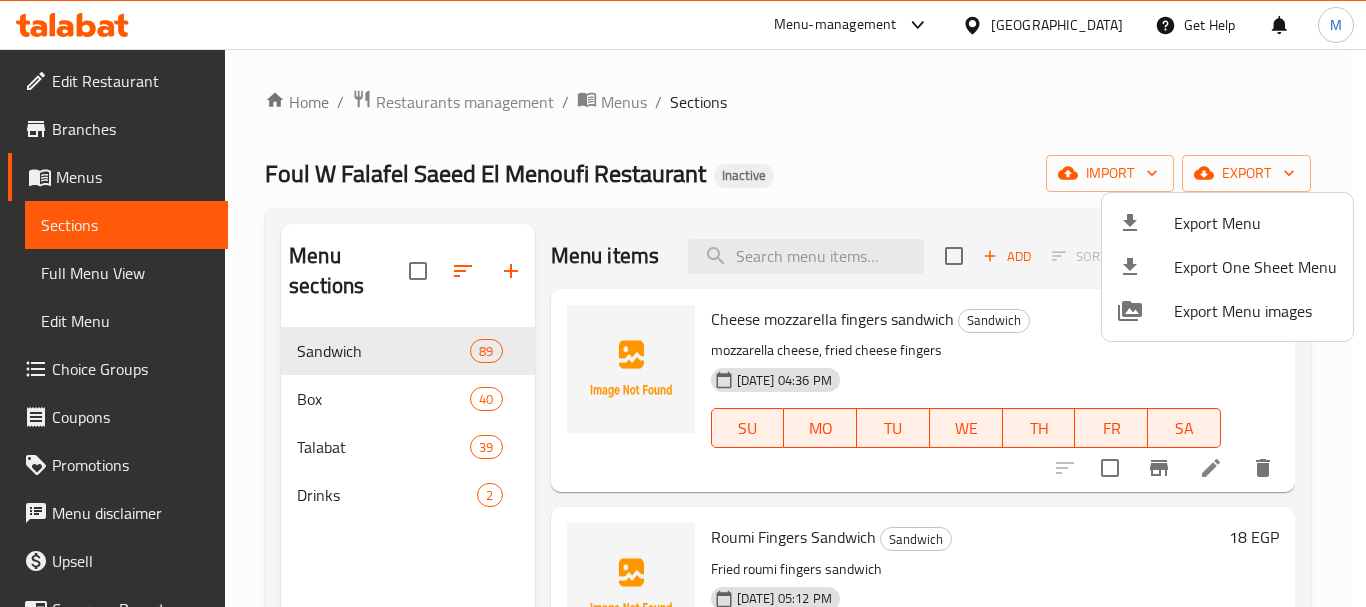 click at bounding box center (683, 303) 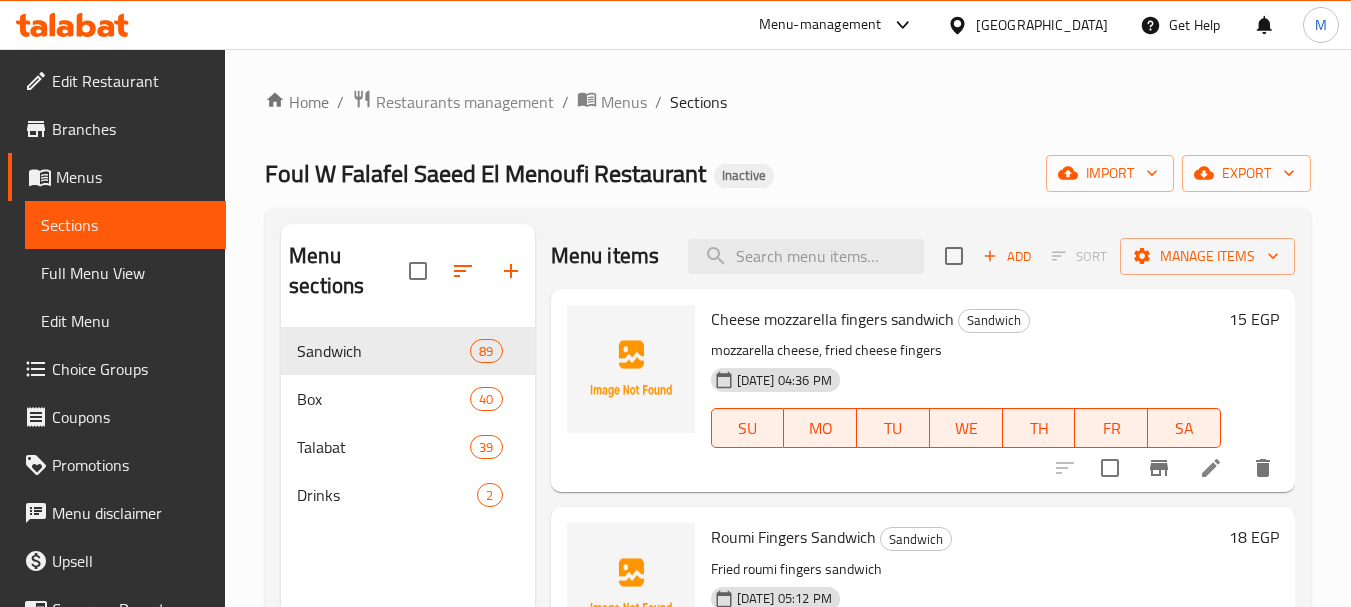 click on "Edit Restaurant" at bounding box center [131, 81] 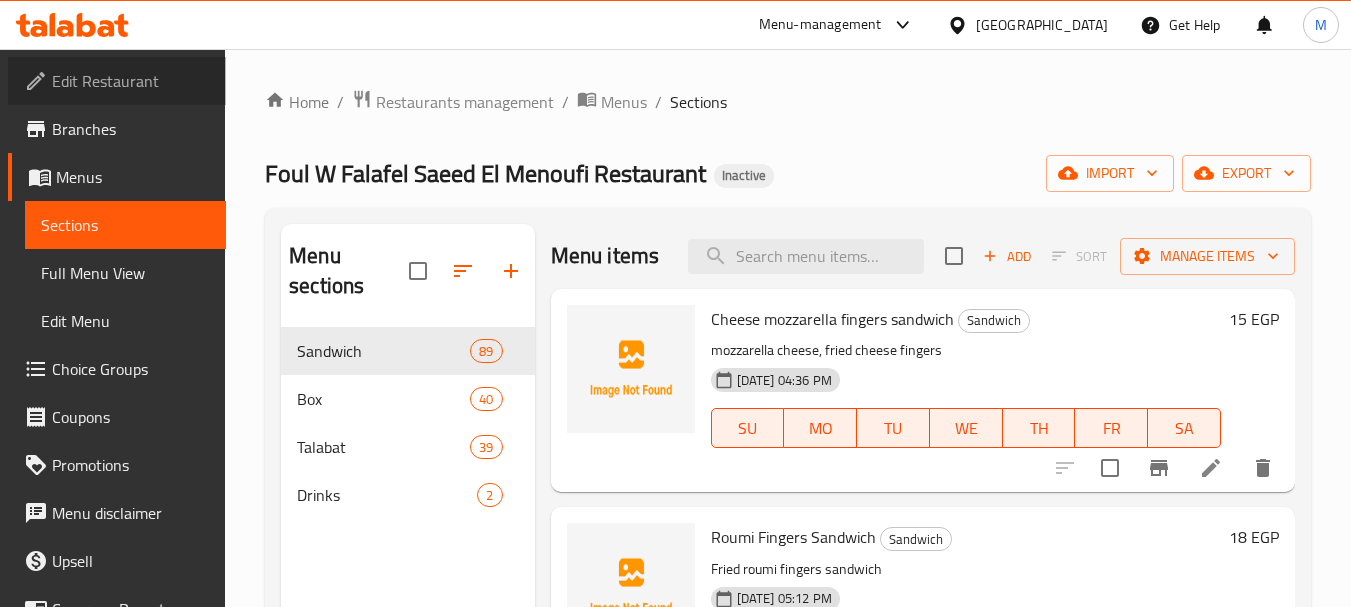 click on "Edit Restaurant" at bounding box center [131, 81] 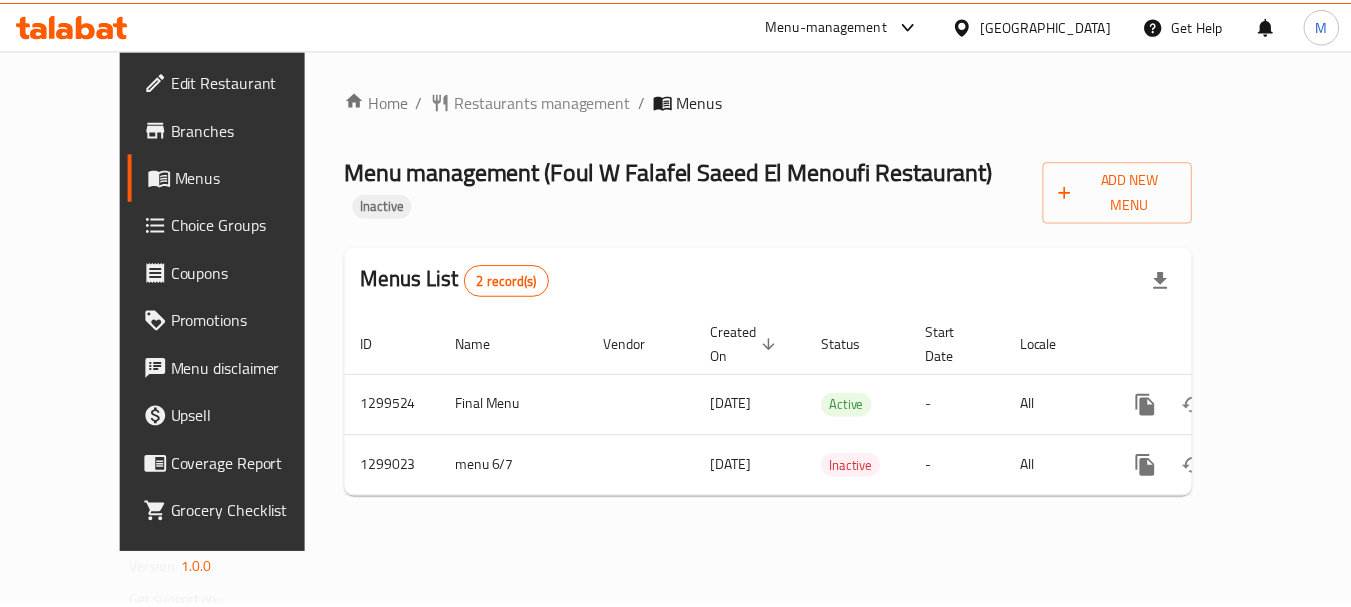 scroll, scrollTop: 0, scrollLeft: 0, axis: both 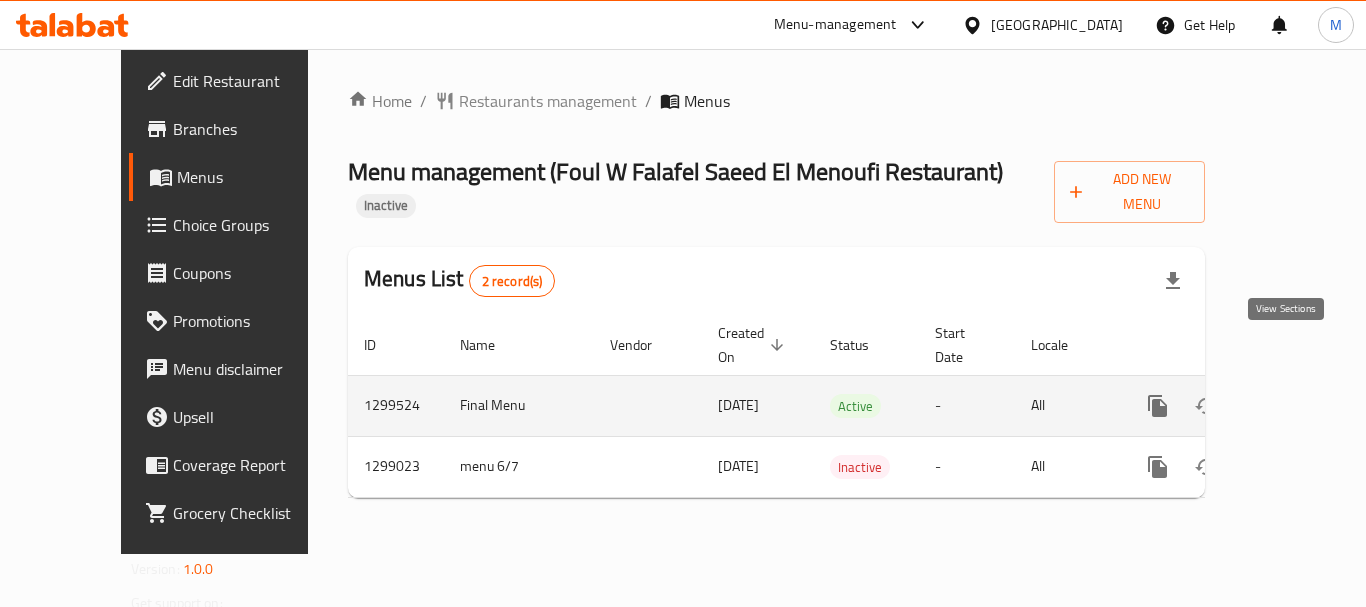 click 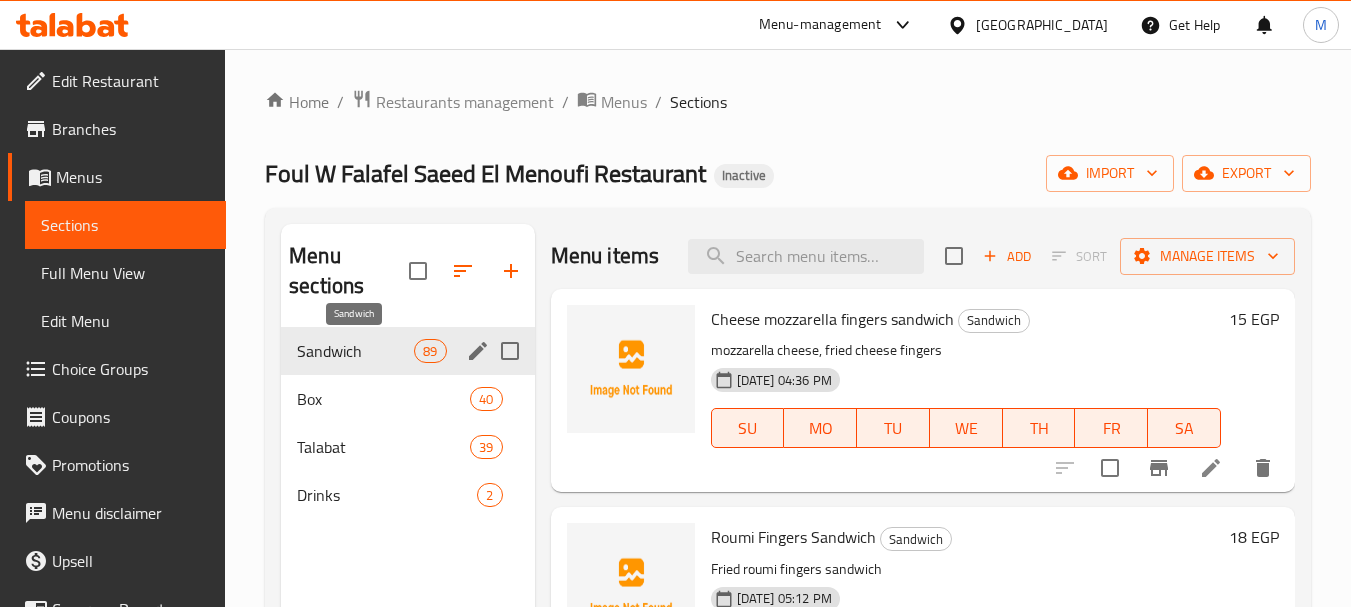 click on "Sandwich" at bounding box center [355, 351] 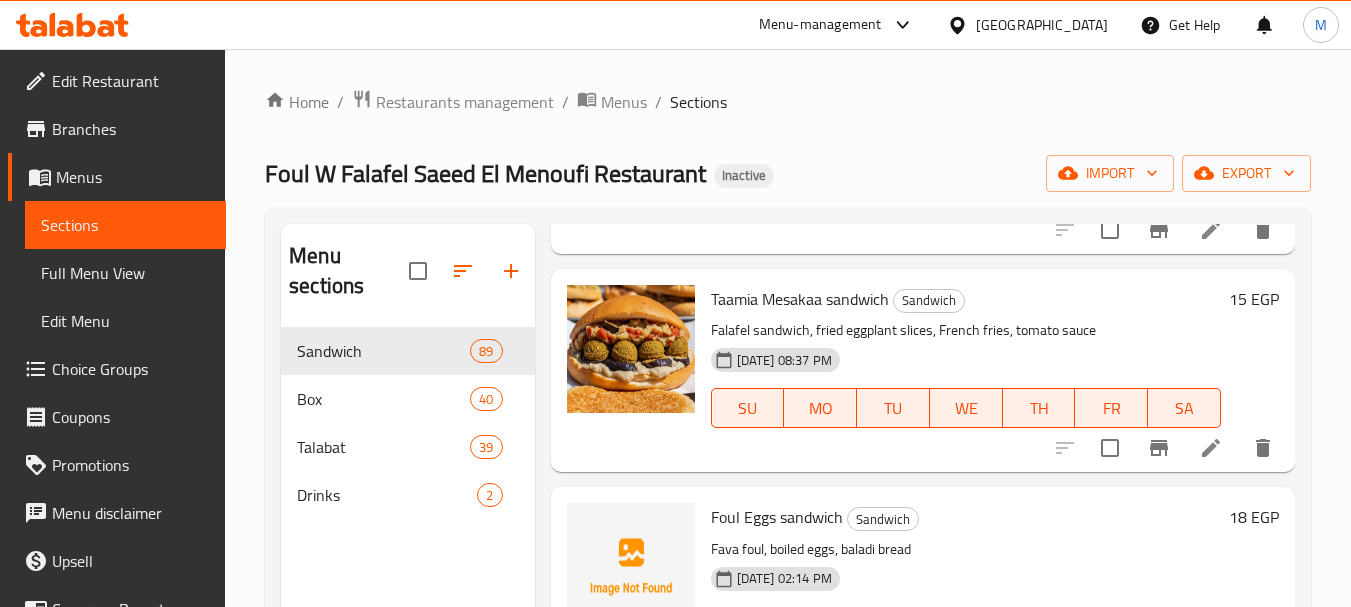 scroll, scrollTop: 900, scrollLeft: 0, axis: vertical 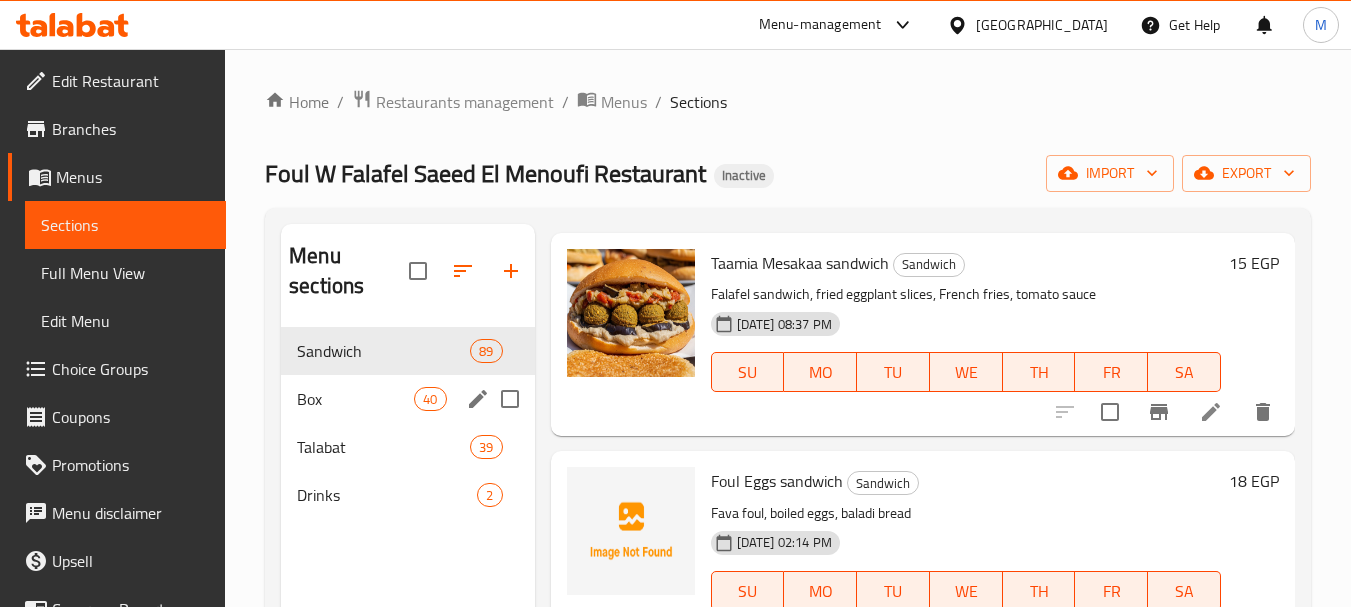 click on "Box" at bounding box center [355, 399] 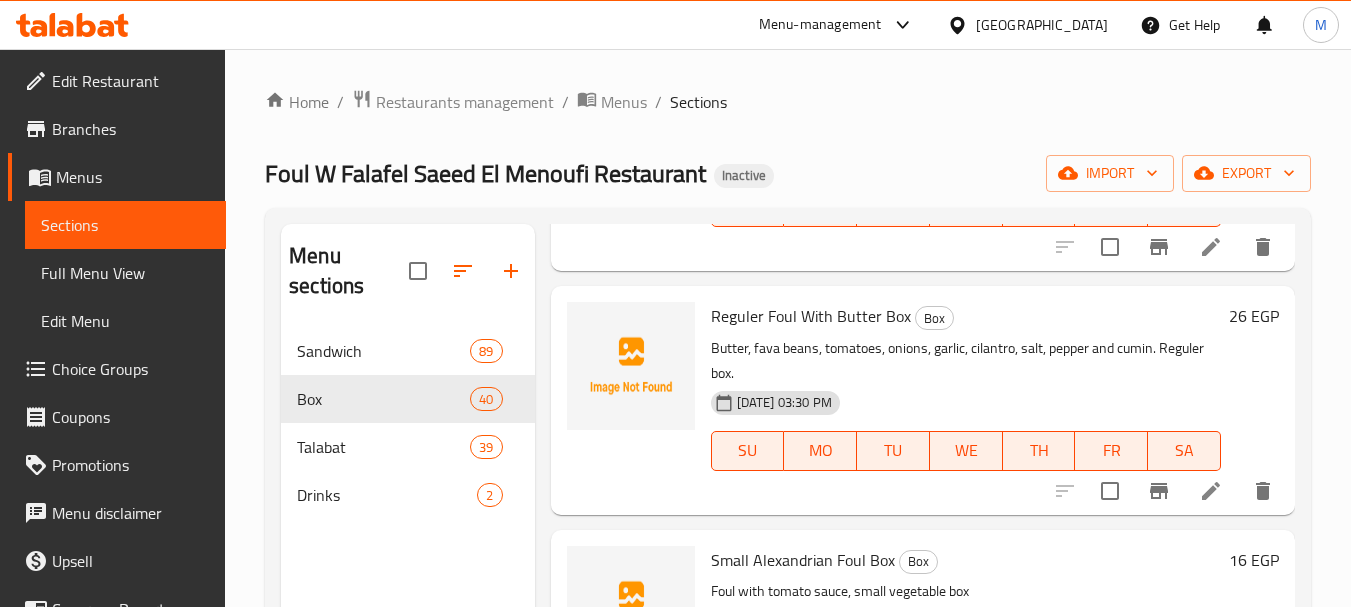scroll, scrollTop: 300, scrollLeft: 0, axis: vertical 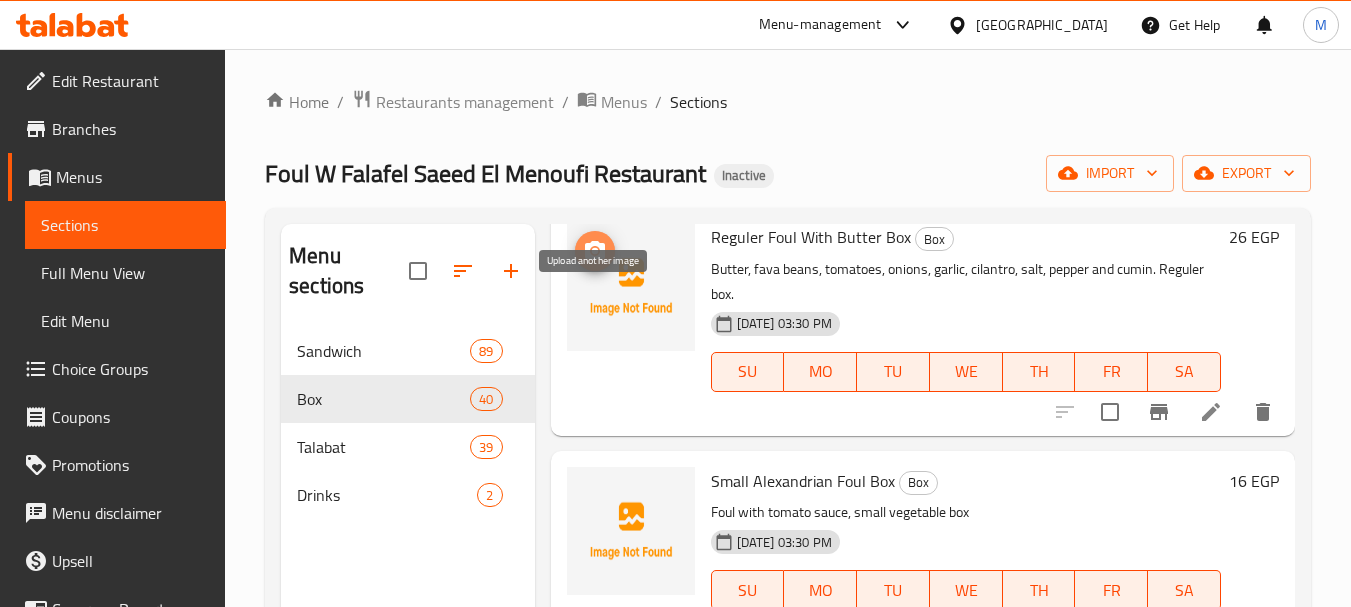 click 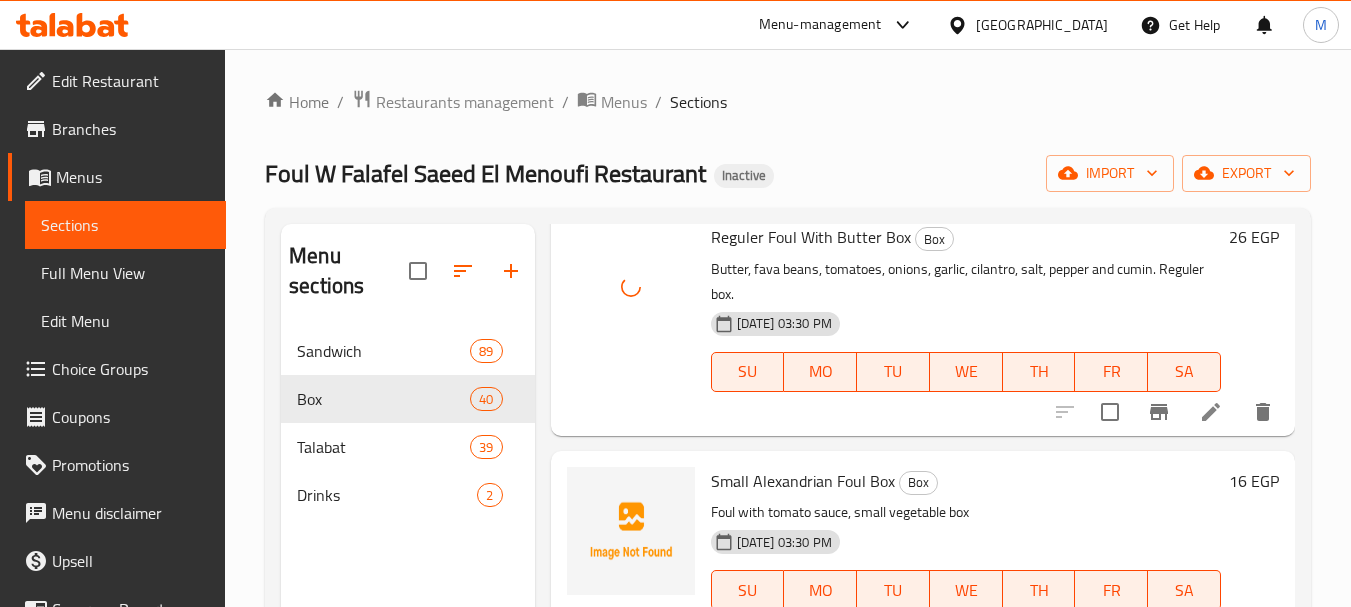 scroll, scrollTop: 500, scrollLeft: 0, axis: vertical 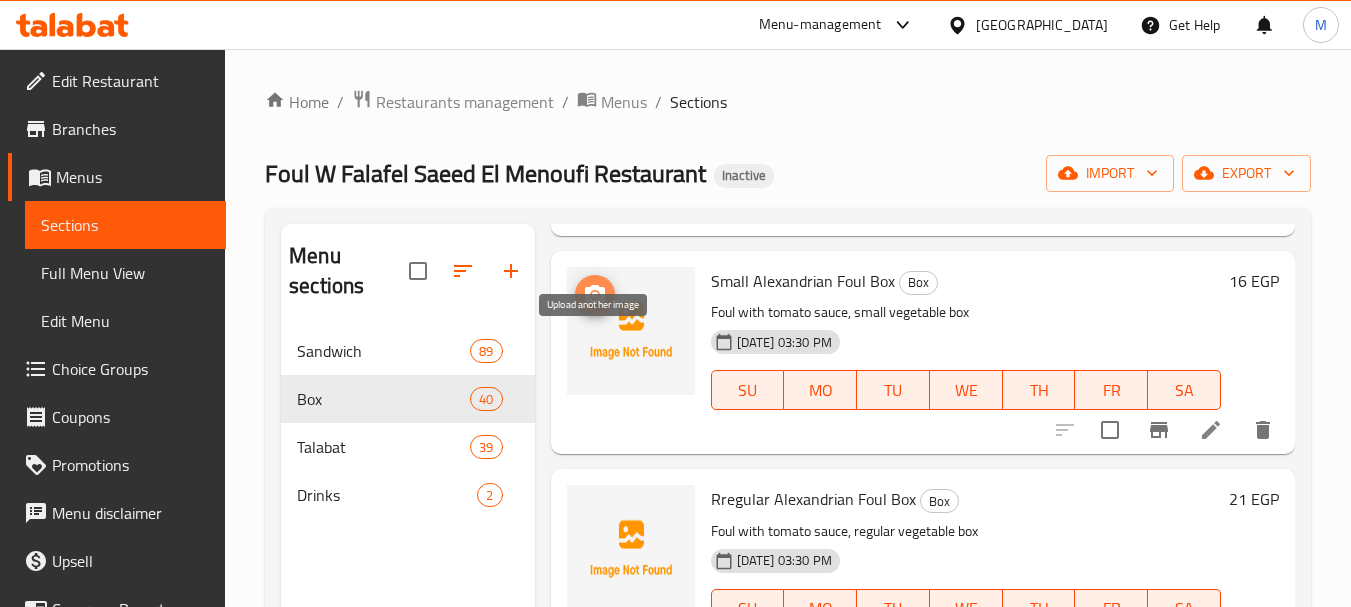 click 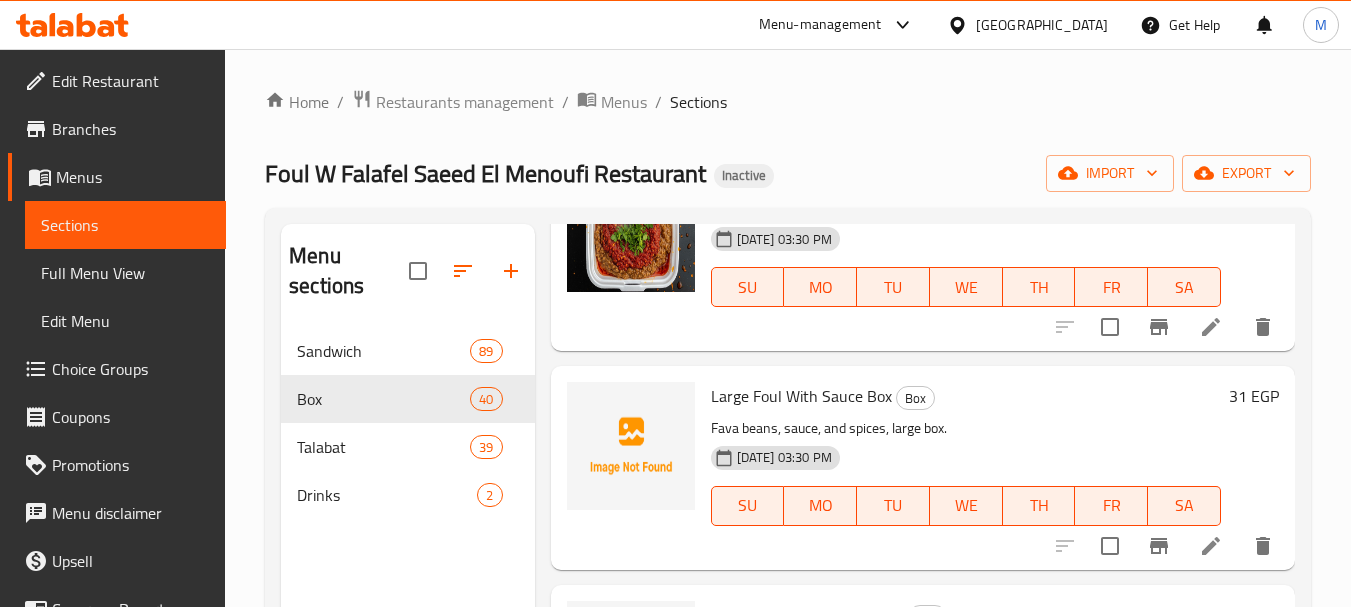 scroll, scrollTop: 1100, scrollLeft: 0, axis: vertical 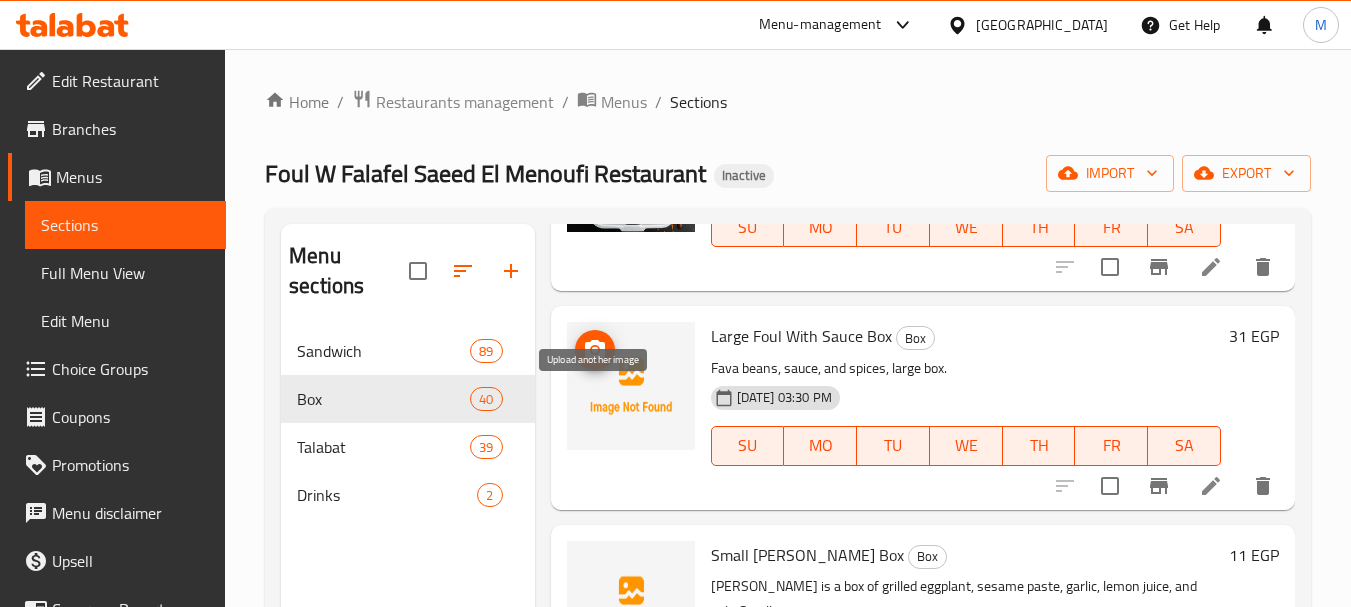 click 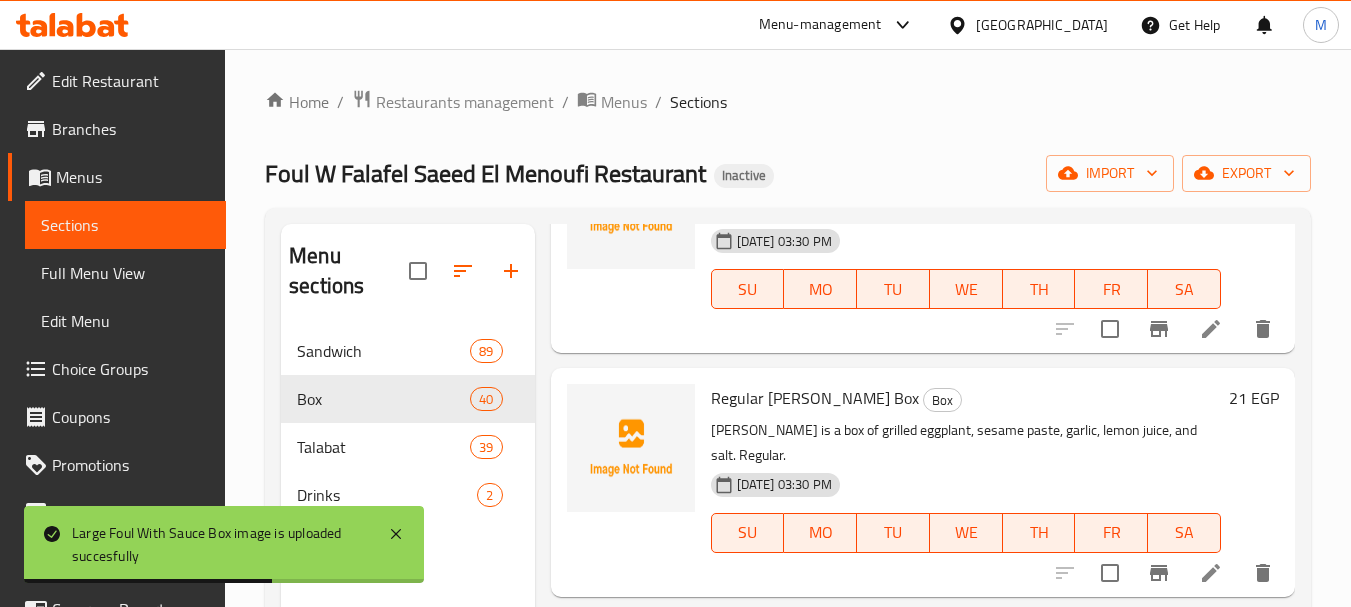 scroll, scrollTop: 1300, scrollLeft: 0, axis: vertical 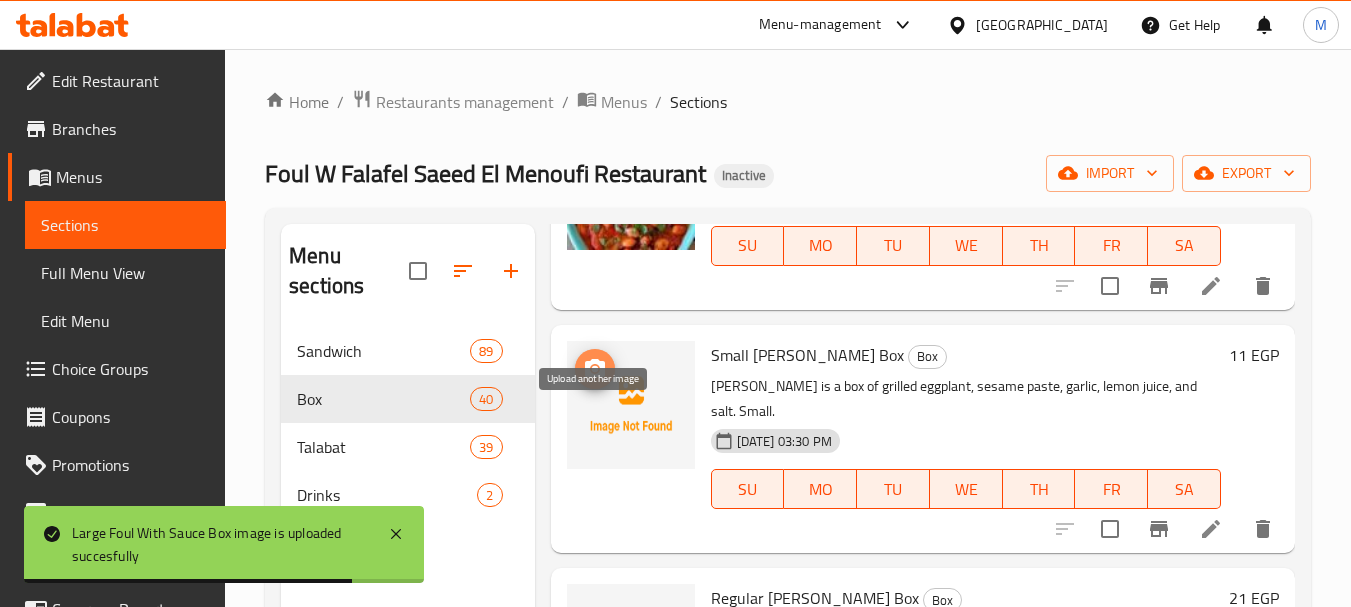 click 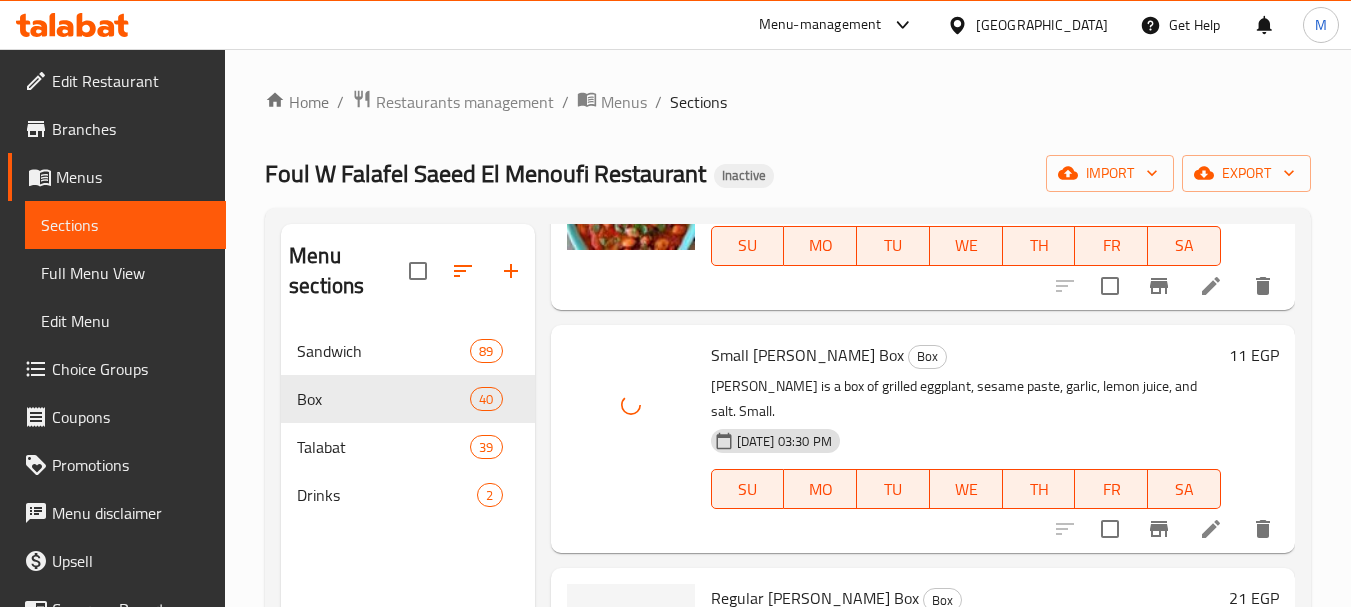 scroll, scrollTop: 1500, scrollLeft: 0, axis: vertical 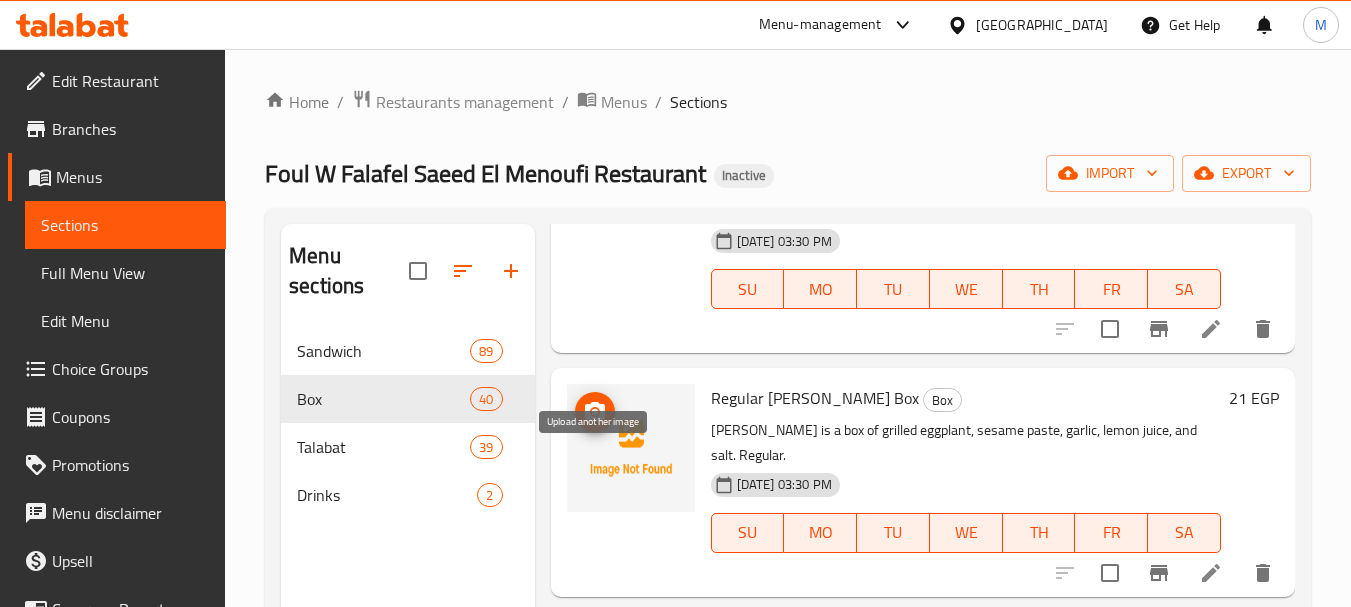 click 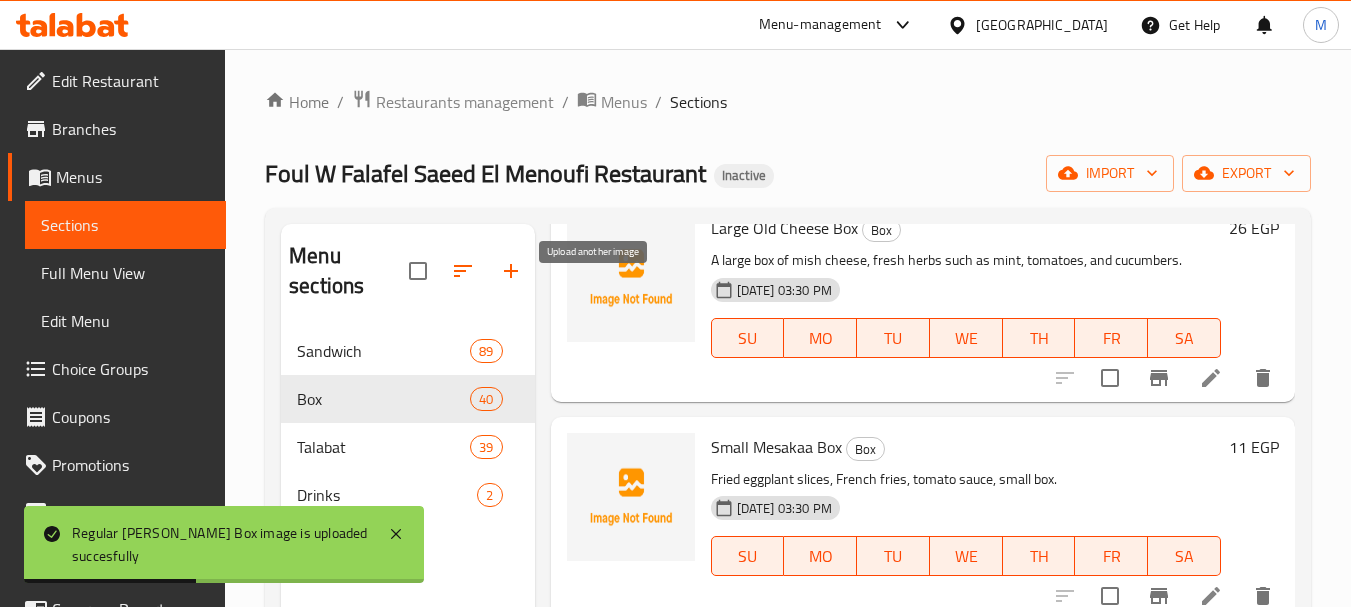scroll, scrollTop: 2500, scrollLeft: 0, axis: vertical 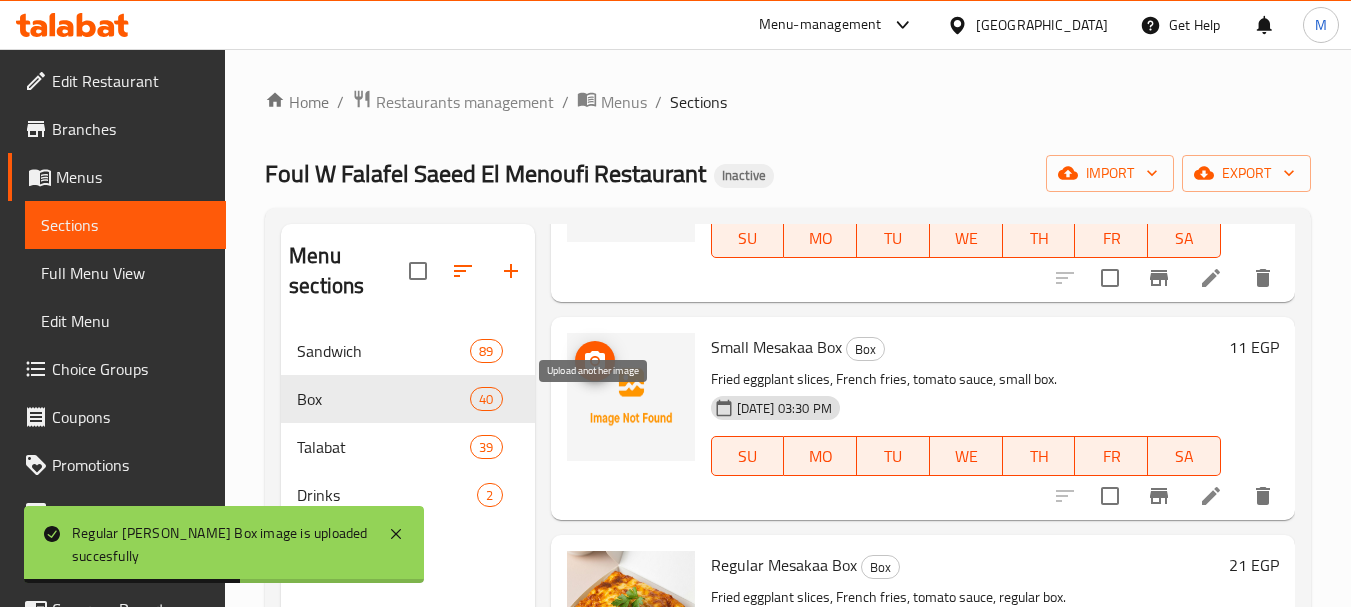 click 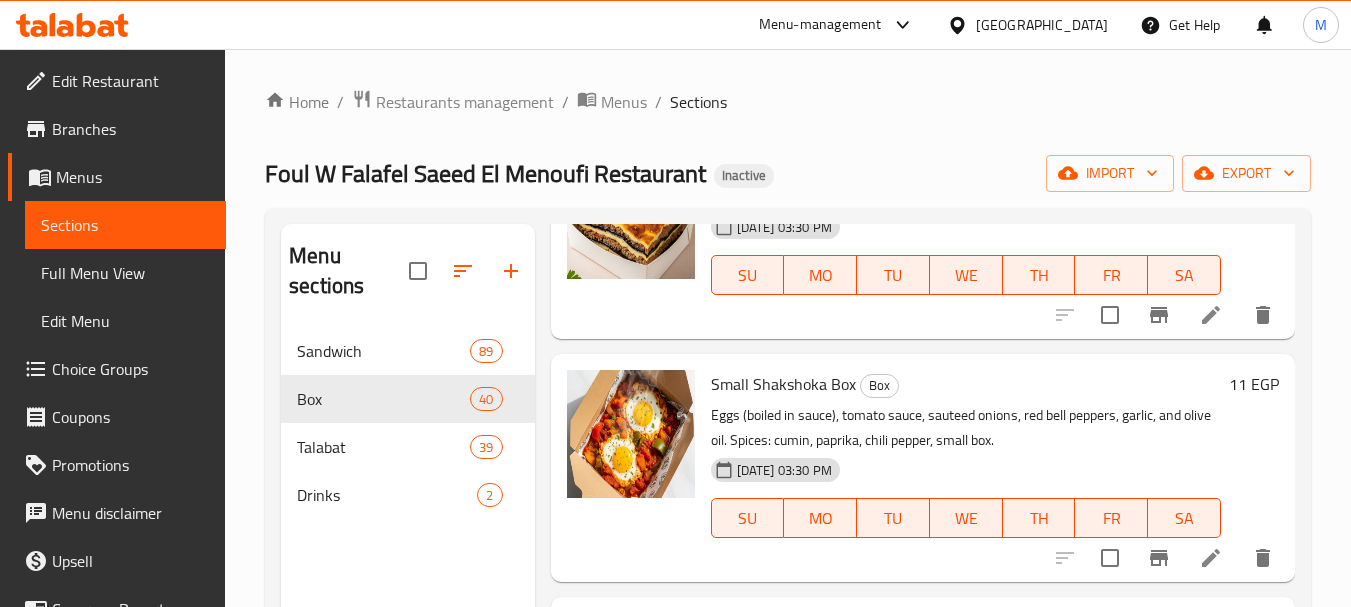scroll, scrollTop: 2800, scrollLeft: 0, axis: vertical 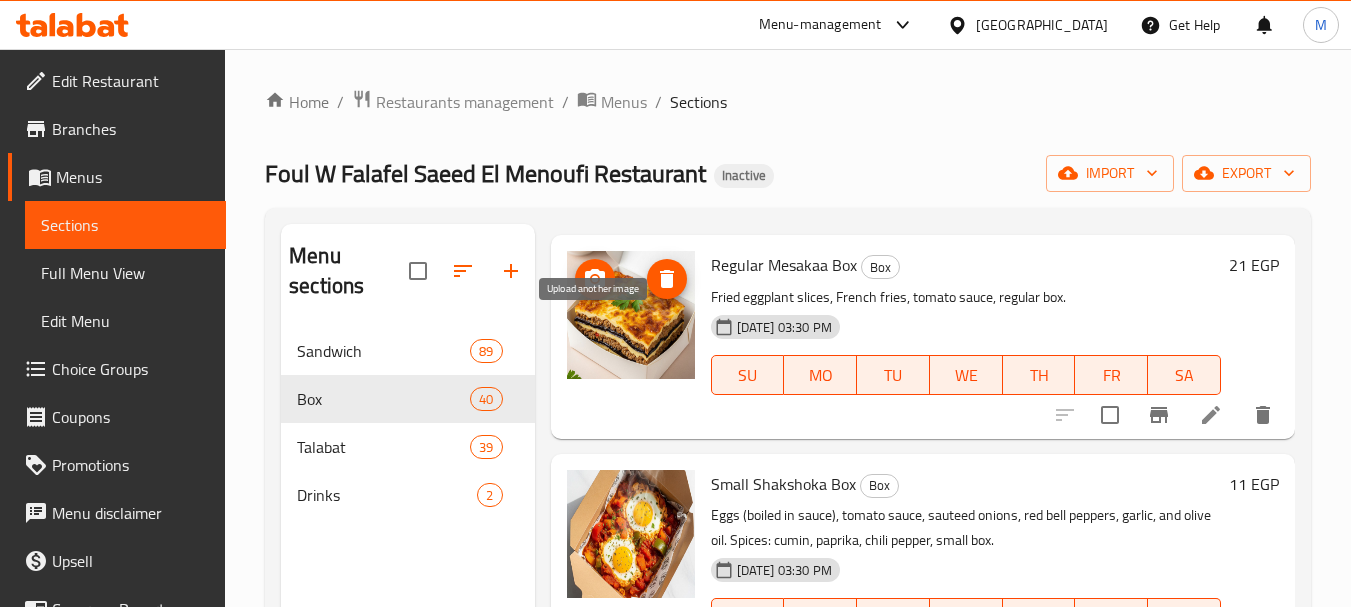 click 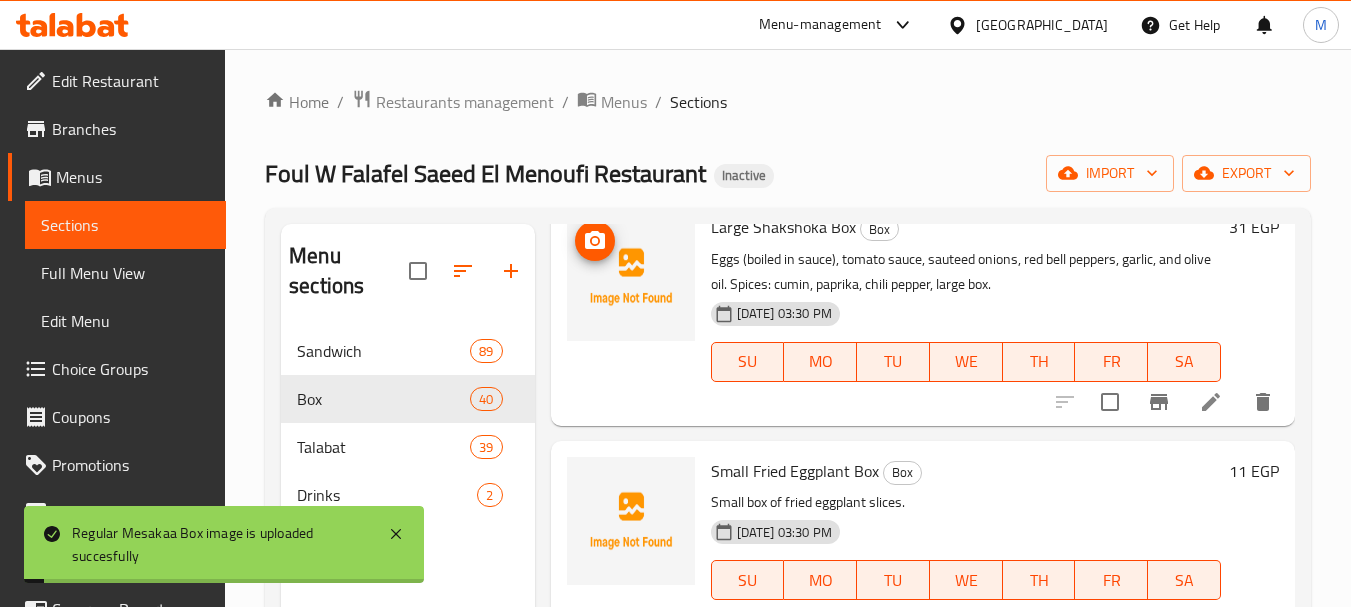 scroll, scrollTop: 3200, scrollLeft: 0, axis: vertical 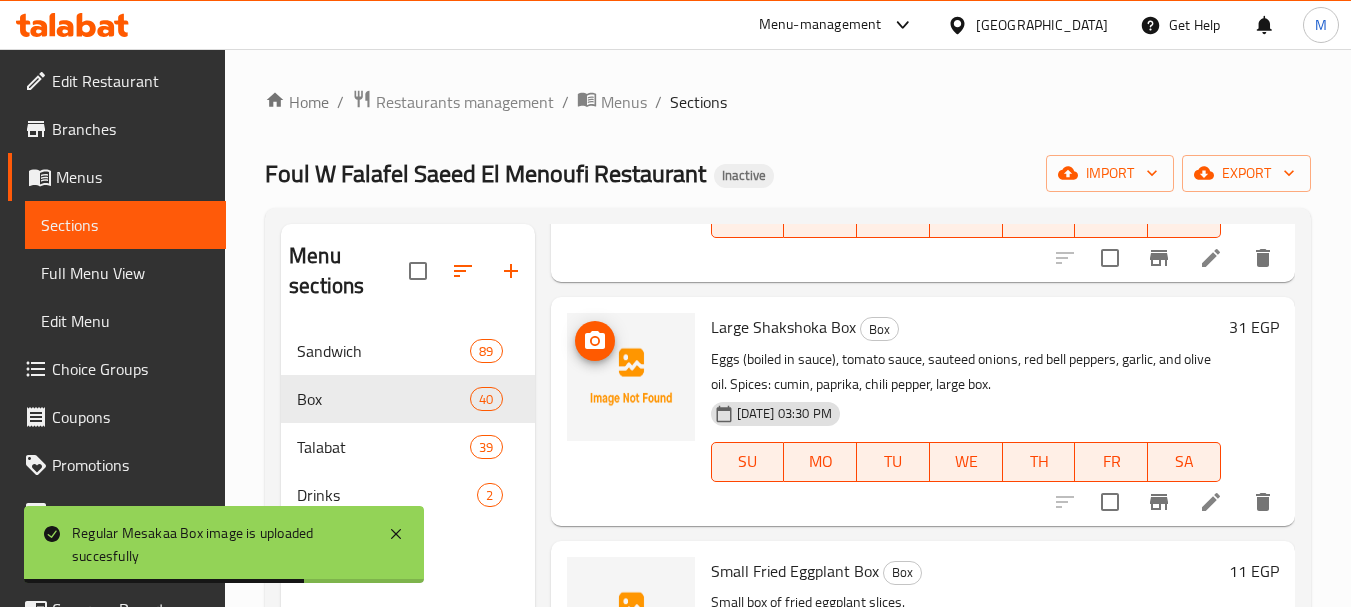 click 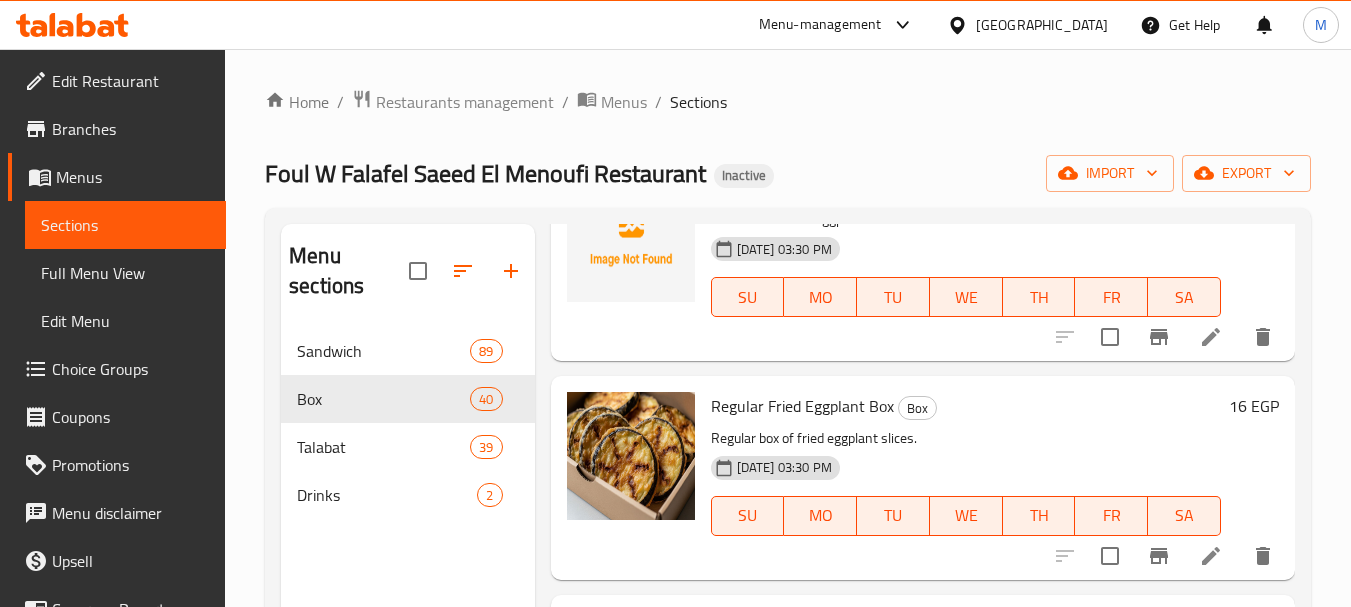 scroll, scrollTop: 3600, scrollLeft: 0, axis: vertical 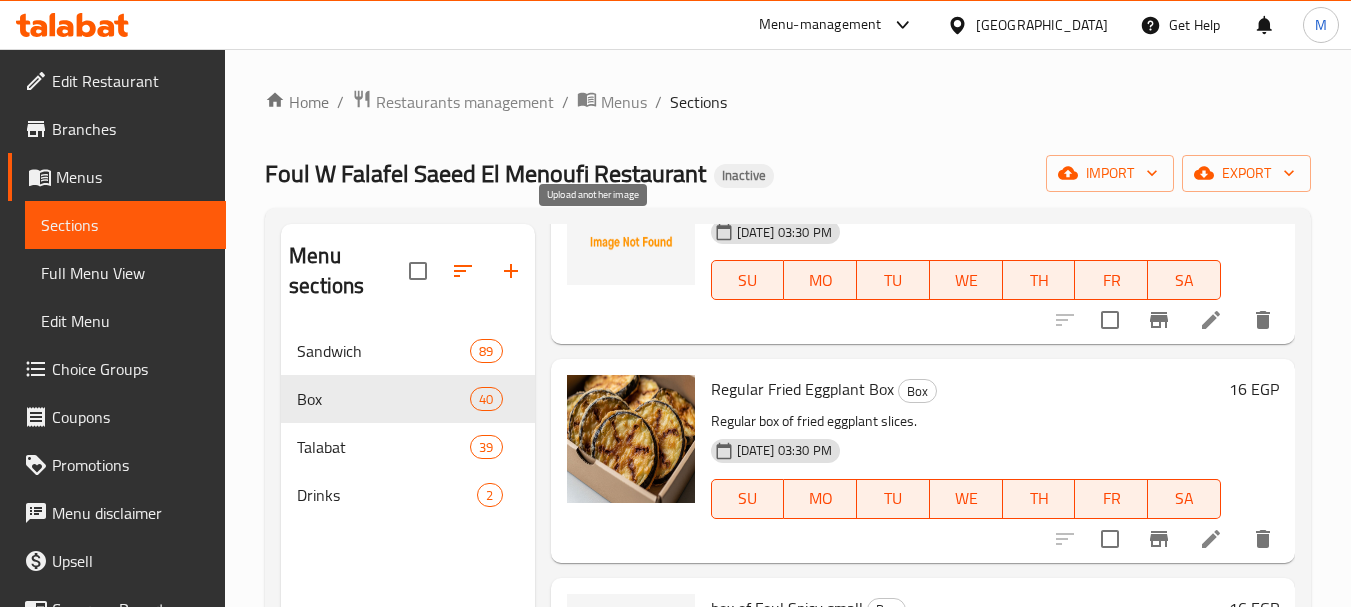 click 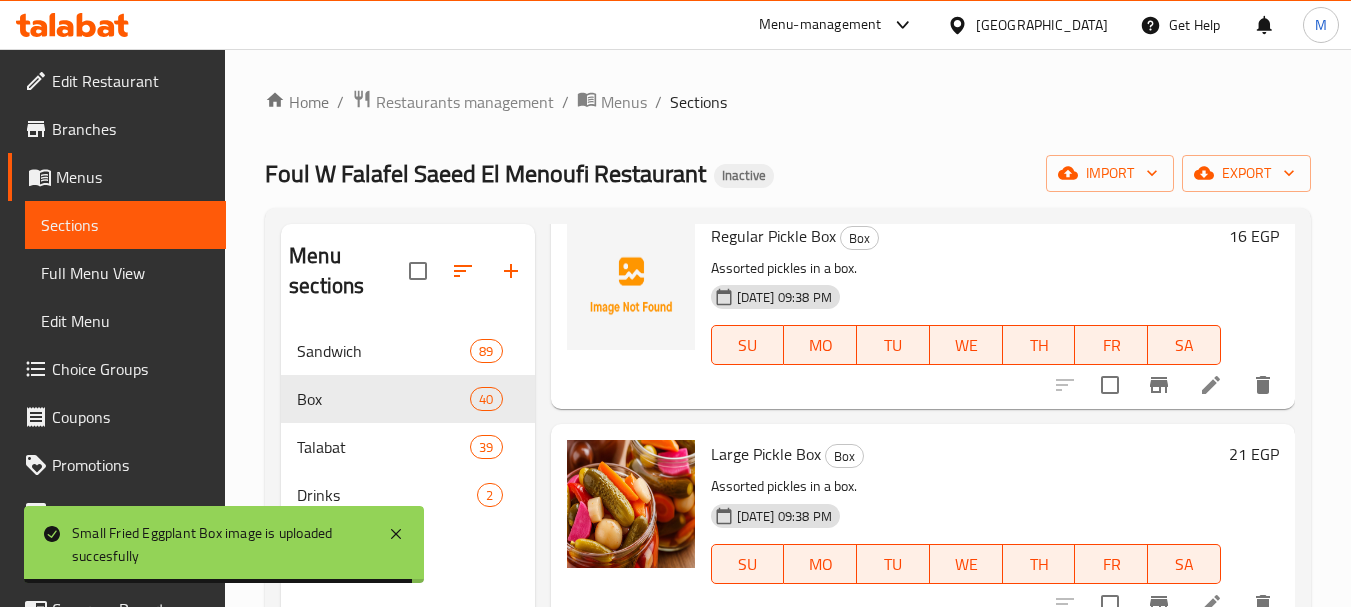 scroll, scrollTop: 5500, scrollLeft: 0, axis: vertical 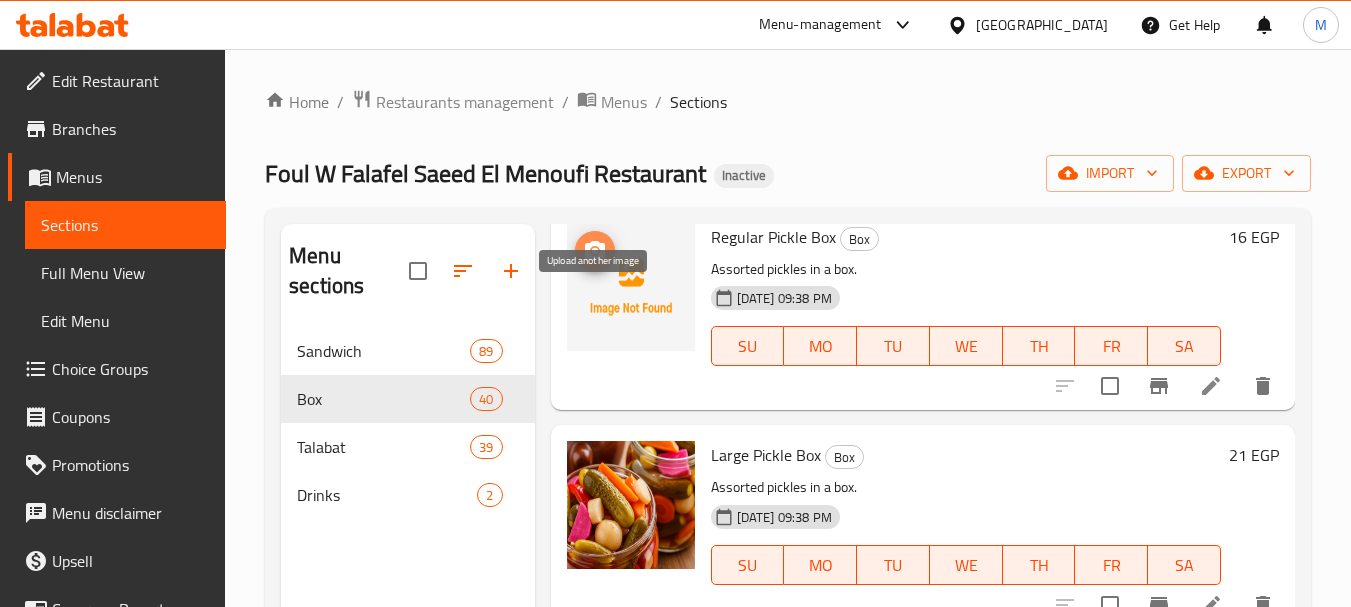 click 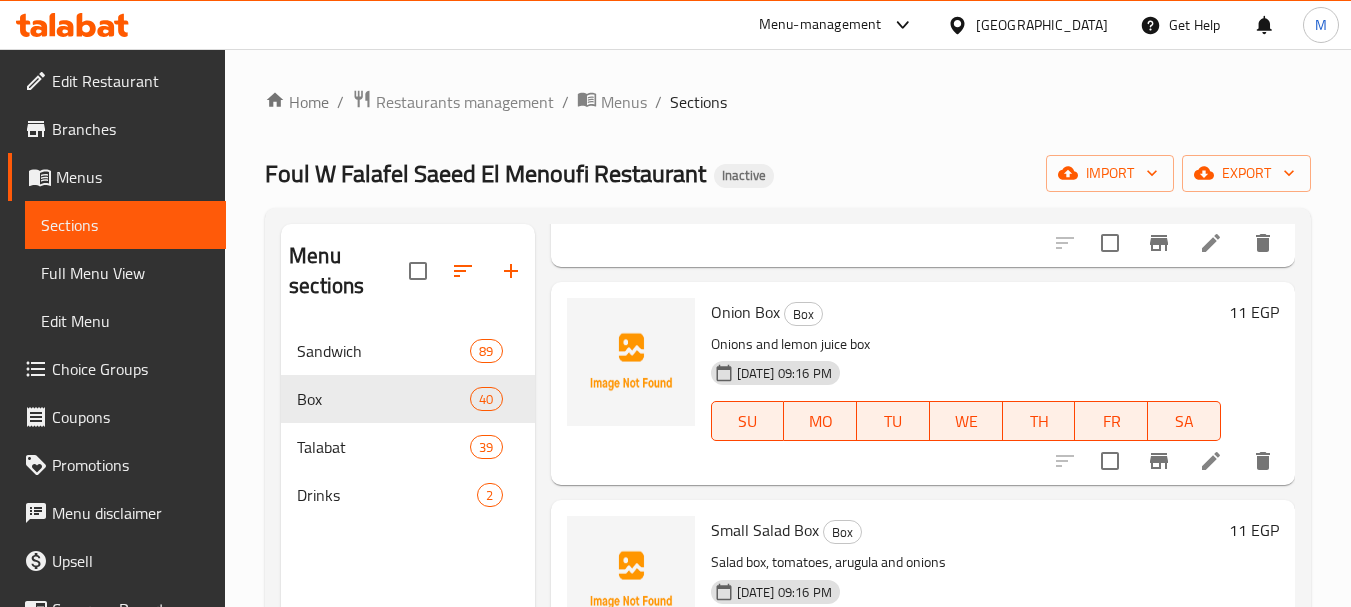 scroll, scrollTop: 5900, scrollLeft: 0, axis: vertical 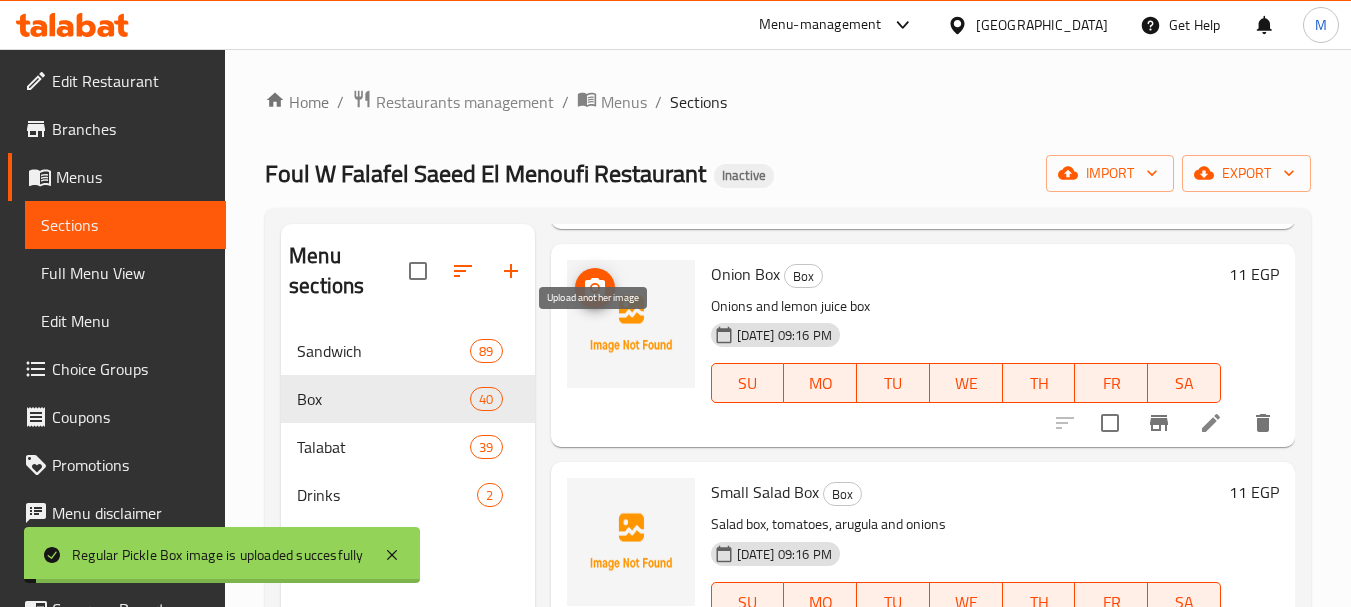 click 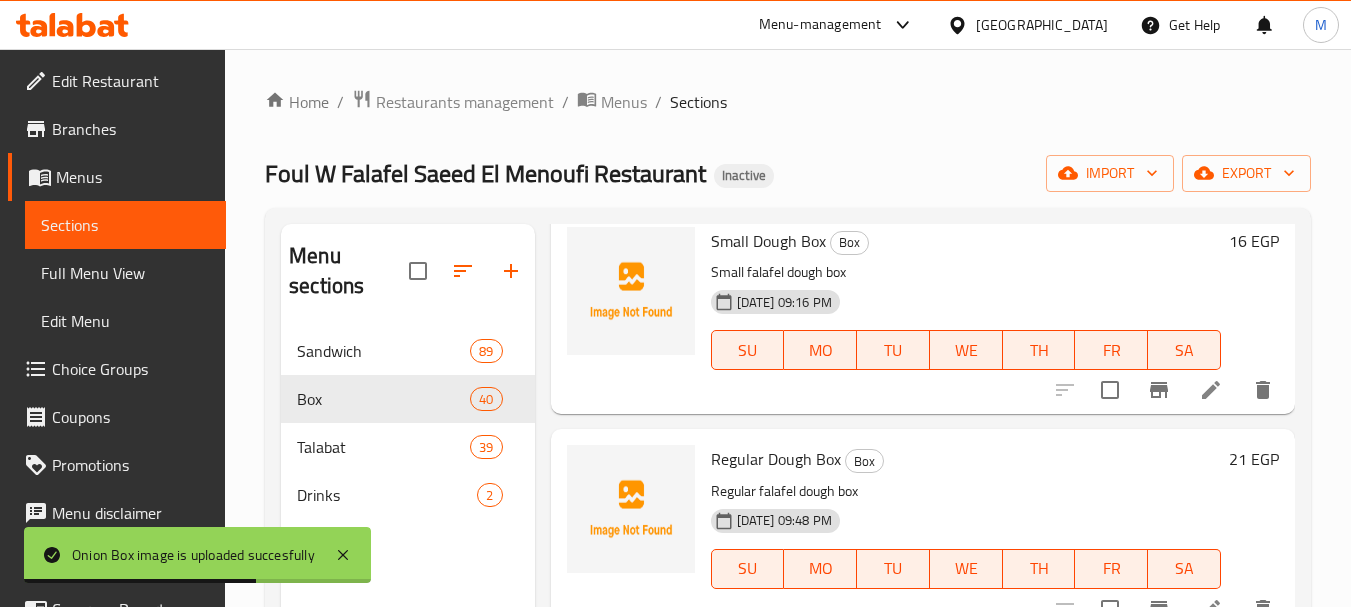 scroll, scrollTop: 6800, scrollLeft: 0, axis: vertical 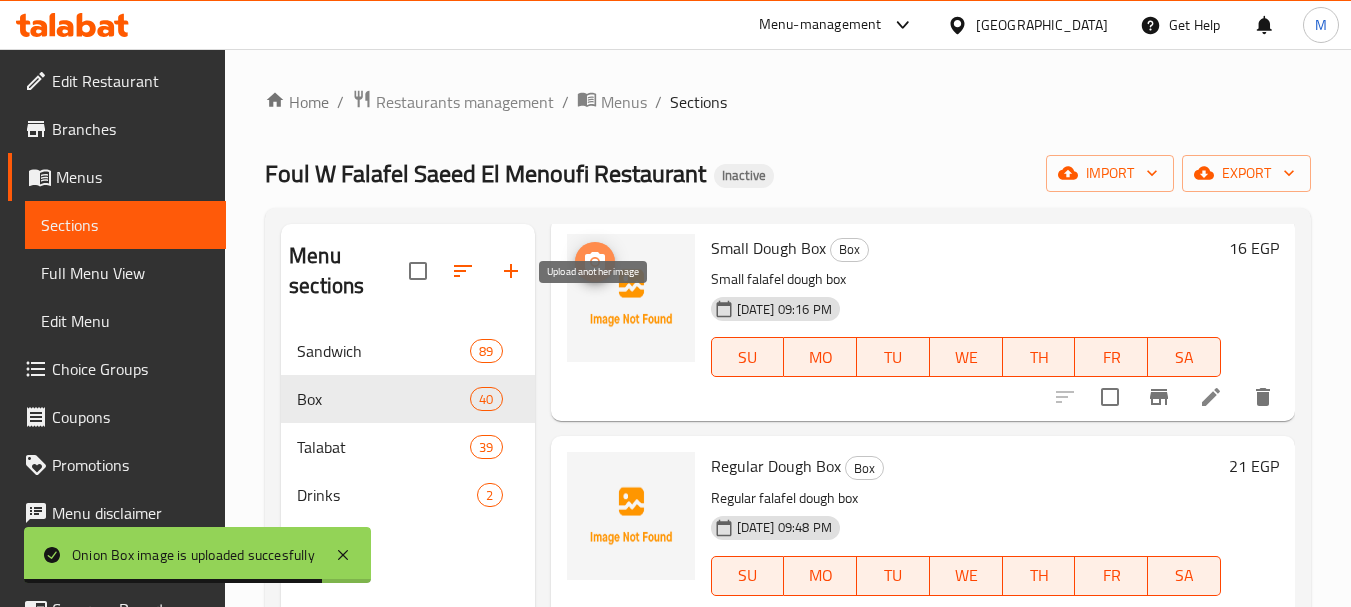 click at bounding box center (595, 262) 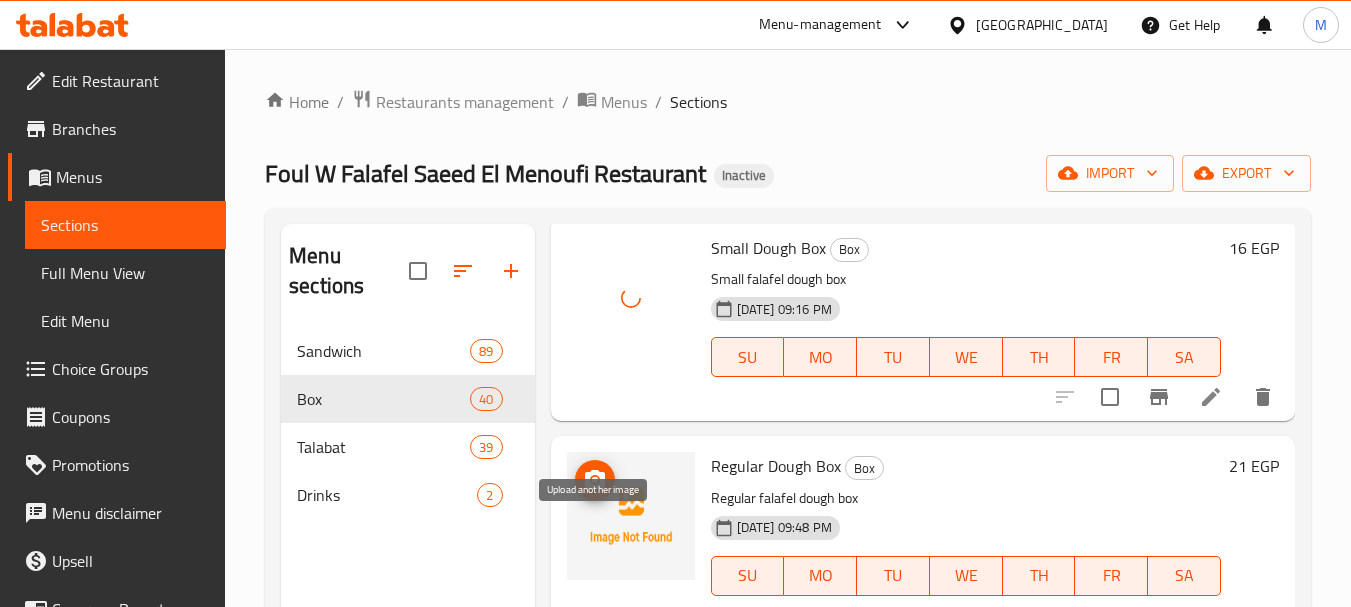 click at bounding box center [595, 480] 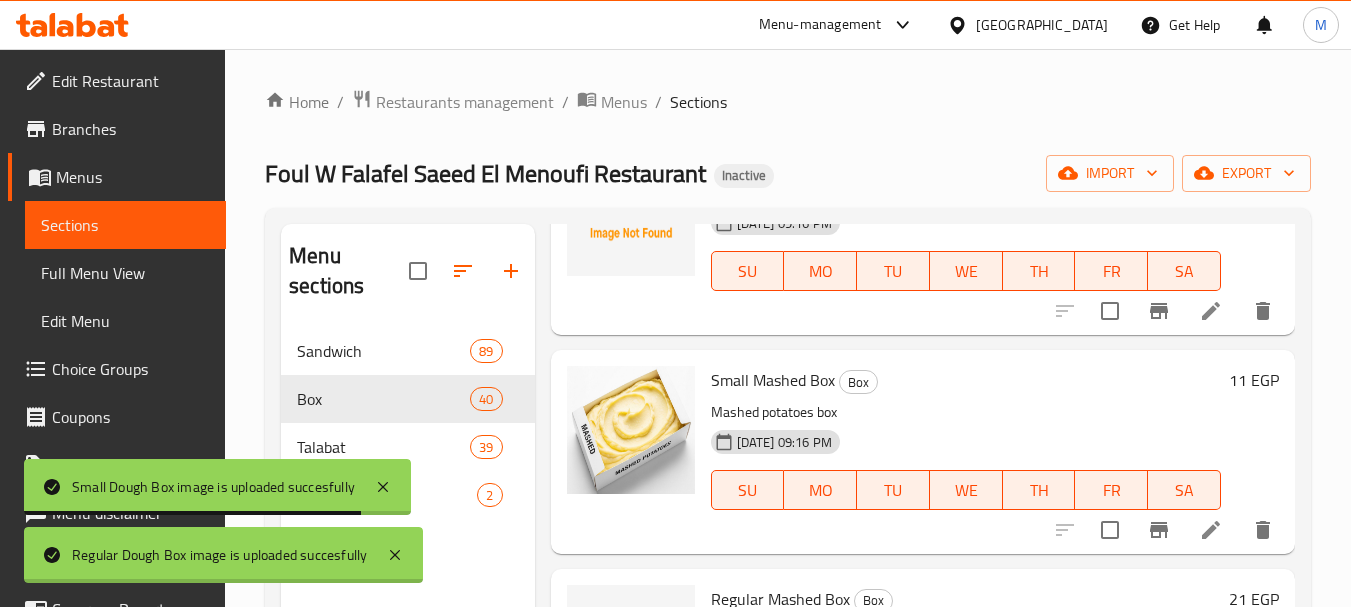 scroll, scrollTop: 7600, scrollLeft: 0, axis: vertical 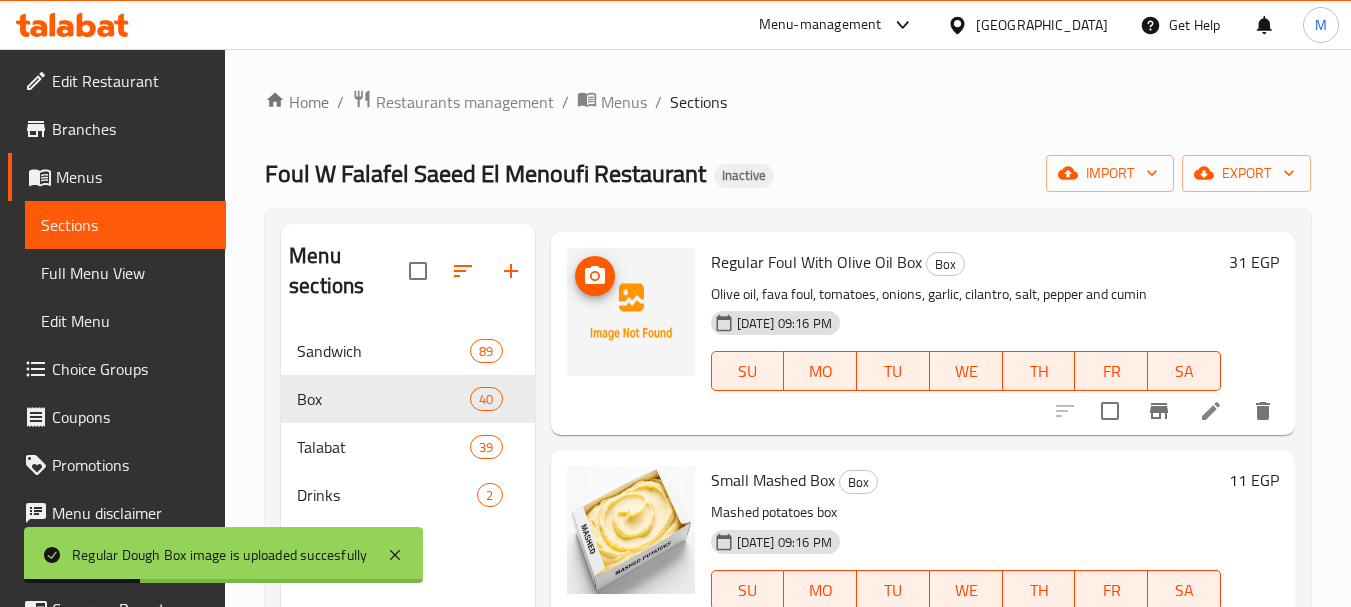 click 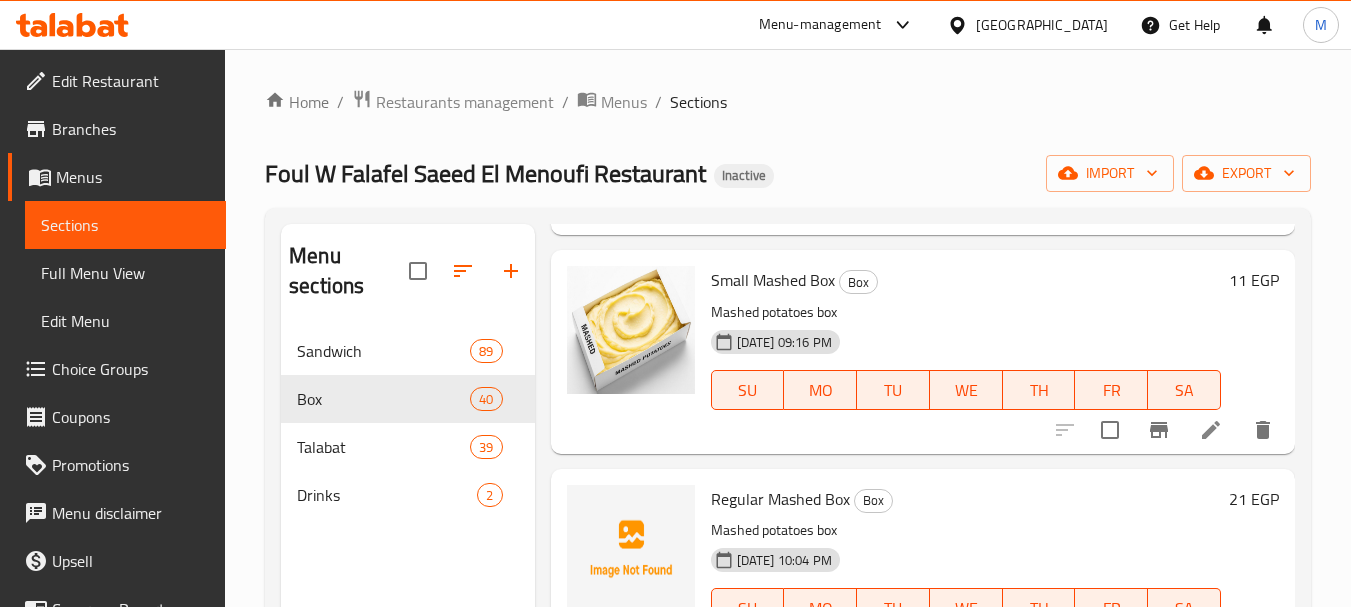 scroll, scrollTop: 8100, scrollLeft: 0, axis: vertical 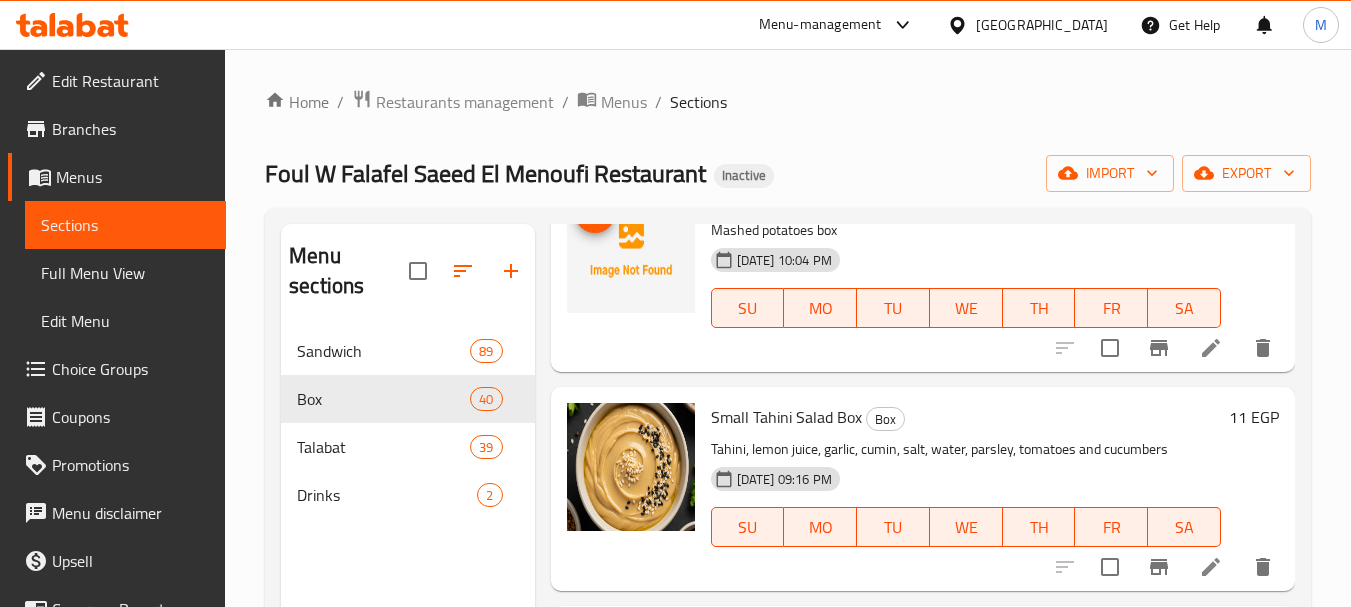 click at bounding box center (595, 213) 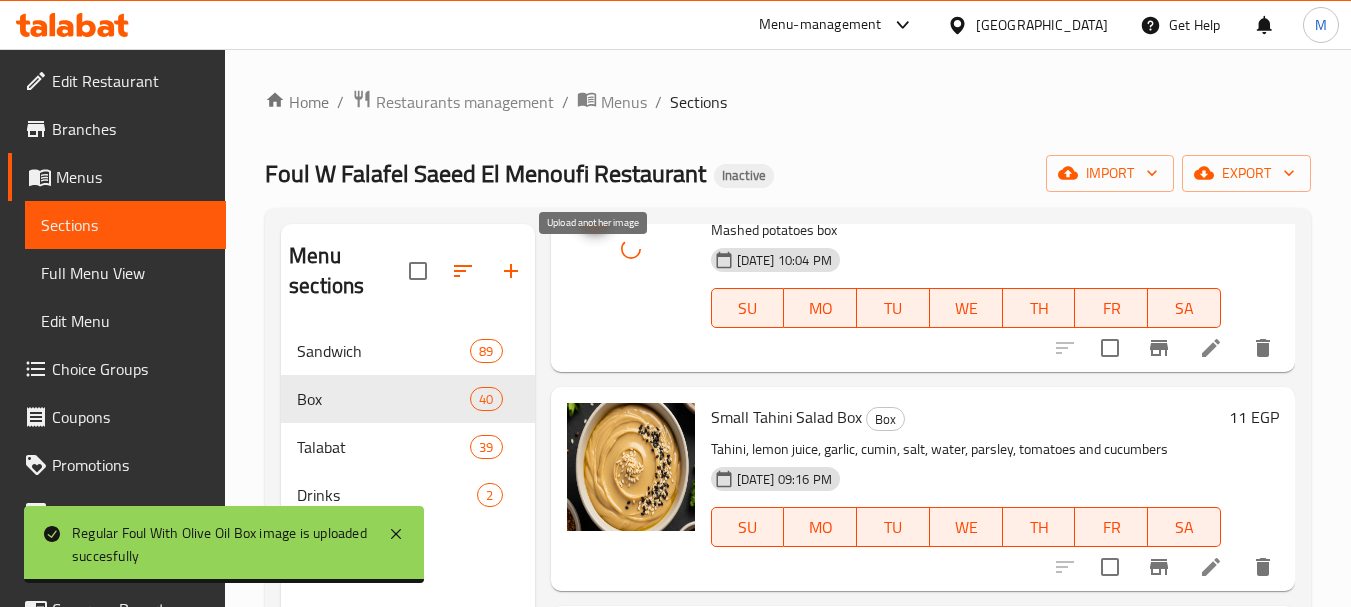 click 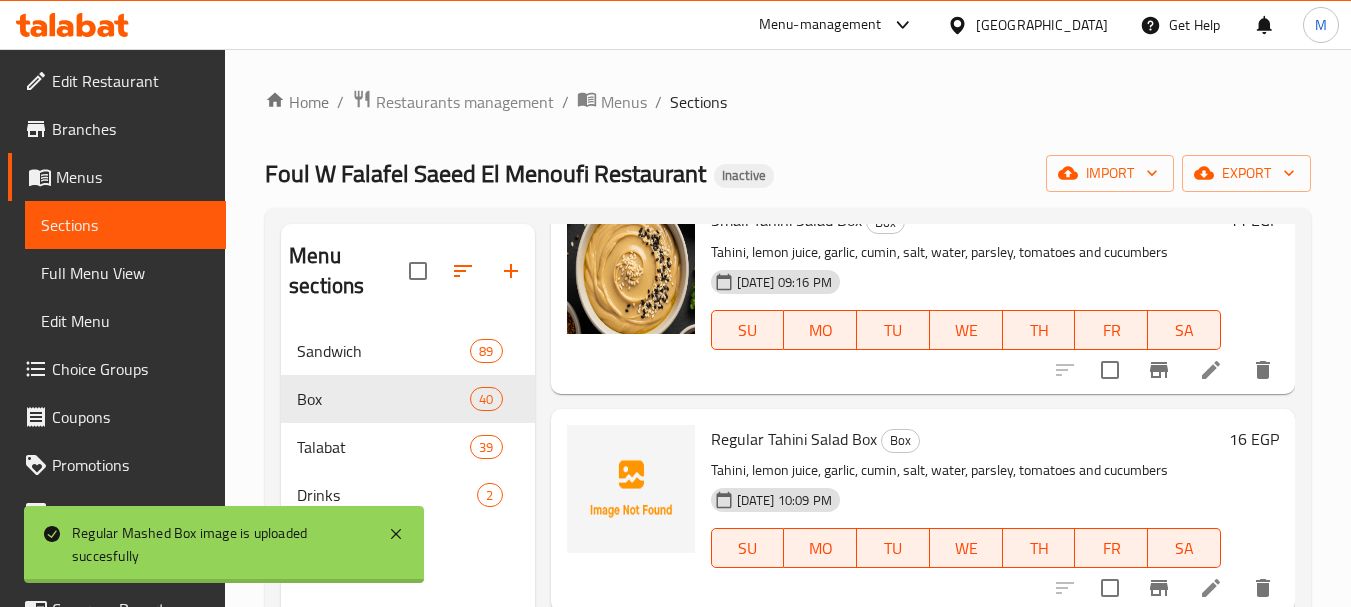 scroll, scrollTop: 8352, scrollLeft: 0, axis: vertical 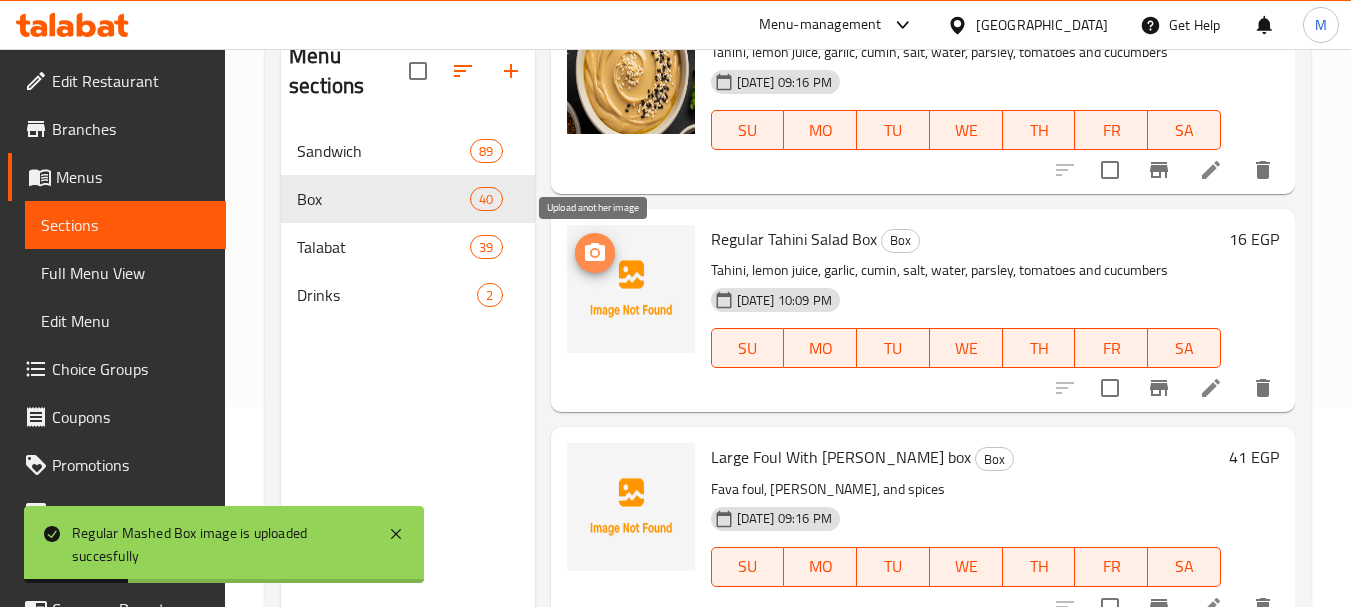 click 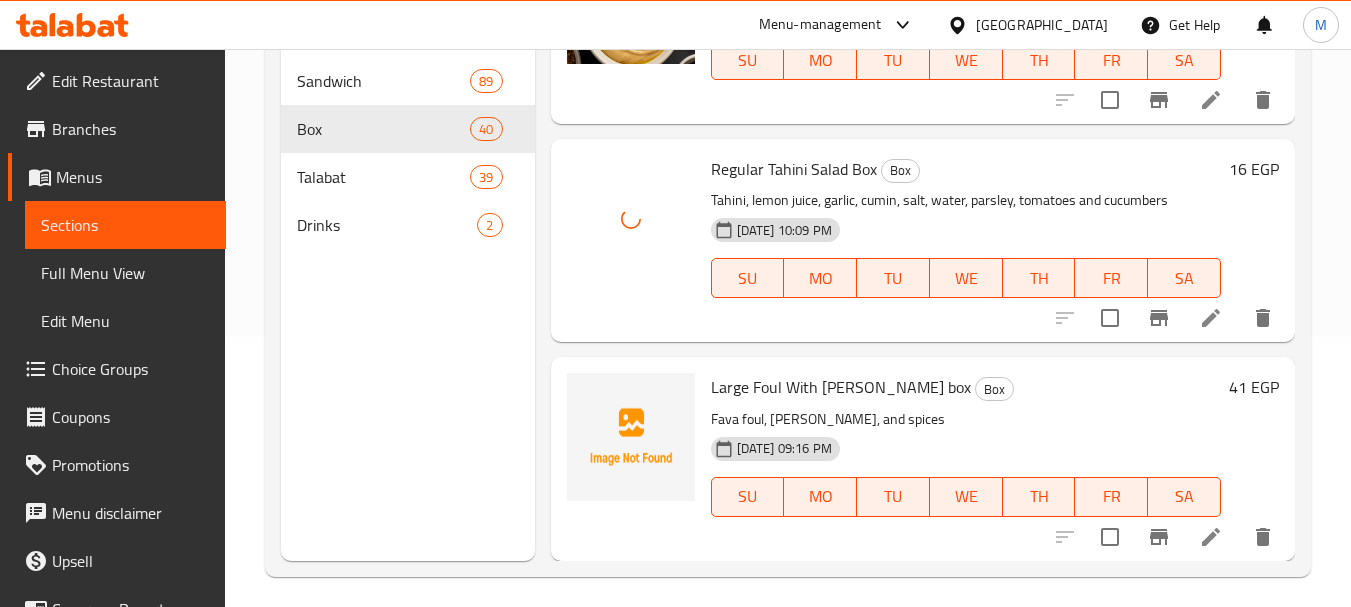 scroll, scrollTop: 280, scrollLeft: 0, axis: vertical 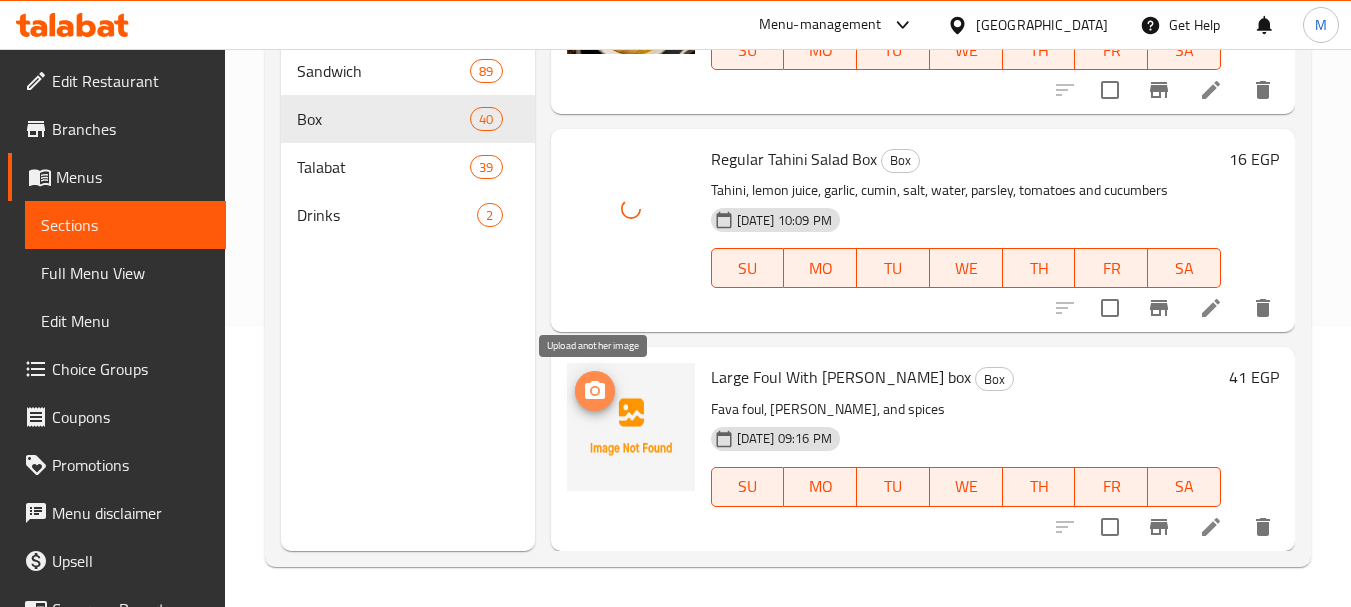 click 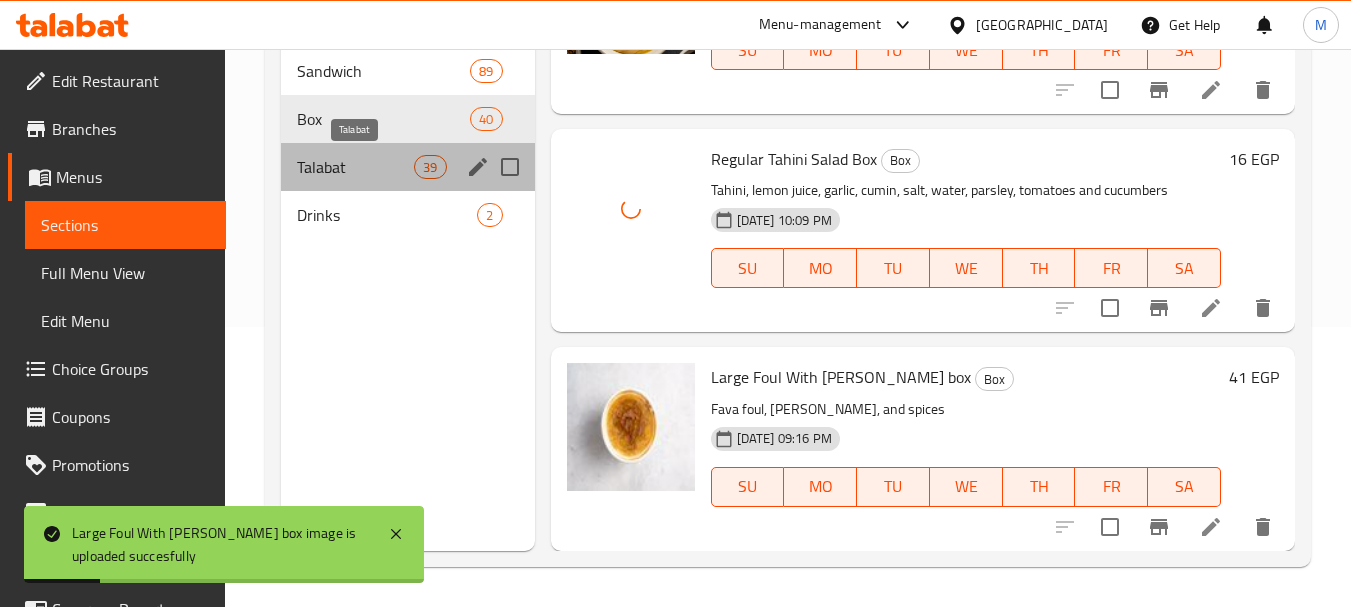 click on "Talabat" at bounding box center [355, 167] 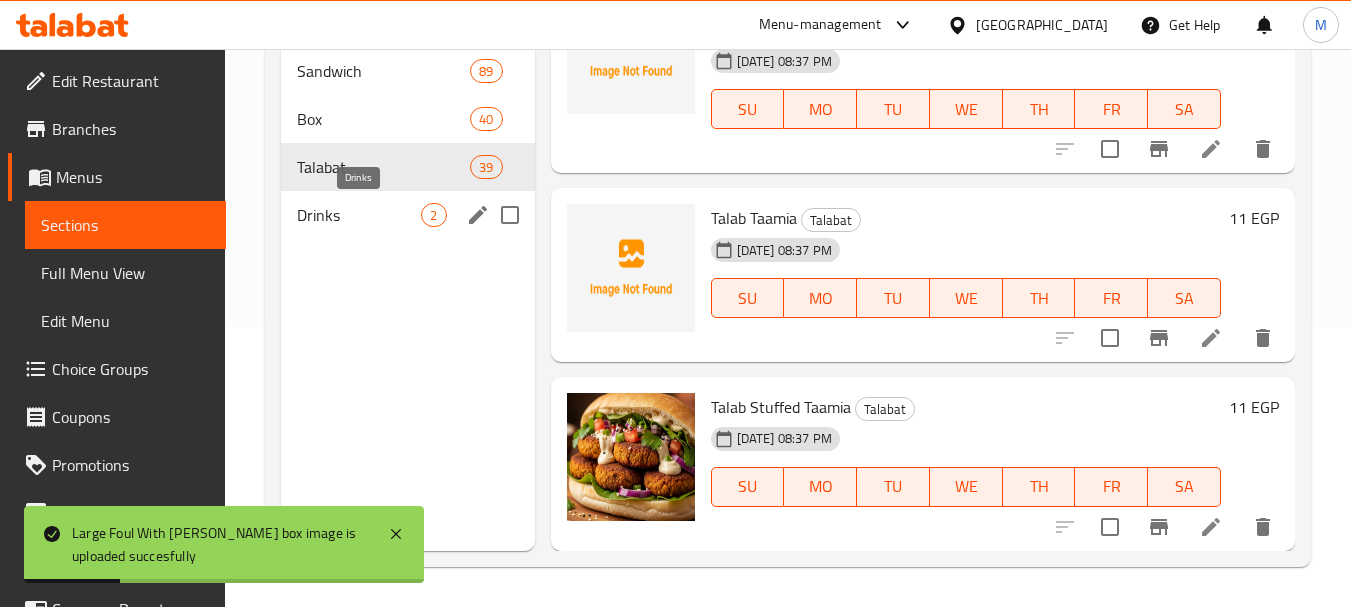 scroll, scrollTop: 7660, scrollLeft: 0, axis: vertical 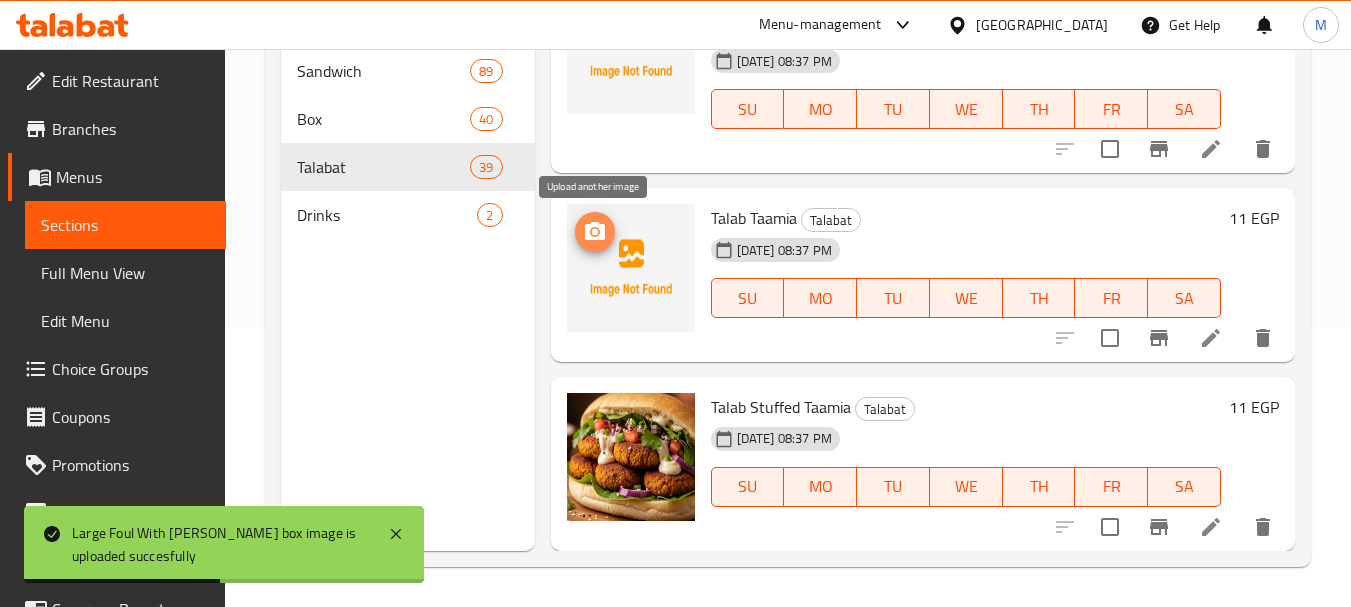 click 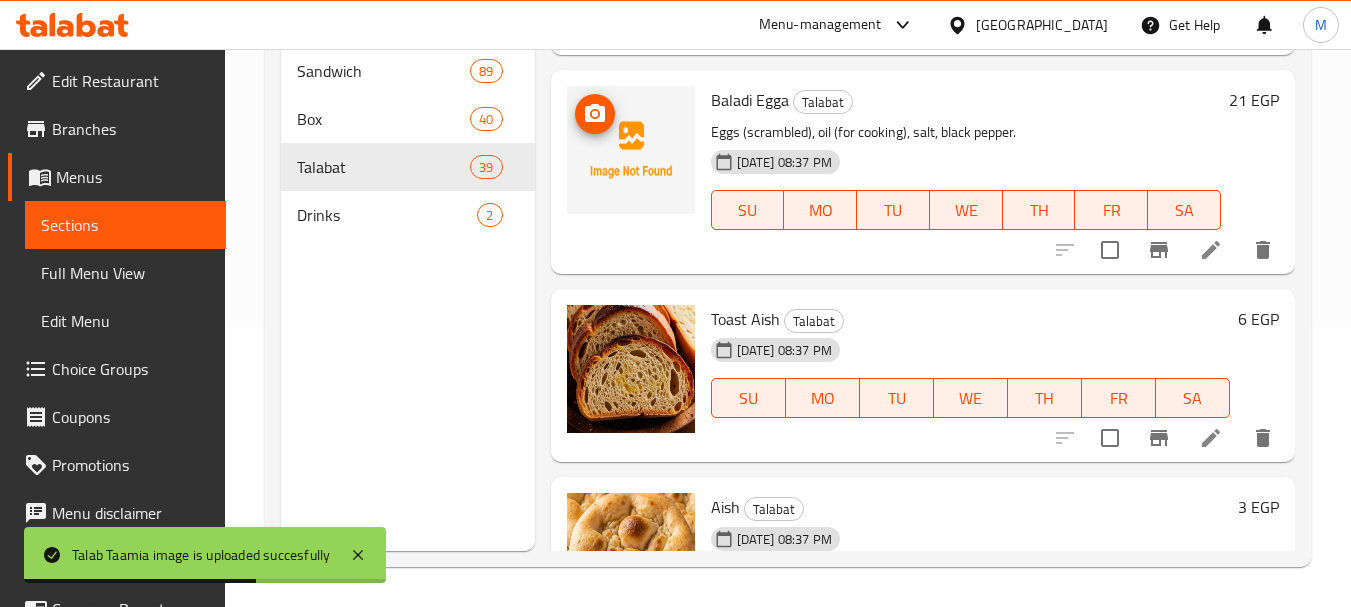 scroll, scrollTop: 5860, scrollLeft: 0, axis: vertical 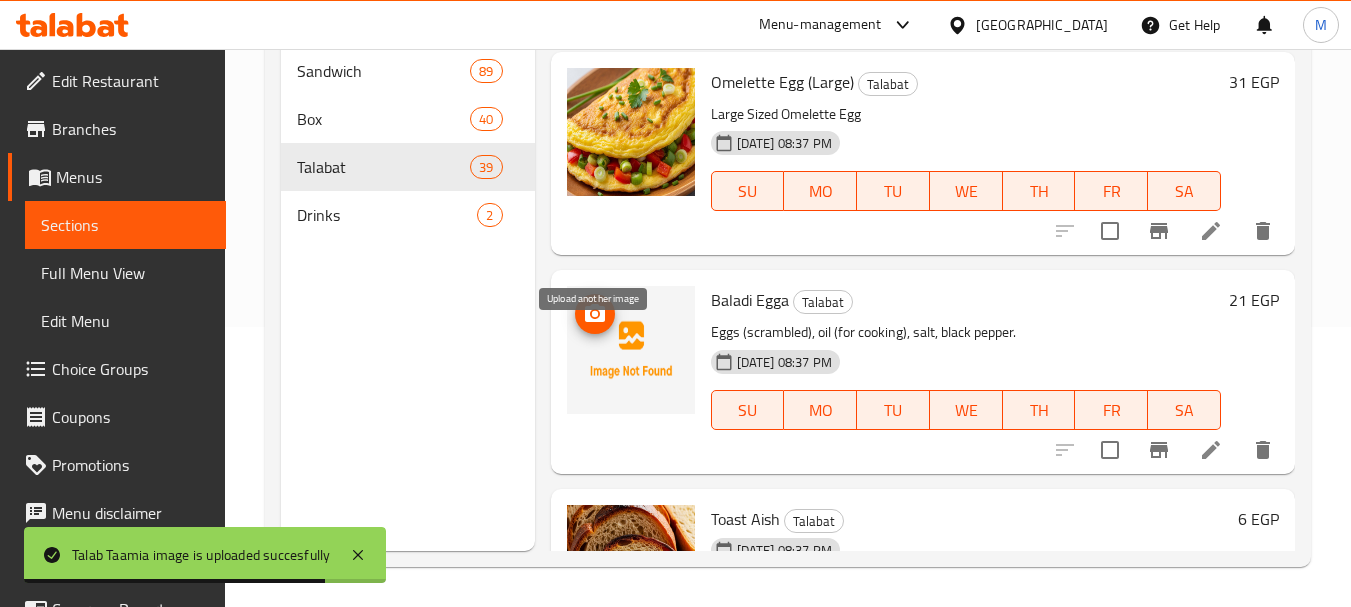 click at bounding box center [595, 314] 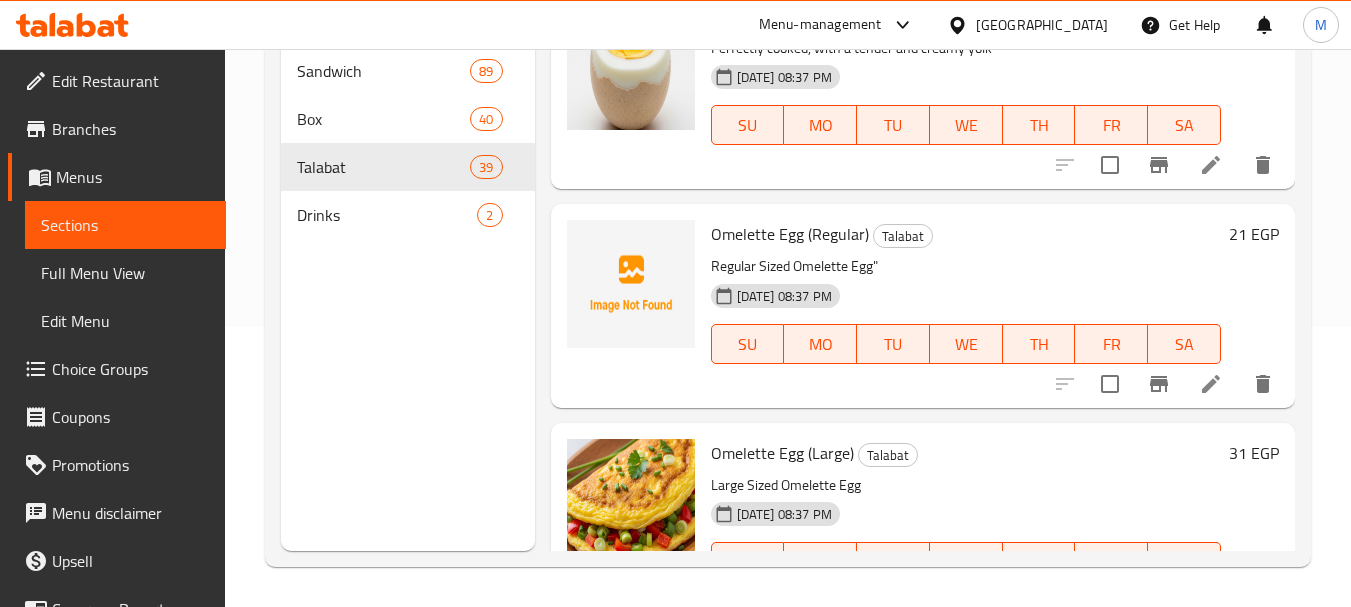 scroll, scrollTop: 5460, scrollLeft: 0, axis: vertical 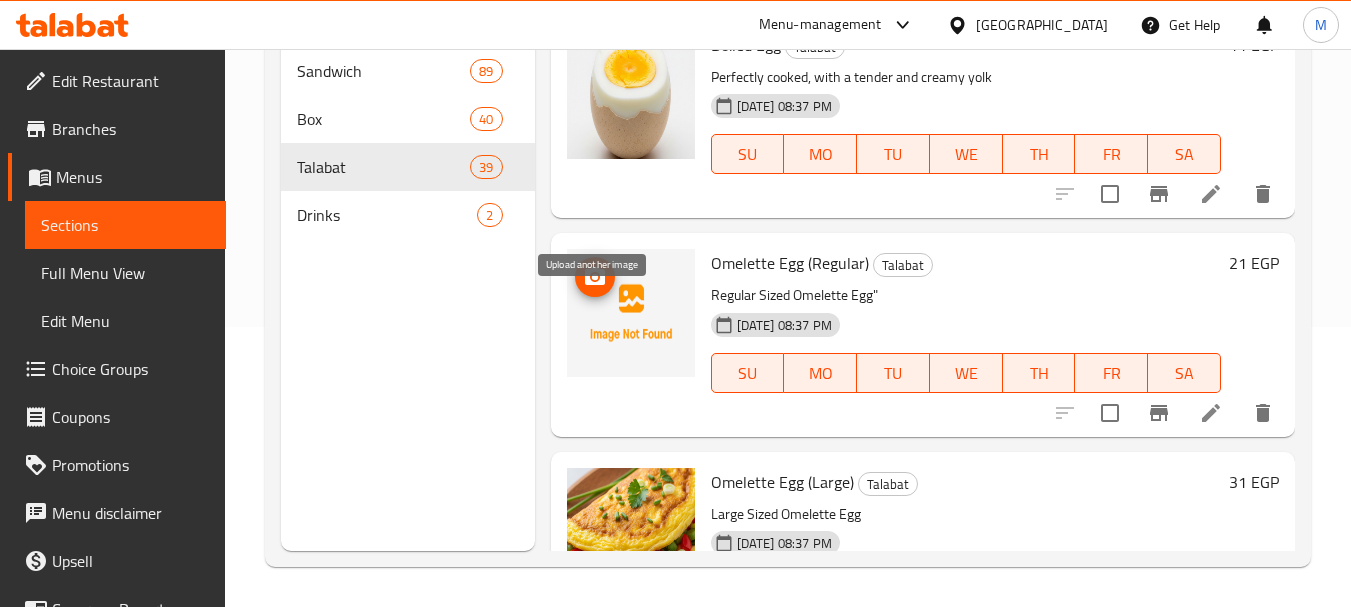 click 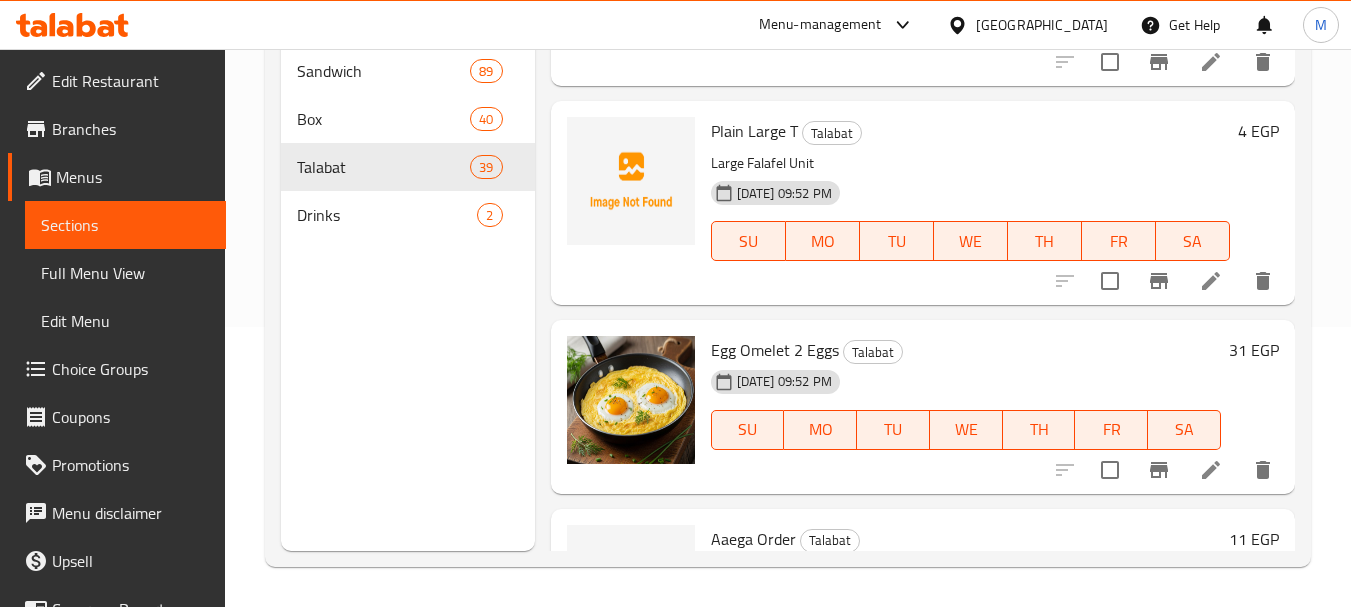scroll, scrollTop: 2960, scrollLeft: 0, axis: vertical 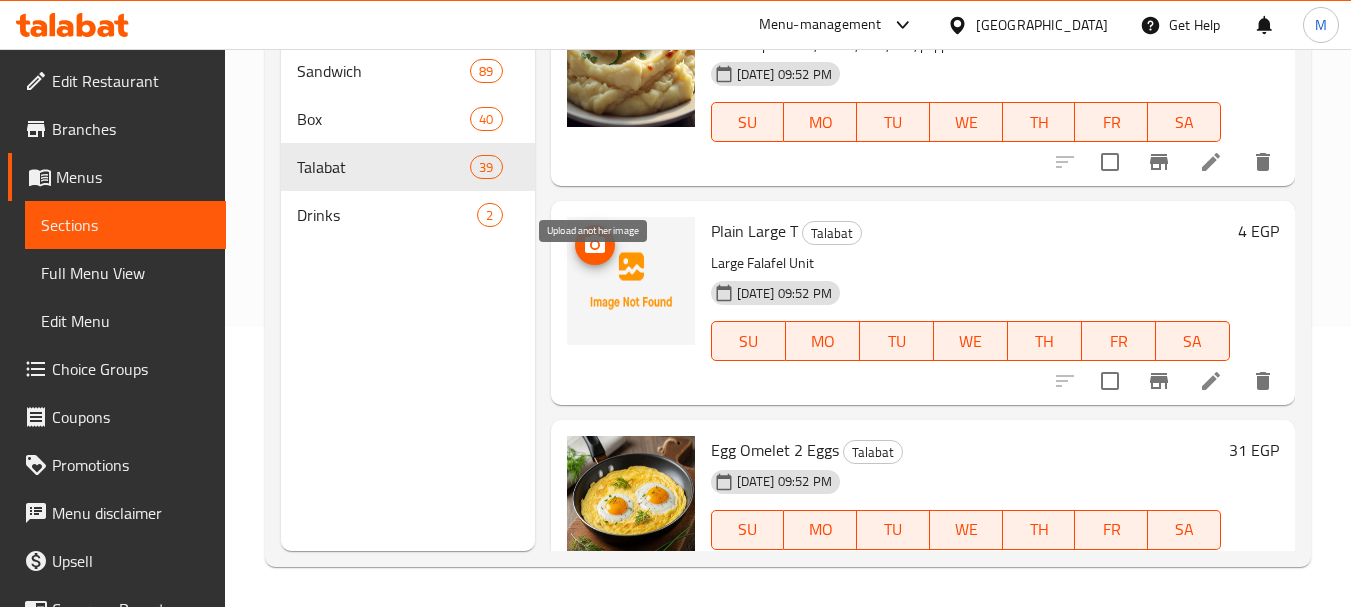 click 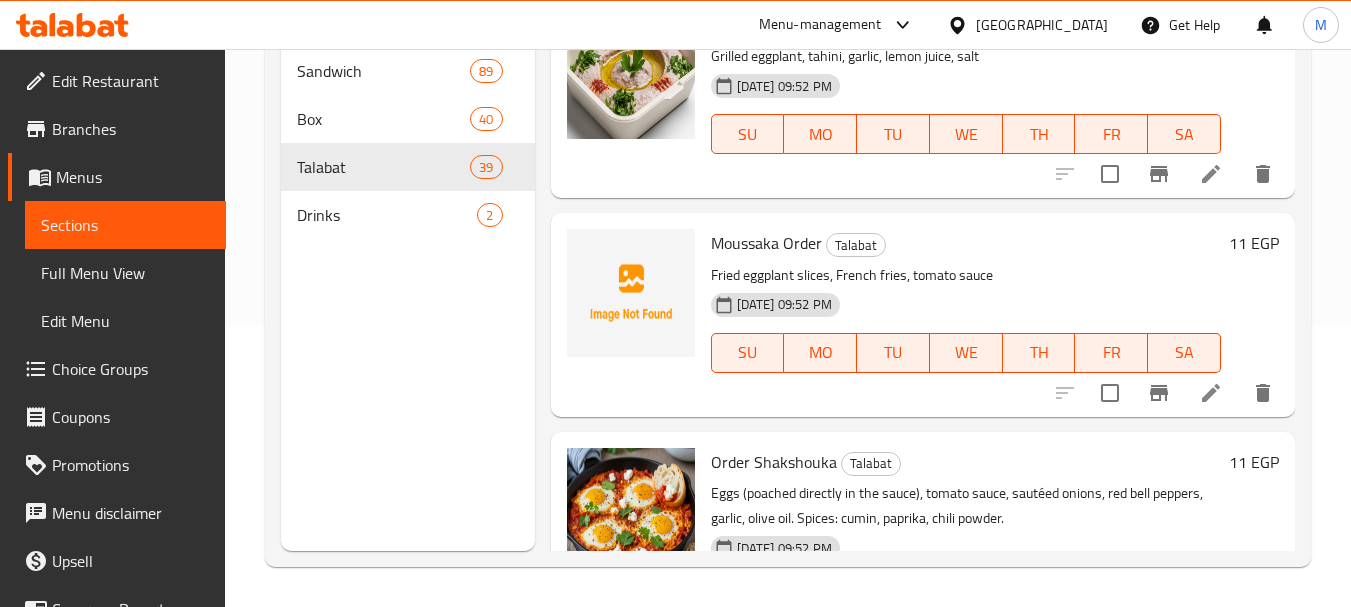 scroll, scrollTop: 2260, scrollLeft: 0, axis: vertical 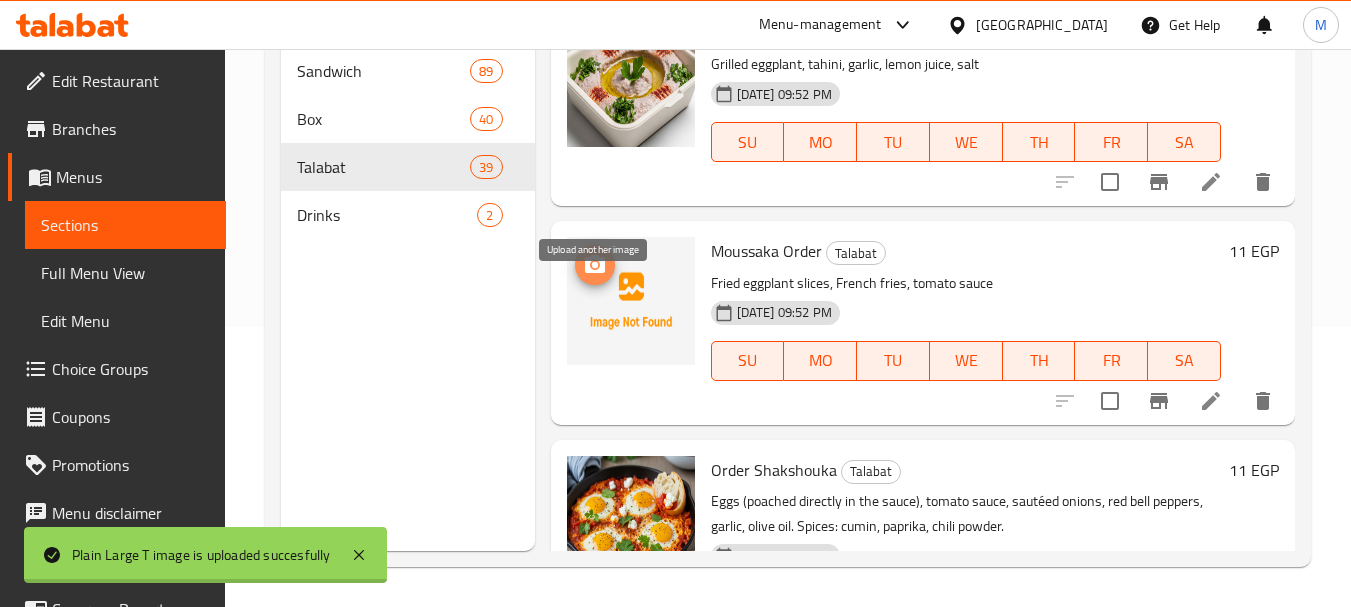 click 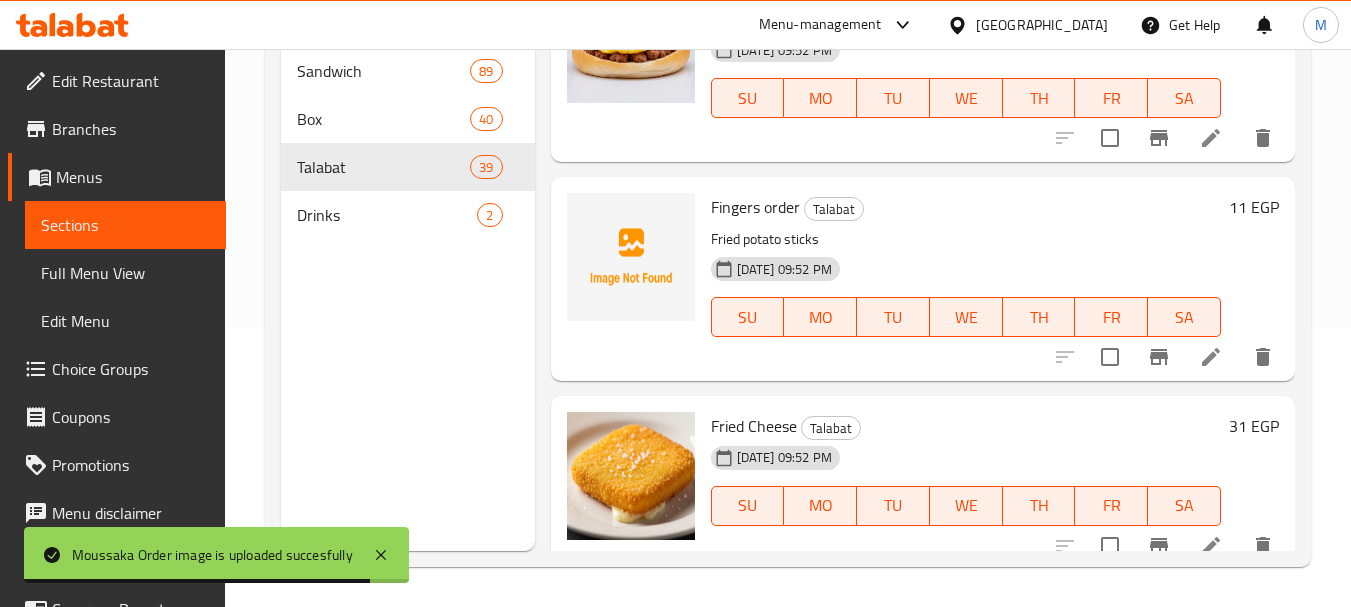 scroll, scrollTop: 860, scrollLeft: 0, axis: vertical 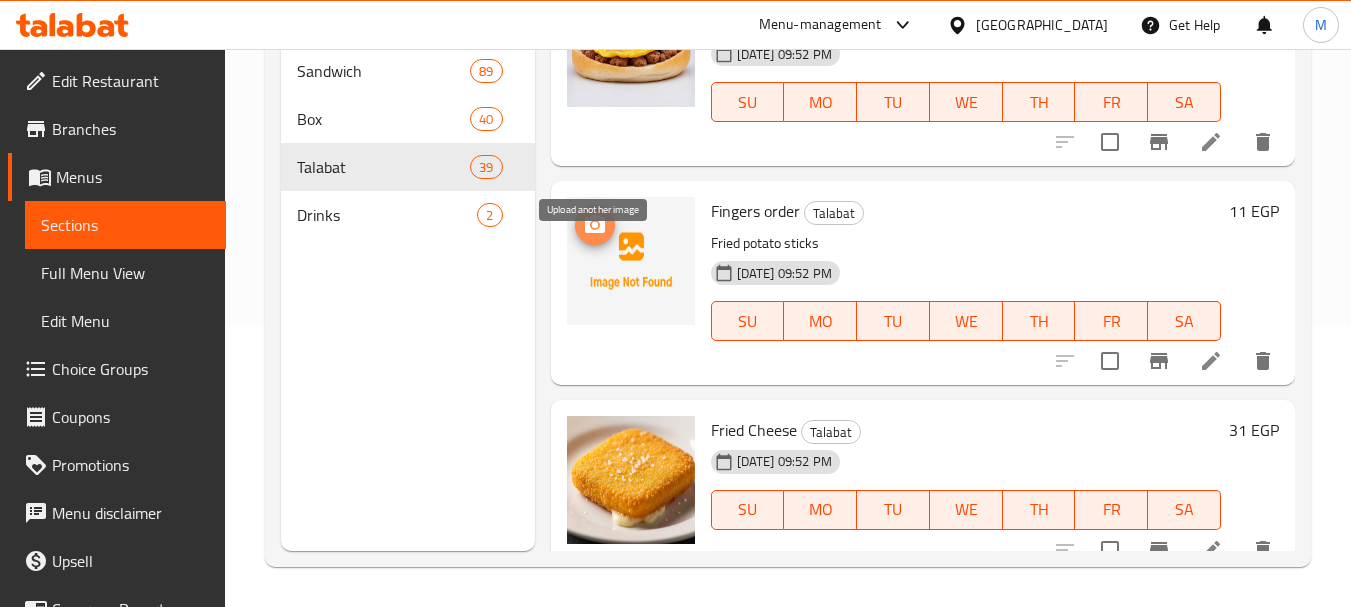 click 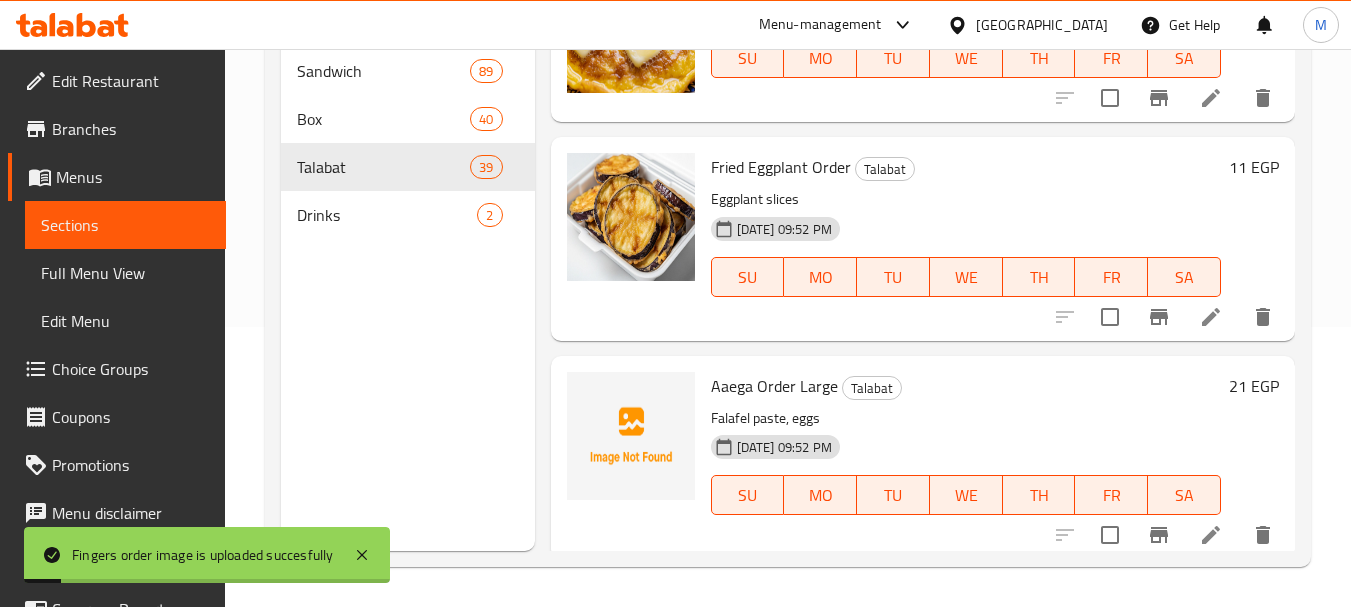 scroll, scrollTop: 0, scrollLeft: 0, axis: both 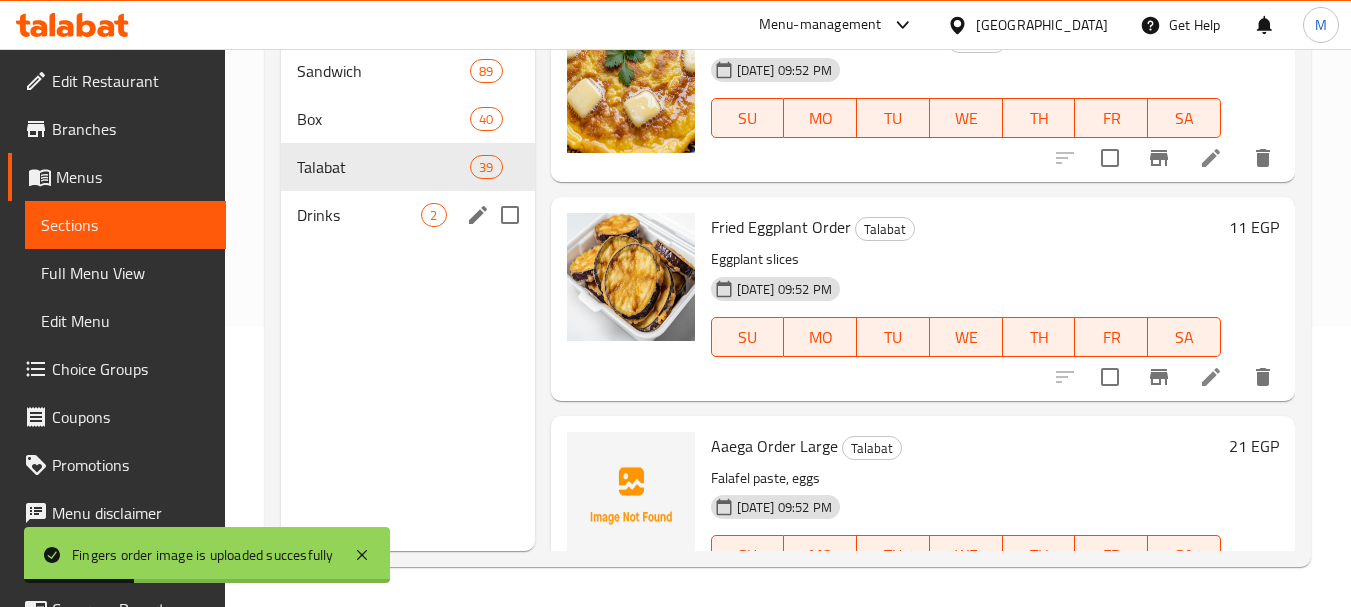 click on "Drinks" at bounding box center [359, 215] 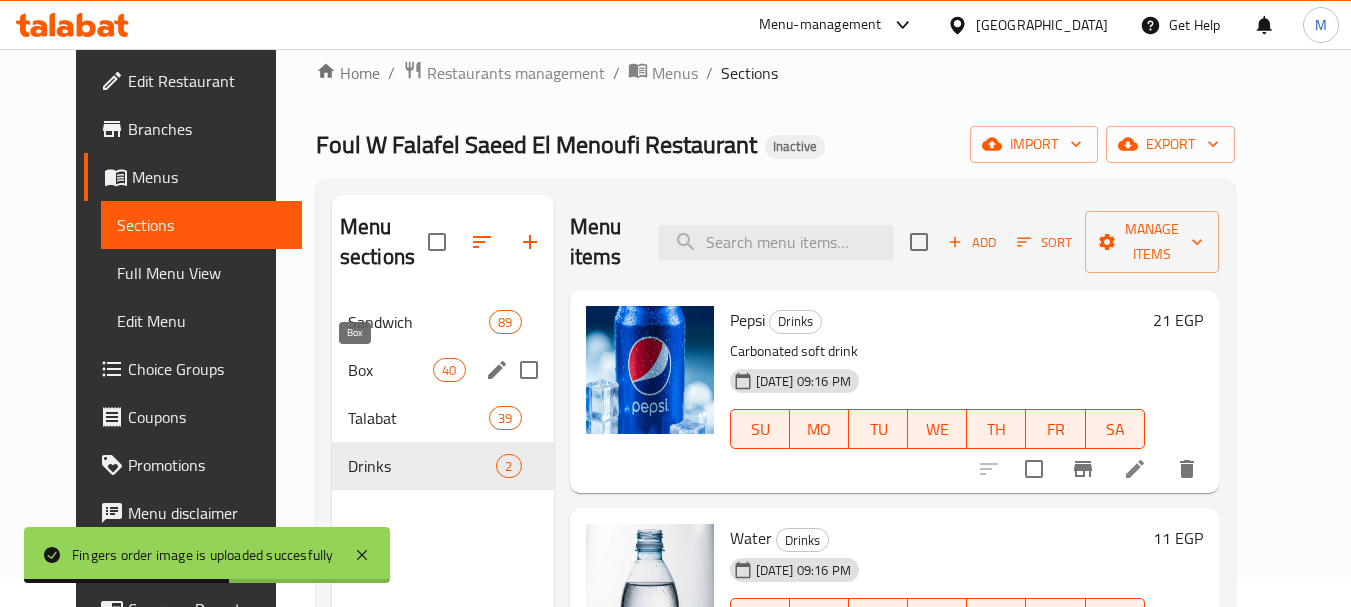 scroll, scrollTop: 0, scrollLeft: 0, axis: both 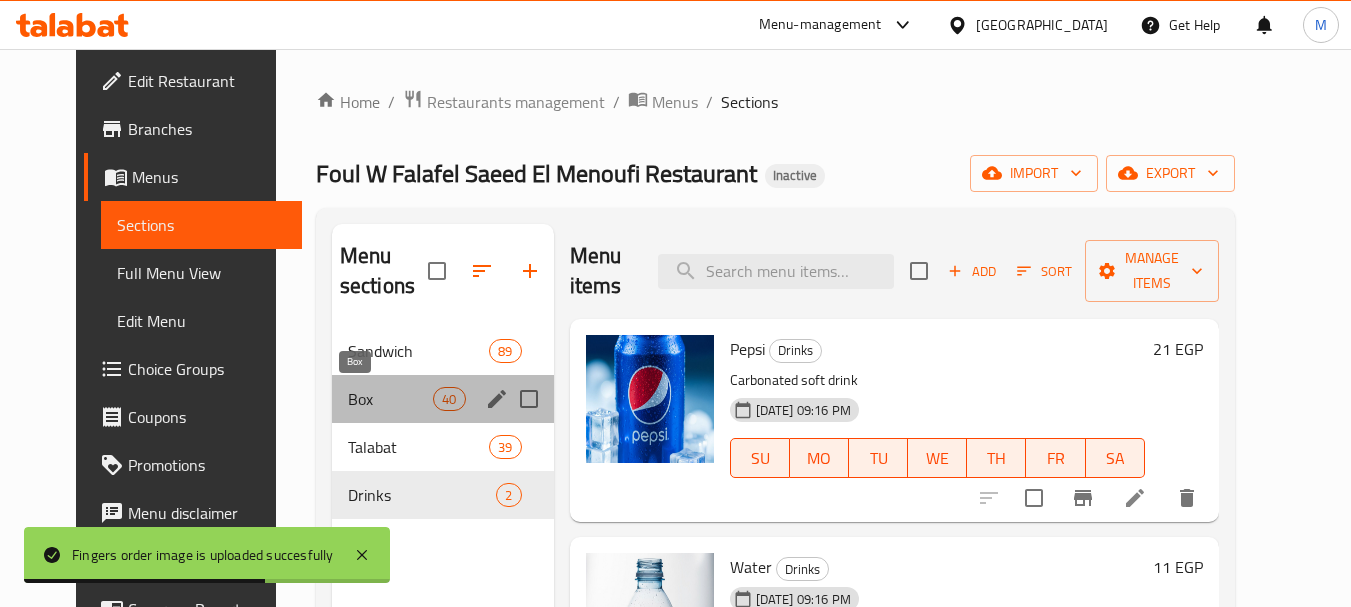 click on "Box" at bounding box center (390, 399) 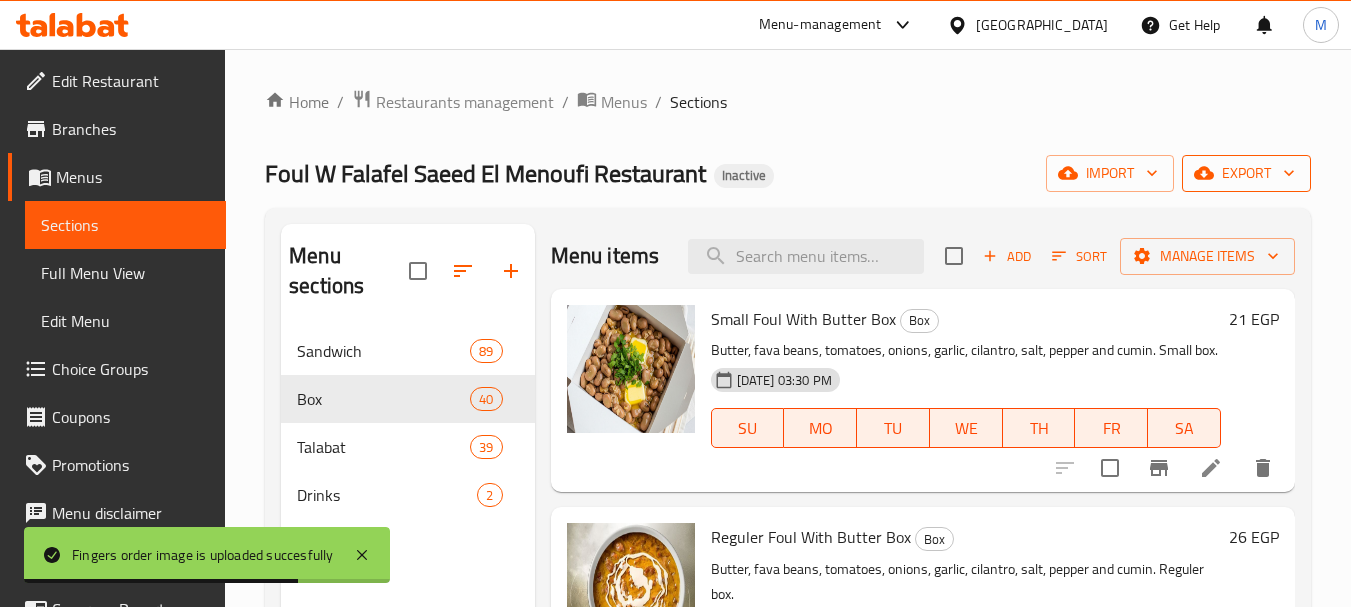 click on "export" at bounding box center [1246, 173] 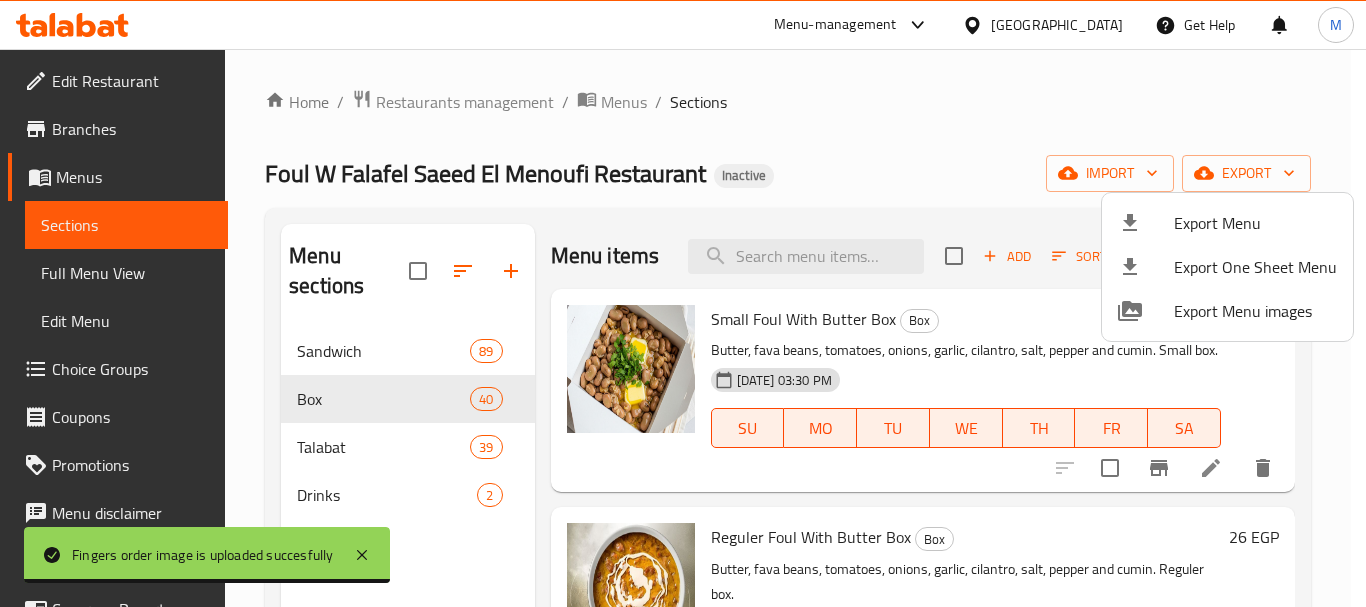 click at bounding box center (683, 303) 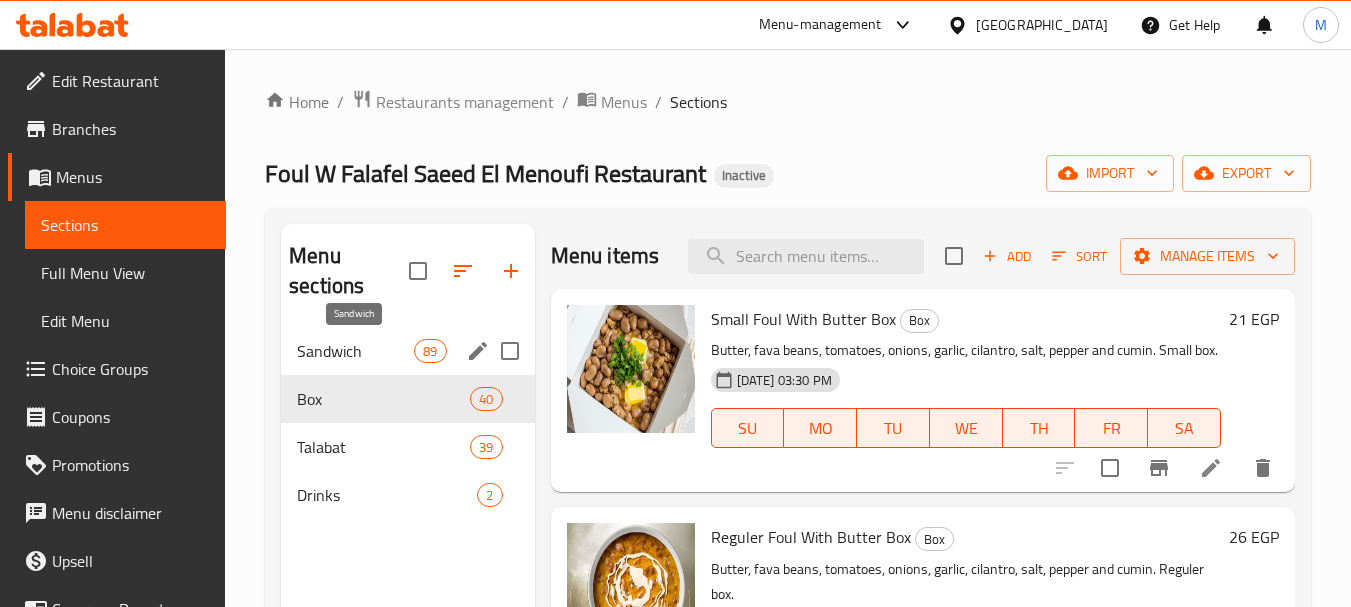 click on "Sandwich" at bounding box center (355, 351) 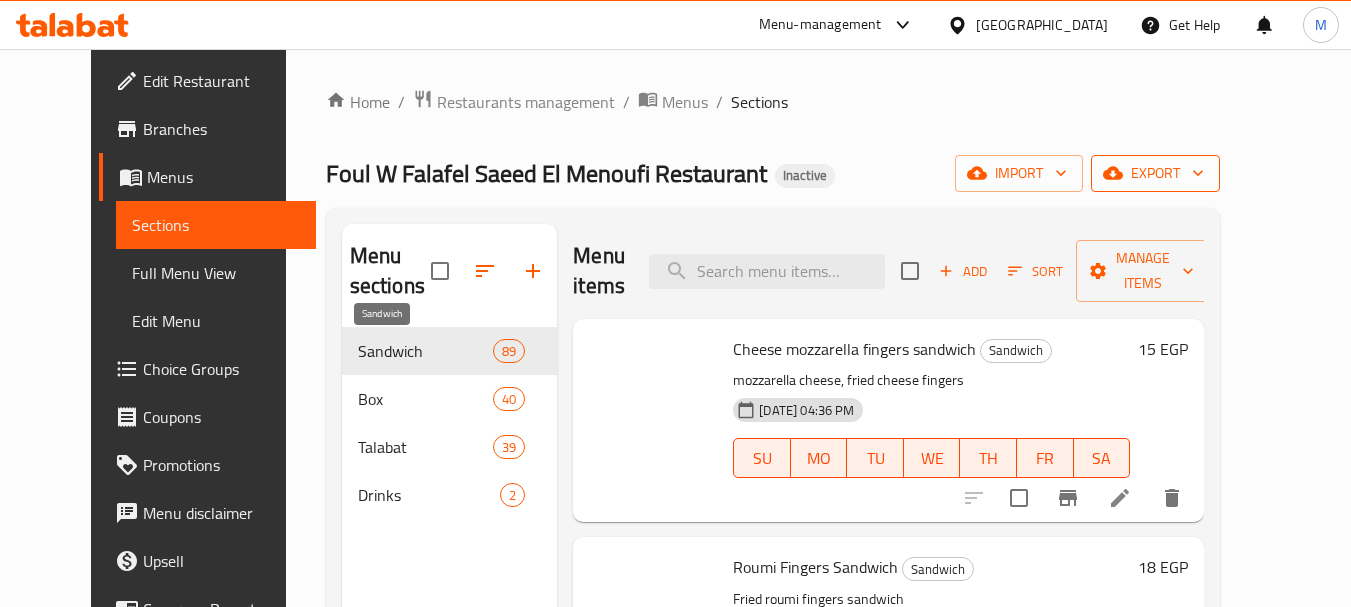 click on "export" at bounding box center (1155, 173) 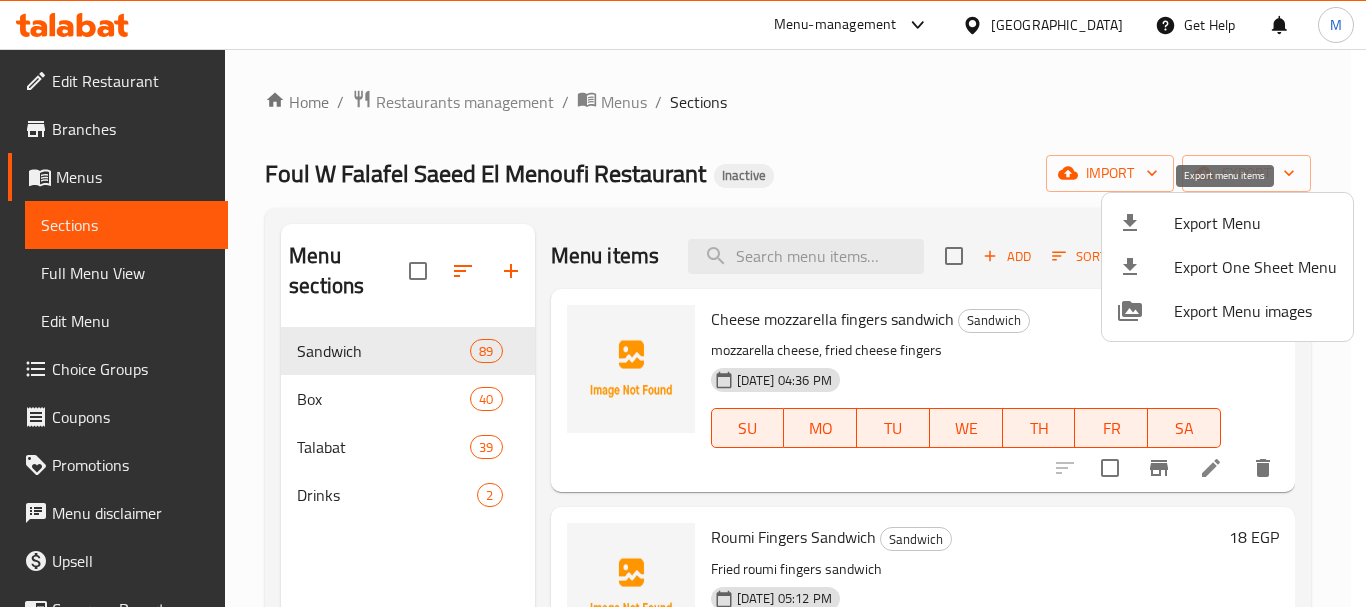 click on "Export Menu" at bounding box center (1255, 223) 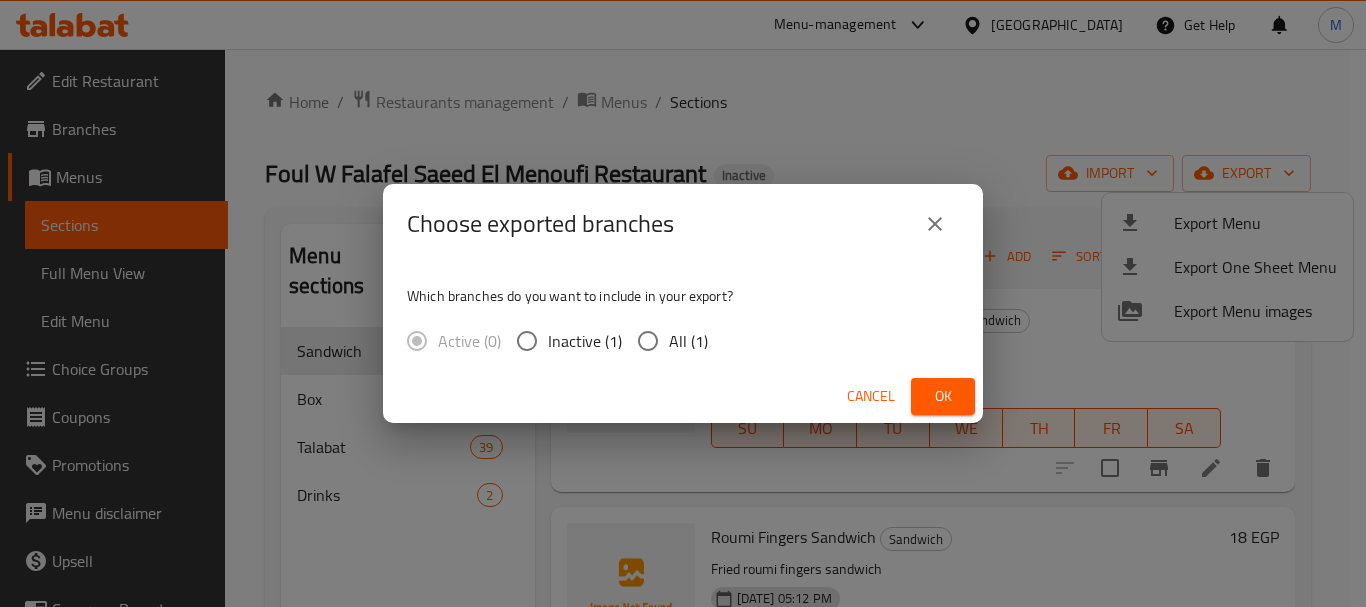 click on "All (1)" at bounding box center (688, 341) 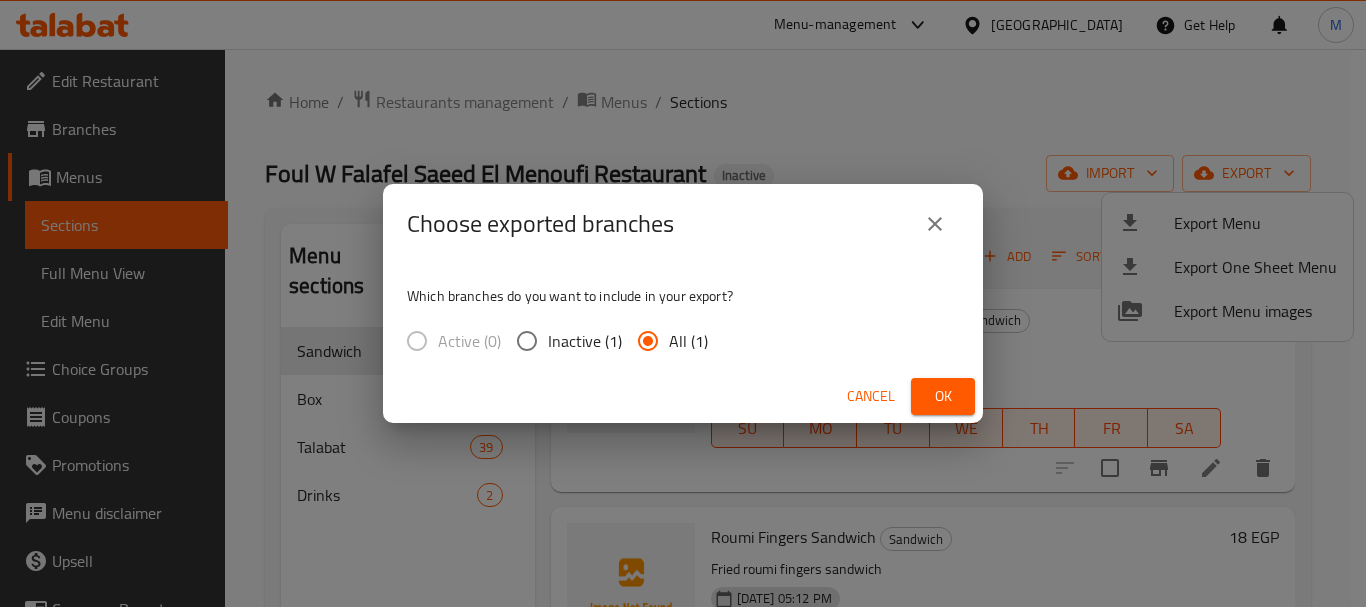 drag, startPoint x: 947, startPoint y: 393, endPoint x: 631, endPoint y: 566, distance: 360.25687 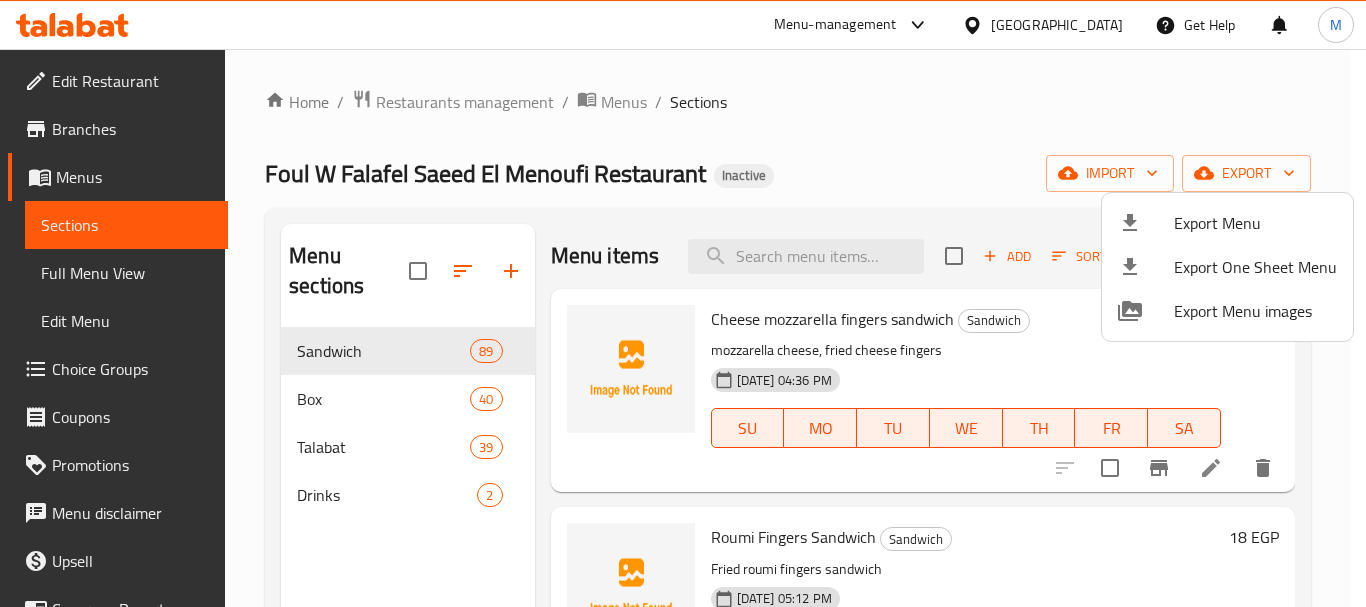 click at bounding box center [683, 303] 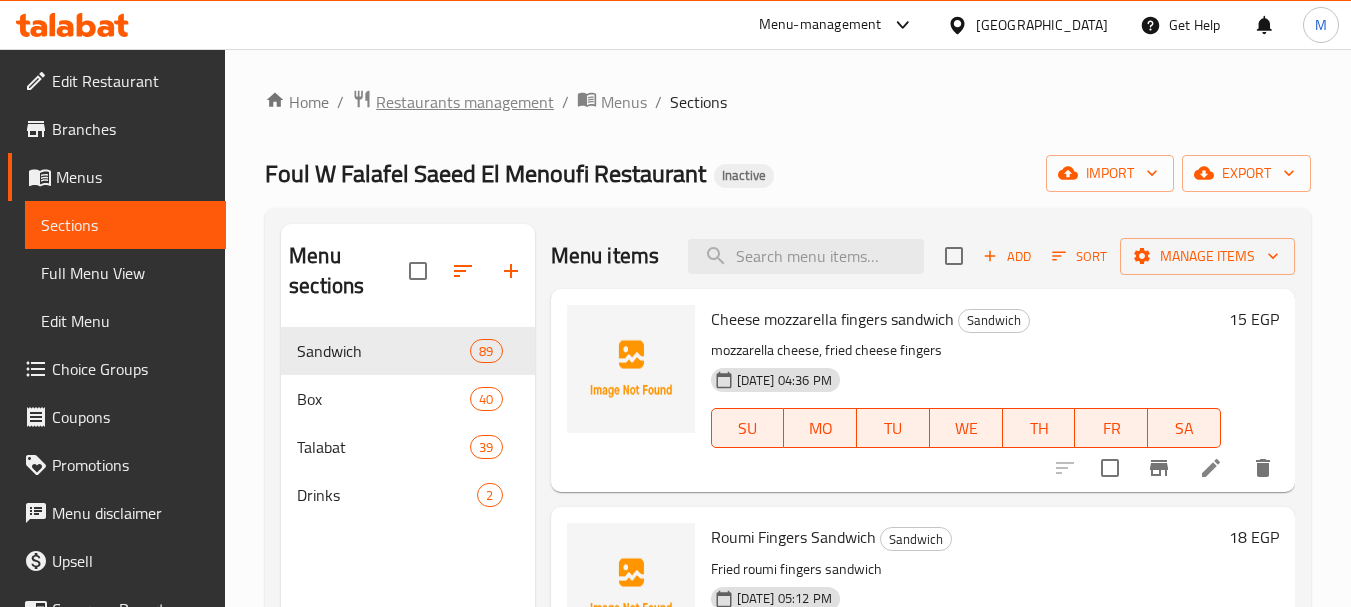 click on "Restaurants management" at bounding box center [465, 102] 